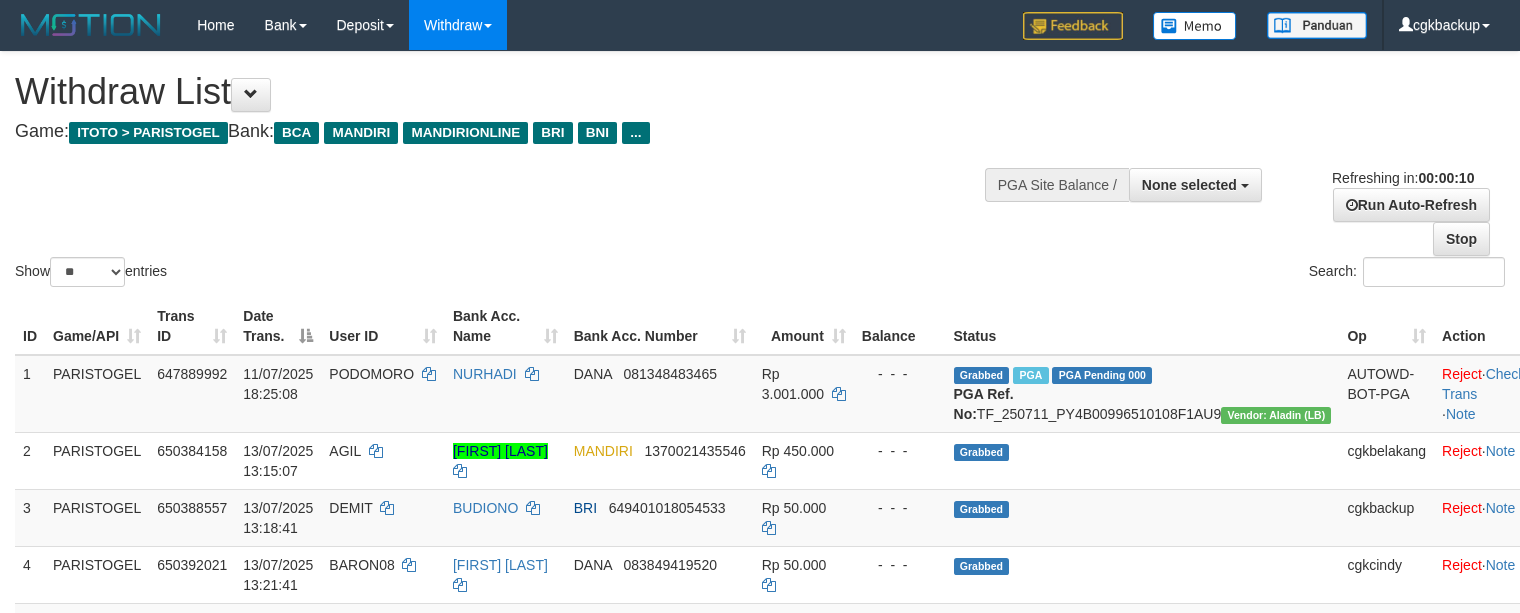 select 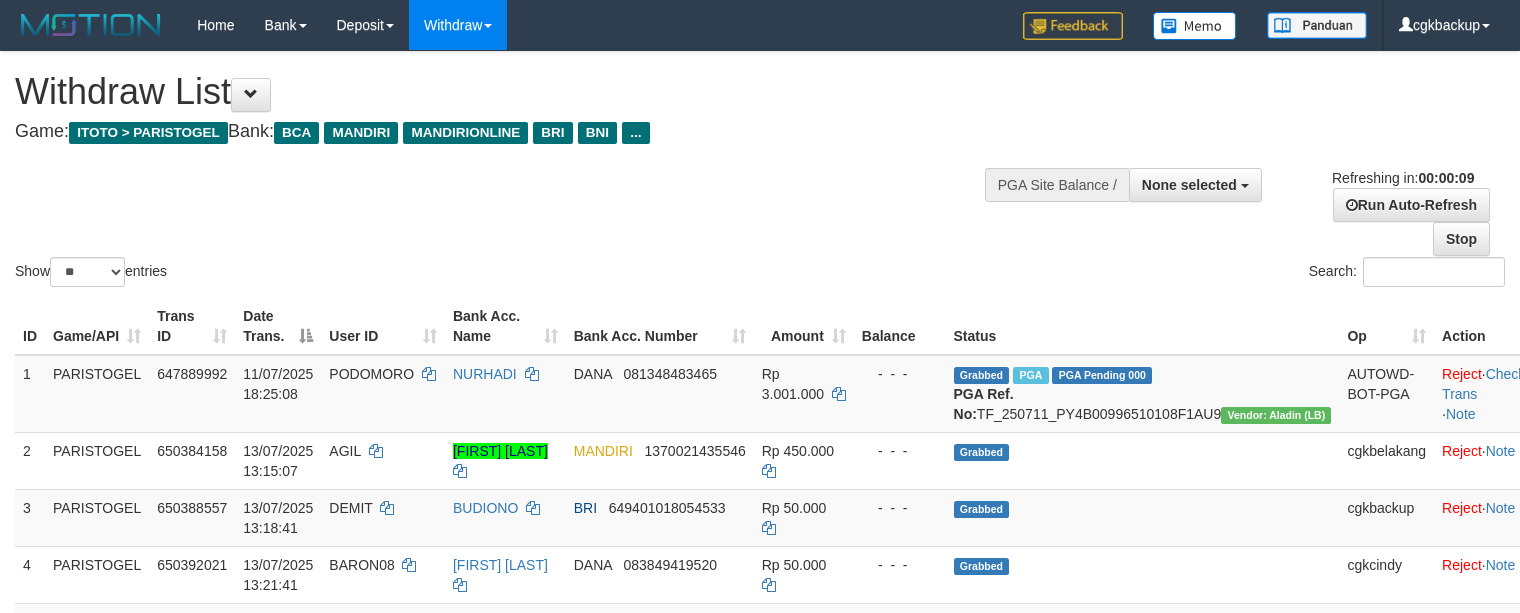 select 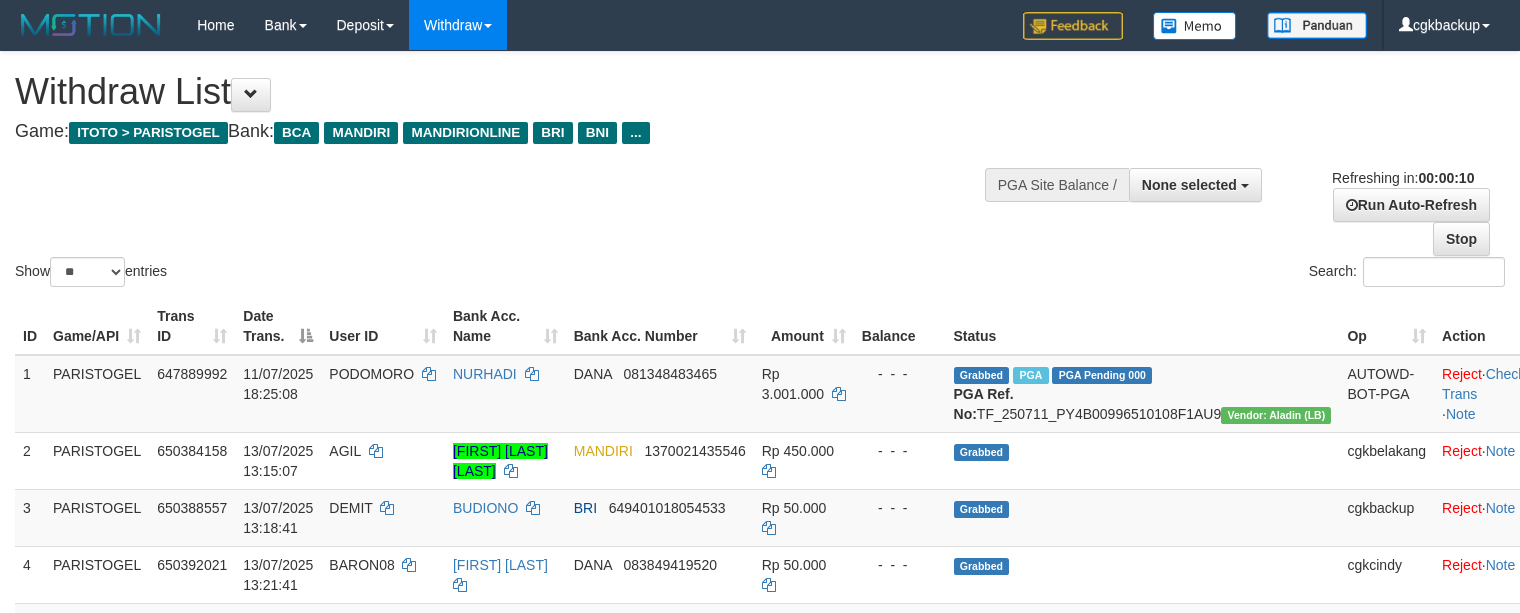 select 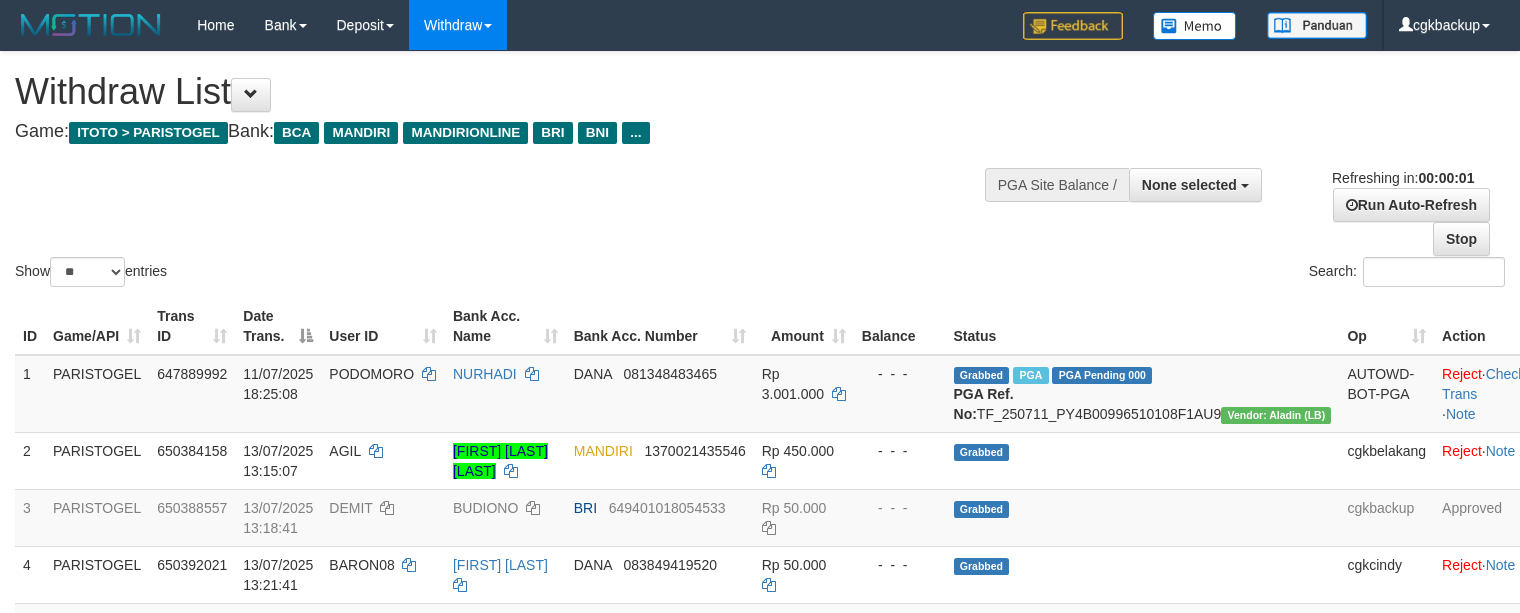 scroll, scrollTop: 0, scrollLeft: 0, axis: both 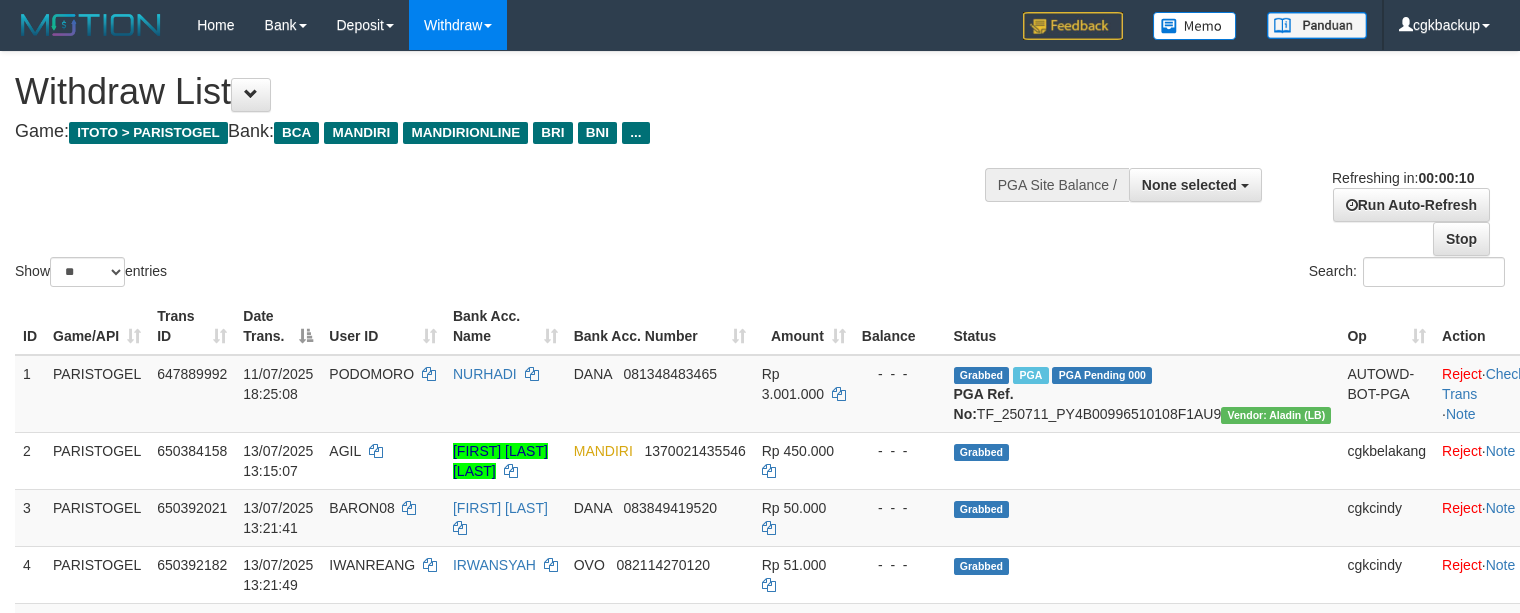 select 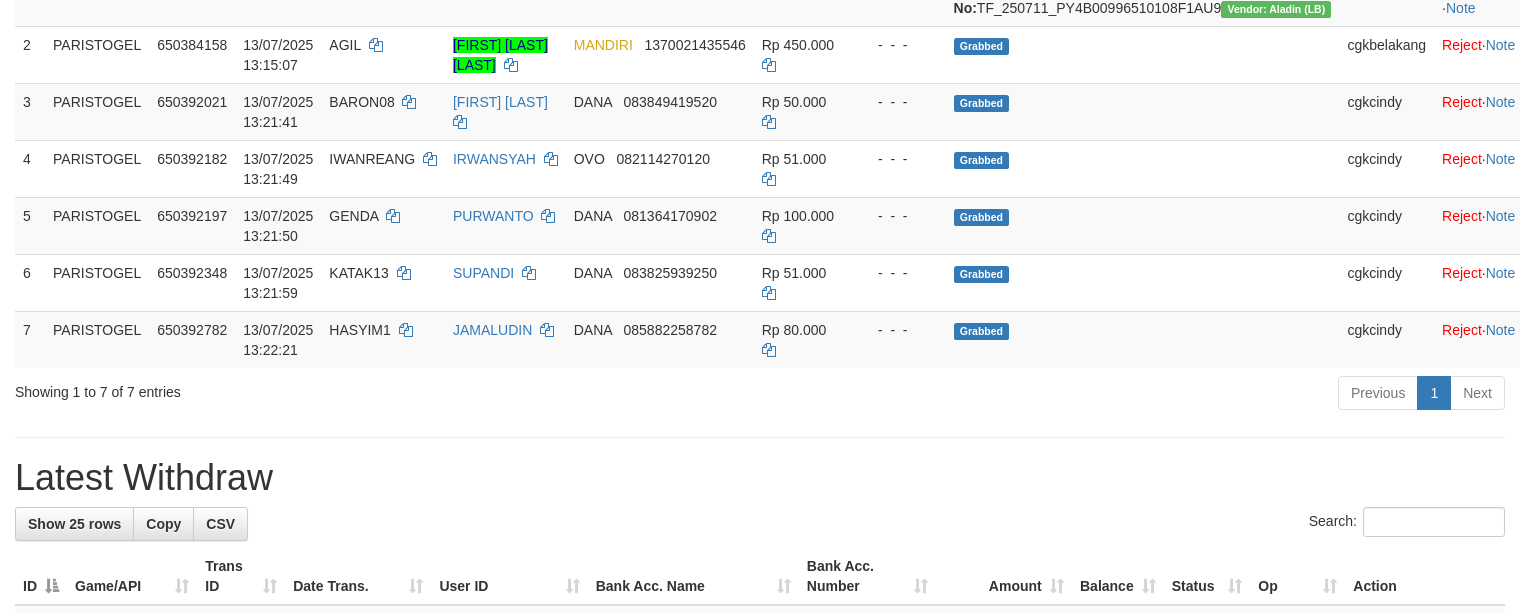 scroll, scrollTop: 400, scrollLeft: 0, axis: vertical 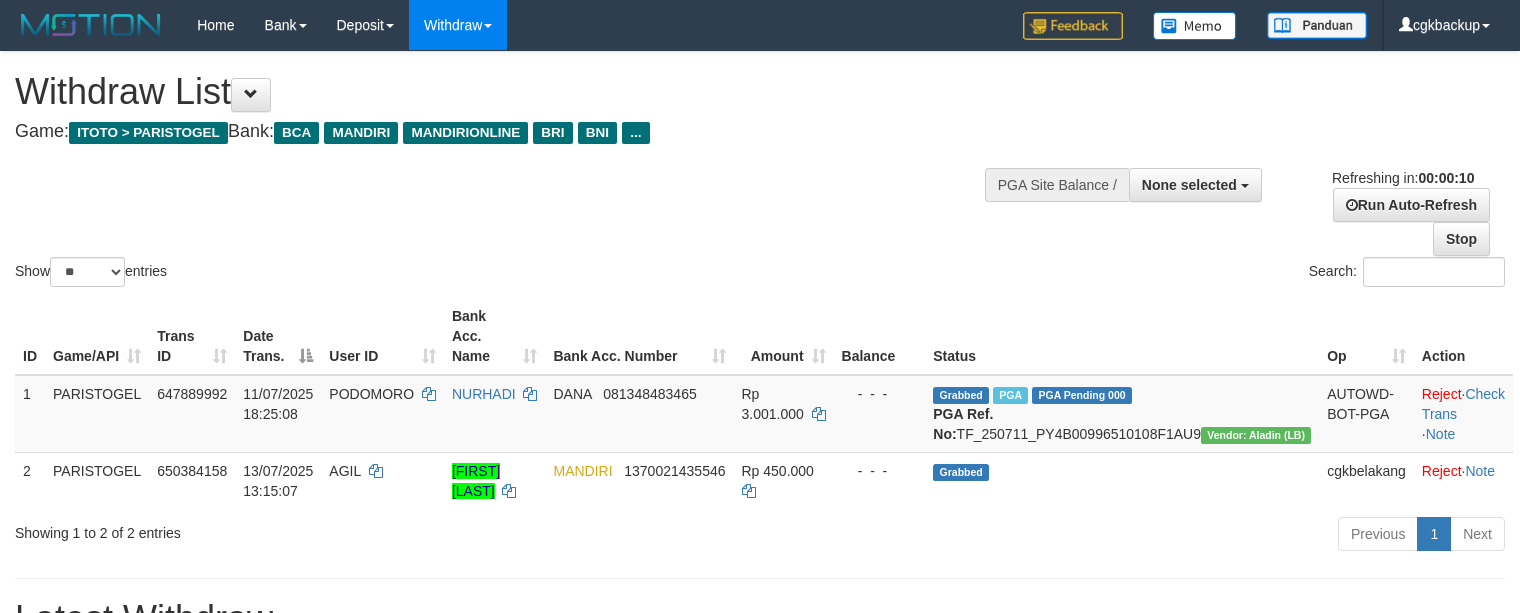 select 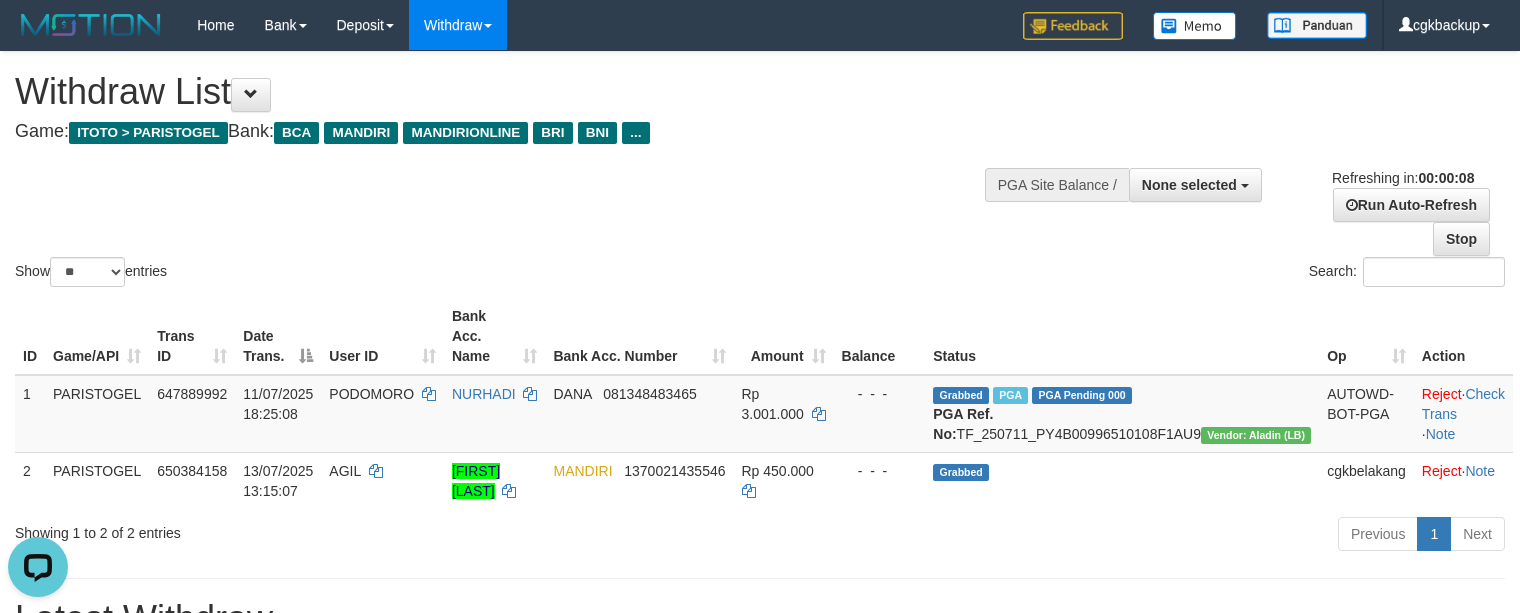 scroll, scrollTop: 0, scrollLeft: 0, axis: both 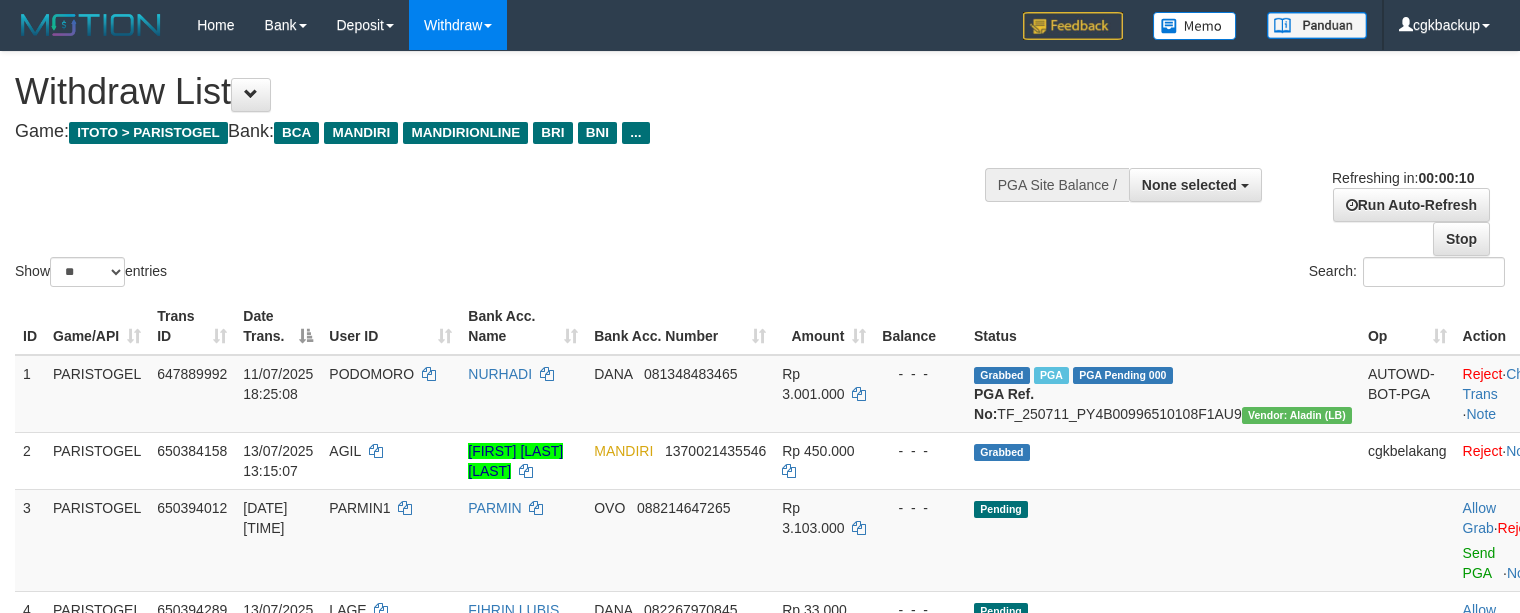 select 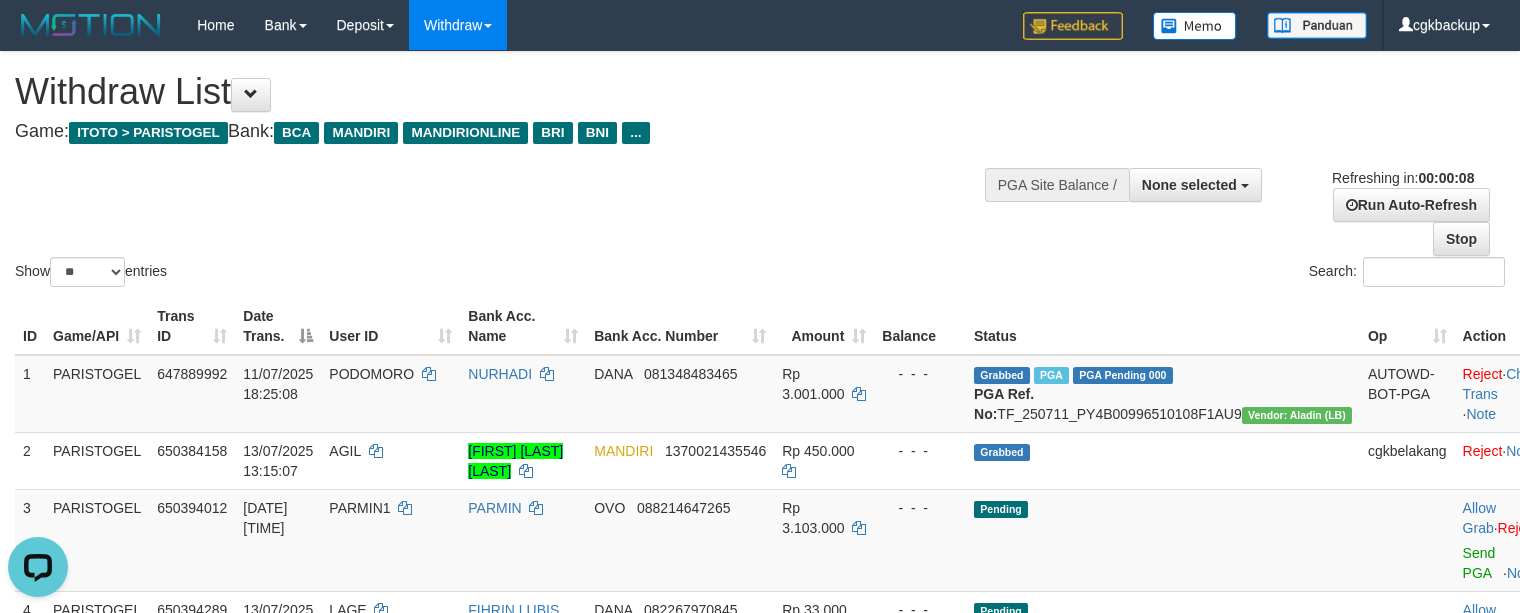 scroll, scrollTop: 0, scrollLeft: 0, axis: both 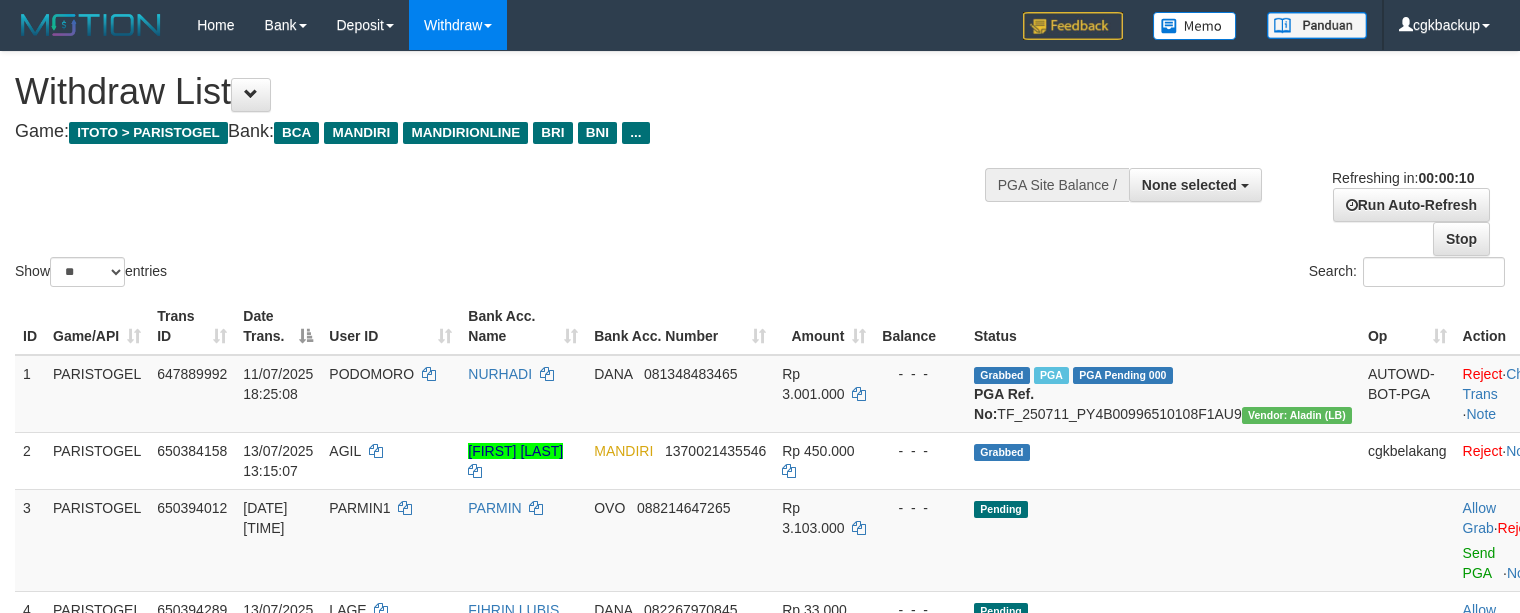 select 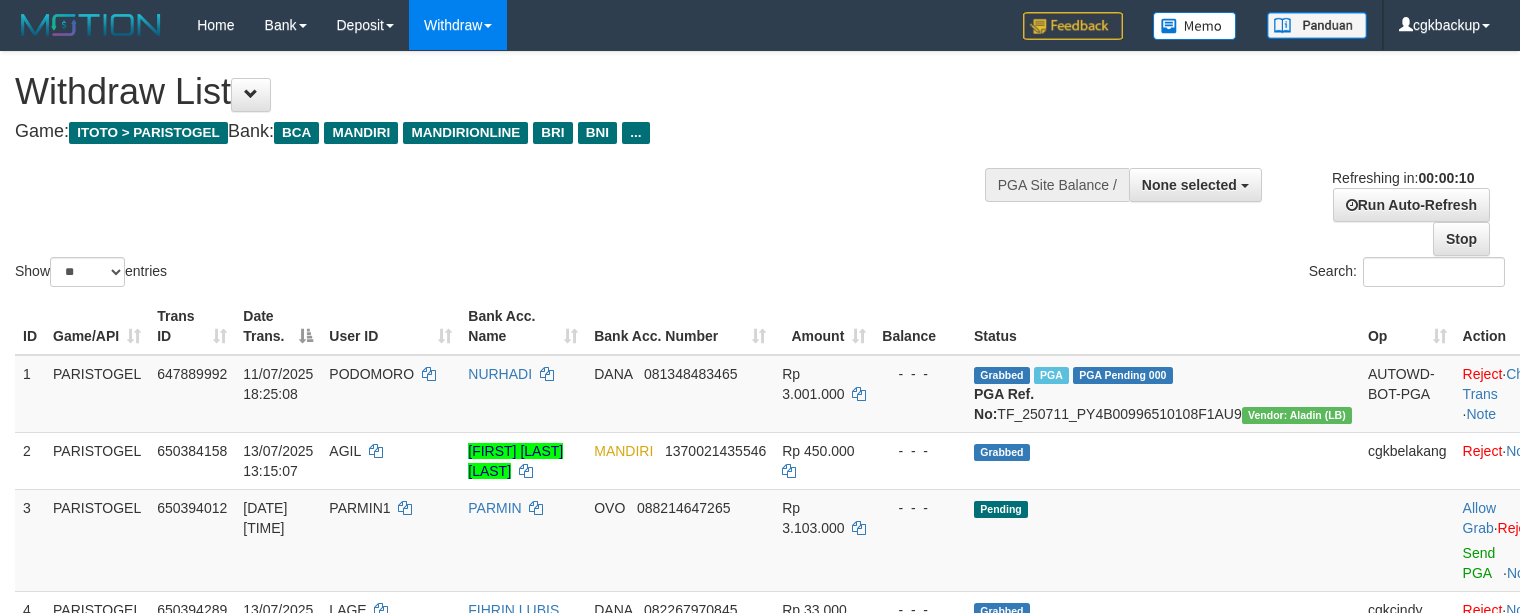 select 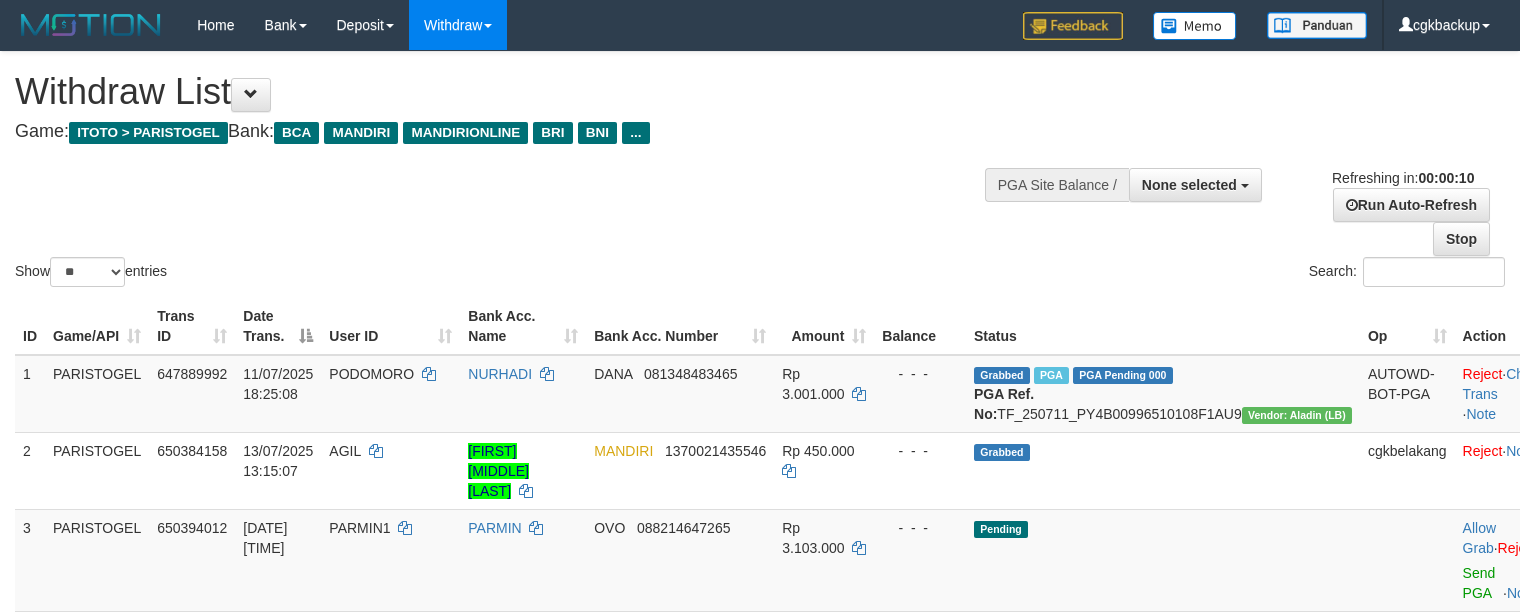 select 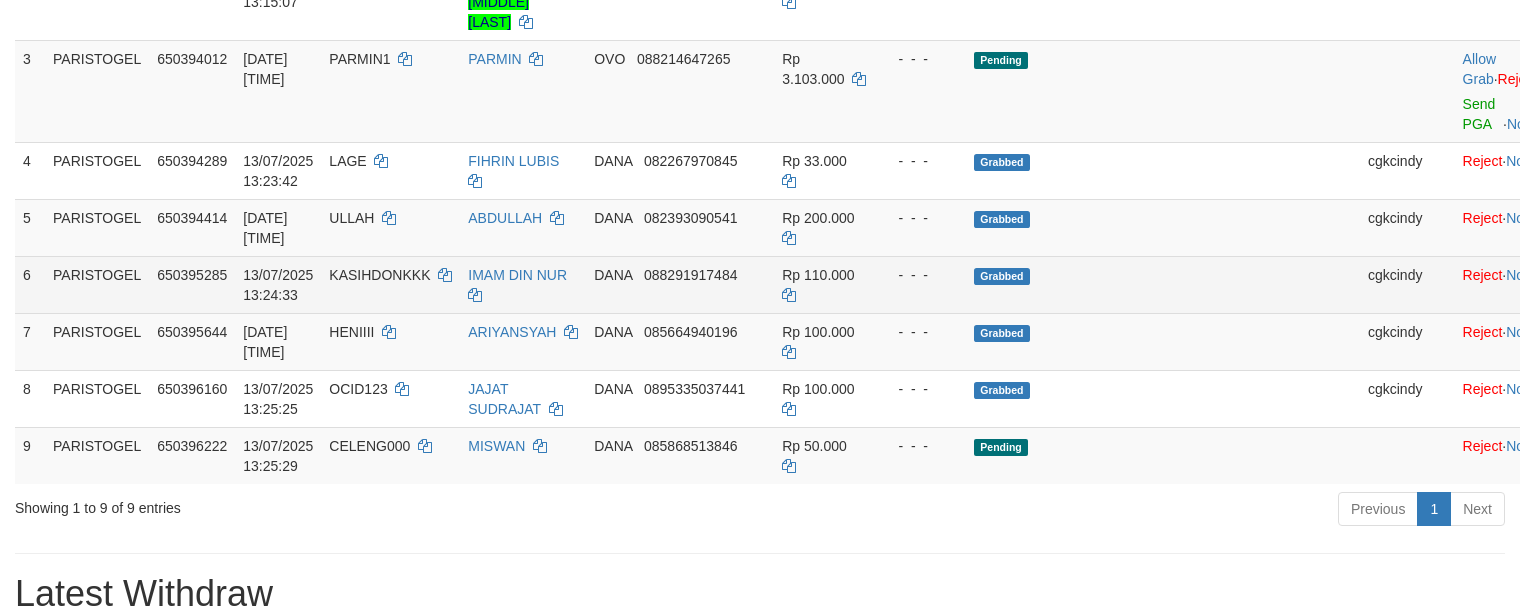 scroll, scrollTop: 533, scrollLeft: 0, axis: vertical 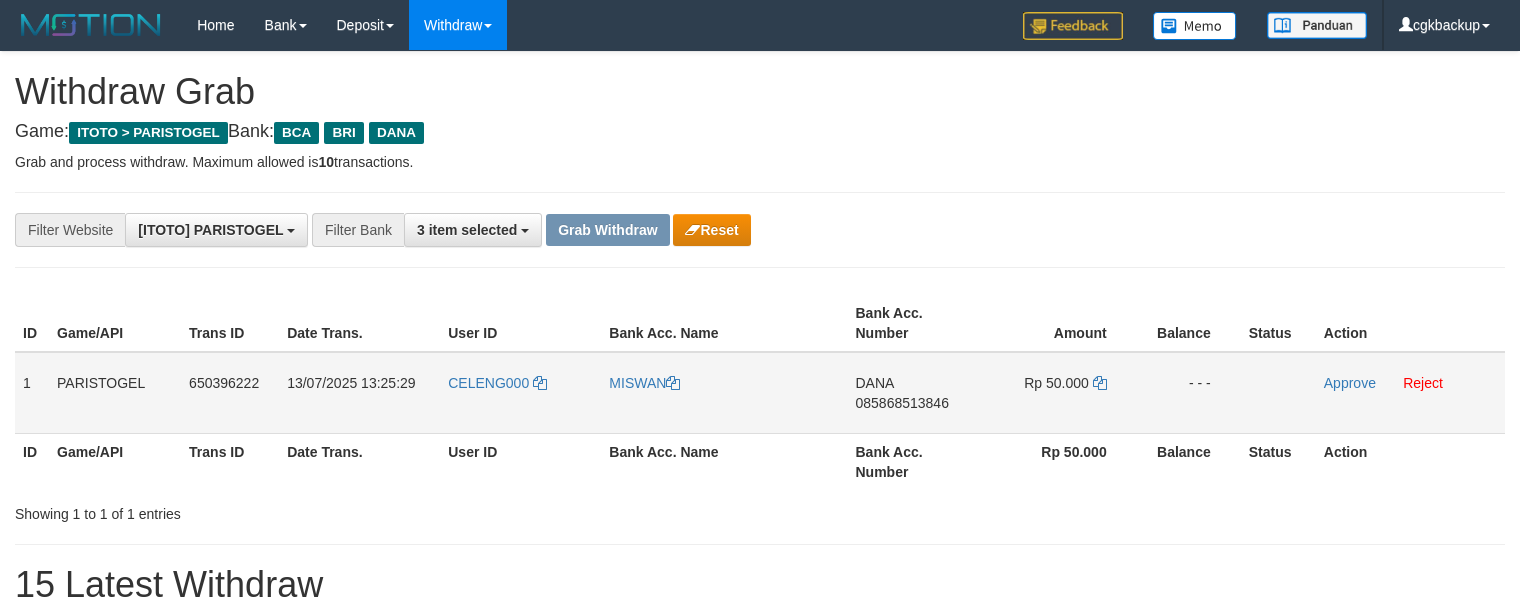 click on "CELENG000" at bounding box center [520, 393] 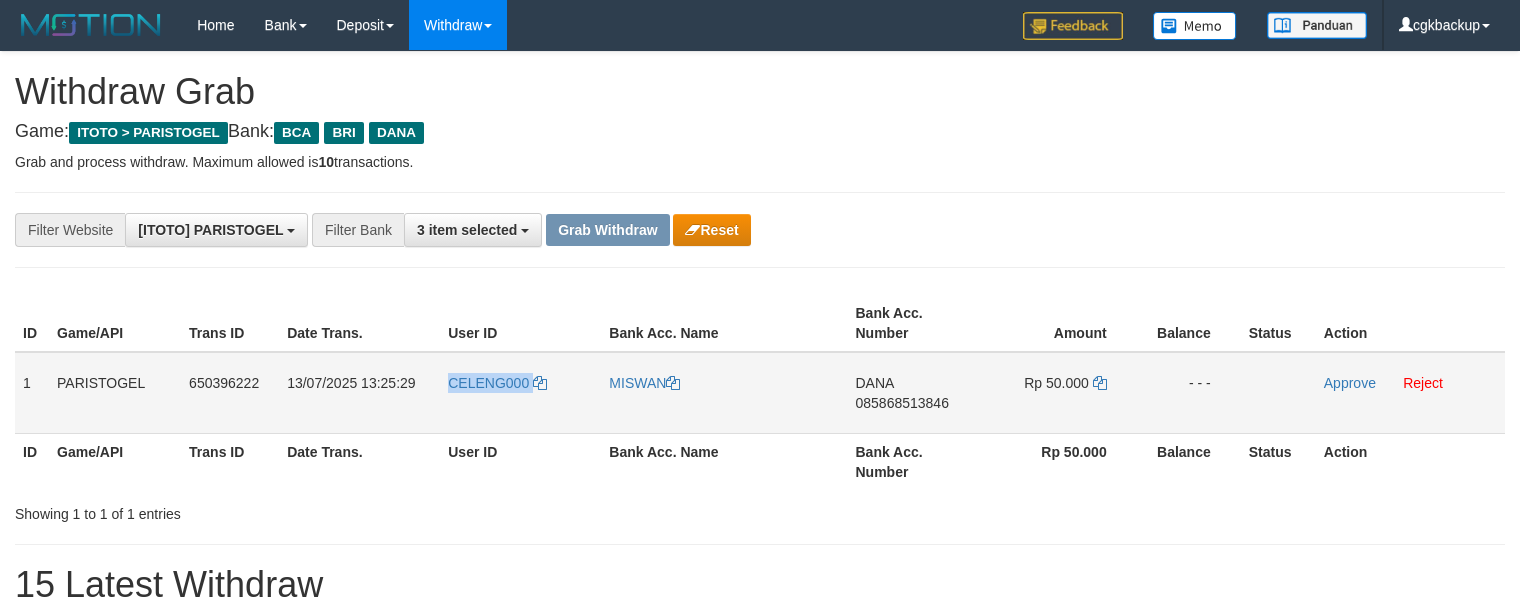 copy on "CELENG000" 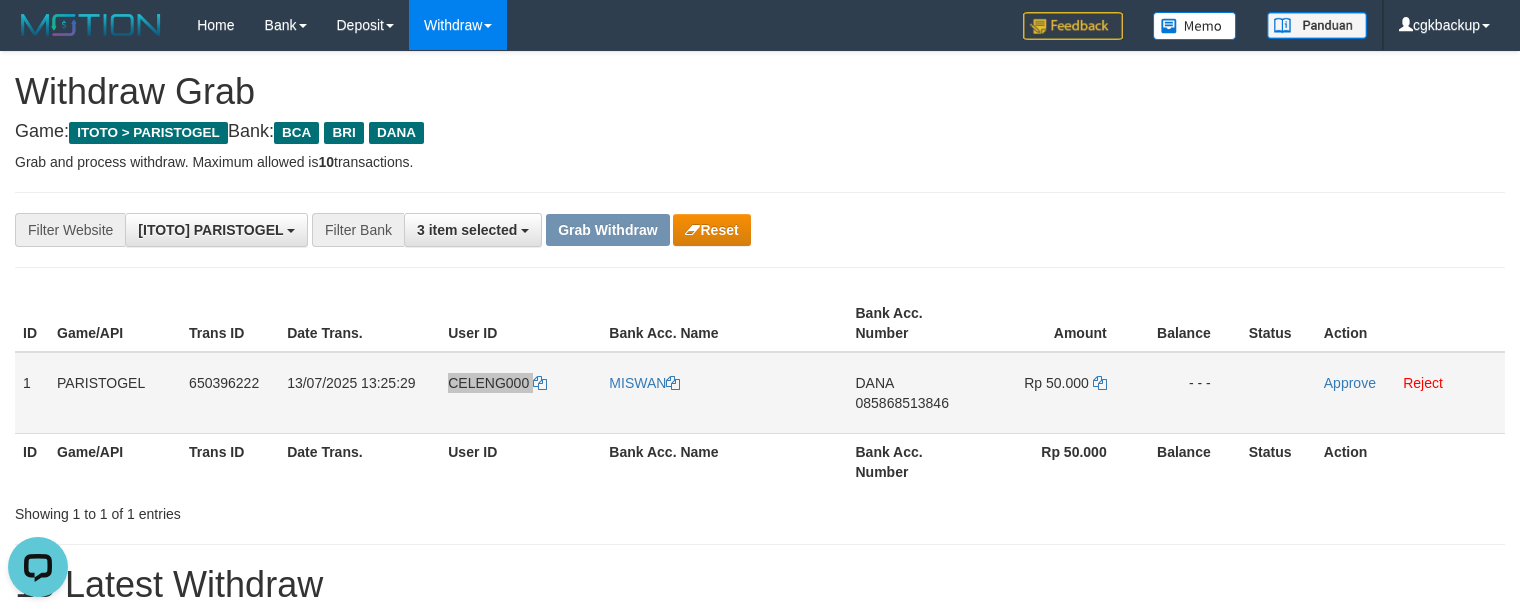 scroll, scrollTop: 0, scrollLeft: 0, axis: both 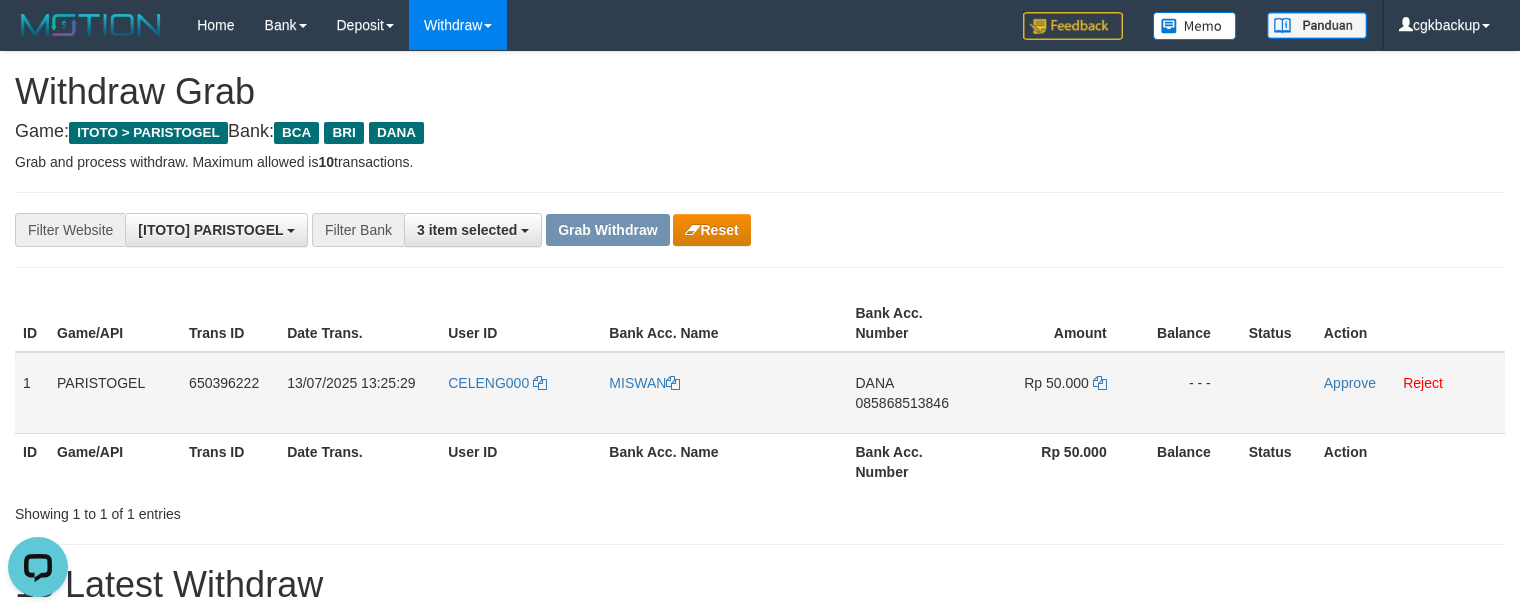click on "MISWAN" at bounding box center [724, 393] 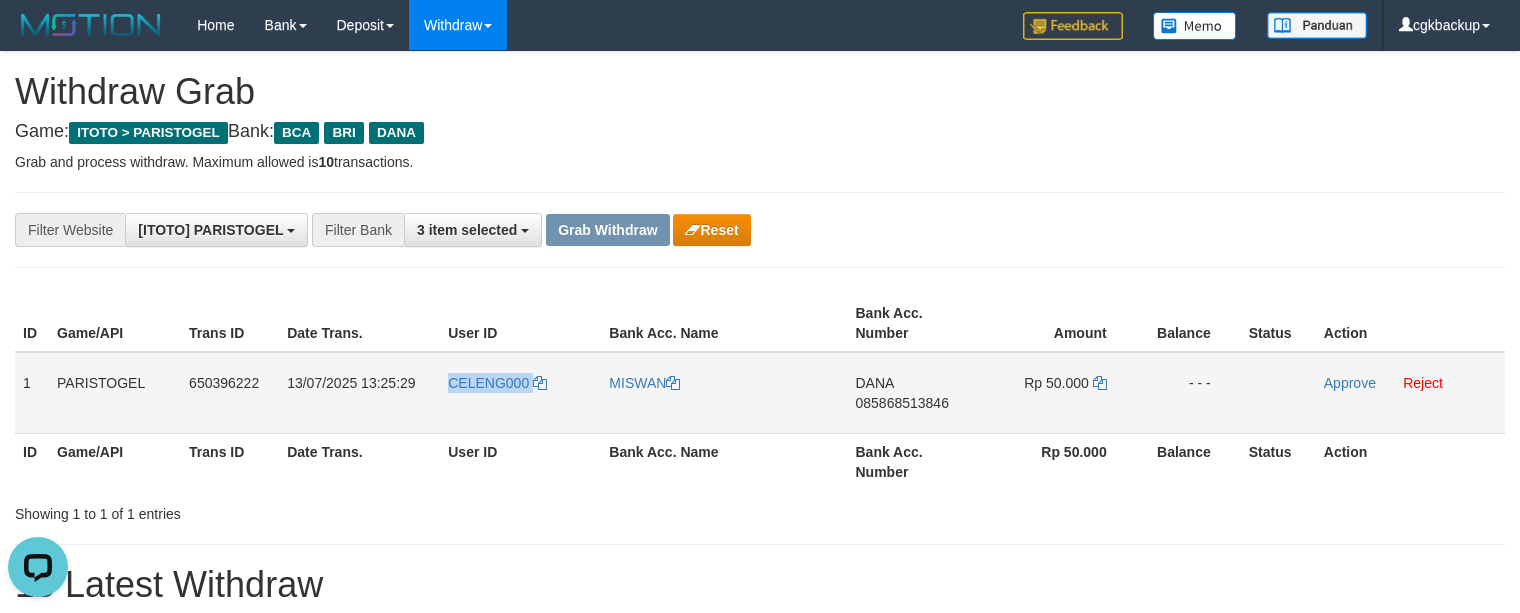 click on "CELENG000" at bounding box center [520, 393] 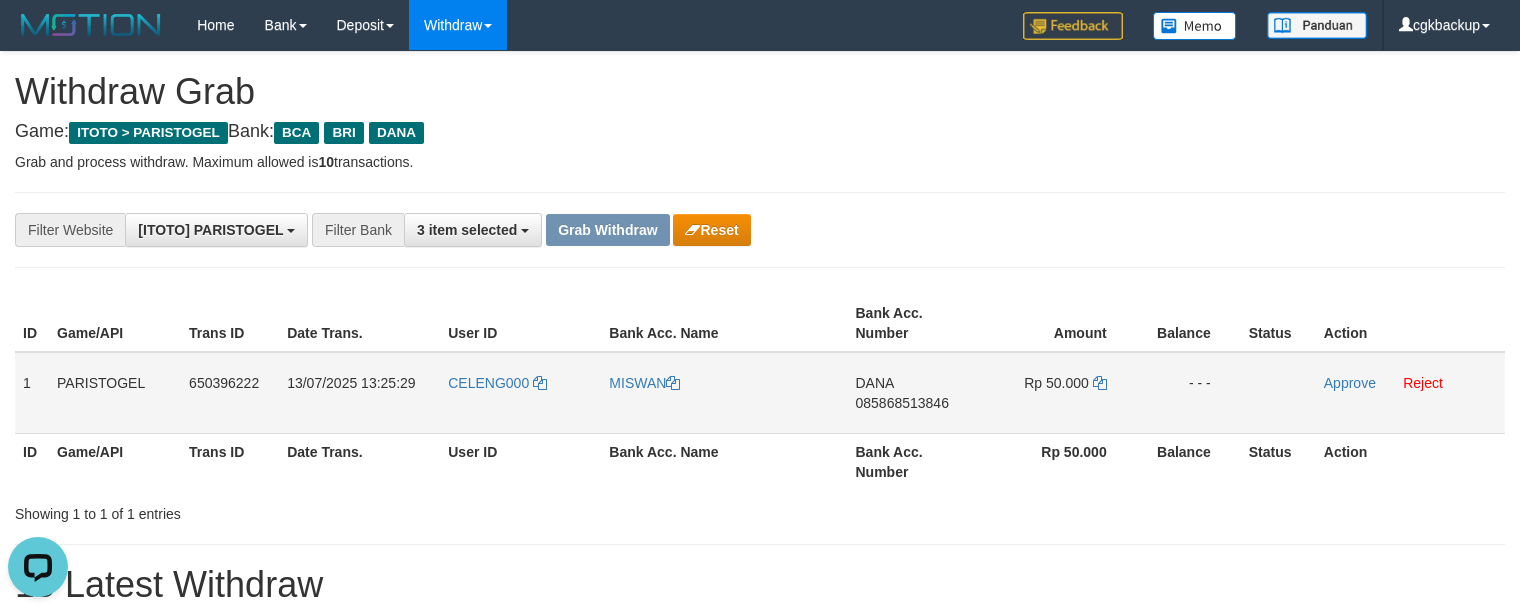 click on "DANA
085868513846" at bounding box center [914, 393] 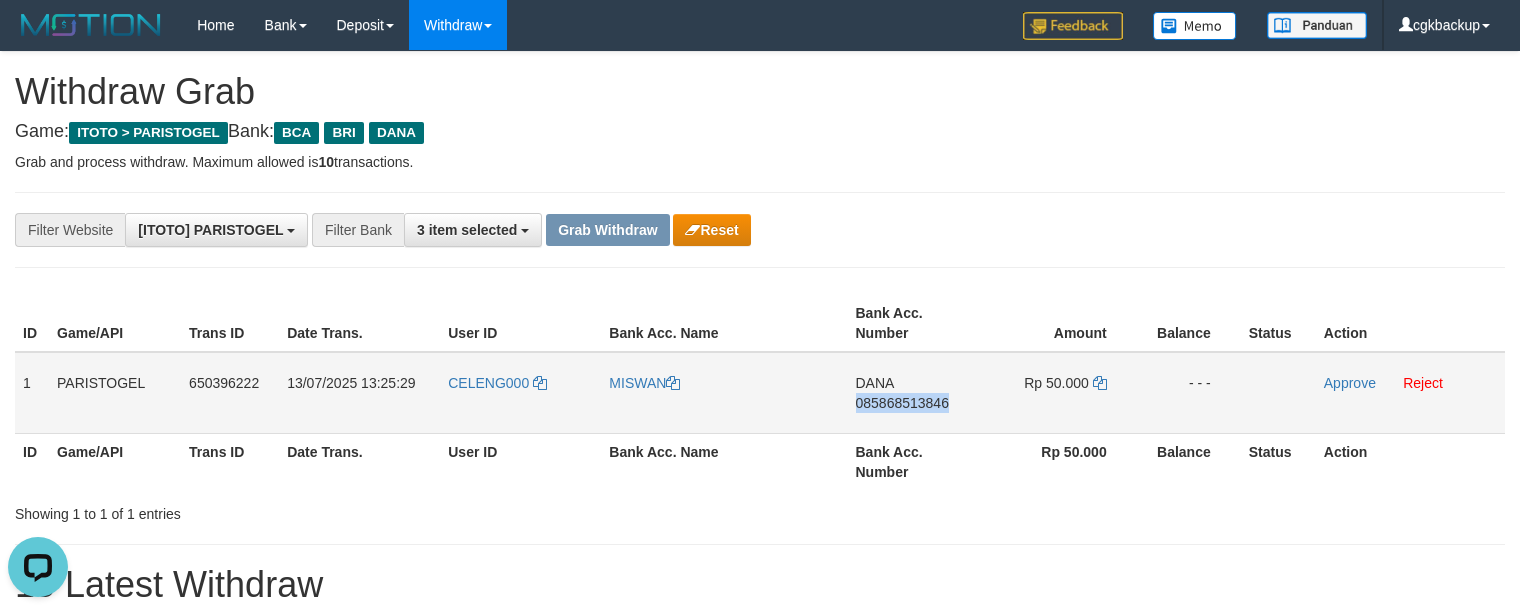 click on "DANA
085868513846" at bounding box center (914, 393) 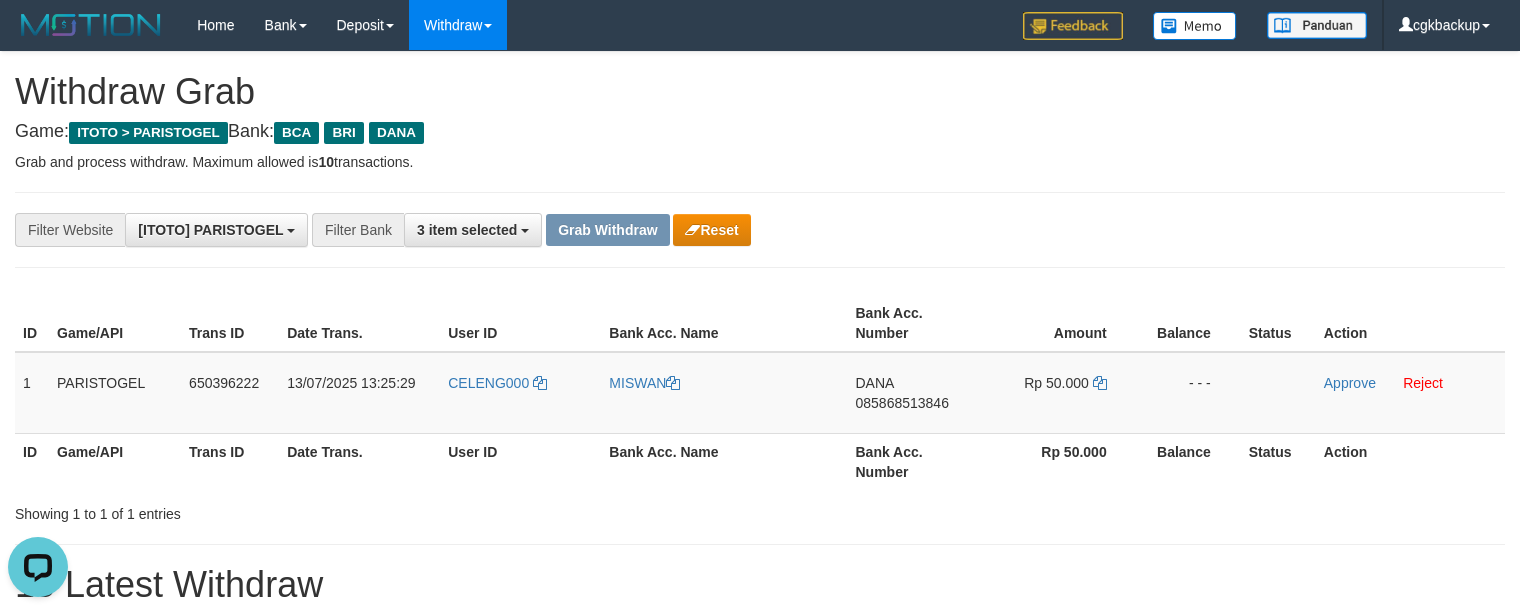 click on "Bank Acc. Number" at bounding box center [914, 461] 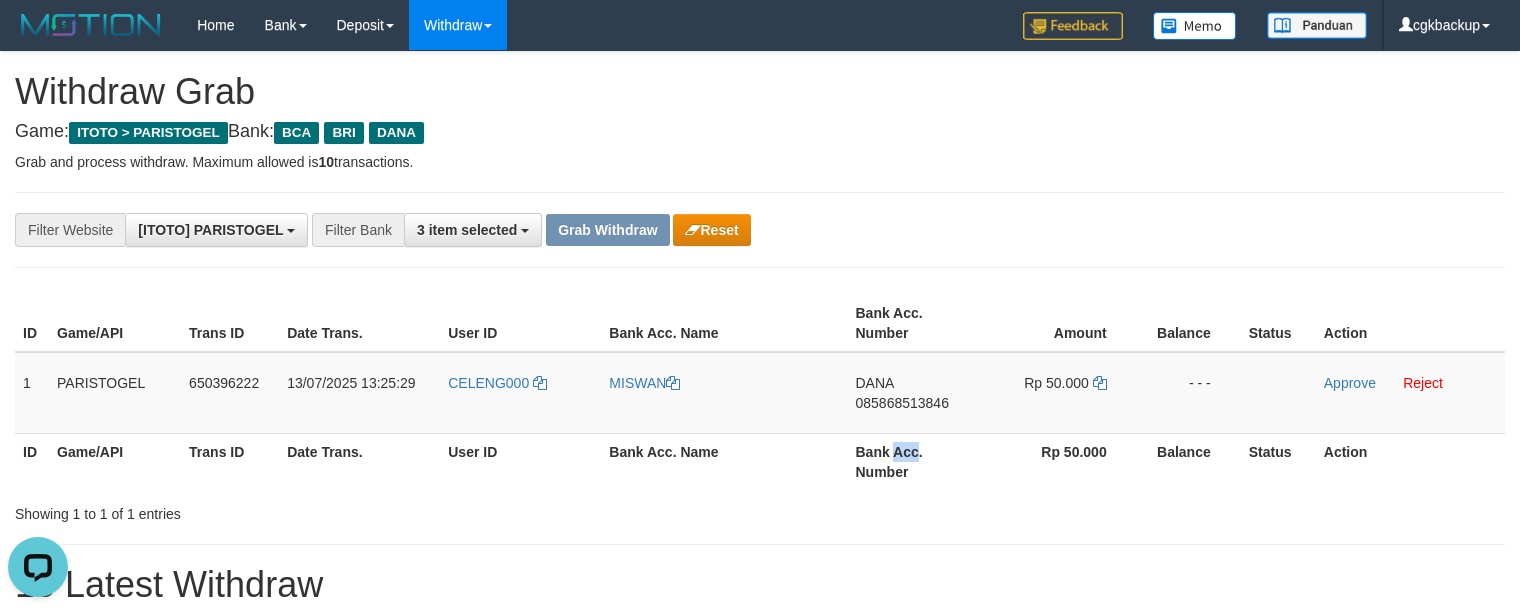 click on "Bank Acc. Number" at bounding box center [914, 461] 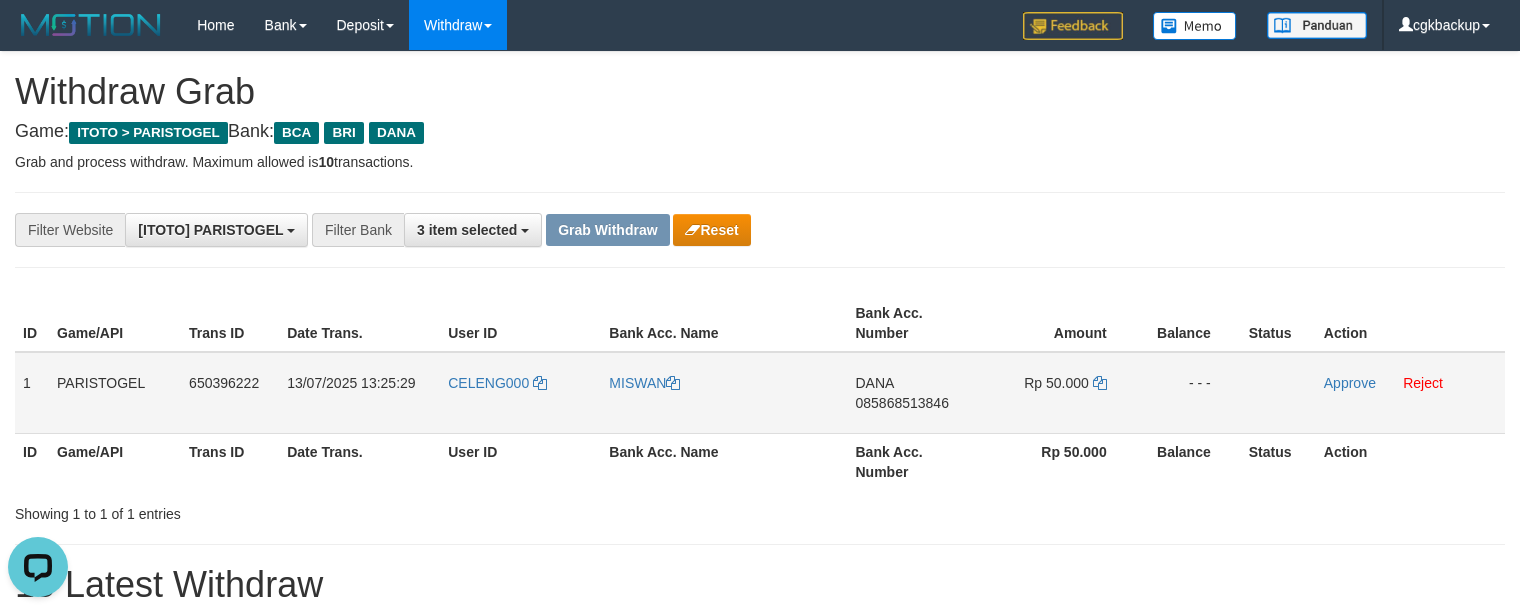 click on "DANA
085868513846" at bounding box center (914, 393) 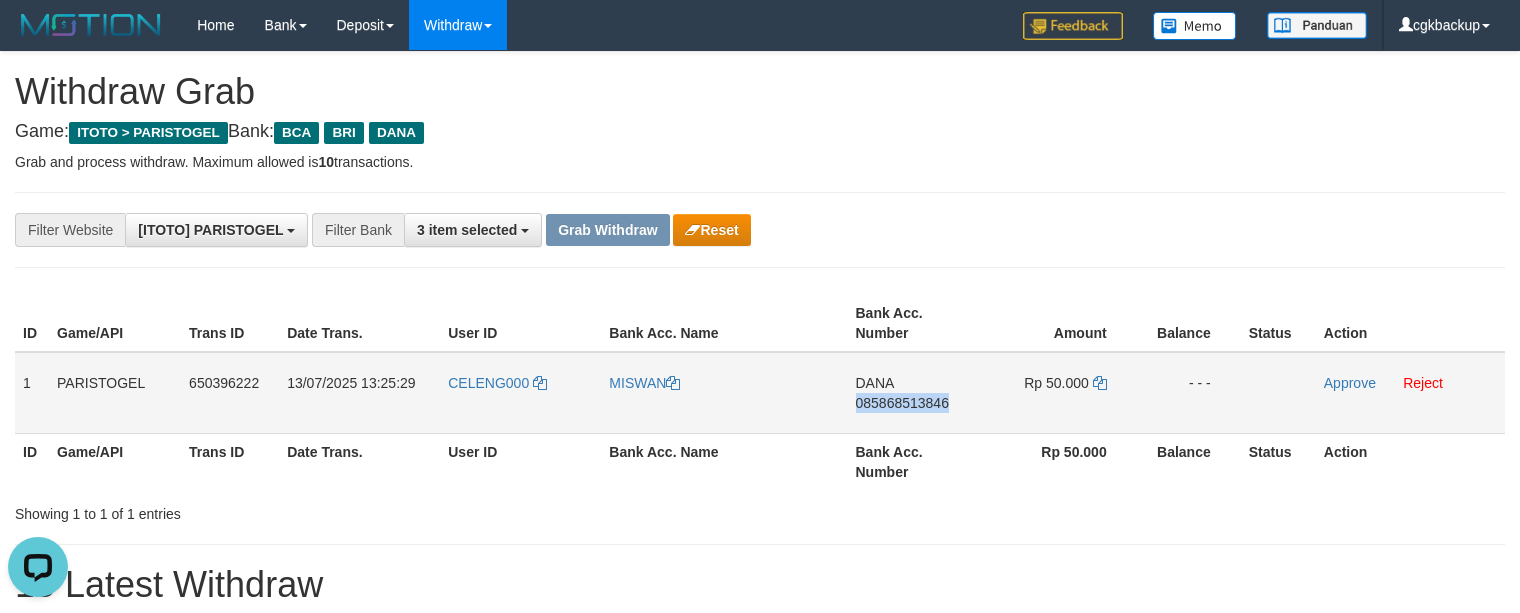 click on "DANA
085868513846" at bounding box center (914, 393) 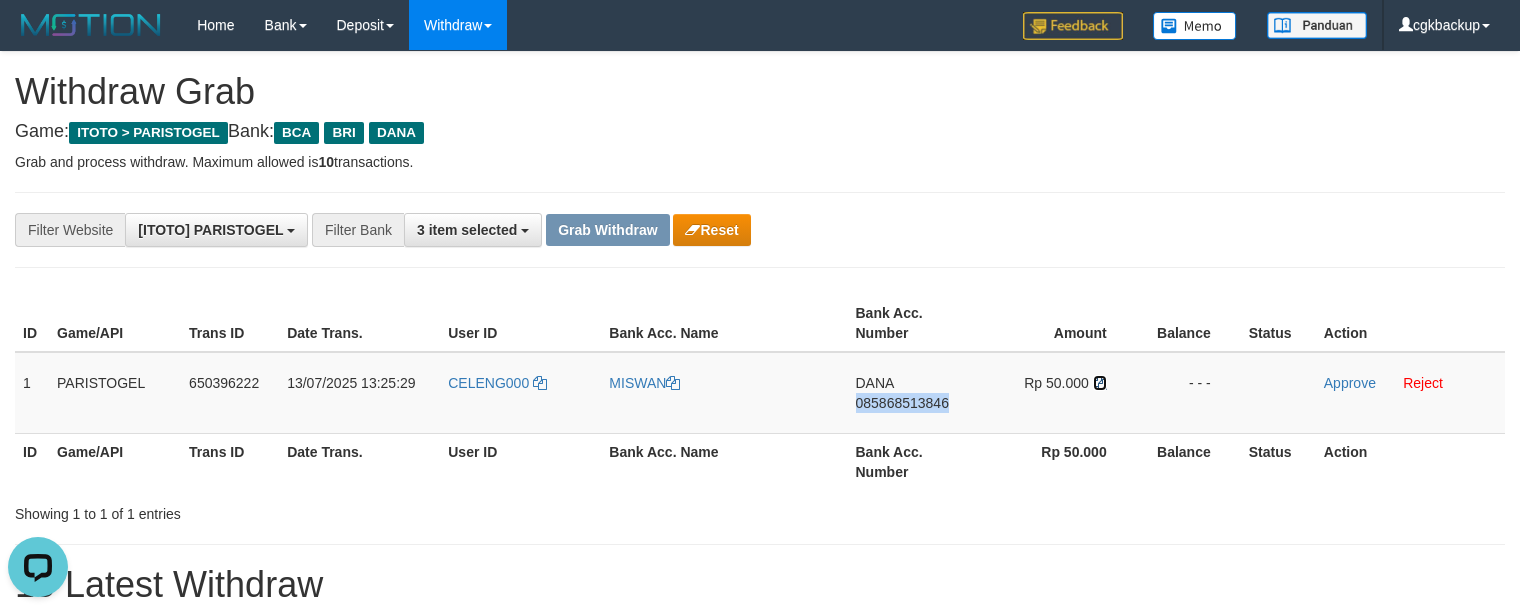 click at bounding box center [1100, 383] 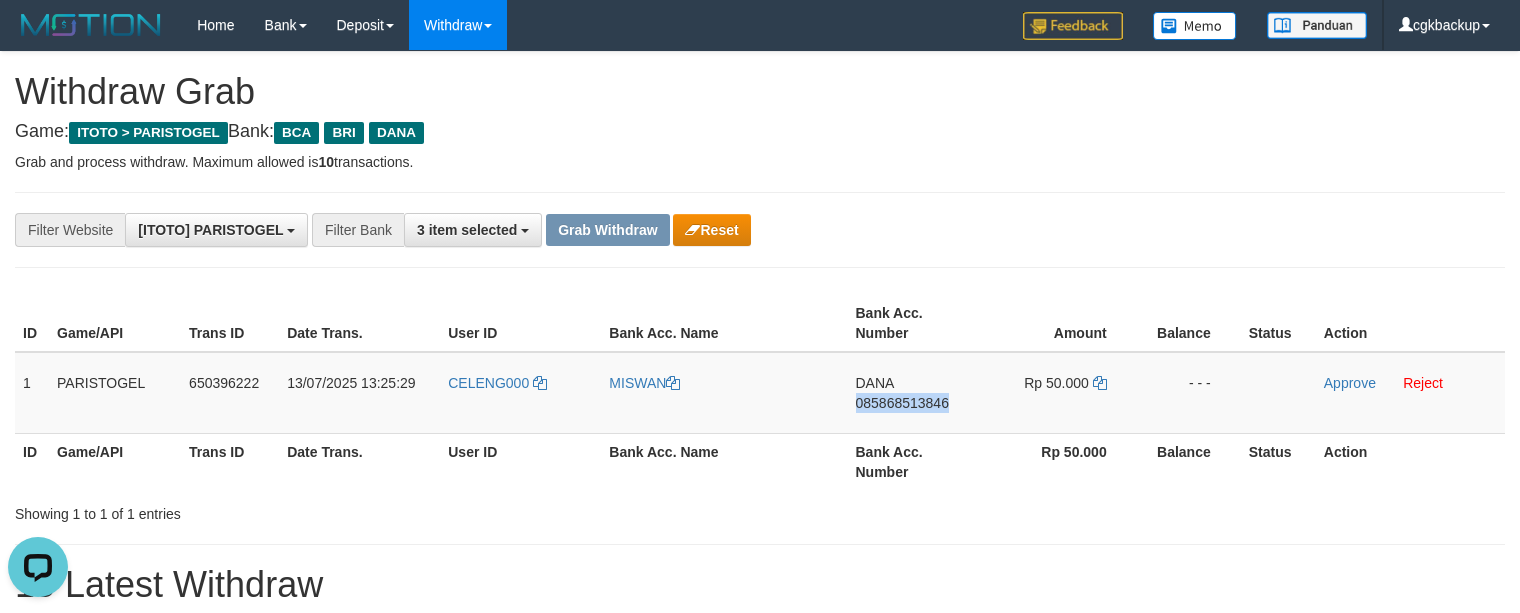copy on "085868513846" 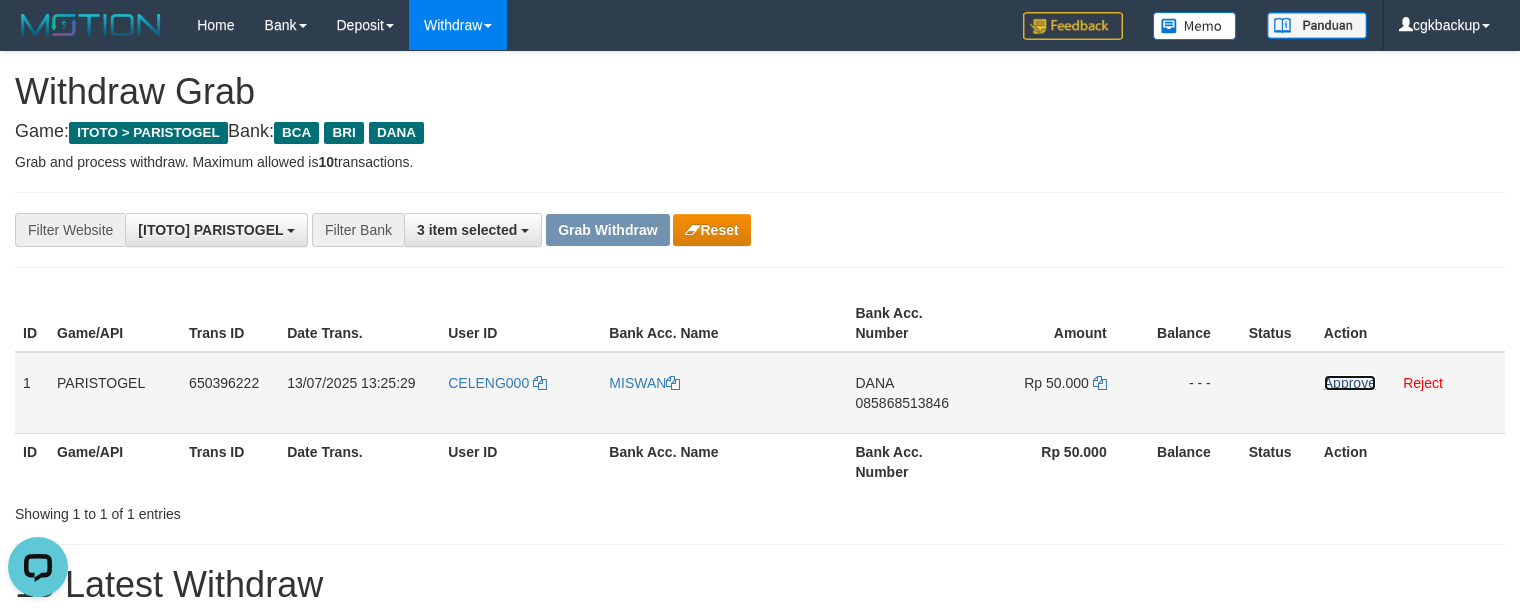 click on "Approve" at bounding box center (1350, 383) 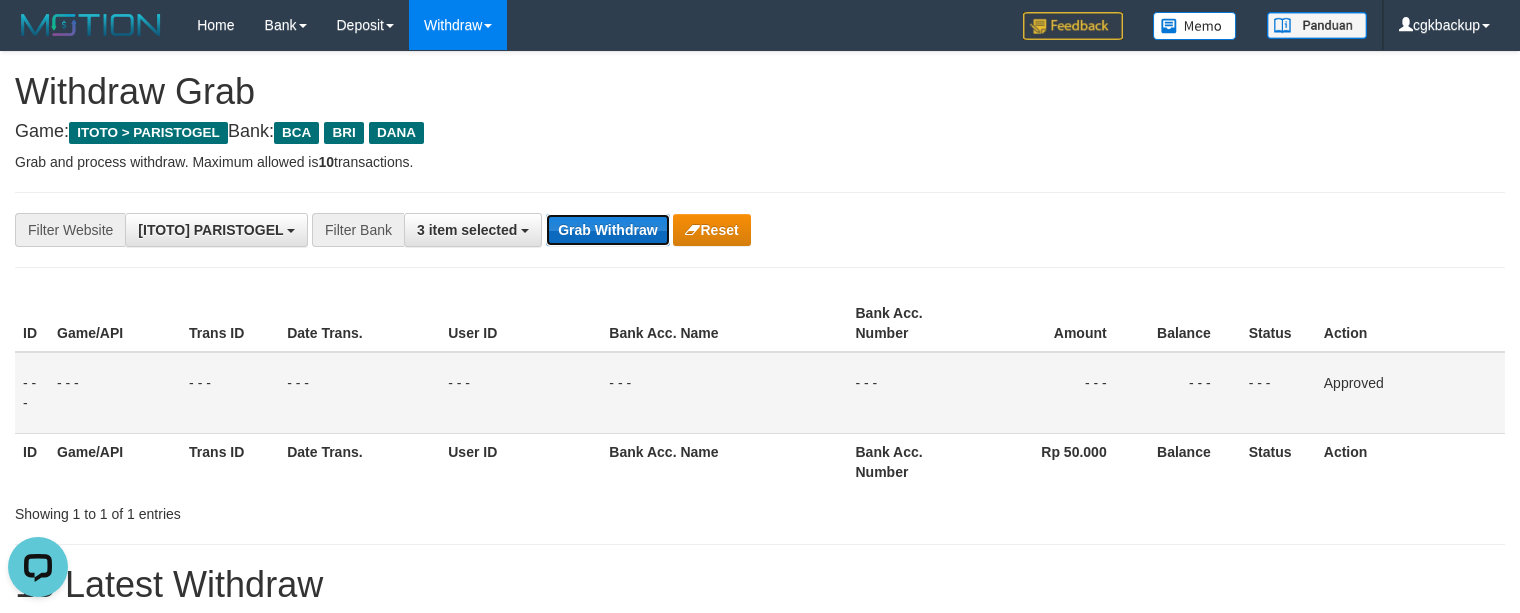 click on "Grab Withdraw" at bounding box center [607, 230] 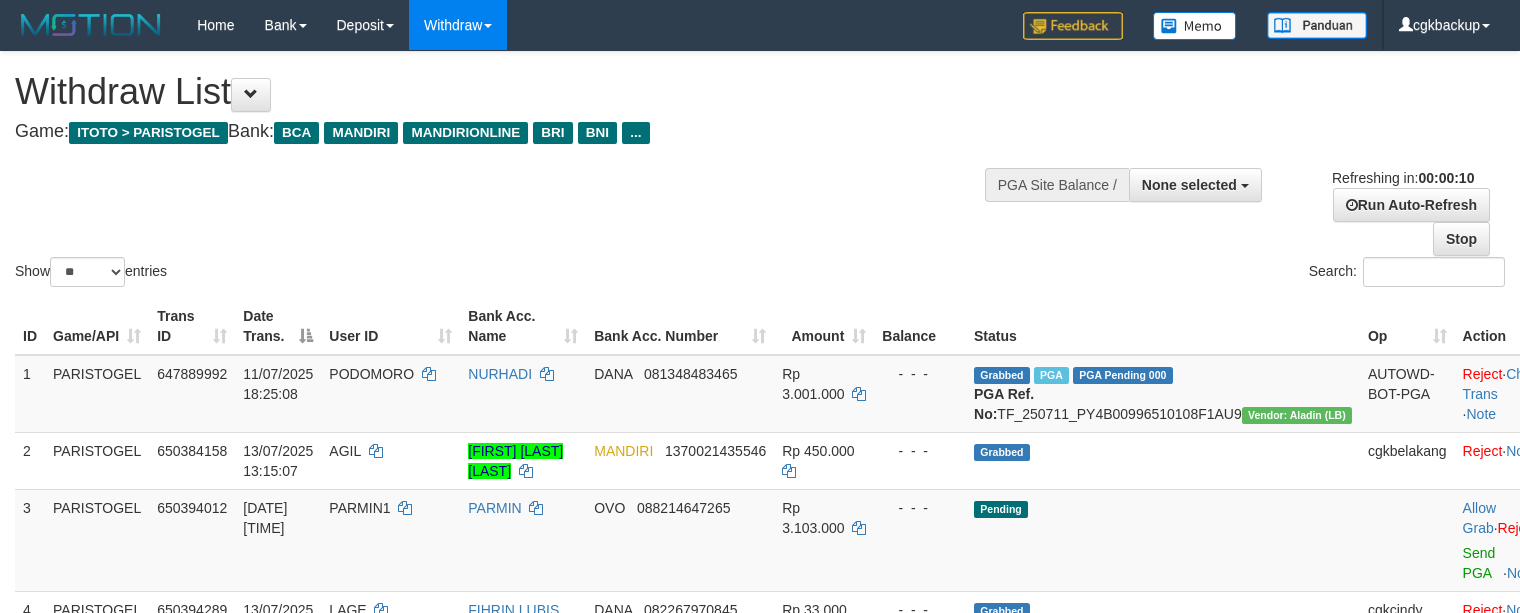 select 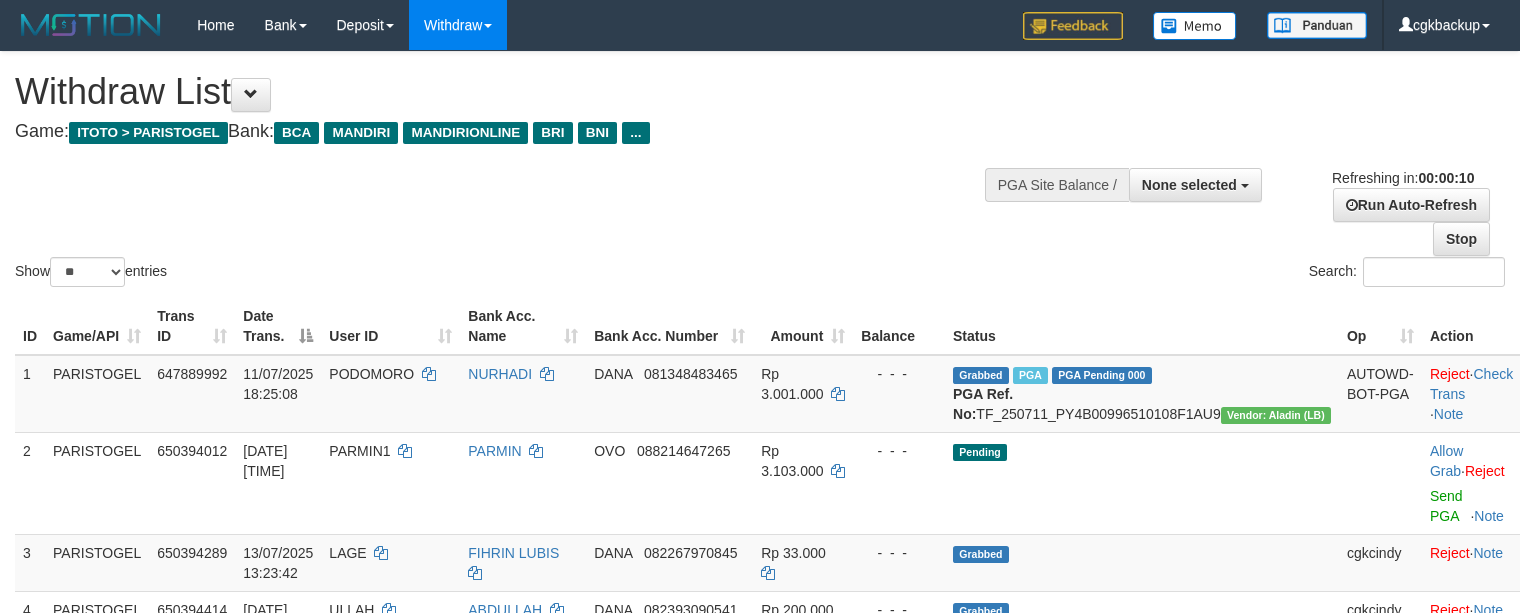 select 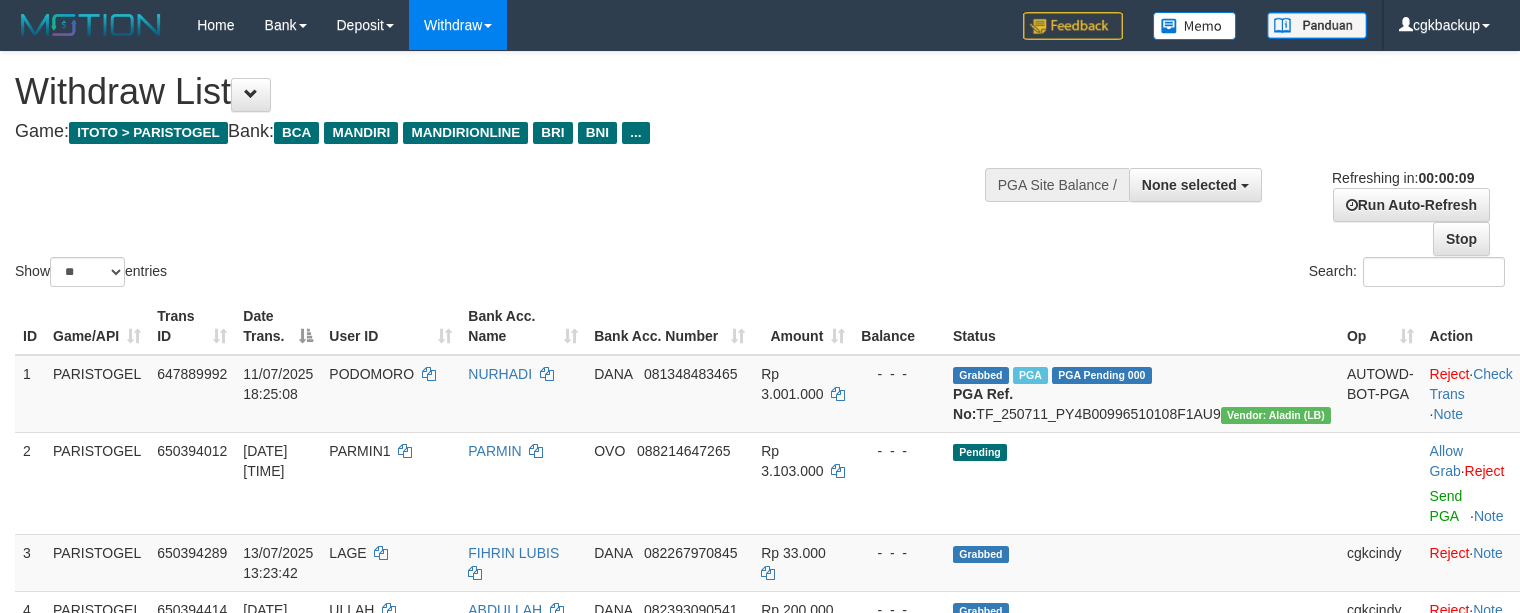 select 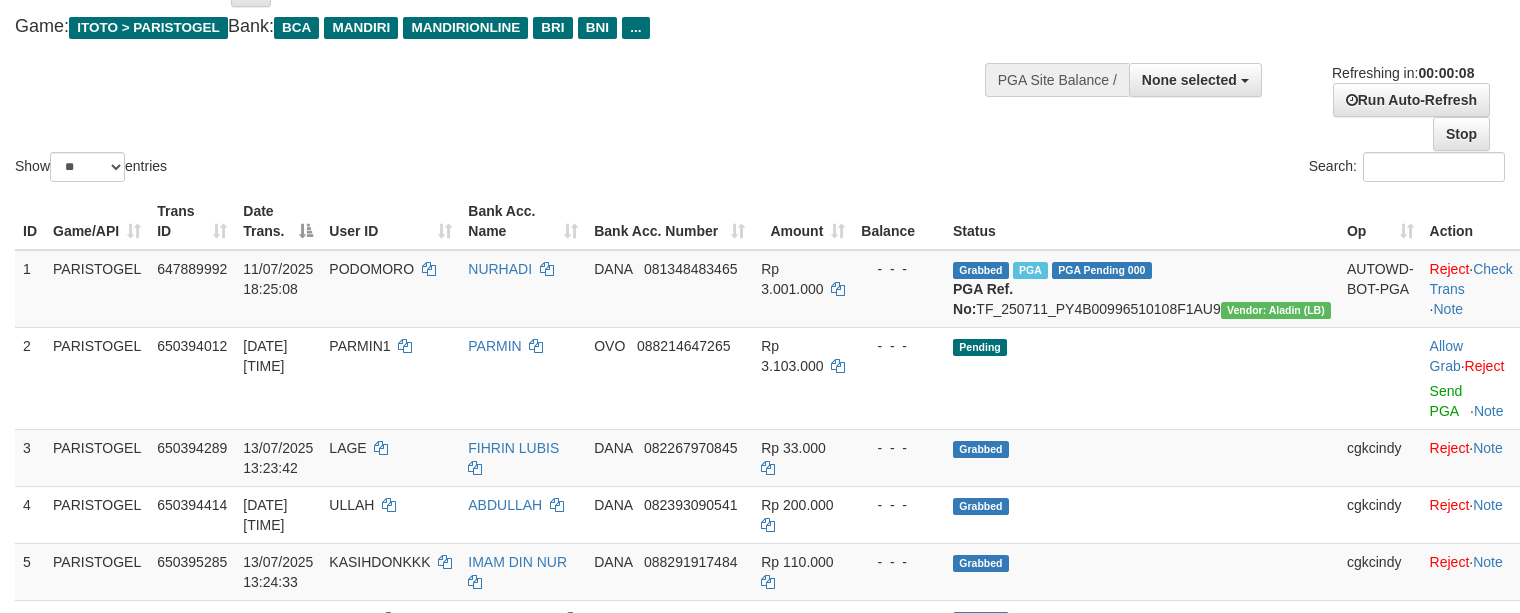 scroll, scrollTop: 266, scrollLeft: 0, axis: vertical 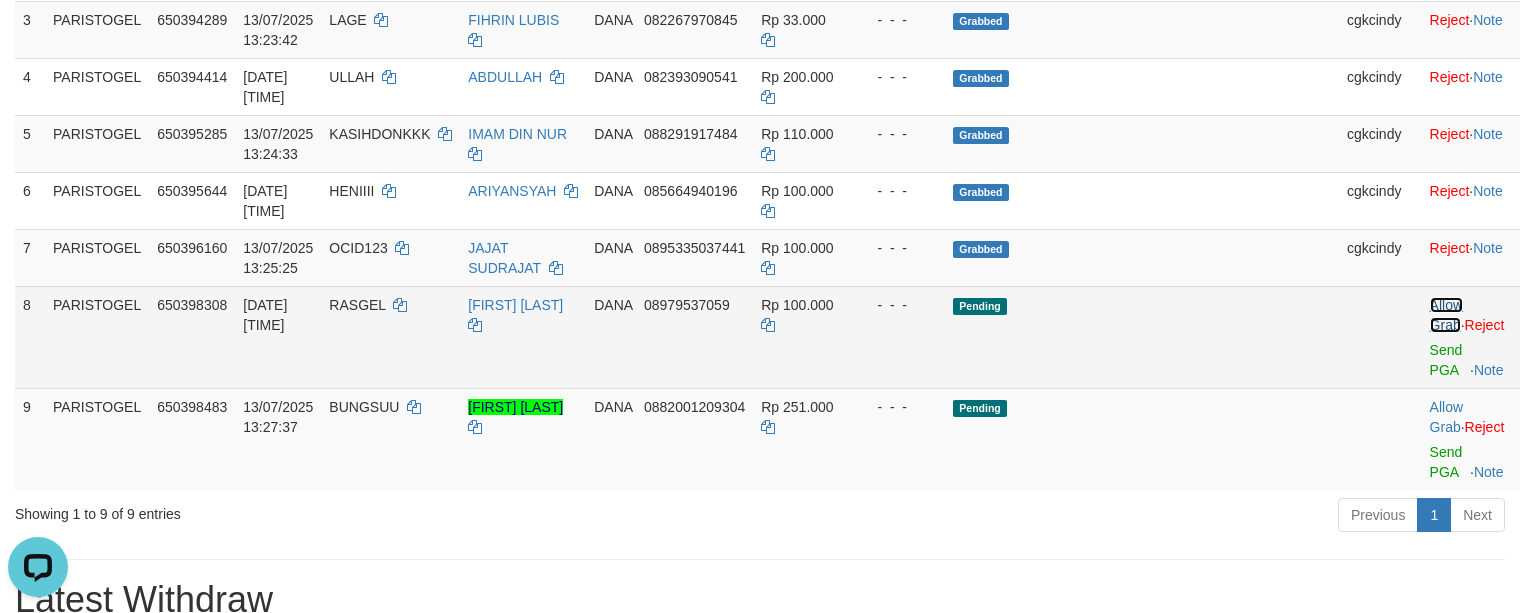 click on "Allow Grab" at bounding box center (1446, 315) 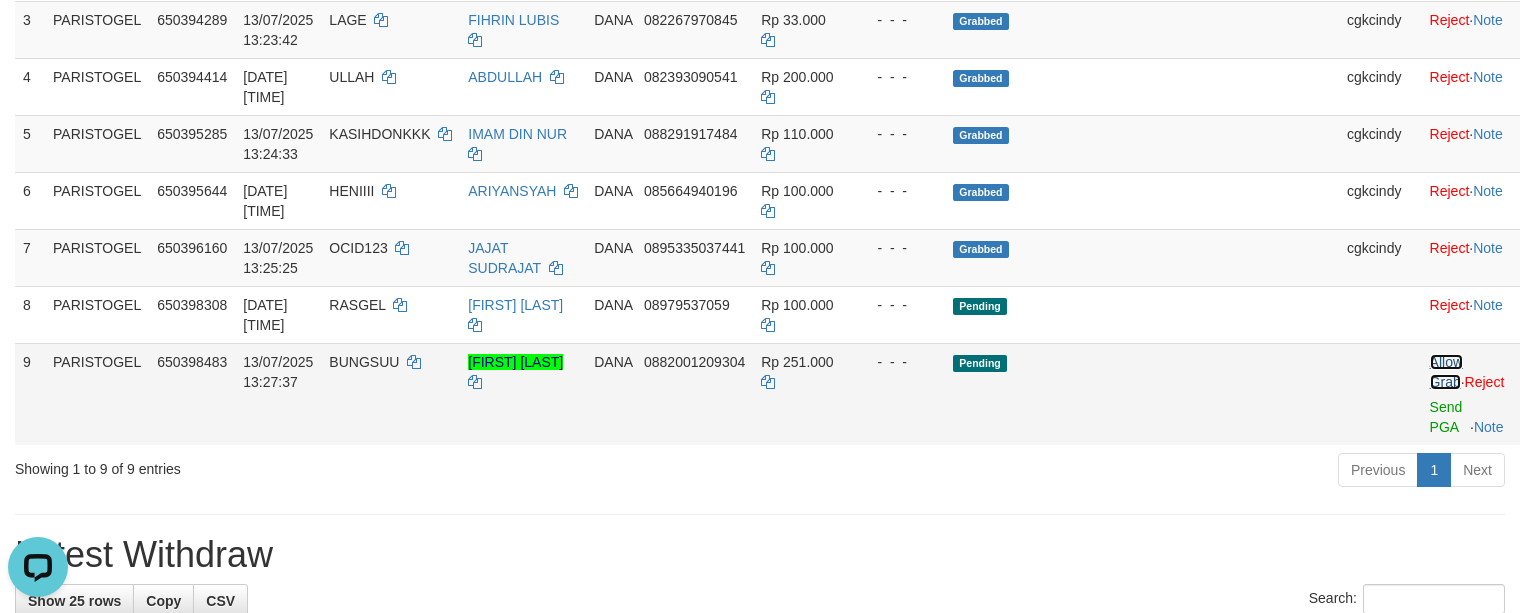 click on "Allow Grab" at bounding box center [1446, 372] 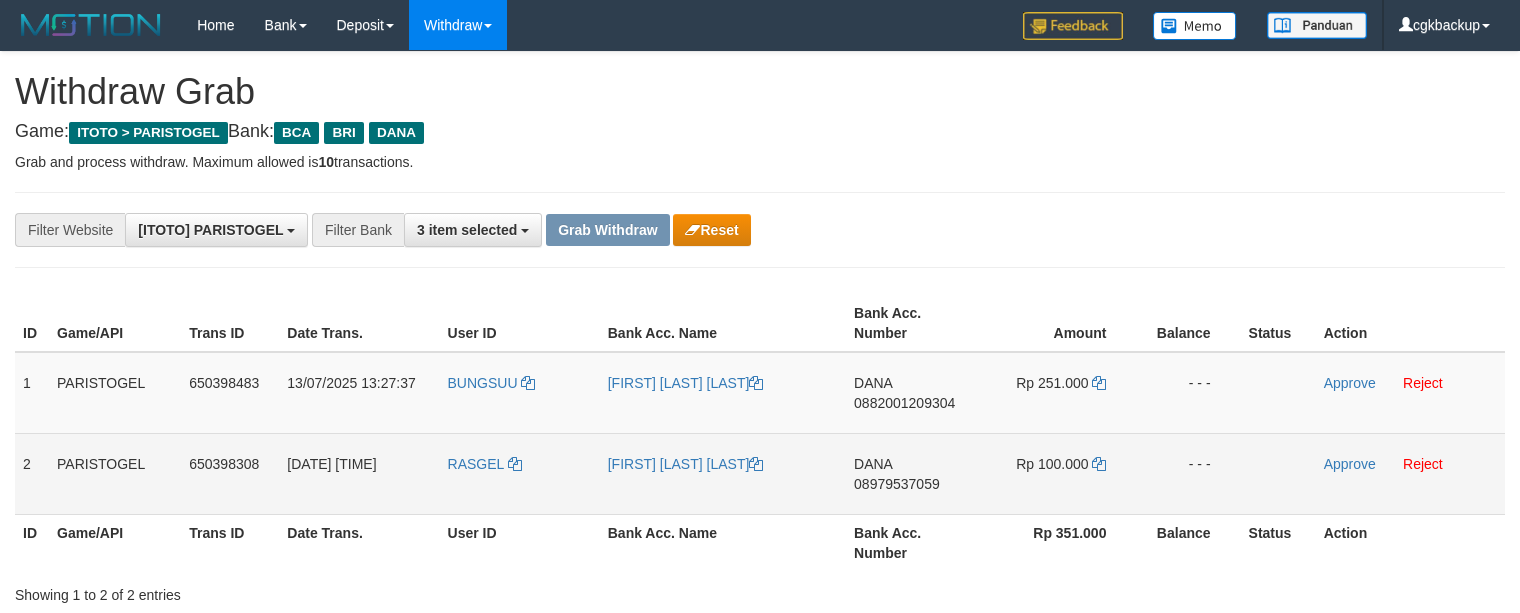 scroll, scrollTop: 0, scrollLeft: 0, axis: both 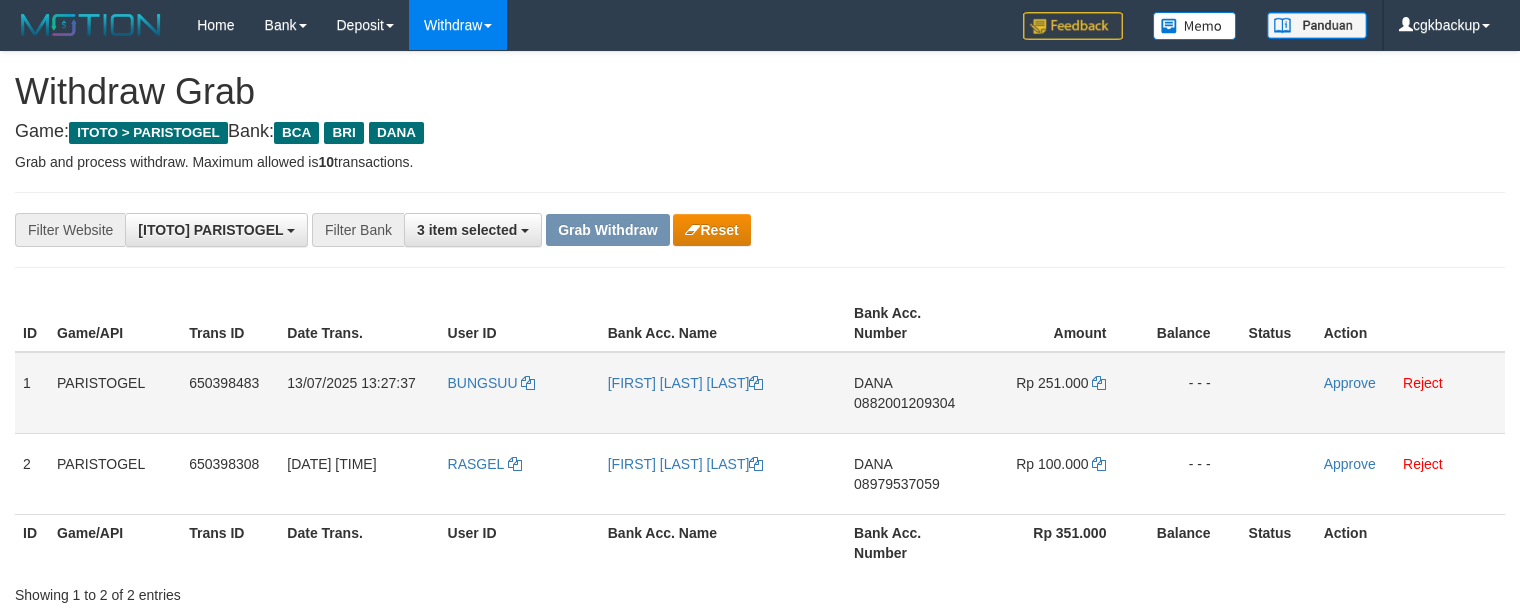 click on "BUNGSUU" at bounding box center (520, 393) 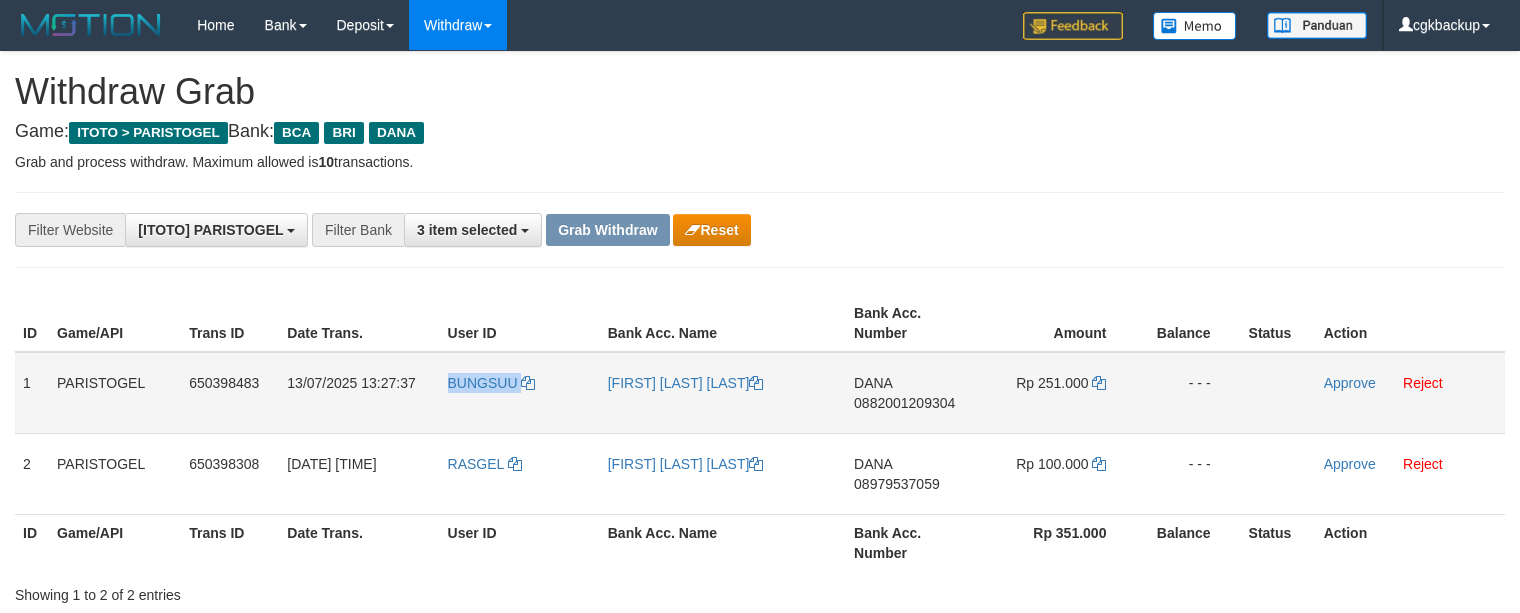 click on "BUNGSUU" at bounding box center (520, 393) 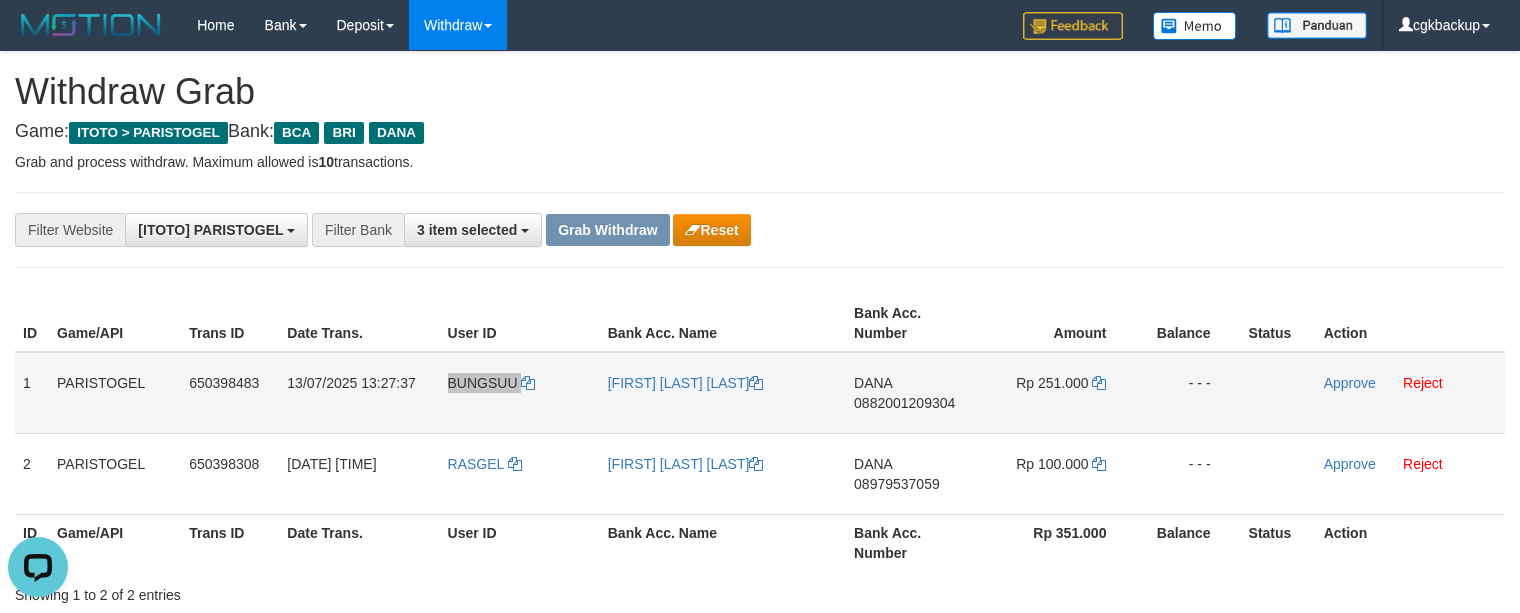 scroll, scrollTop: 0, scrollLeft: 0, axis: both 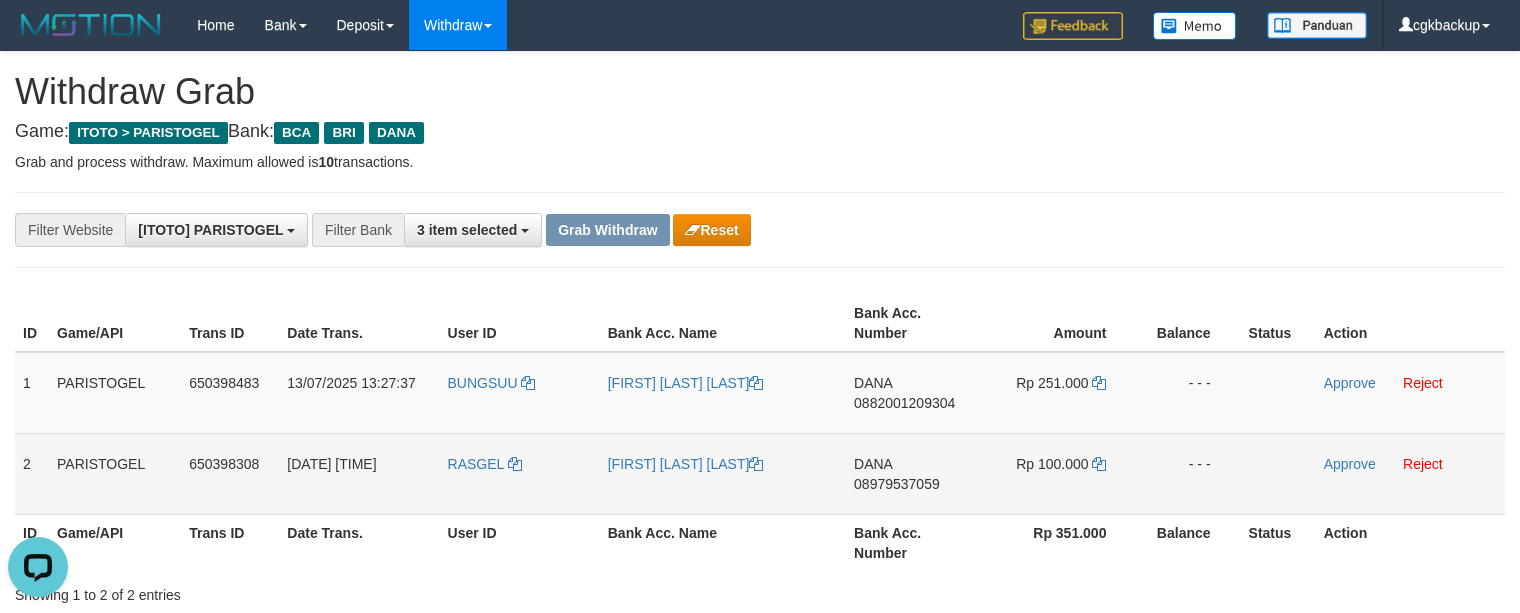 click on "RASGEL" at bounding box center (520, 473) 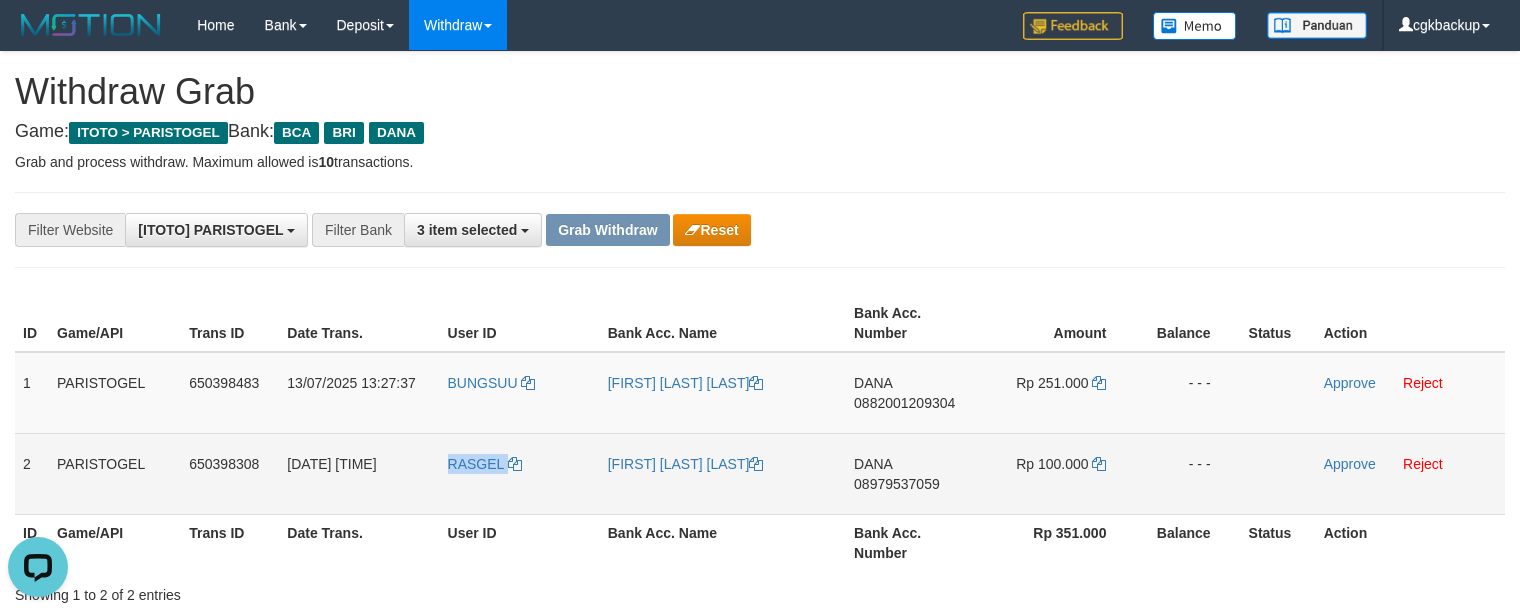 click on "RASGEL" at bounding box center (520, 473) 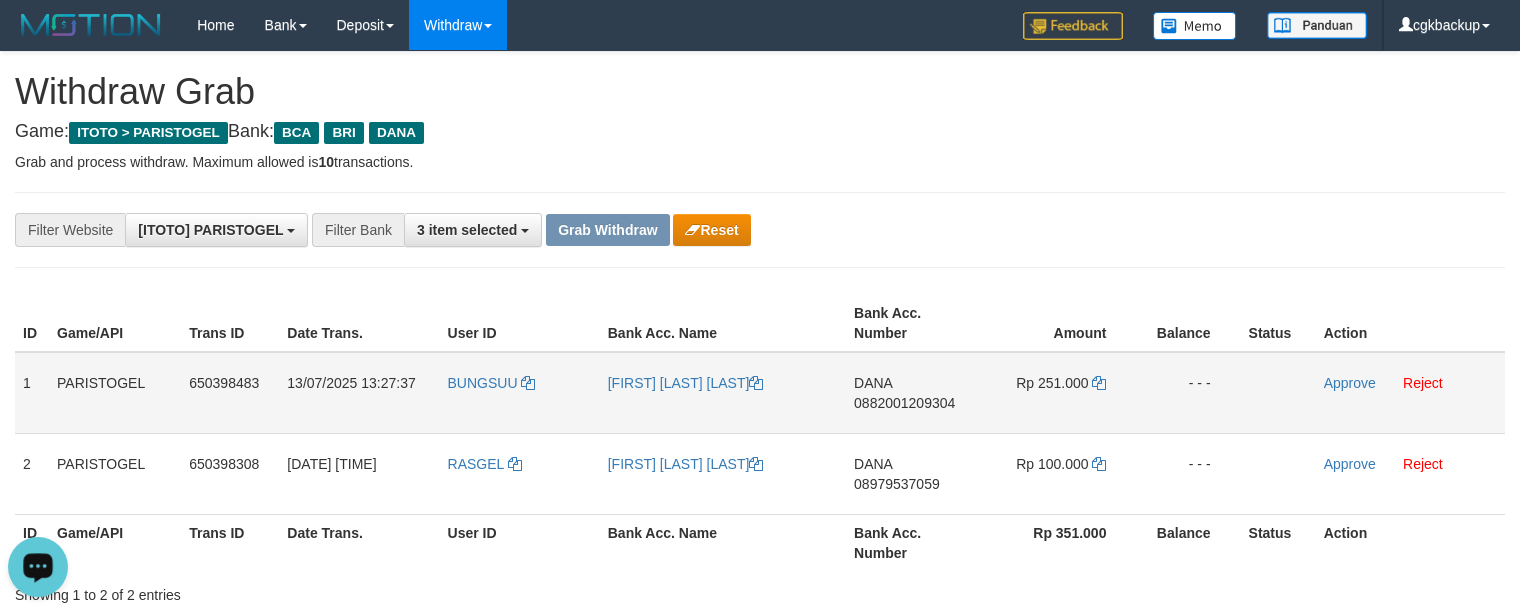 click on "[FIRST] [LAST]" at bounding box center [723, 393] 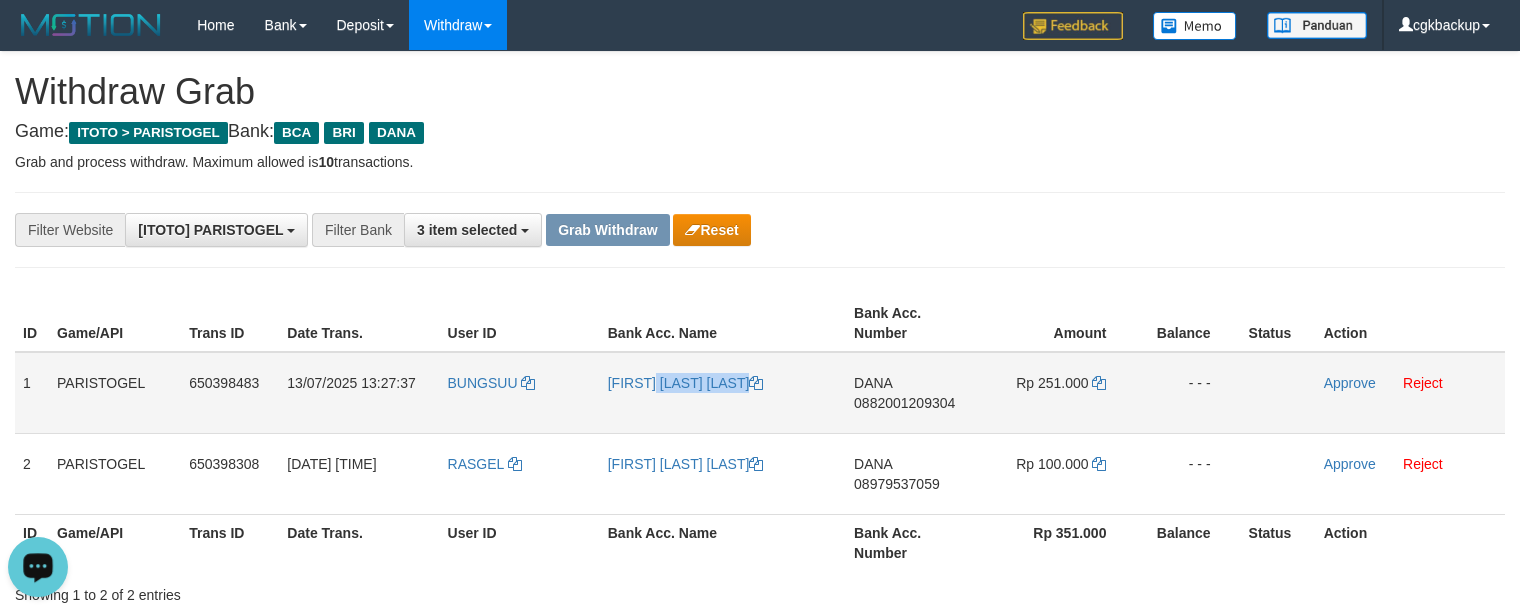 click on "[FIRST] [MIDDLE] [LAST]" at bounding box center [723, 393] 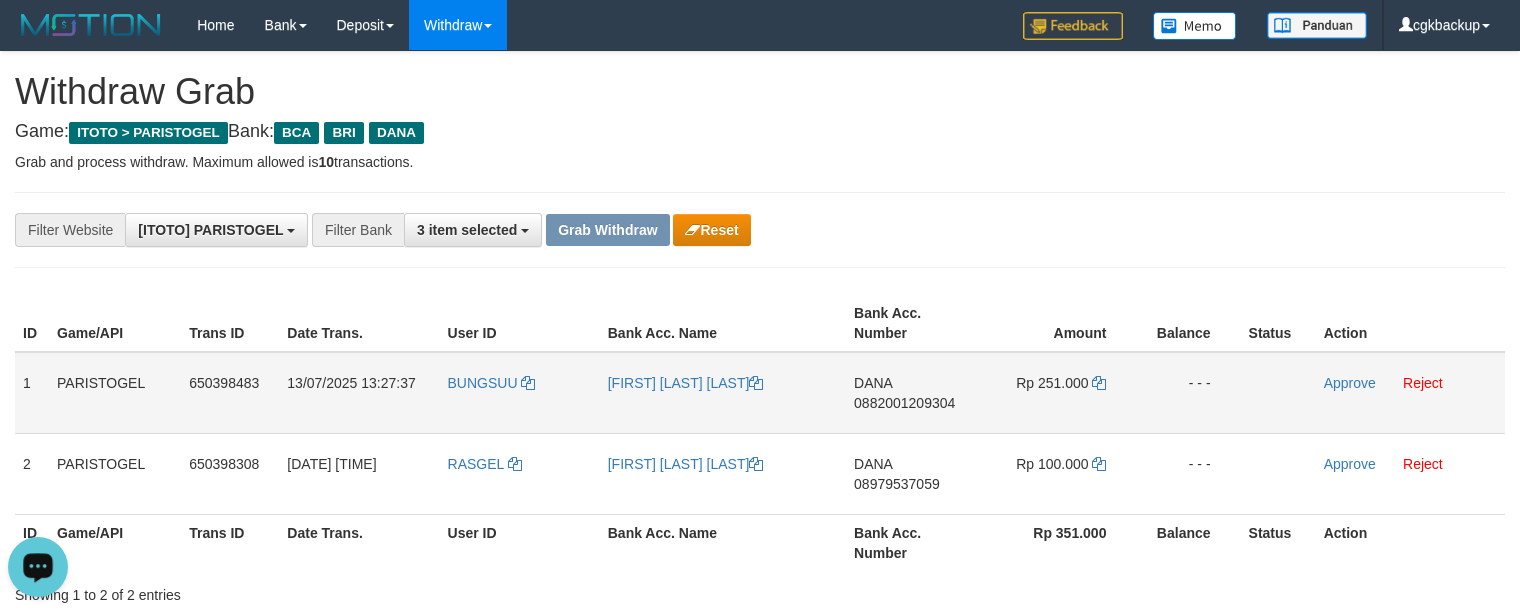 click on "BUNGSUU" at bounding box center (520, 393) 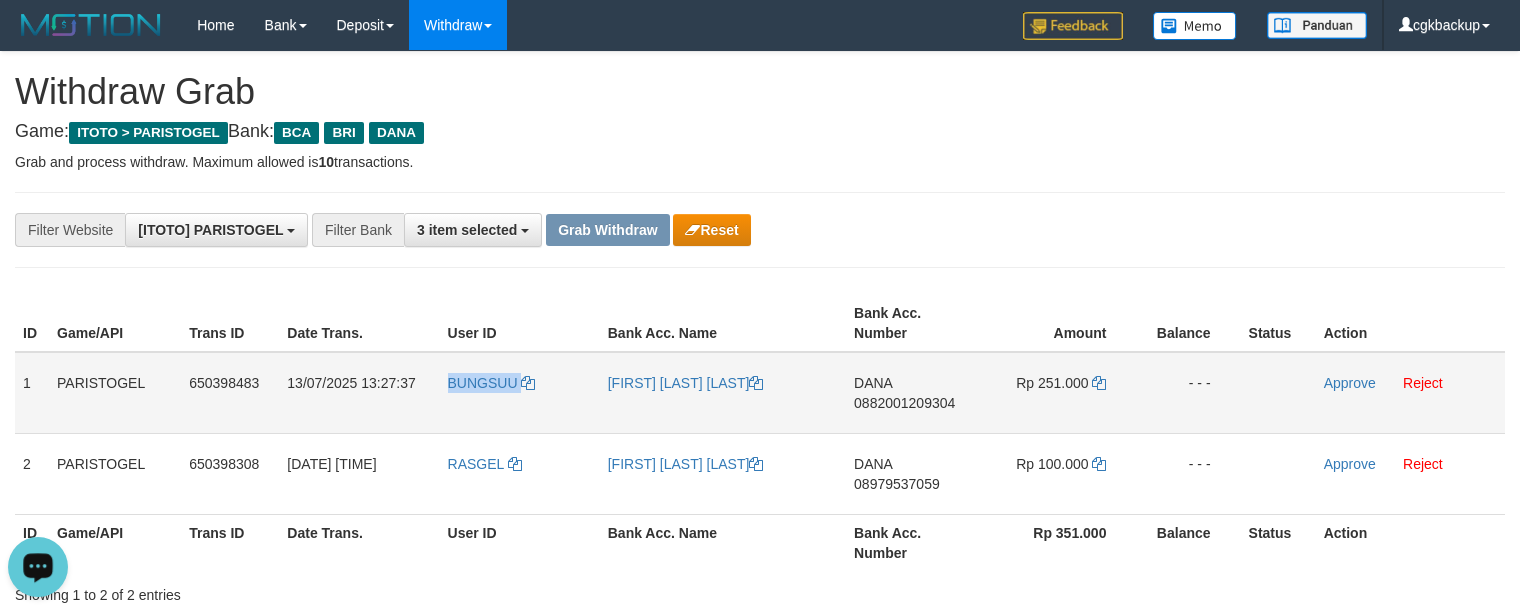 click on "BUNGSUU" at bounding box center (520, 393) 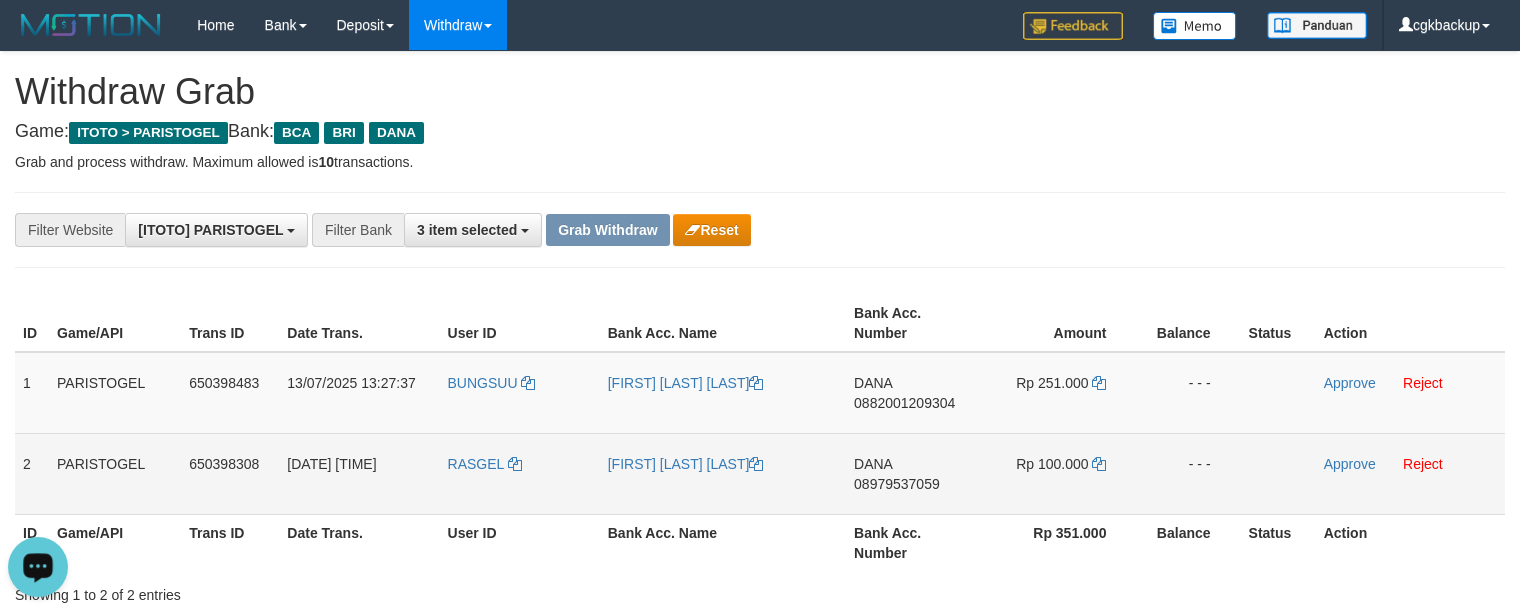 click on "[FIRST] [LAST]" at bounding box center (723, 473) 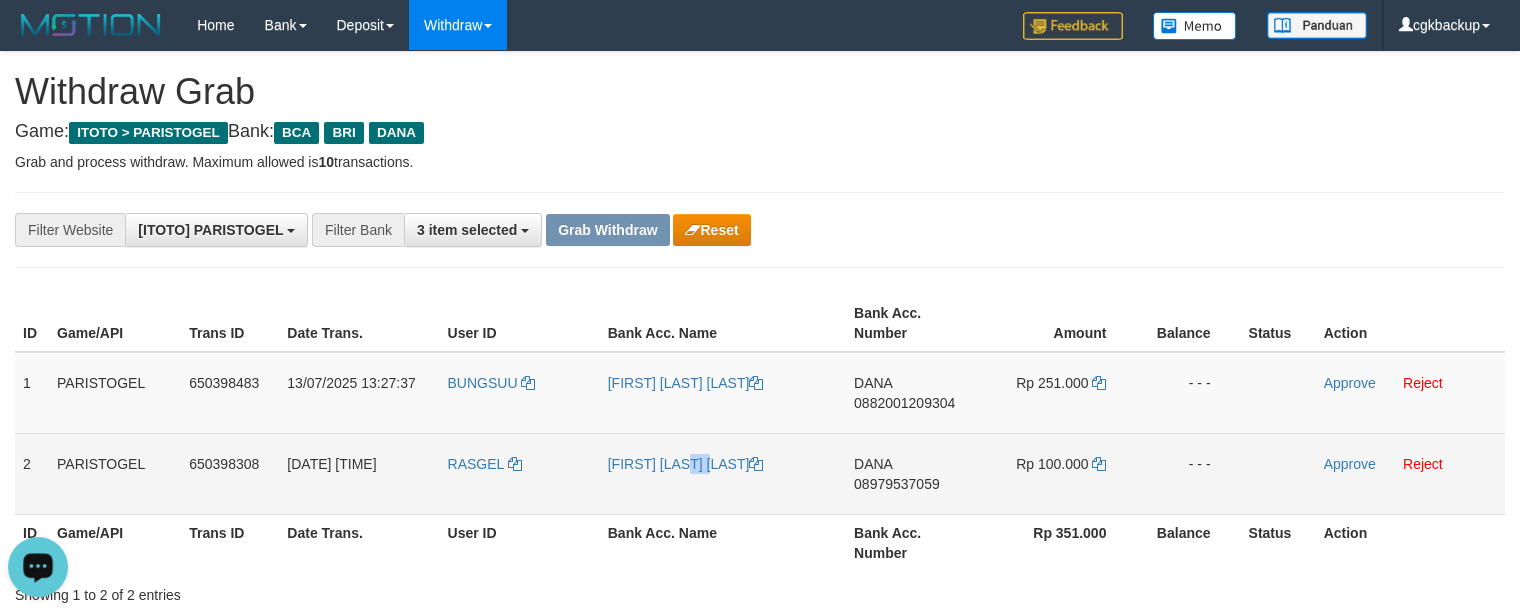 click on "[FIRST] [LAST] [LAST]" at bounding box center (723, 473) 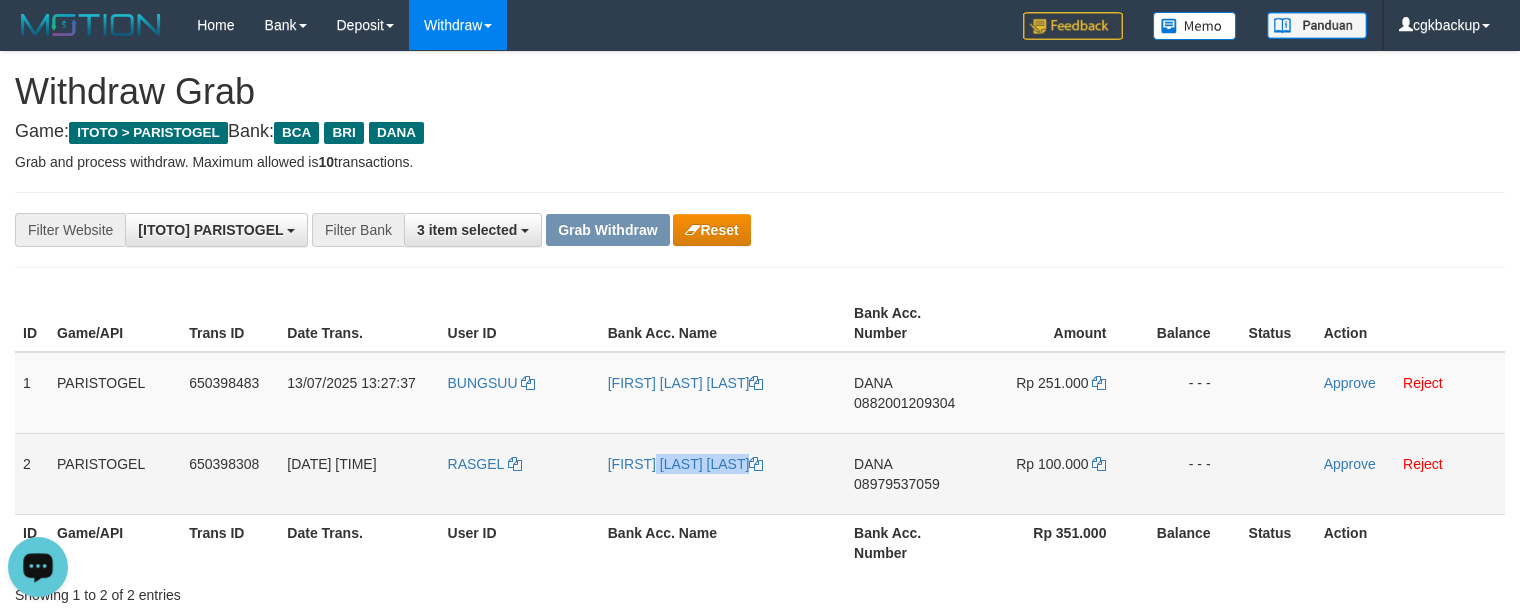 copy on "[FIRST] [LAST] [LAST]" 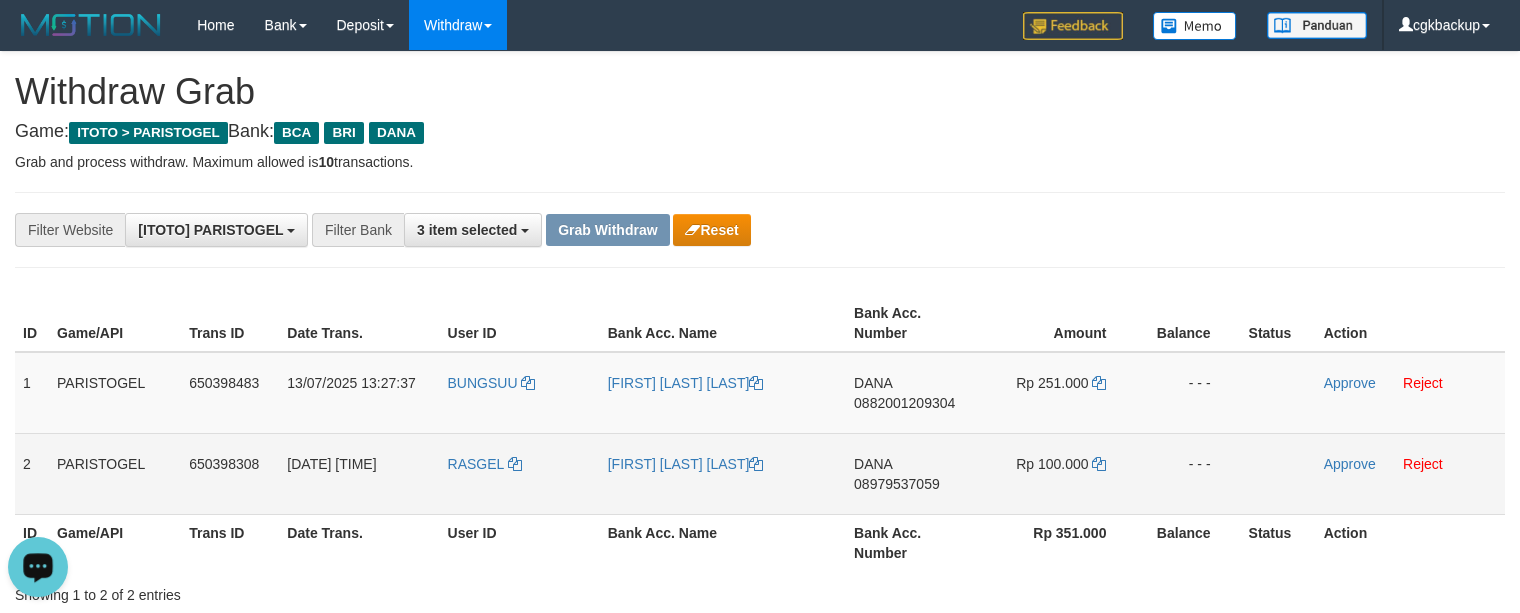 click on "RASGEL" at bounding box center (520, 473) 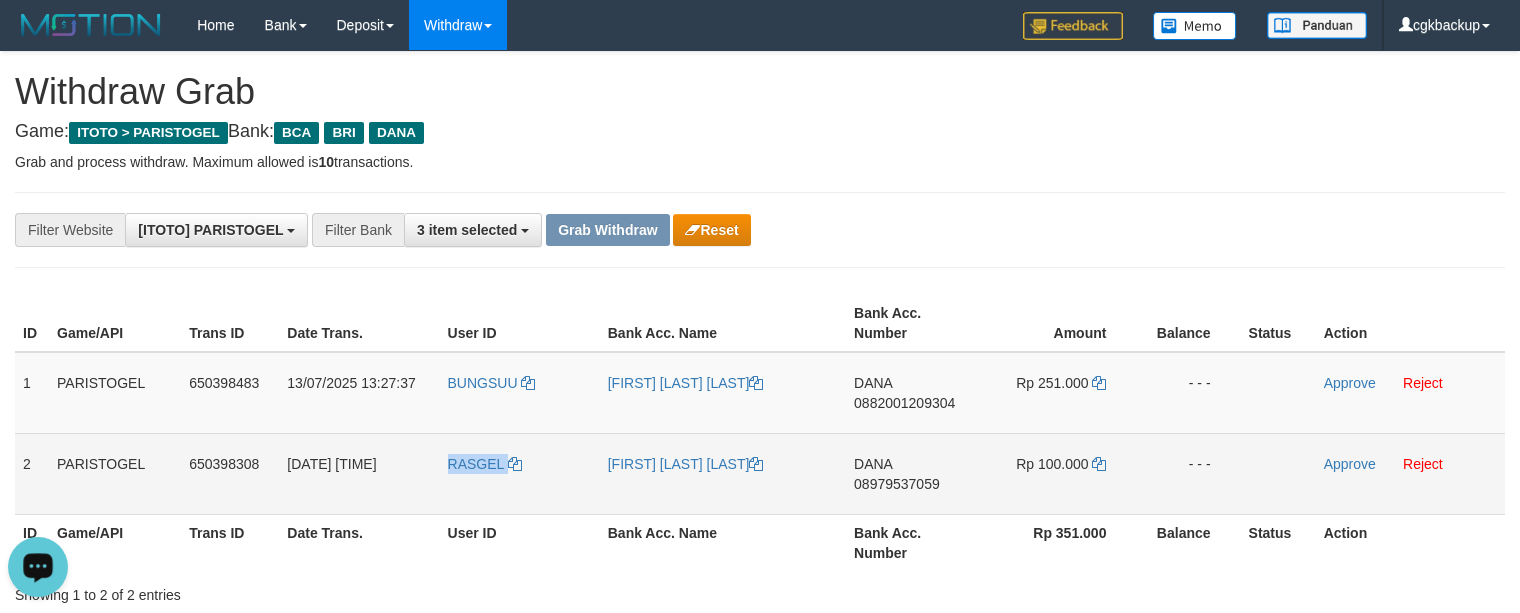 copy on "RASGEL" 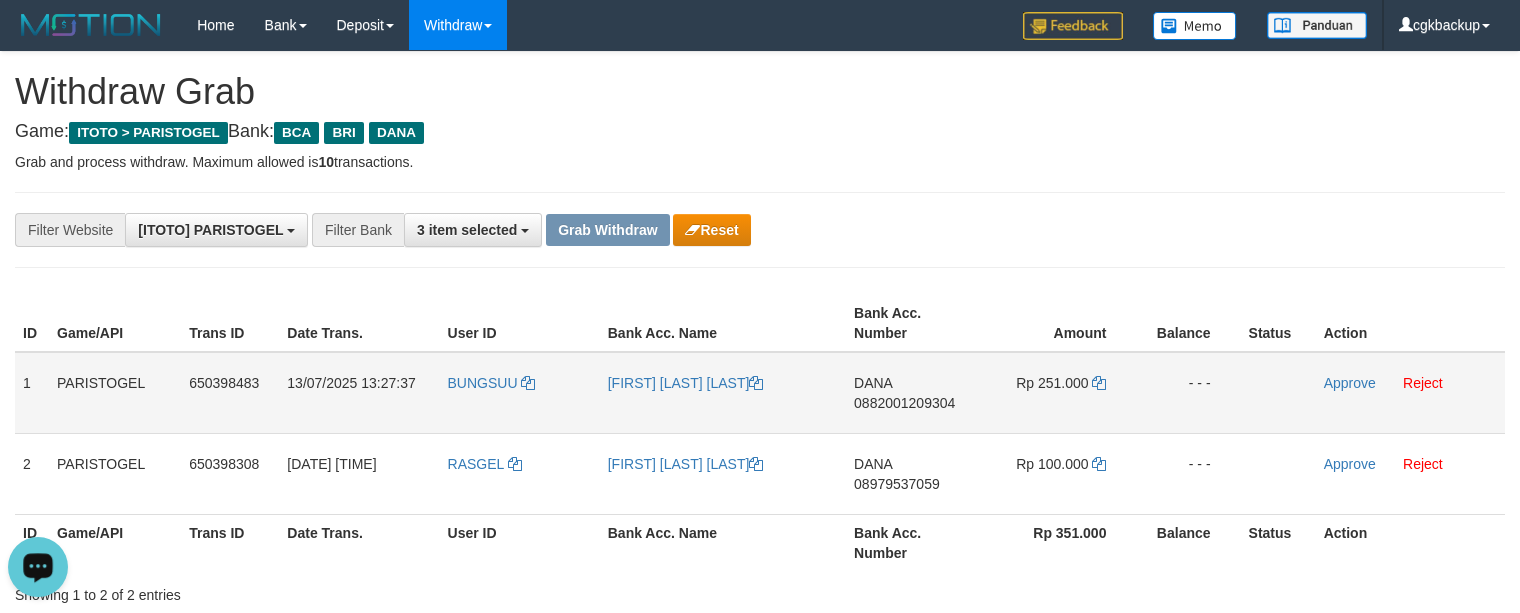 drag, startPoint x: 869, startPoint y: 398, endPoint x: 880, endPoint y: 409, distance: 15.556349 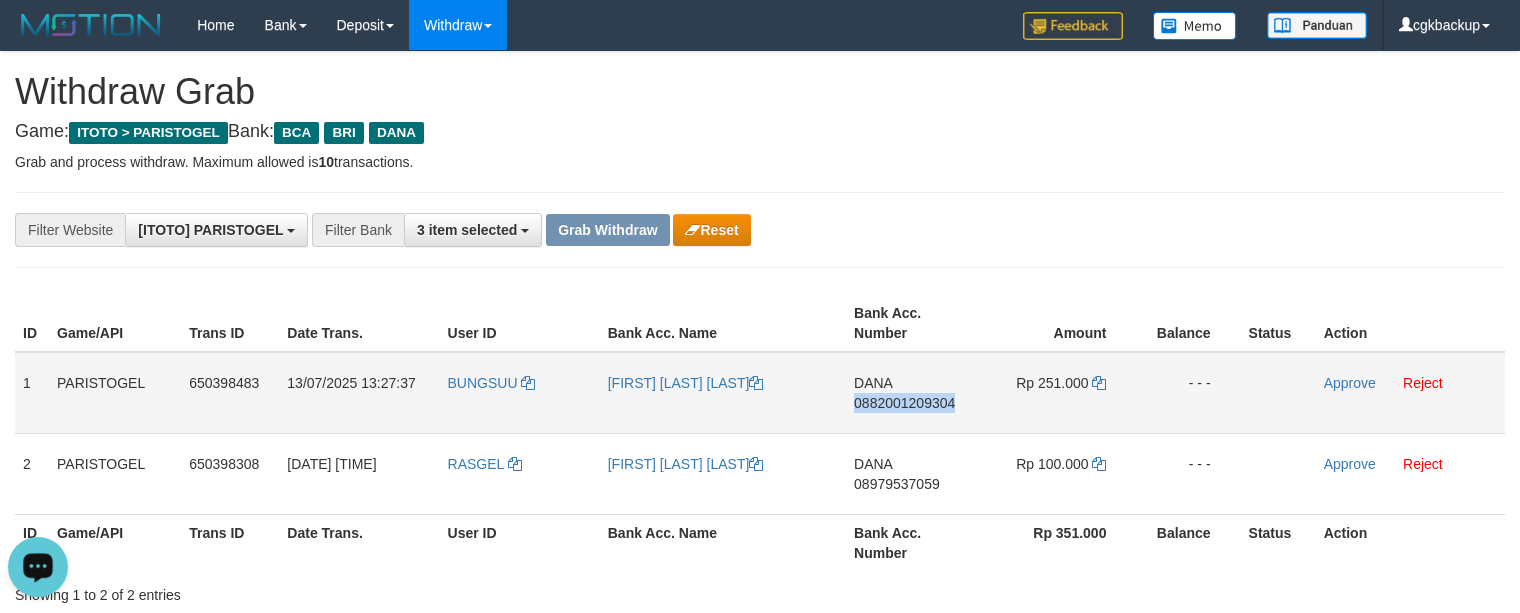 click on "DANA
0882001209304" at bounding box center [912, 393] 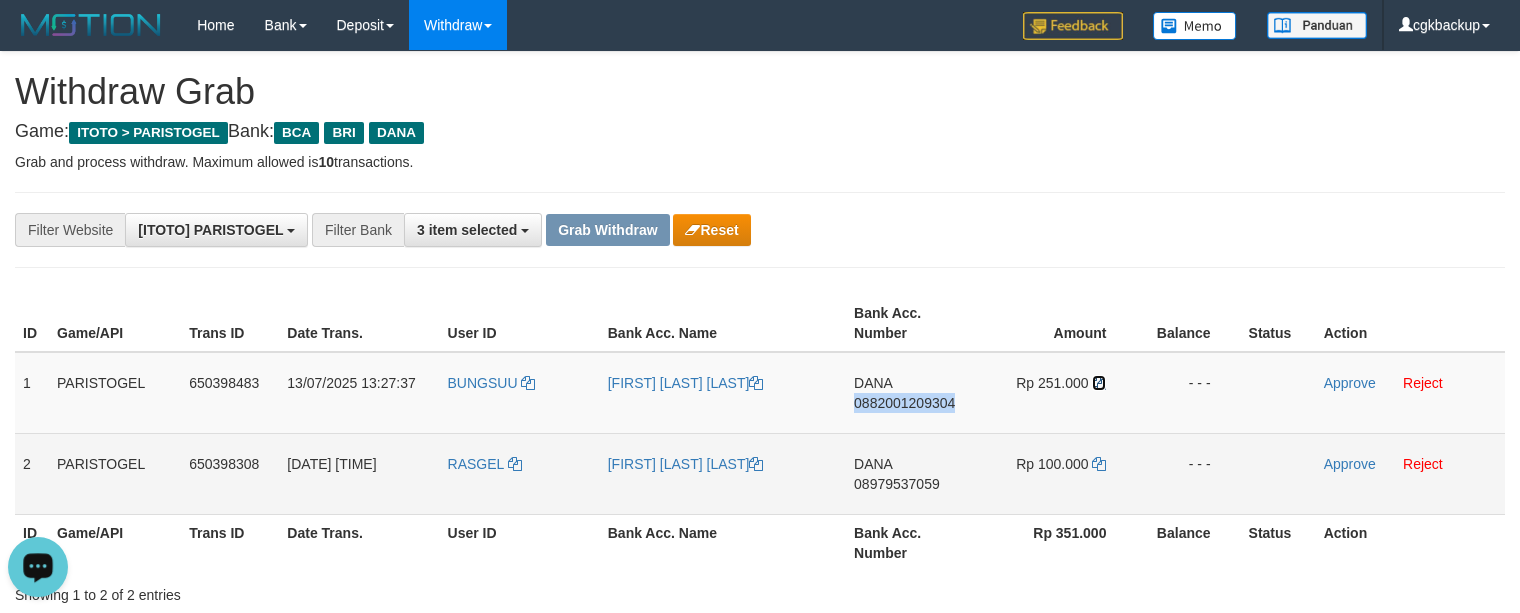 click at bounding box center [1099, 383] 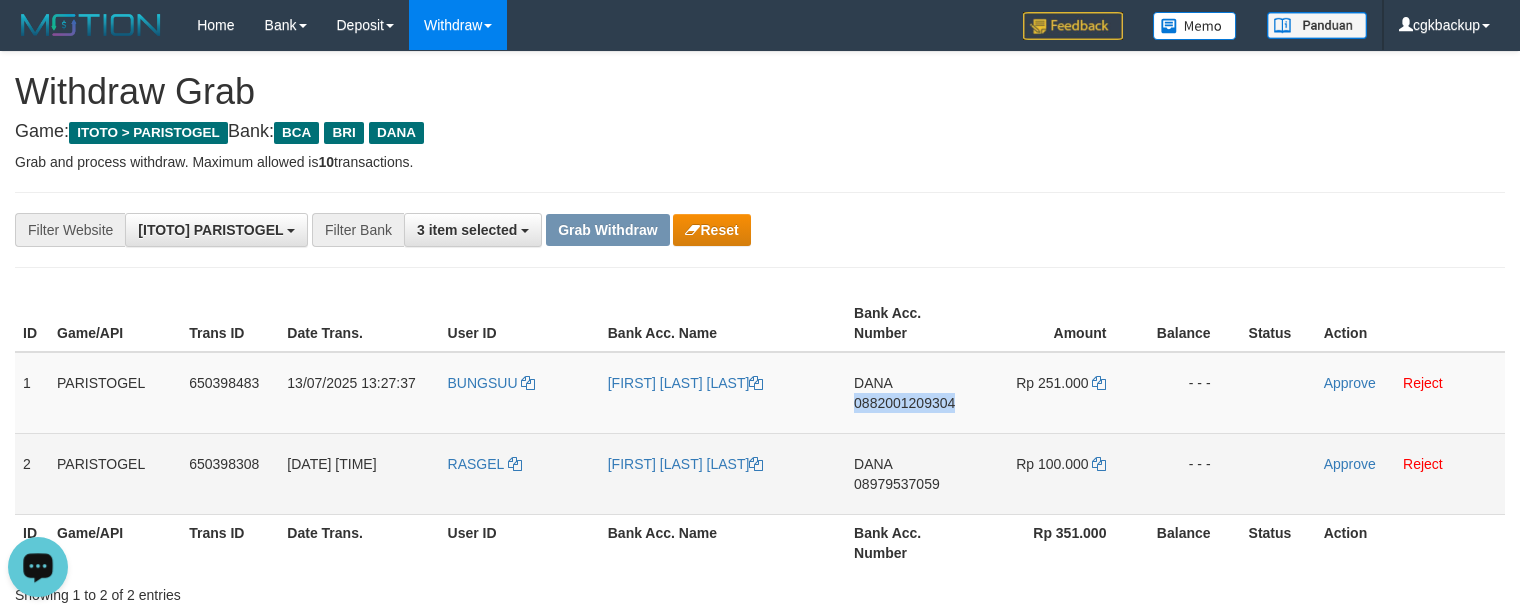 copy on "0882001209304" 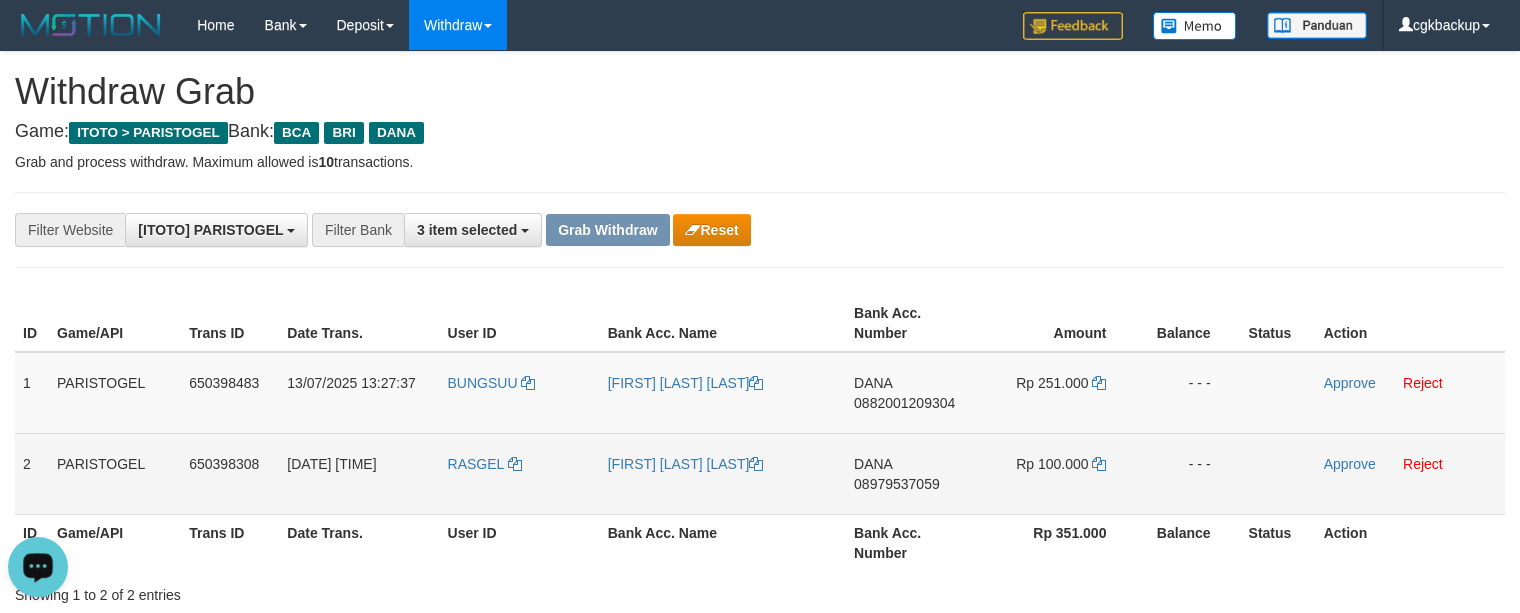 click on "DANA
08979537059" at bounding box center [912, 473] 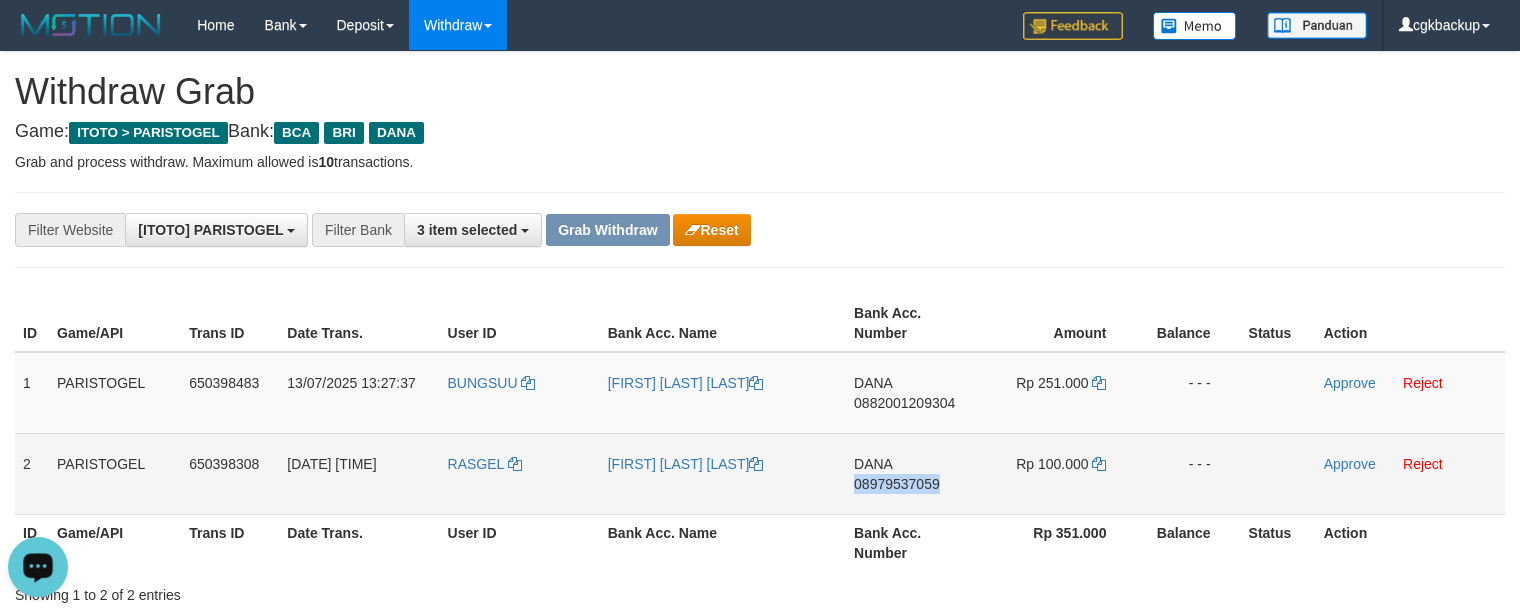click on "DANA
08979537059" at bounding box center (912, 473) 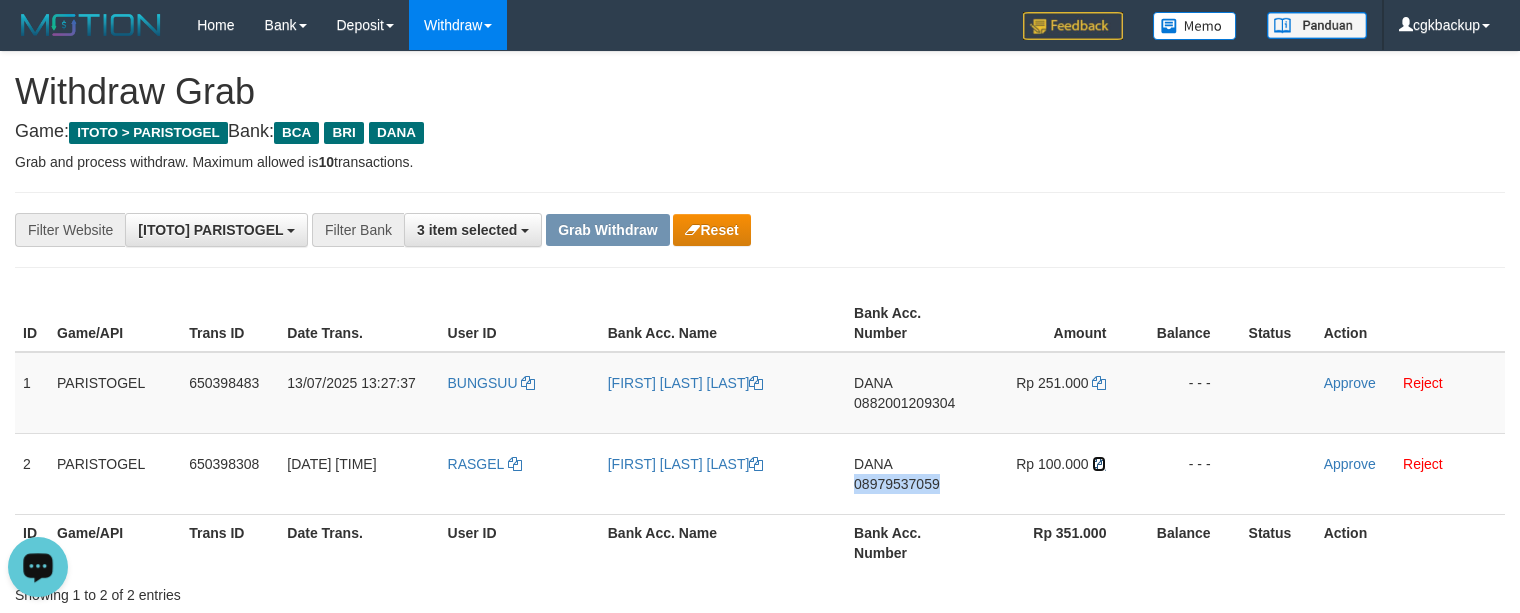 click at bounding box center [1099, 464] 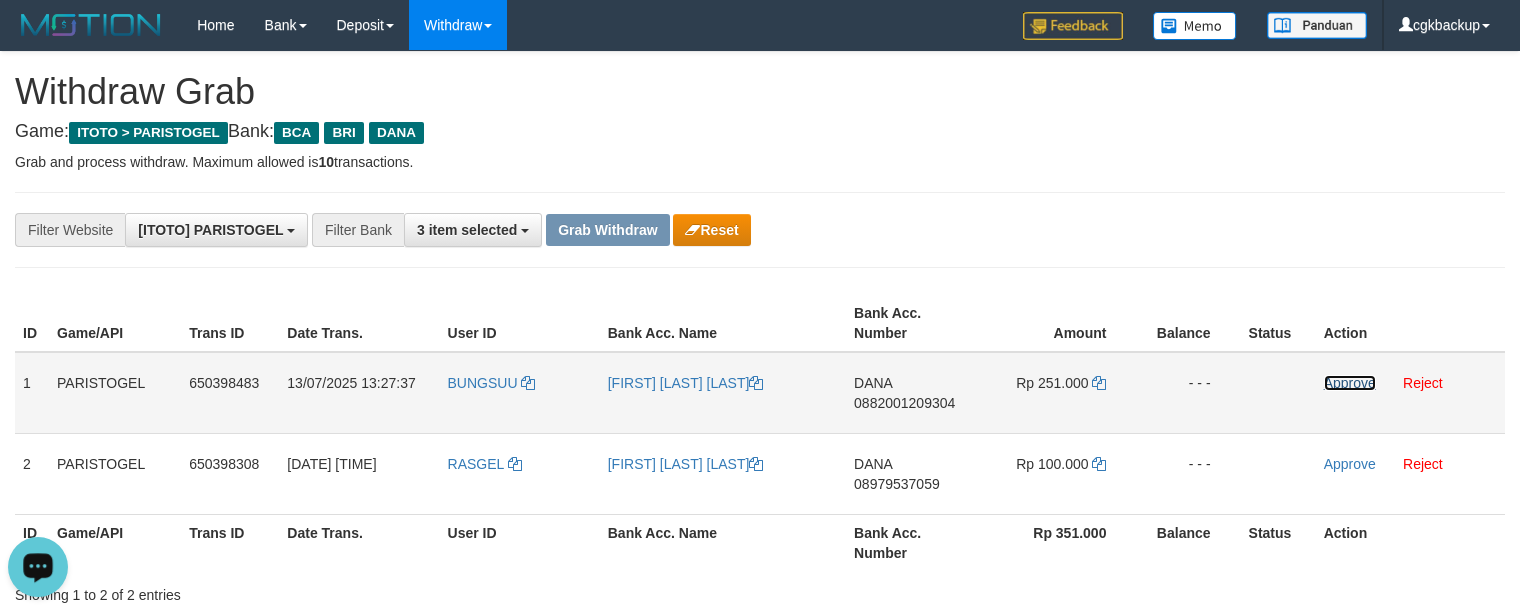 click on "Approve" at bounding box center (1350, 383) 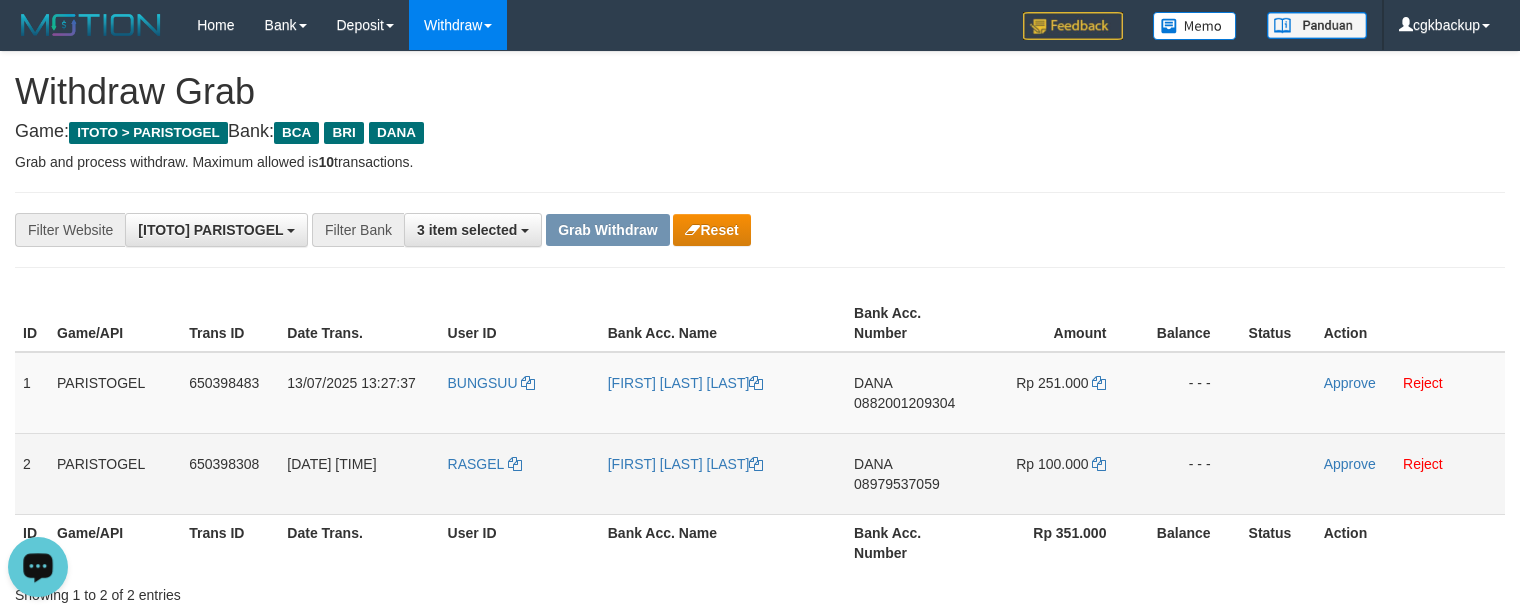 click on "Approve
Reject" at bounding box center (1410, 473) 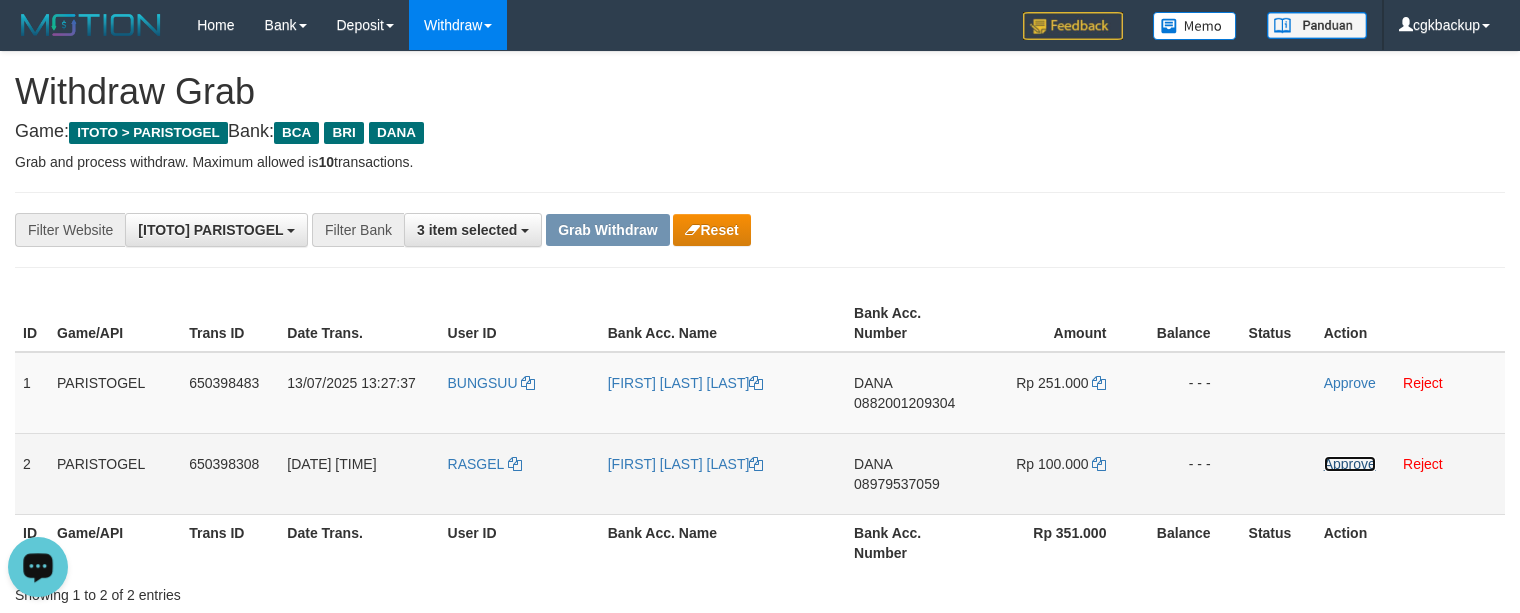 click on "Approve" at bounding box center [1350, 464] 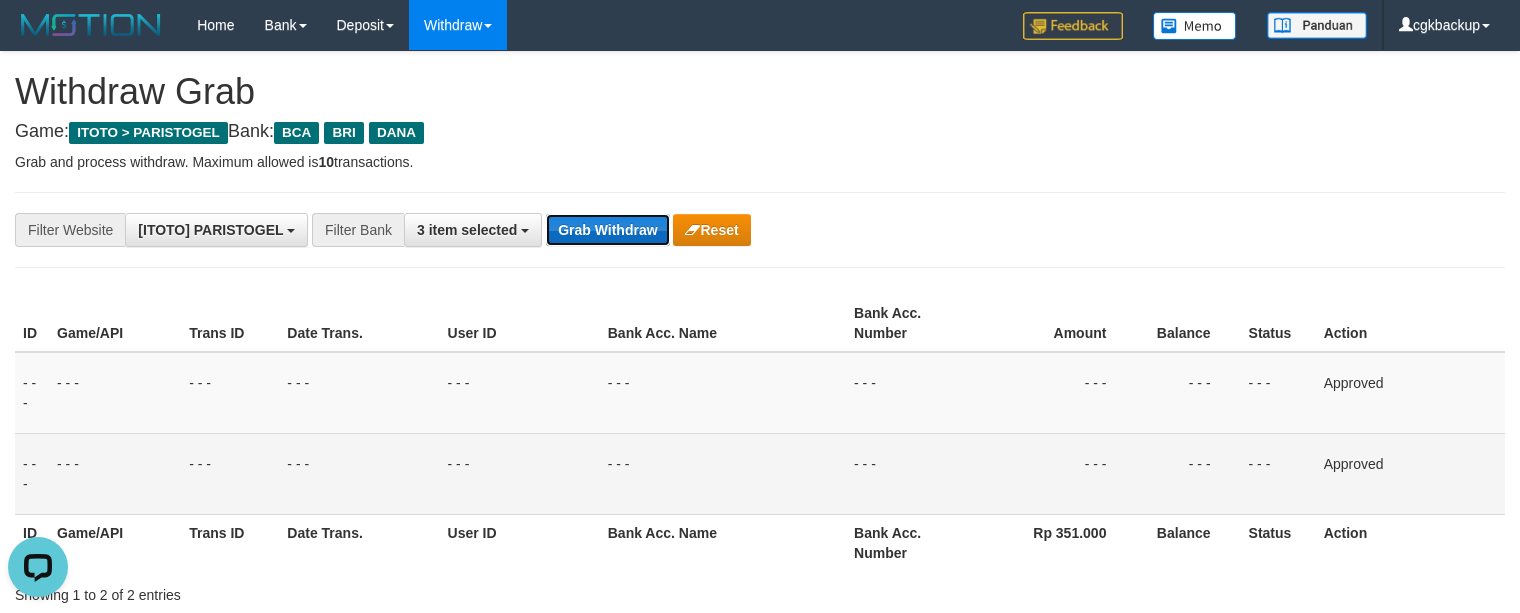 click on "Grab Withdraw" at bounding box center (607, 230) 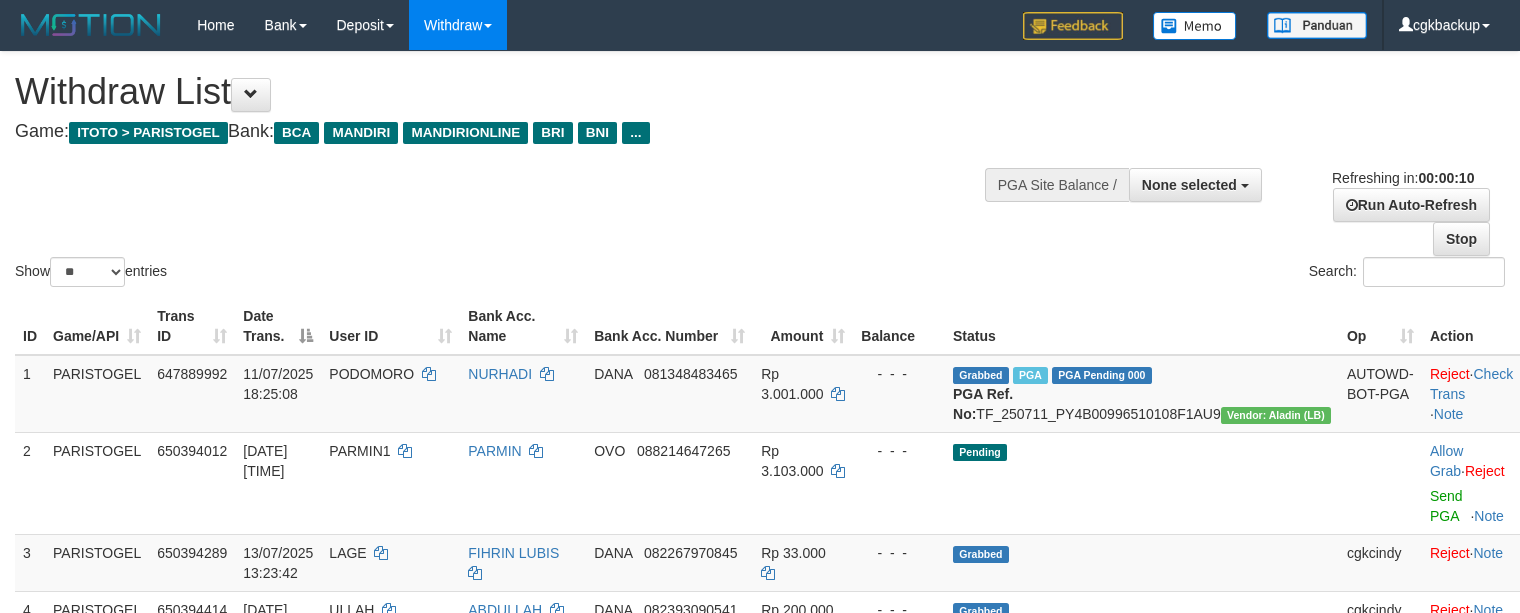select 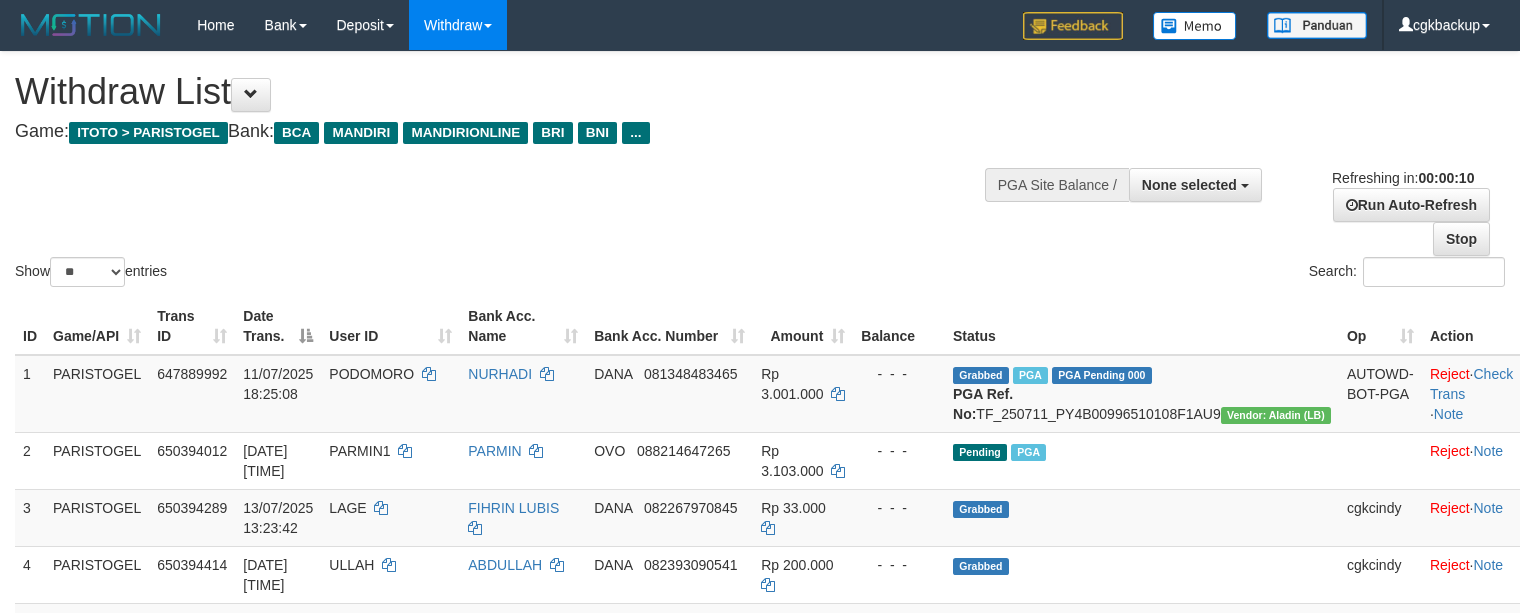 select 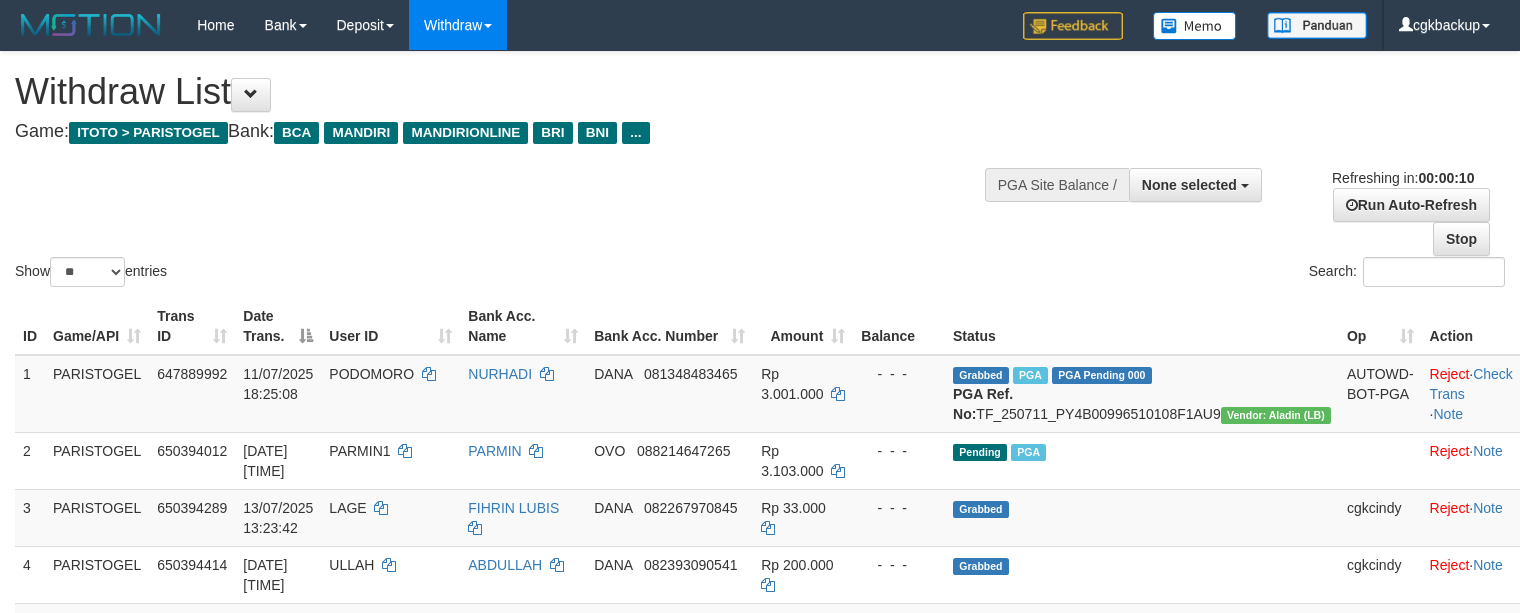 select 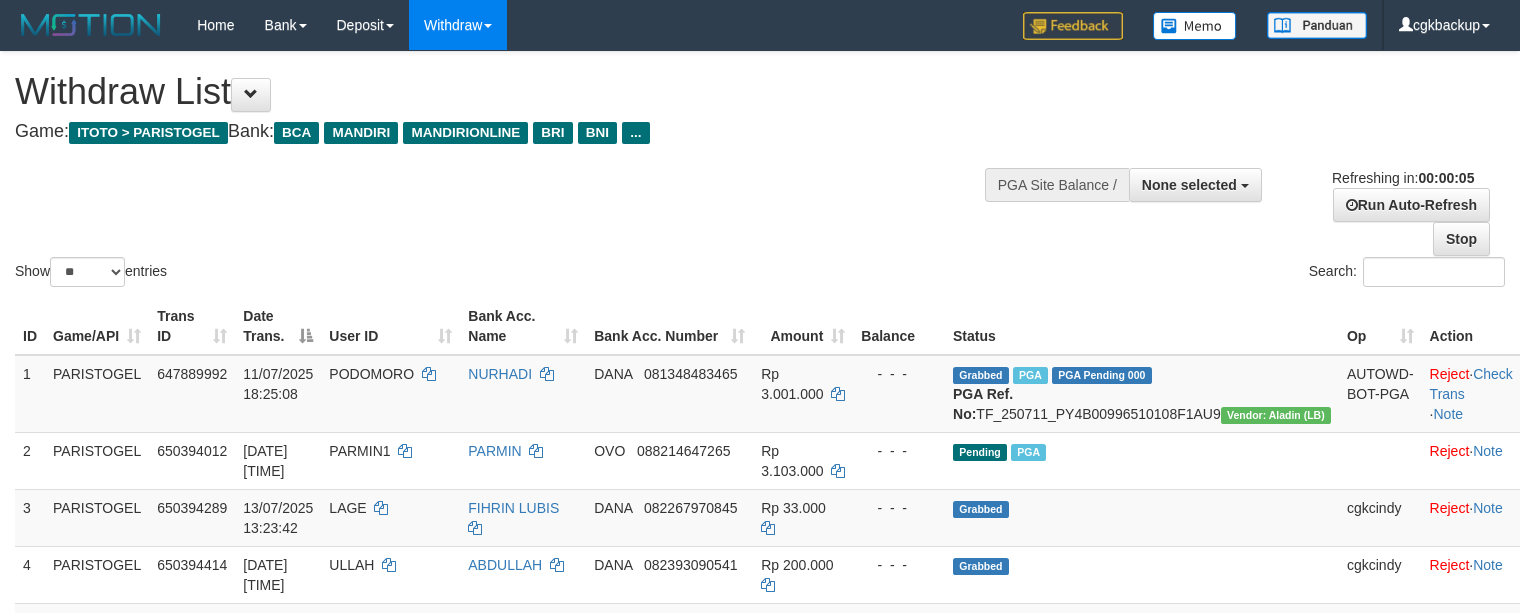 scroll, scrollTop: 0, scrollLeft: 0, axis: both 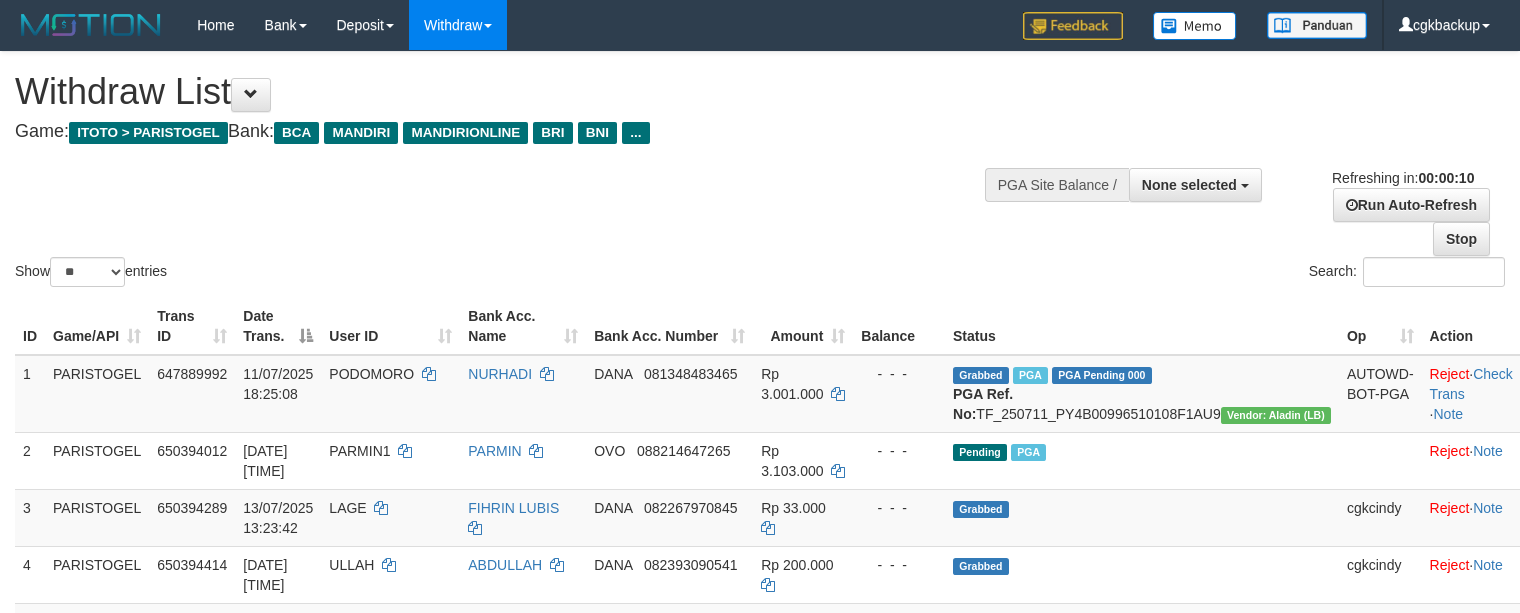 select 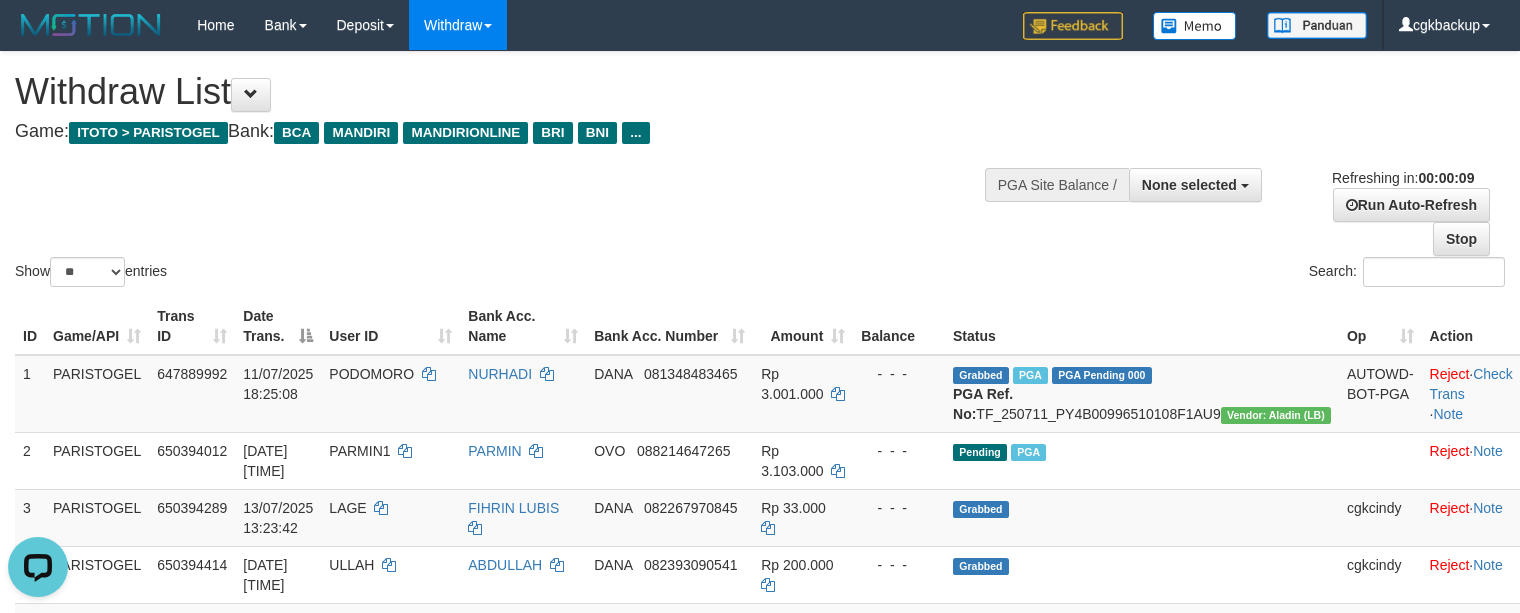 scroll, scrollTop: 0, scrollLeft: 0, axis: both 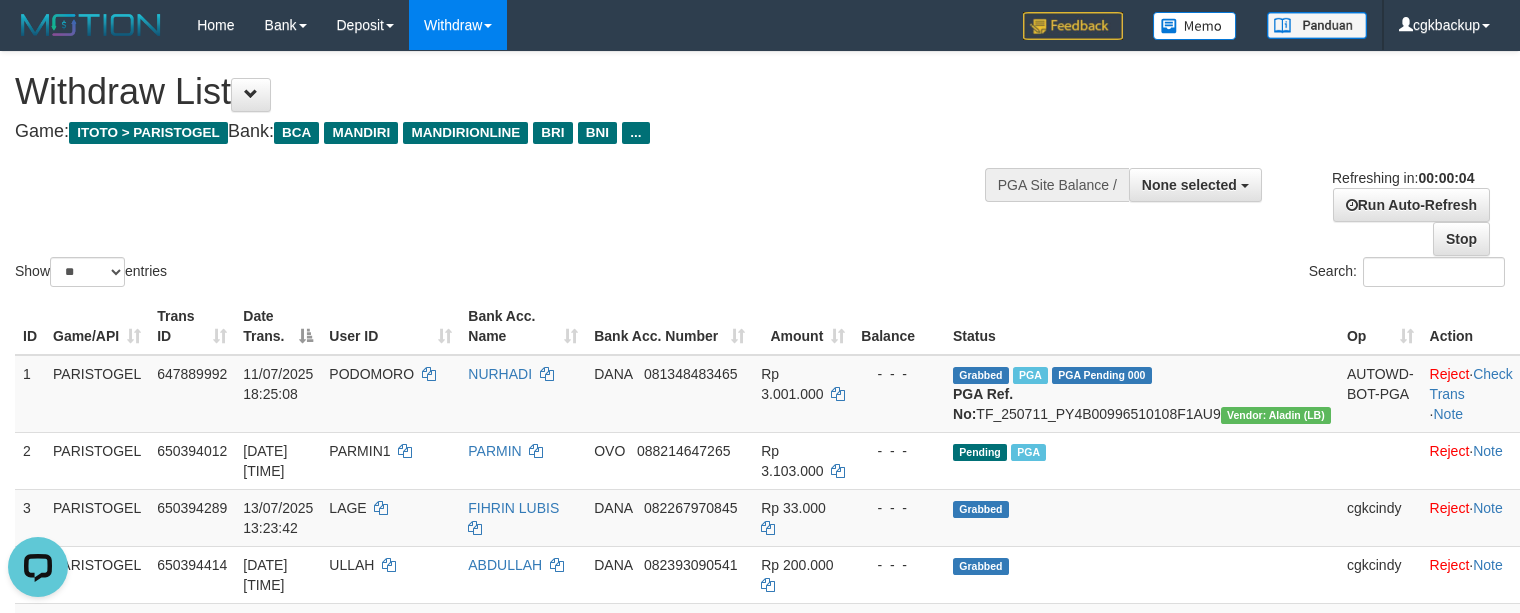 click on "Show  ** ** ** ***  entries Search:" at bounding box center (760, 171) 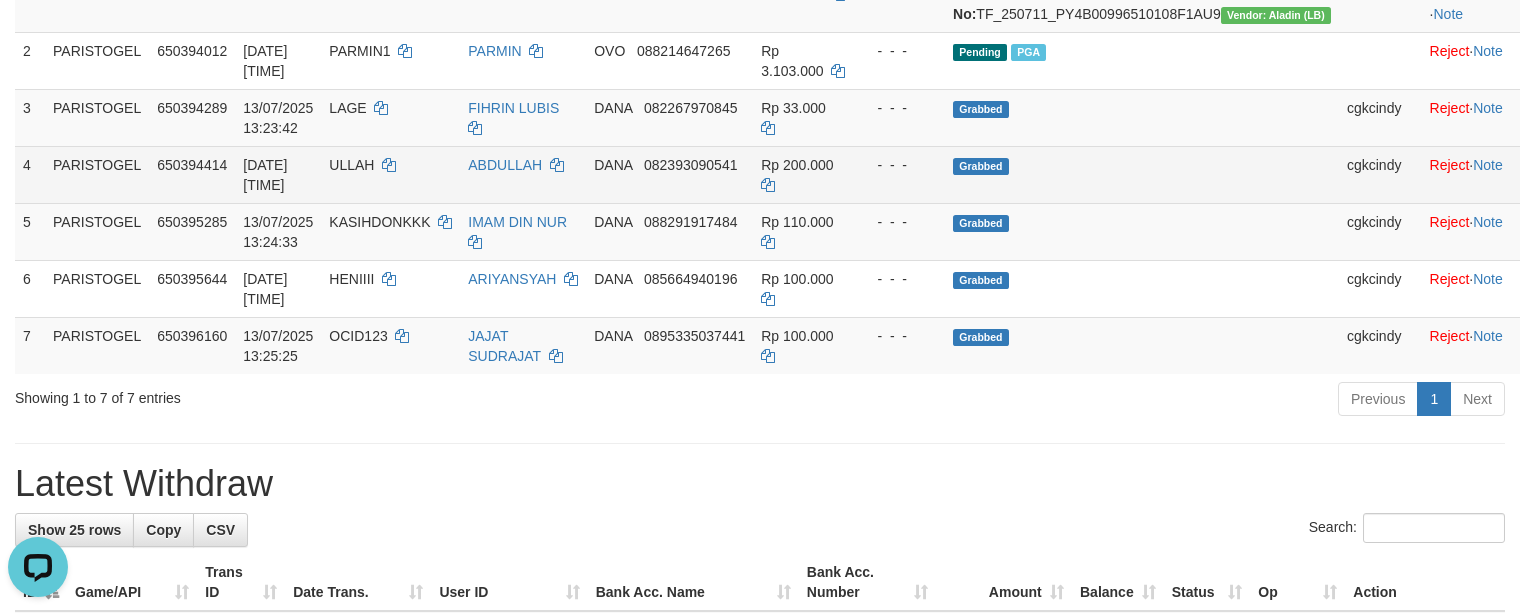 scroll, scrollTop: 266, scrollLeft: 0, axis: vertical 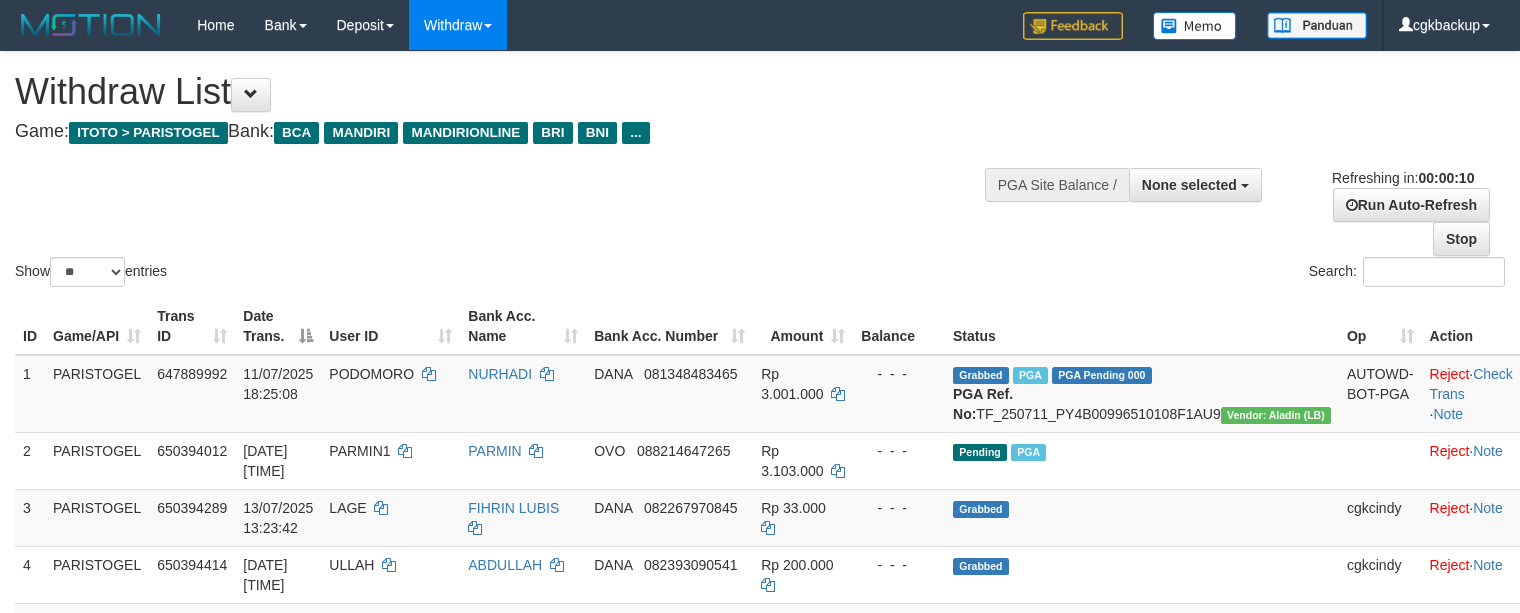 select 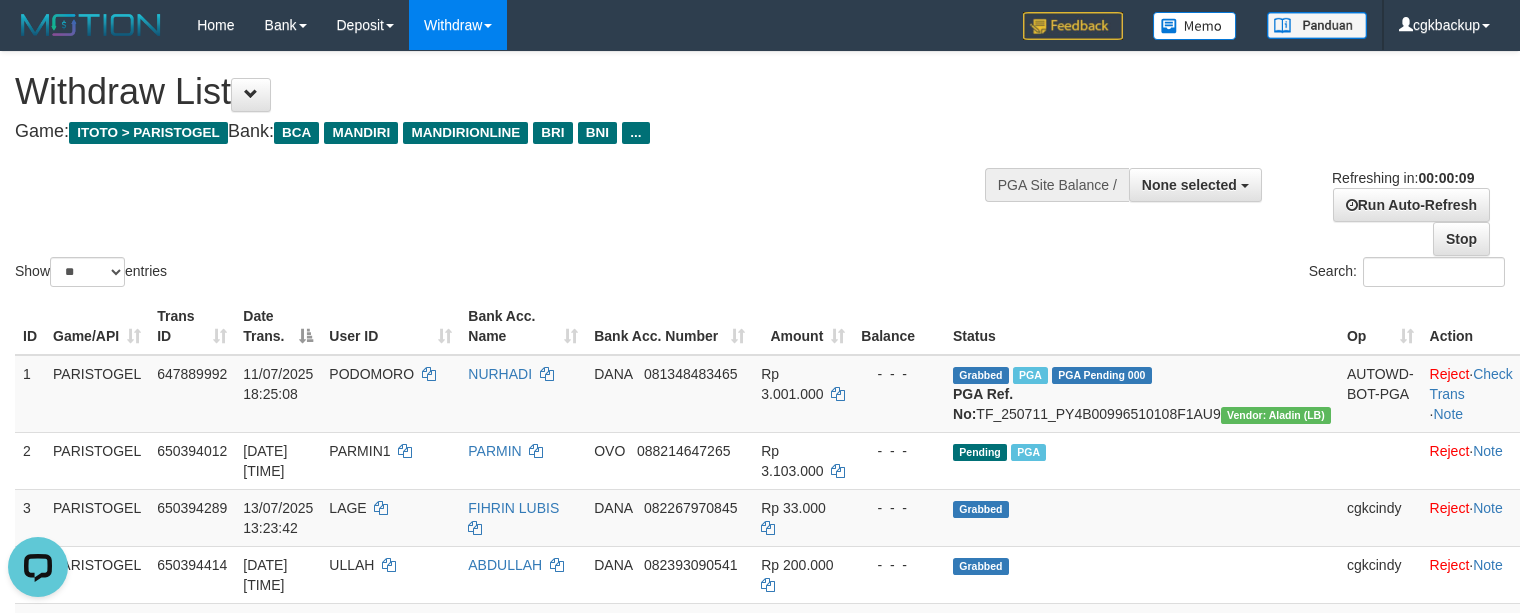 scroll, scrollTop: 0, scrollLeft: 0, axis: both 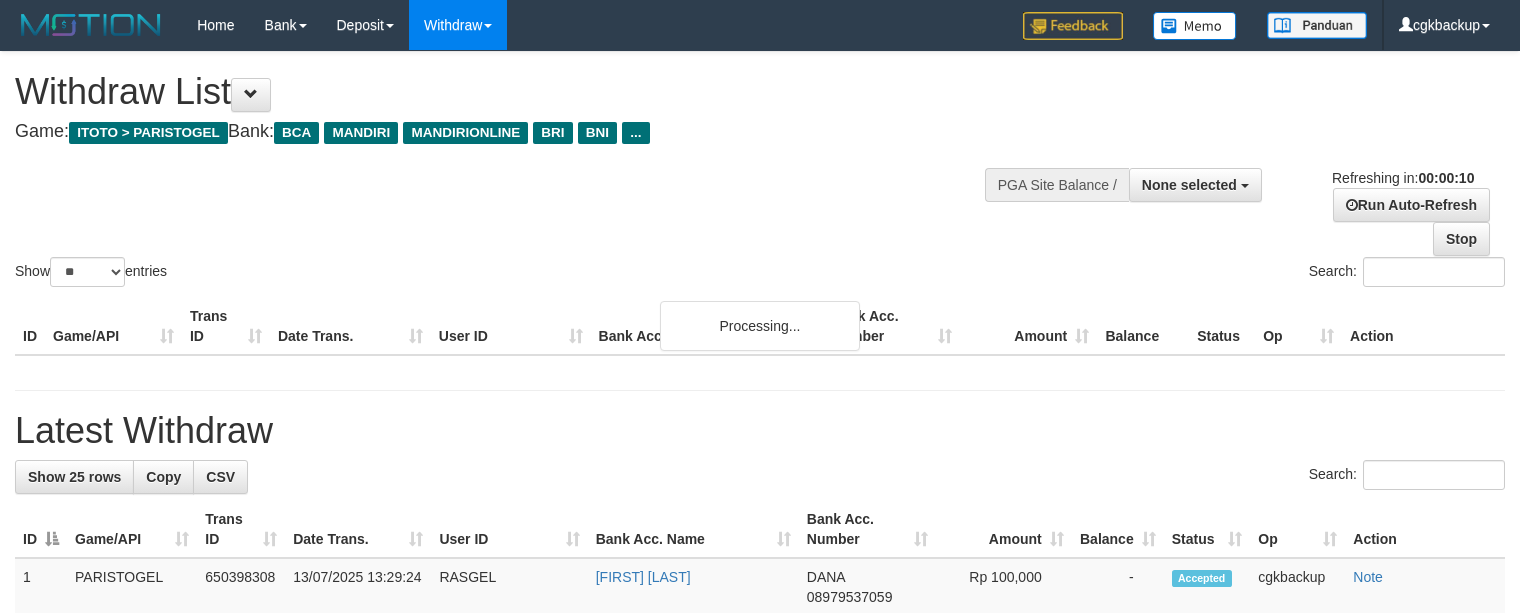 select 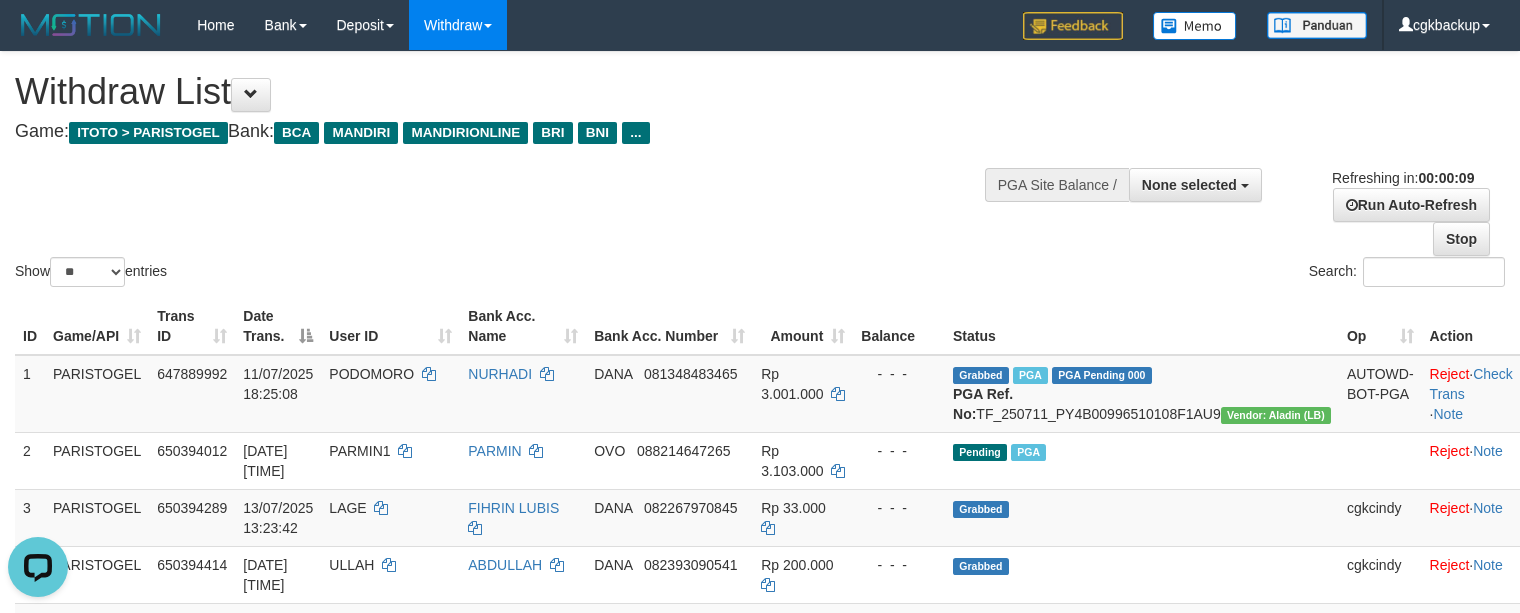 scroll, scrollTop: 0, scrollLeft: 0, axis: both 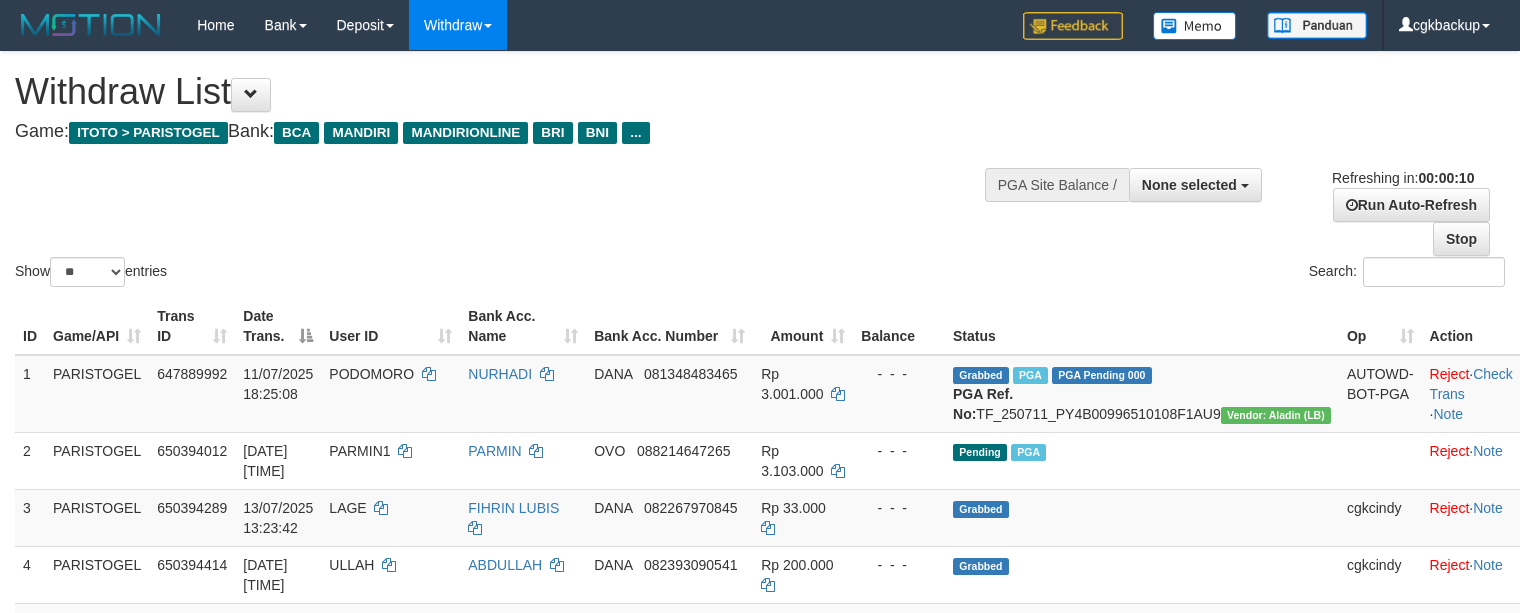 select 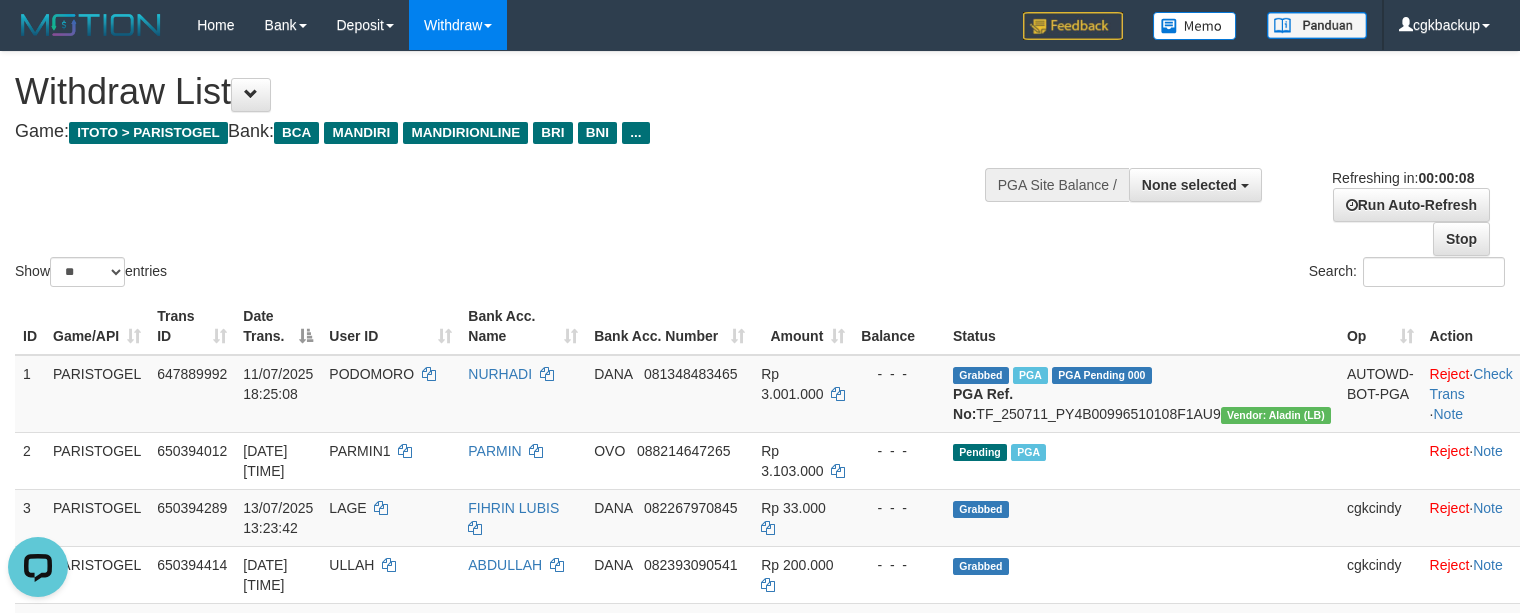 scroll, scrollTop: 0, scrollLeft: 0, axis: both 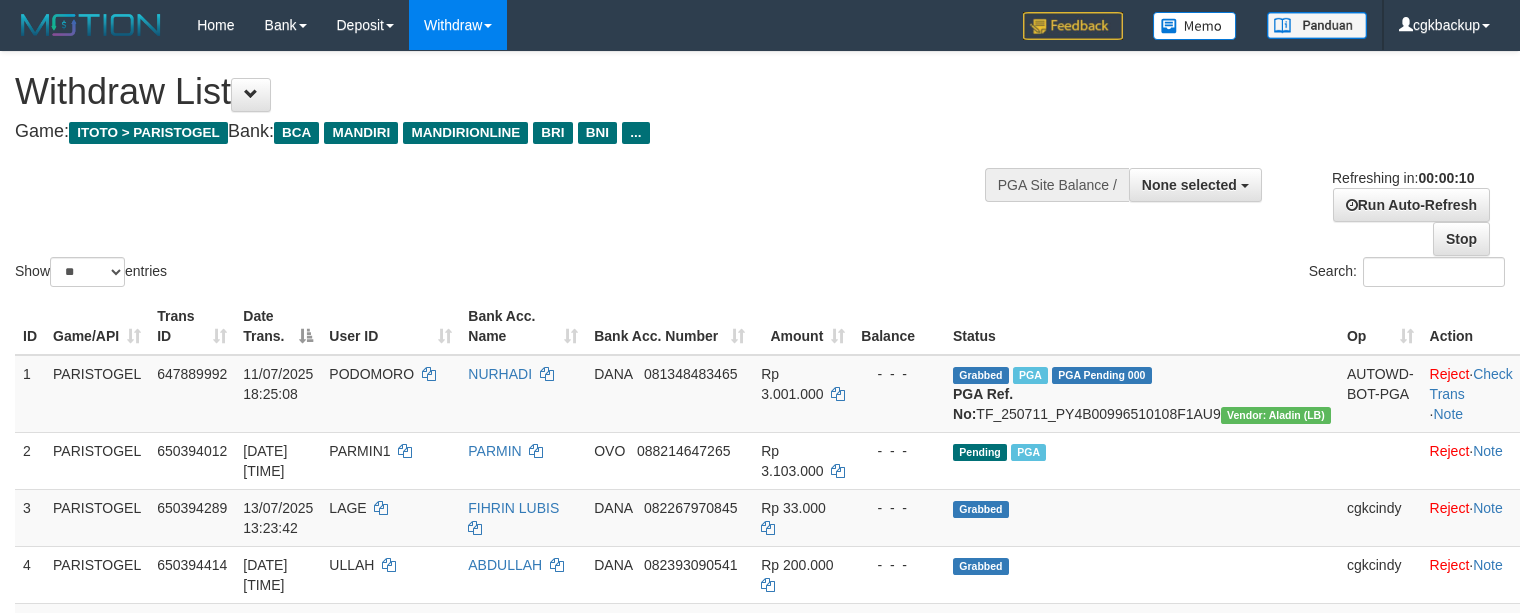 select 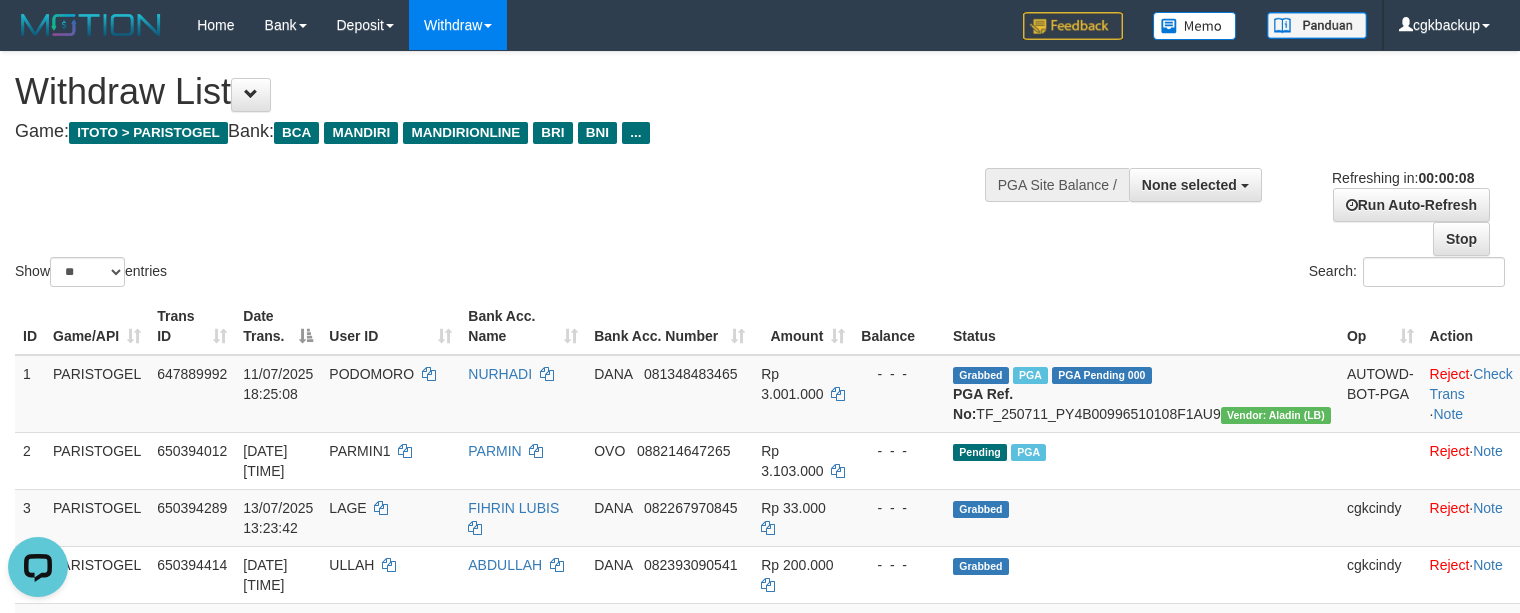 scroll, scrollTop: 0, scrollLeft: 0, axis: both 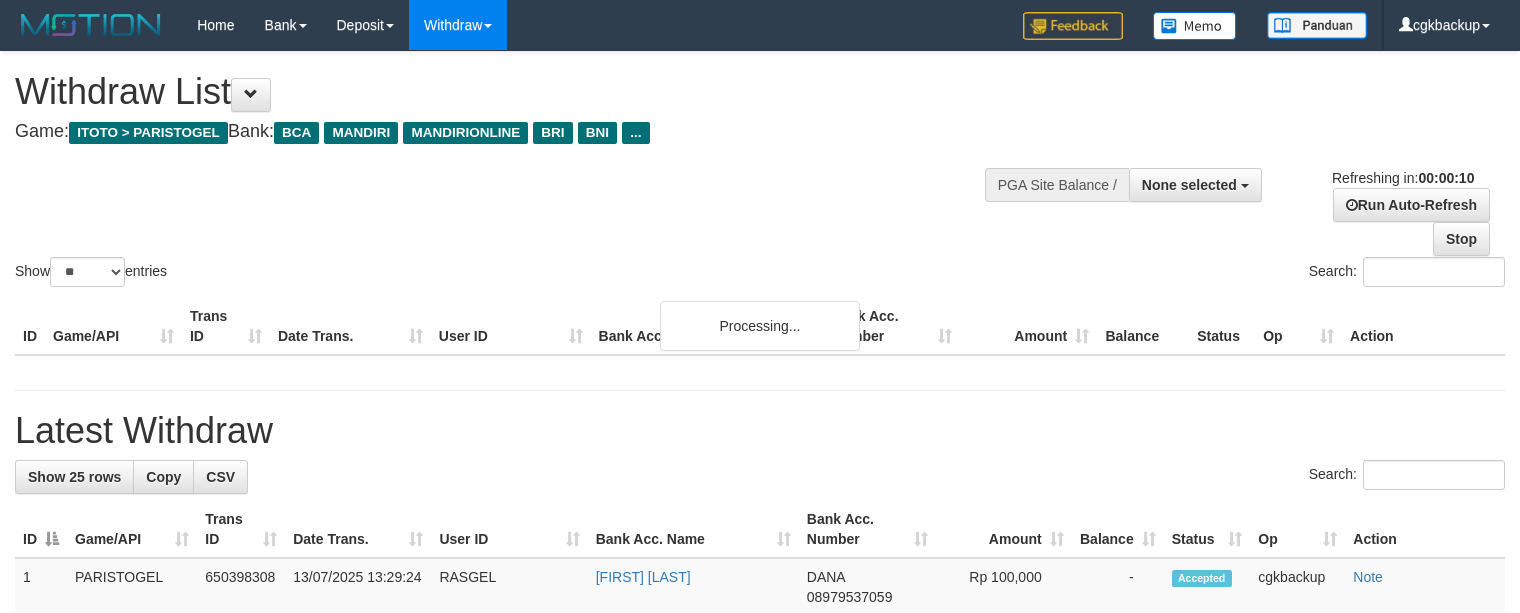 select 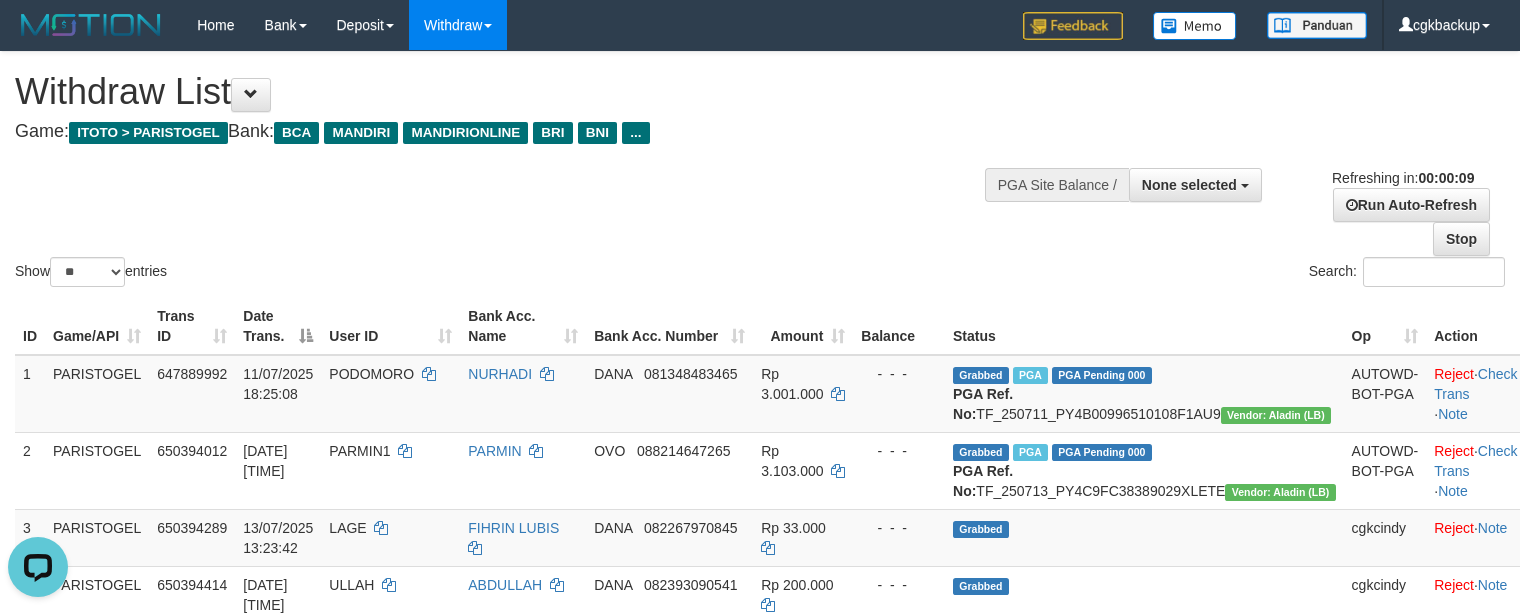 scroll, scrollTop: 0, scrollLeft: 0, axis: both 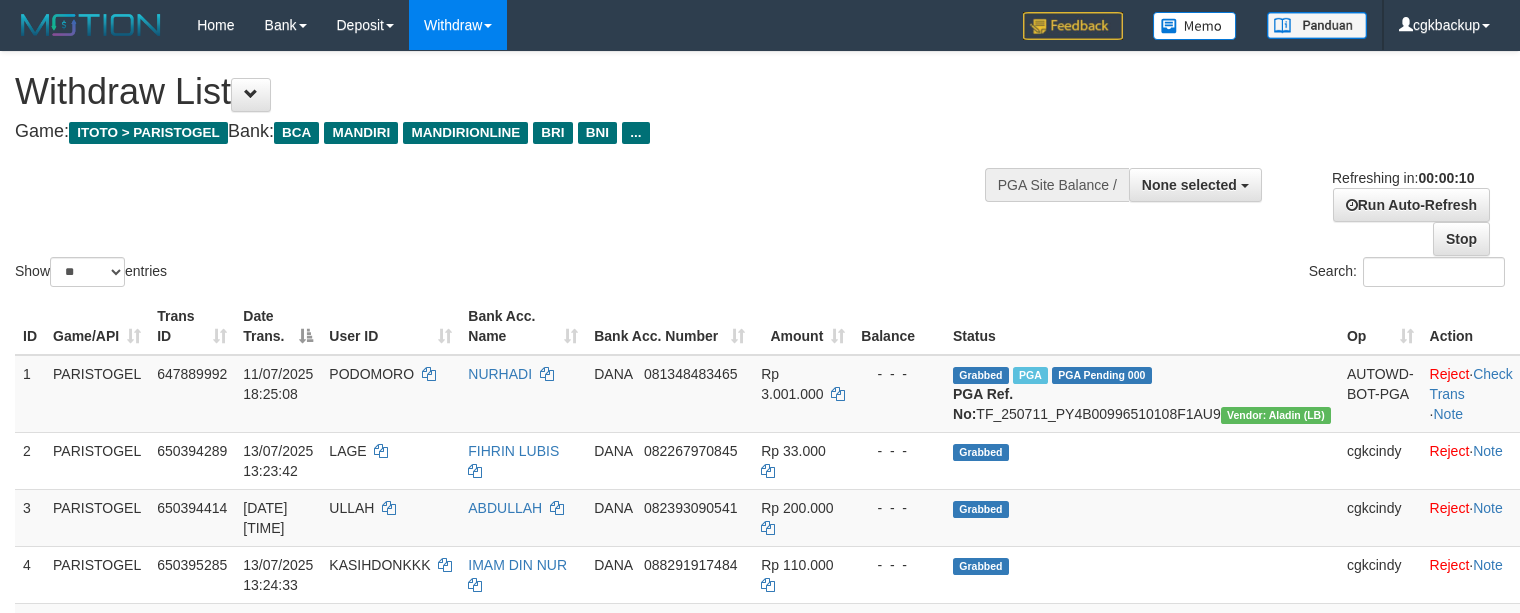 select 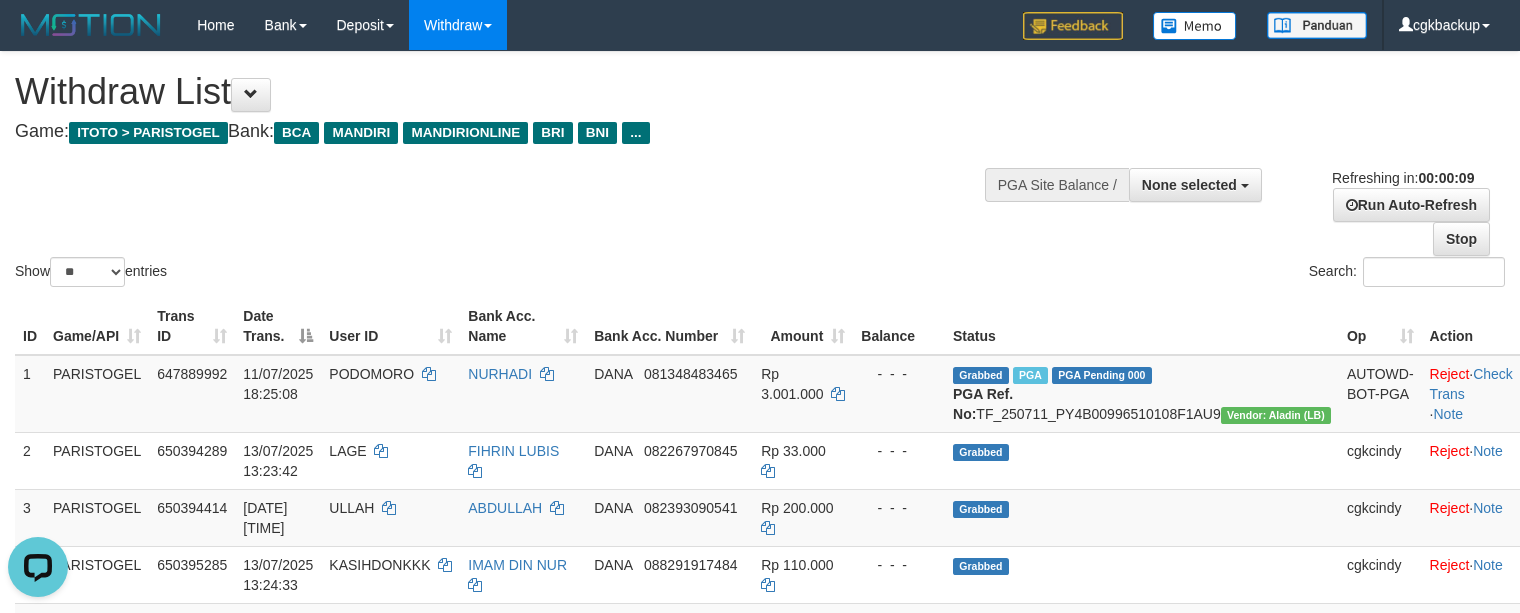 scroll, scrollTop: 0, scrollLeft: 0, axis: both 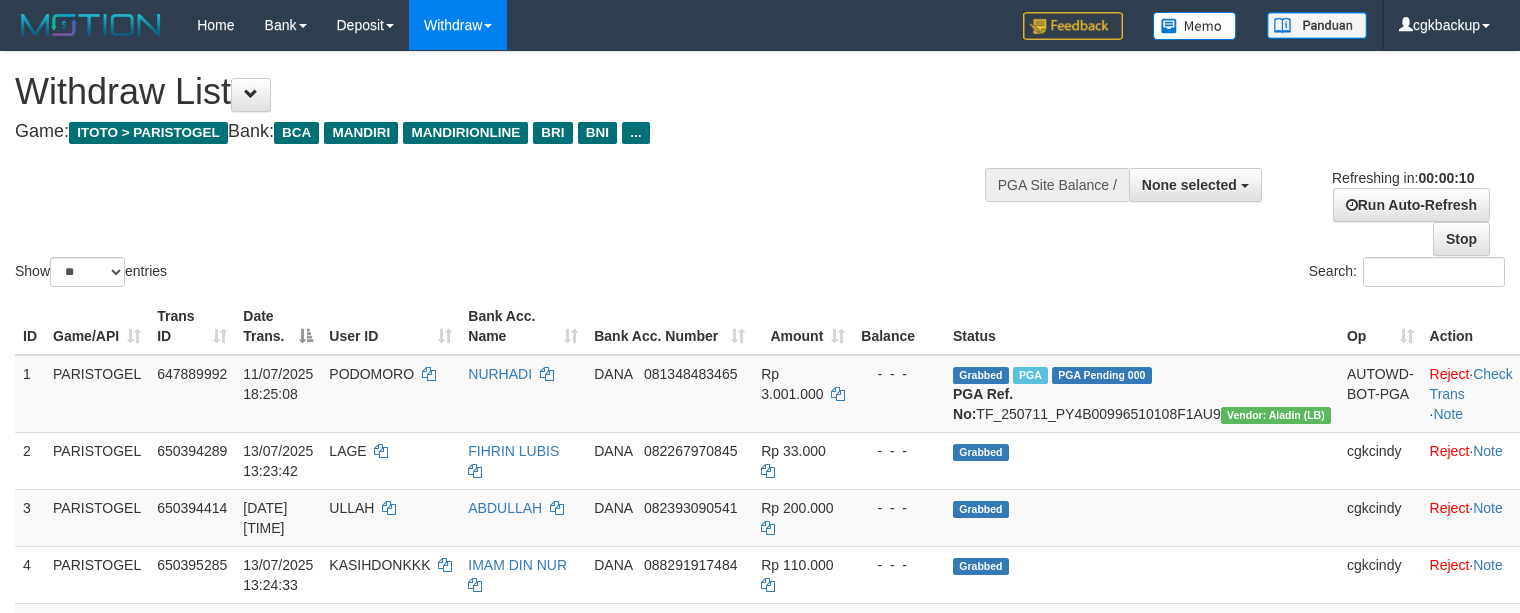 select 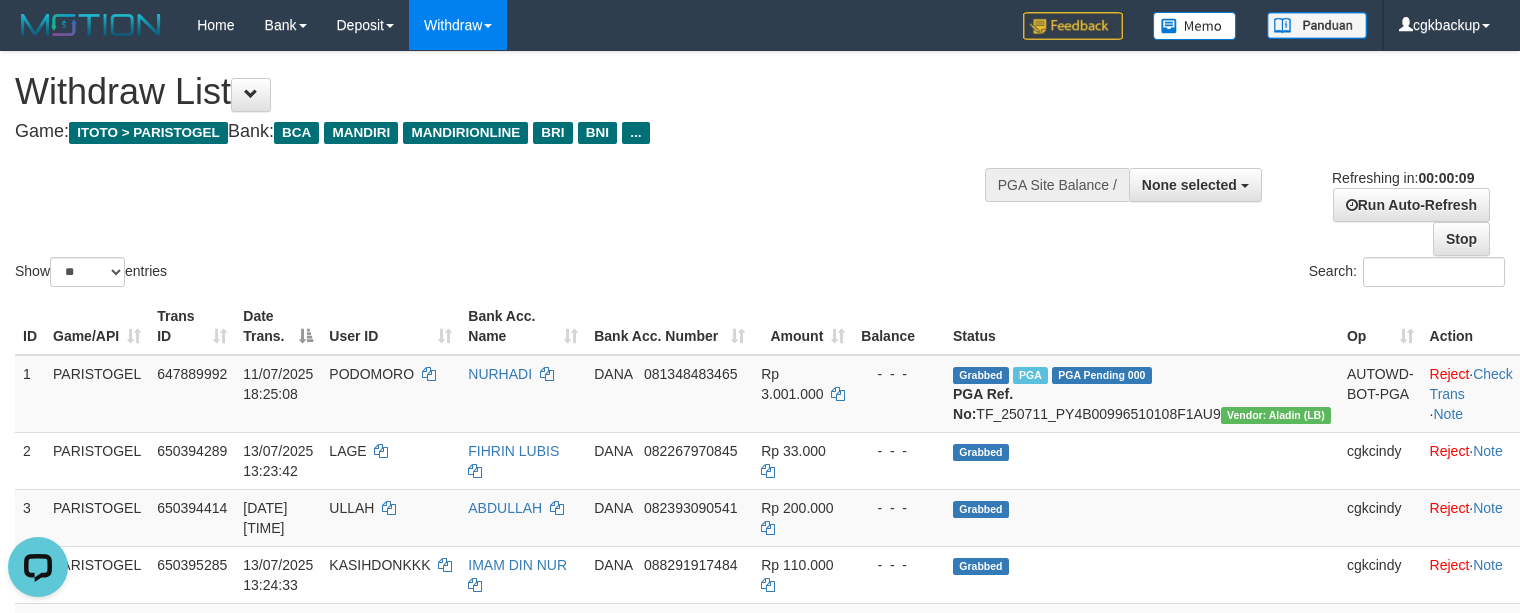 scroll, scrollTop: 0, scrollLeft: 0, axis: both 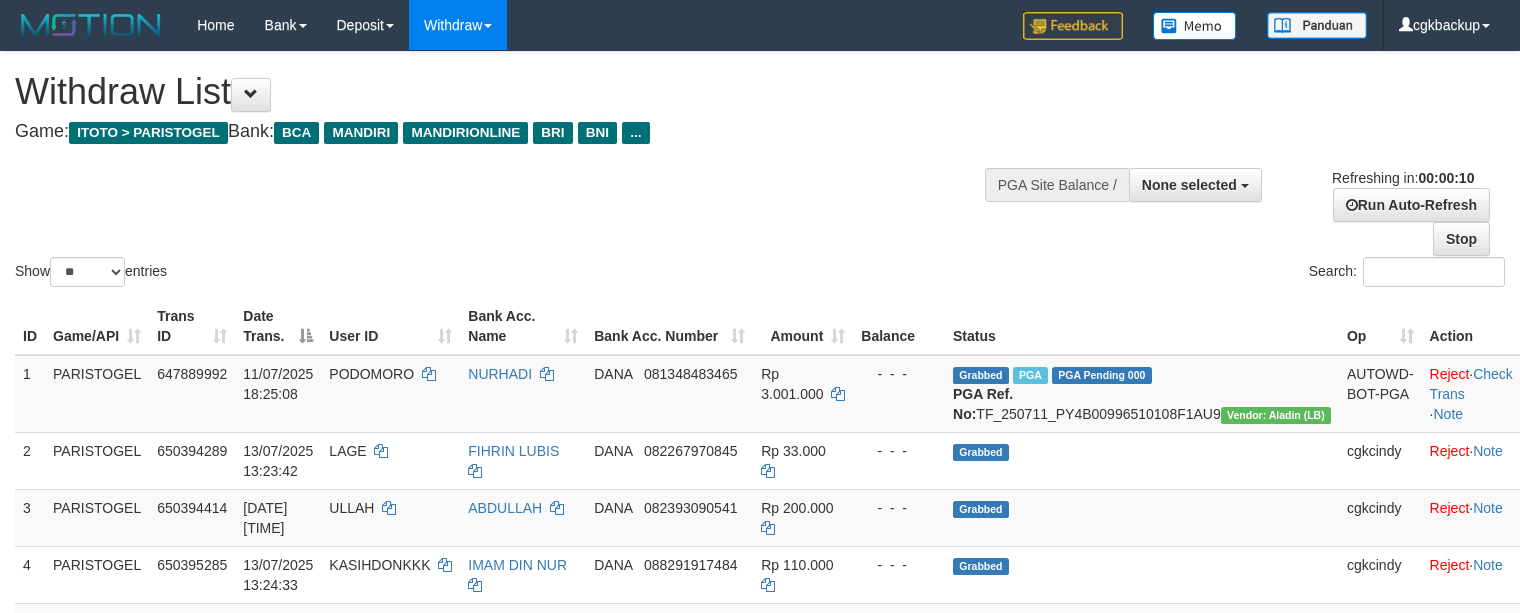 select 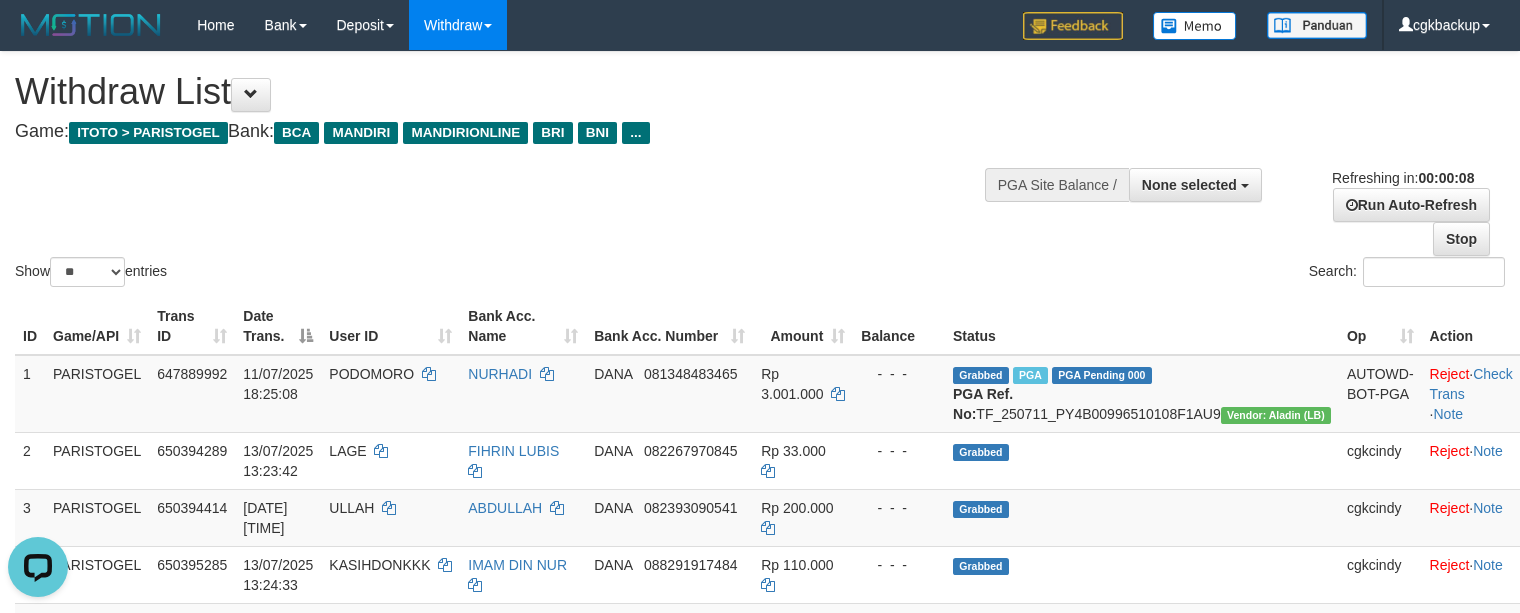 scroll, scrollTop: 0, scrollLeft: 0, axis: both 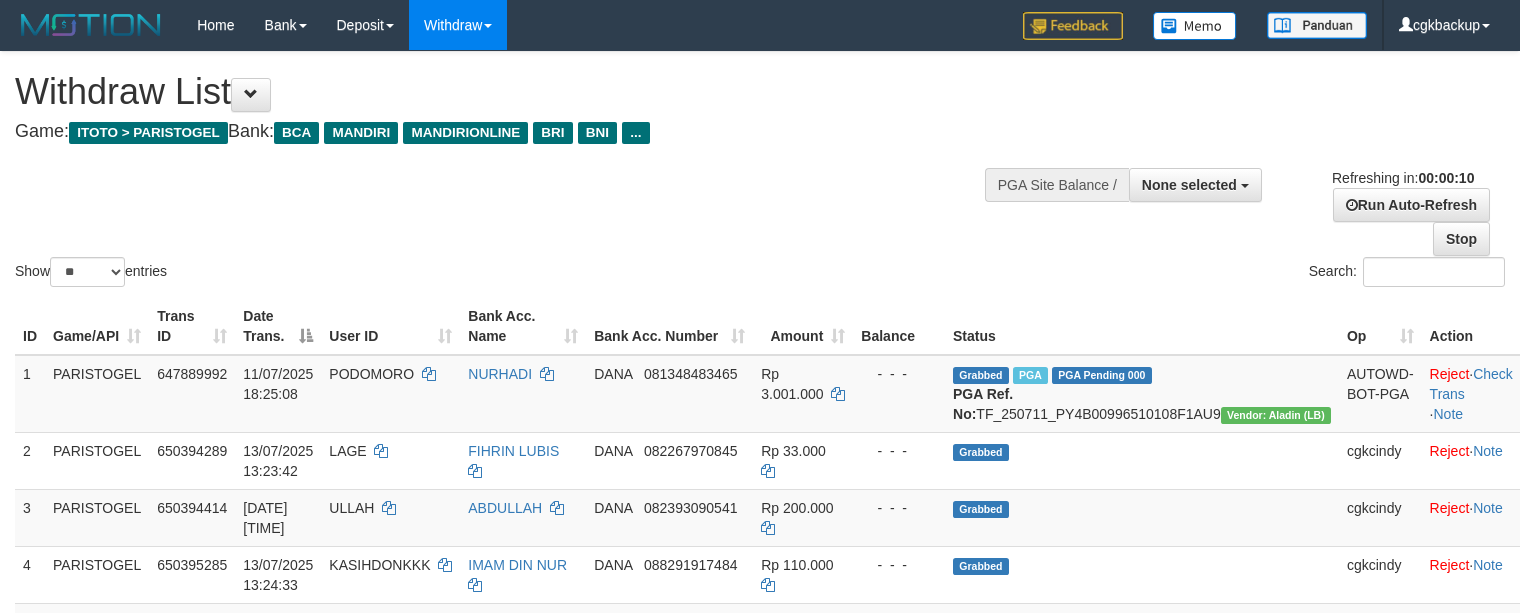 select 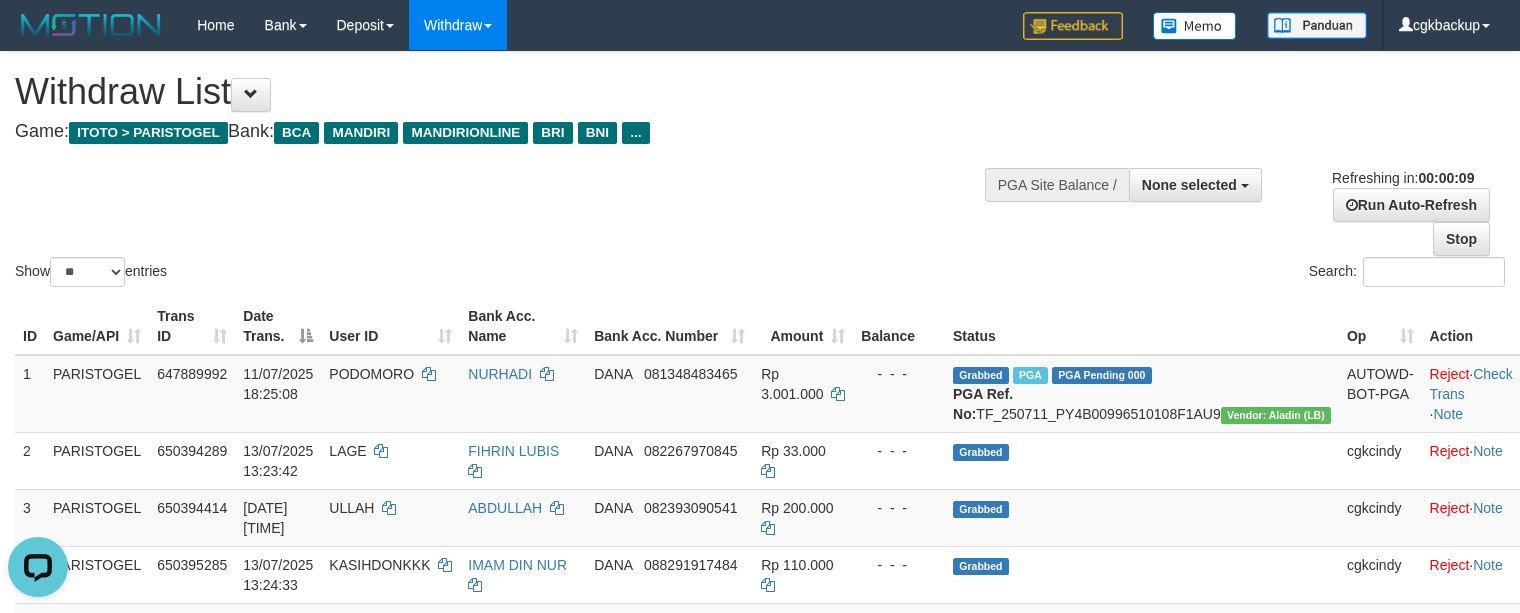 scroll, scrollTop: 0, scrollLeft: 0, axis: both 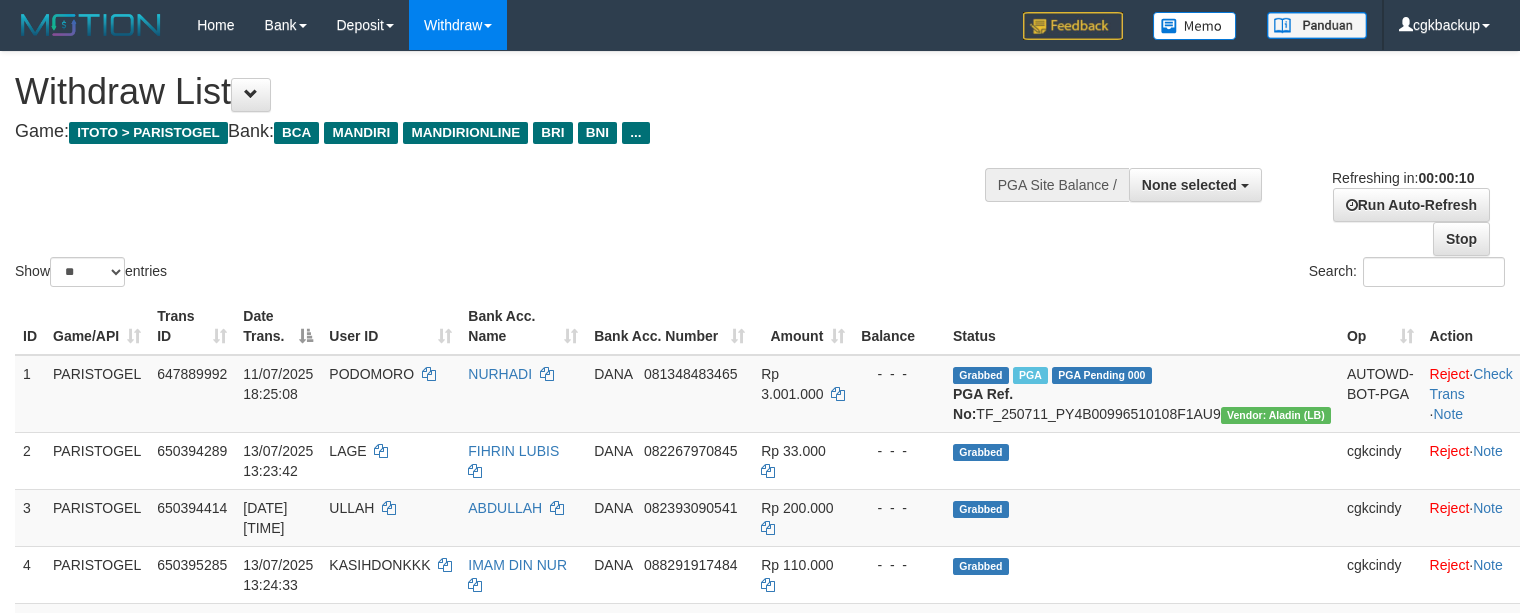 select 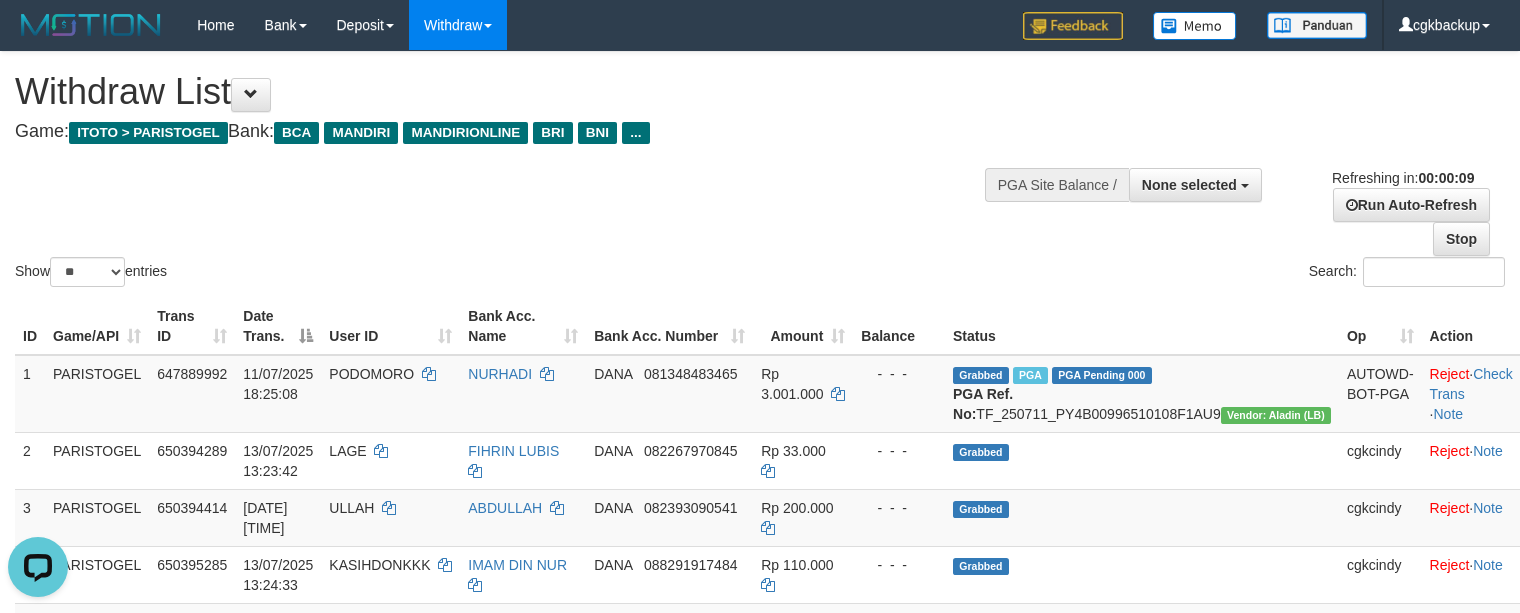 scroll, scrollTop: 0, scrollLeft: 0, axis: both 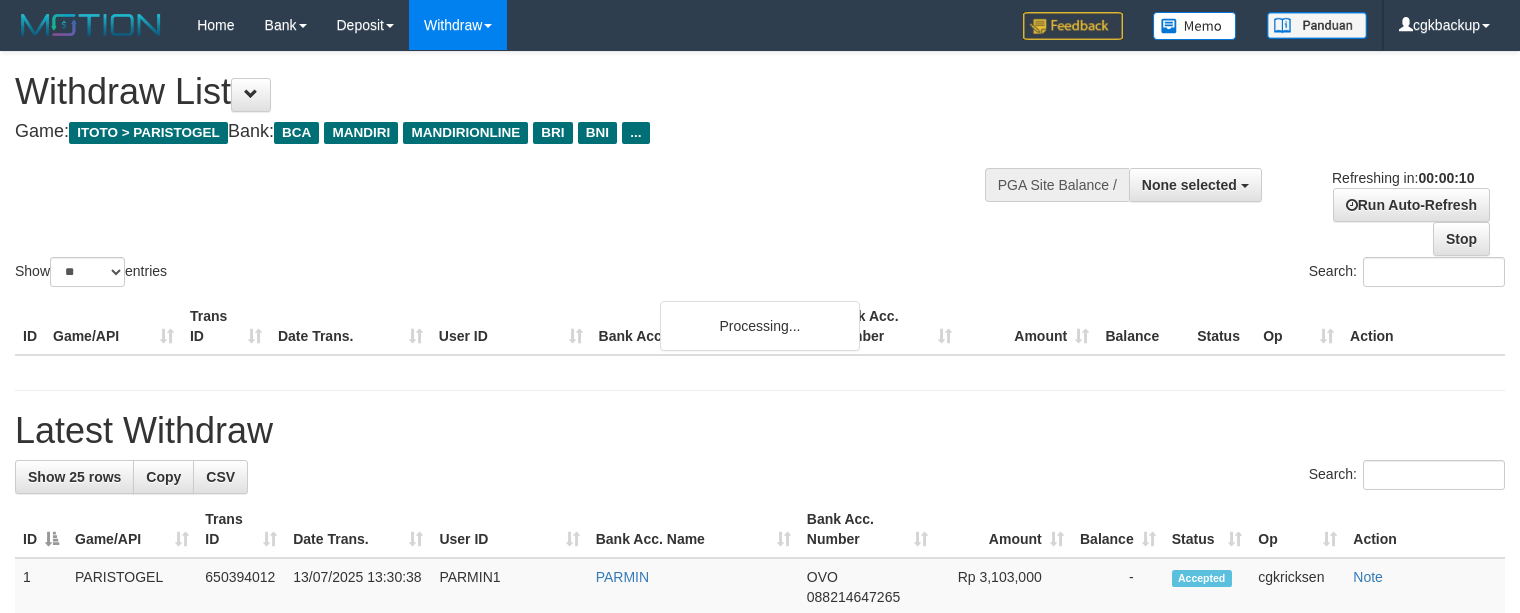 select 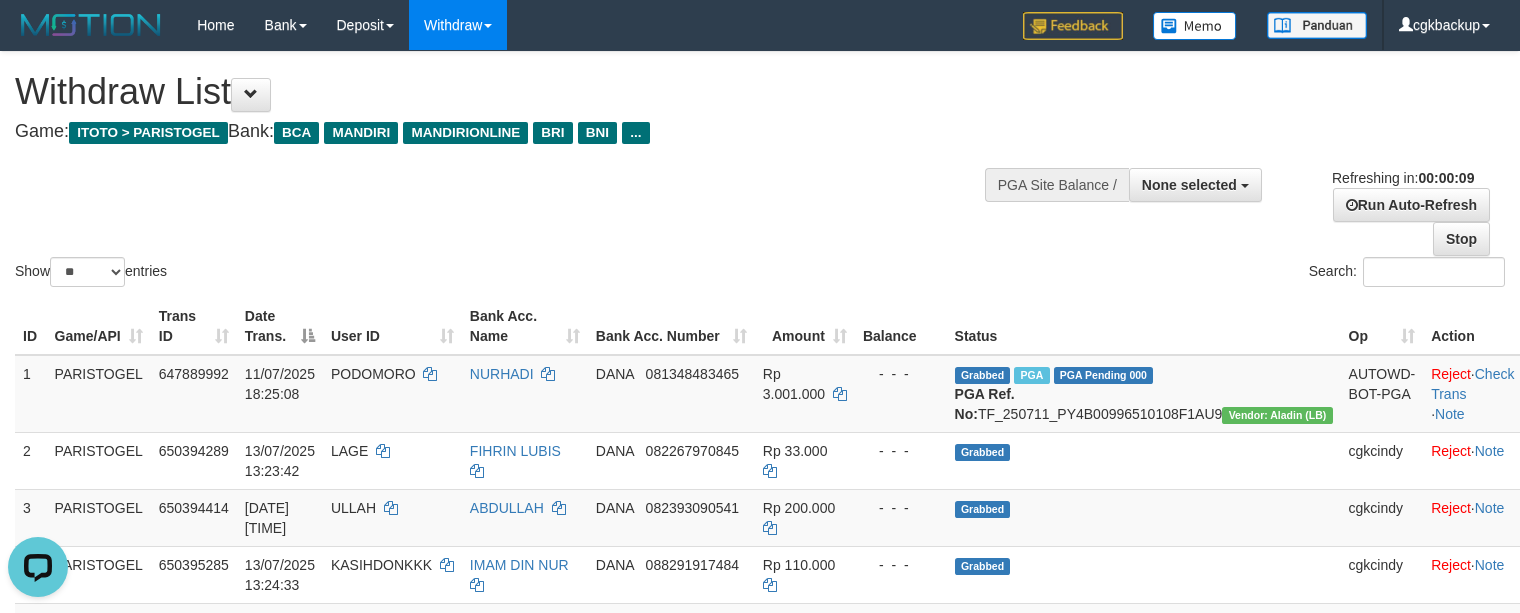 scroll, scrollTop: 0, scrollLeft: 0, axis: both 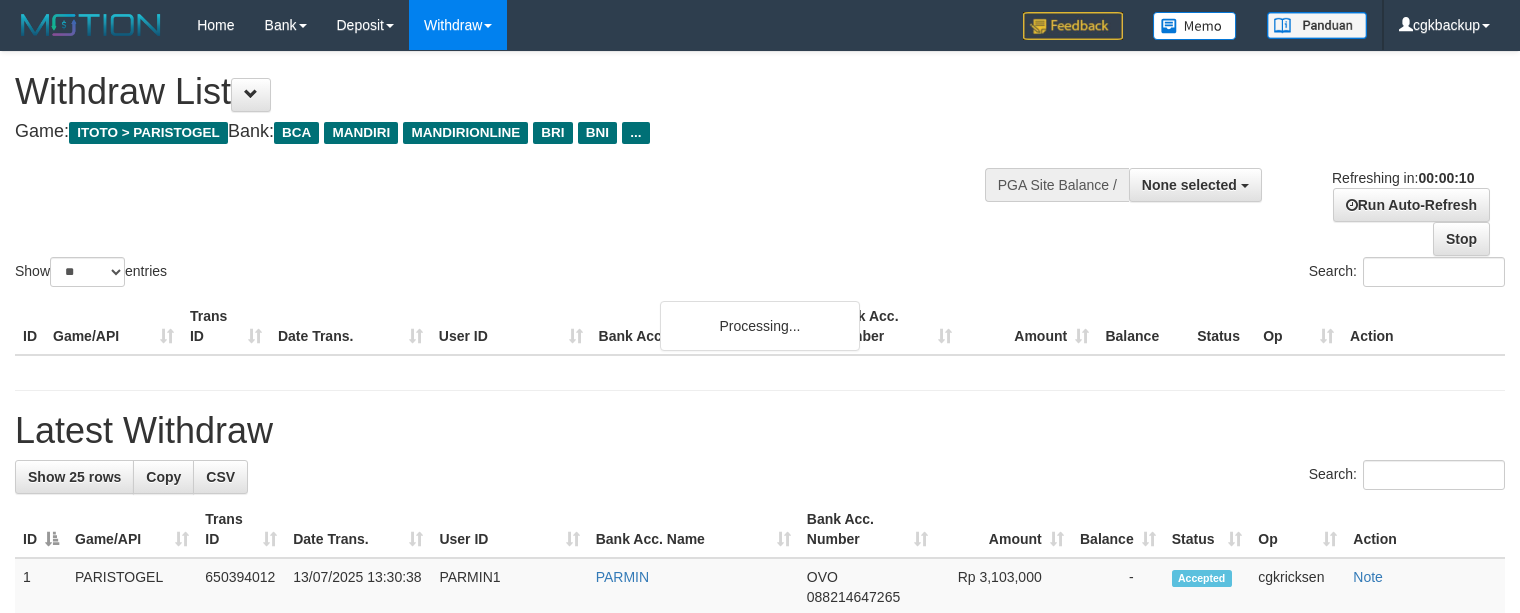 select 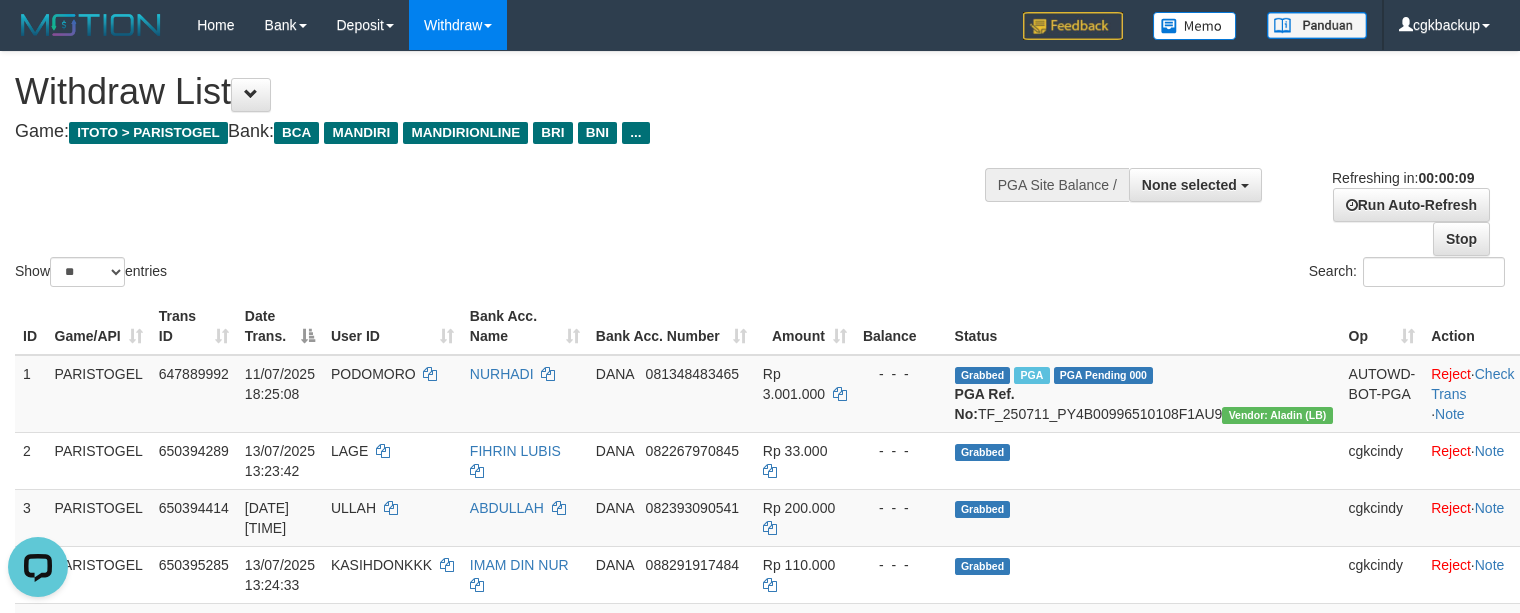 scroll, scrollTop: 0, scrollLeft: 0, axis: both 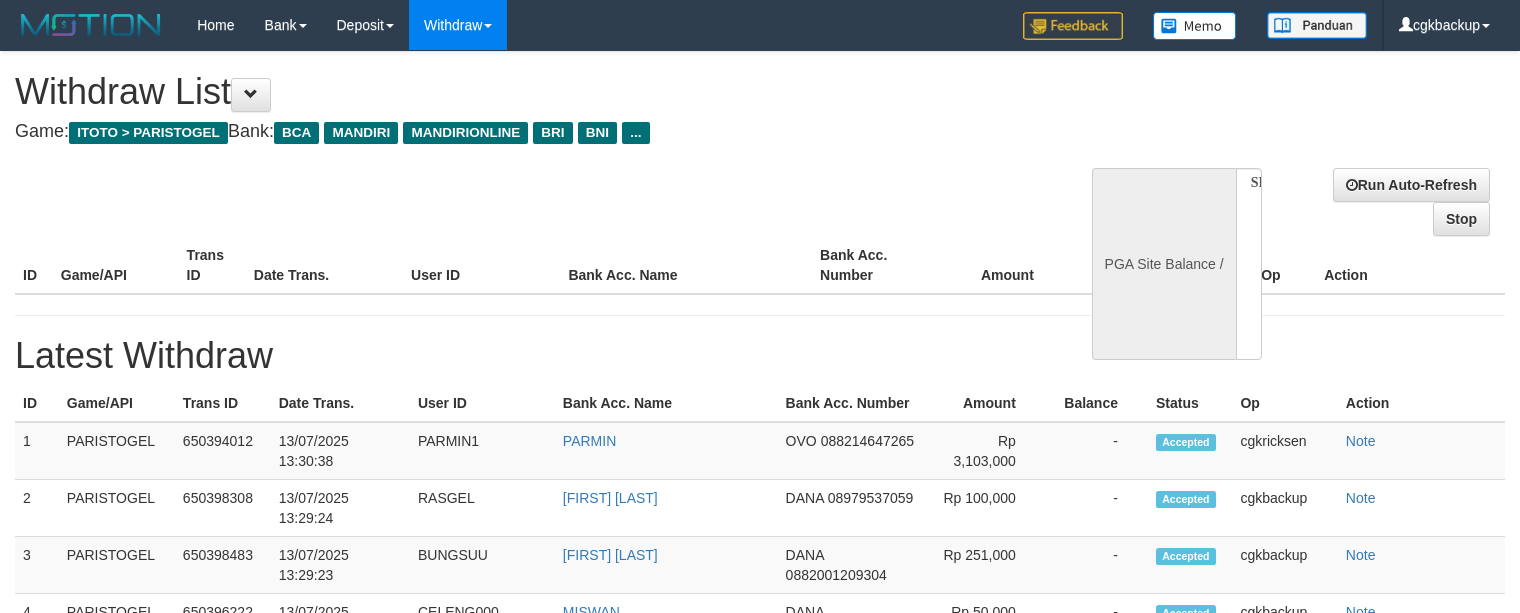 select 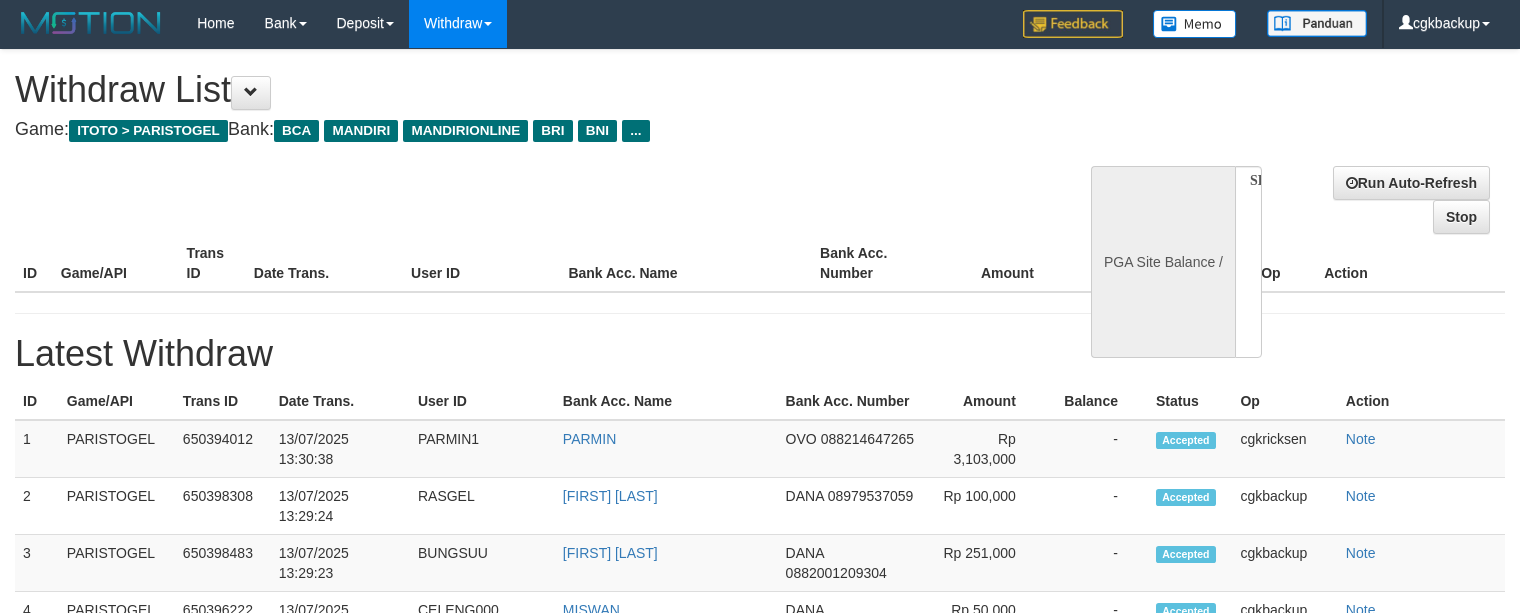 scroll, scrollTop: 0, scrollLeft: 0, axis: both 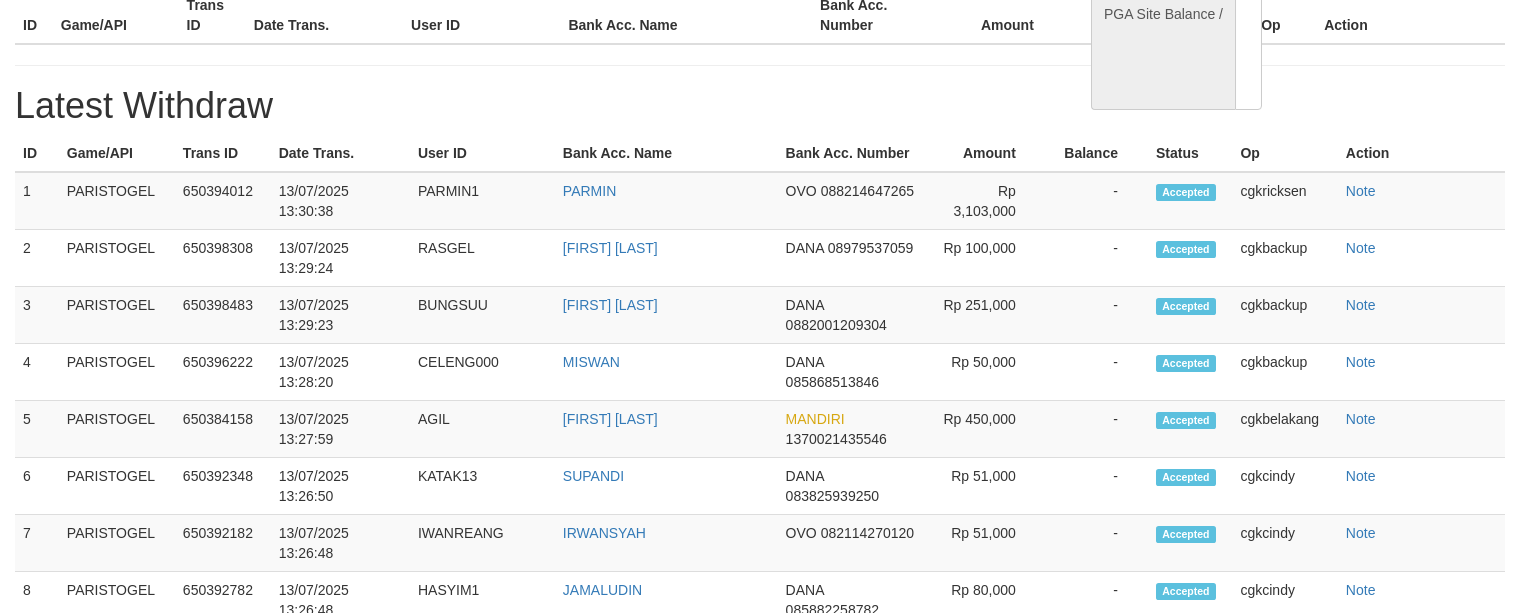 select on "**" 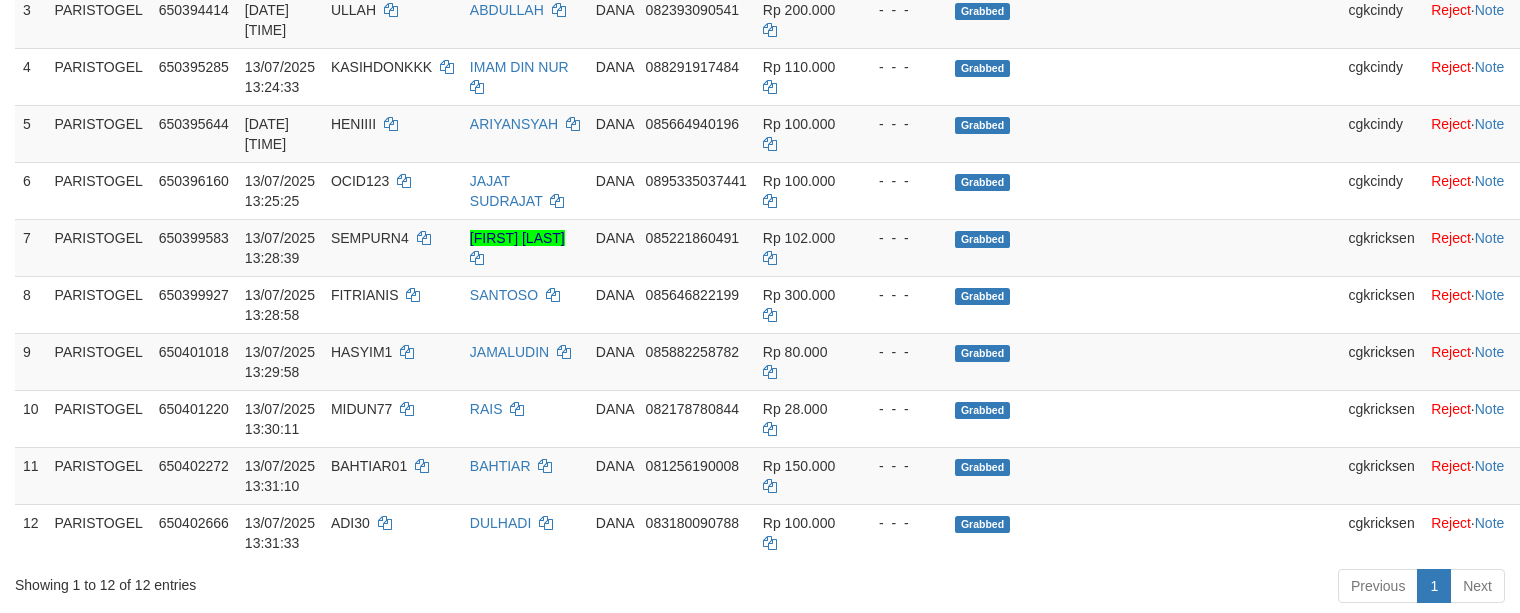scroll, scrollTop: 496, scrollLeft: 0, axis: vertical 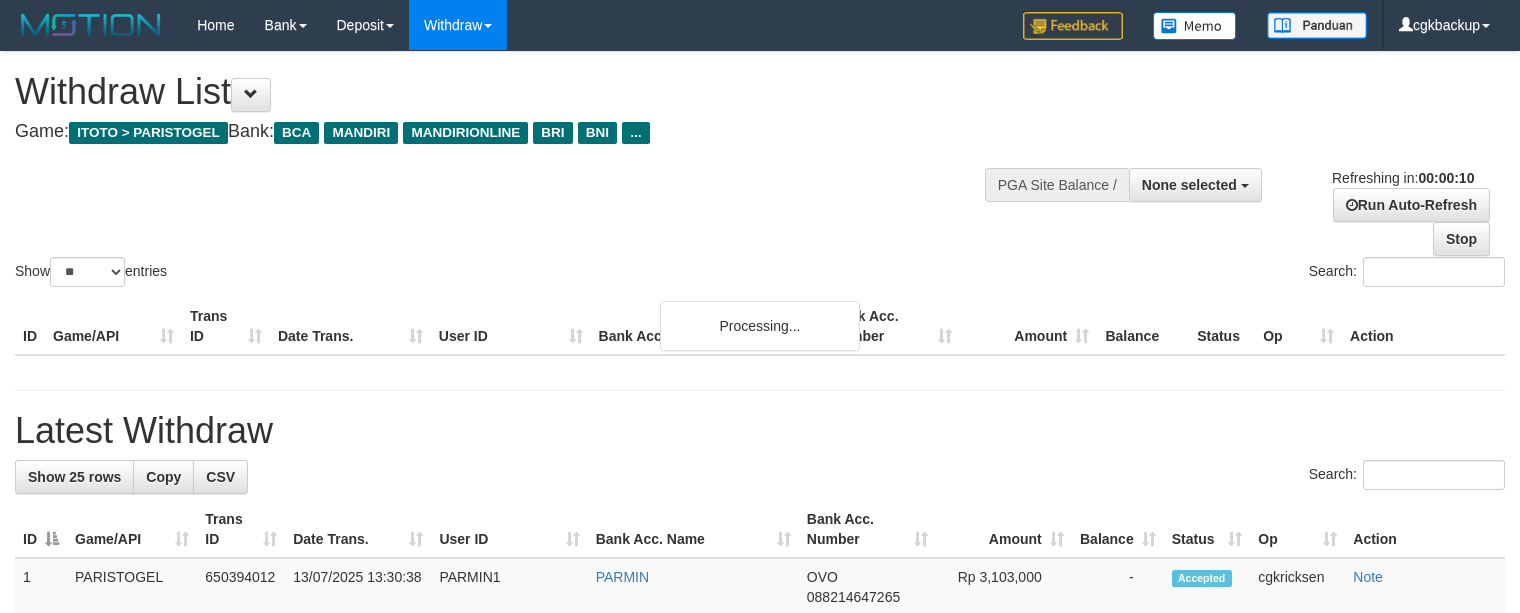 select 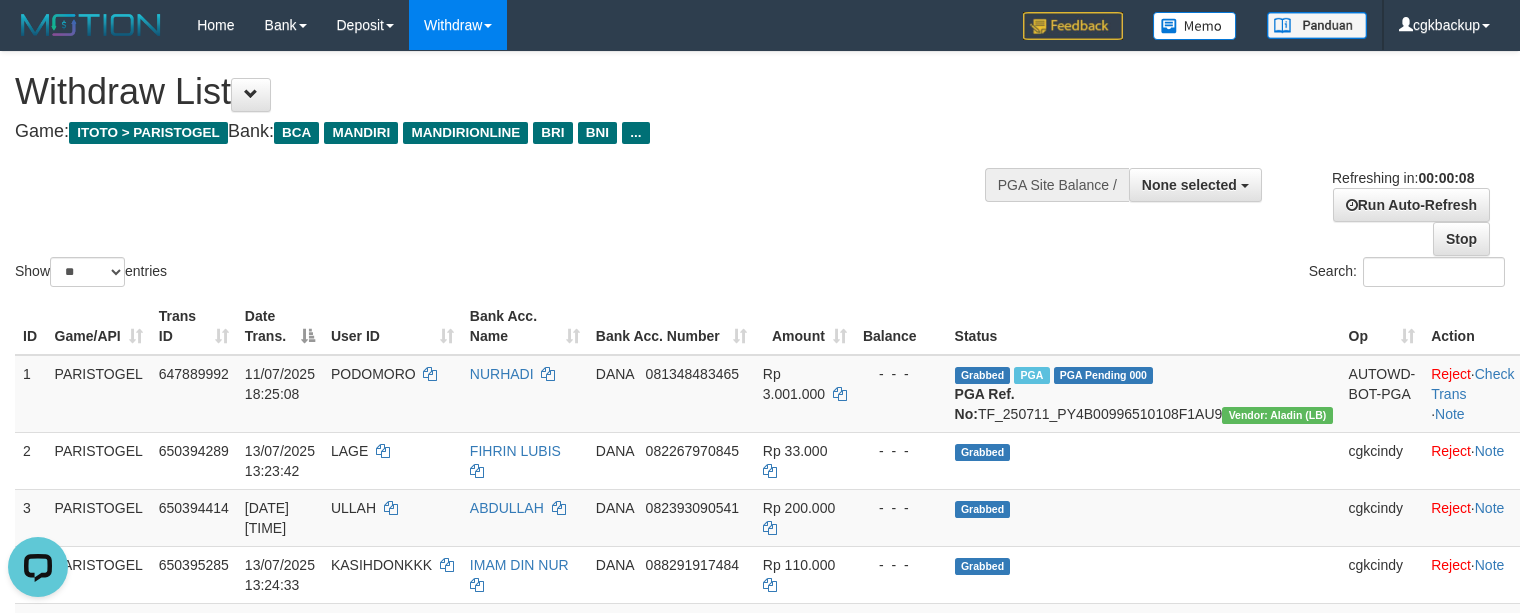 scroll, scrollTop: 0, scrollLeft: 0, axis: both 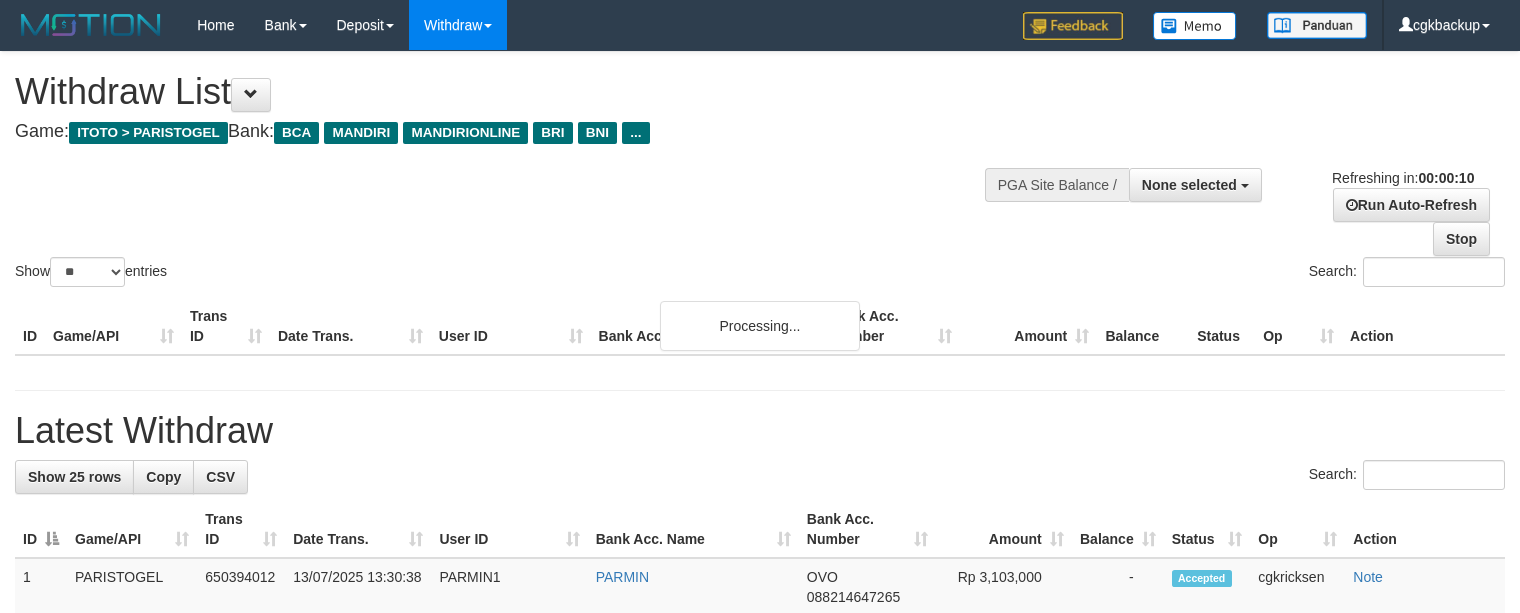 select 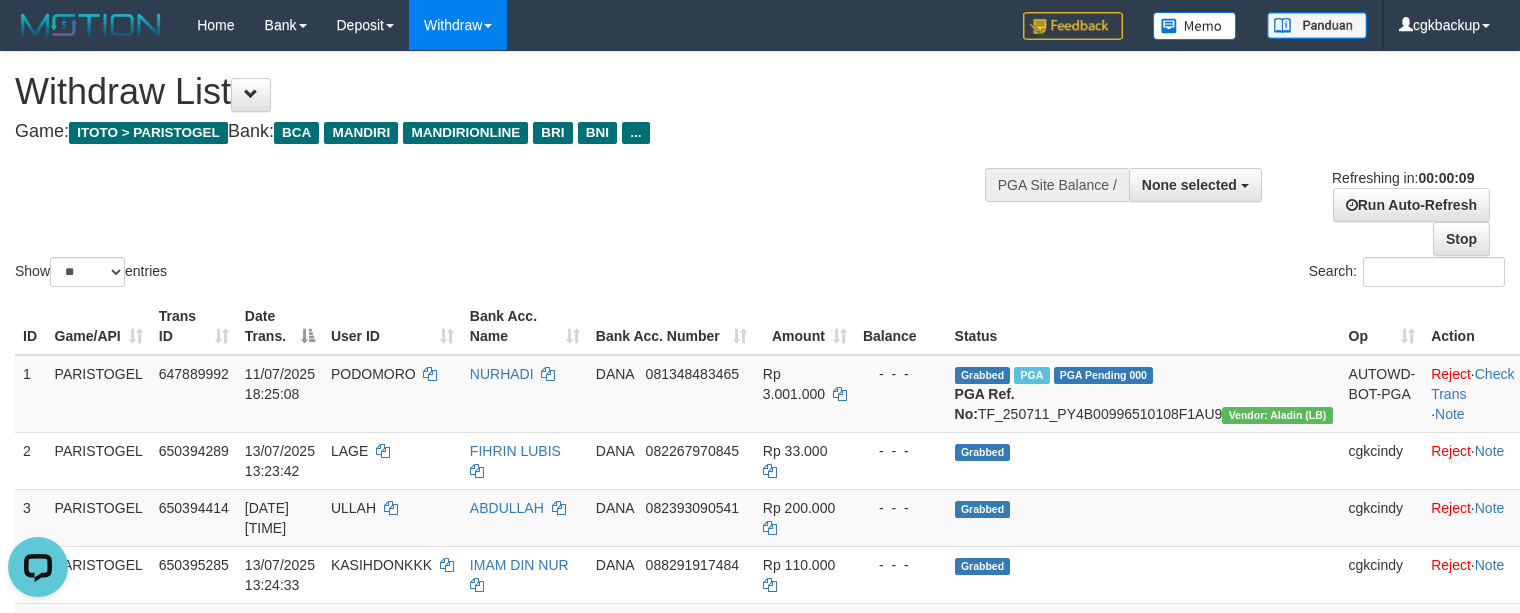 scroll, scrollTop: 0, scrollLeft: 0, axis: both 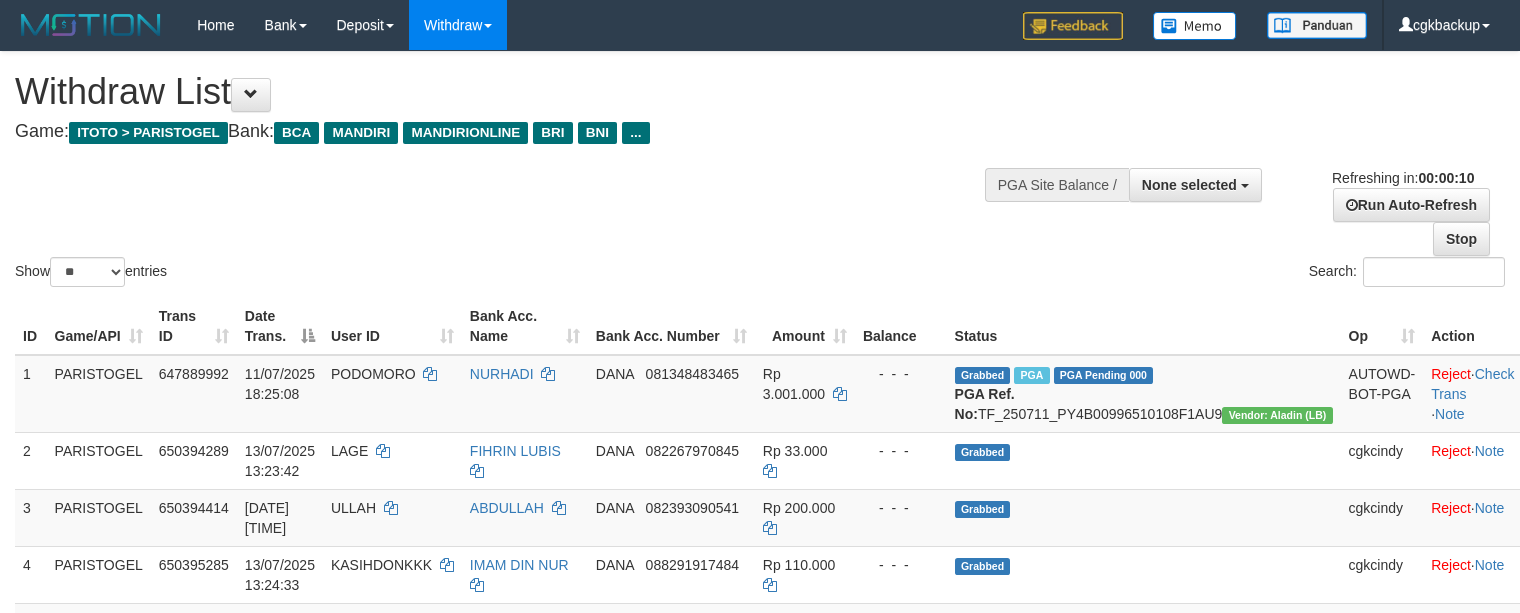 select 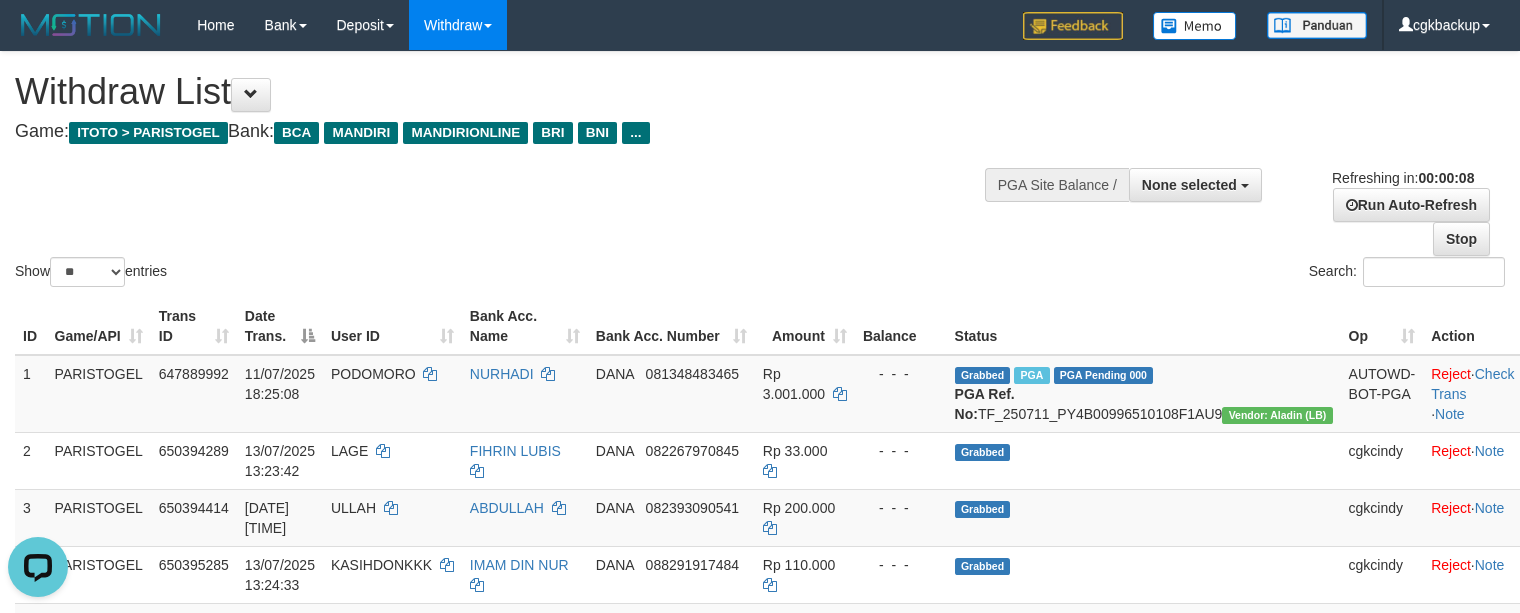scroll, scrollTop: 0, scrollLeft: 0, axis: both 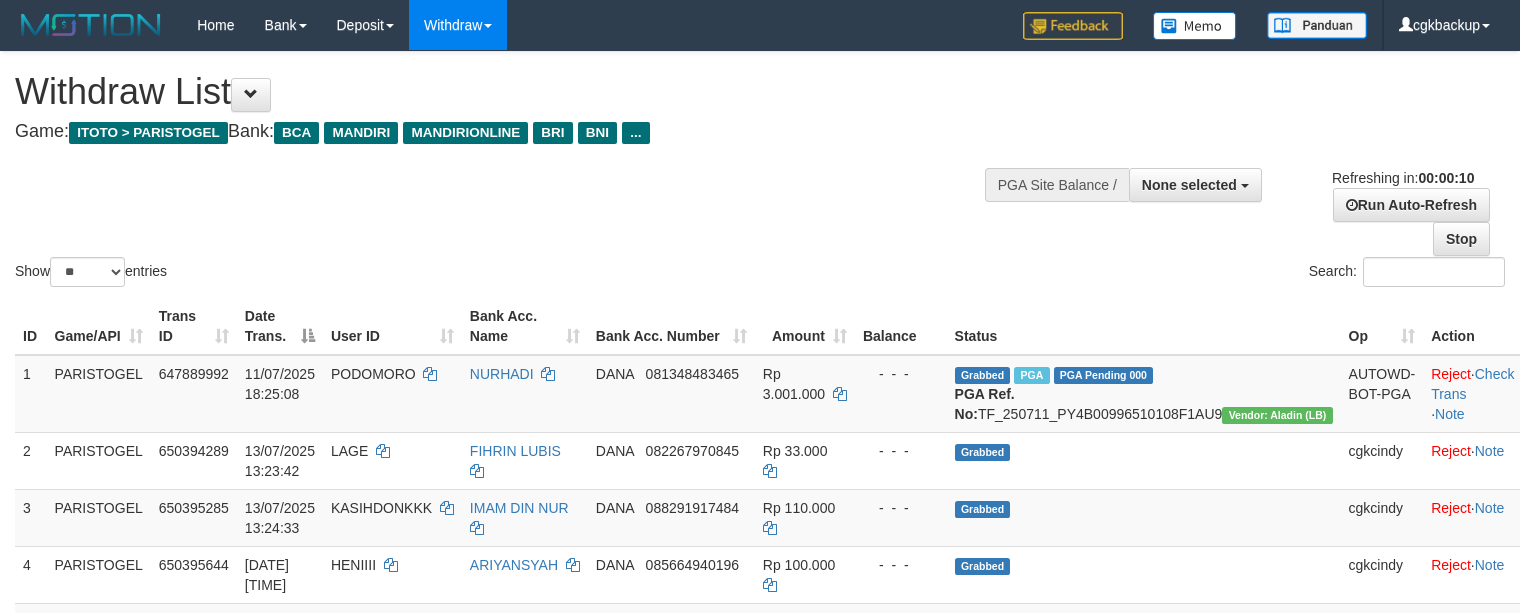 select 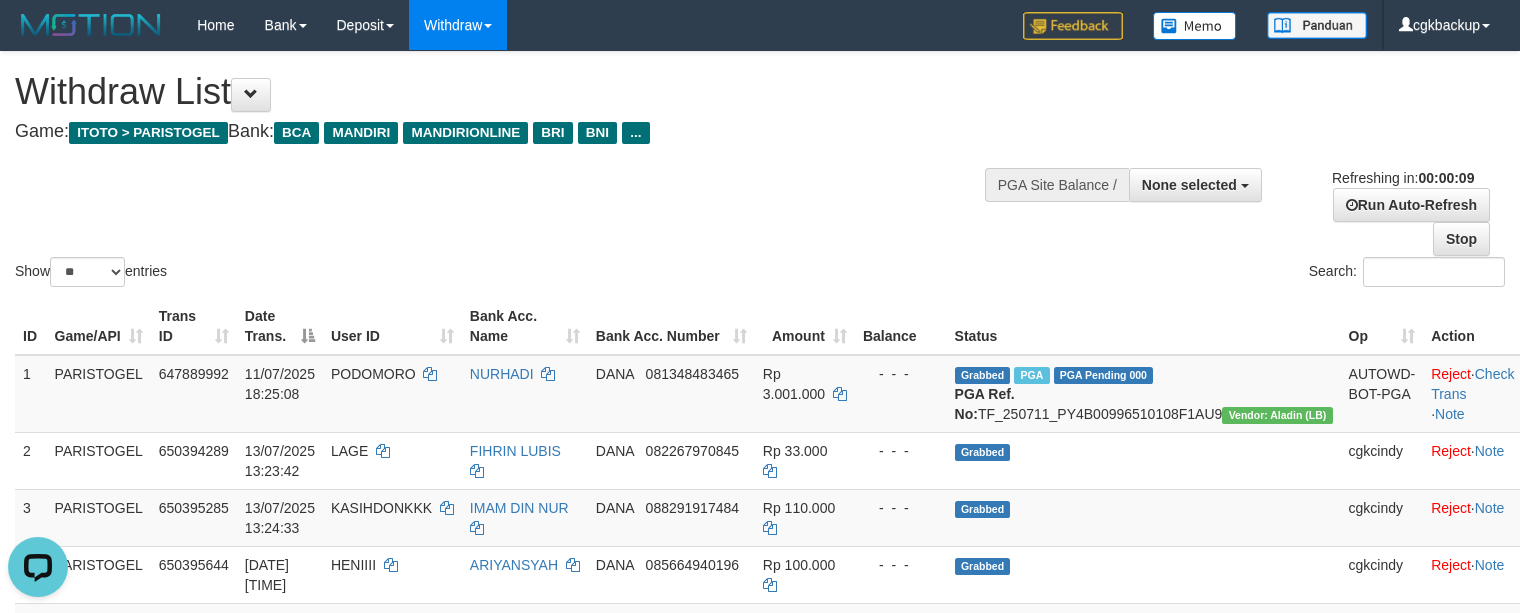 scroll, scrollTop: 0, scrollLeft: 0, axis: both 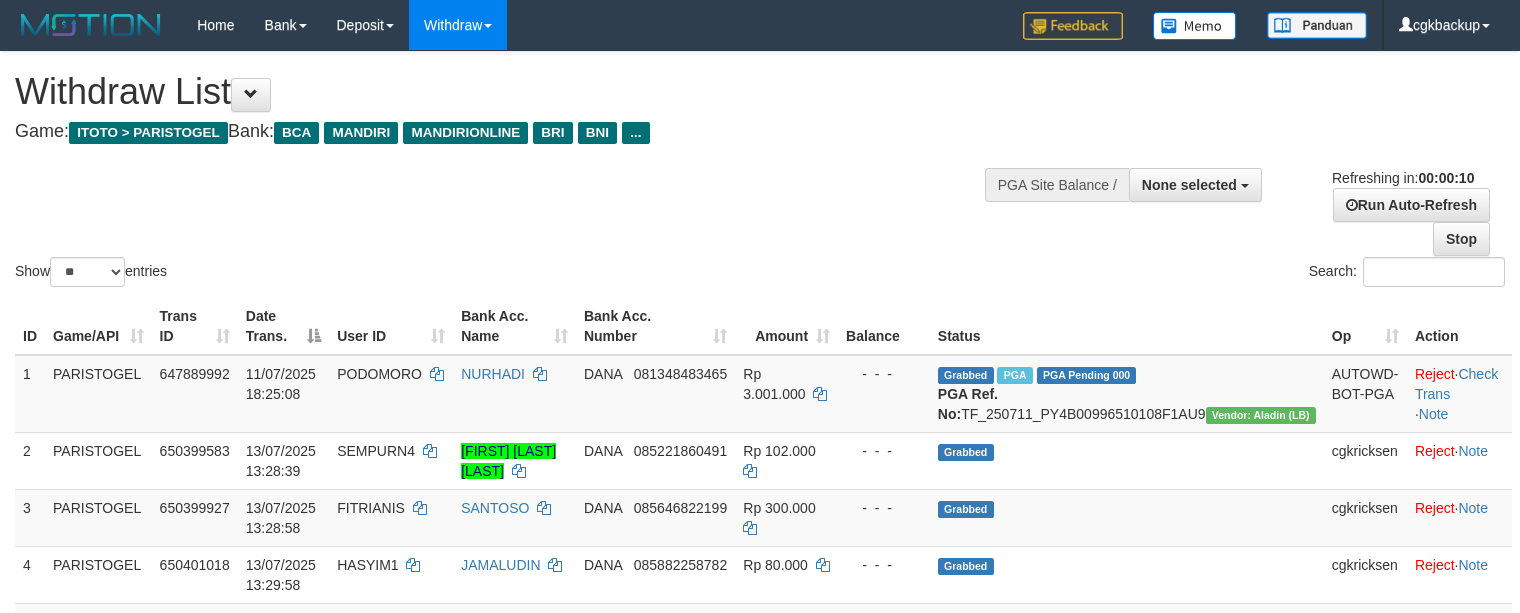 select 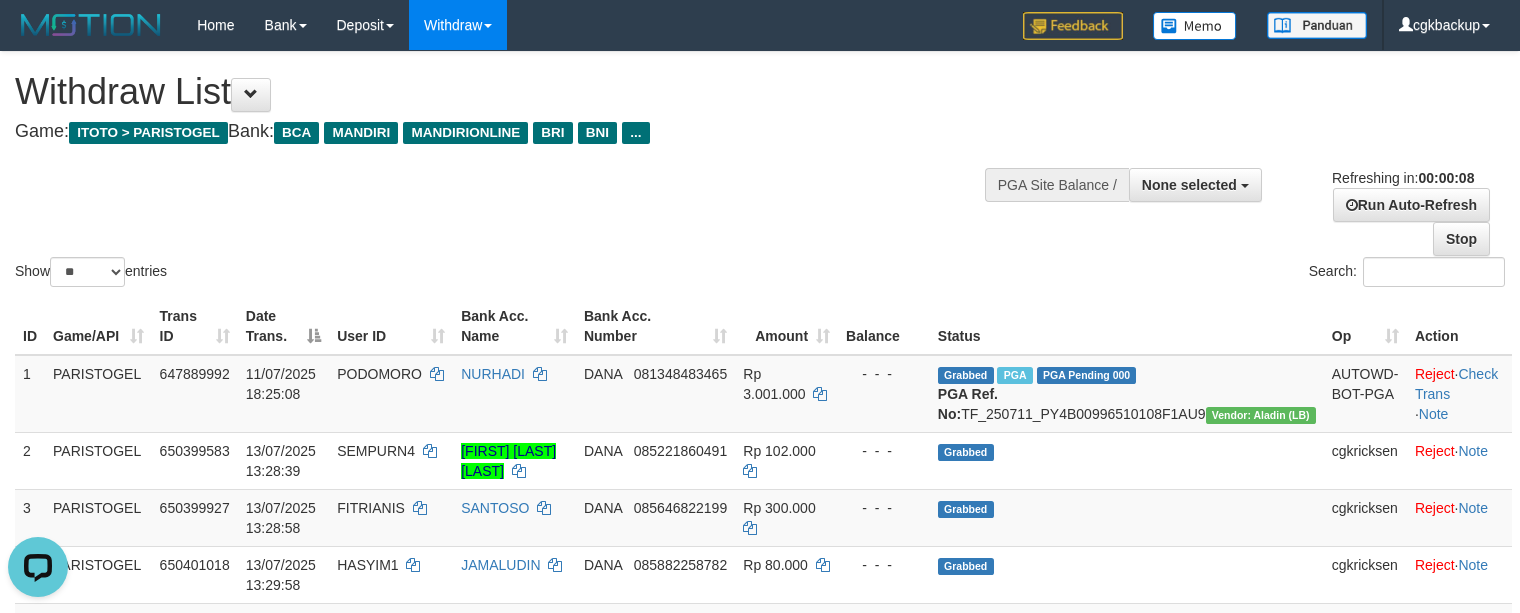 scroll, scrollTop: 0, scrollLeft: 0, axis: both 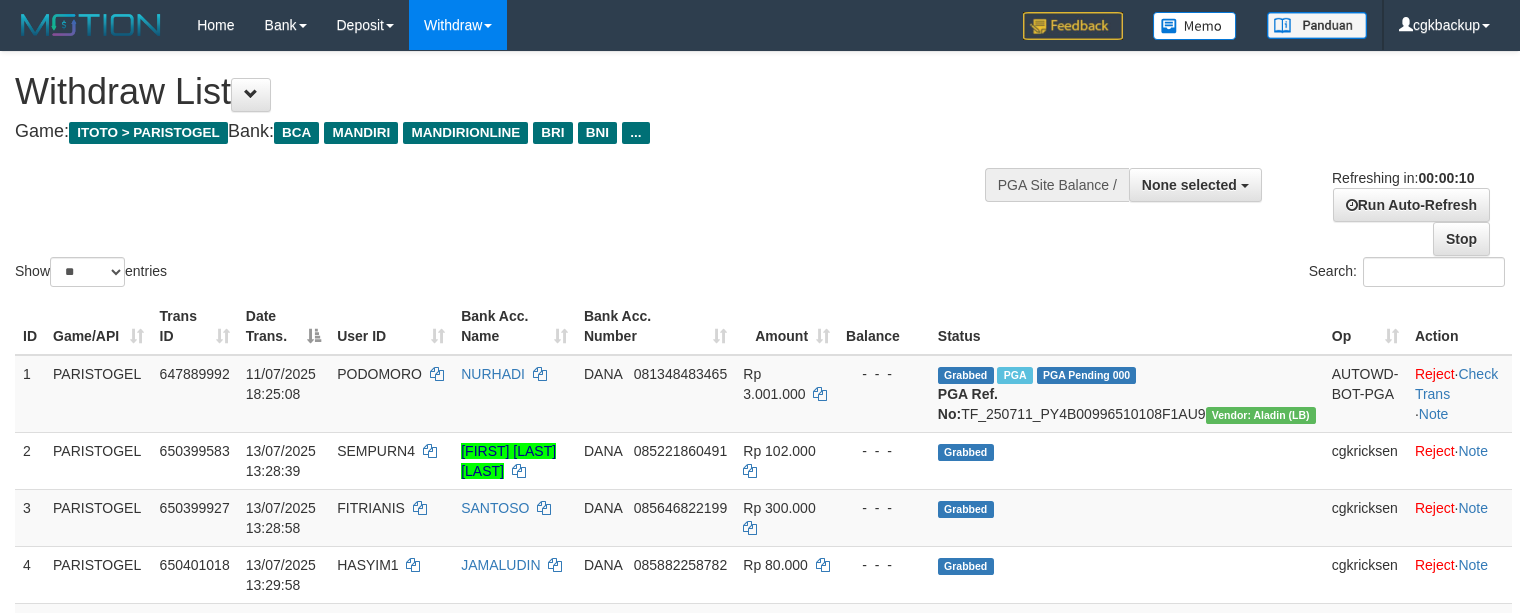 select 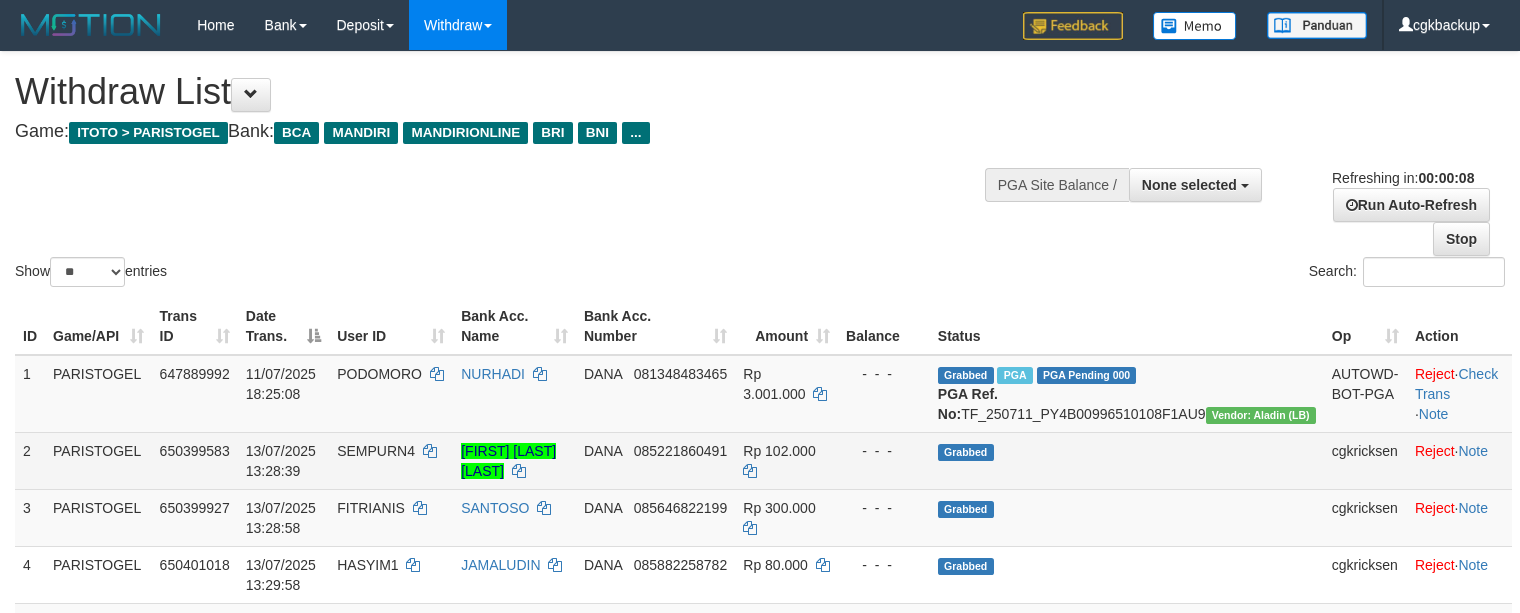 scroll, scrollTop: 66, scrollLeft: 0, axis: vertical 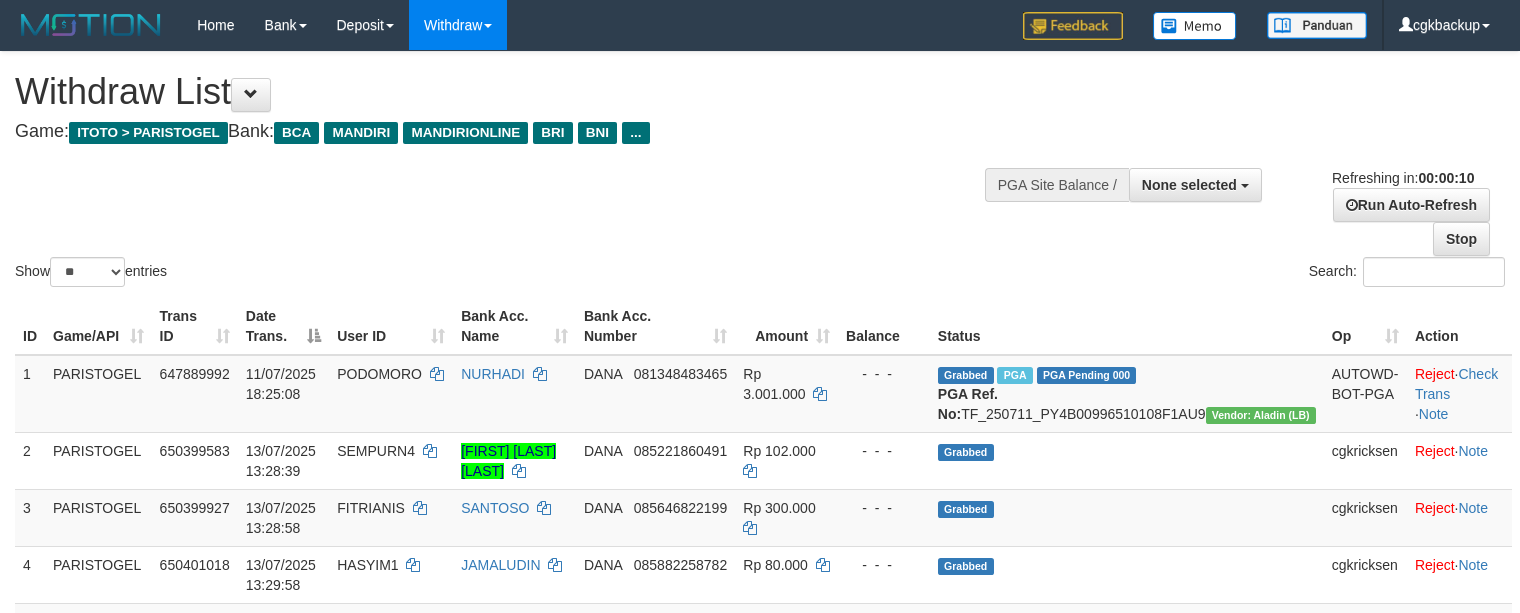 select 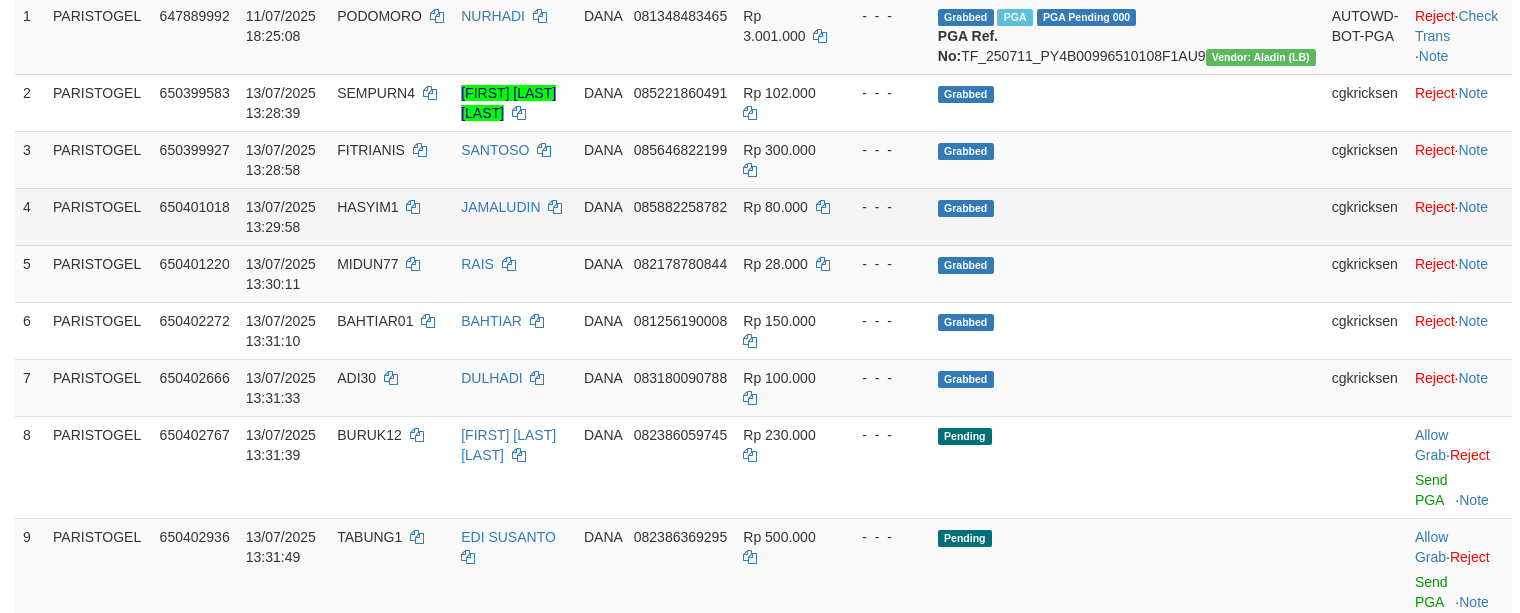 scroll, scrollTop: 533, scrollLeft: 0, axis: vertical 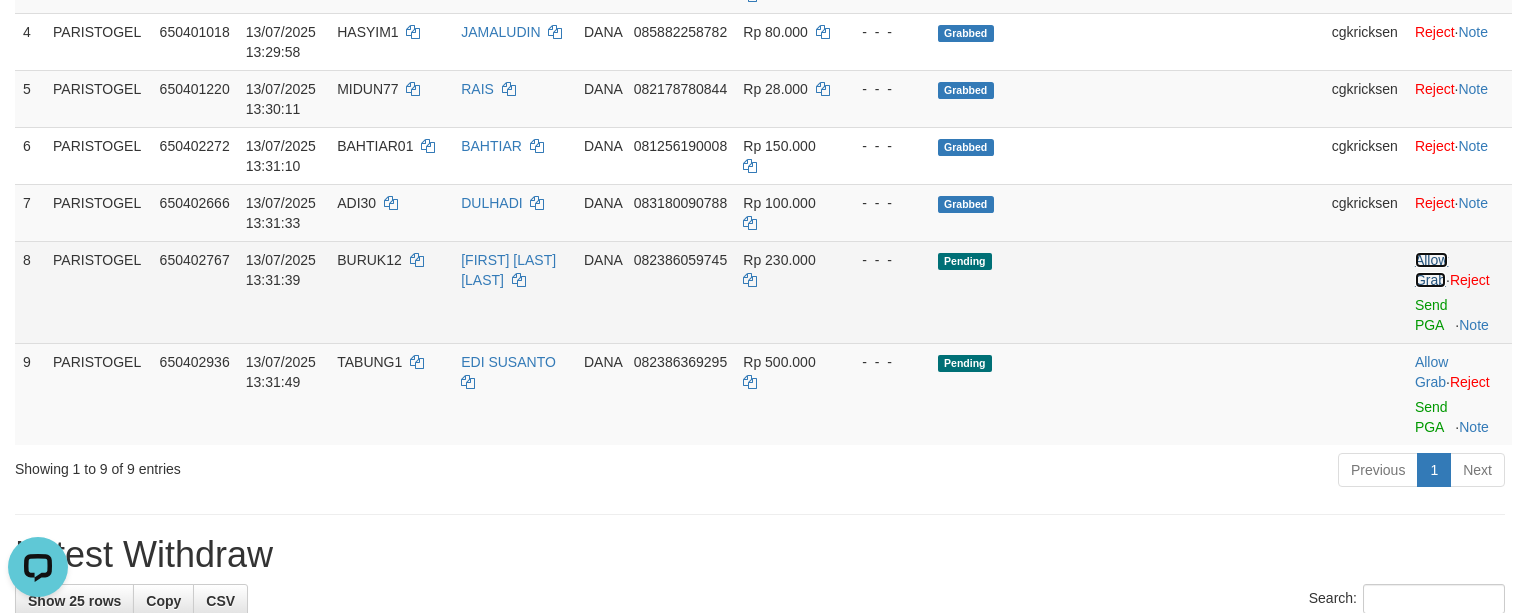 click on "Allow Grab" at bounding box center (1431, 270) 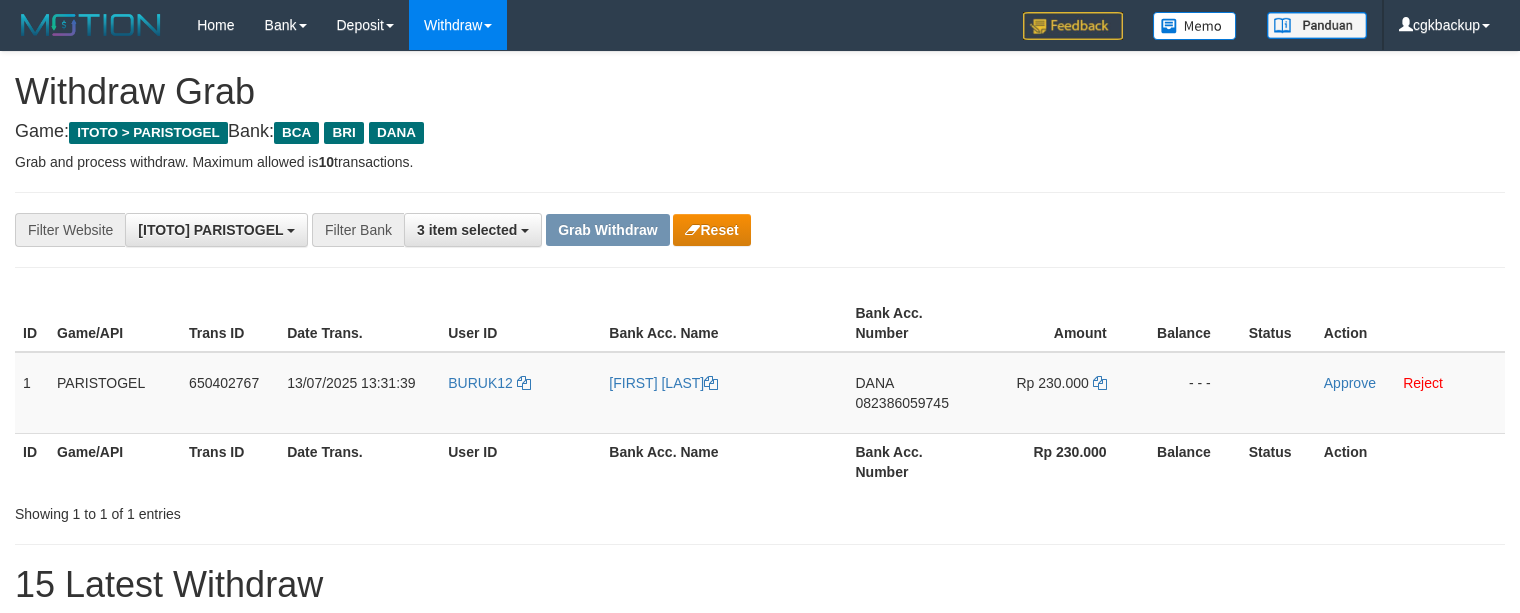 scroll, scrollTop: 0, scrollLeft: 0, axis: both 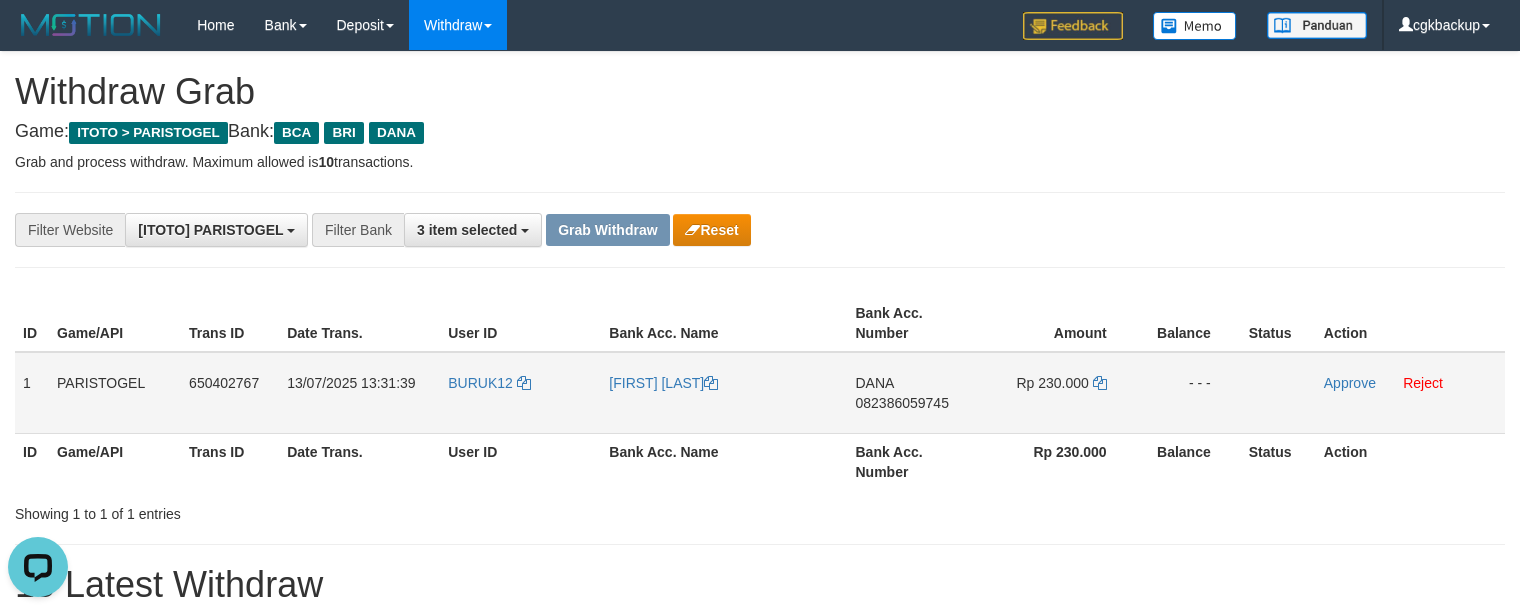 click on "BURUK12" at bounding box center [520, 393] 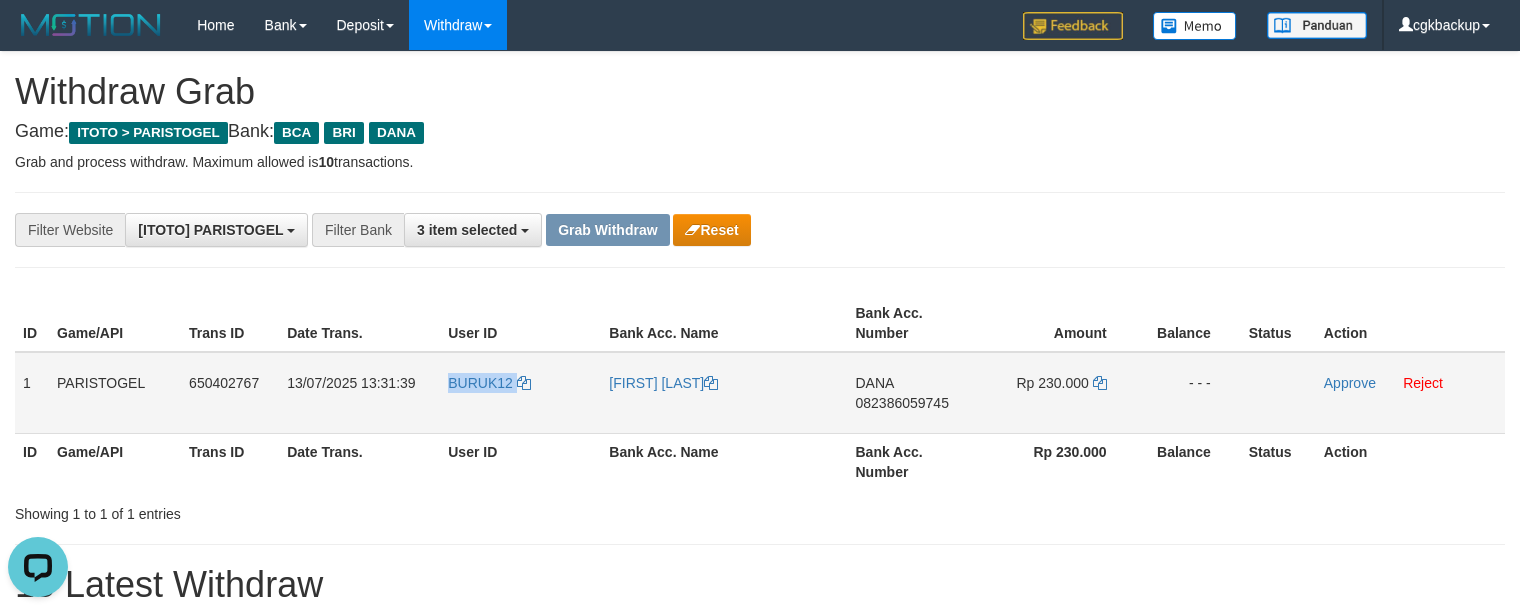 click on "BURUK12" at bounding box center (520, 393) 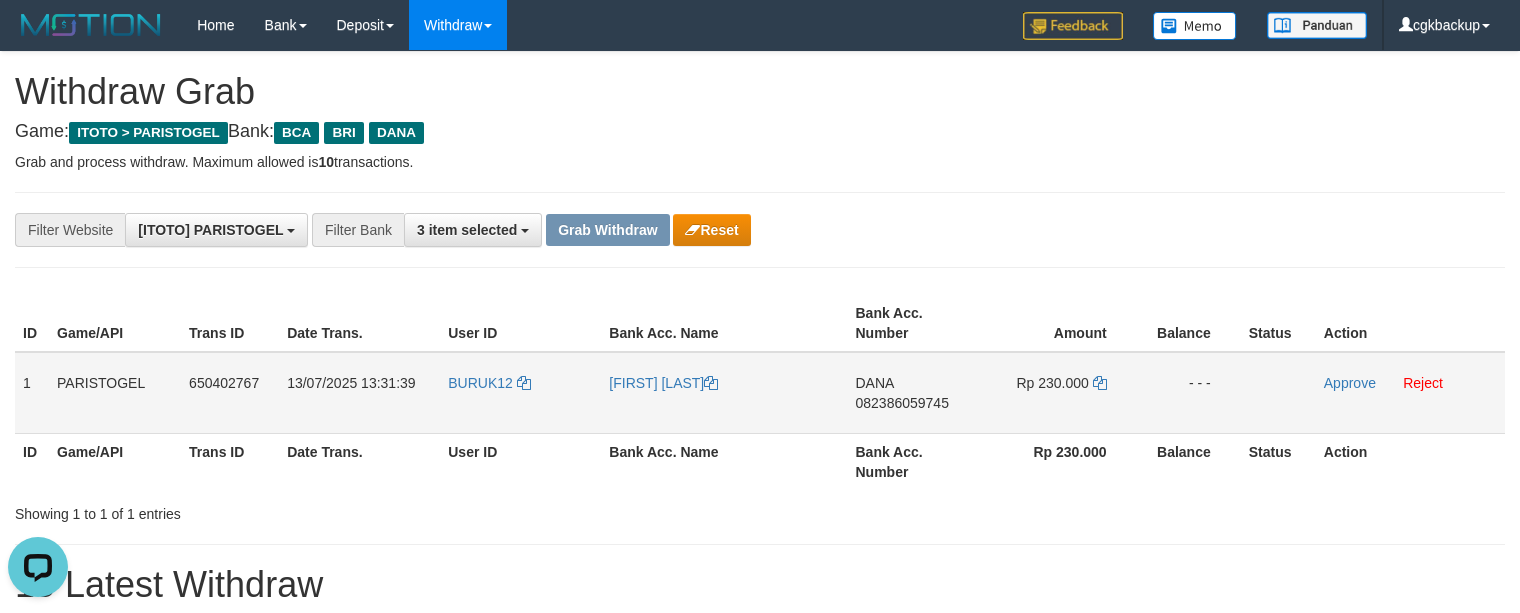 click on "[FIRST] [LAST]" at bounding box center [724, 393] 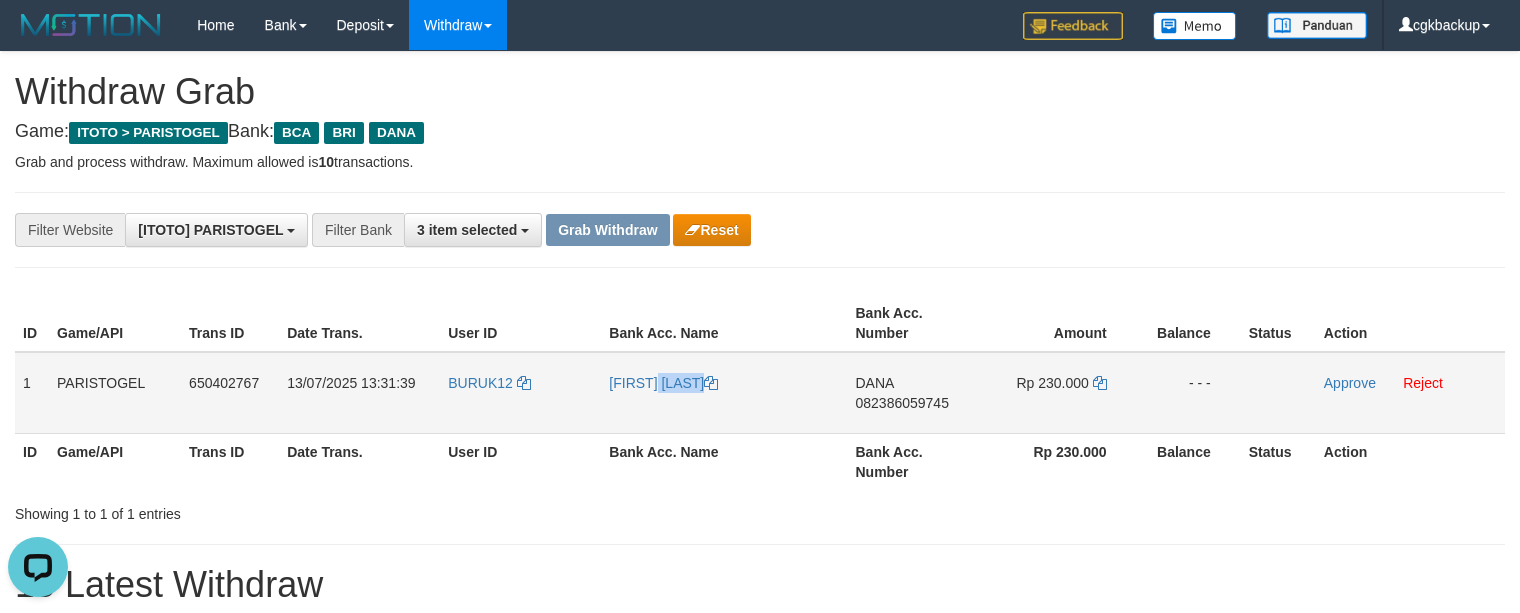 click on "[FIRST] [LAST]" at bounding box center (724, 393) 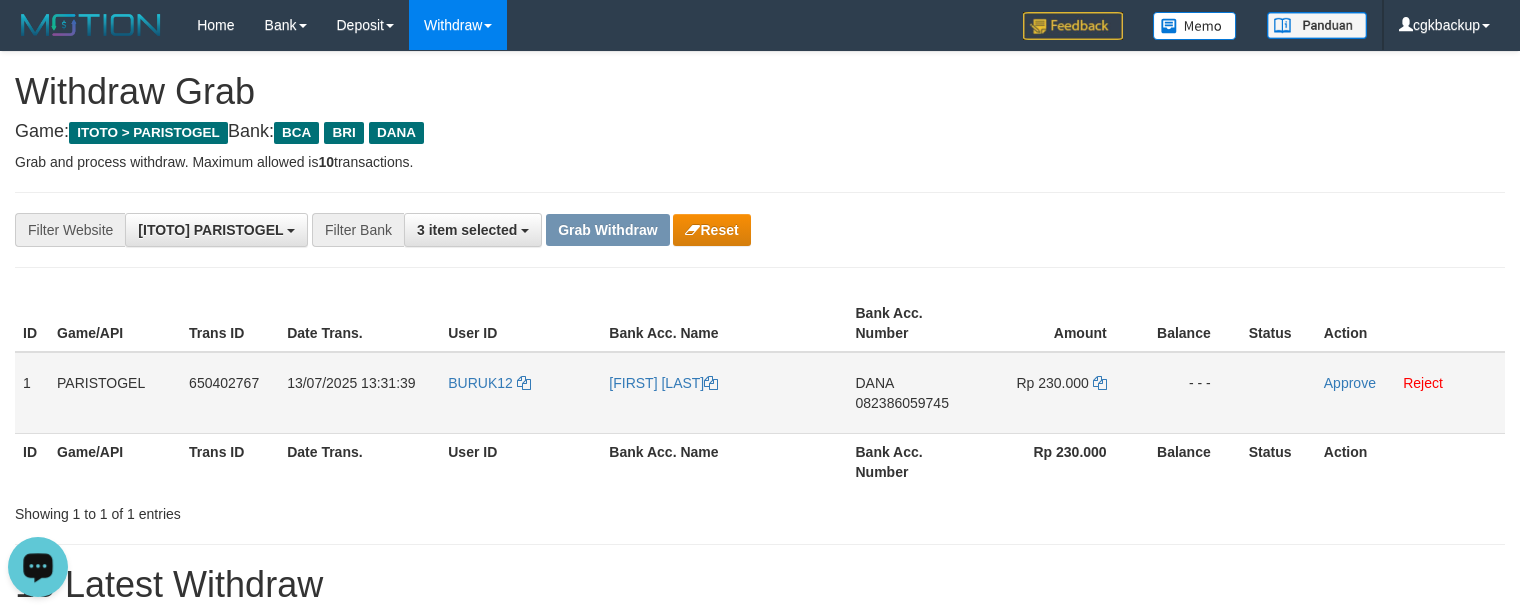 click on "BURUK12" at bounding box center [520, 393] 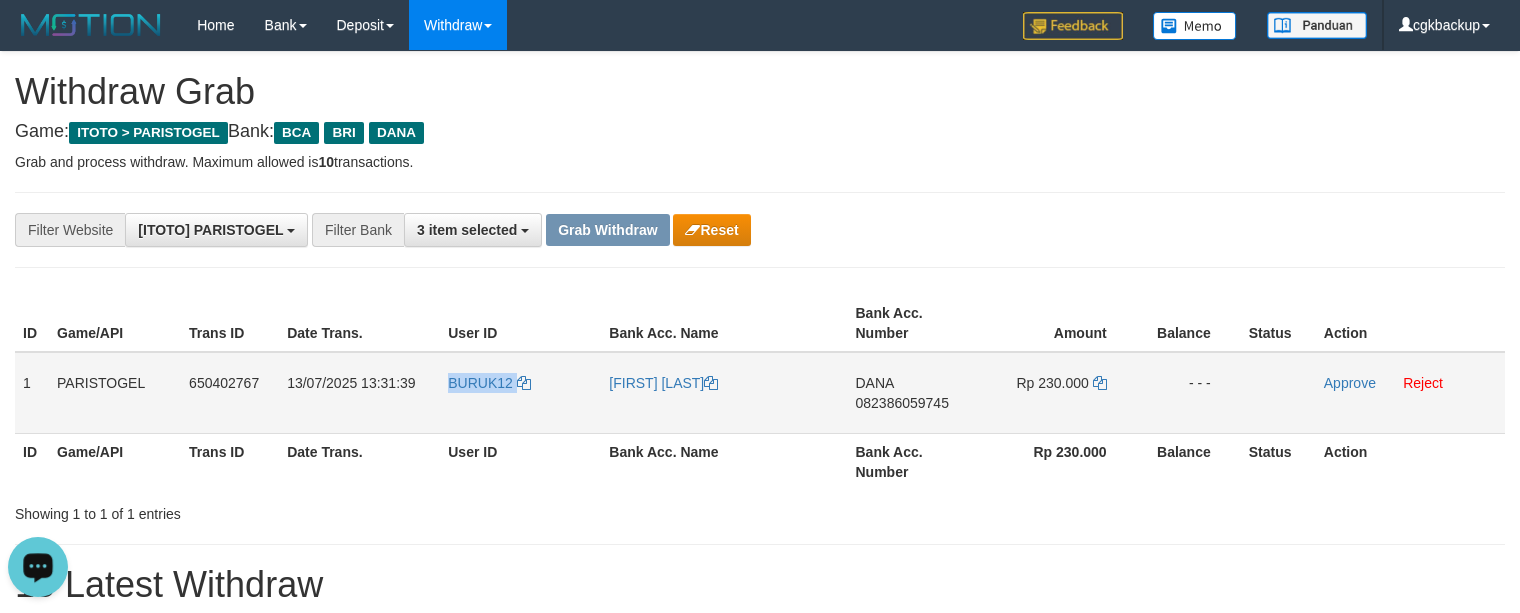 click on "BURUK12" at bounding box center [520, 393] 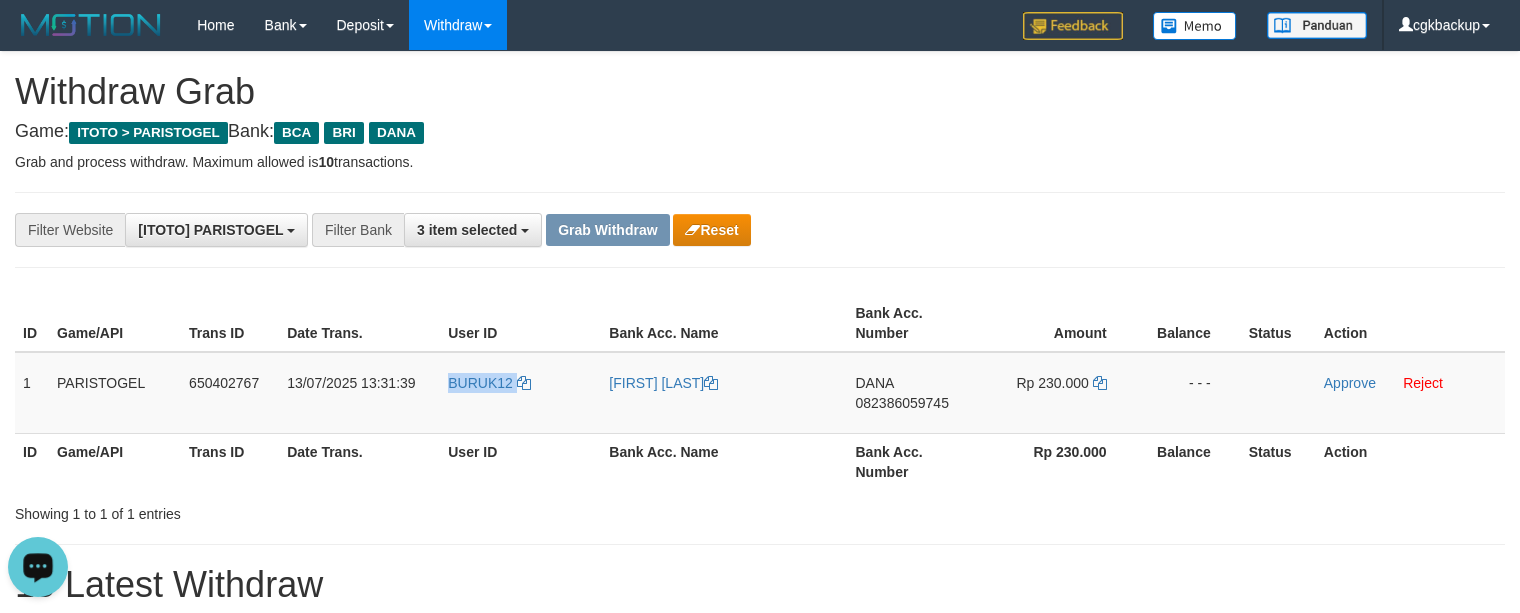 copy on "BURUK12" 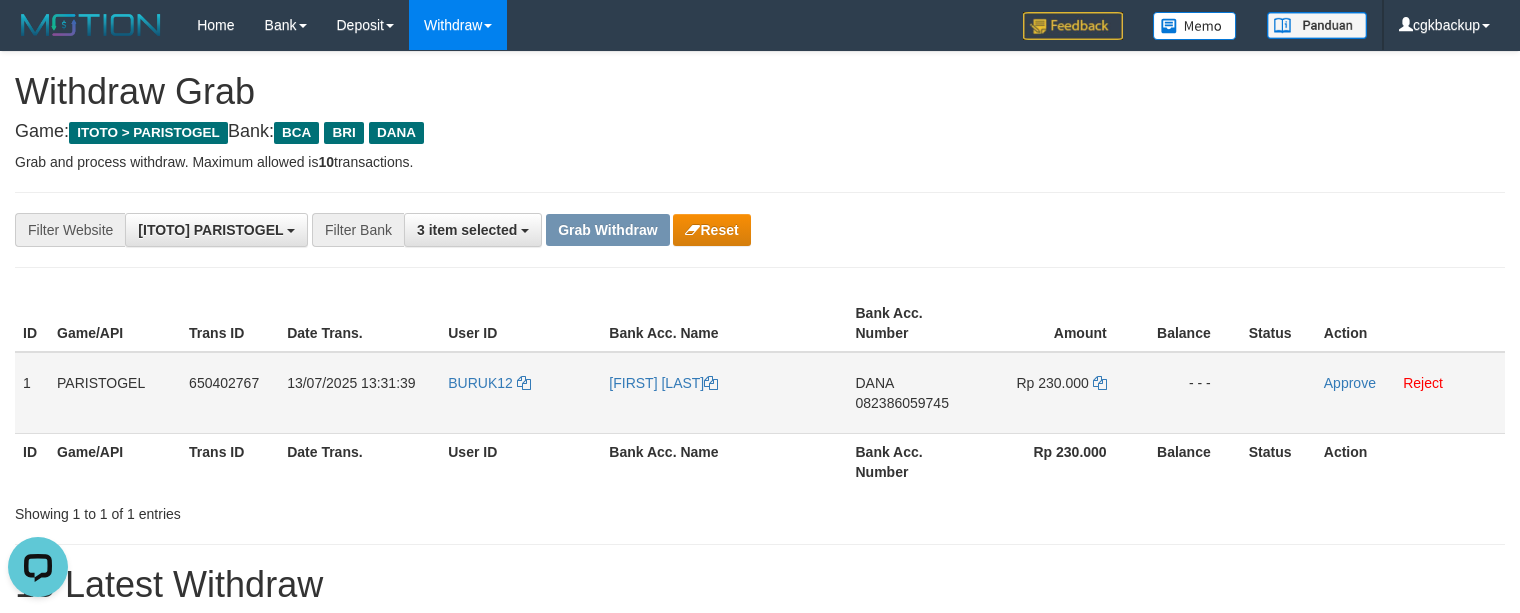 click on "DANA
082386059745" at bounding box center (914, 393) 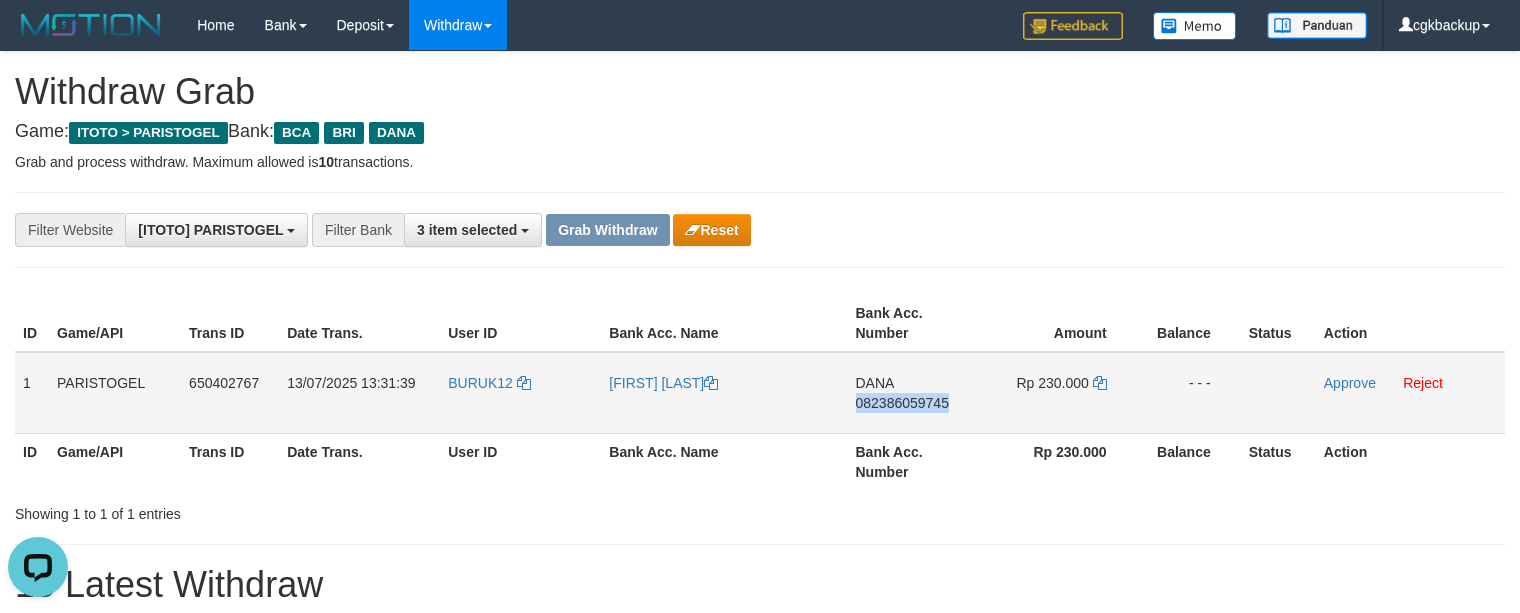 click on "DANA
082386059745" at bounding box center (914, 393) 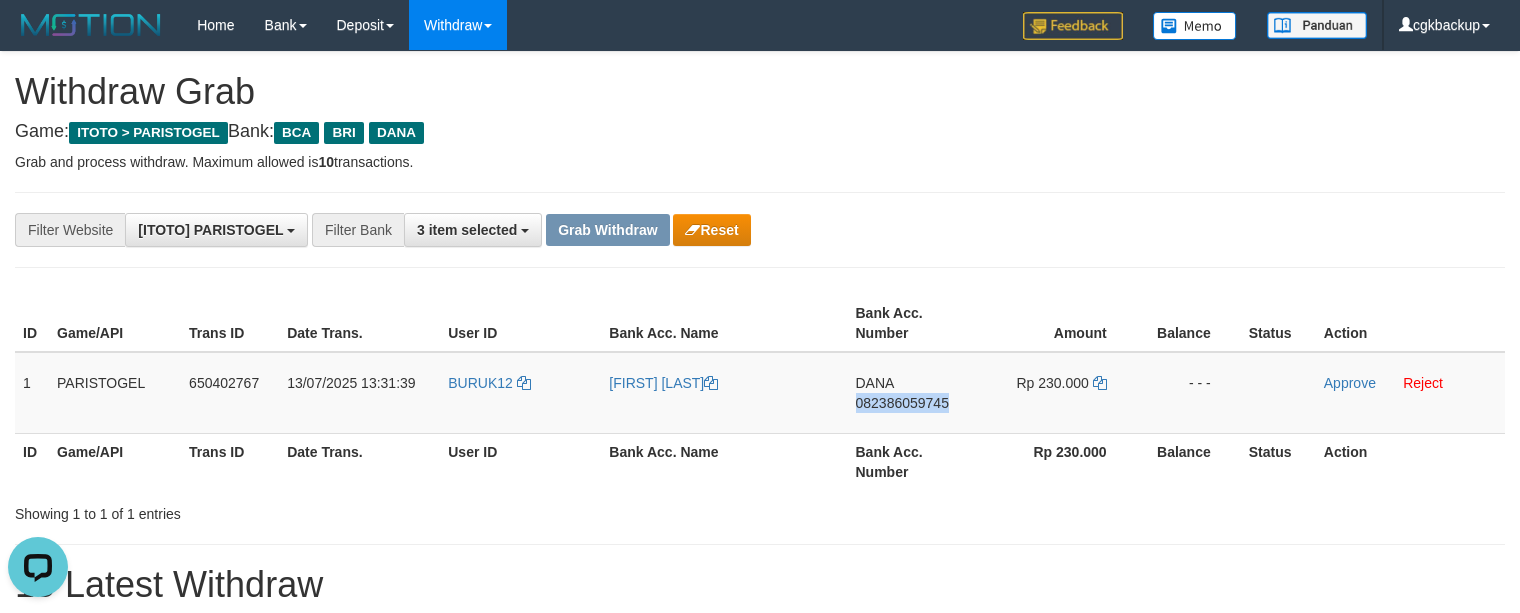 copy on "082386059745" 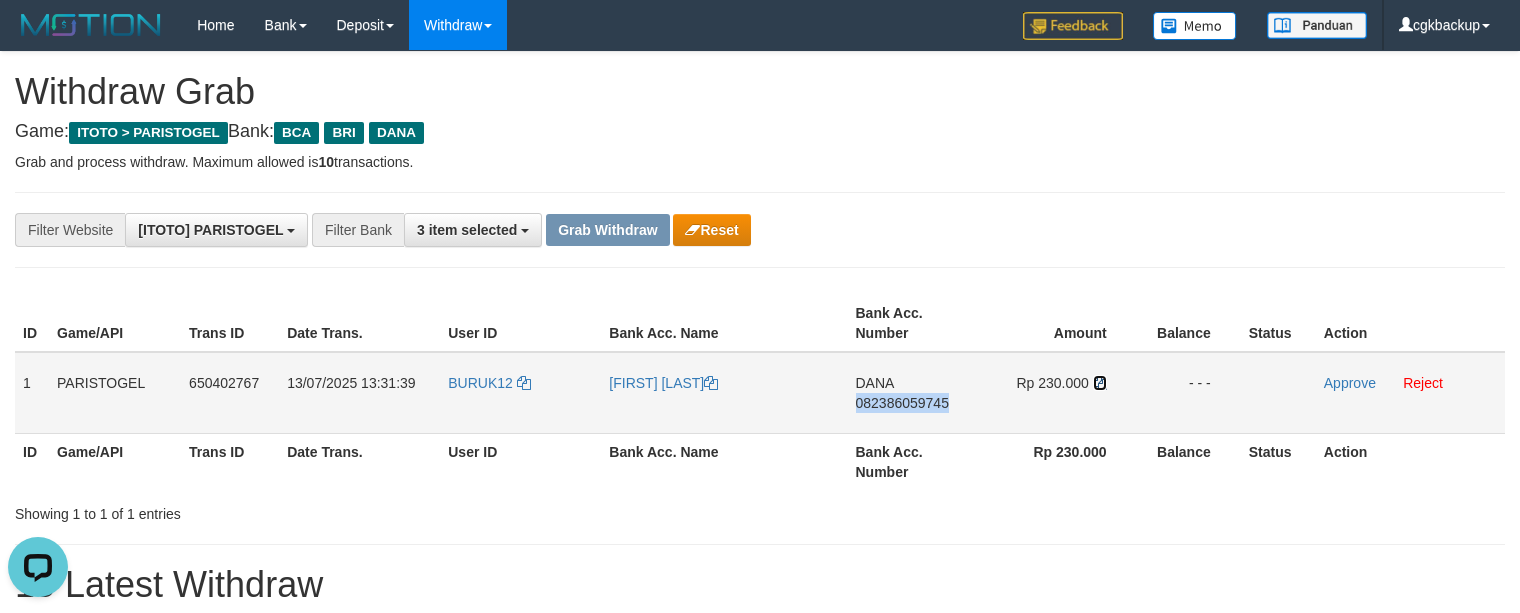 click at bounding box center (1100, 383) 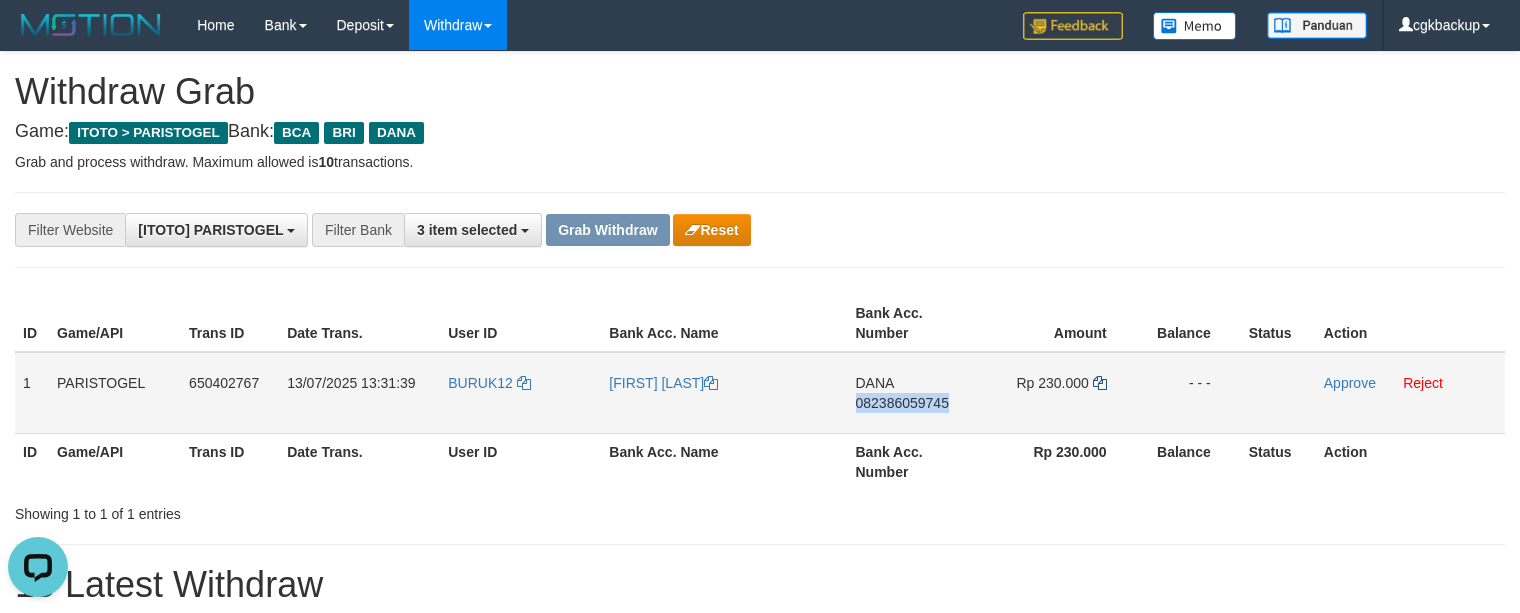 copy on "082386059745" 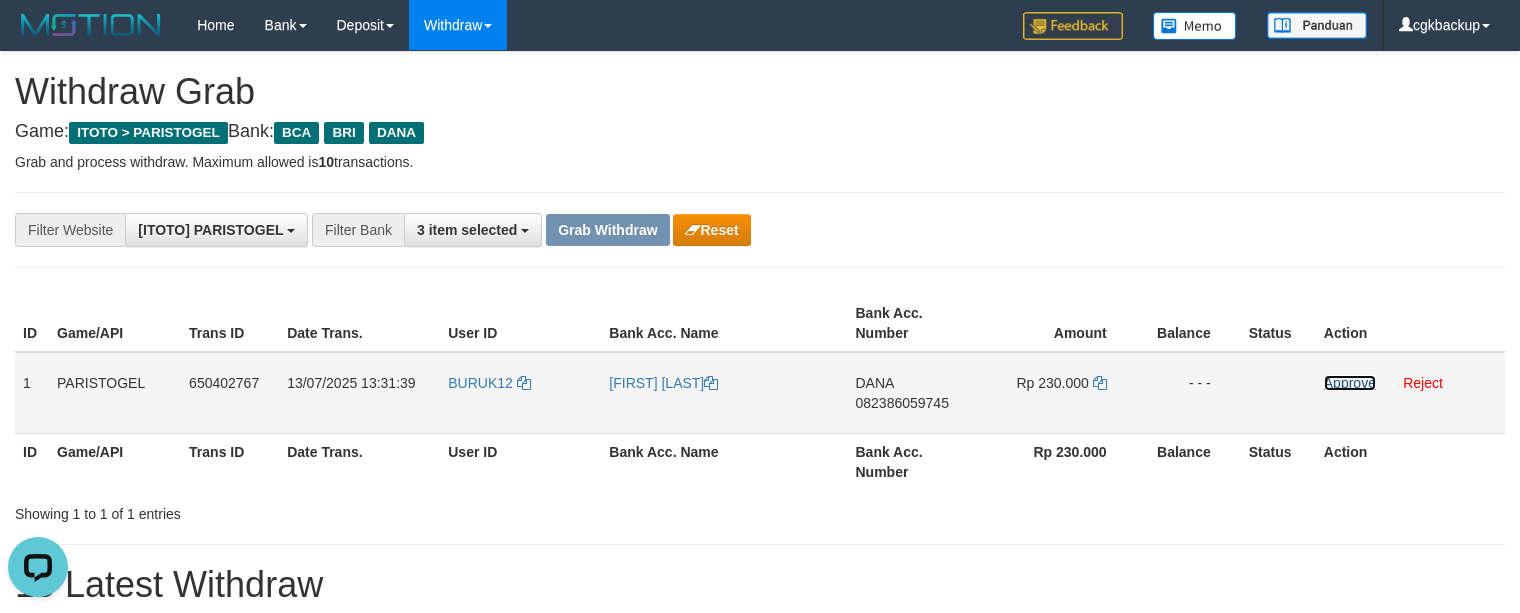 click on "Approve" at bounding box center (1350, 383) 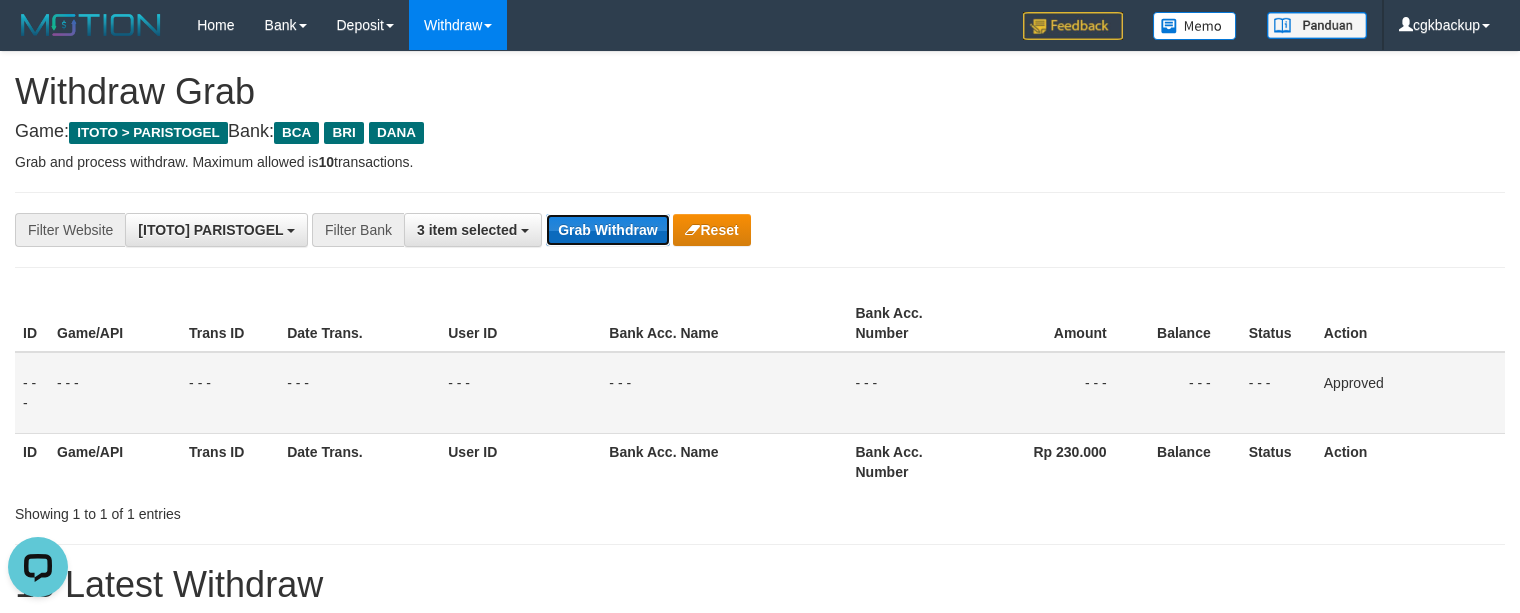 click on "Grab Withdraw" at bounding box center (607, 230) 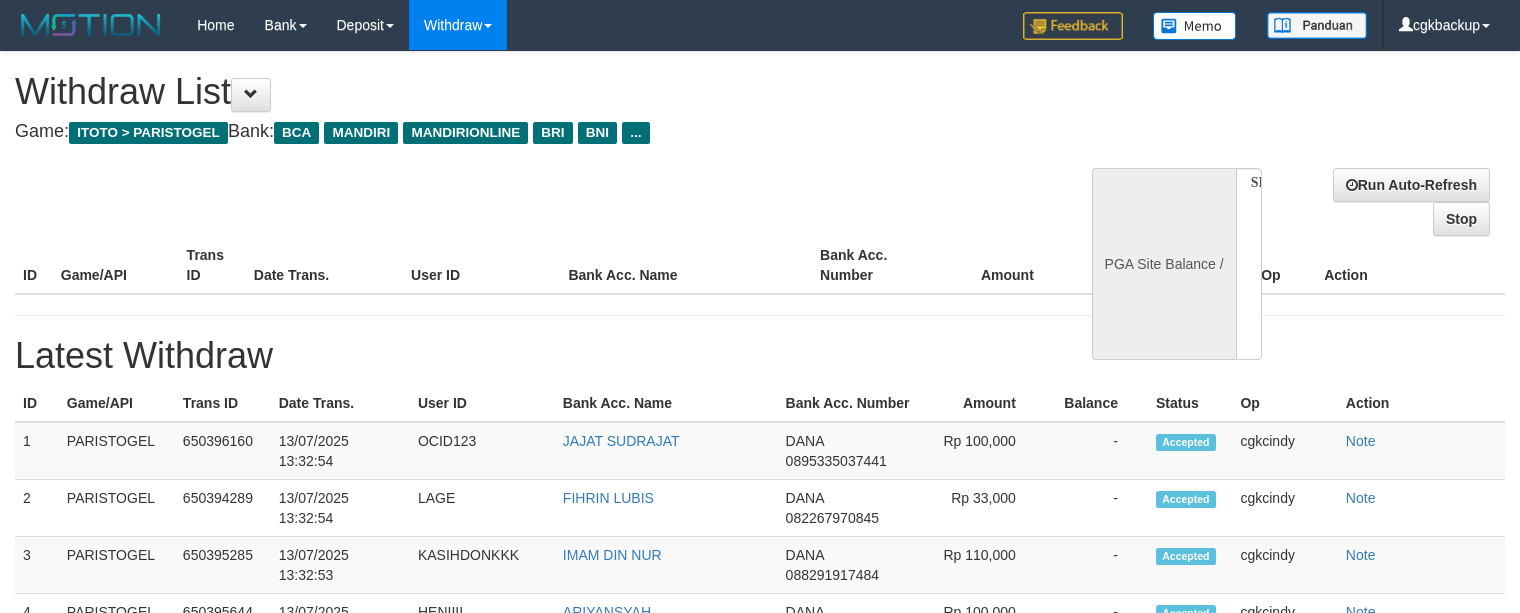 select 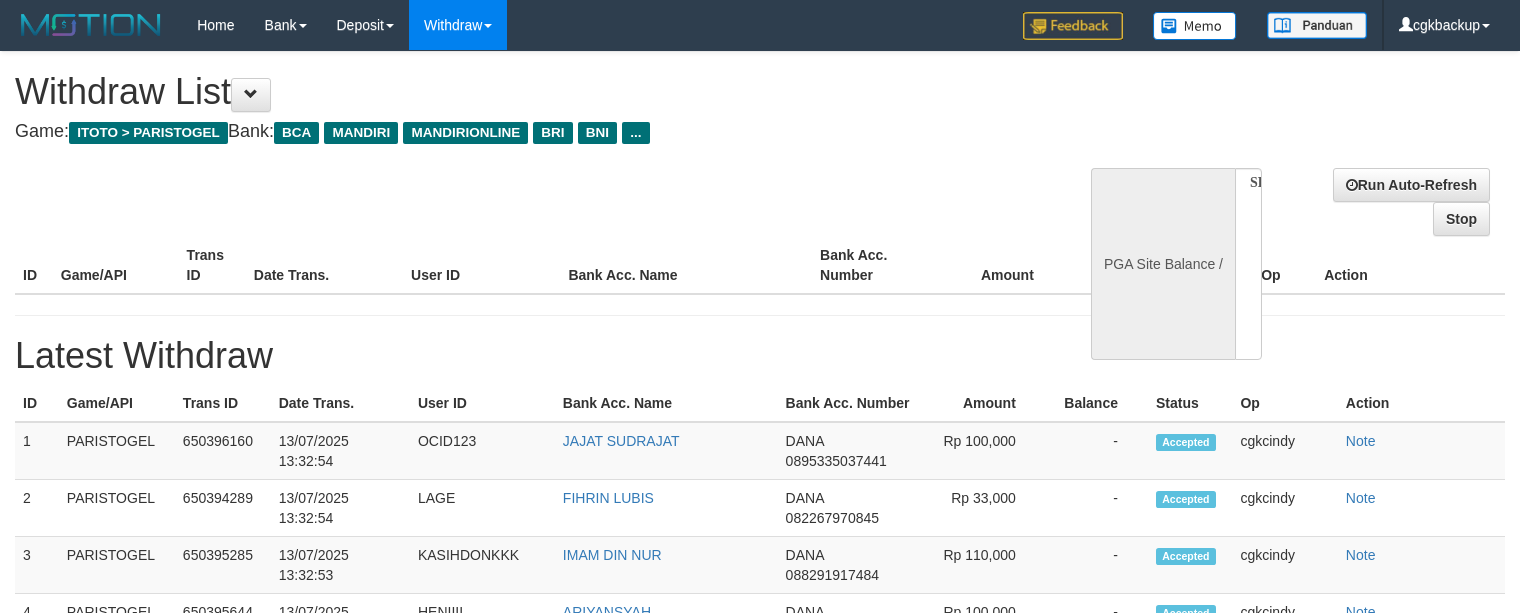 scroll, scrollTop: 0, scrollLeft: 0, axis: both 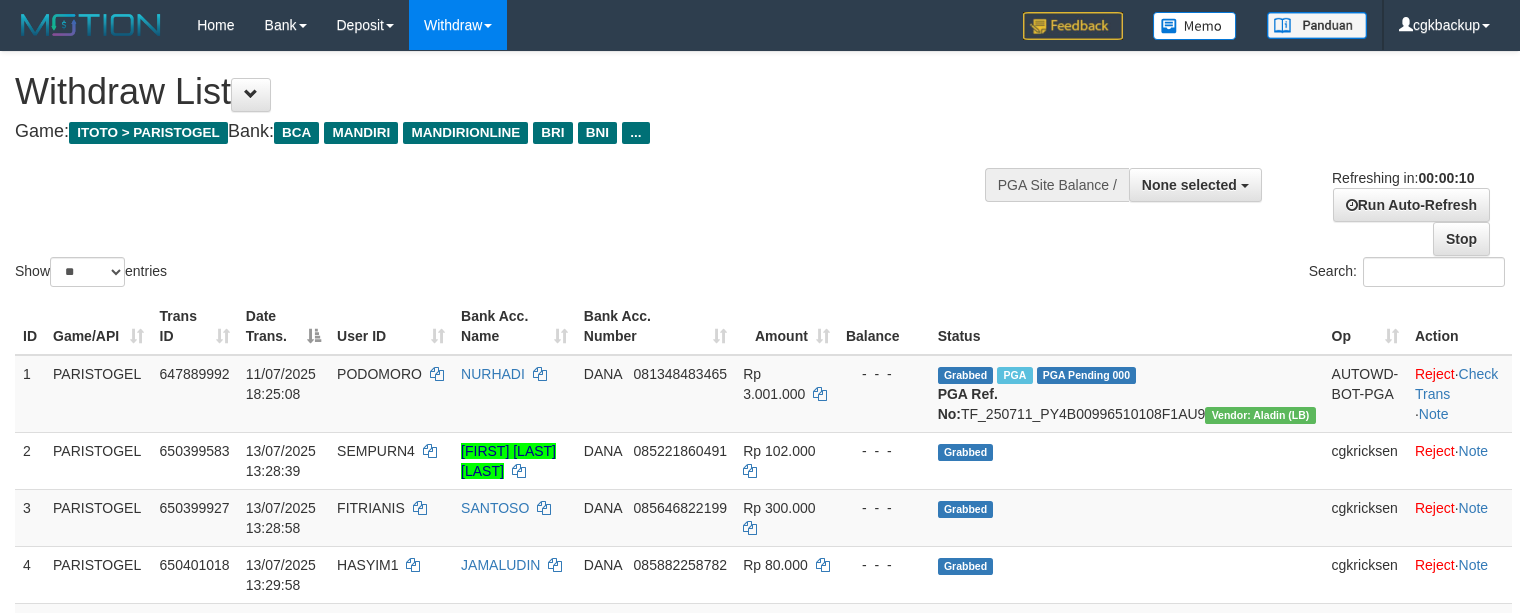 select 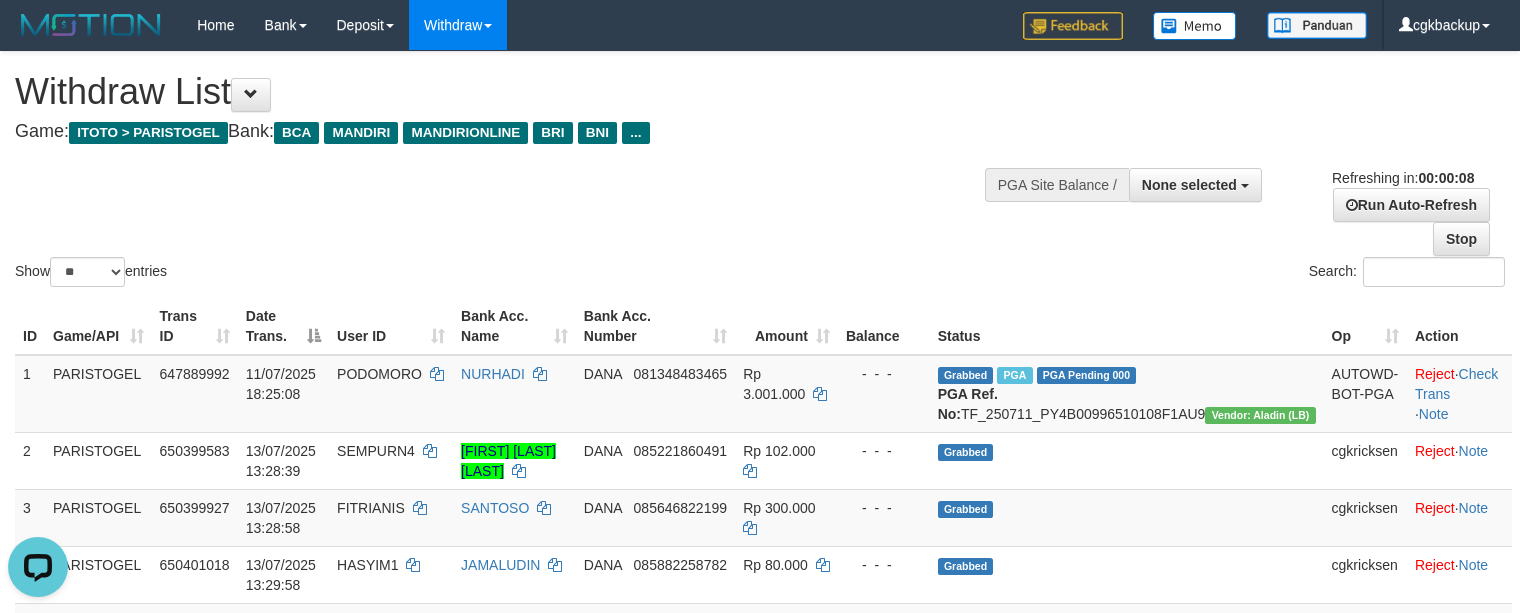 scroll, scrollTop: 0, scrollLeft: 0, axis: both 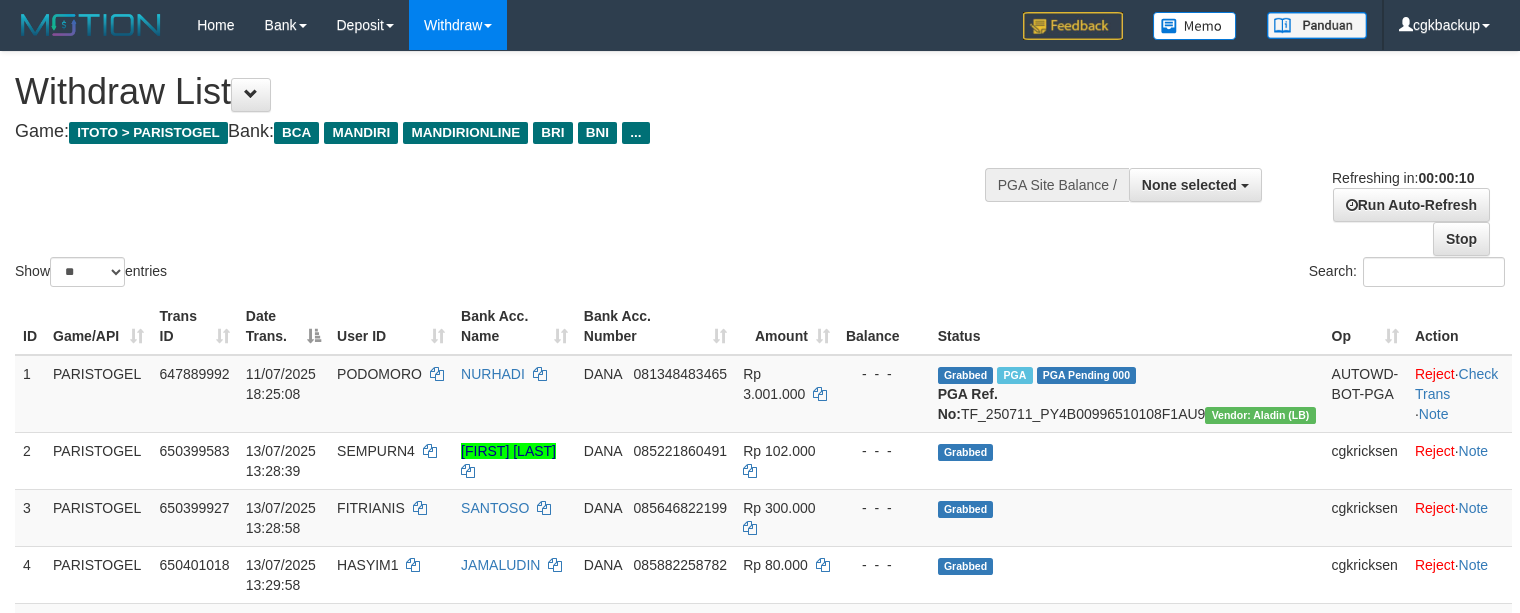 select 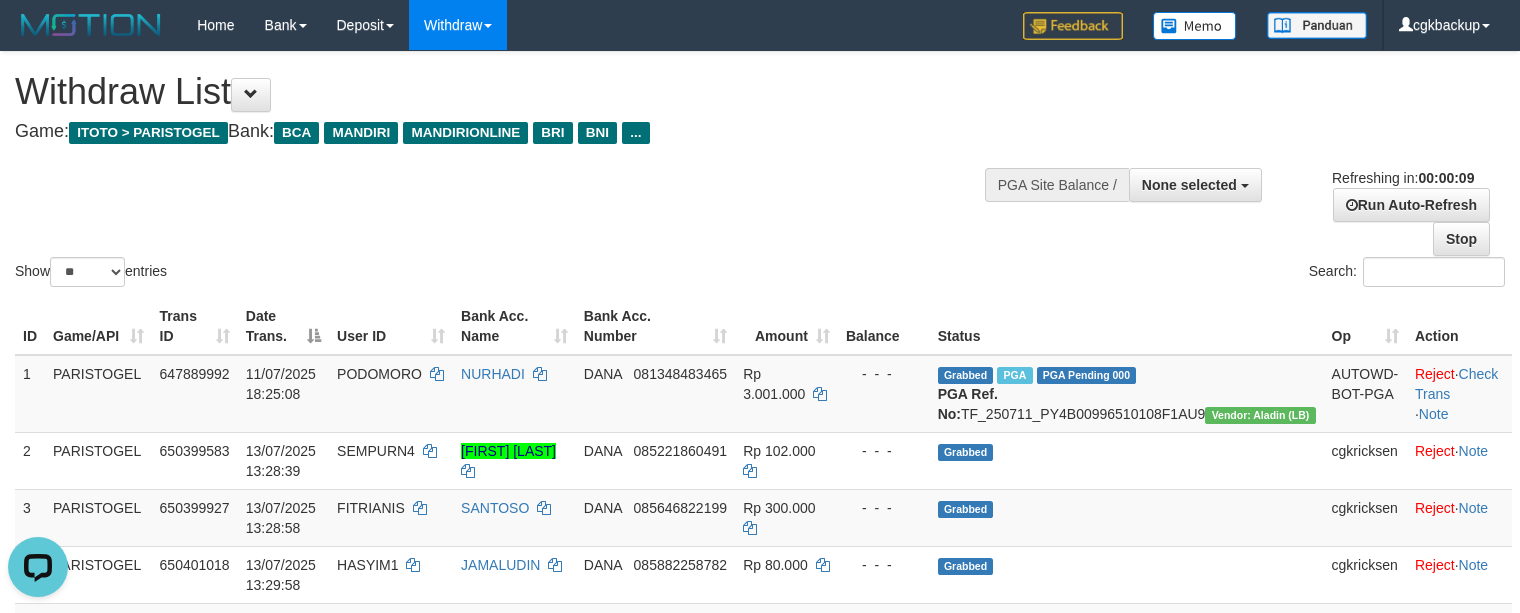 scroll, scrollTop: 0, scrollLeft: 0, axis: both 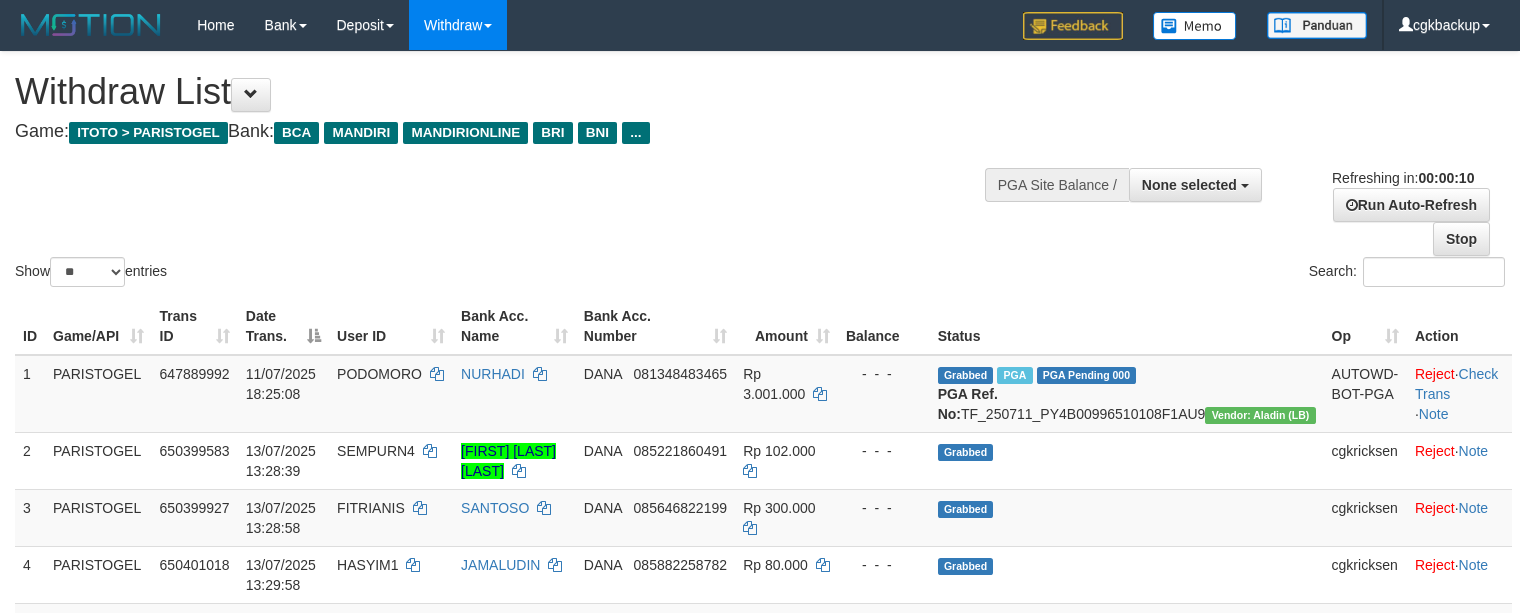 select 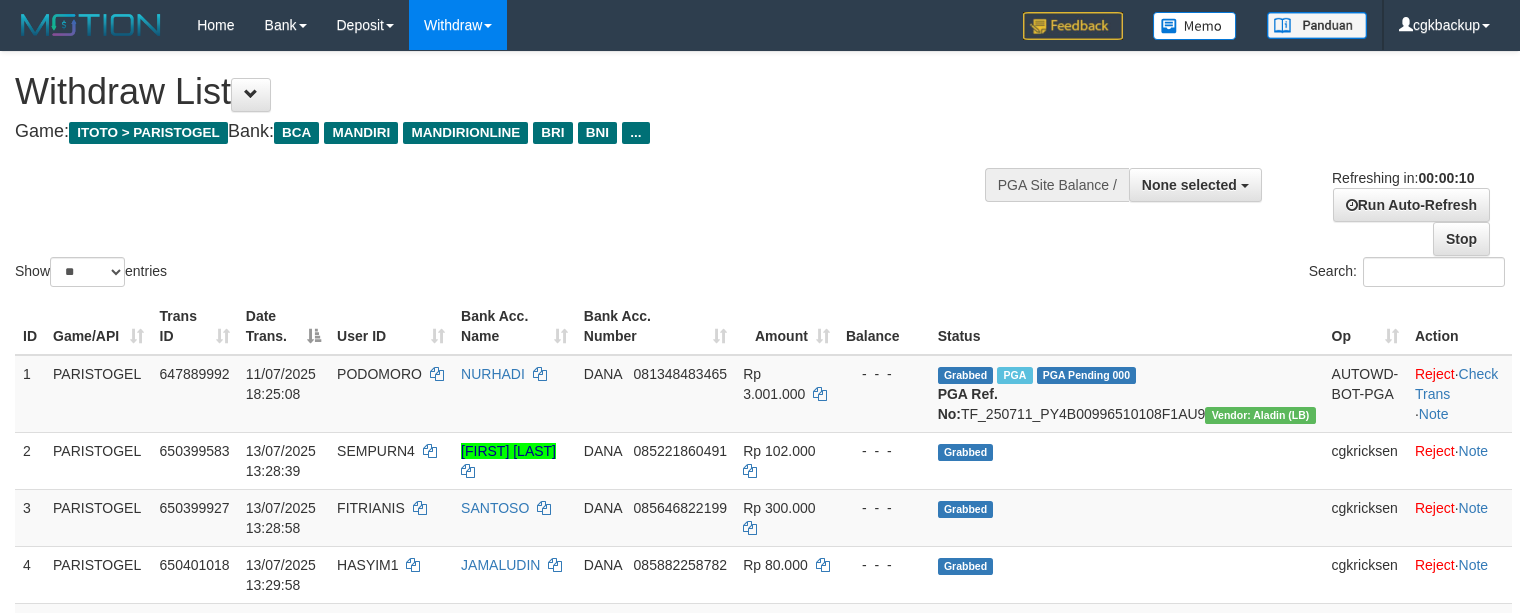 select 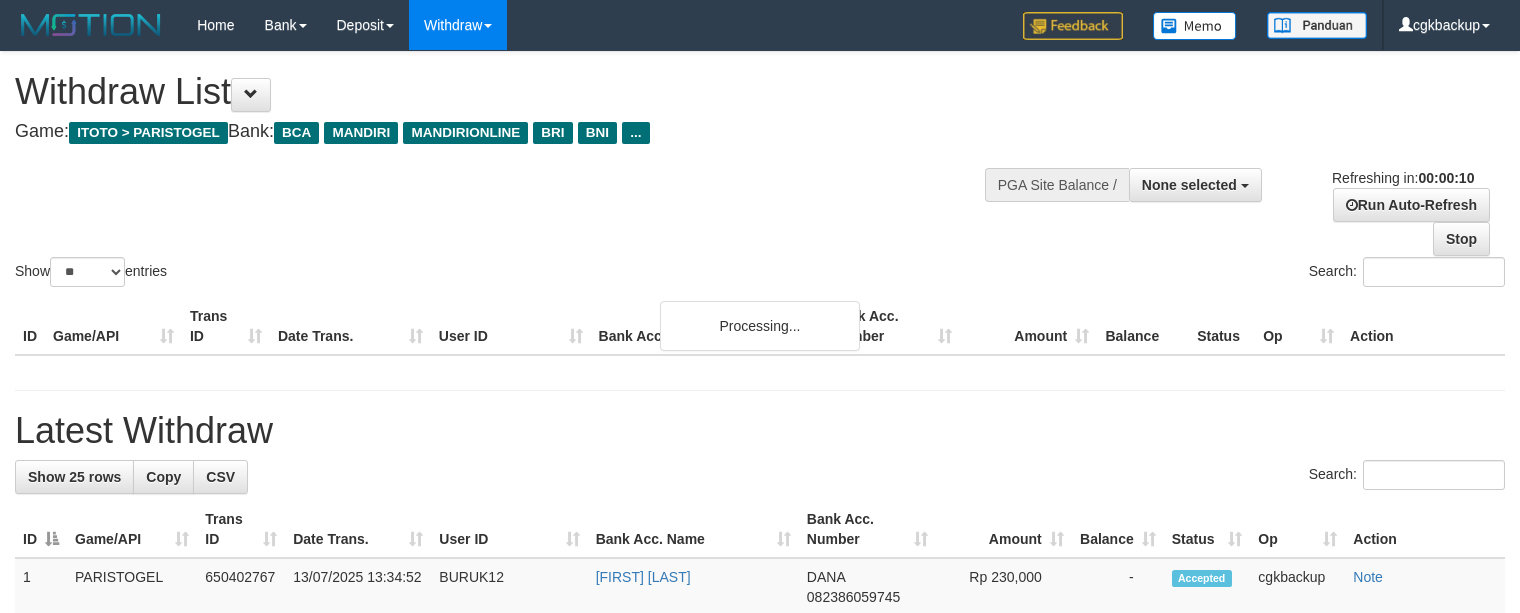select 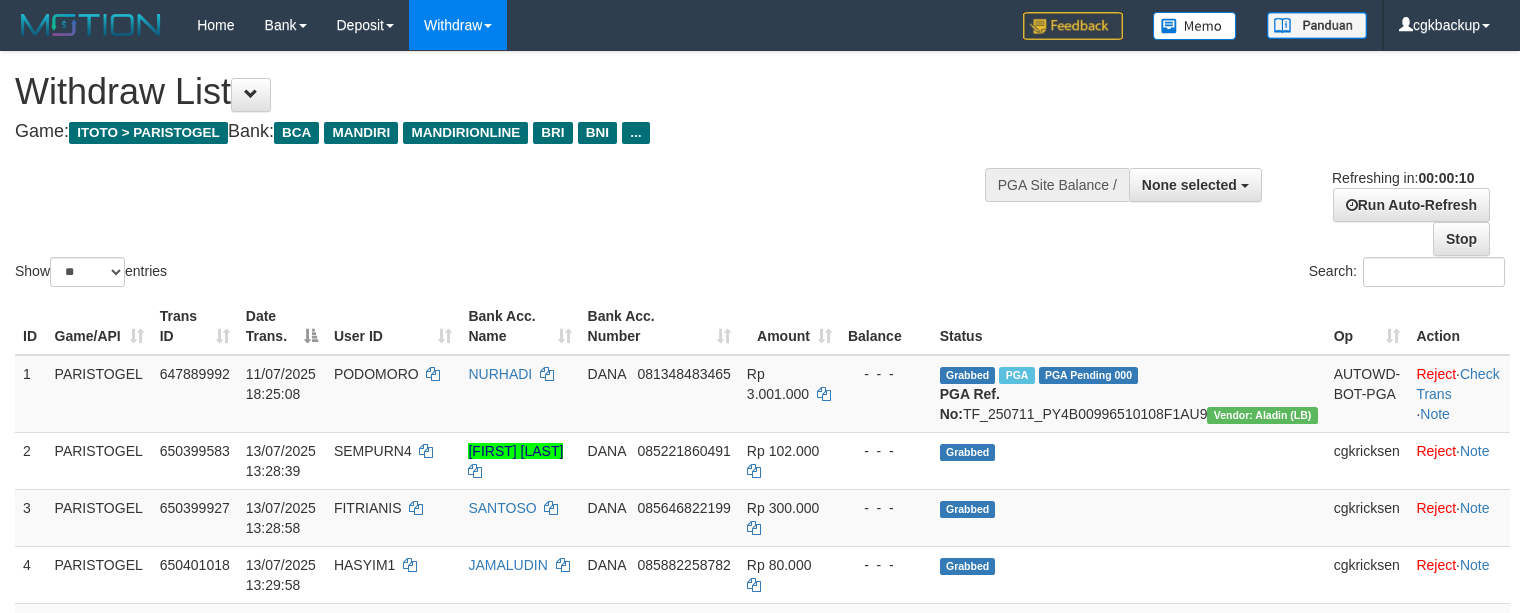 select 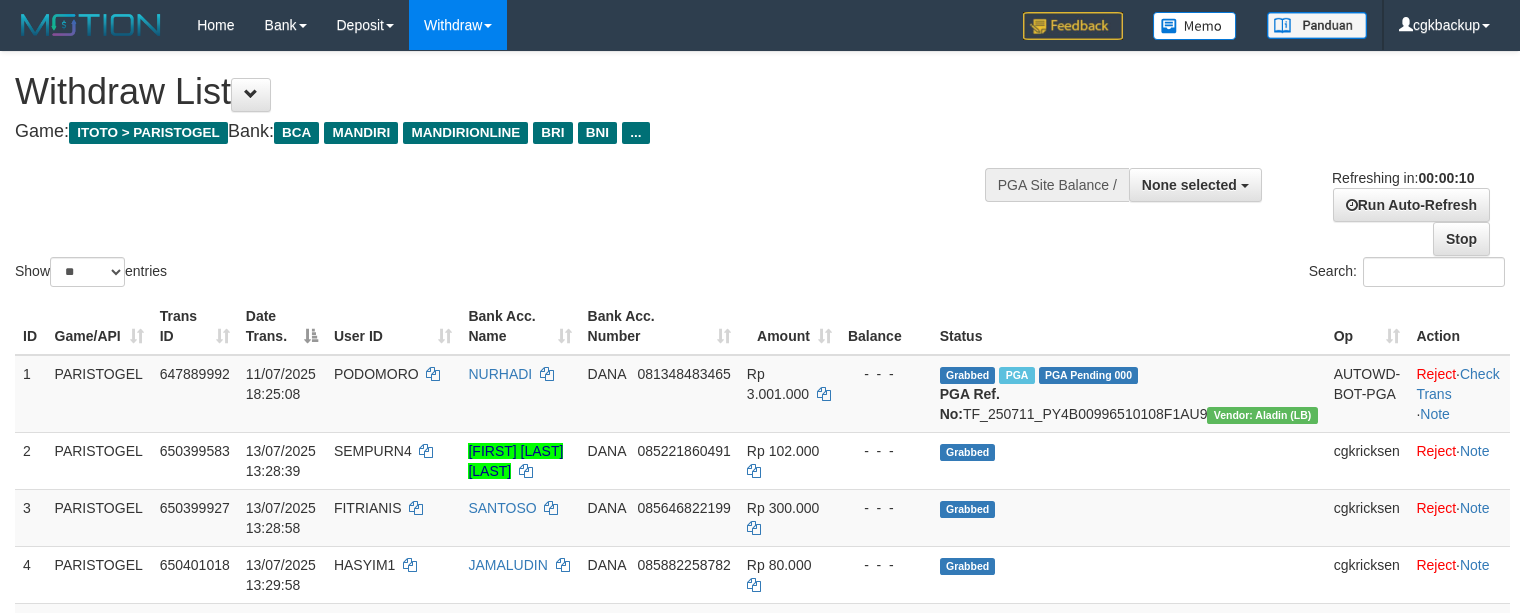 select 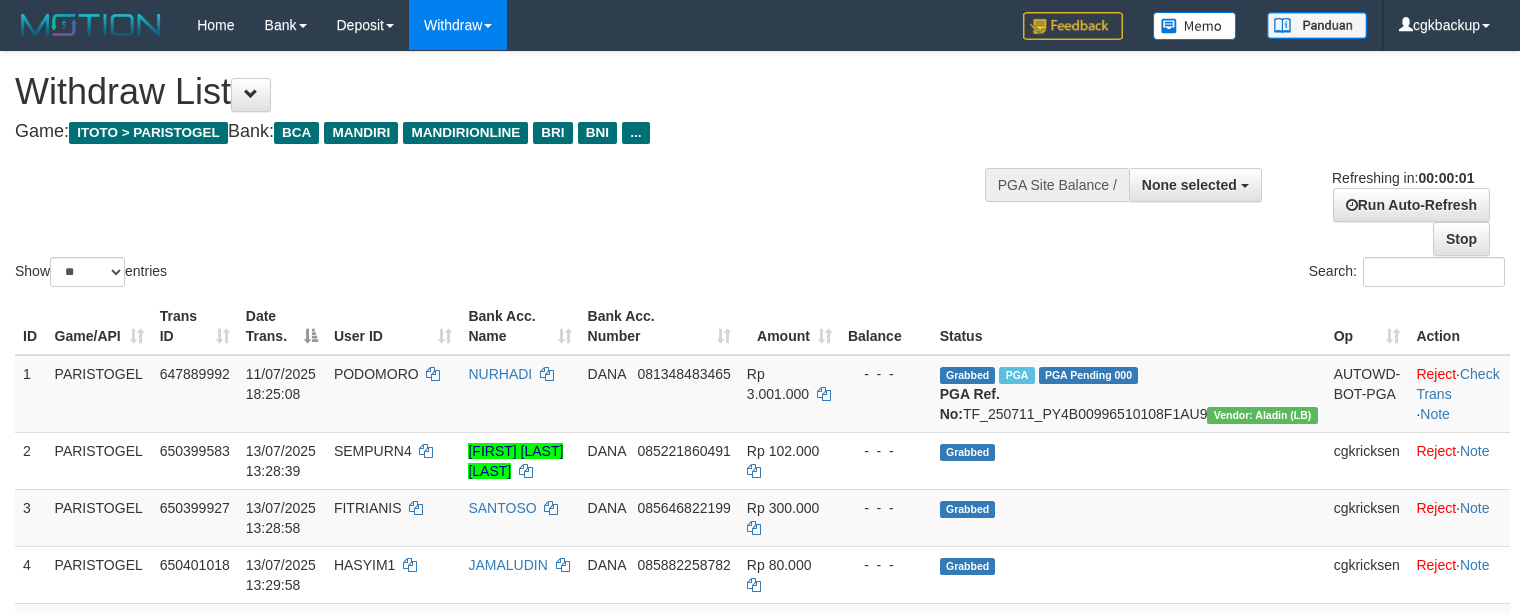 scroll, scrollTop: 0, scrollLeft: 0, axis: both 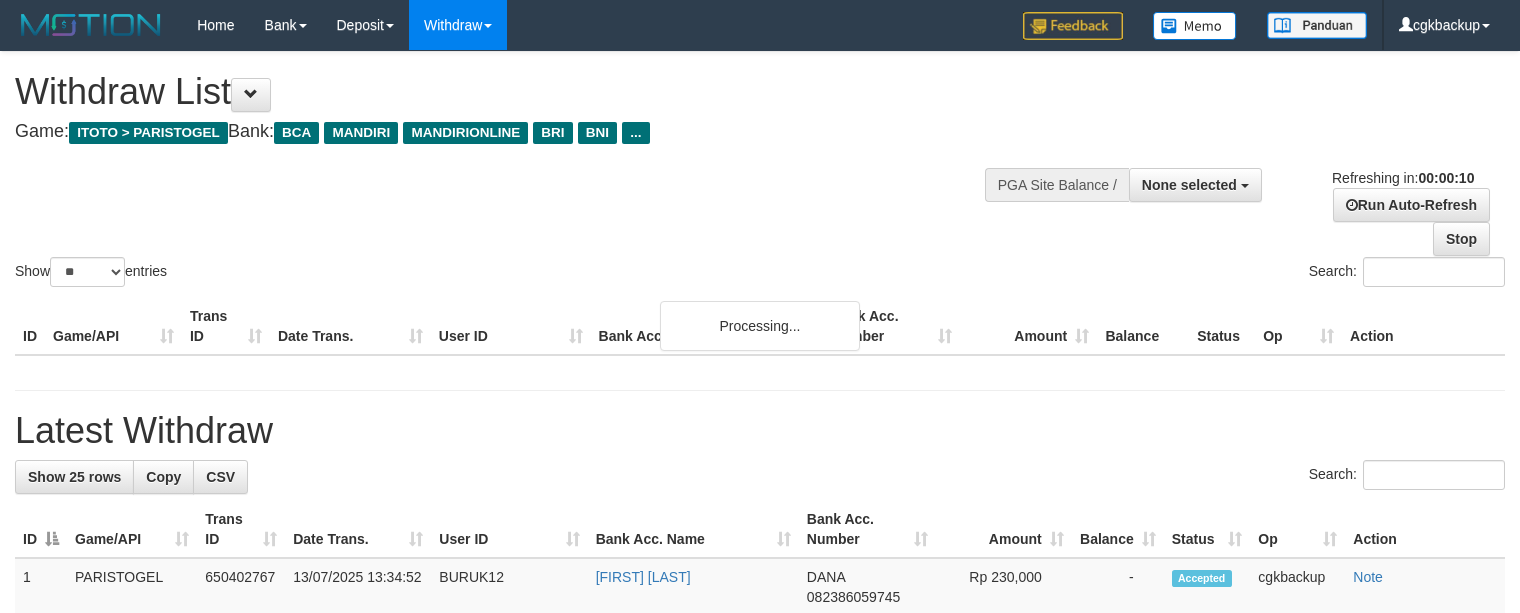 select 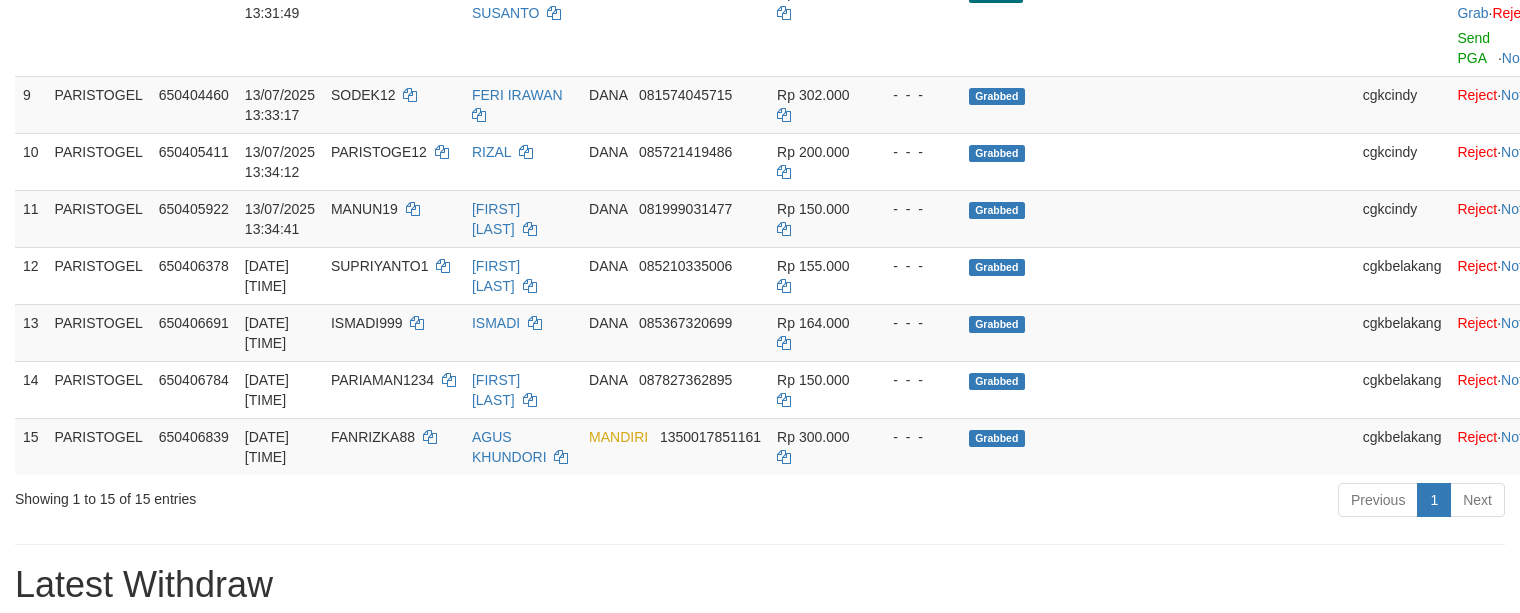 scroll, scrollTop: 933, scrollLeft: 0, axis: vertical 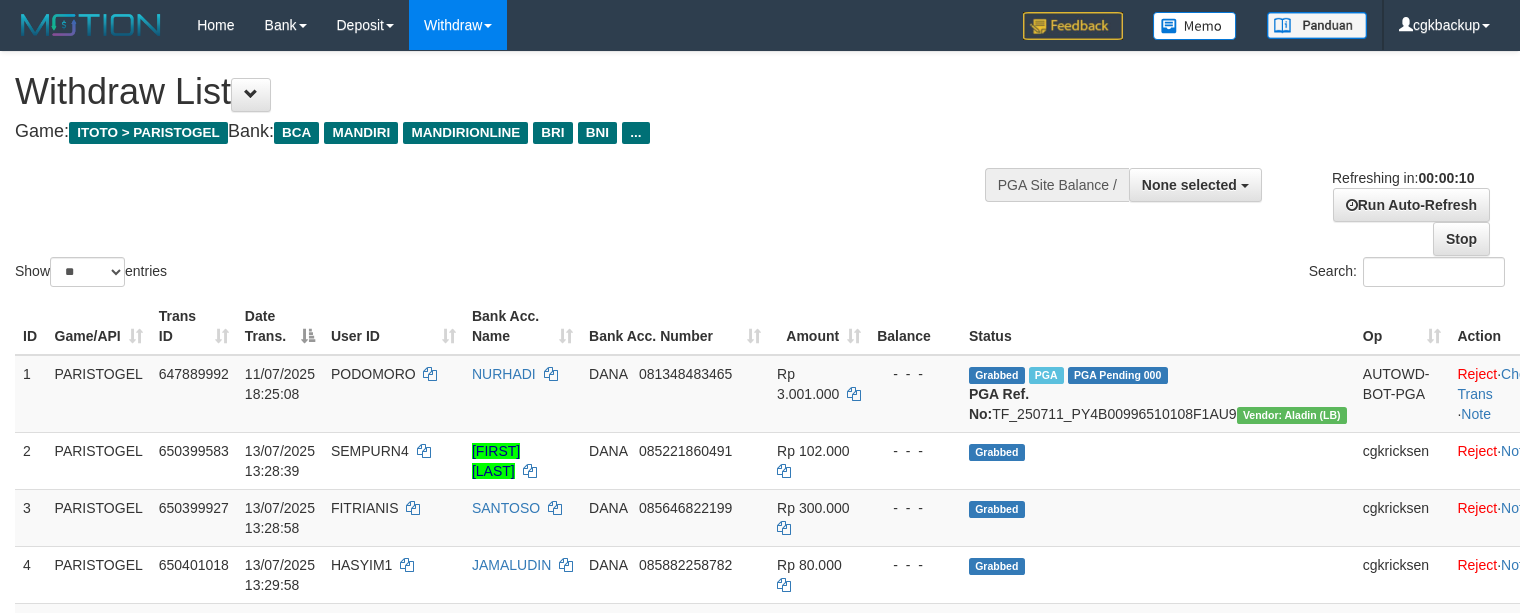 select 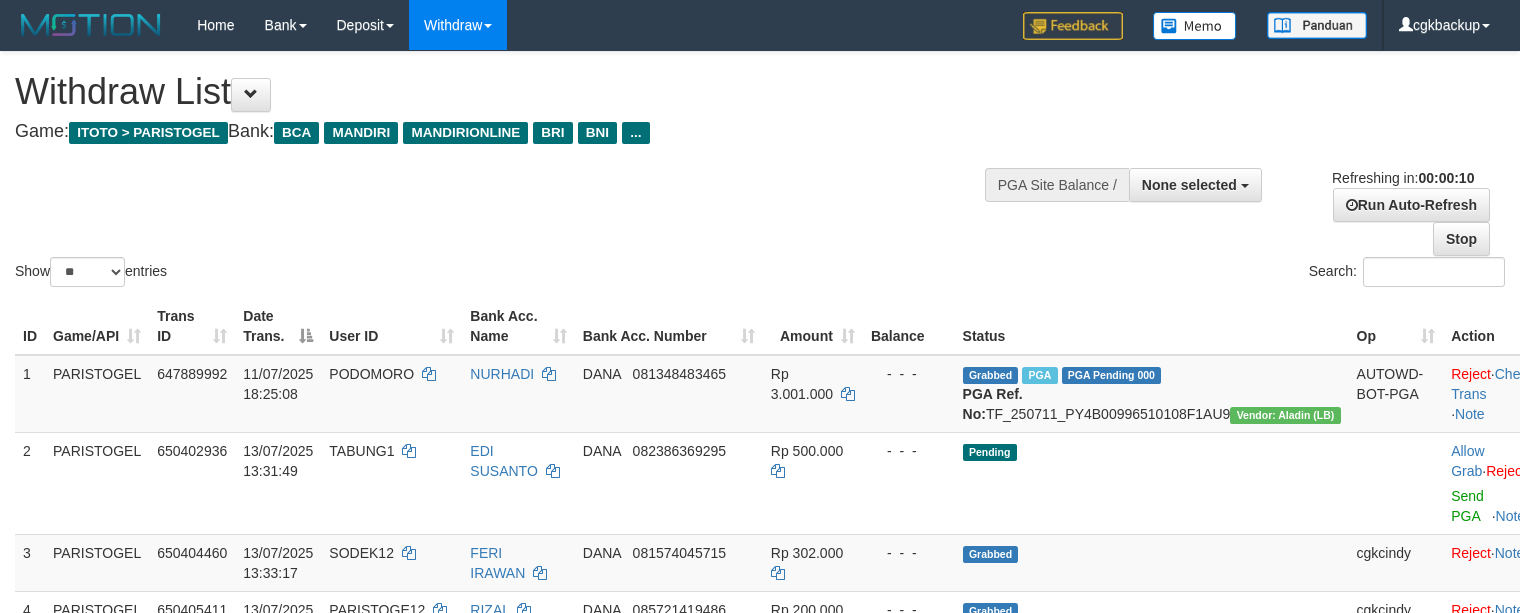 select 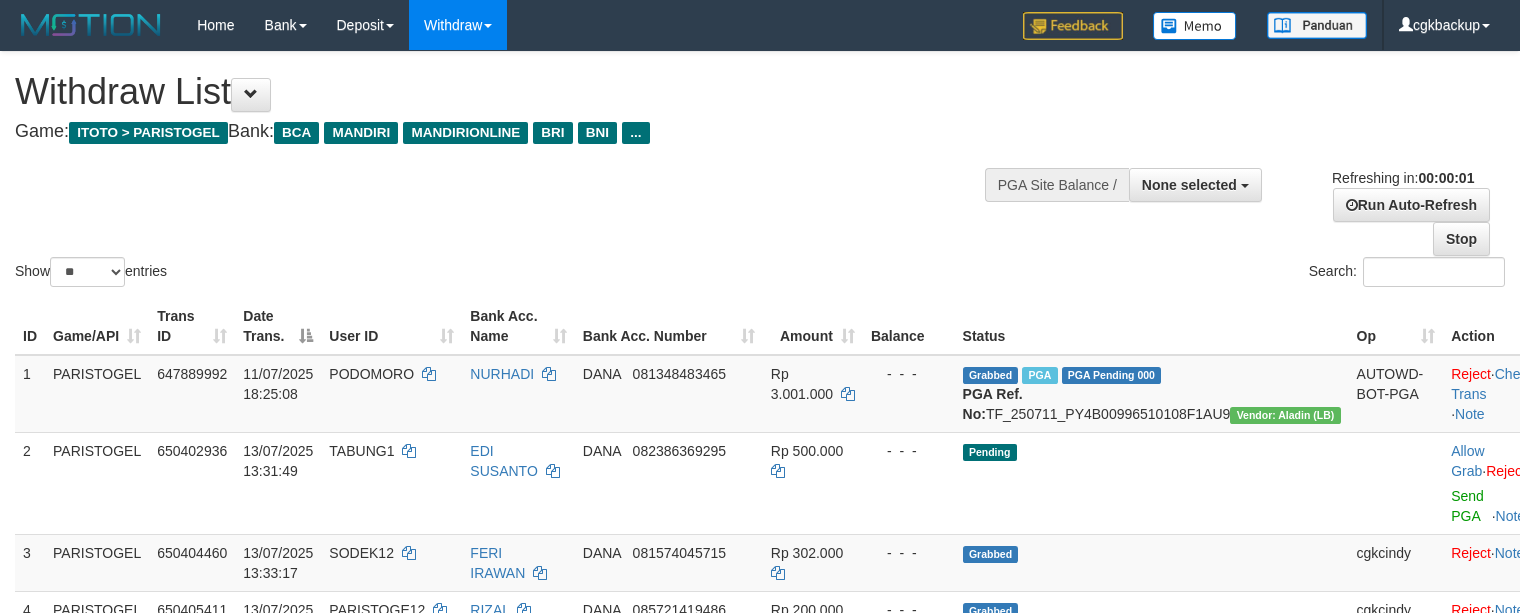 scroll, scrollTop: 0, scrollLeft: 0, axis: both 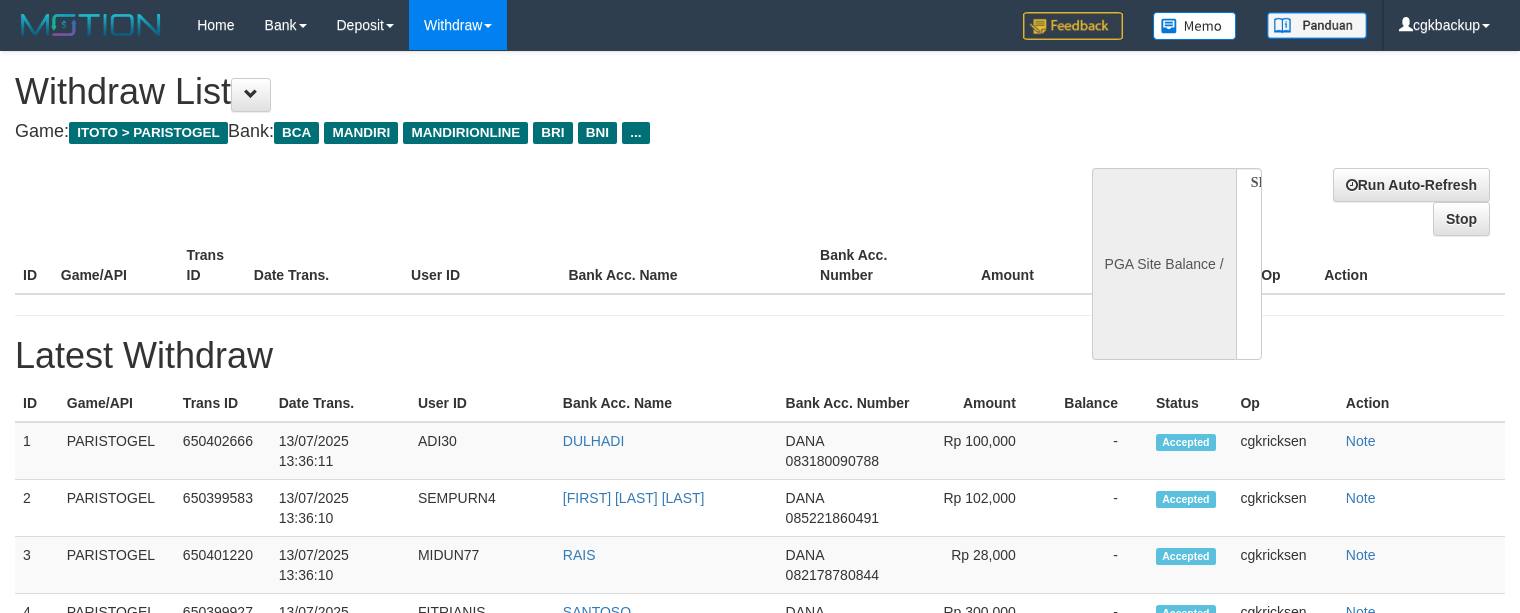 select 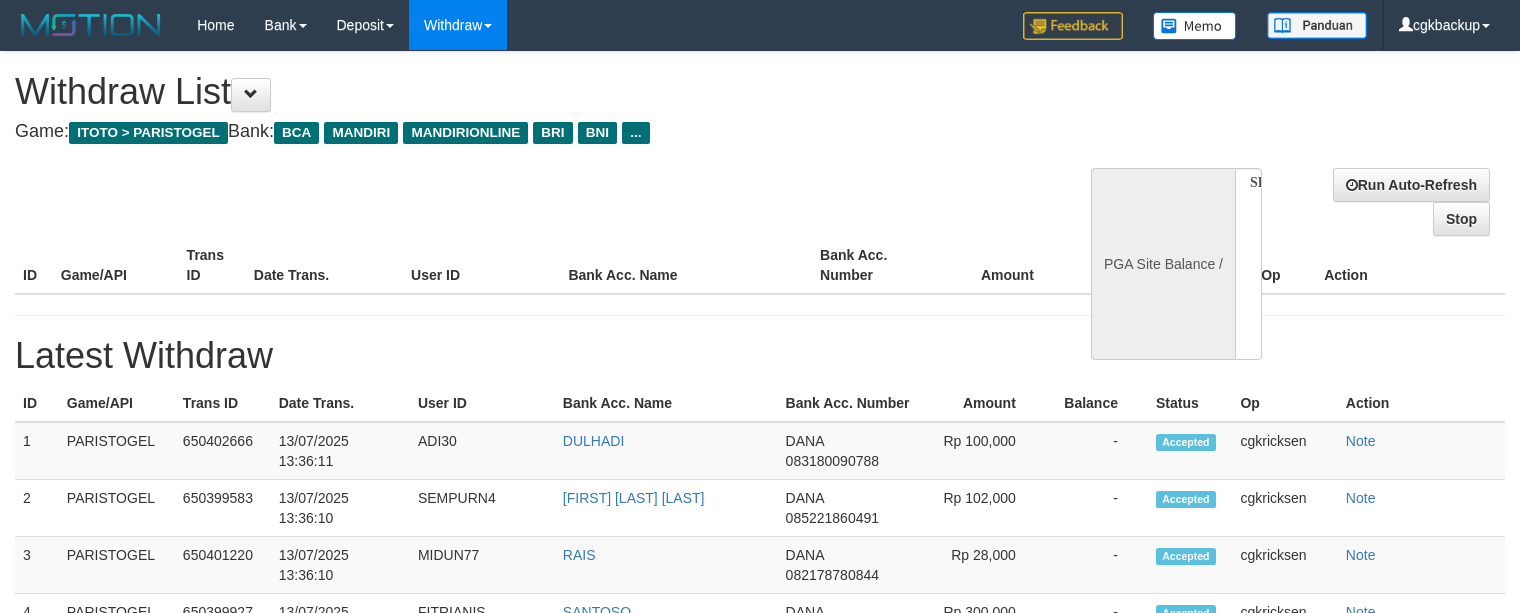 scroll, scrollTop: 0, scrollLeft: 0, axis: both 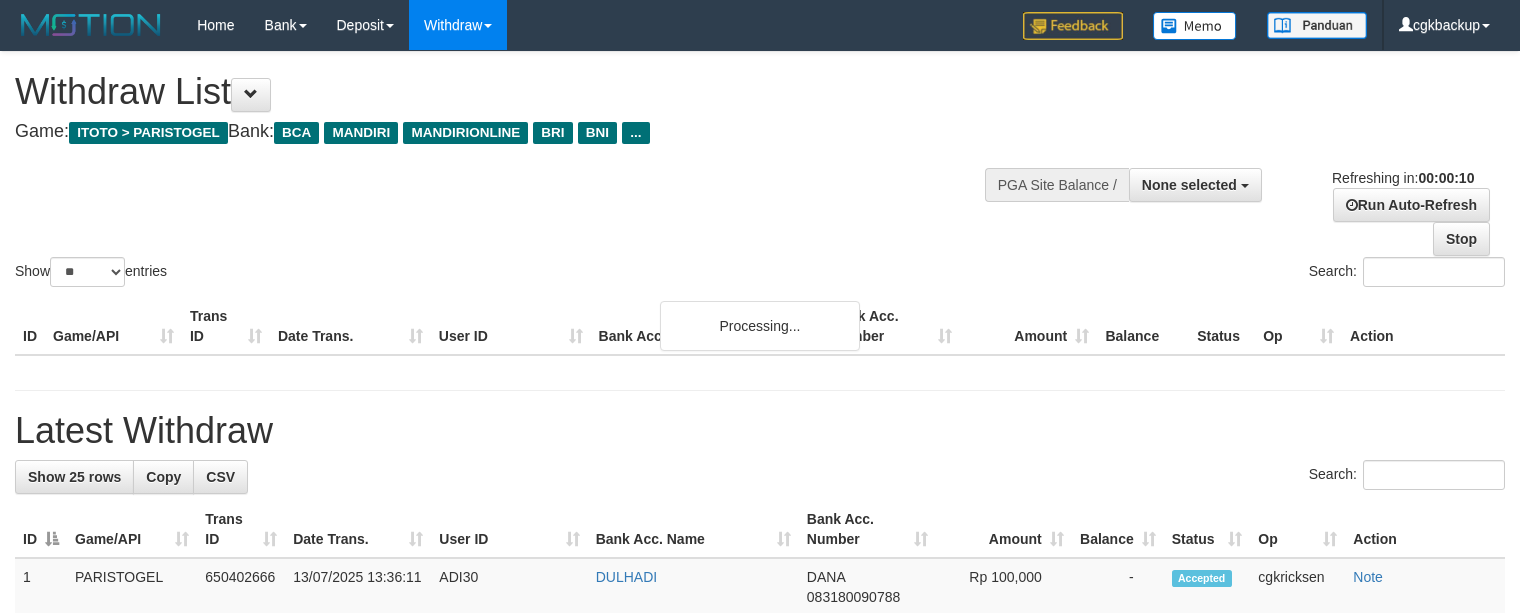 select 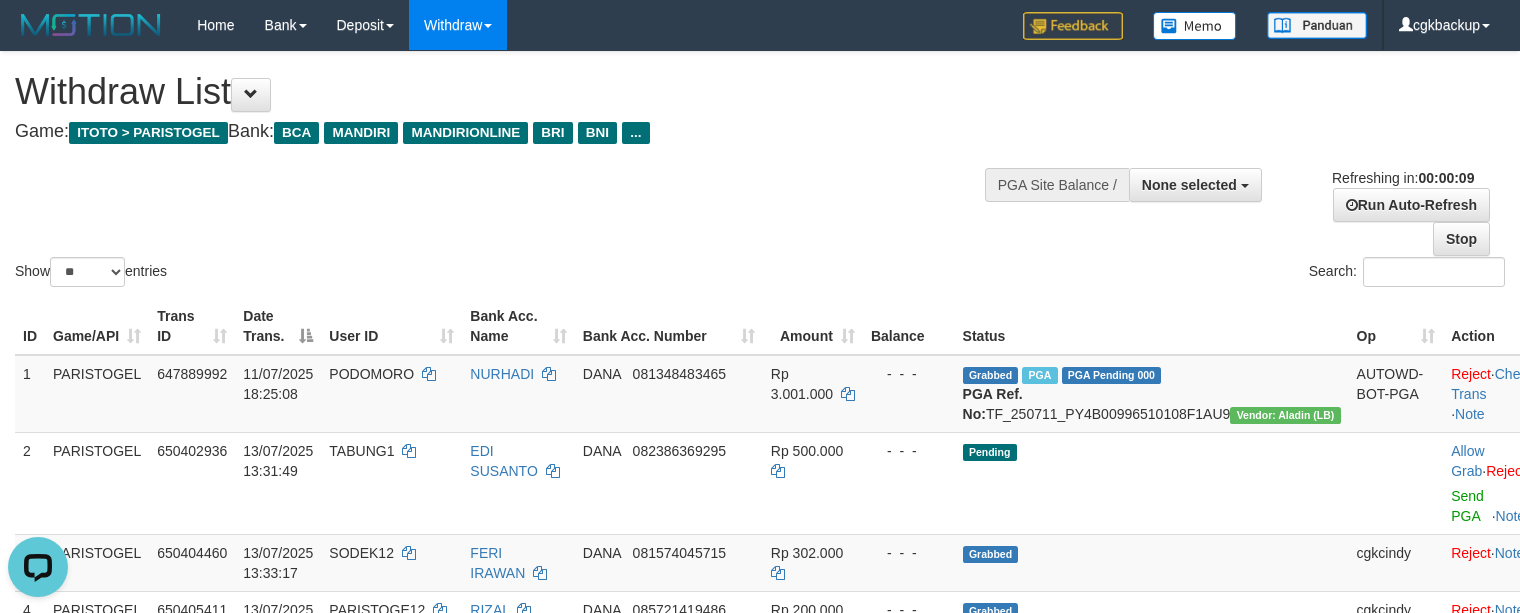 scroll, scrollTop: 0, scrollLeft: 0, axis: both 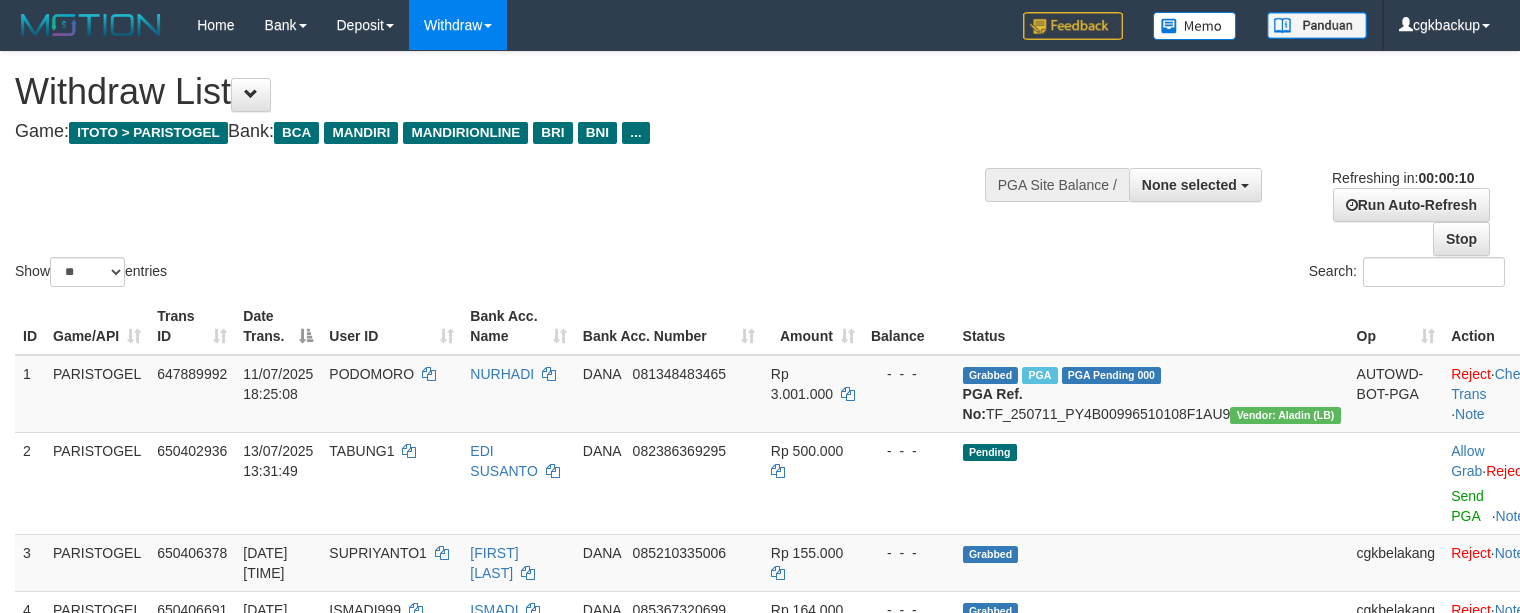select 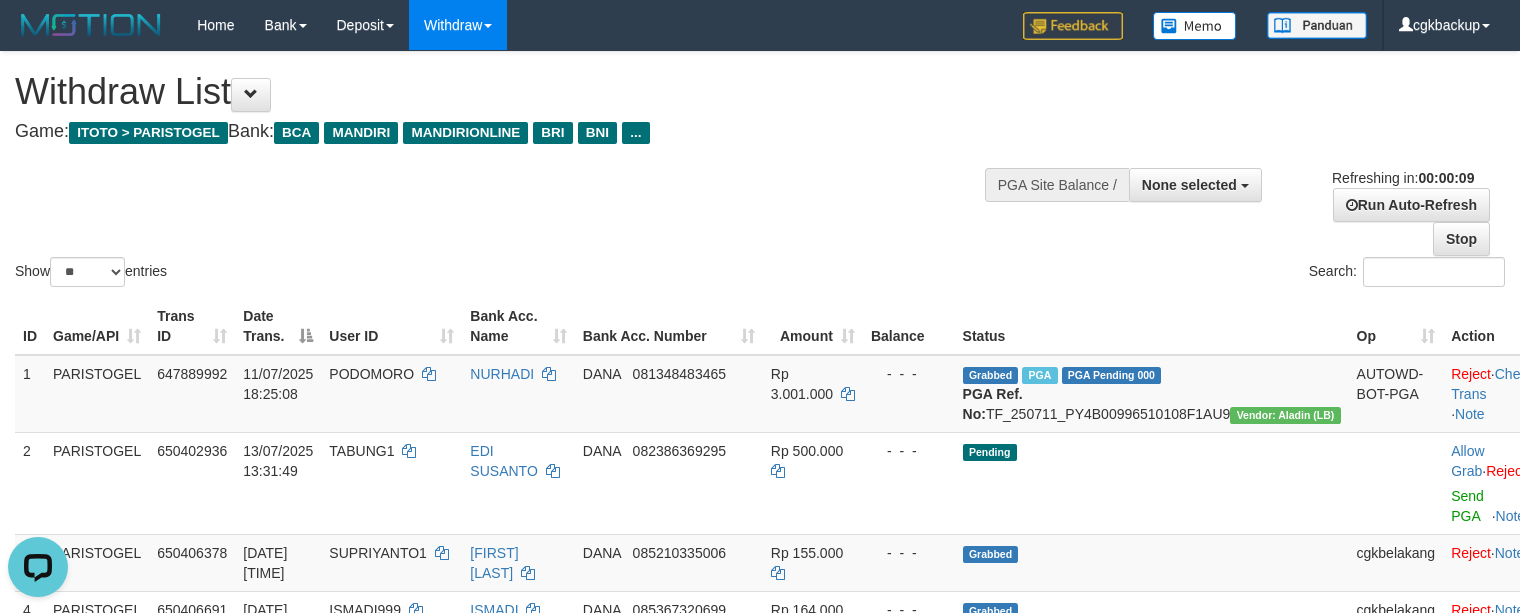 scroll, scrollTop: 0, scrollLeft: 0, axis: both 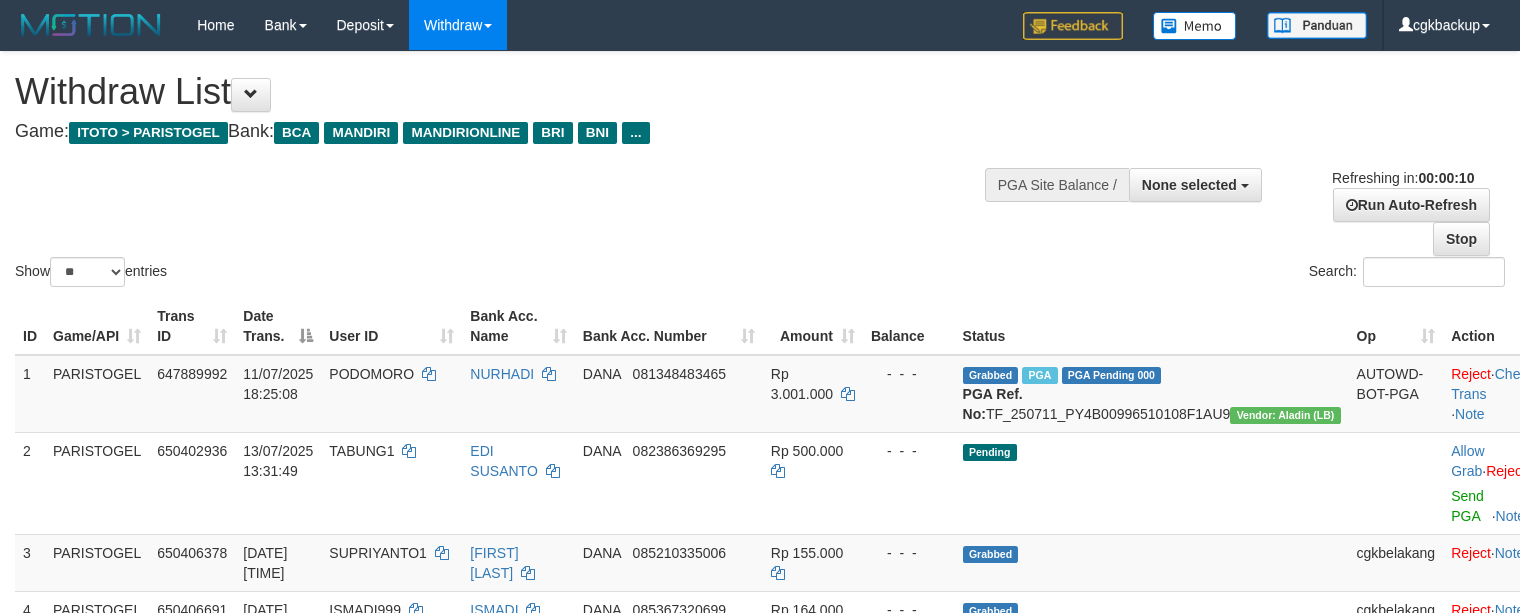 select 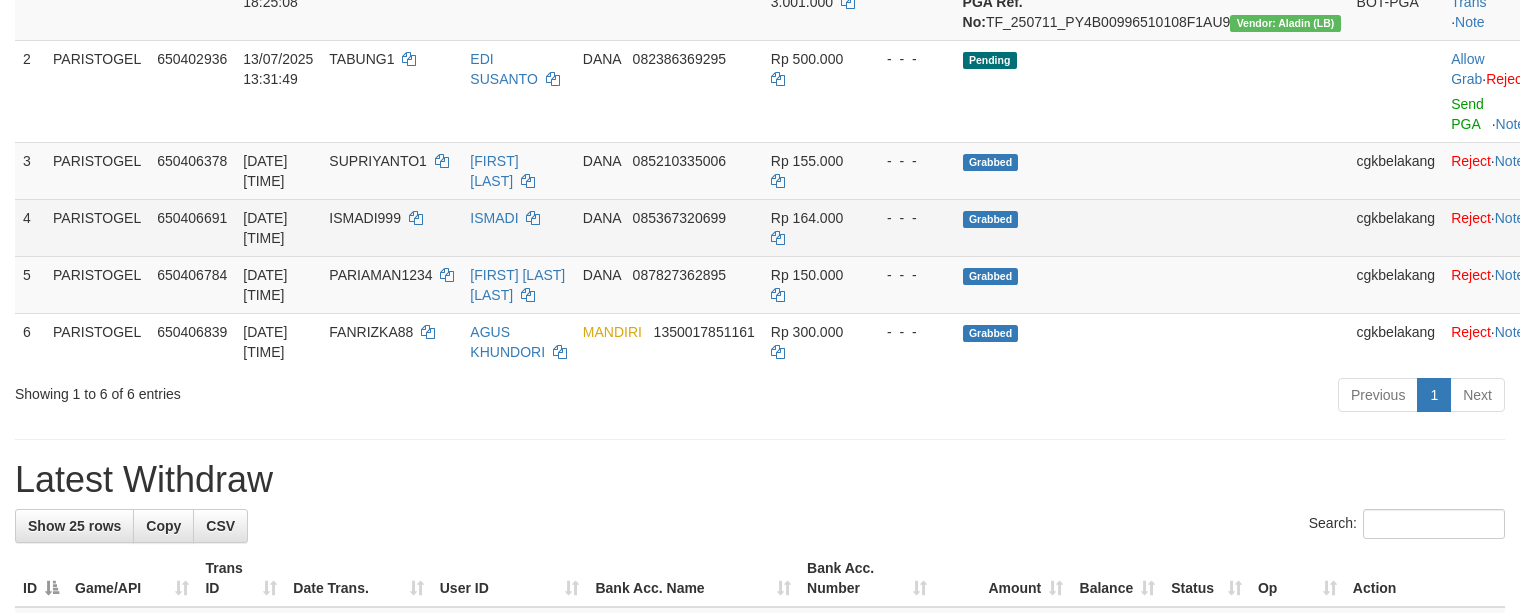 scroll, scrollTop: 400, scrollLeft: 0, axis: vertical 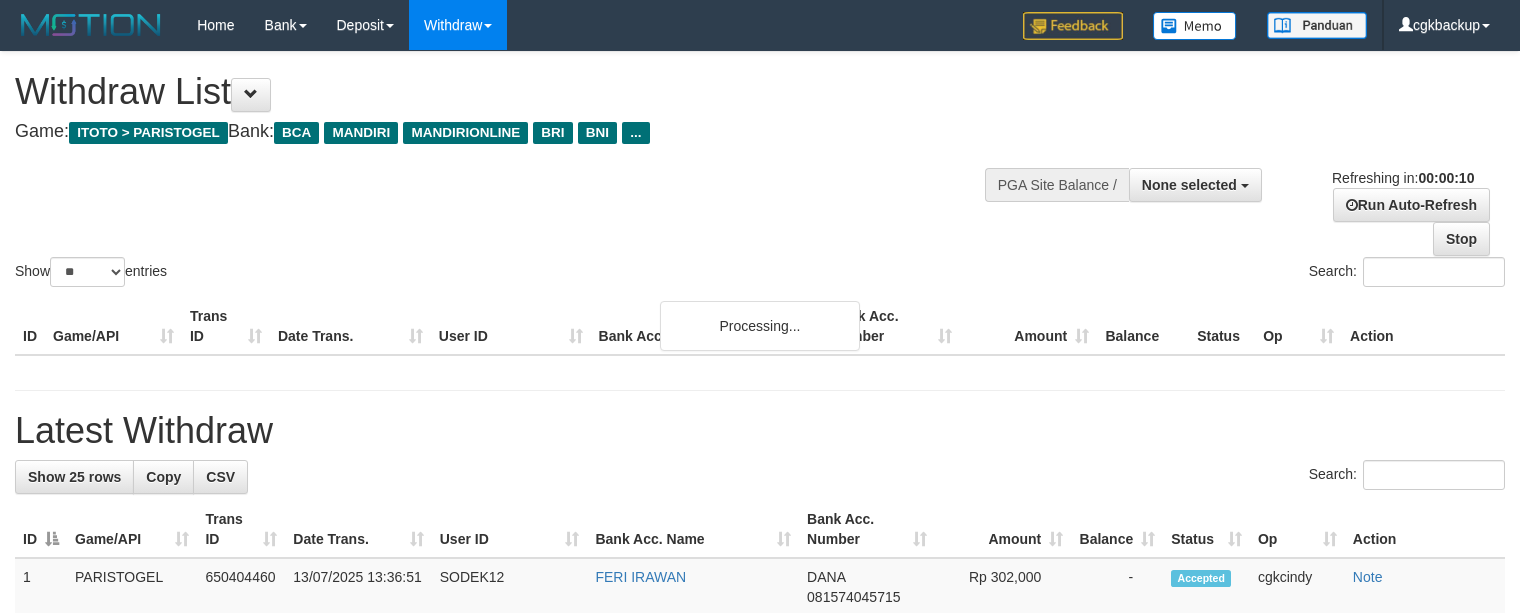 select 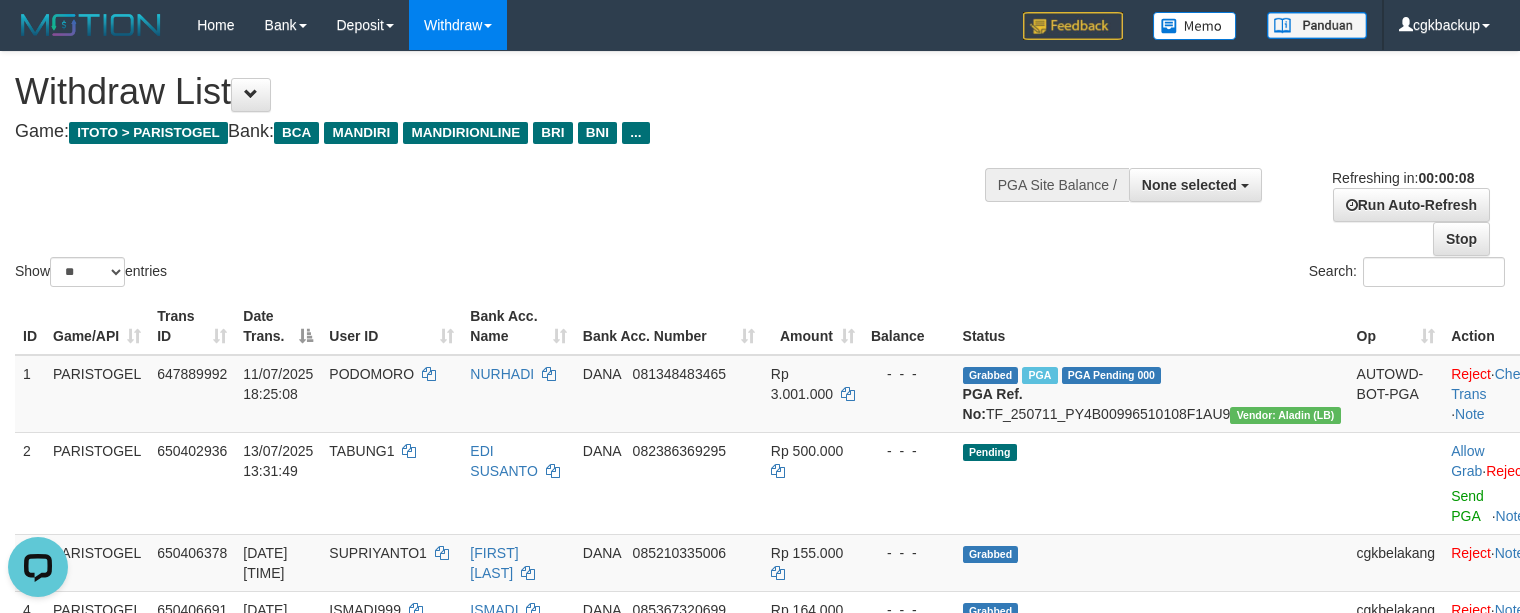scroll, scrollTop: 0, scrollLeft: 0, axis: both 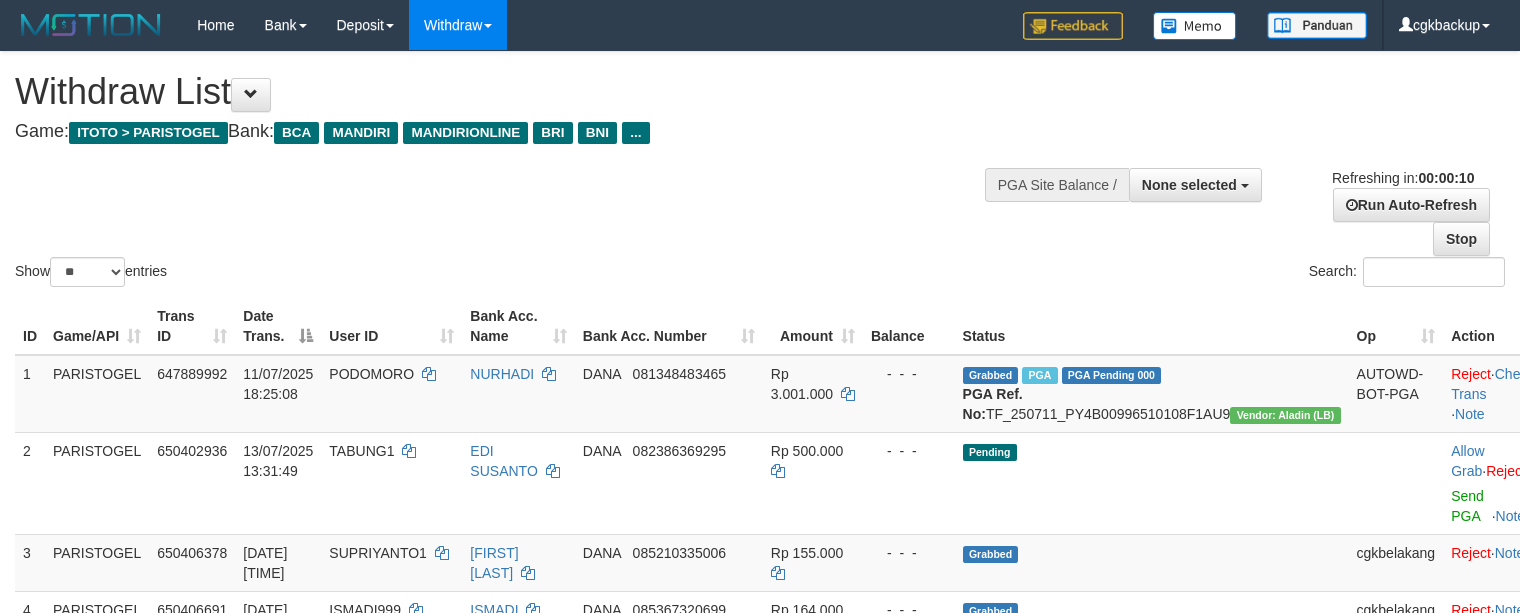 select 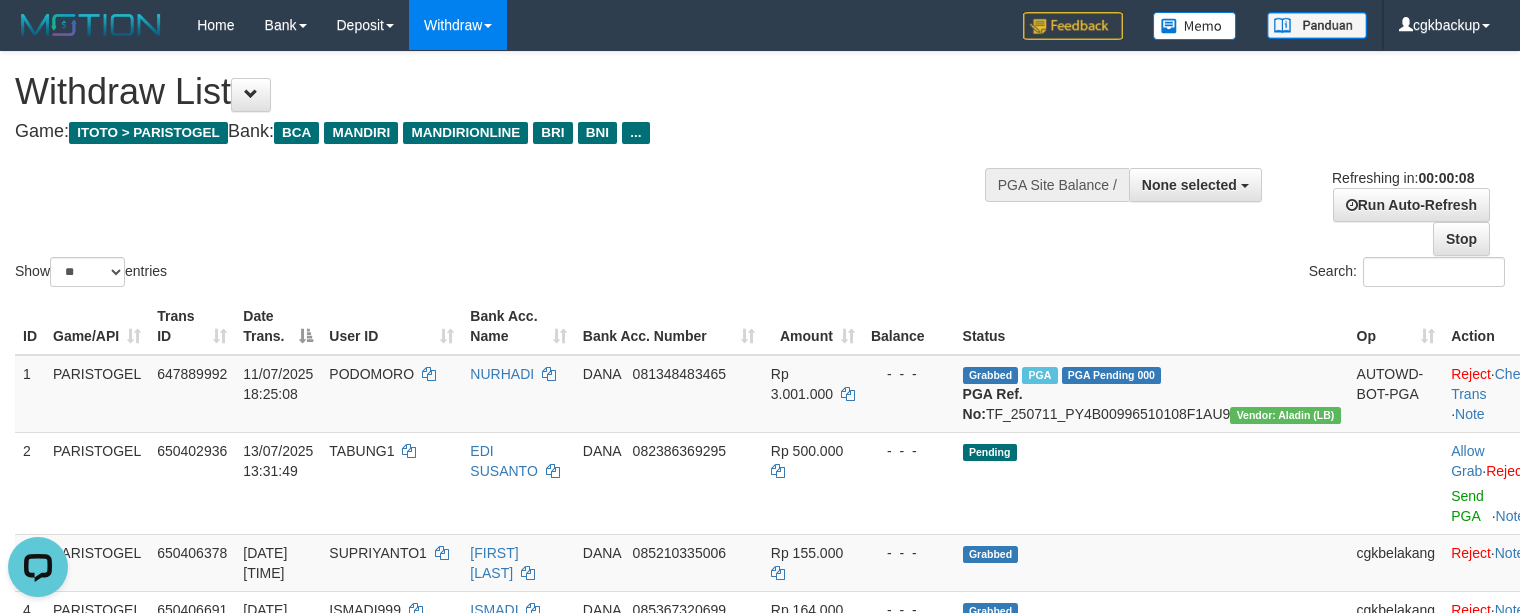 scroll, scrollTop: 0, scrollLeft: 0, axis: both 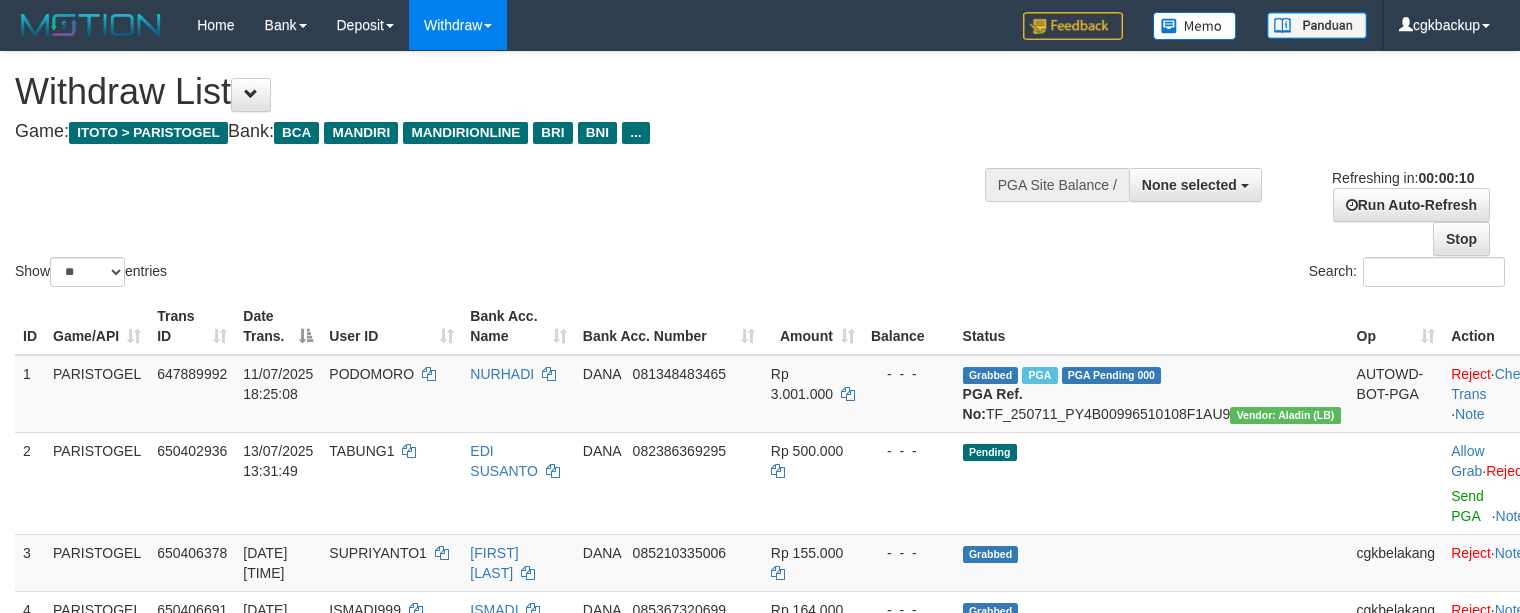 select 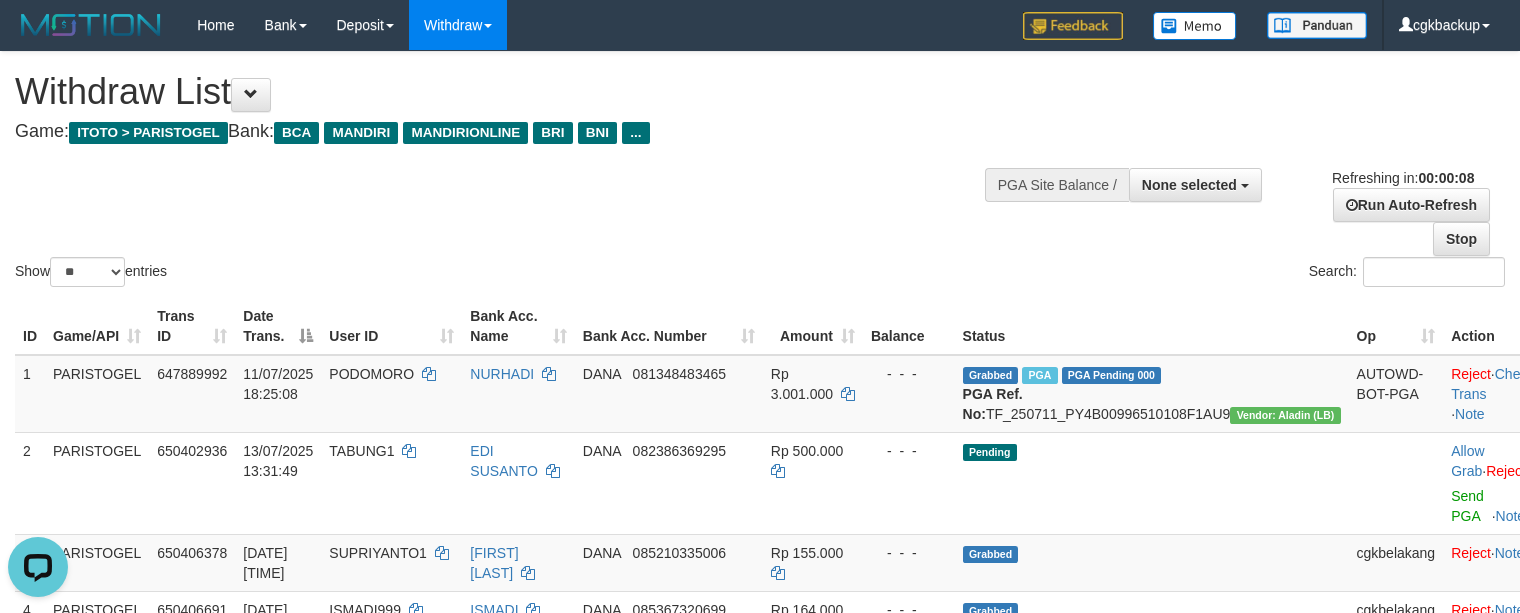 scroll, scrollTop: 0, scrollLeft: 0, axis: both 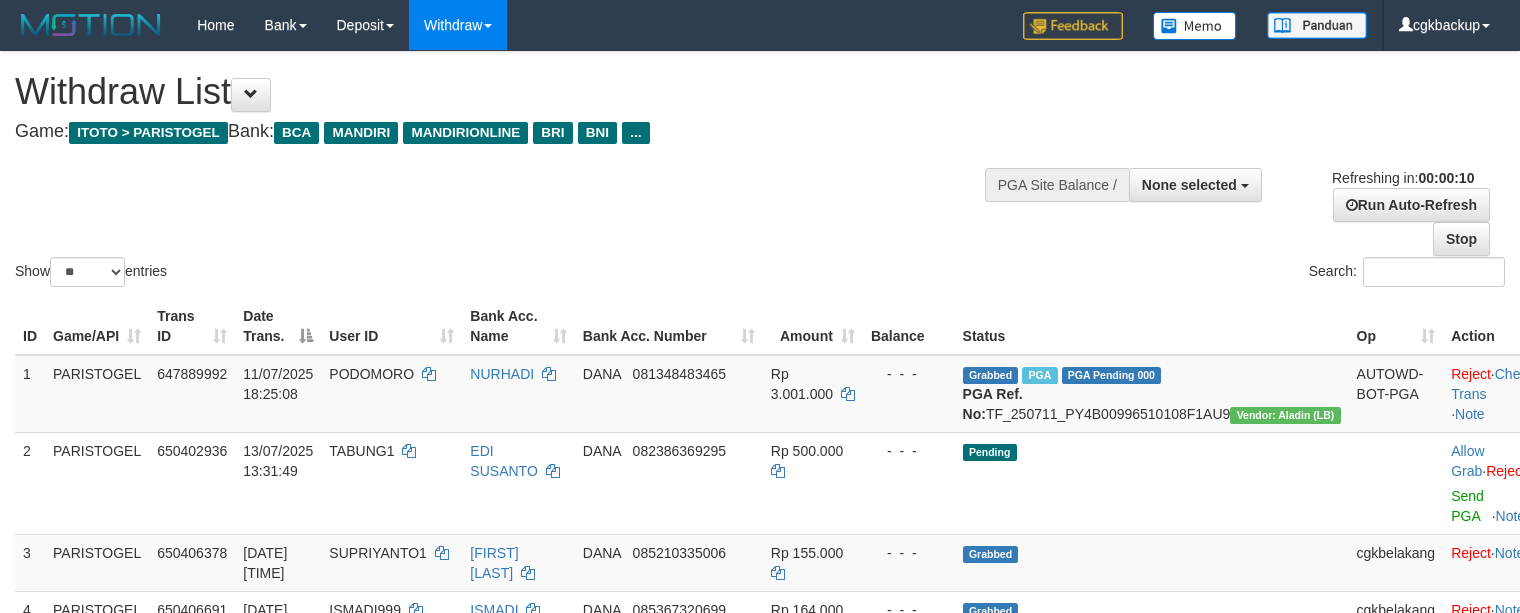 select 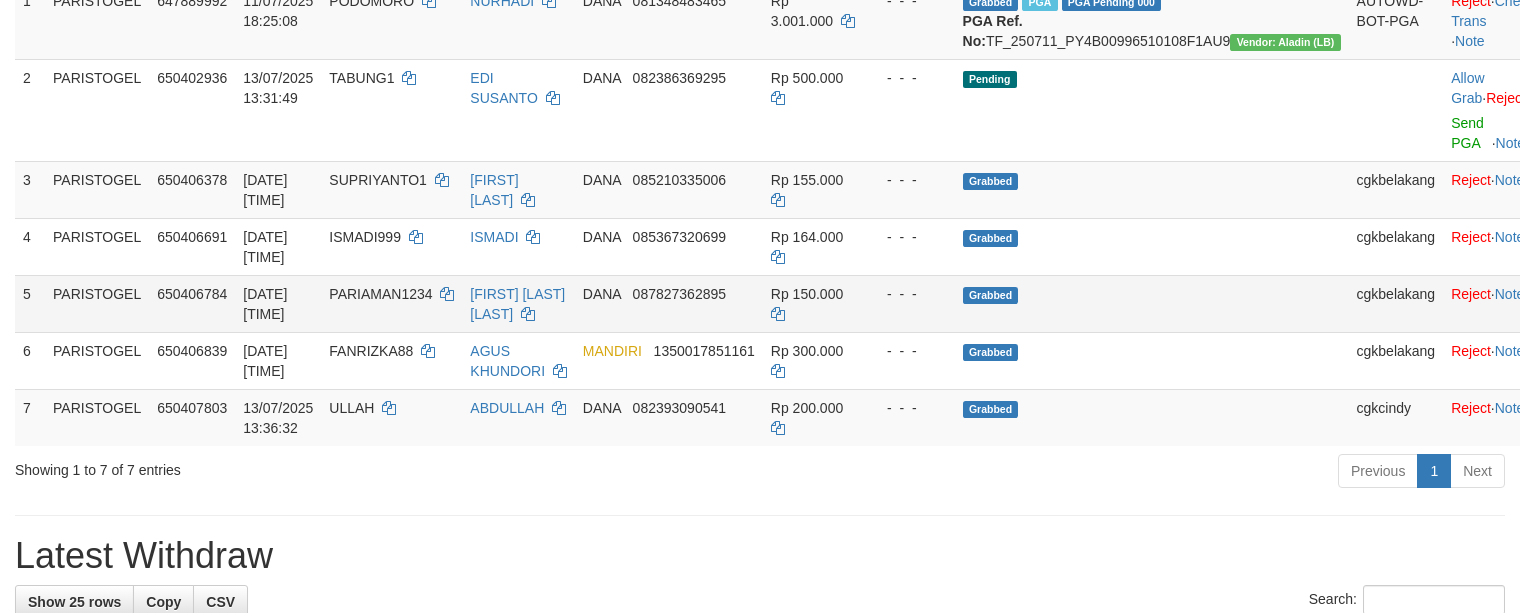 scroll, scrollTop: 533, scrollLeft: 0, axis: vertical 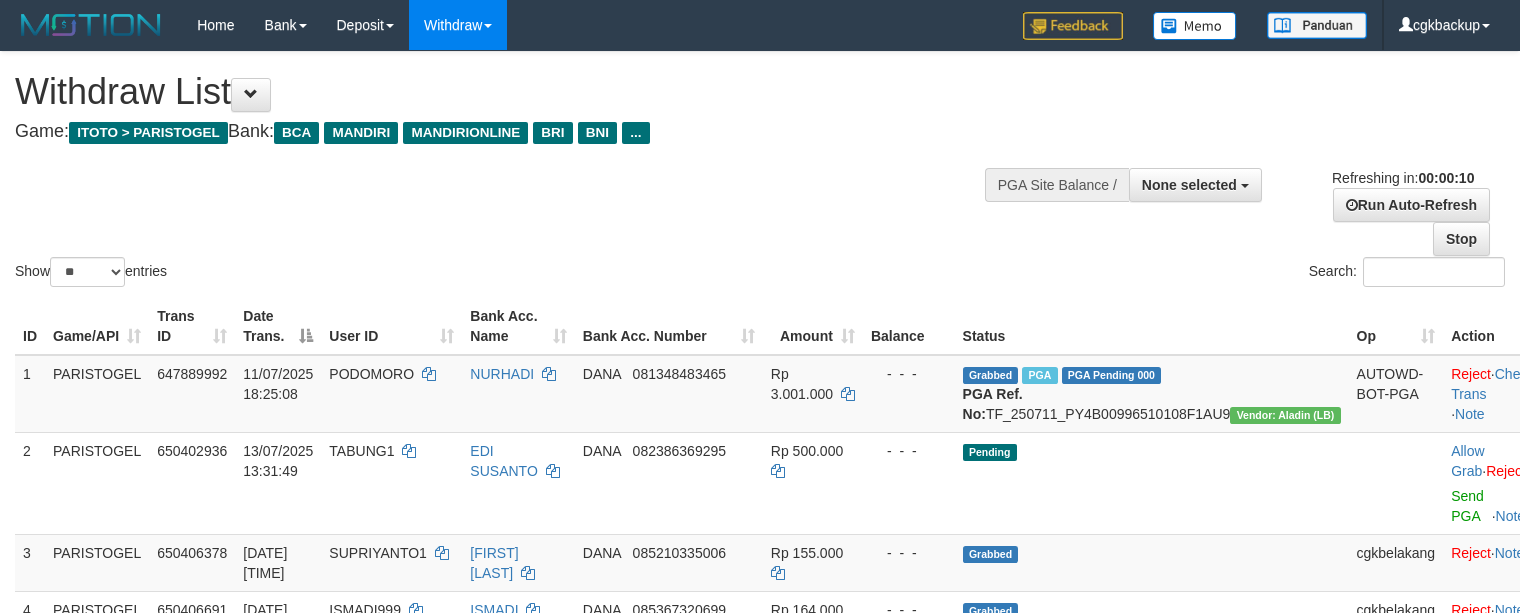 select 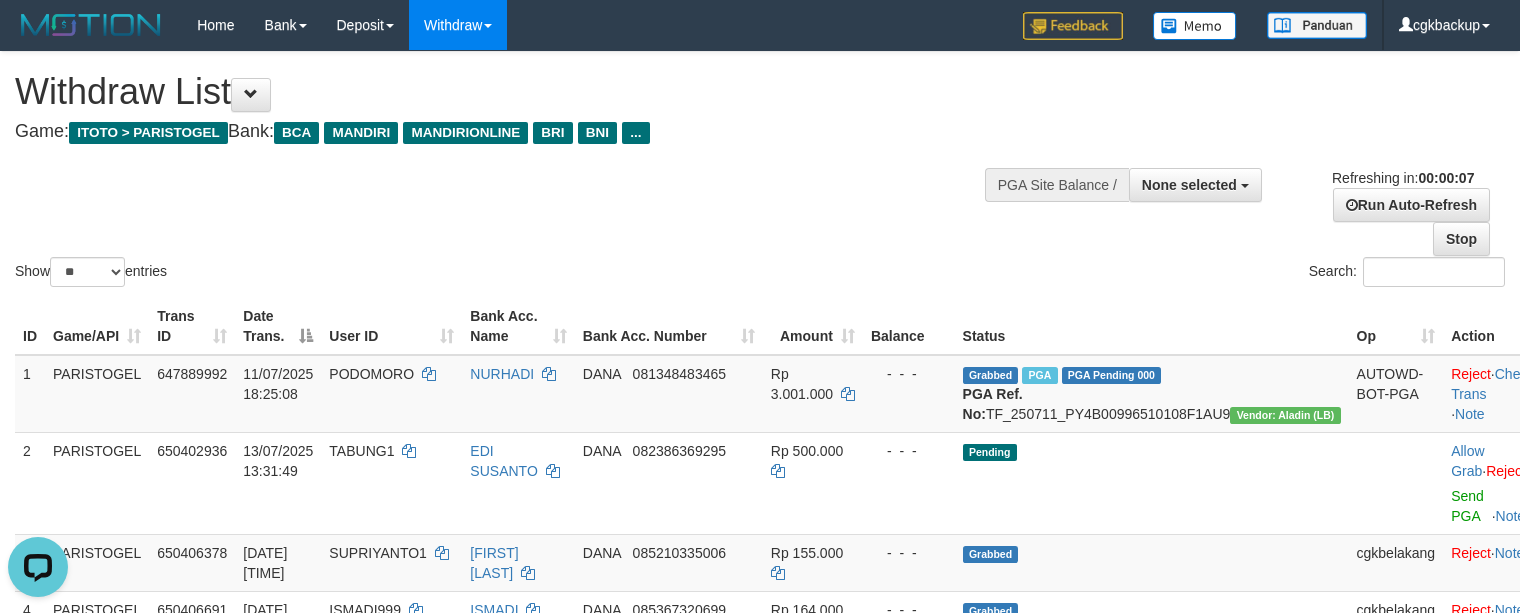 scroll, scrollTop: 0, scrollLeft: 0, axis: both 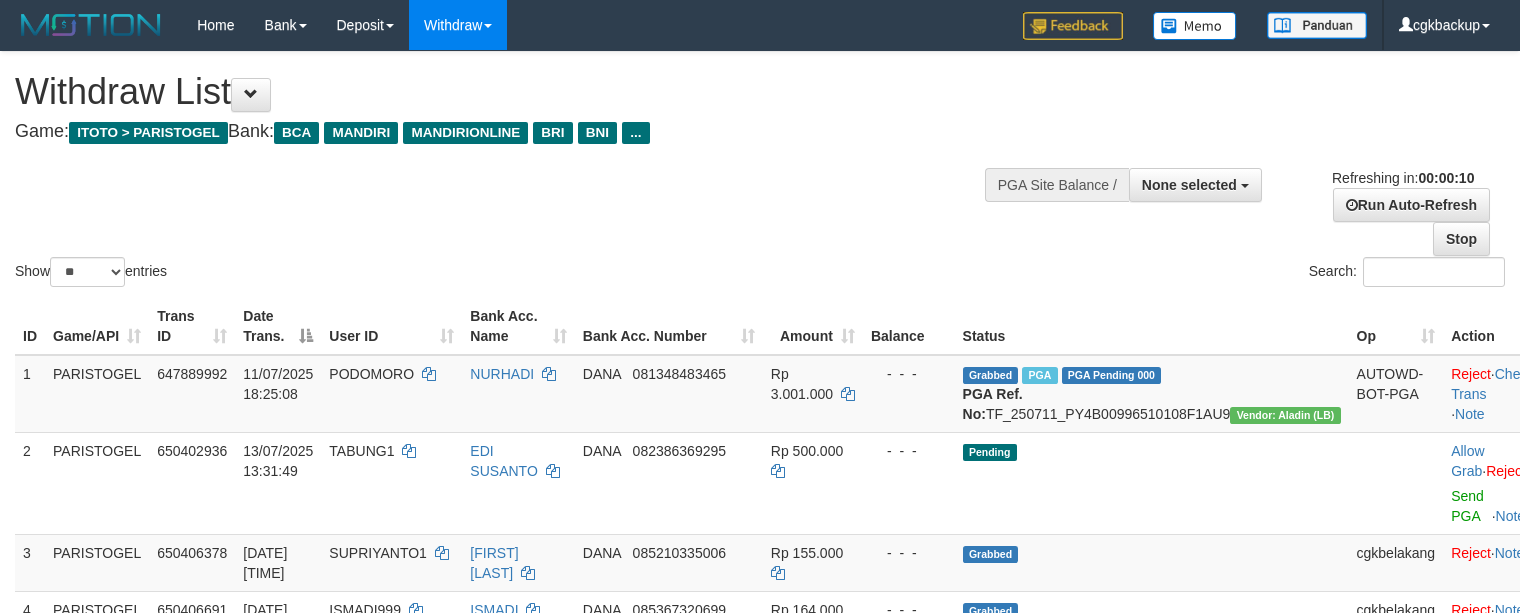 select 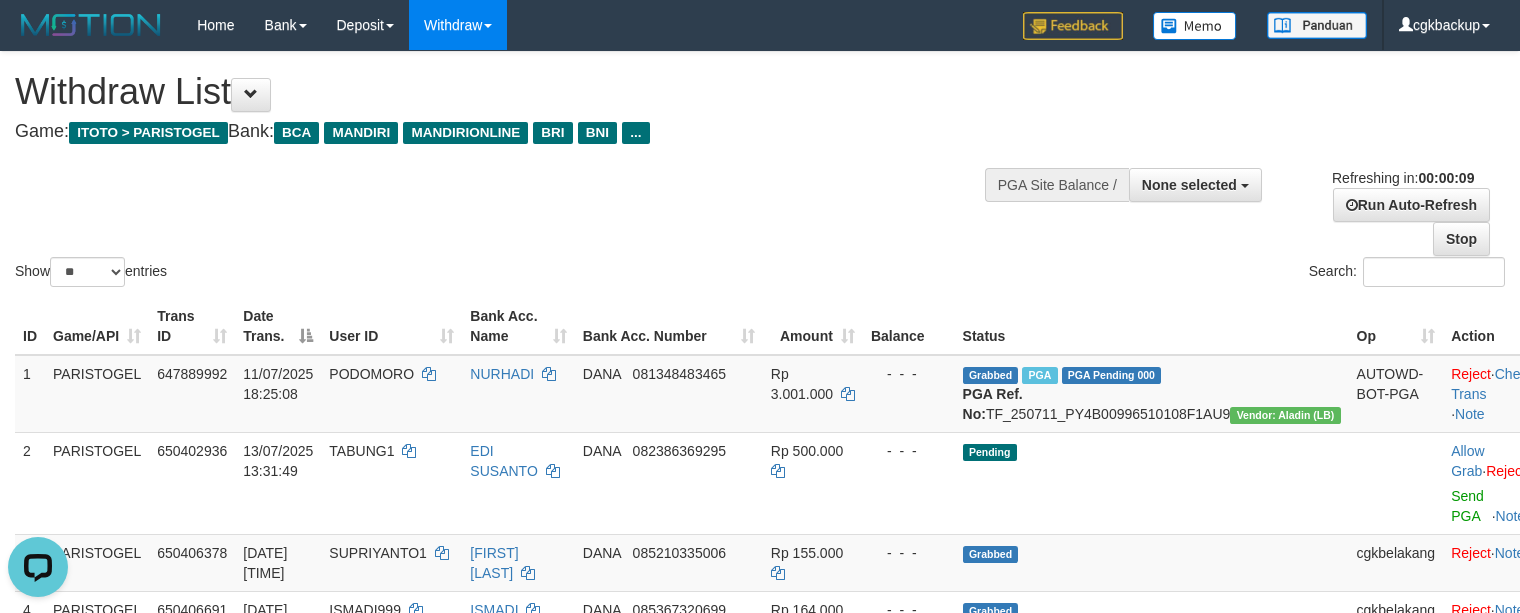 scroll, scrollTop: 0, scrollLeft: 0, axis: both 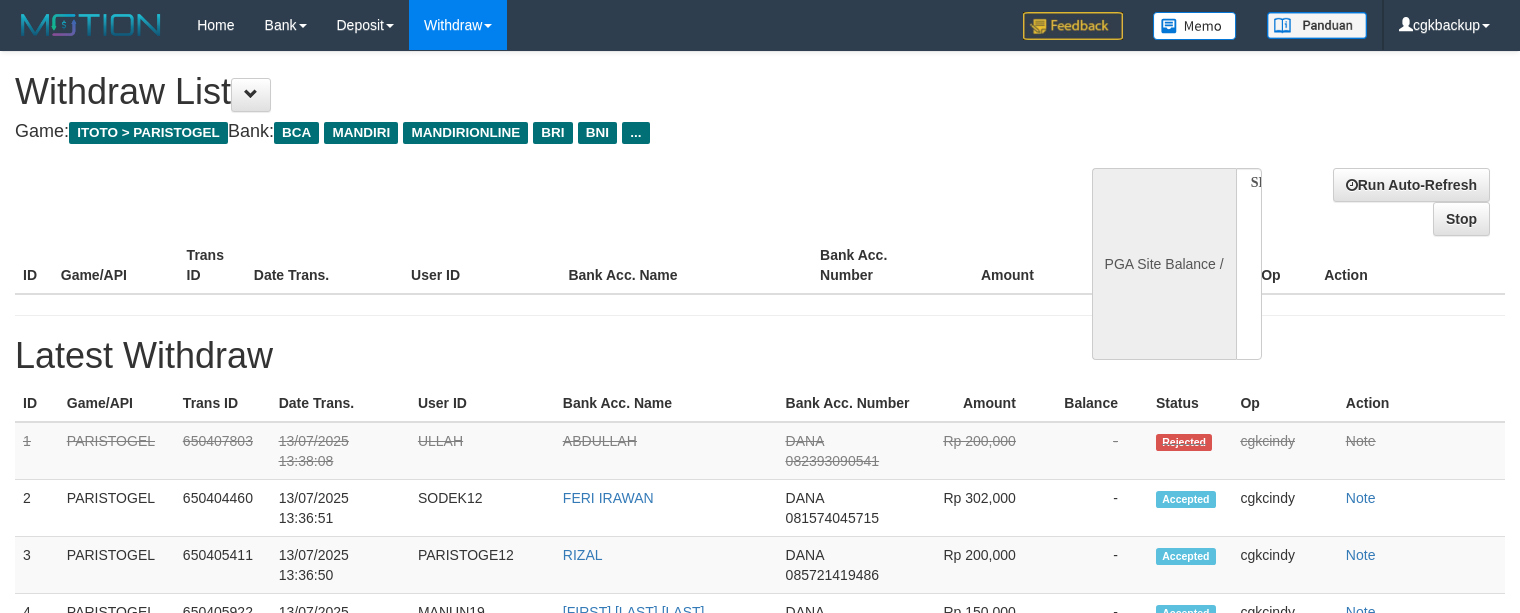 select 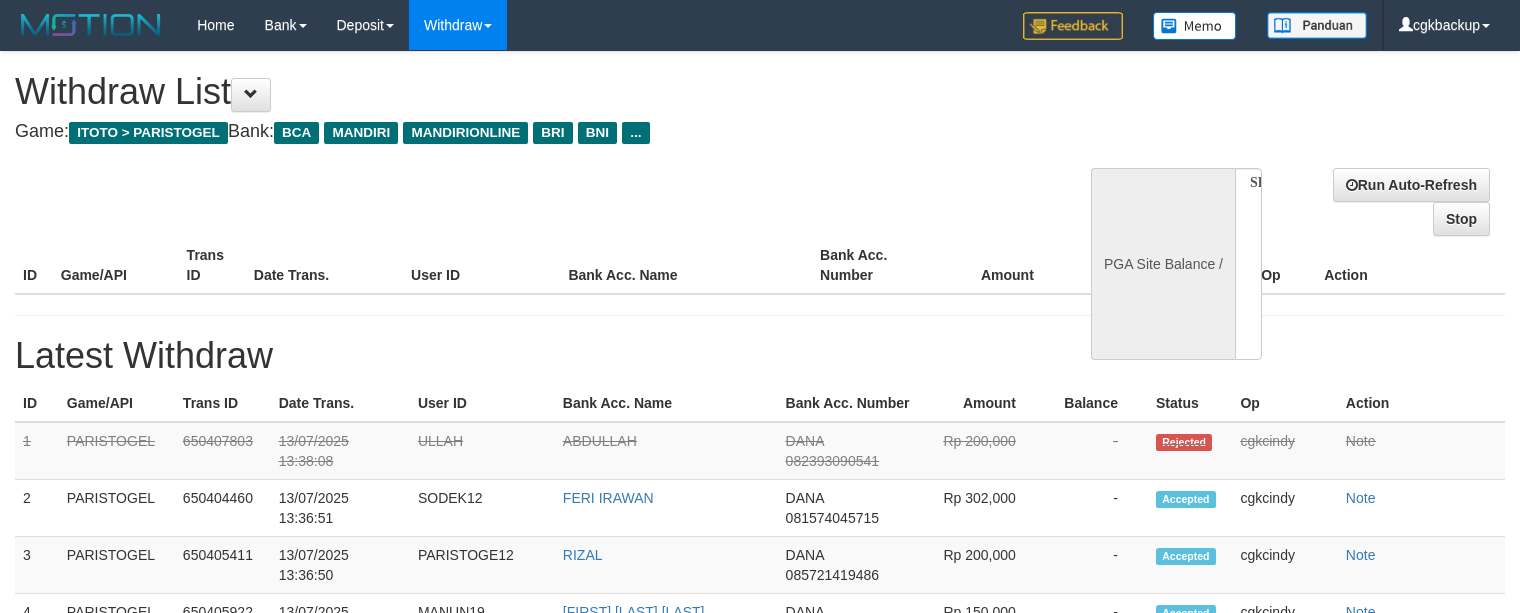 scroll, scrollTop: 0, scrollLeft: 0, axis: both 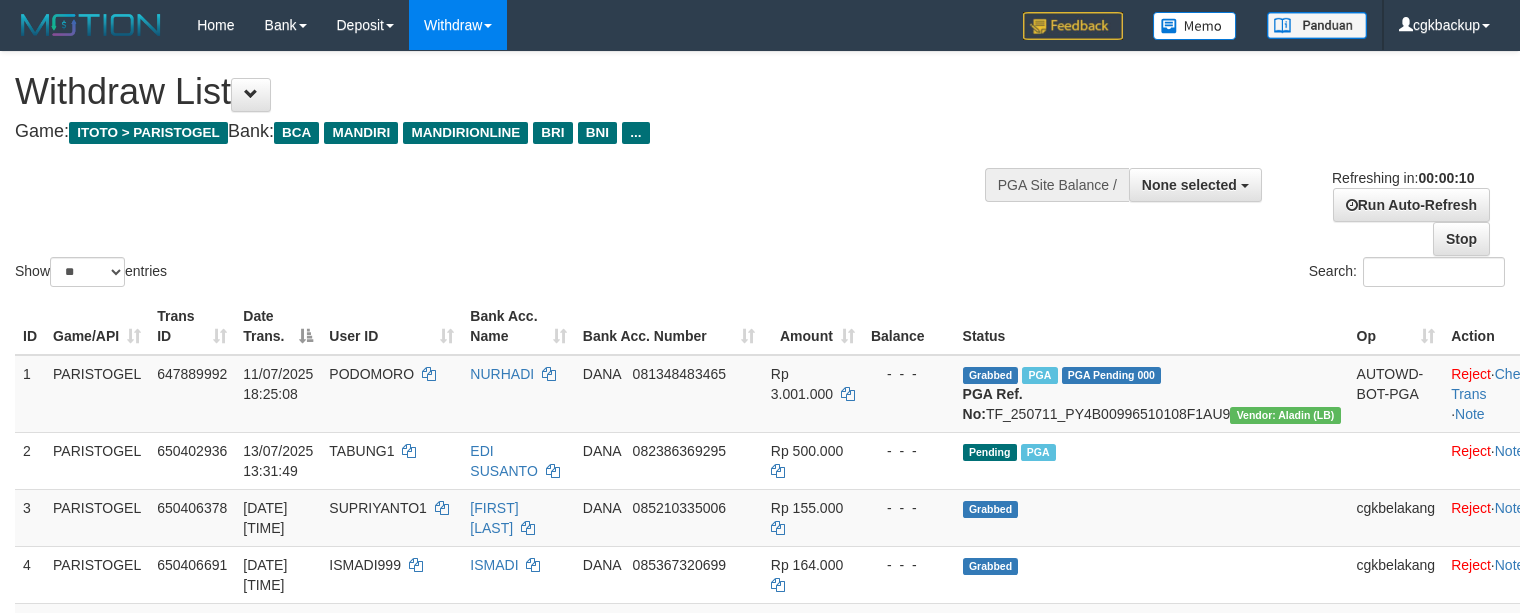 select 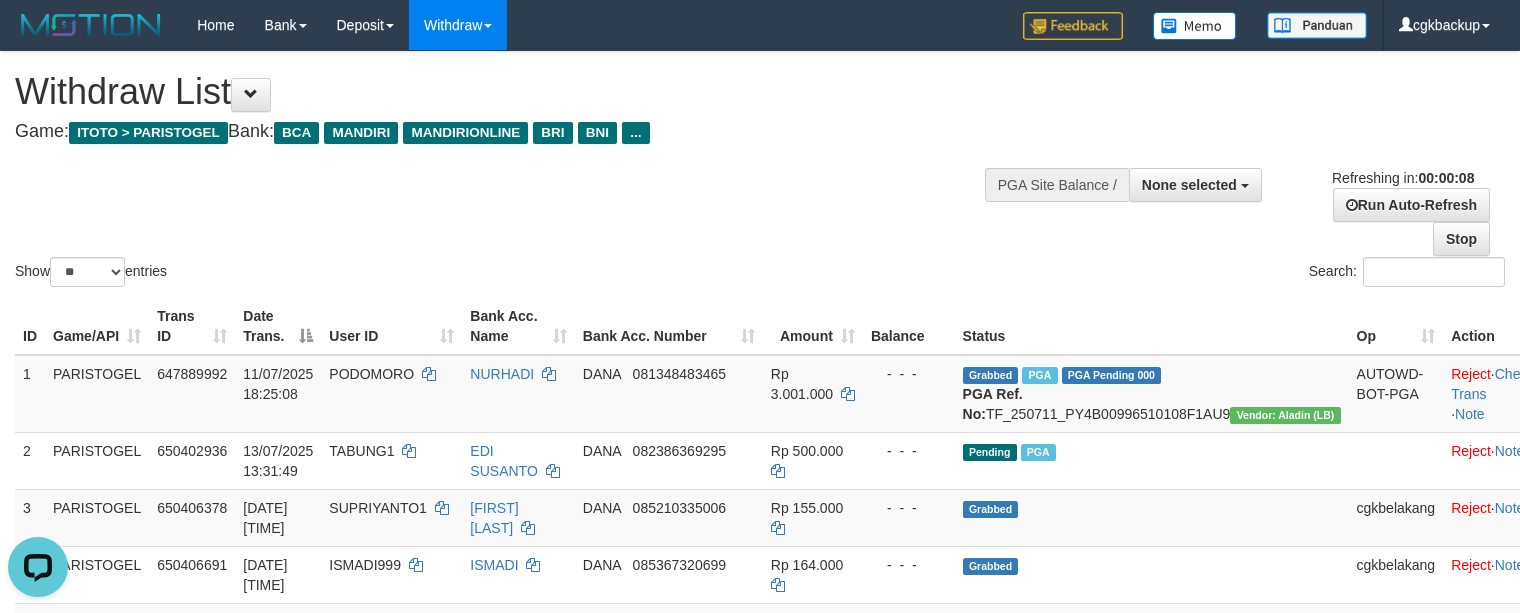scroll, scrollTop: 0, scrollLeft: 0, axis: both 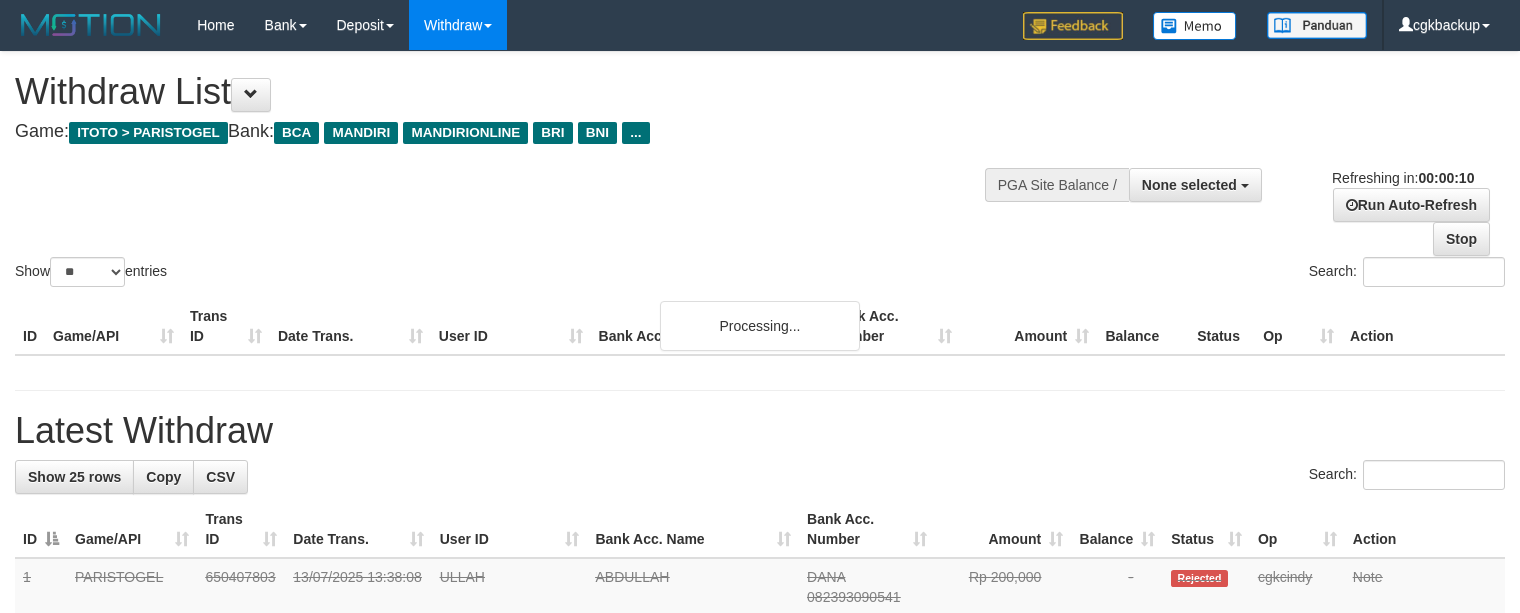 select 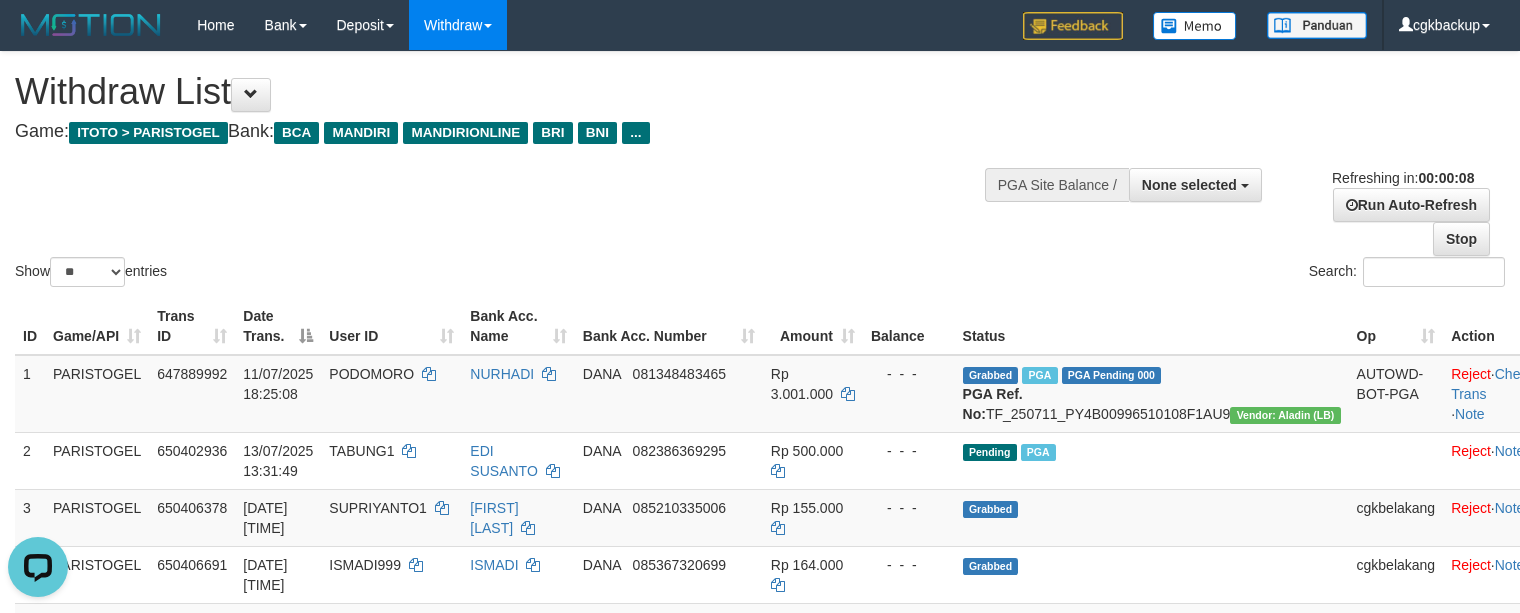 scroll, scrollTop: 0, scrollLeft: 0, axis: both 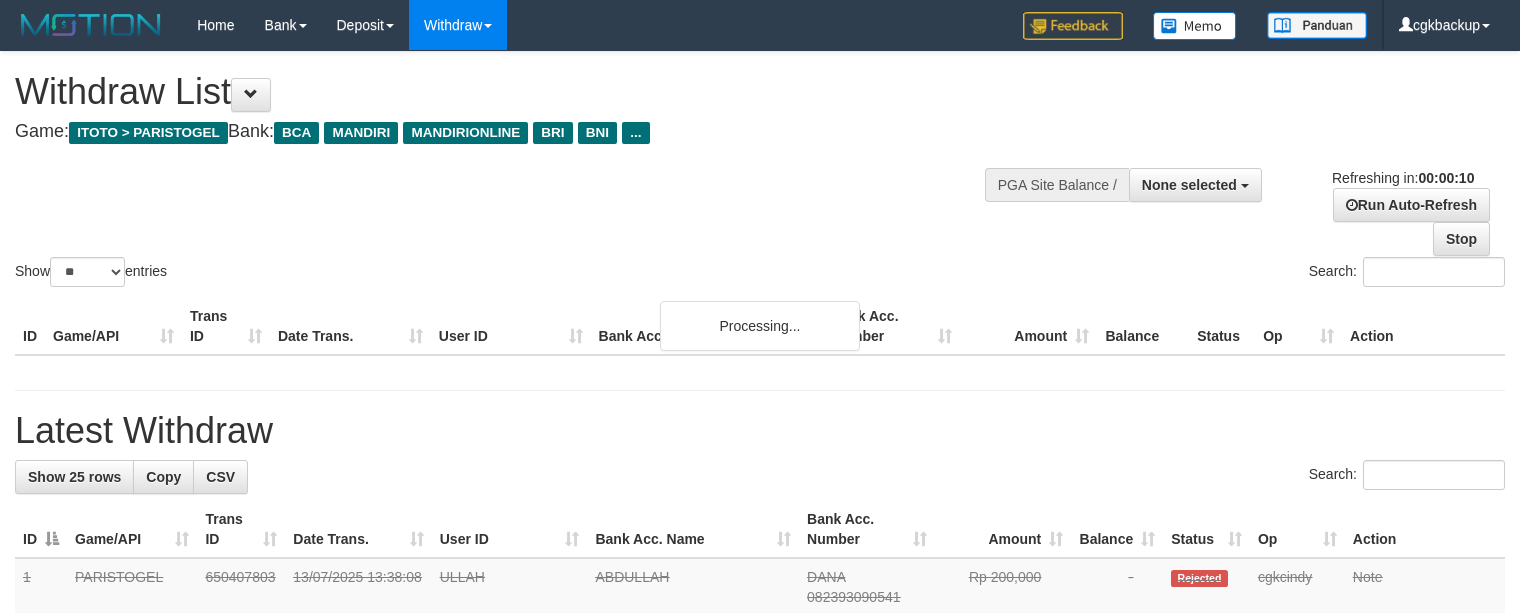 select 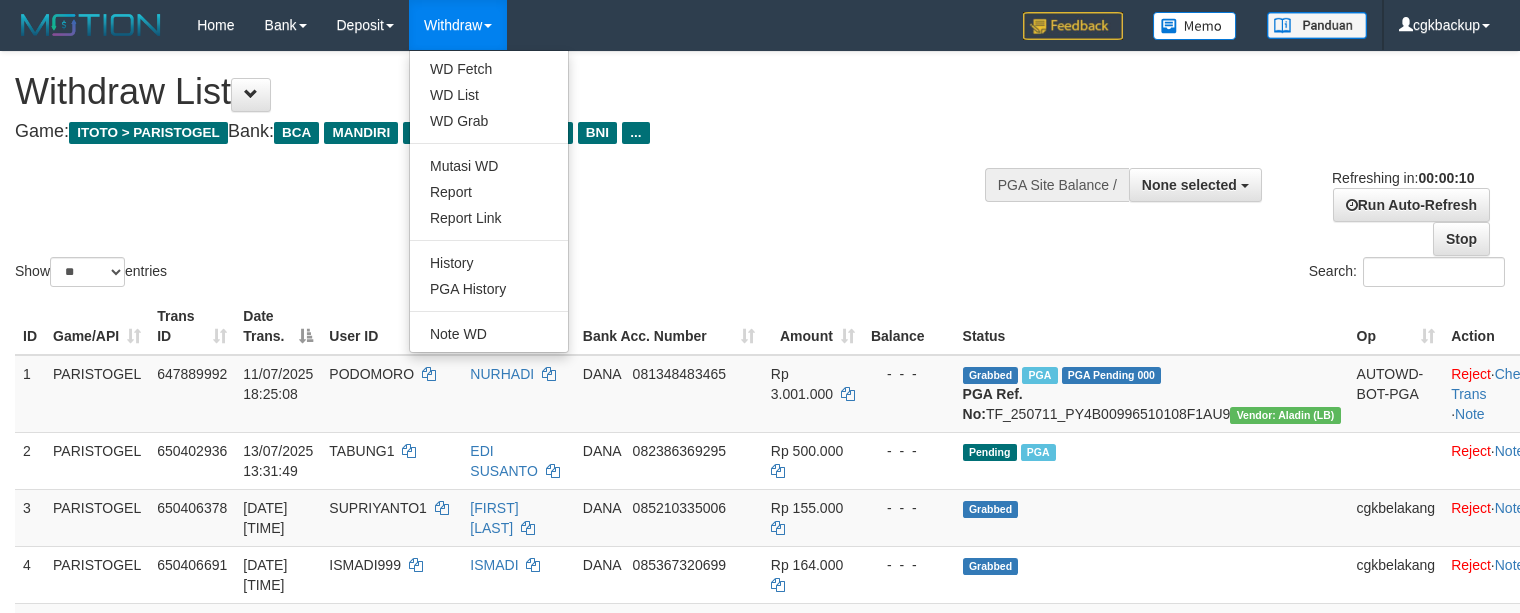 click on "Withdraw" at bounding box center (458, 25) 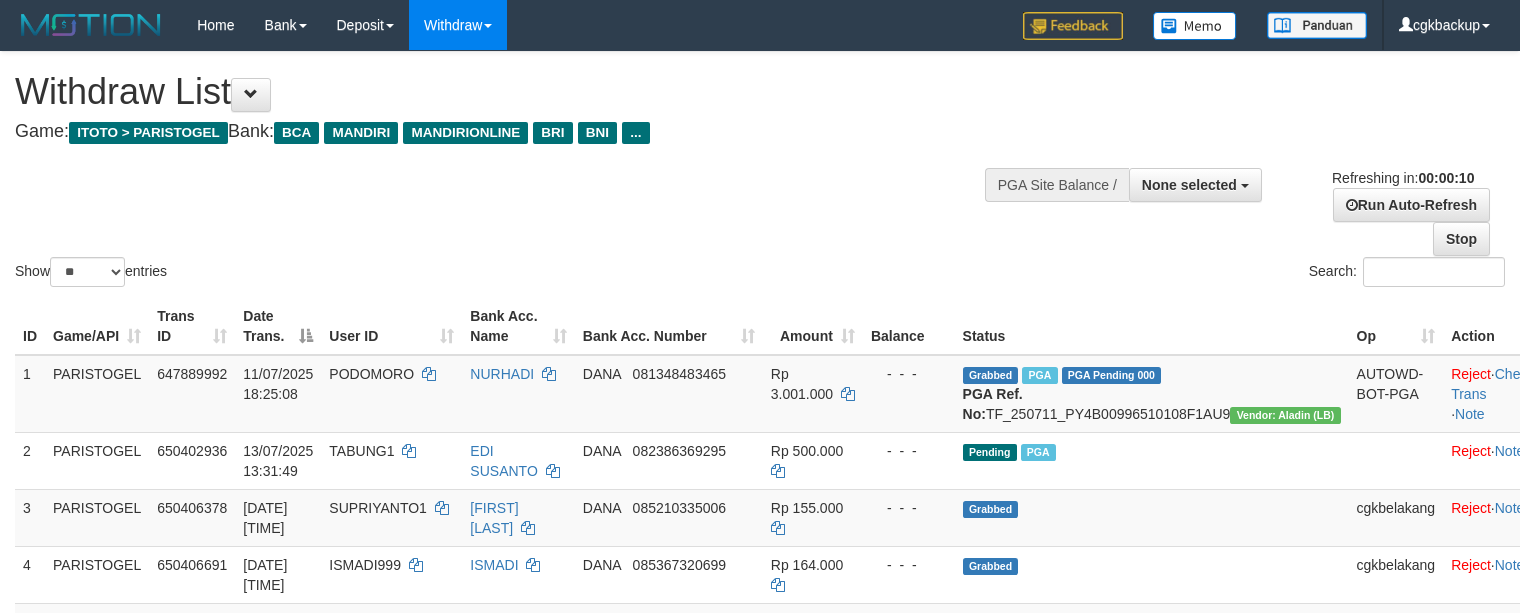 click on "Withdraw" at bounding box center (458, 25) 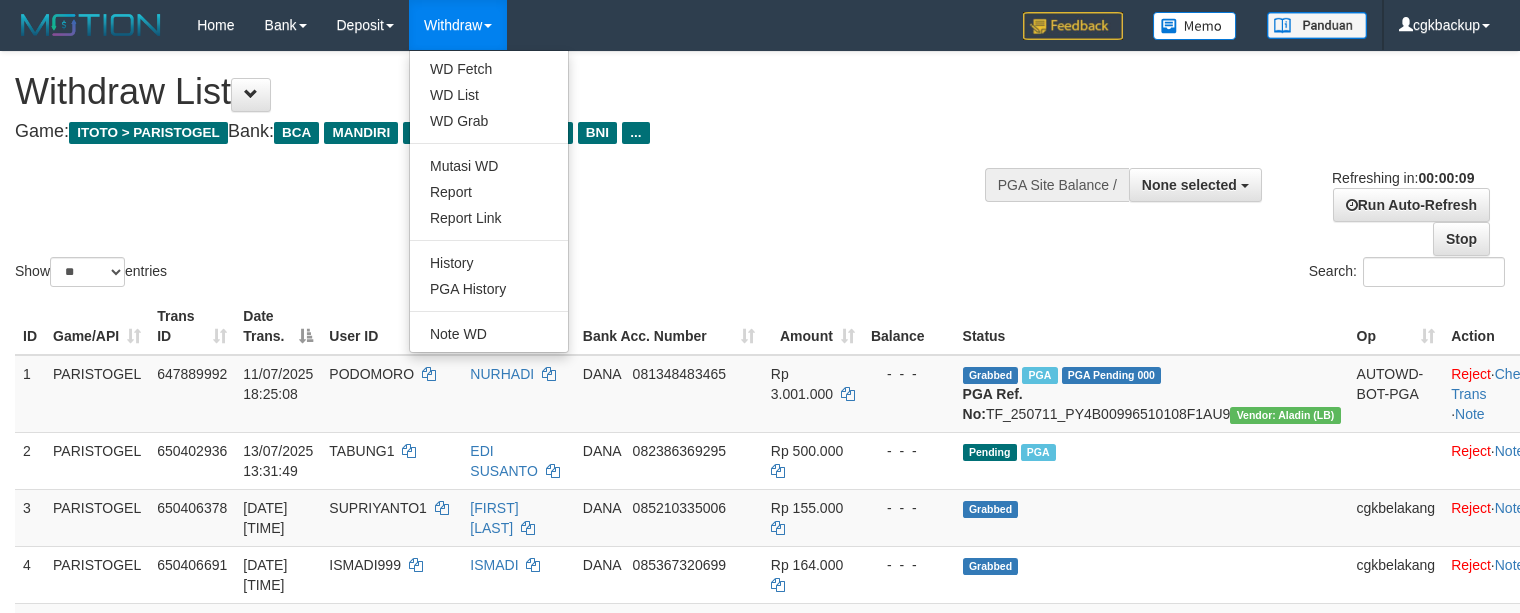 click on "Withdraw" at bounding box center (458, 25) 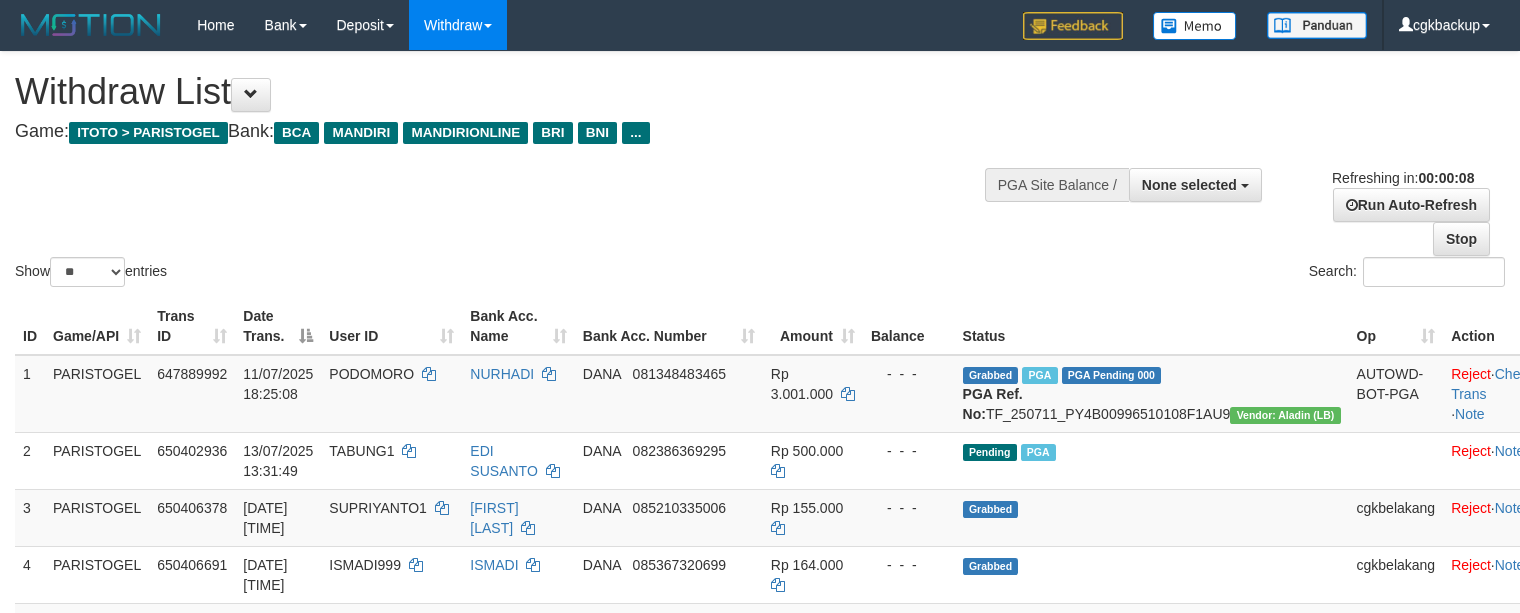 click on "Withdraw" at bounding box center (458, 25) 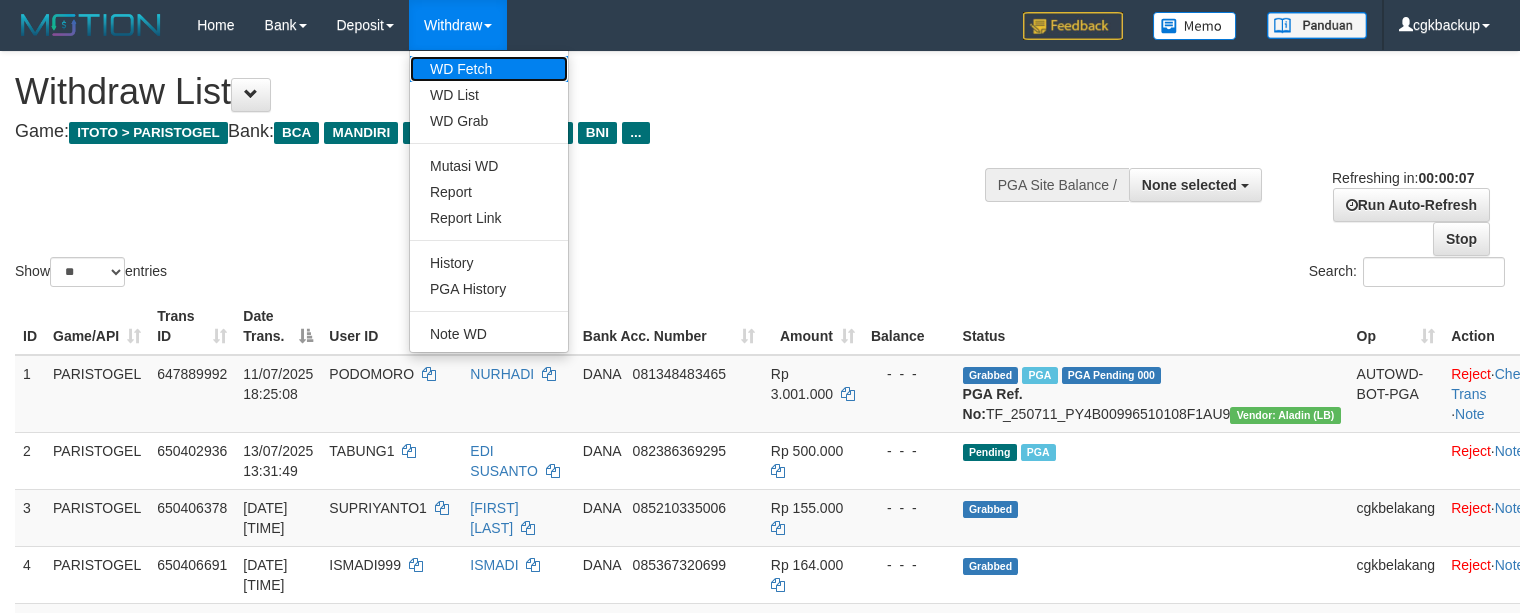 click on "WD Fetch" at bounding box center [489, 69] 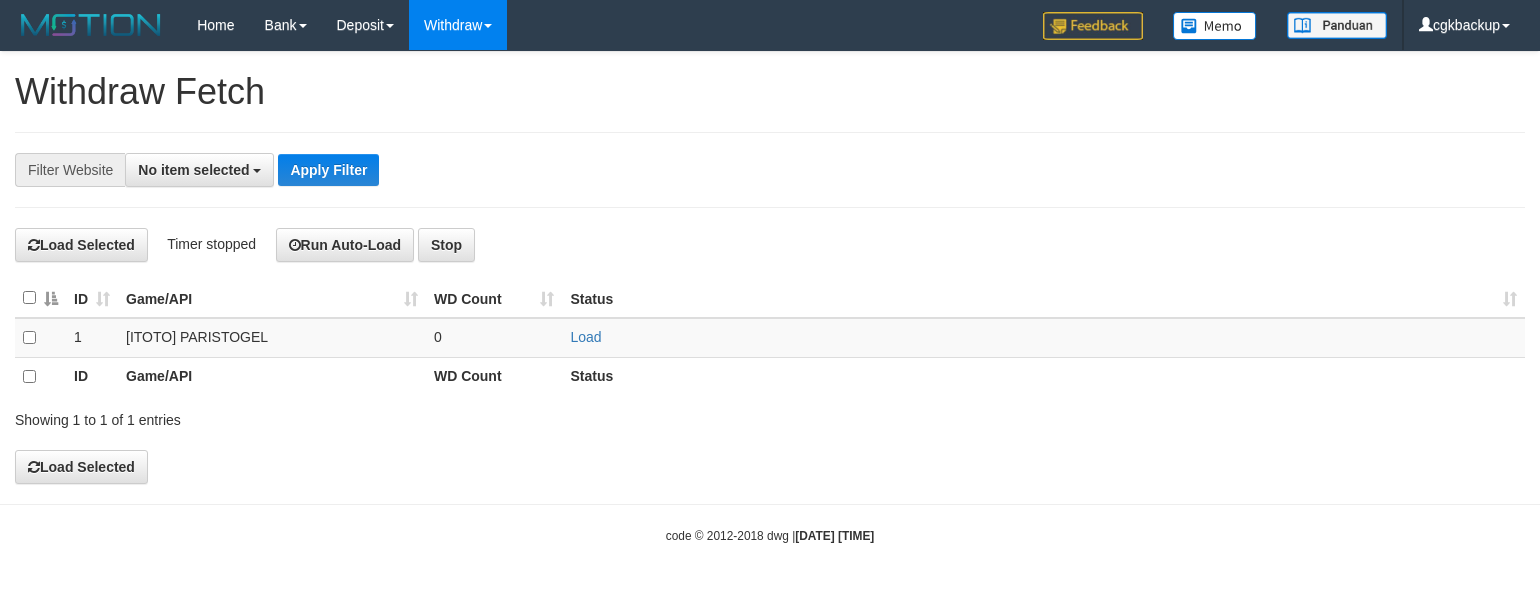 scroll, scrollTop: 0, scrollLeft: 0, axis: both 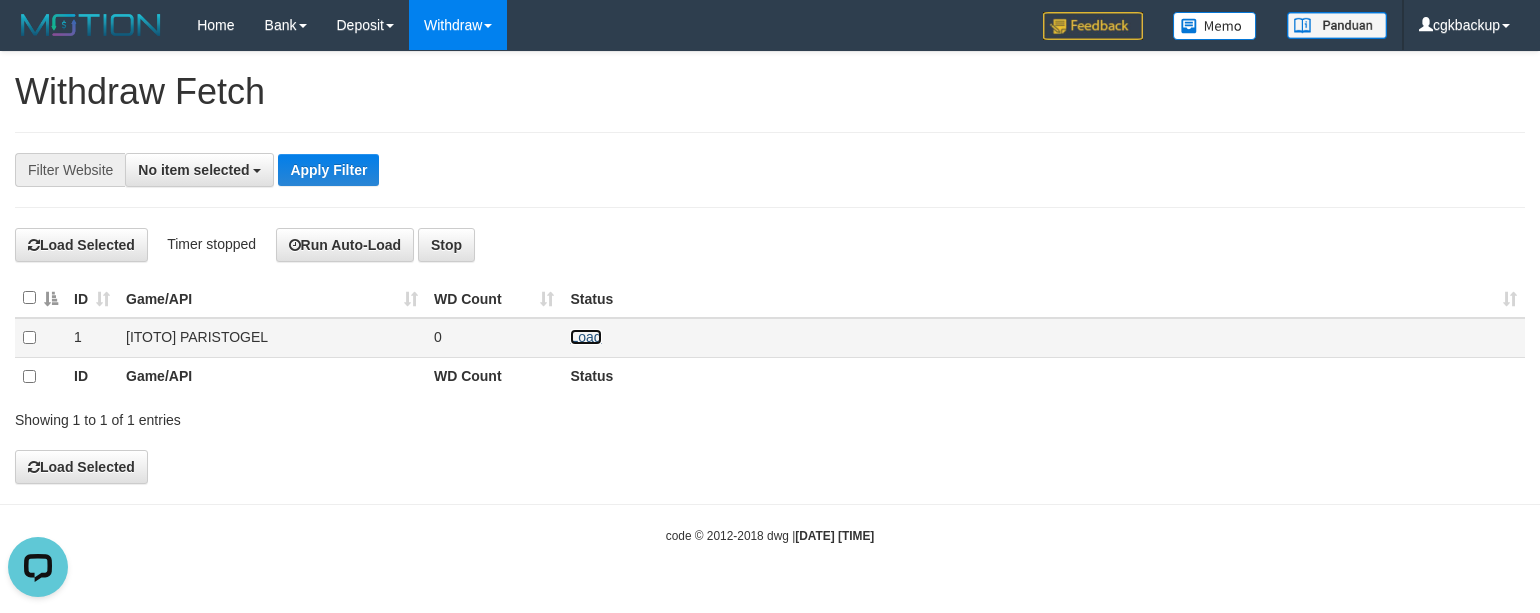 click on "Load" at bounding box center [585, 337] 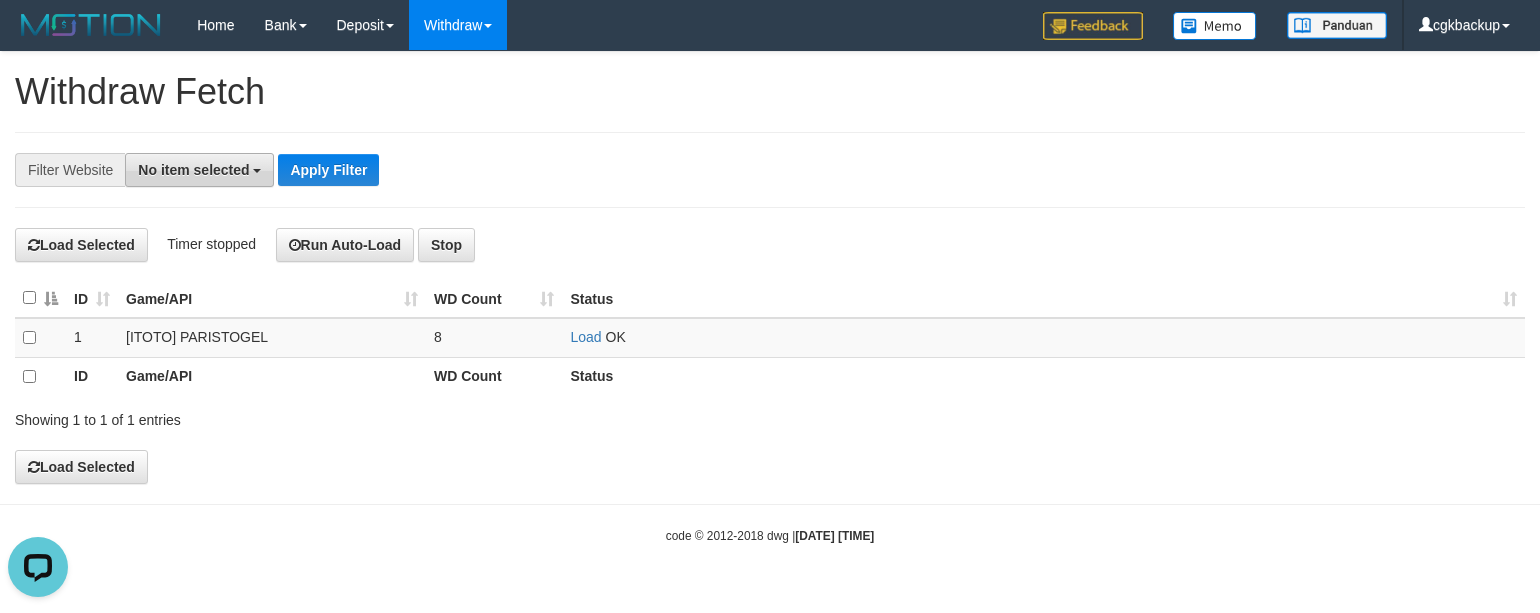click on "No item selected" at bounding box center (193, 170) 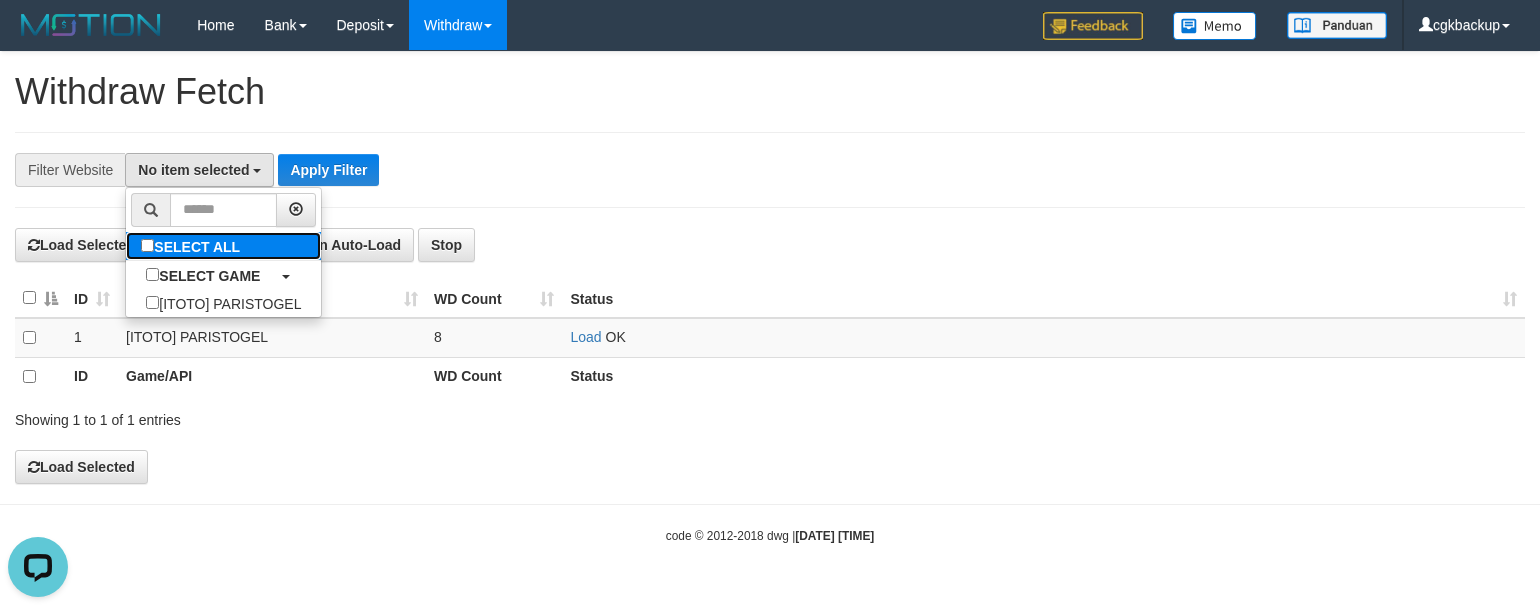 click on "SELECT ALL" at bounding box center [193, 246] 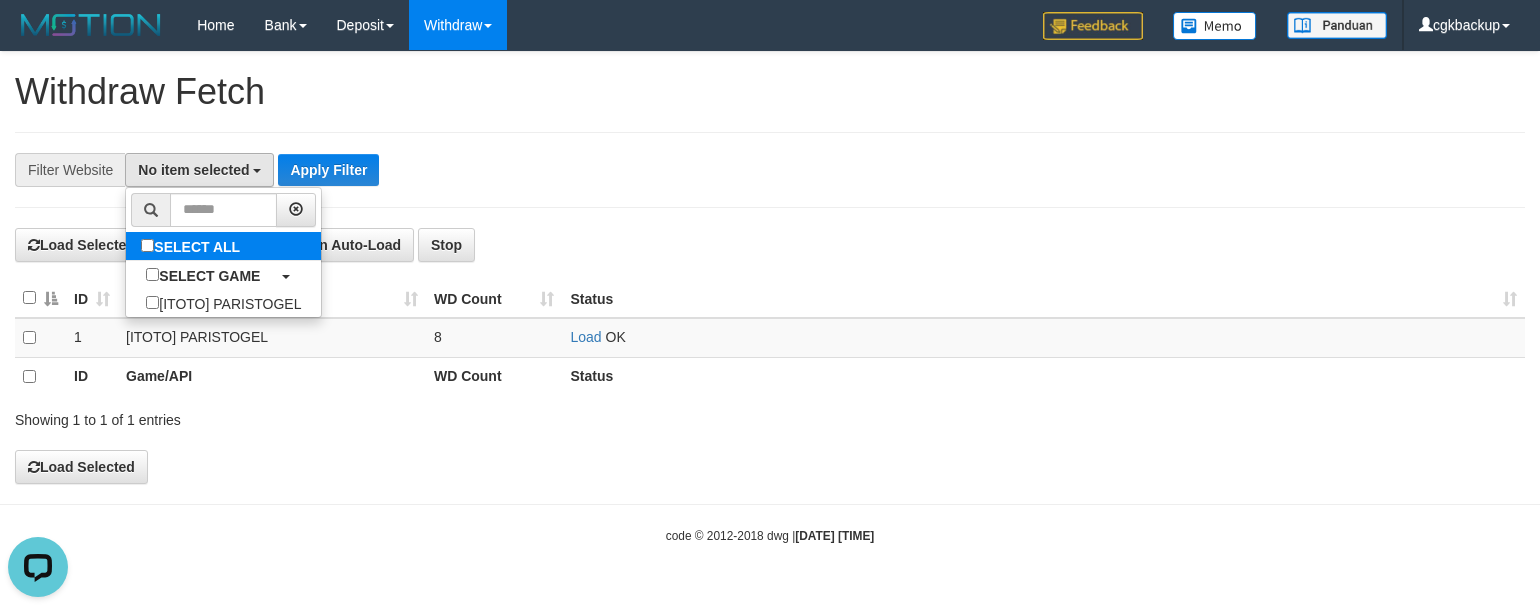 select on "****" 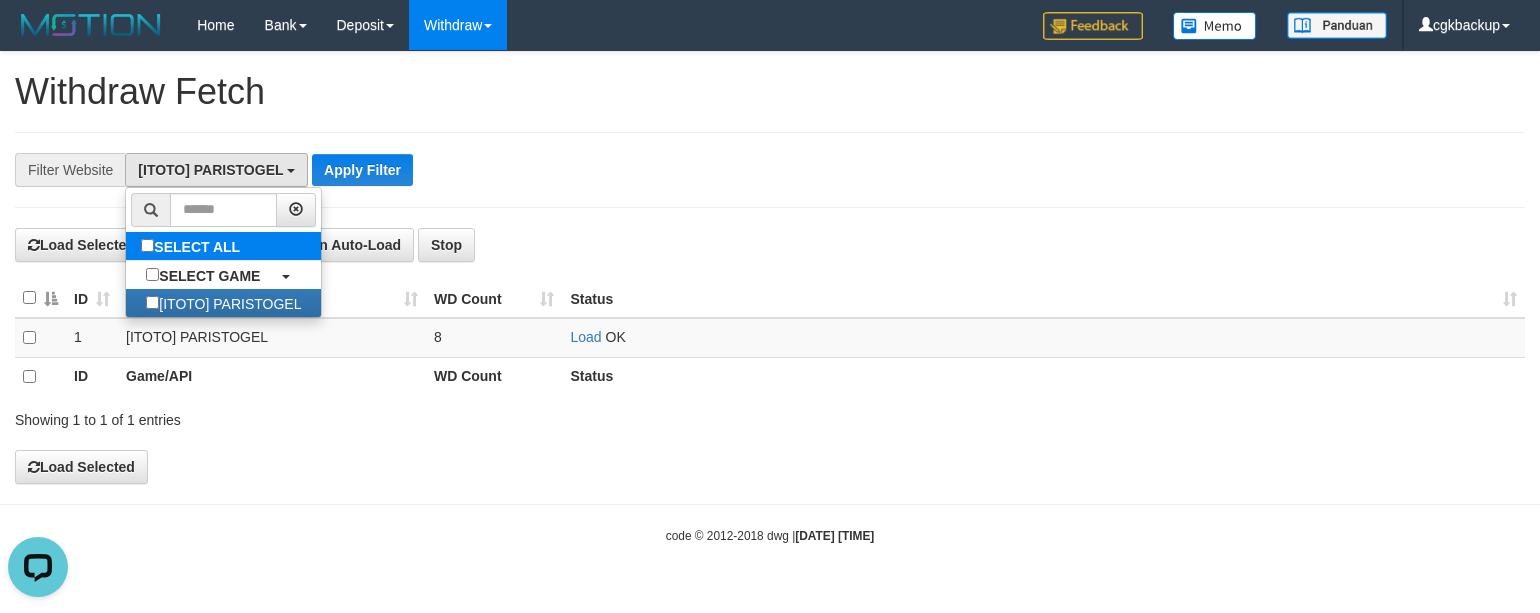scroll, scrollTop: 17, scrollLeft: 0, axis: vertical 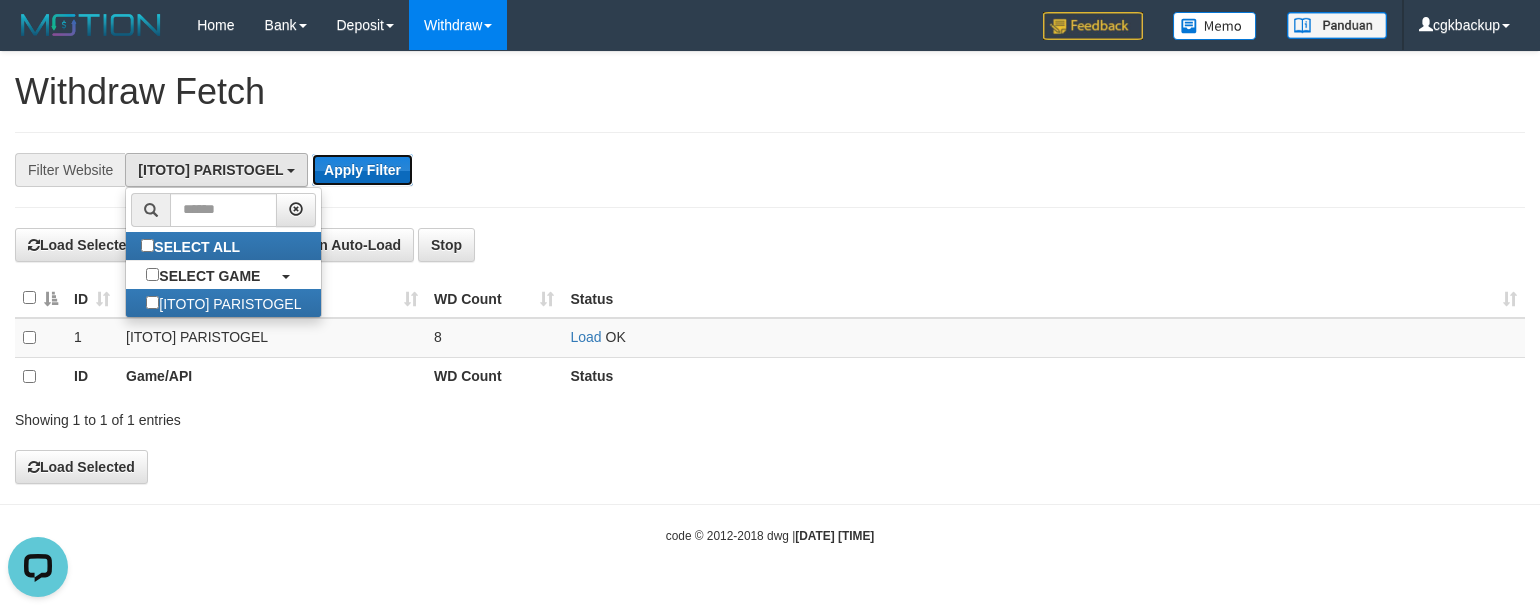 click on "Apply Filter" at bounding box center (362, 170) 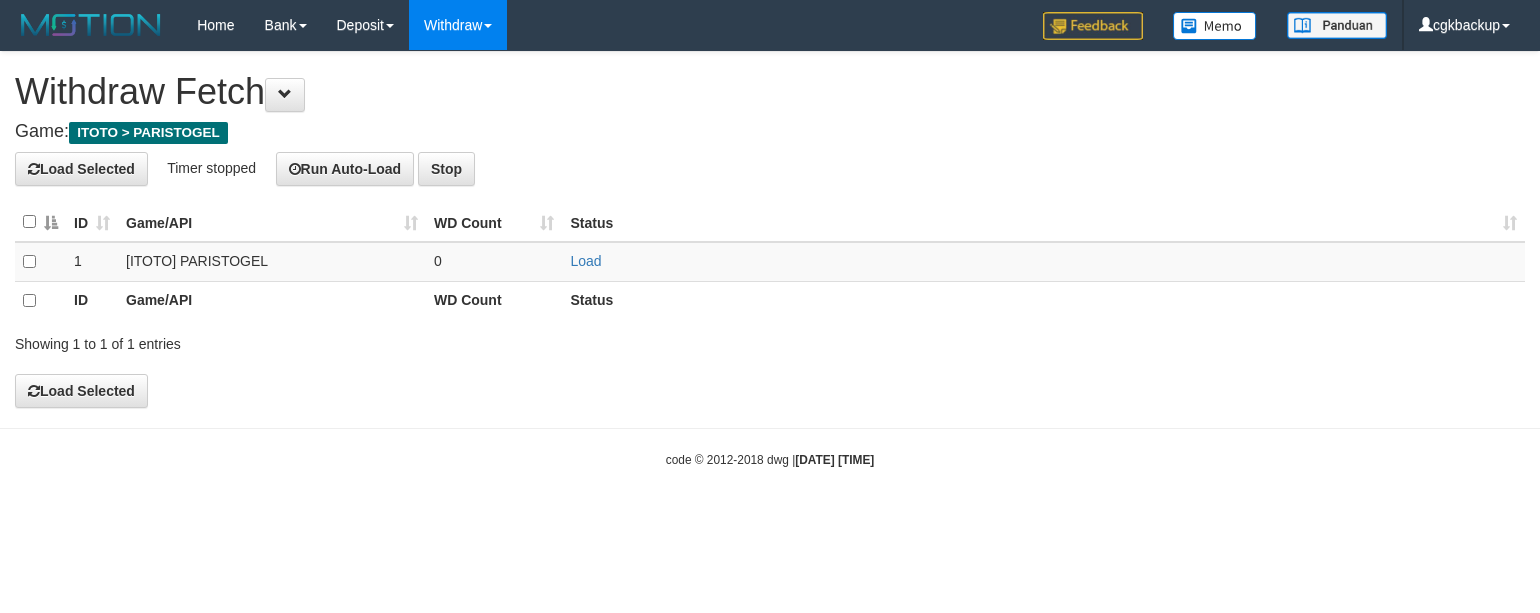 scroll, scrollTop: 0, scrollLeft: 0, axis: both 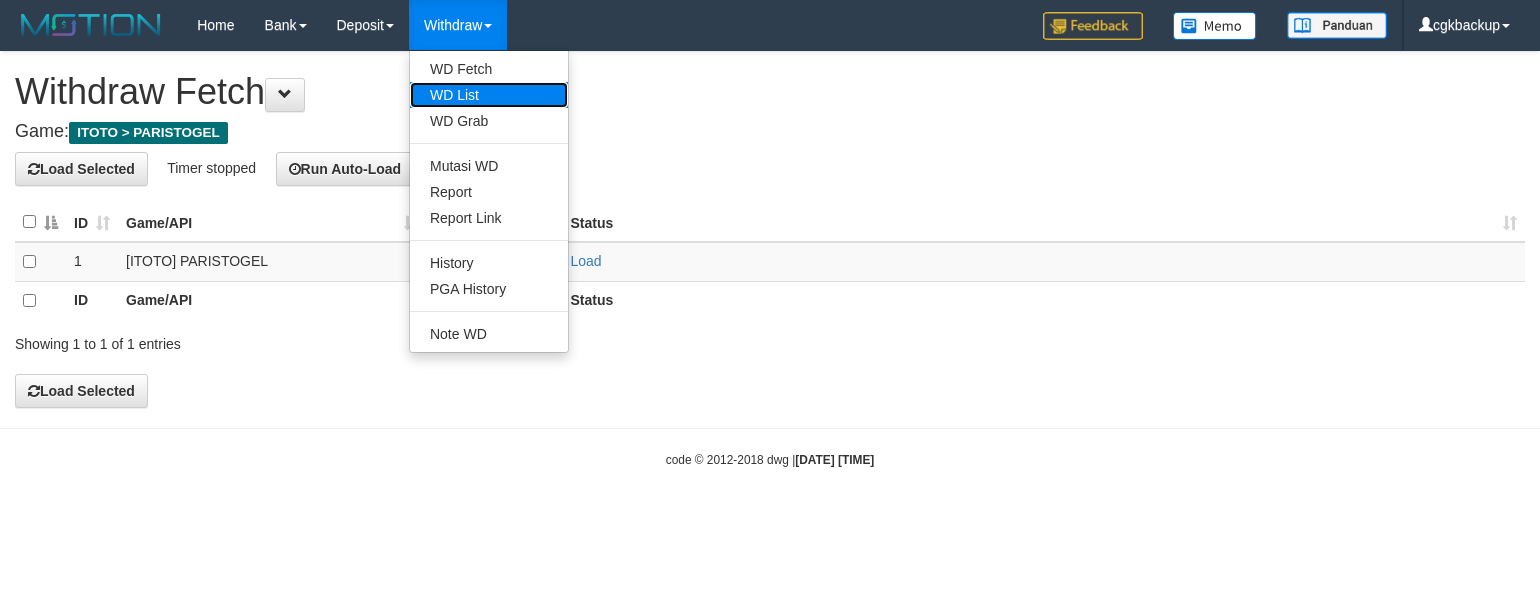 click on "WD List" at bounding box center (489, 95) 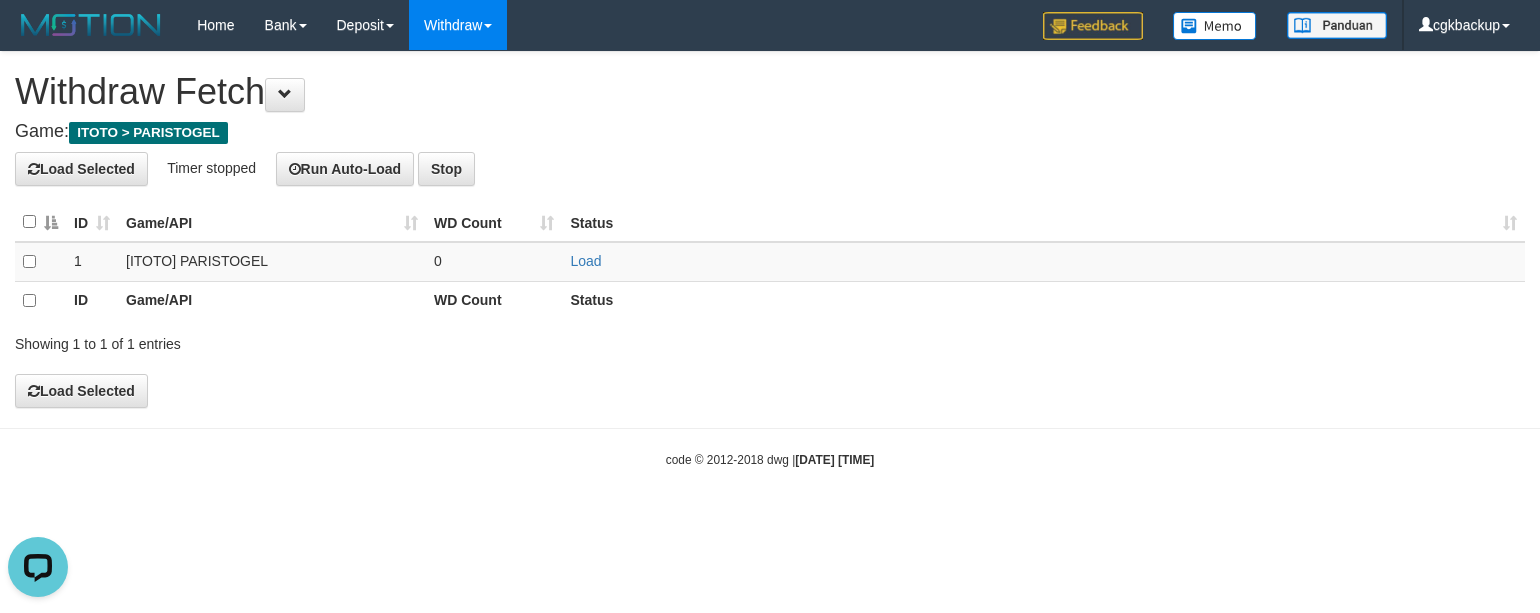 scroll, scrollTop: 0, scrollLeft: 0, axis: both 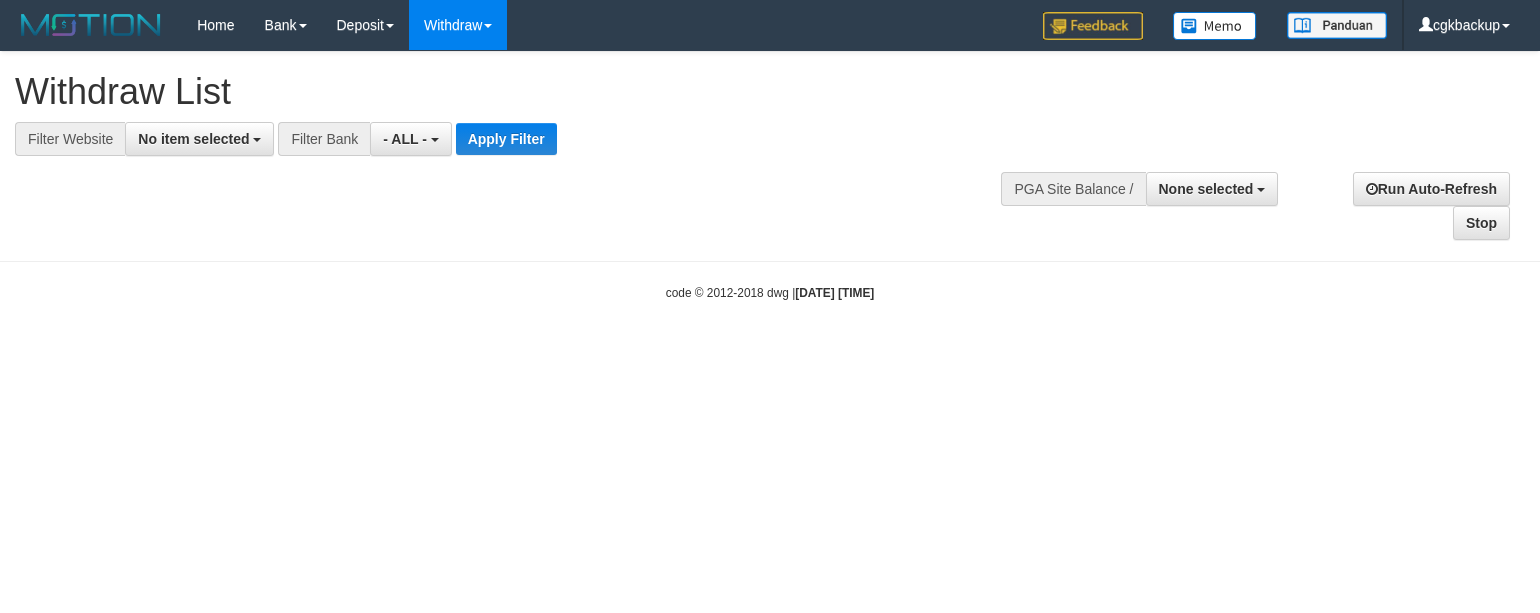 select 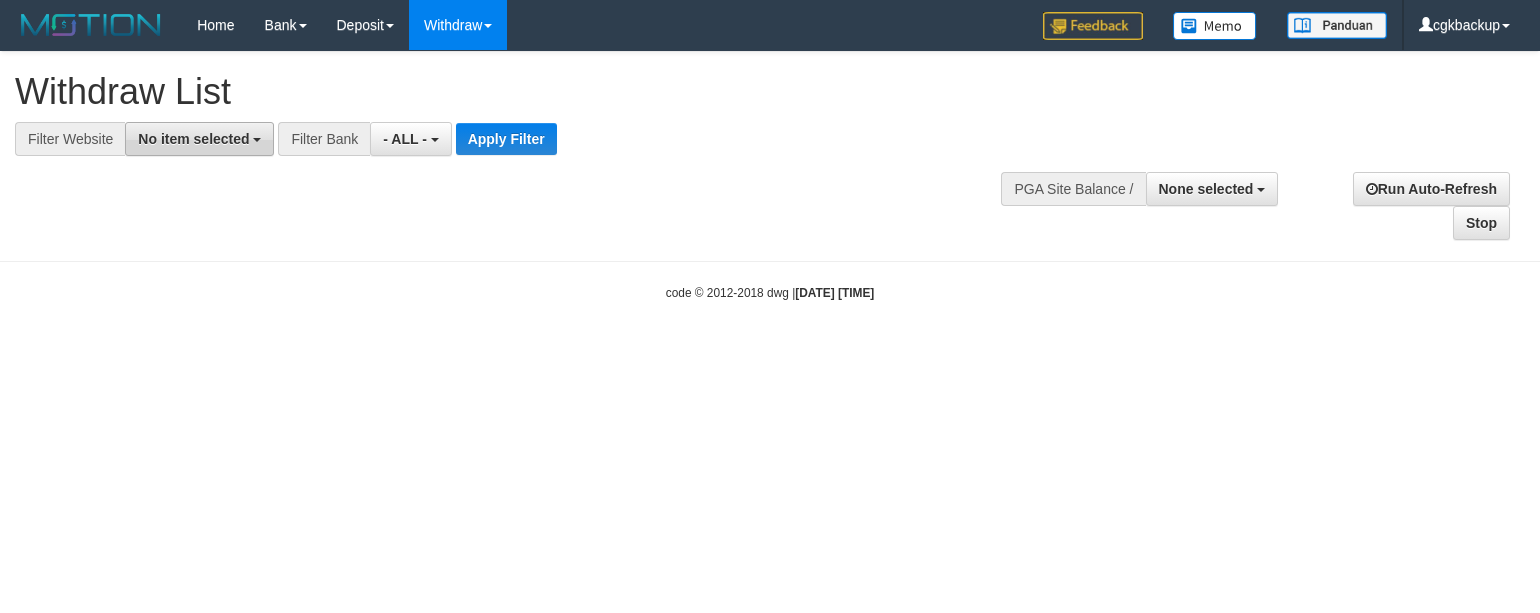 click on "No item selected" at bounding box center (193, 139) 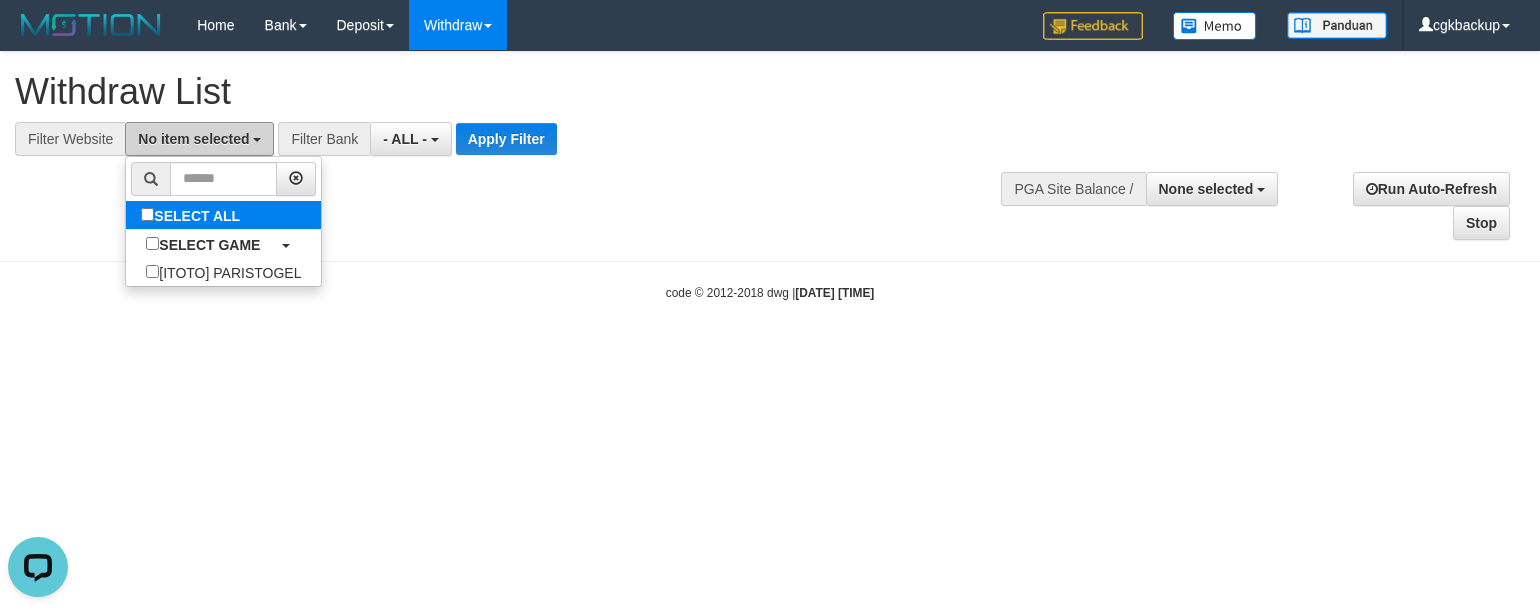 scroll, scrollTop: 0, scrollLeft: 0, axis: both 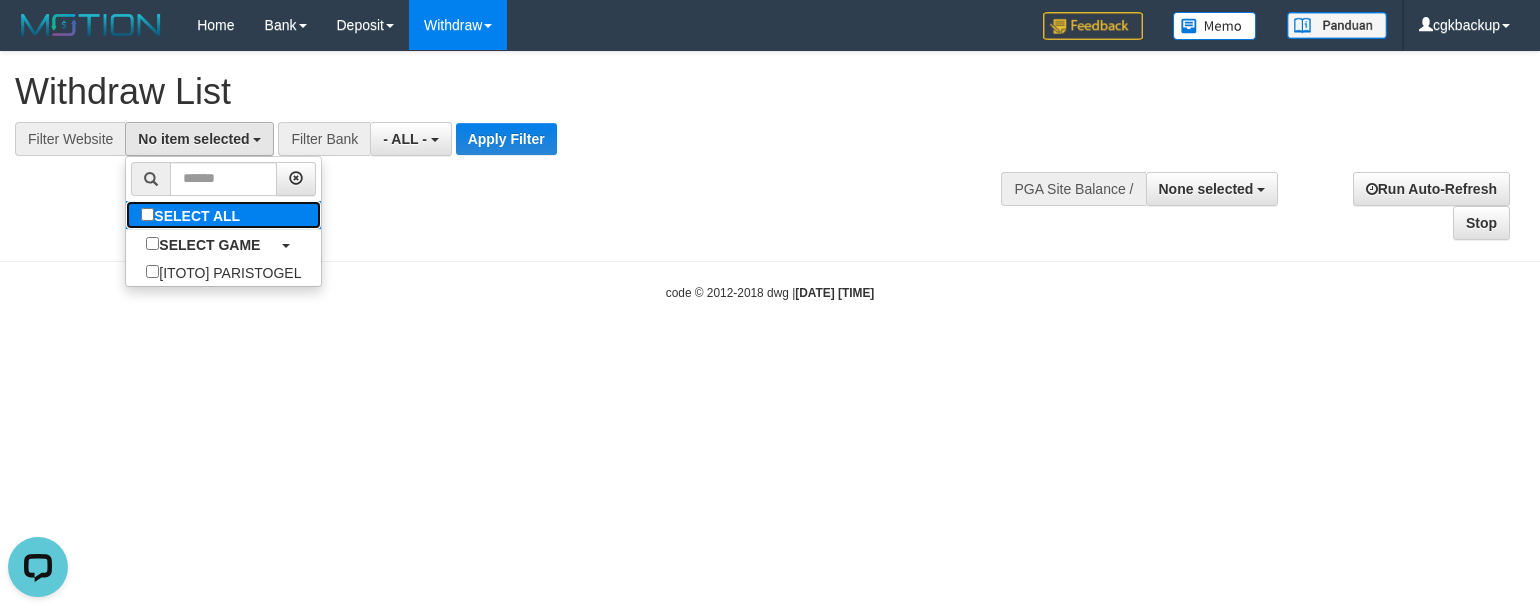 click on "SELECT ALL" at bounding box center [193, 215] 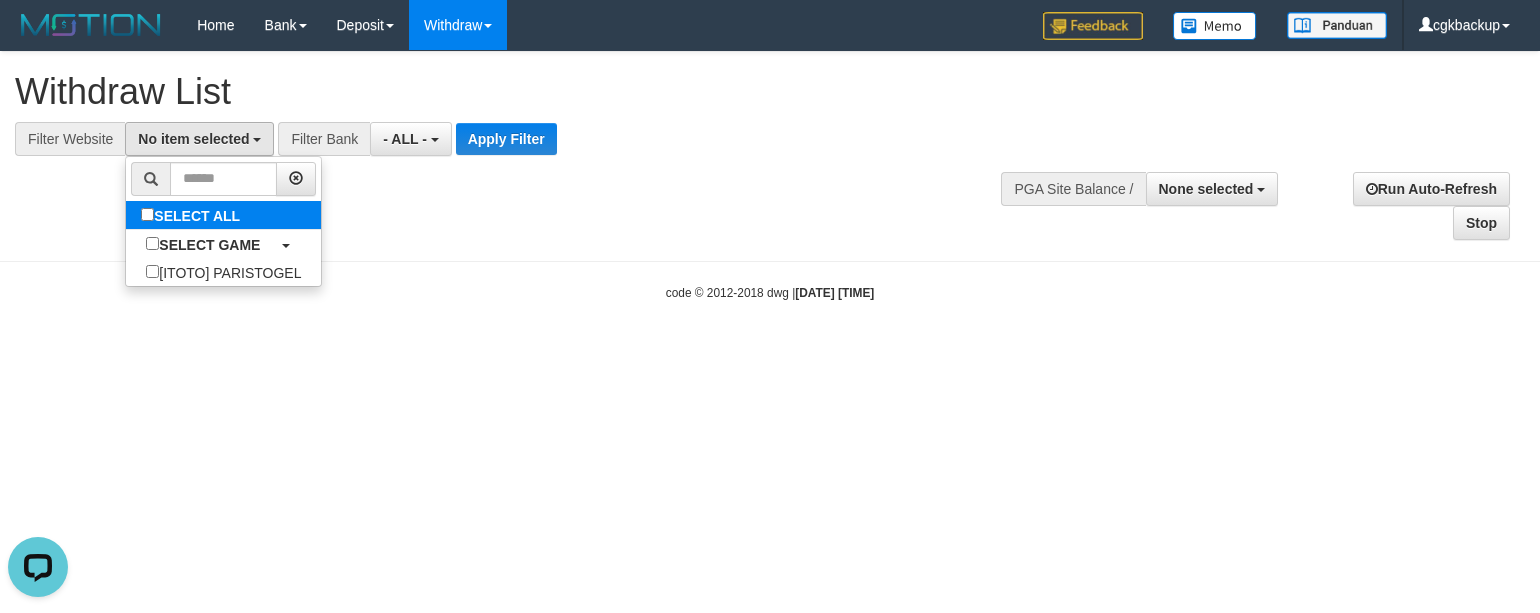 select on "****" 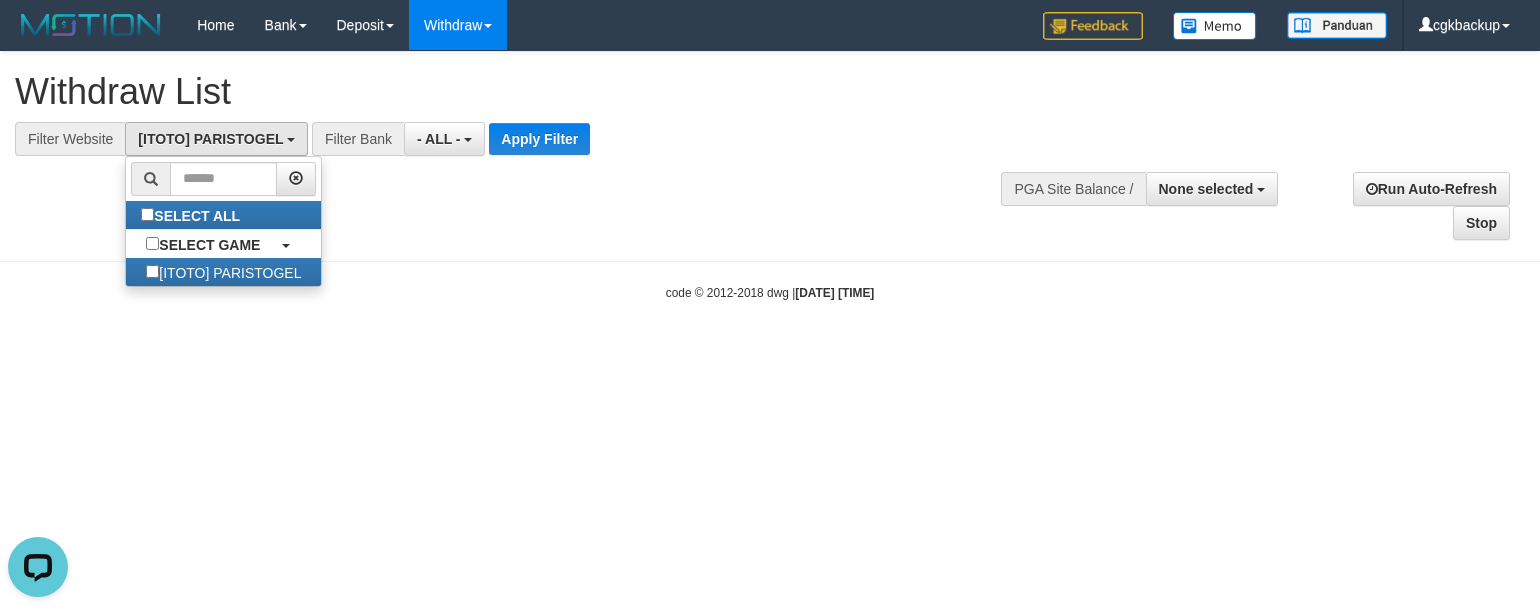 scroll, scrollTop: 17, scrollLeft: 0, axis: vertical 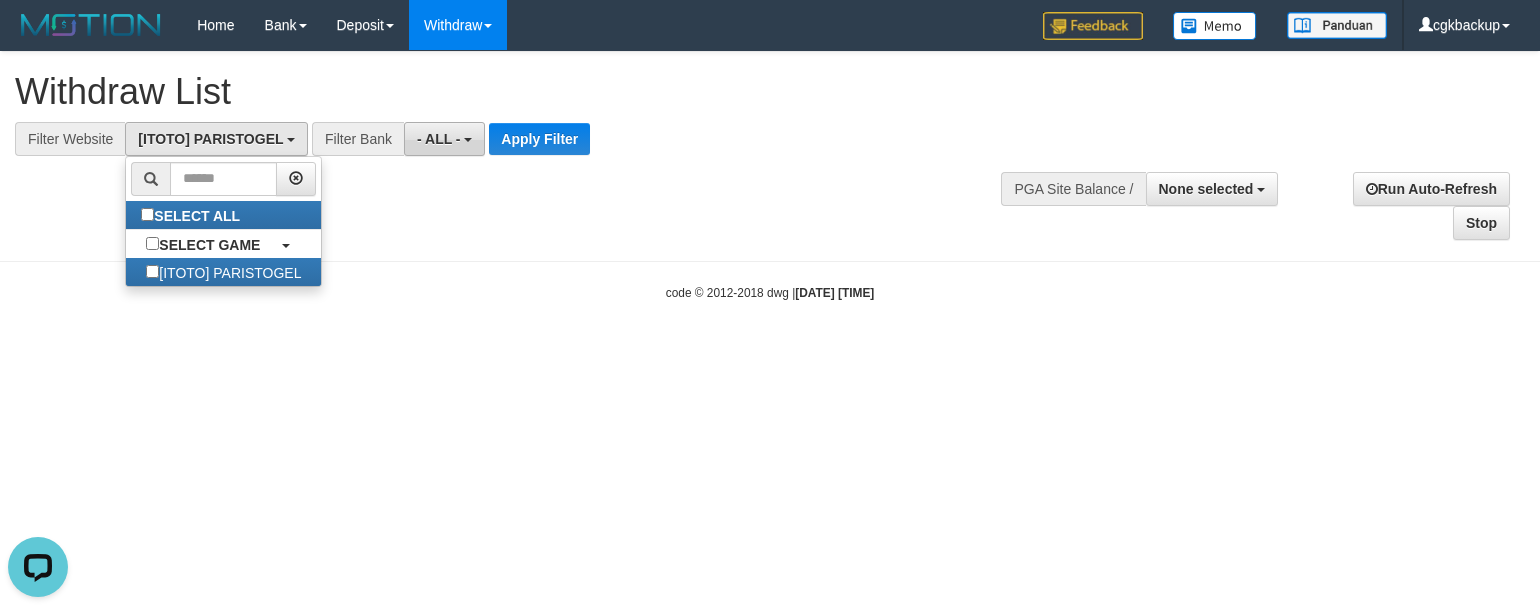 click on "- ALL -" at bounding box center [439, 139] 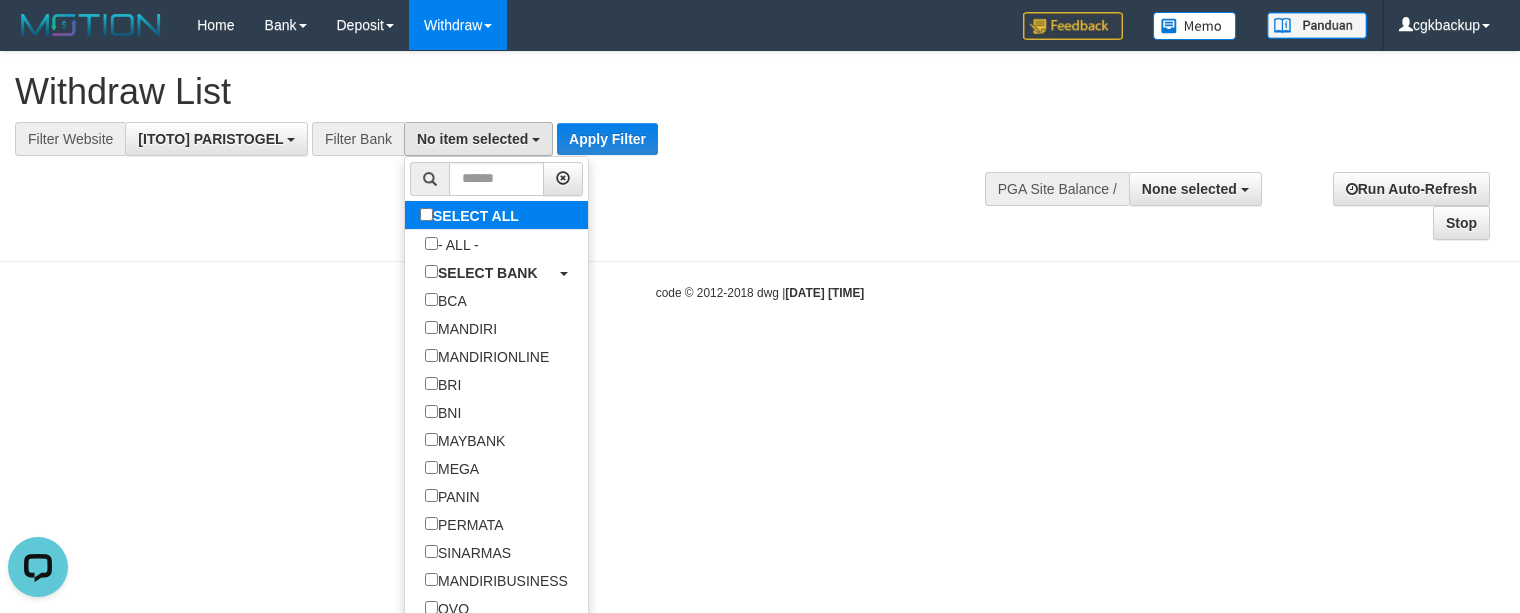 select on "***" 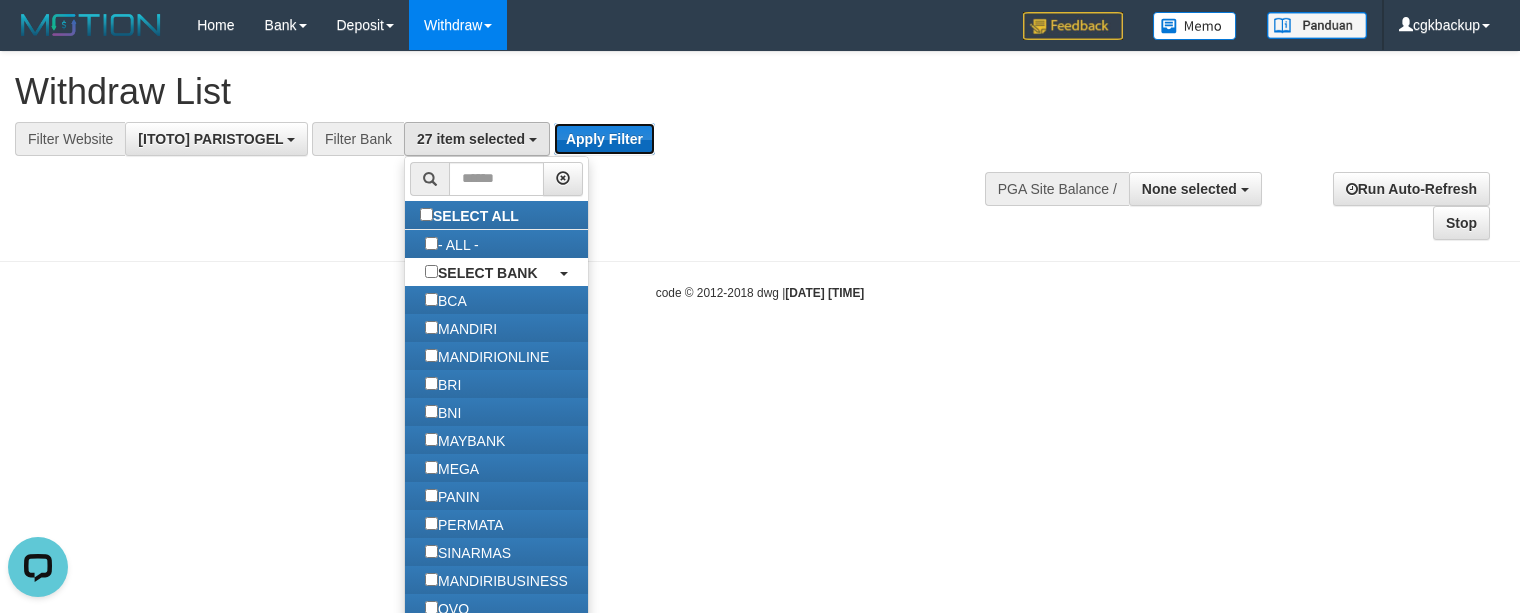 click on "Apply Filter" at bounding box center [604, 139] 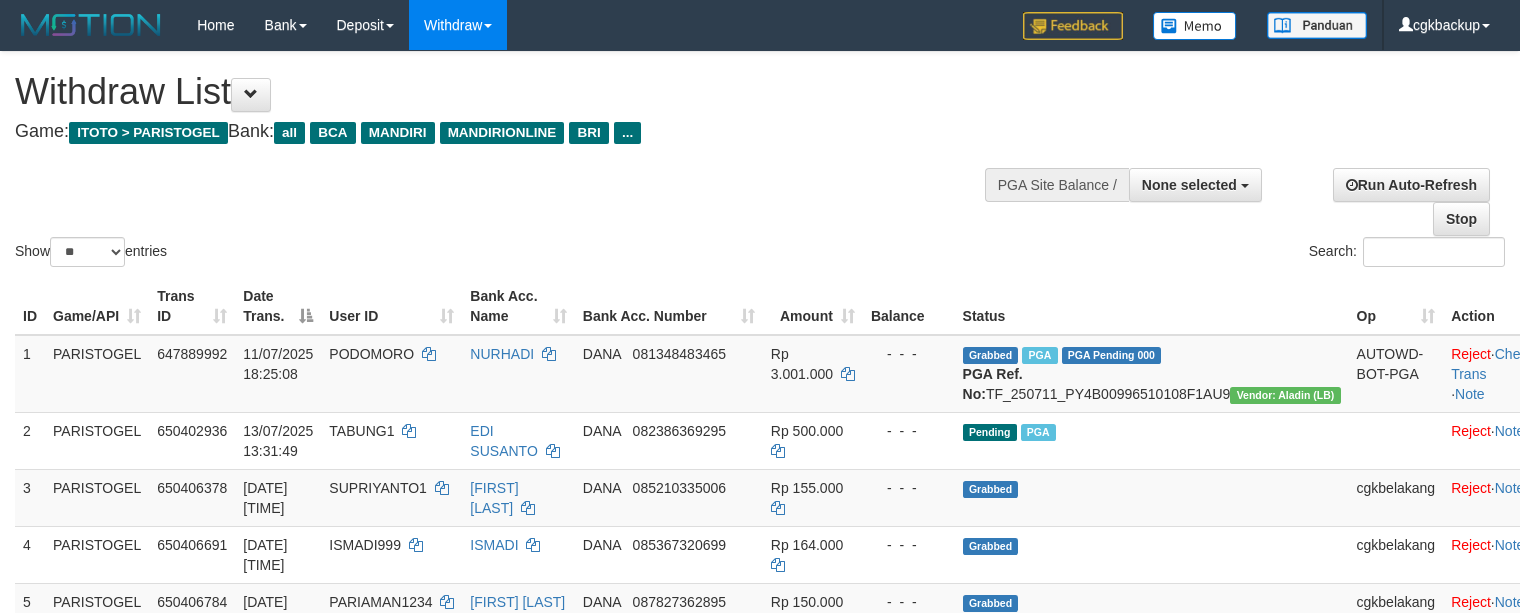 select 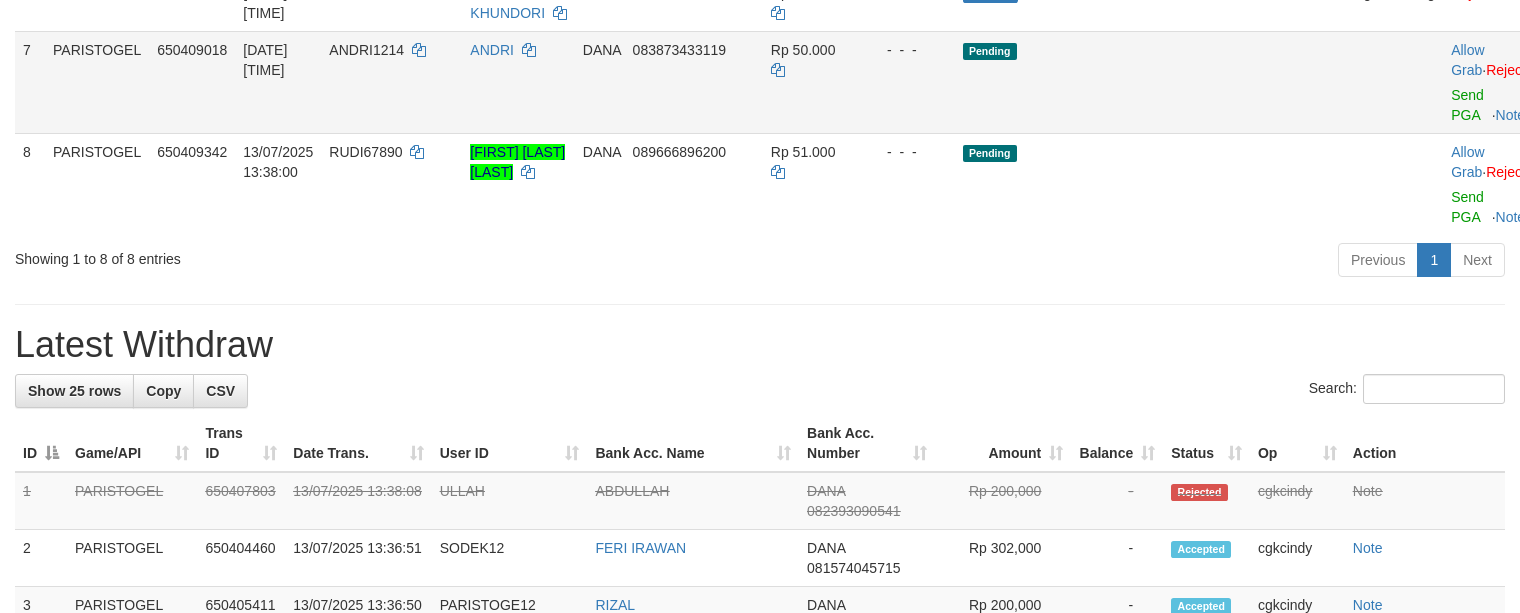 scroll, scrollTop: 533, scrollLeft: 0, axis: vertical 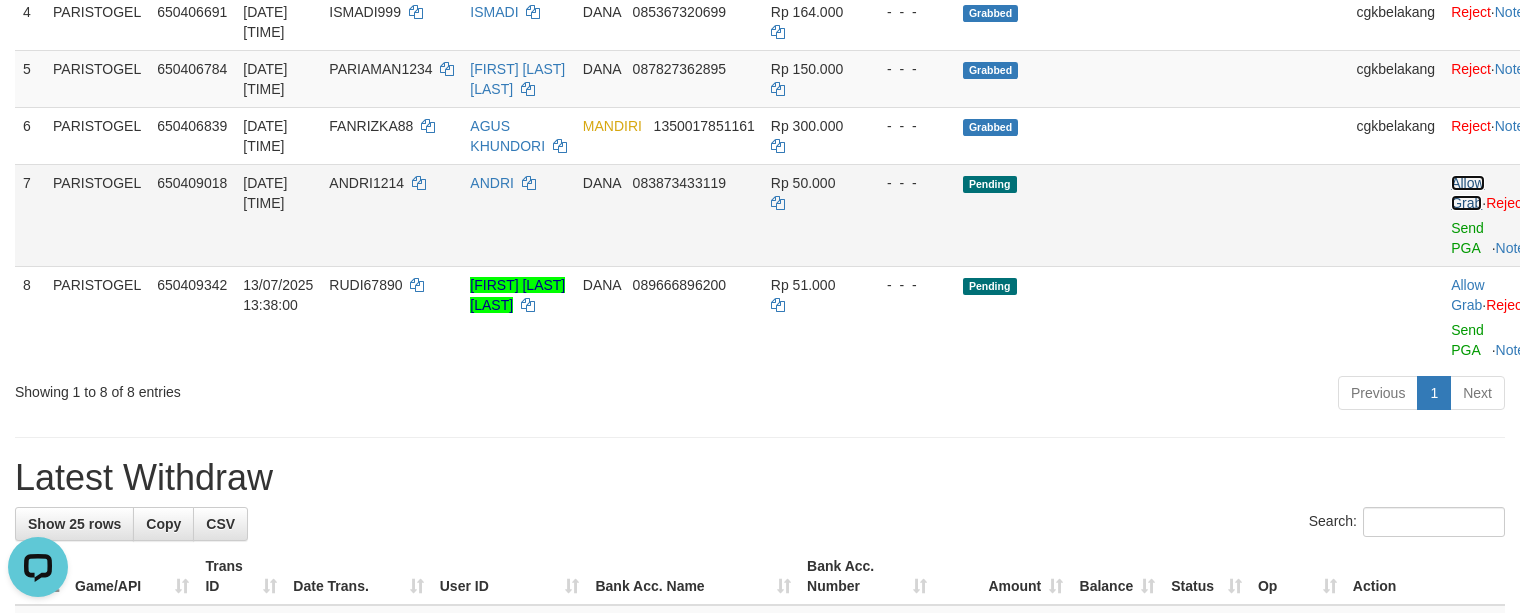 click on "Allow Grab" at bounding box center (1467, 193) 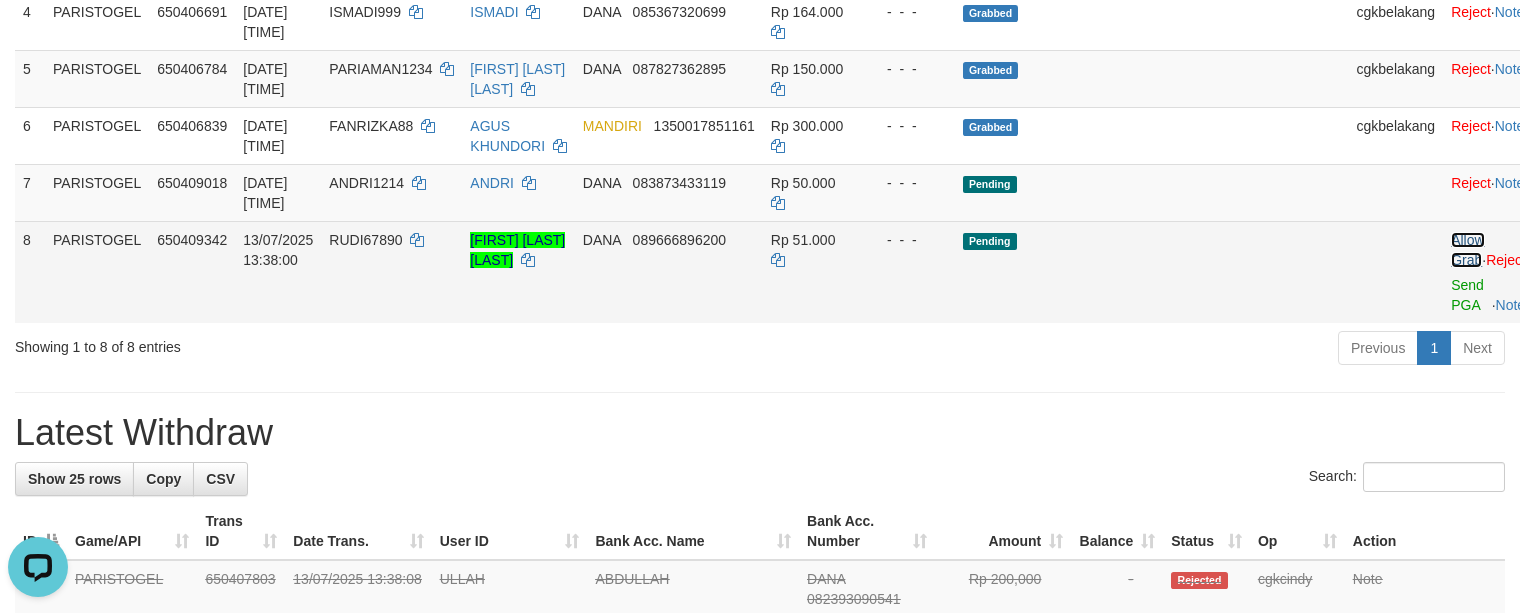 click on "Allow Grab" at bounding box center [1467, 250] 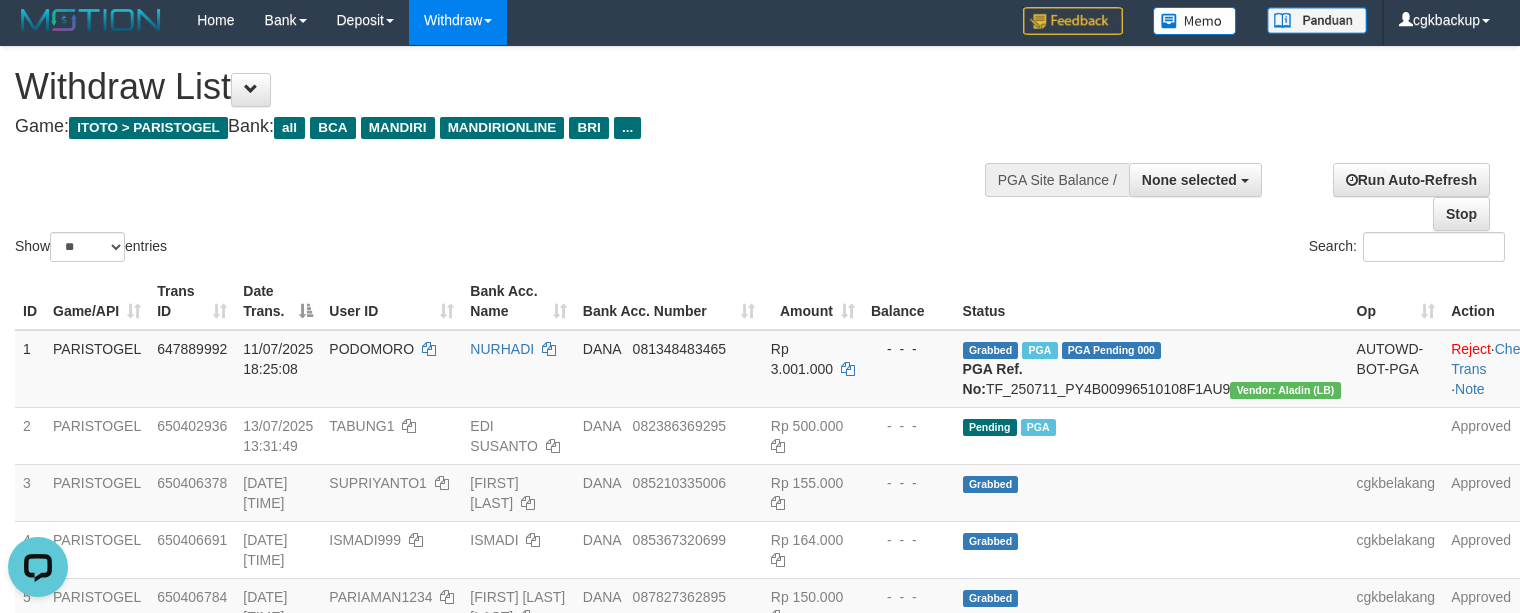 scroll, scrollTop: 0, scrollLeft: 0, axis: both 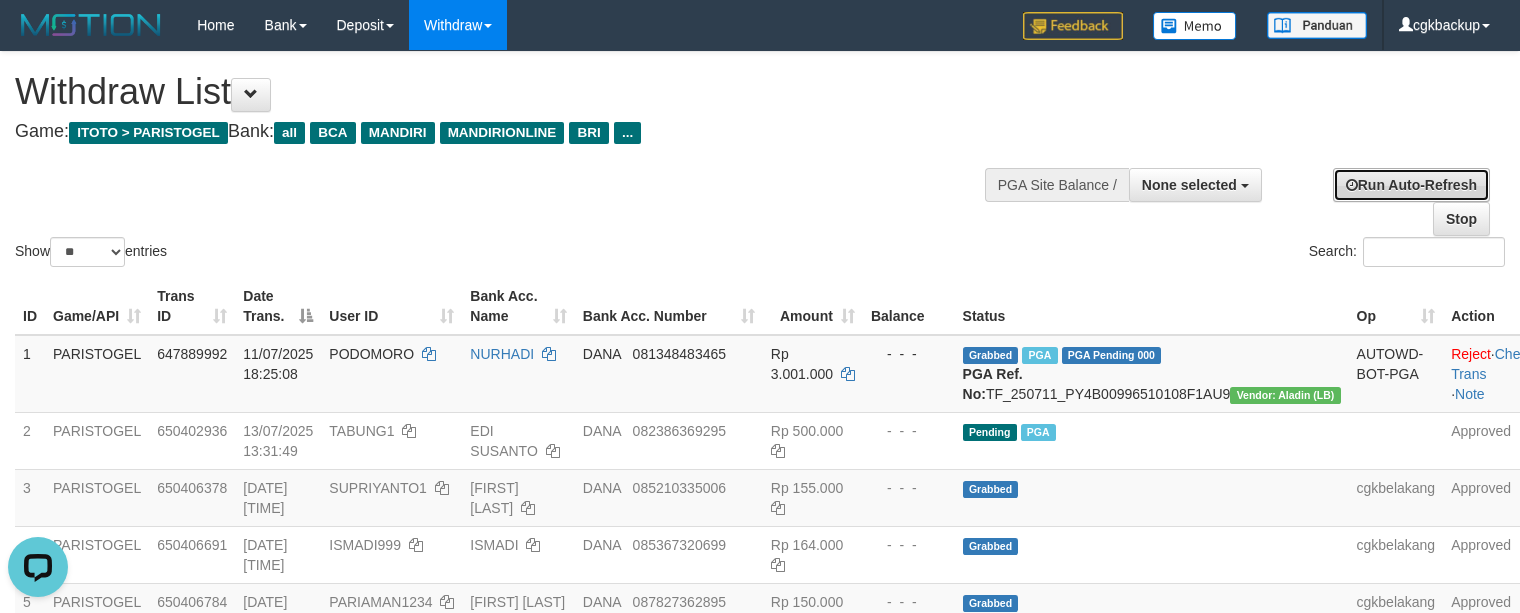 click on "Run Auto-Refresh" at bounding box center [1411, 185] 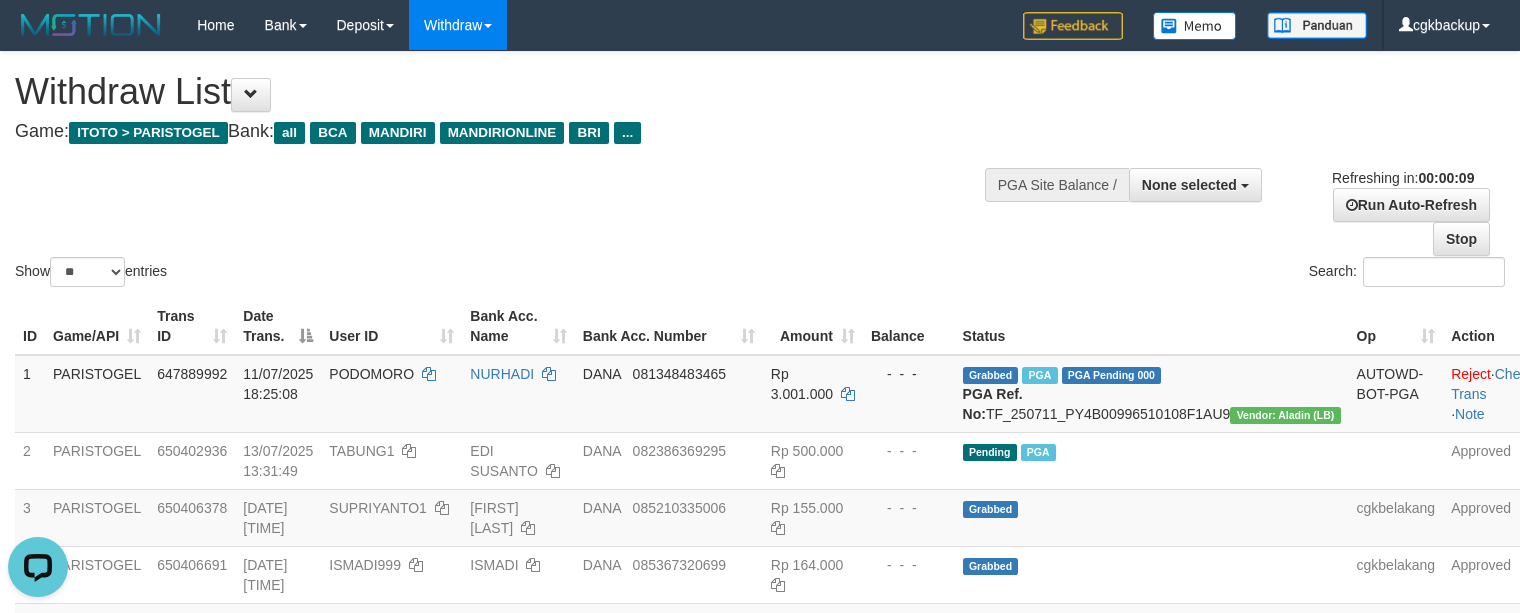 click on "Show  ** ** ** ***  entries Search:" at bounding box center [760, 171] 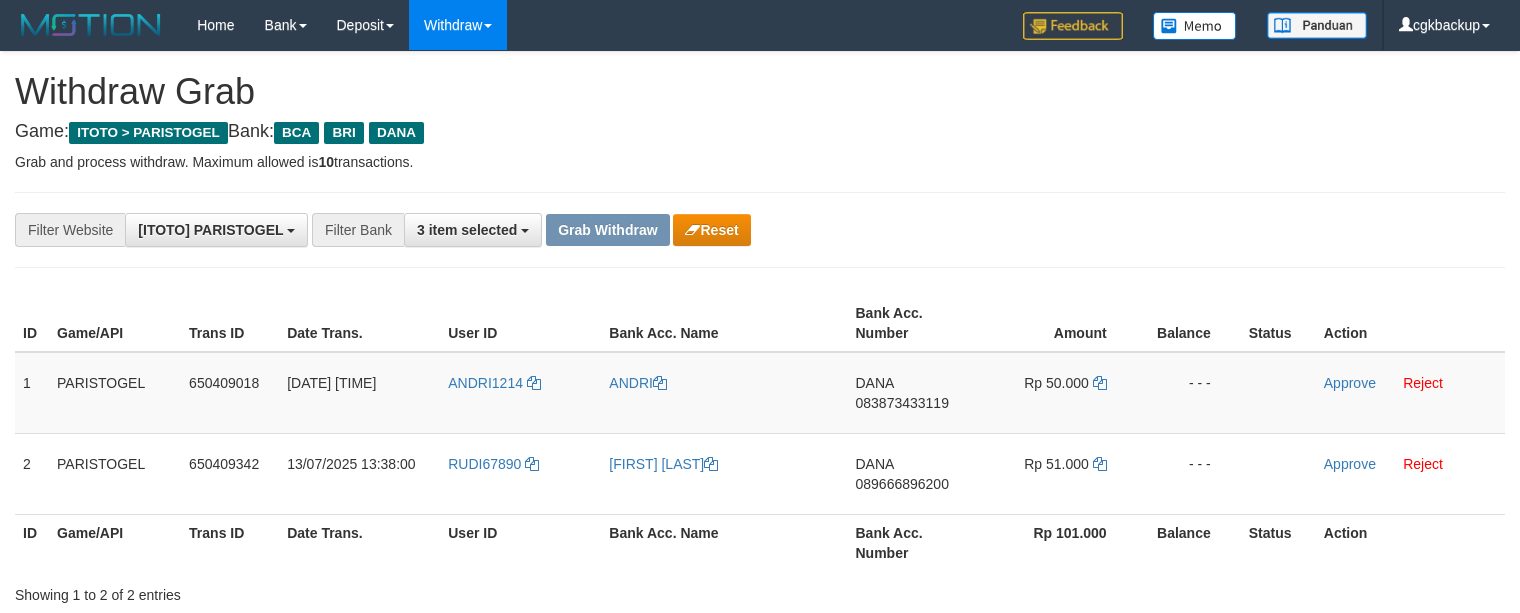 scroll, scrollTop: 0, scrollLeft: 0, axis: both 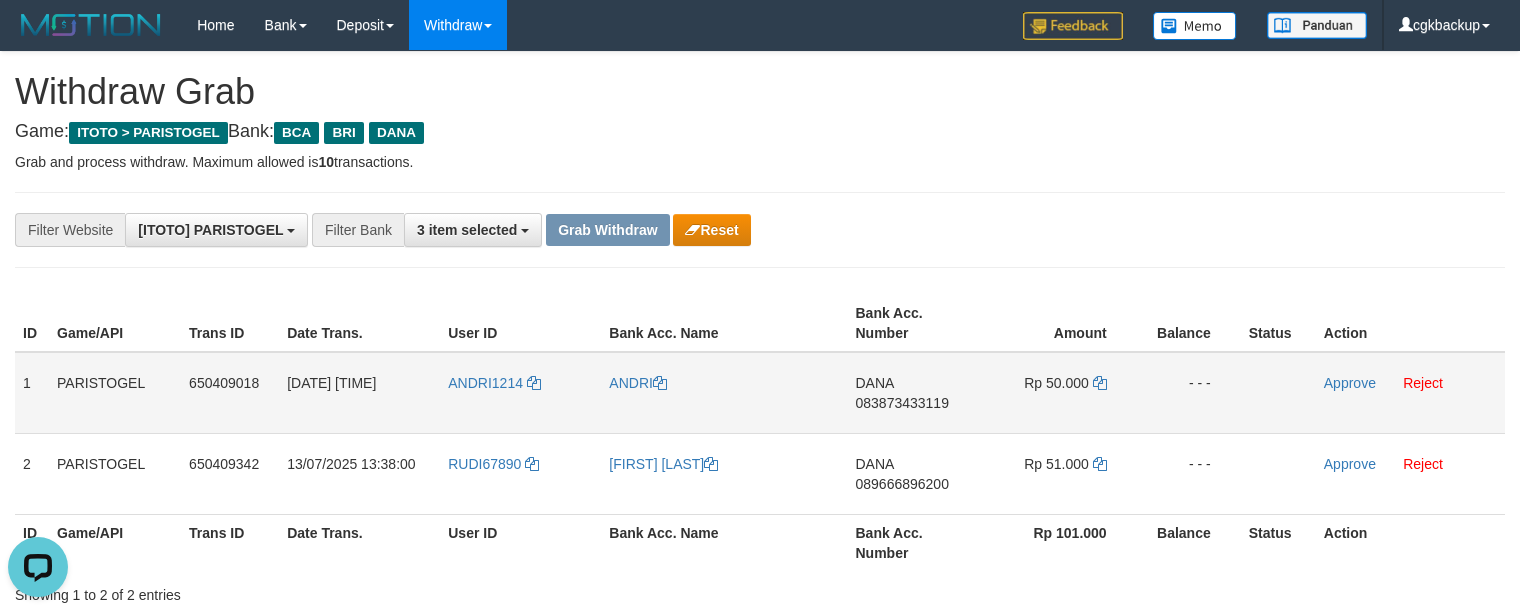 click on "ANDRI1214" at bounding box center (520, 393) 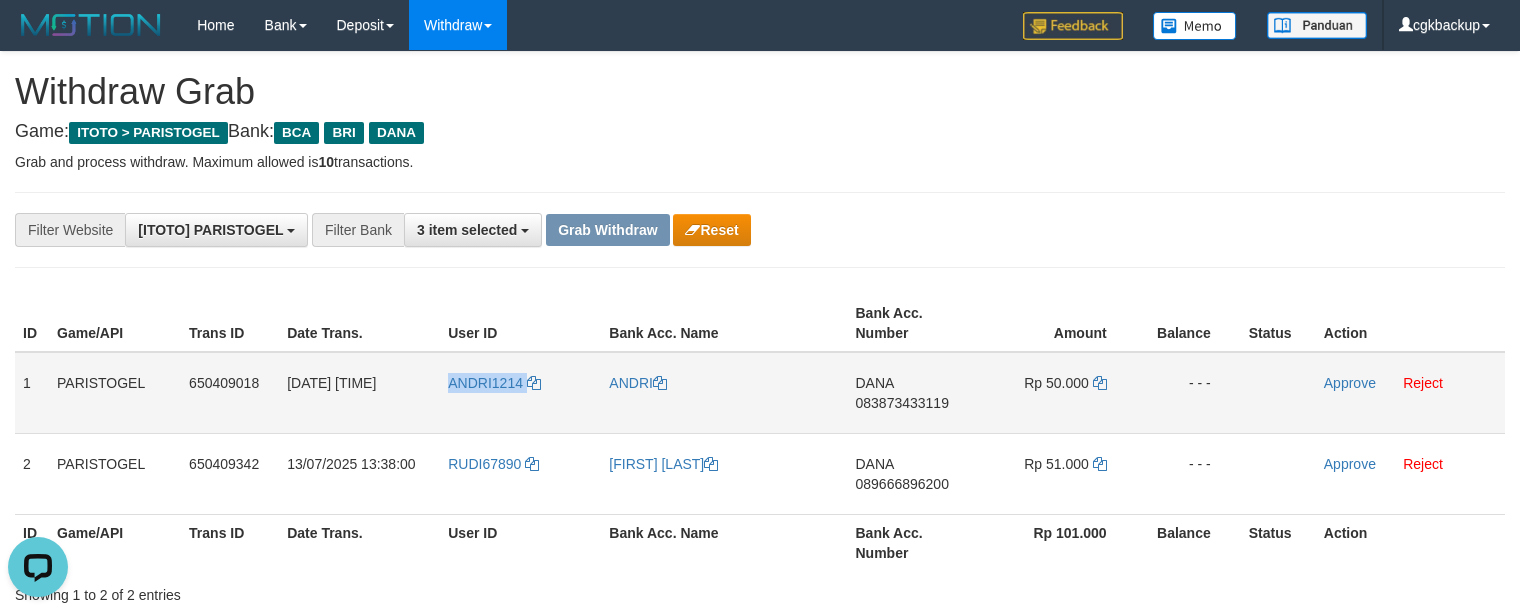 click on "ANDRI1214" at bounding box center [520, 393] 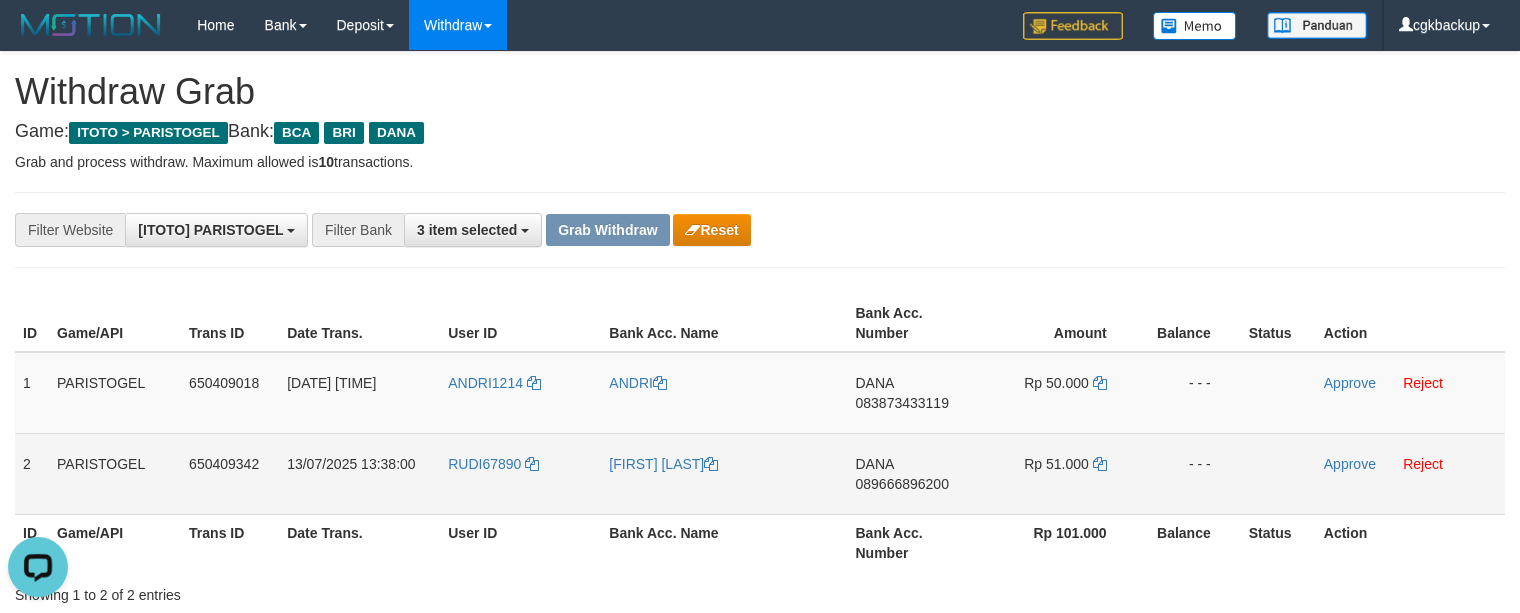click on "RUDI67890" at bounding box center [520, 473] 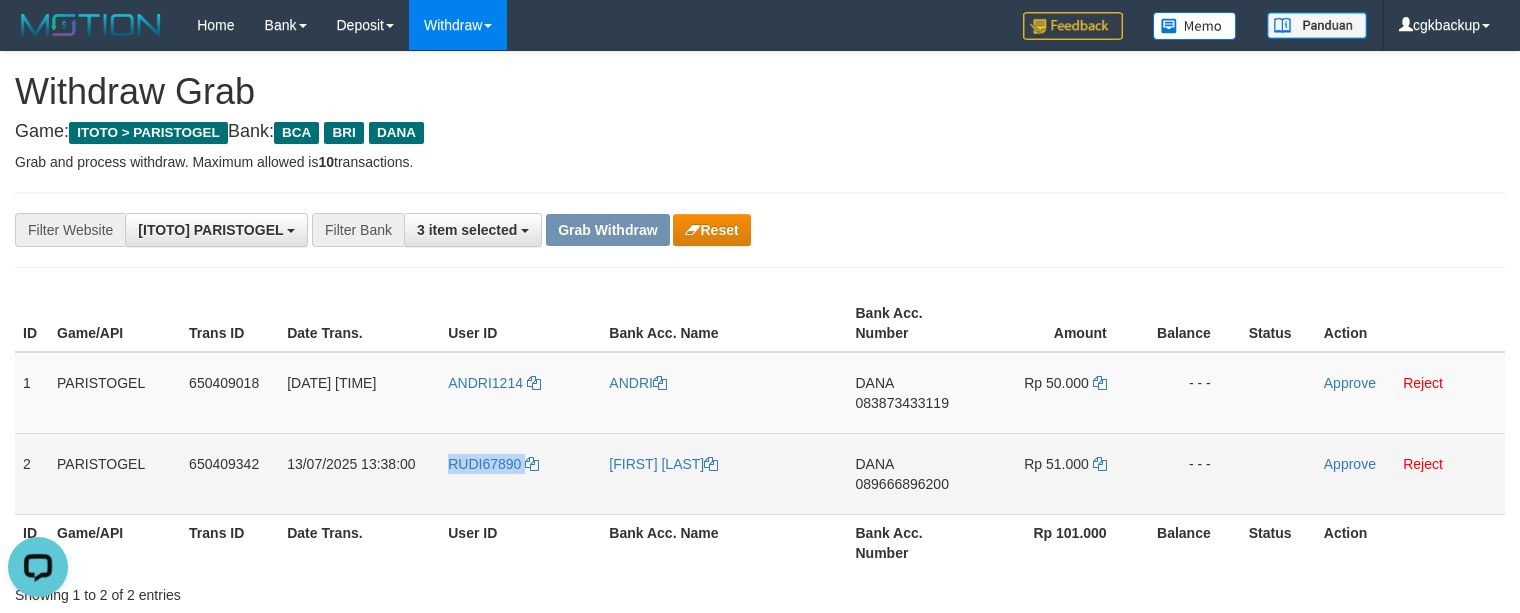 click on "RUDI67890" at bounding box center (520, 473) 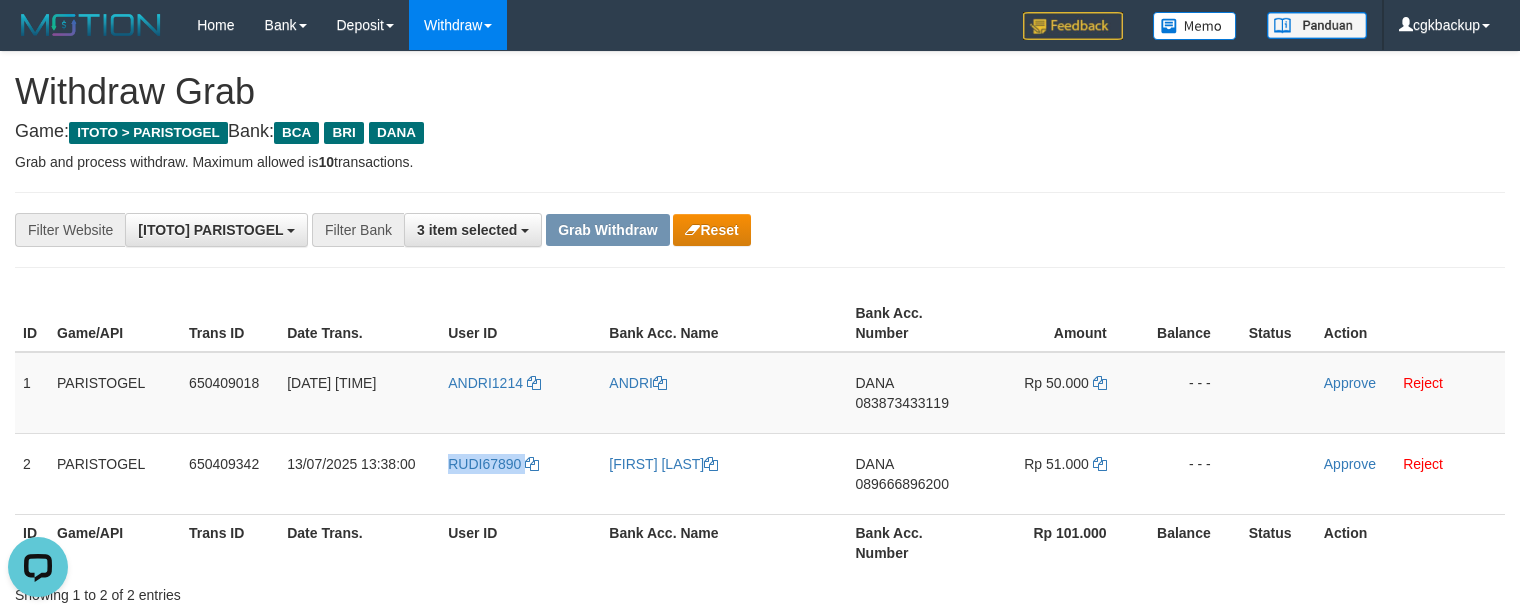 copy on "RUDI67890" 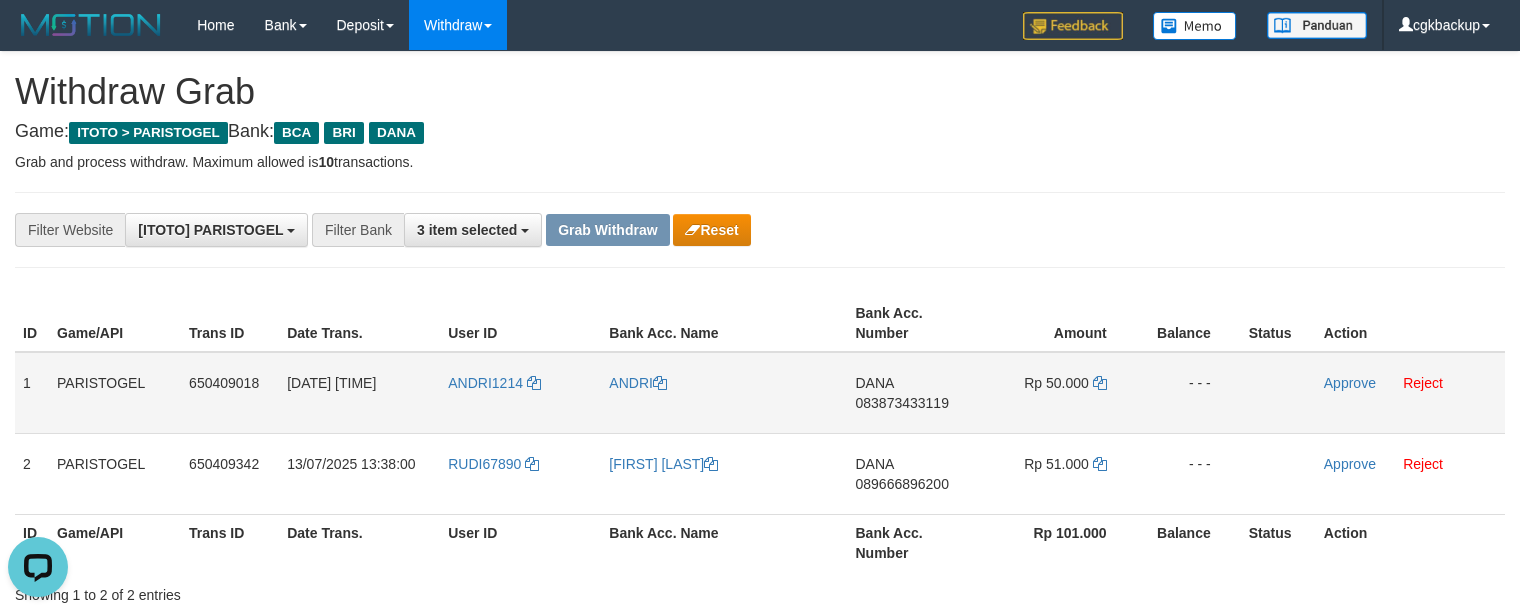 click on "ANDRI" at bounding box center (724, 393) 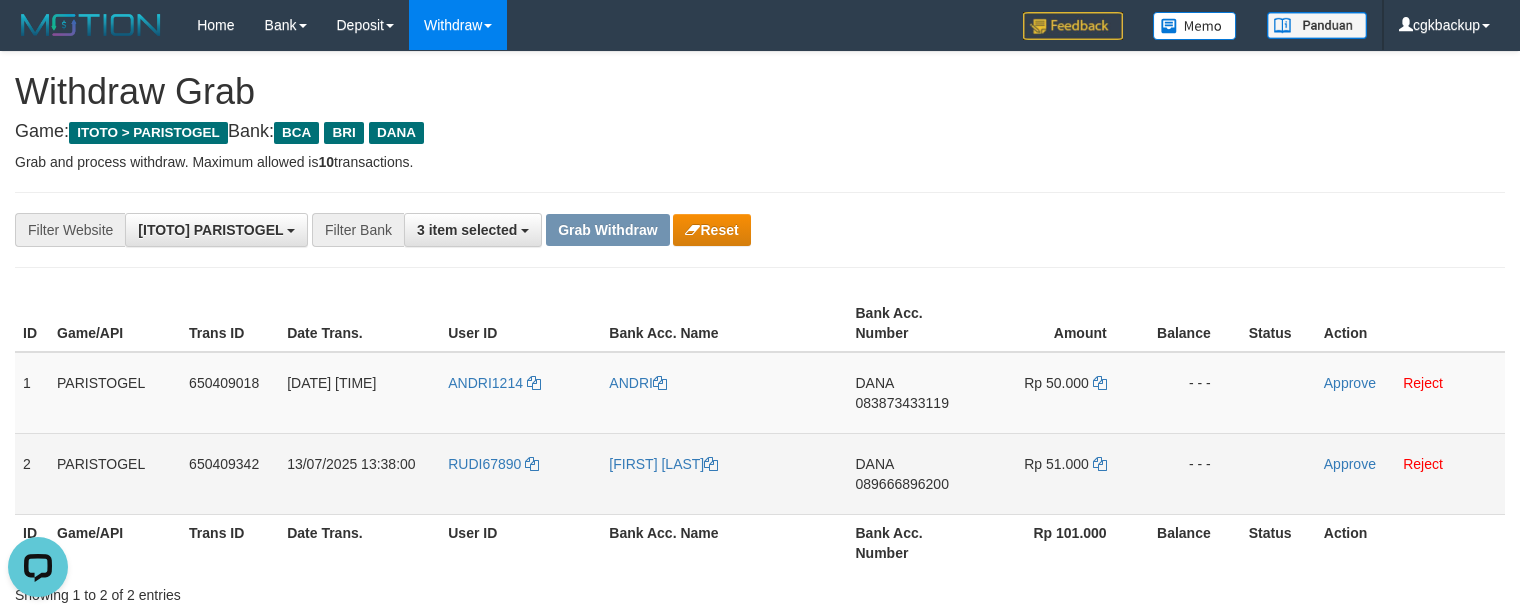copy on "ANDRI" 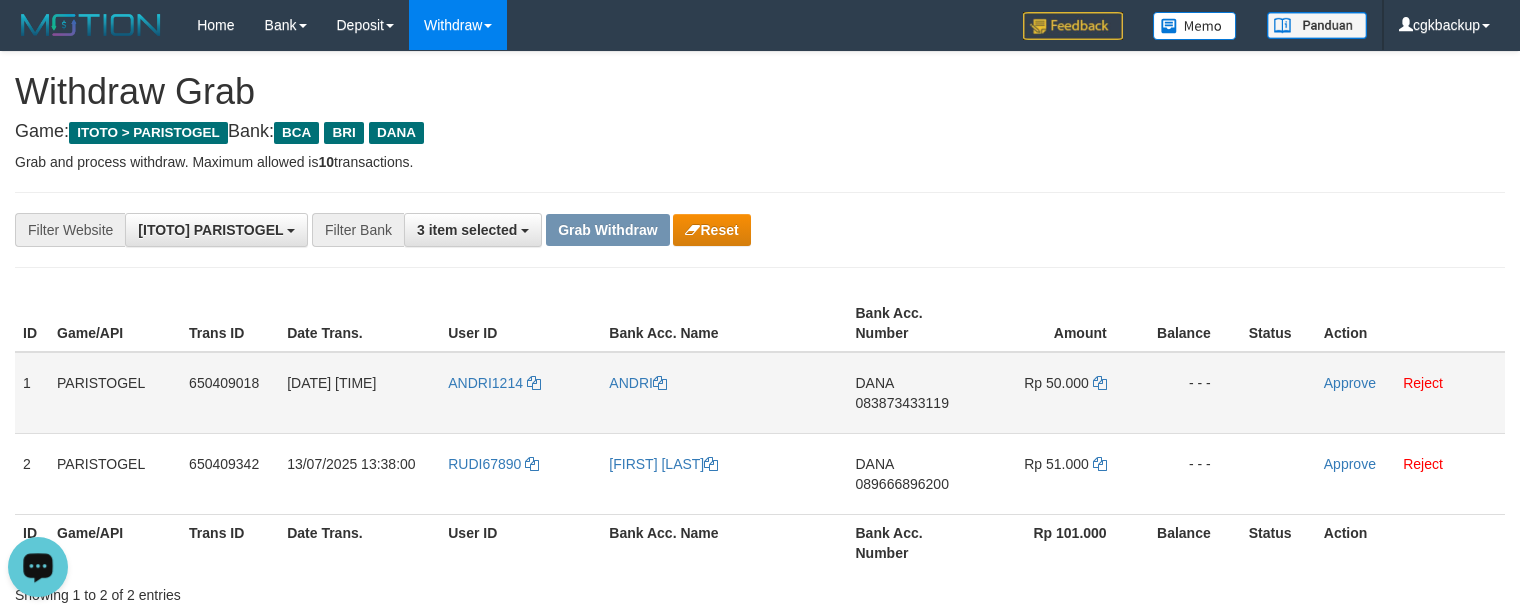 click on "ANDRI1214" at bounding box center [520, 393] 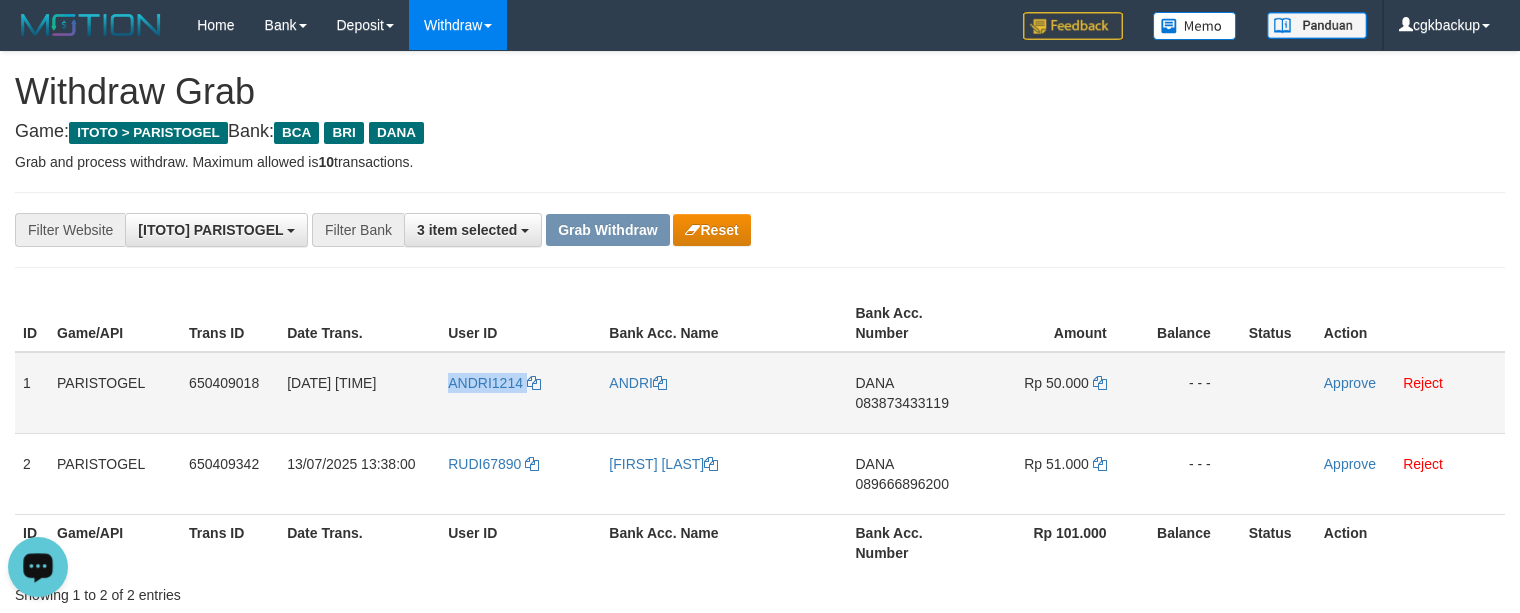 click on "ANDRI1214" at bounding box center [520, 393] 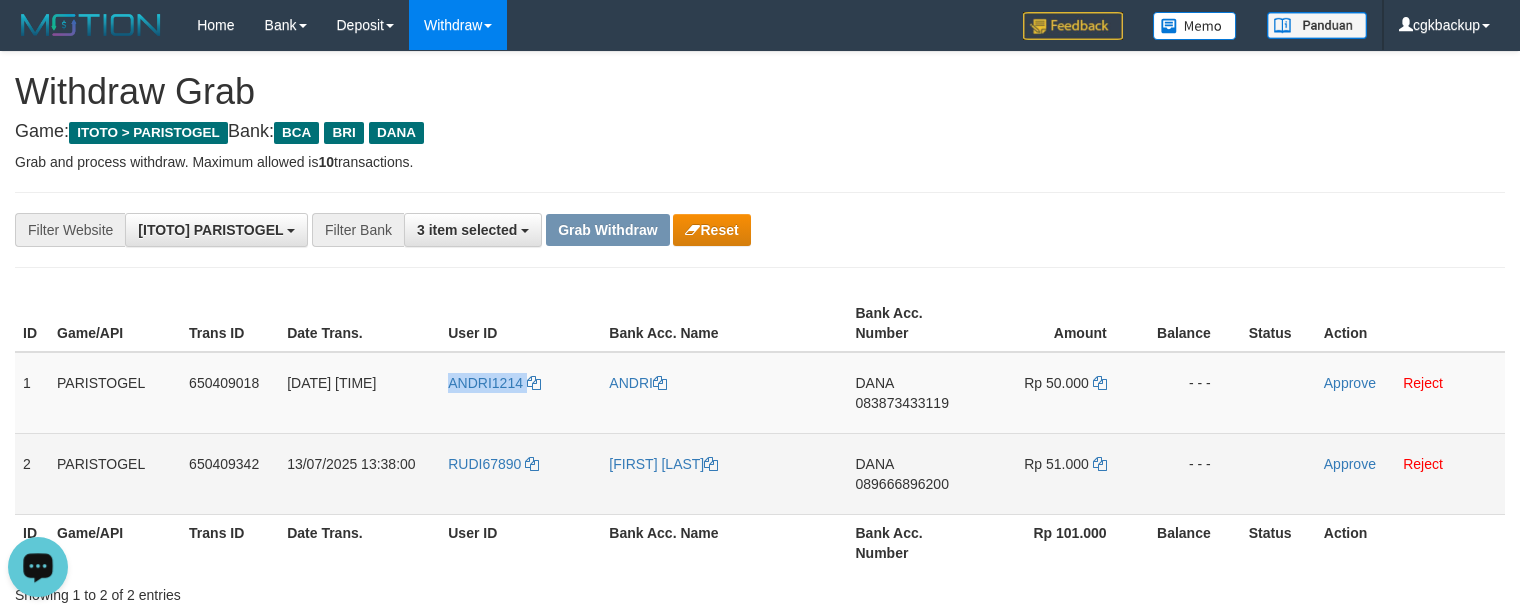 copy on "ANDRI1214" 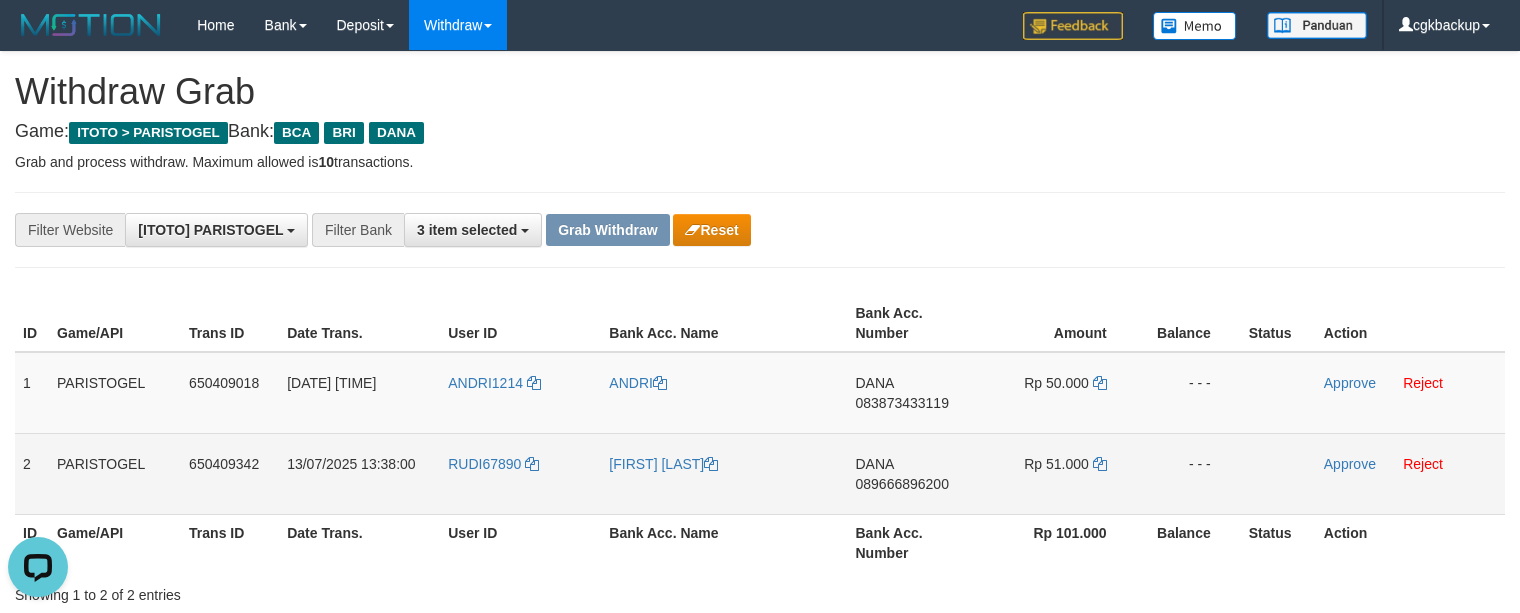 click on "[FIRST] [LAST] [LAST]" at bounding box center [724, 473] 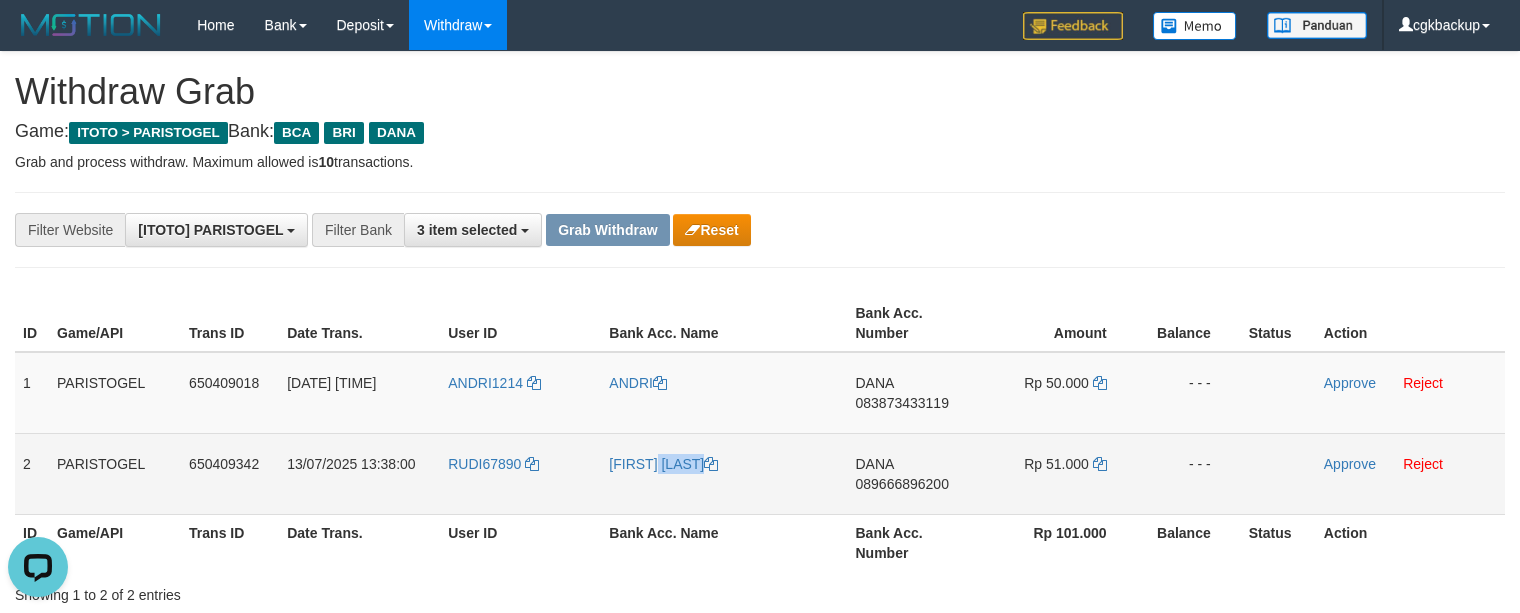 click on "[FIRST] [LAST] [LAST]" at bounding box center [724, 473] 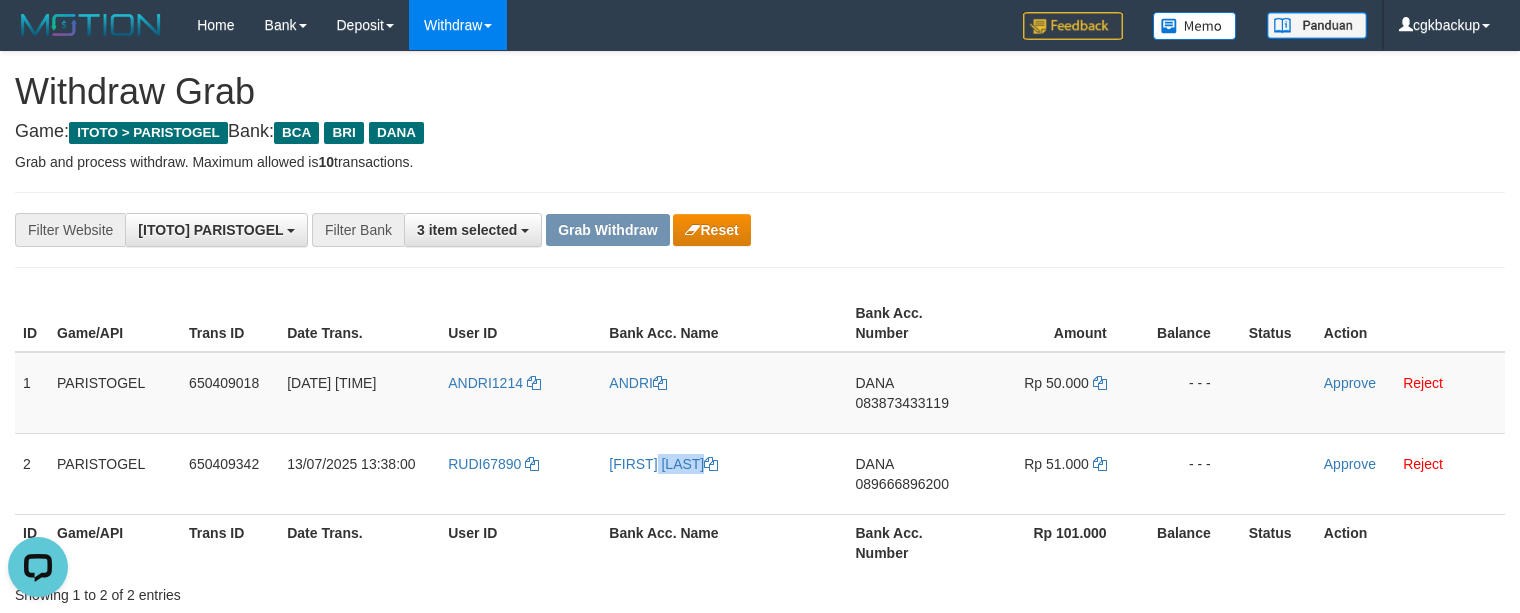 copy on "[FIRST] [LAST] [LAST]" 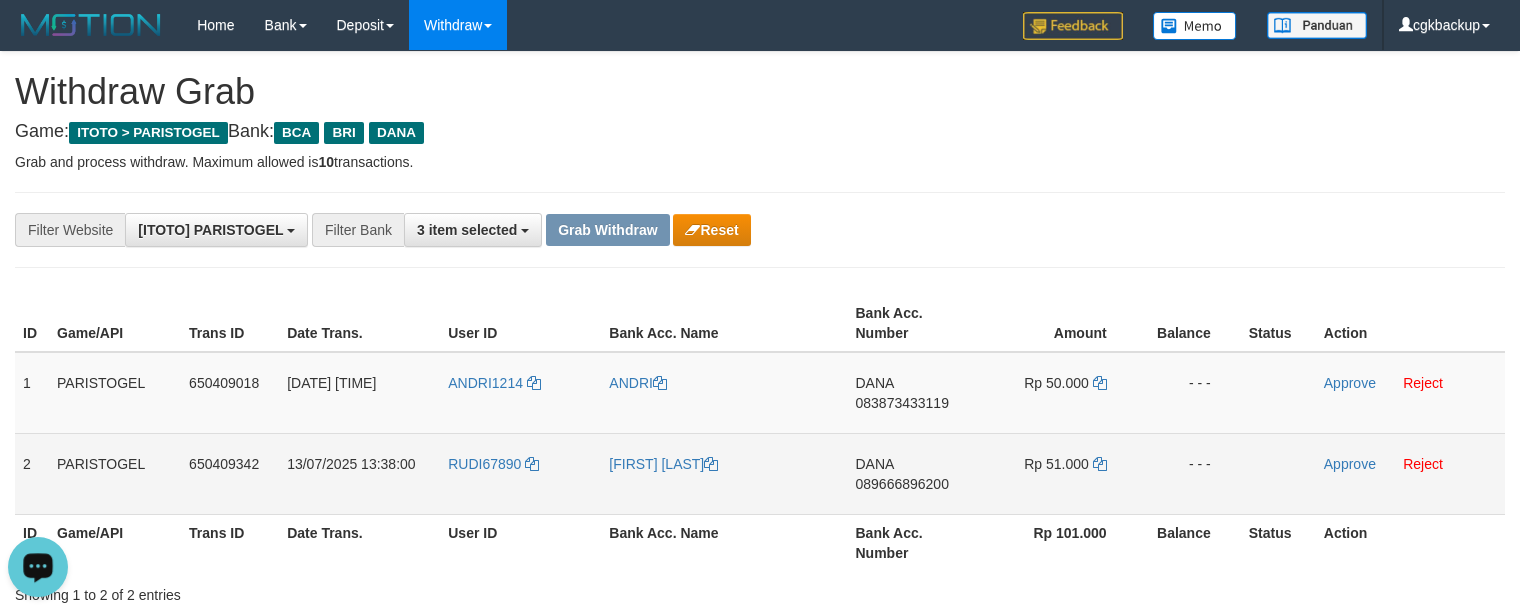 click on "RUDI67890" at bounding box center [520, 473] 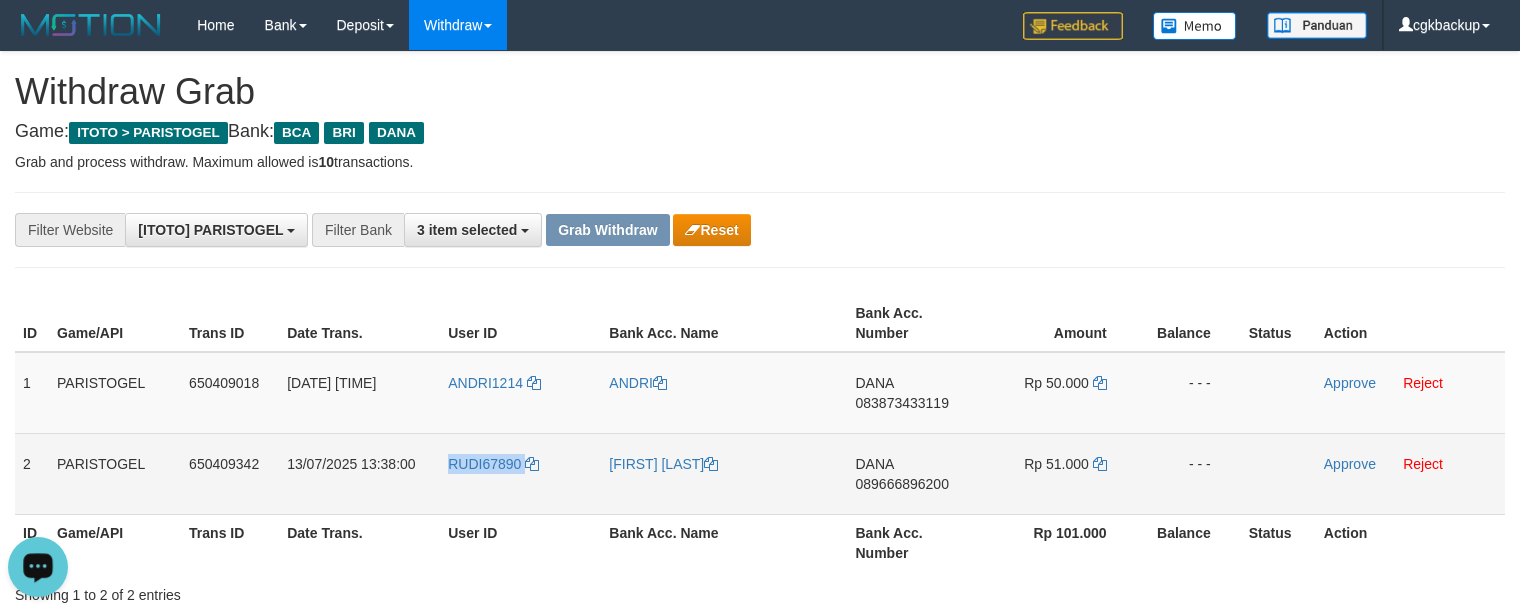 click on "RUDI67890" at bounding box center [520, 473] 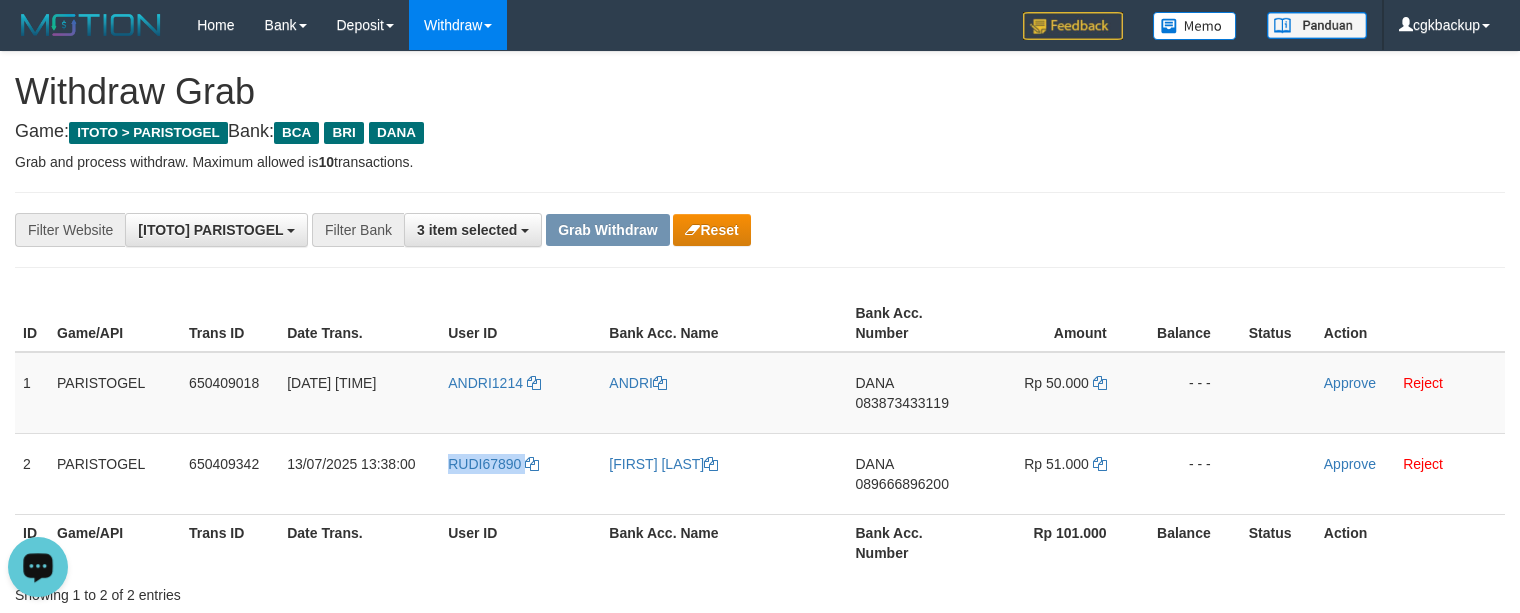 copy on "RUDI67890" 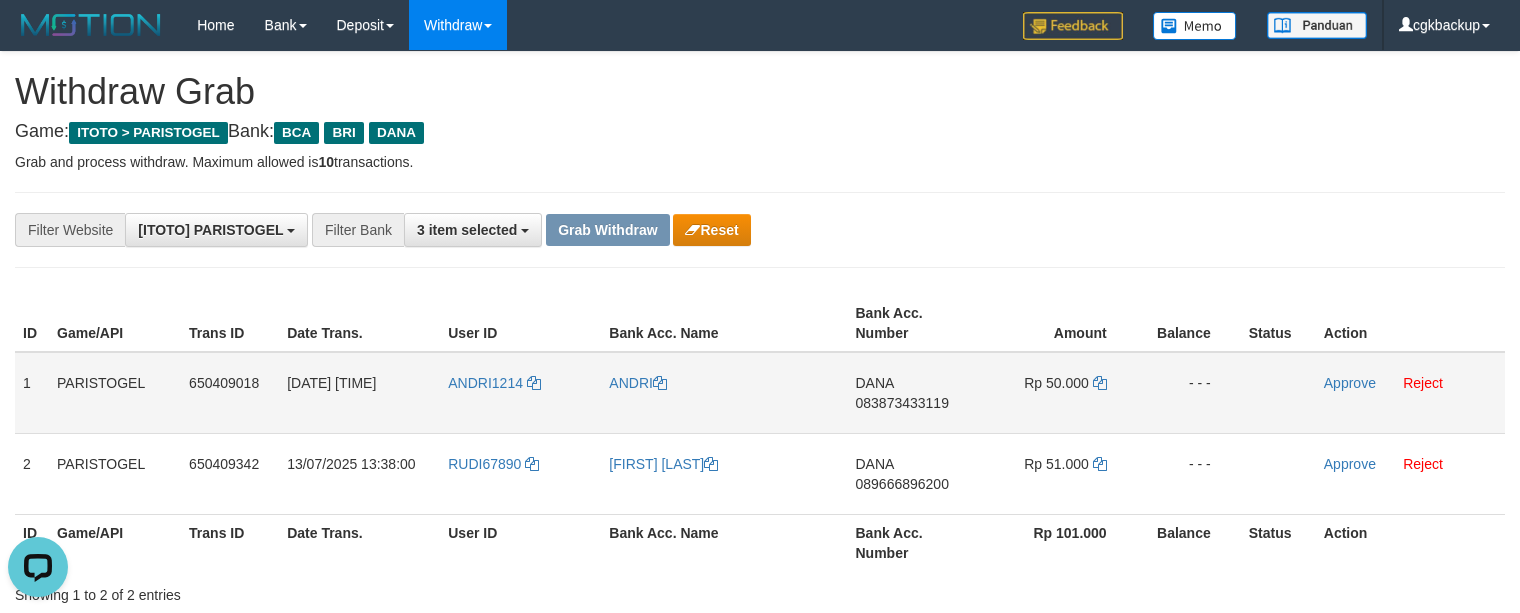 click on "DANA
083873433119" at bounding box center (914, 393) 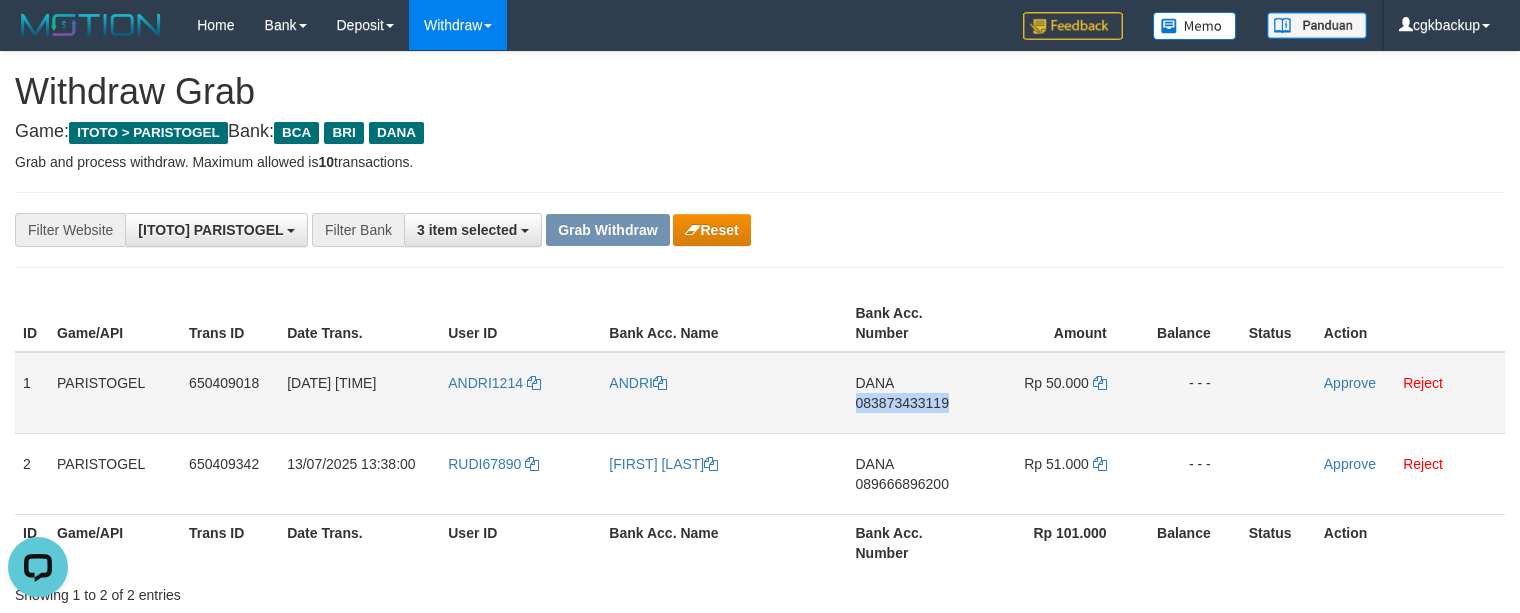 click on "DANA
083873433119" at bounding box center [914, 393] 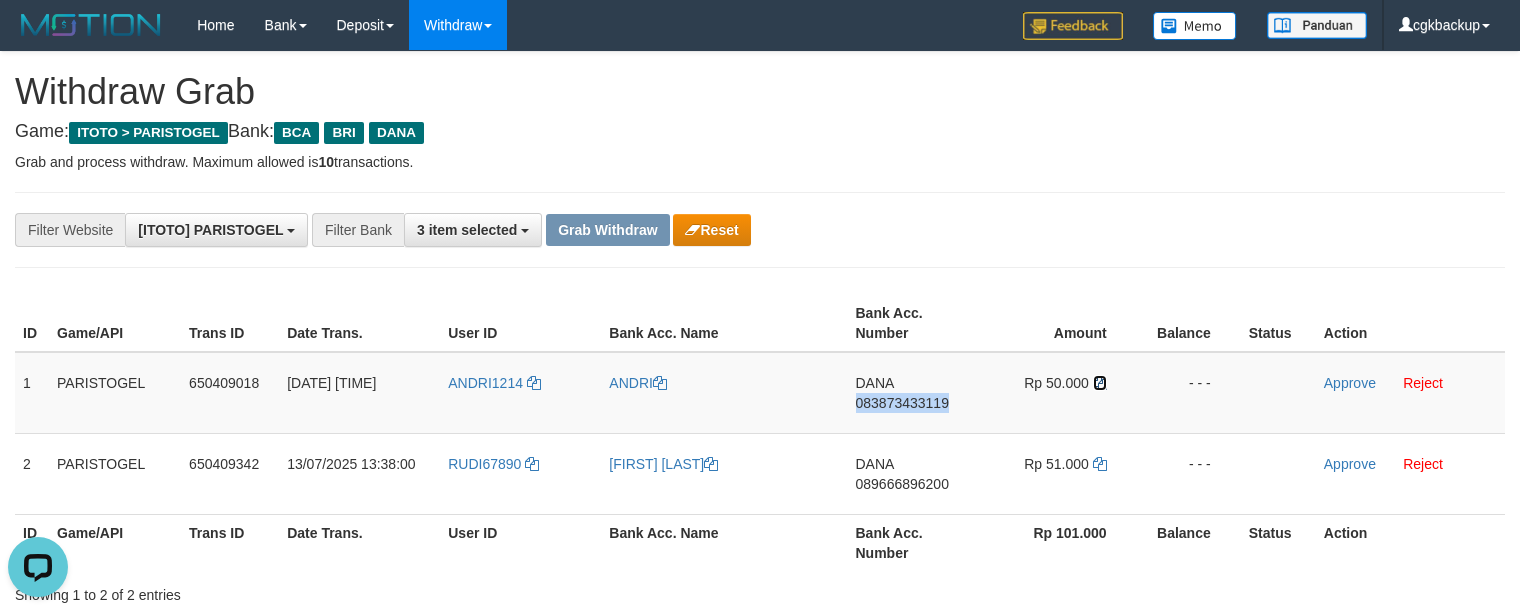click at bounding box center [1100, 383] 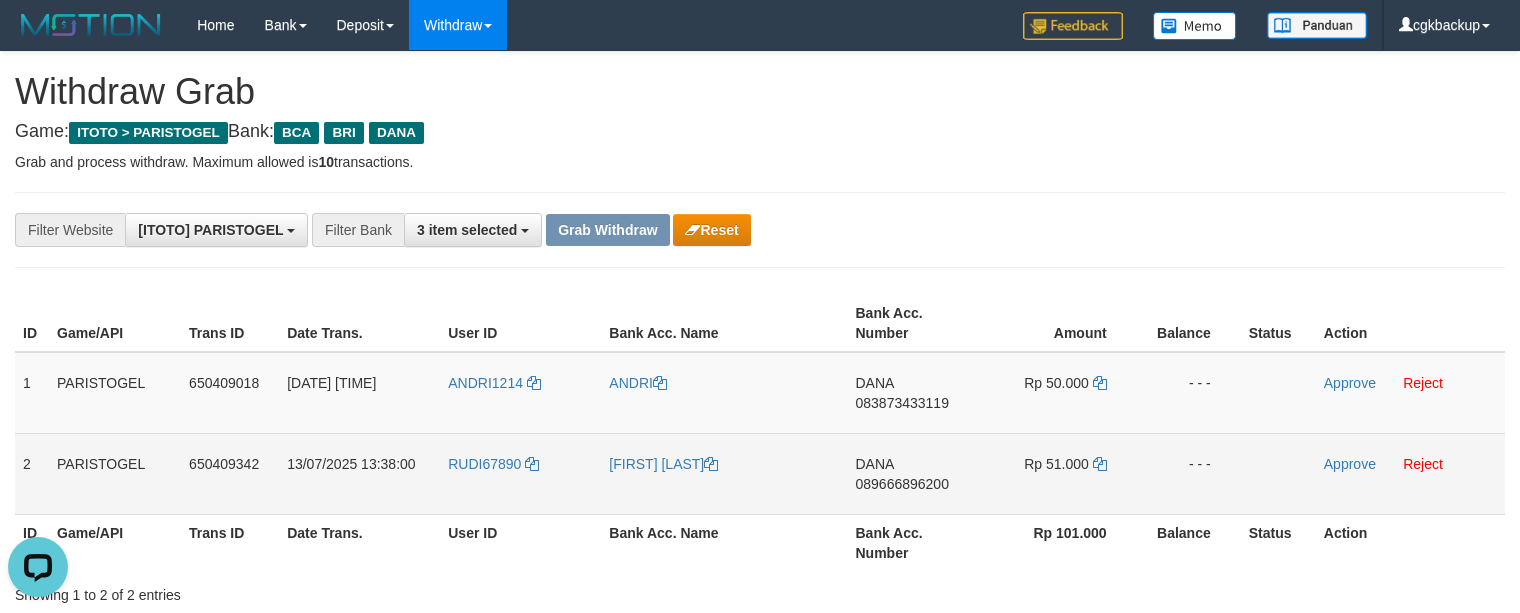 click on "DANA
089666896200" at bounding box center [914, 473] 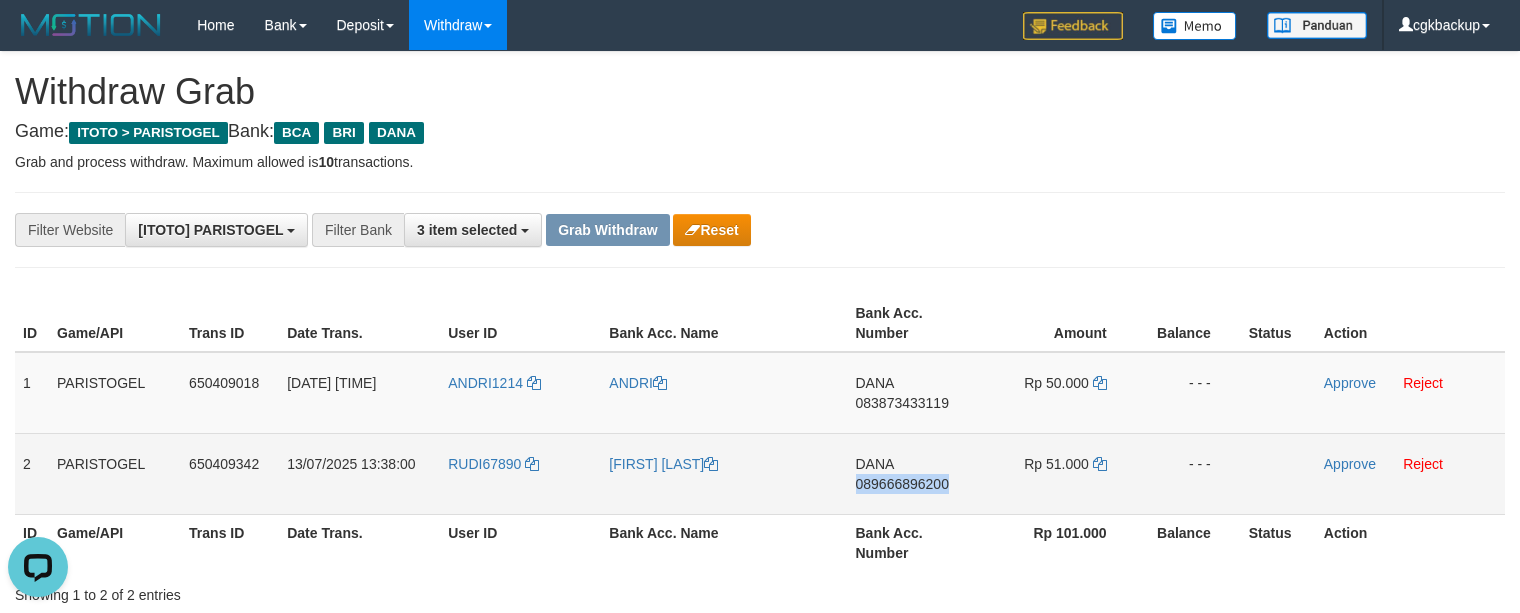 click on "DANA
089666896200" at bounding box center (914, 473) 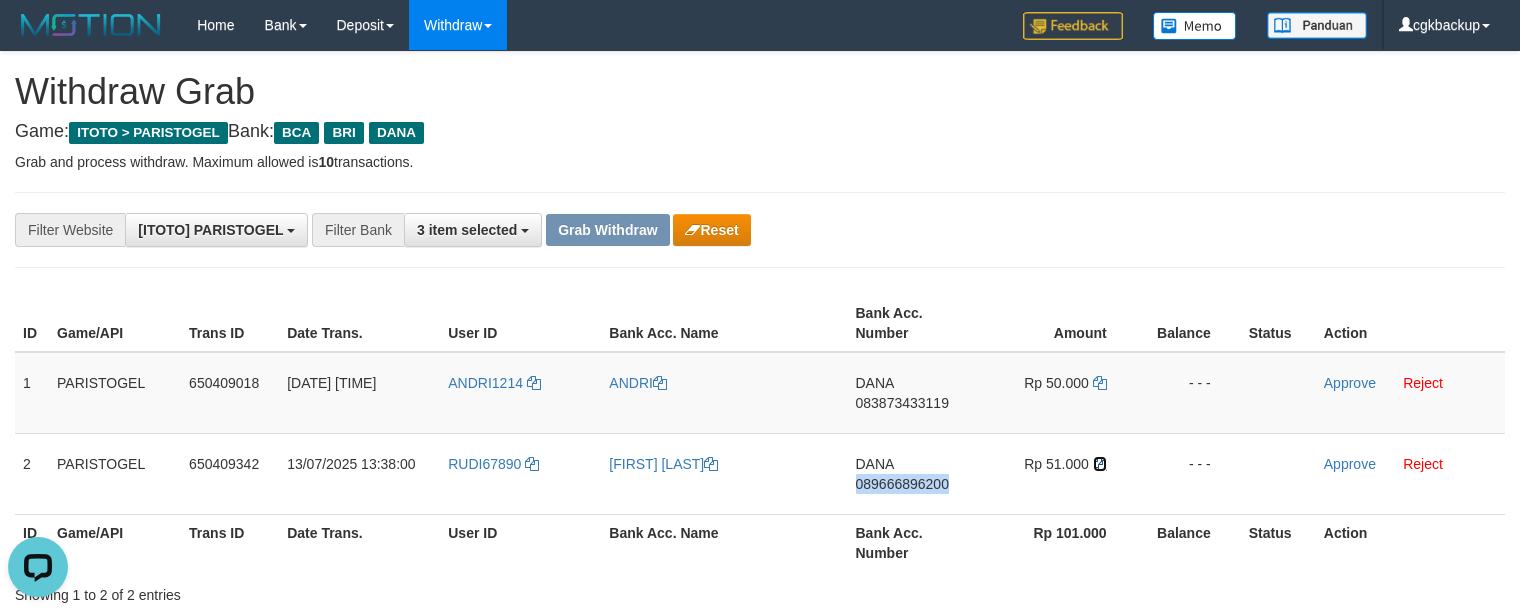 click at bounding box center [1100, 464] 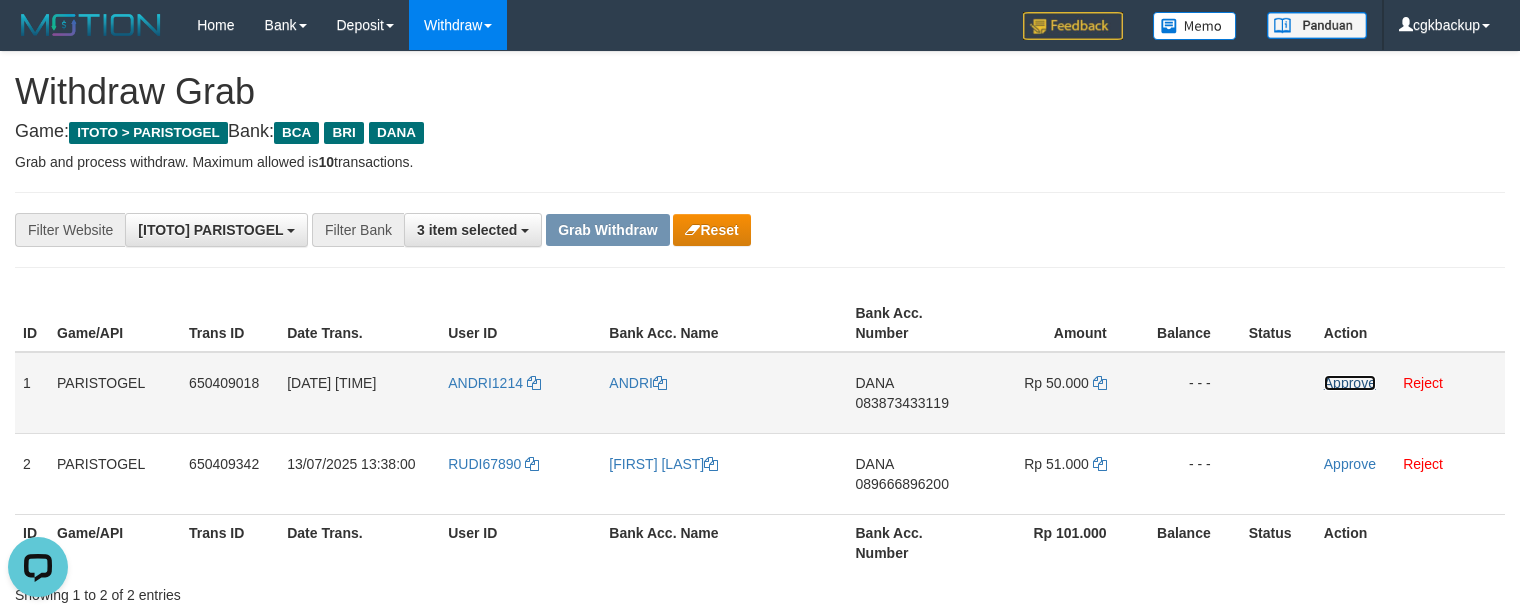 drag, startPoint x: 1345, startPoint y: 389, endPoint x: 1340, endPoint y: 422, distance: 33.37664 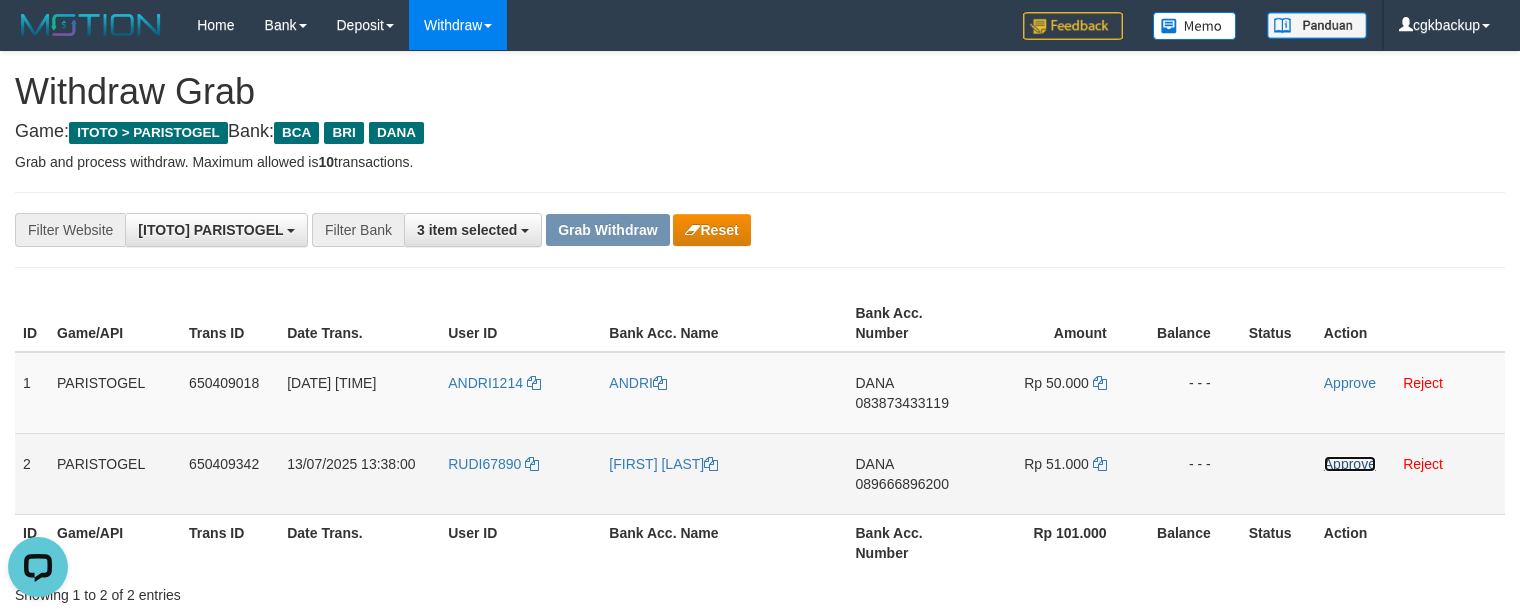 click on "Approve" at bounding box center [1350, 464] 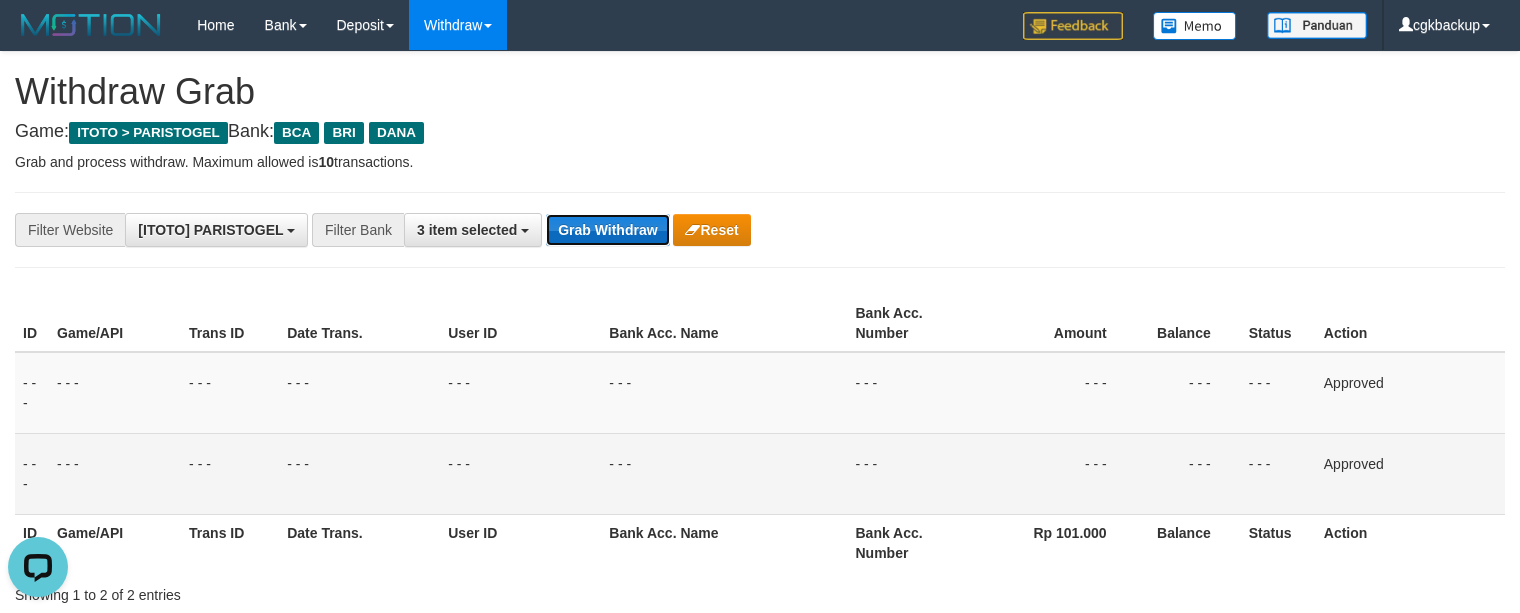 click on "Grab Withdraw" at bounding box center (607, 230) 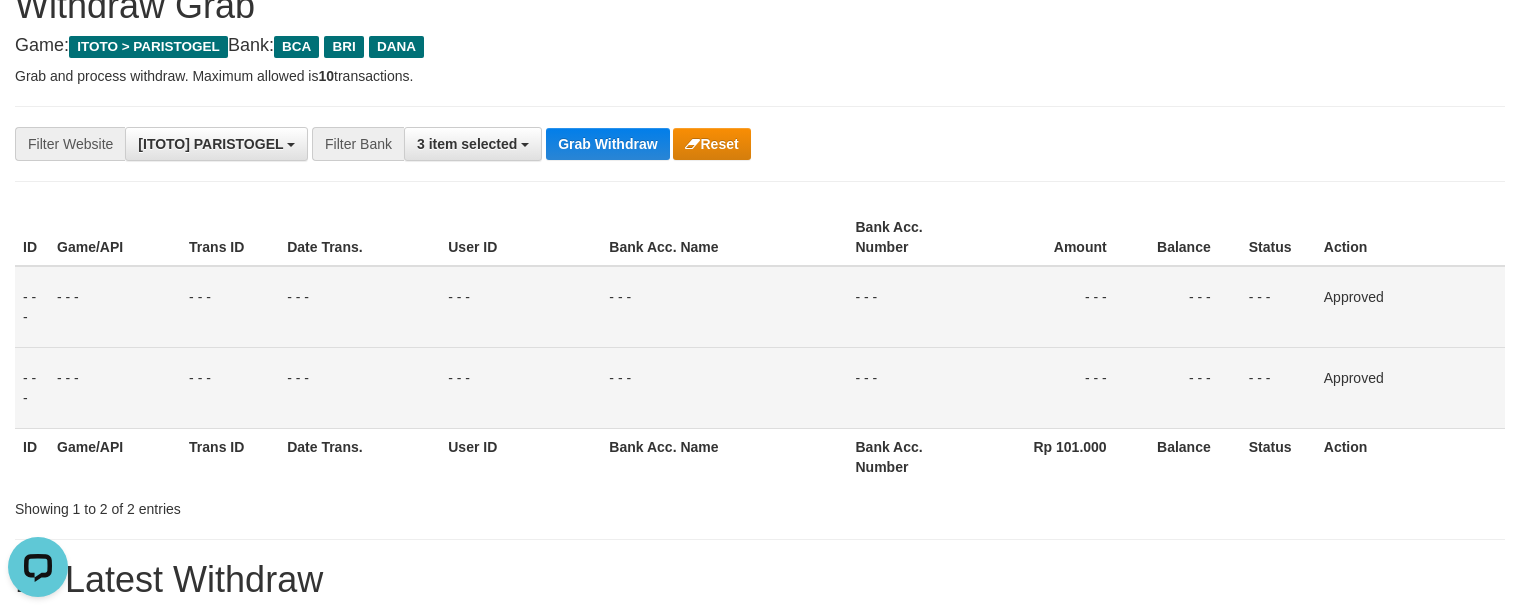 scroll, scrollTop: 133, scrollLeft: 0, axis: vertical 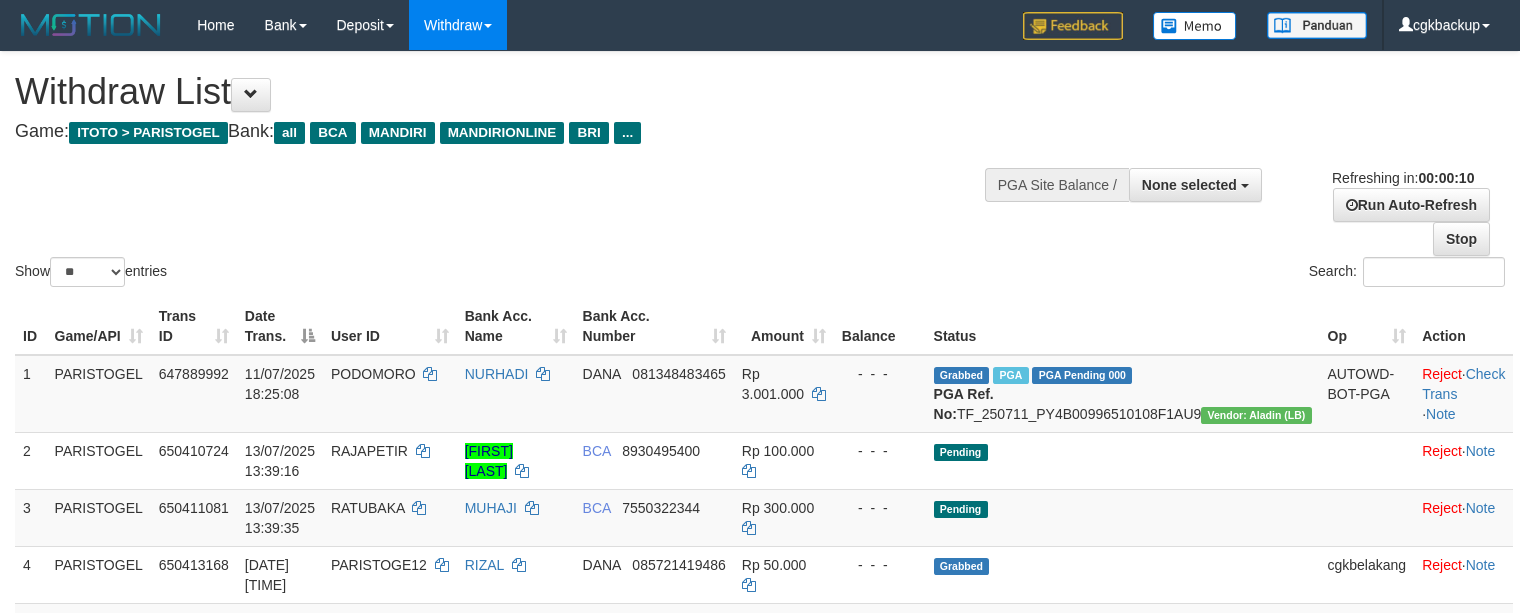 select 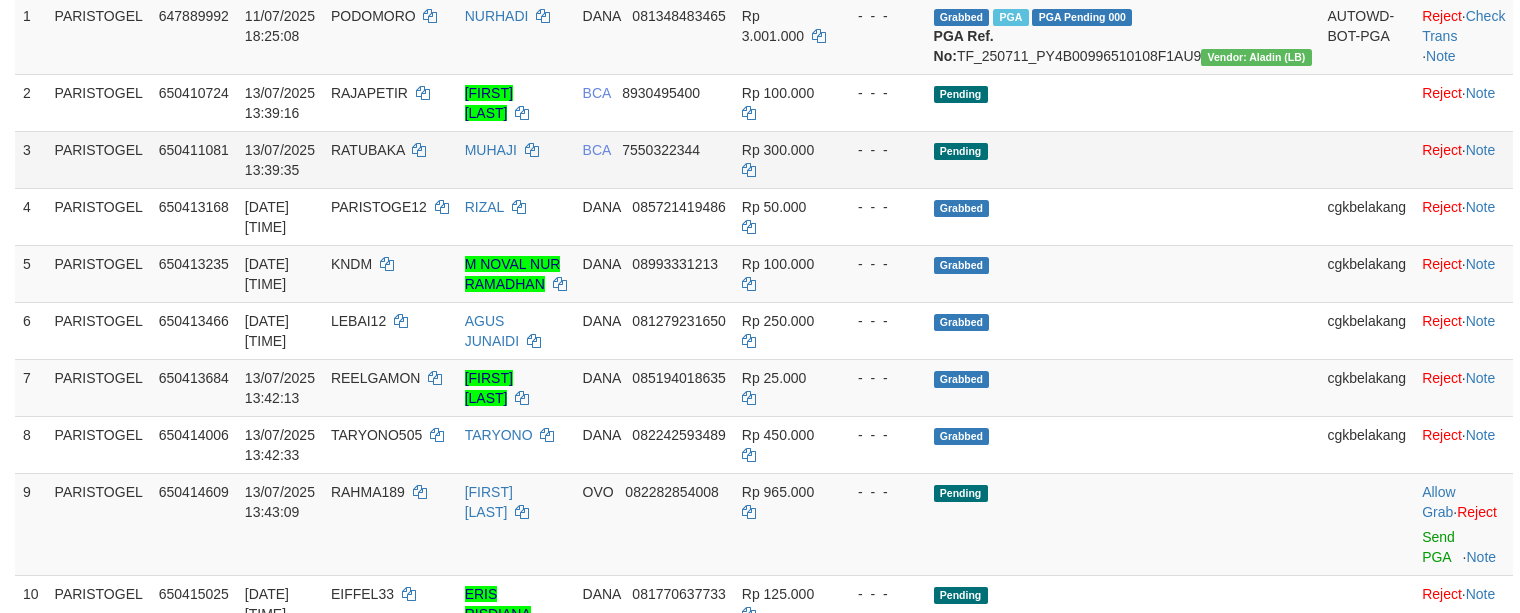 scroll, scrollTop: 400, scrollLeft: 0, axis: vertical 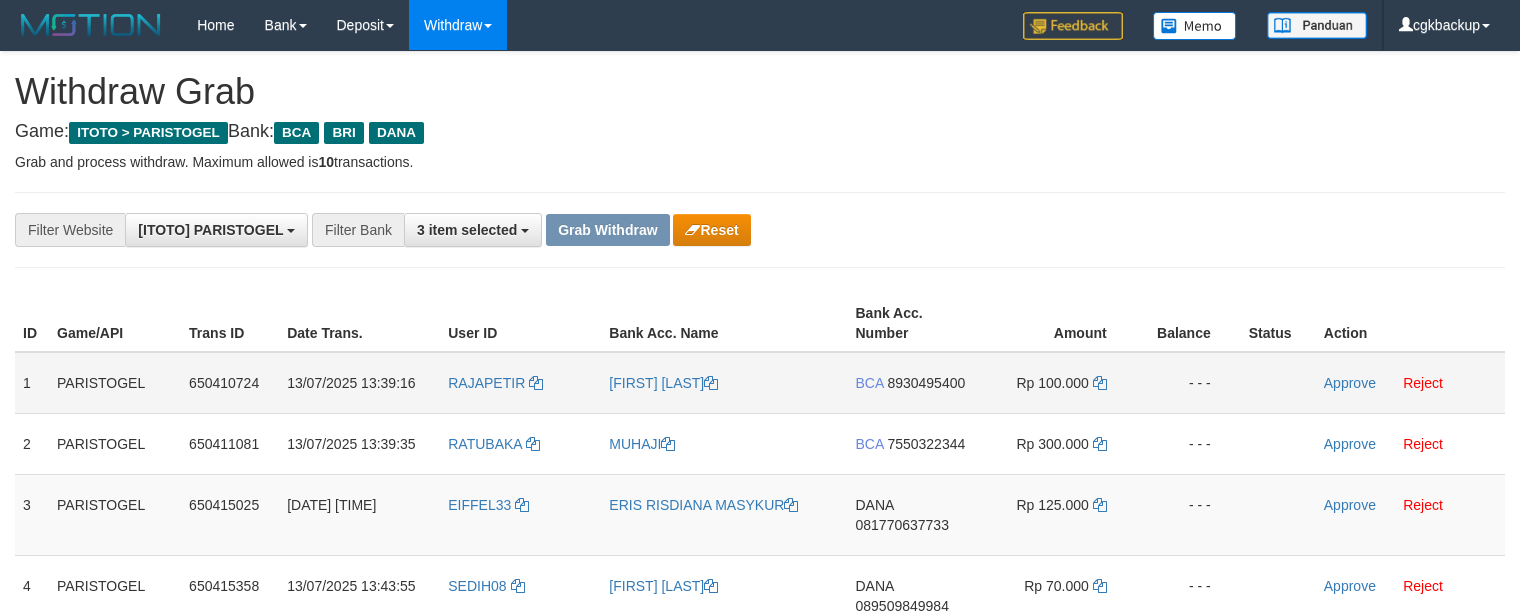 click on "RAJAPETIR" at bounding box center [520, 383] 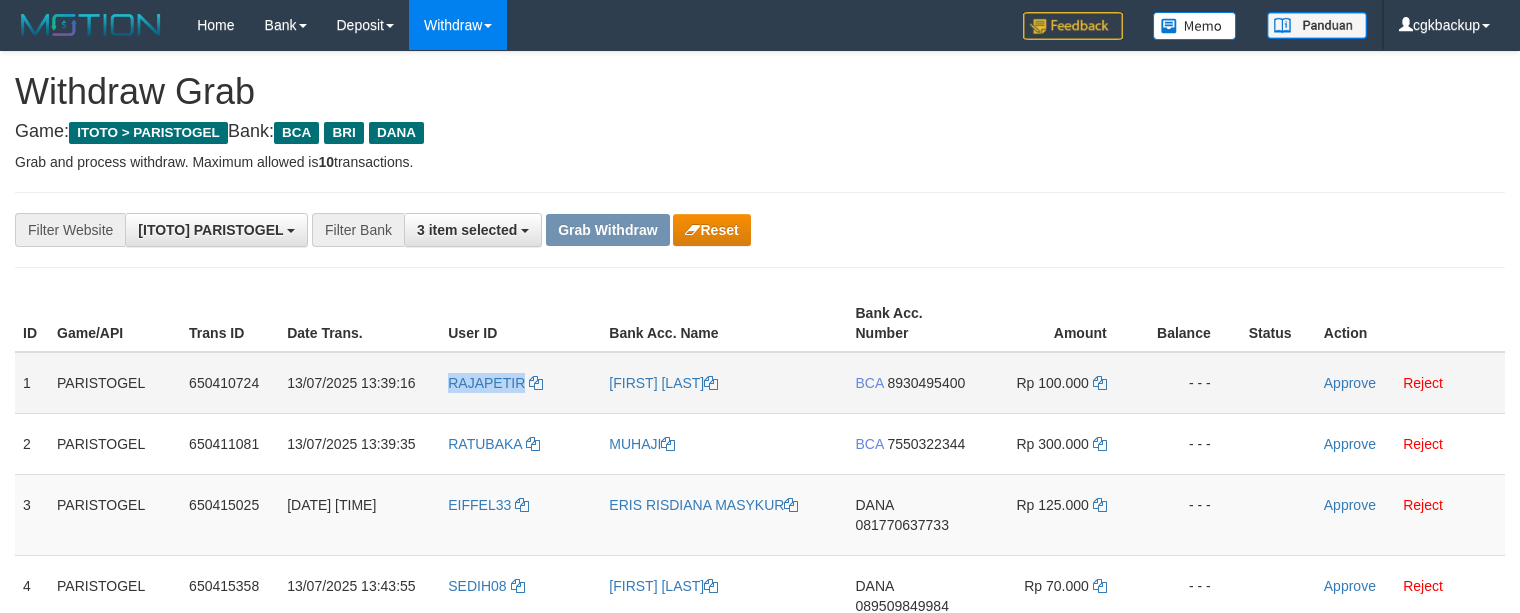 click on "RAJAPETIR" at bounding box center (520, 383) 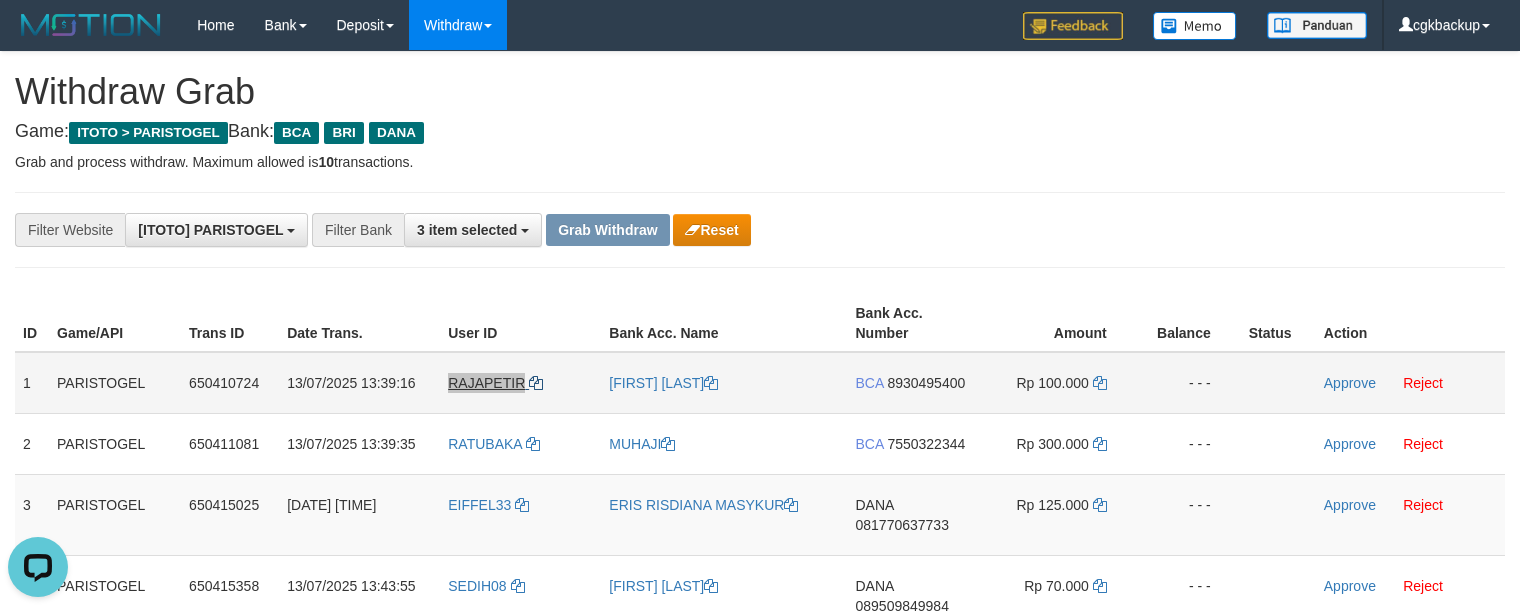 scroll, scrollTop: 0, scrollLeft: 0, axis: both 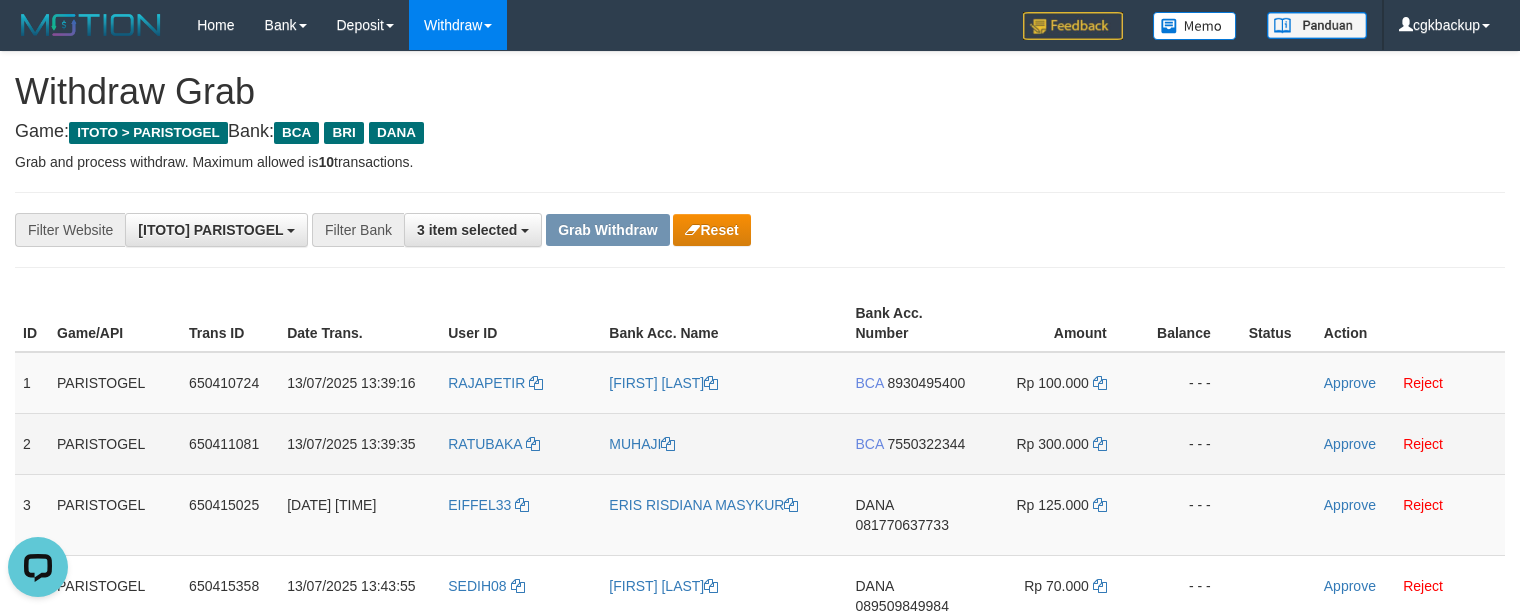 click on "RATUBAKA" at bounding box center (520, 443) 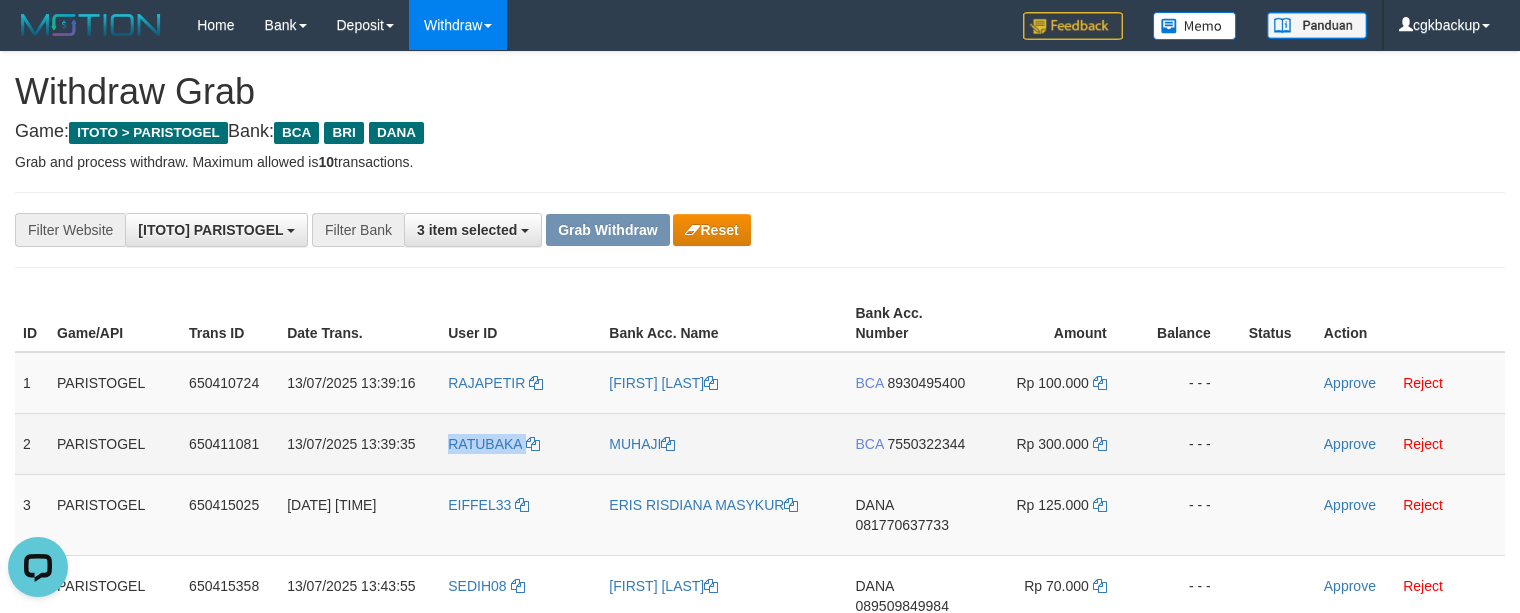 click on "RATUBAKA" at bounding box center [520, 443] 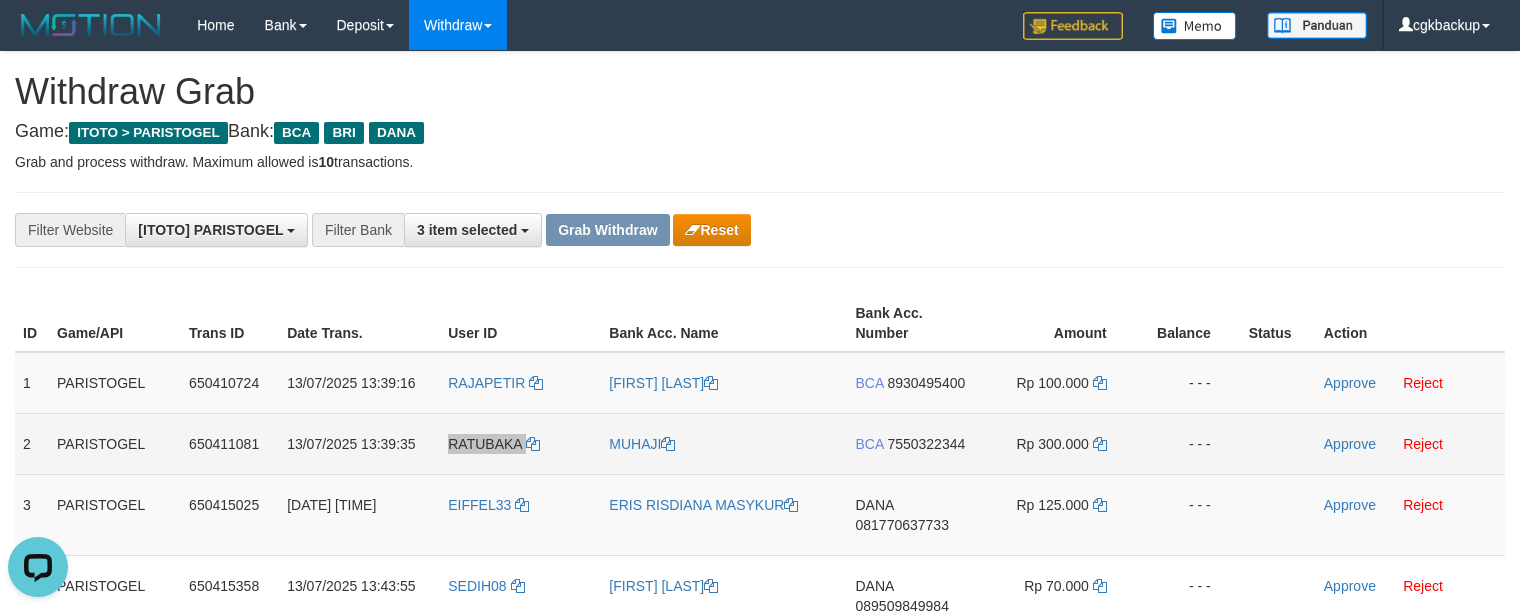 scroll, scrollTop: 133, scrollLeft: 0, axis: vertical 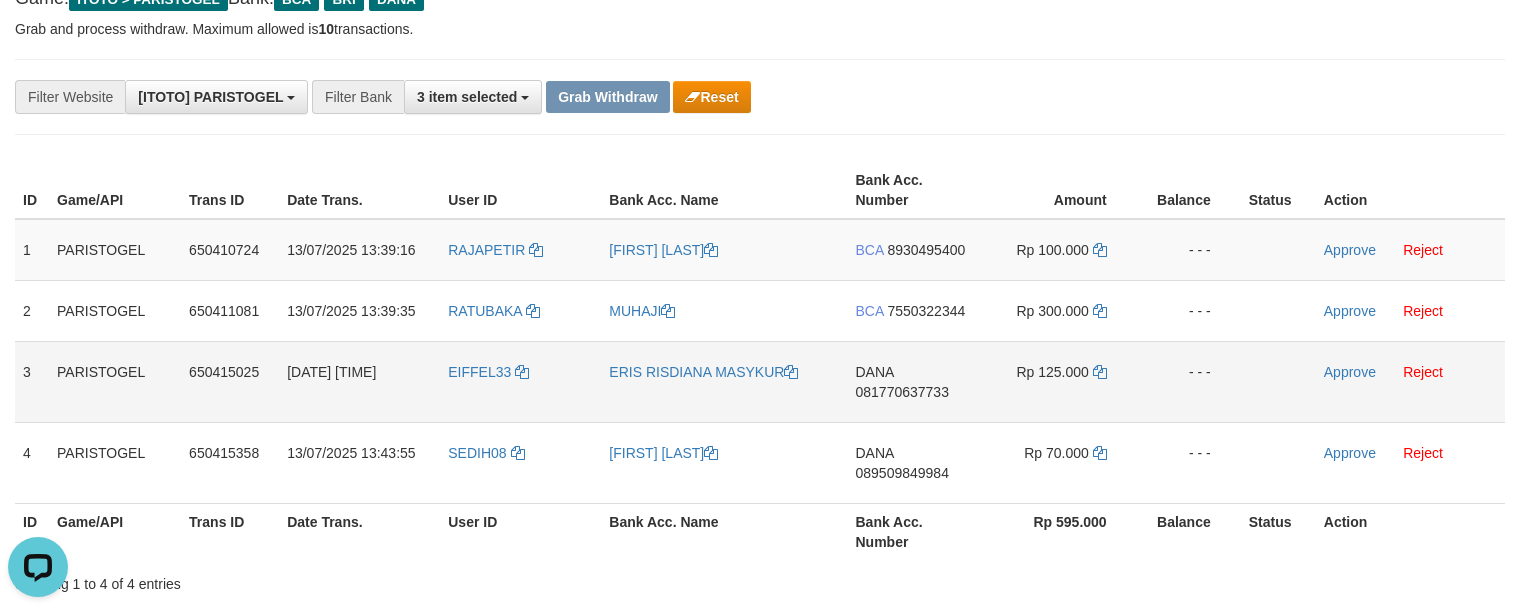 click on "EIFFEL33" at bounding box center [520, 381] 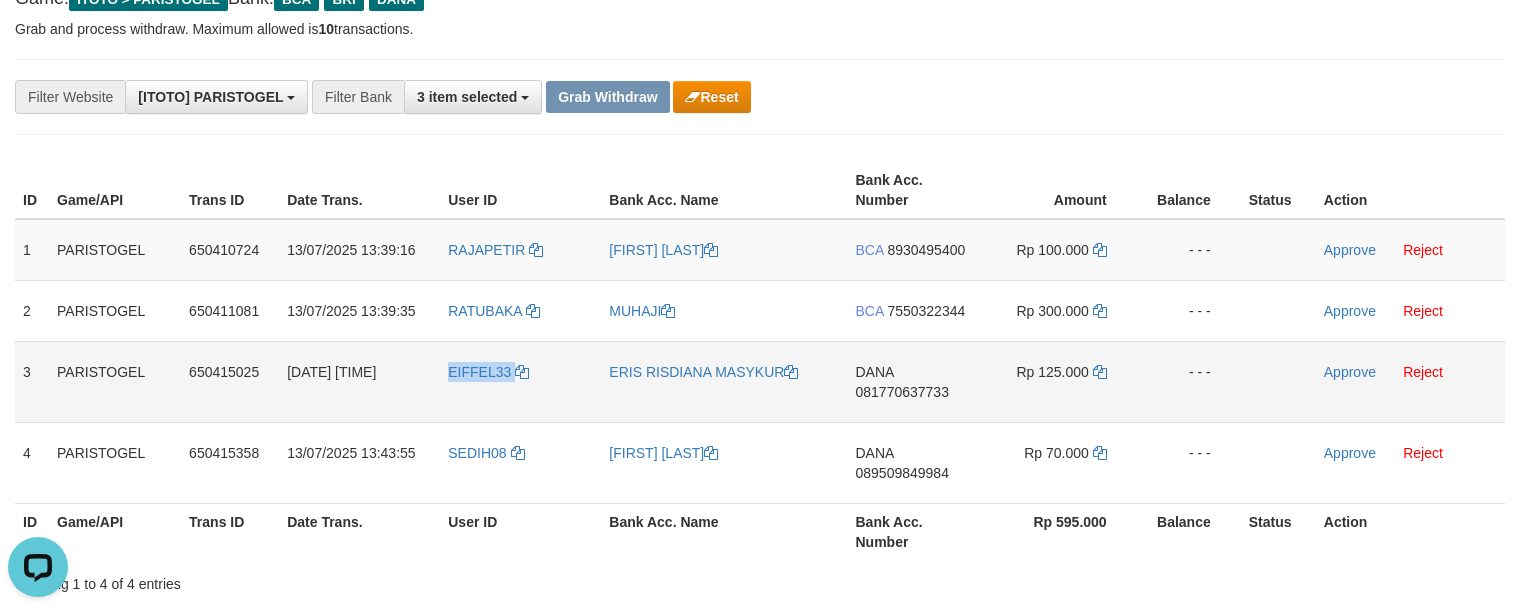 click on "EIFFEL33" at bounding box center [520, 381] 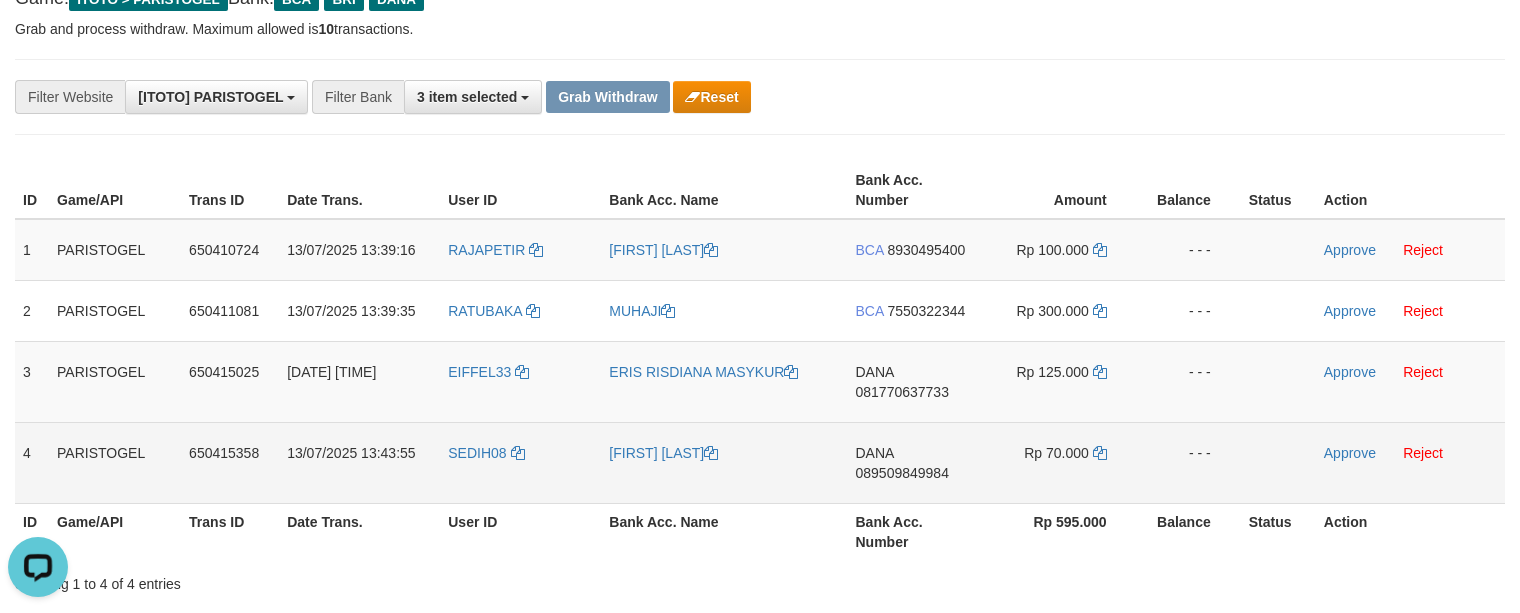click on "SEDIH08" at bounding box center [520, 462] 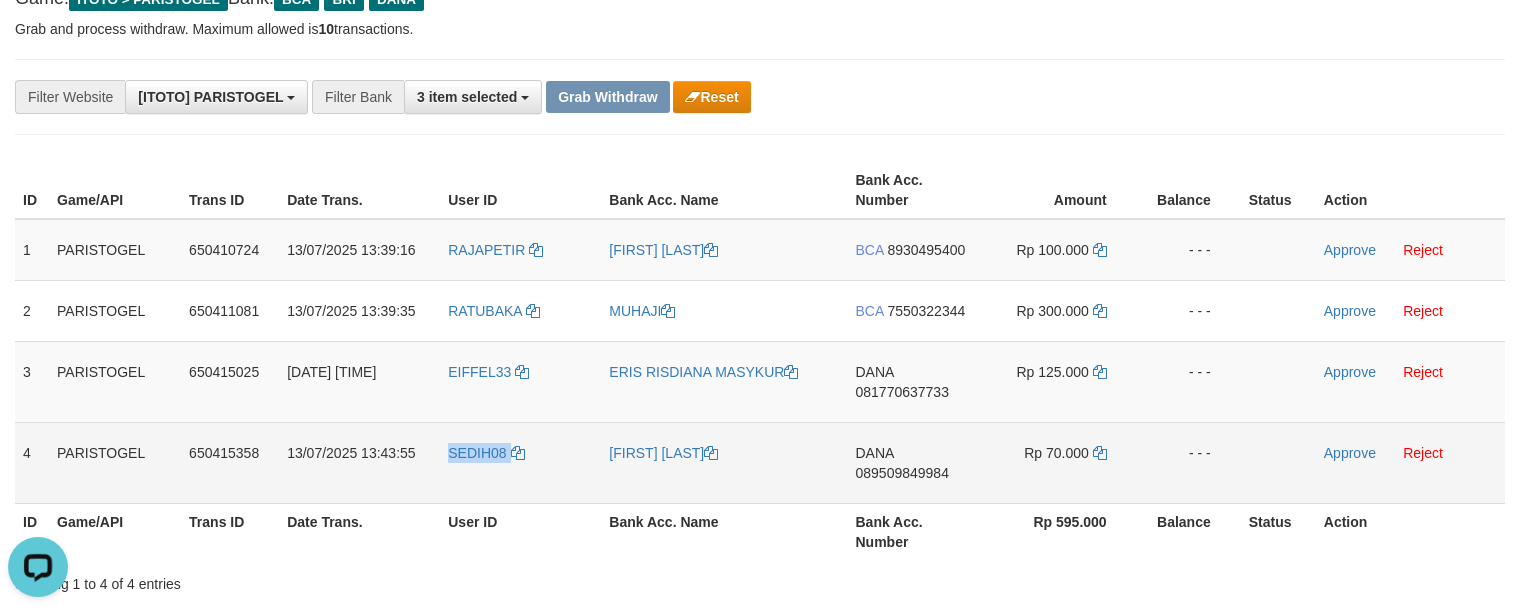 click on "SEDIH08" at bounding box center (520, 462) 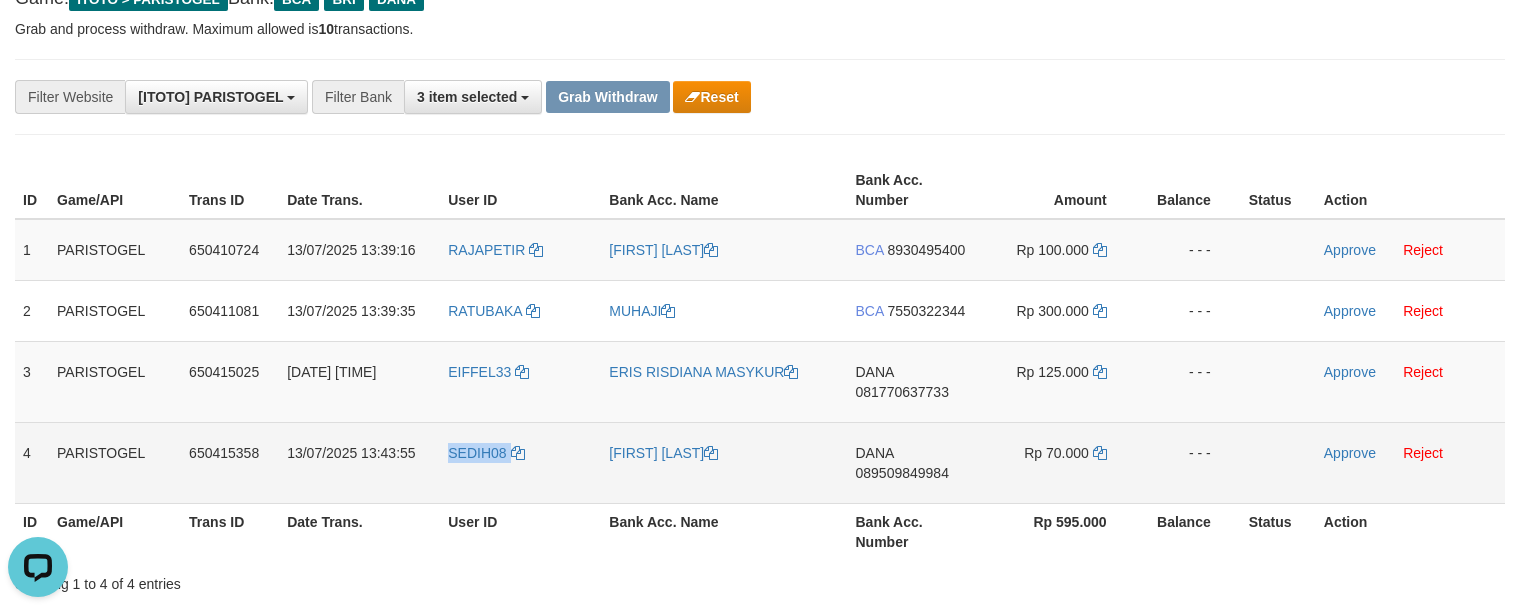 copy on "SEDIH08" 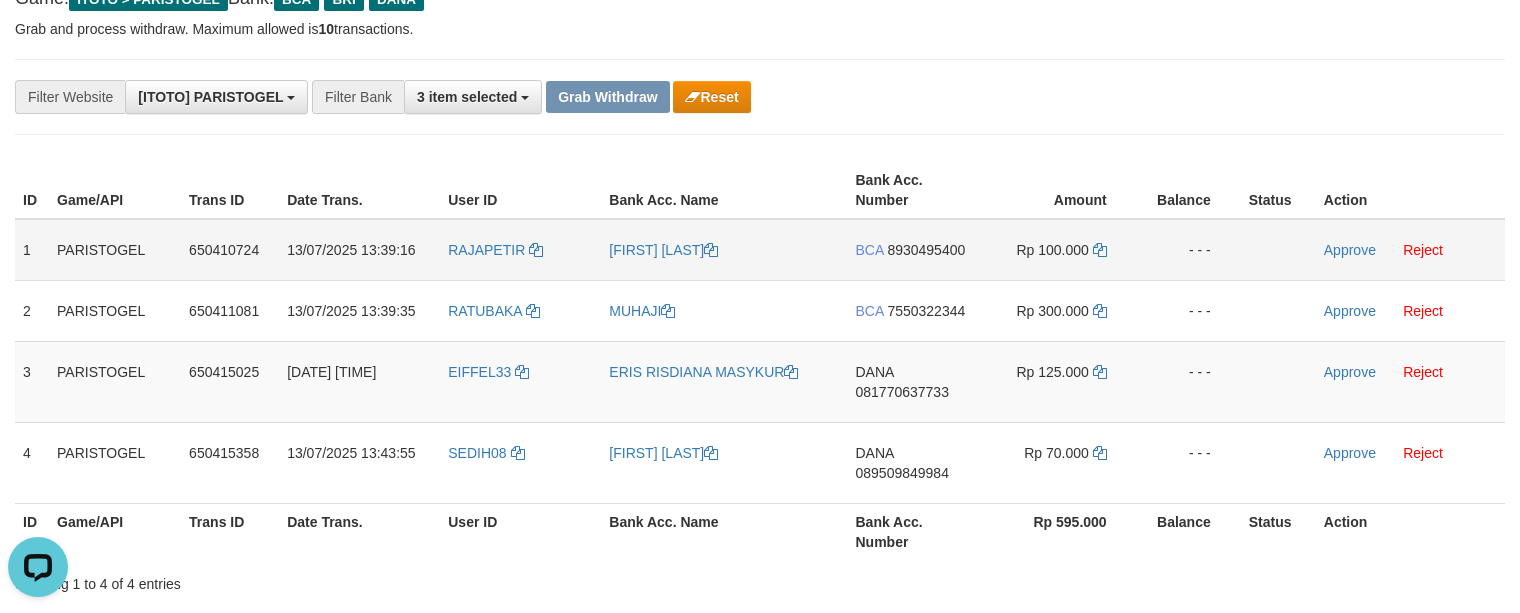 click on "[FIRST] [LAST] [LAST]" at bounding box center (724, 250) 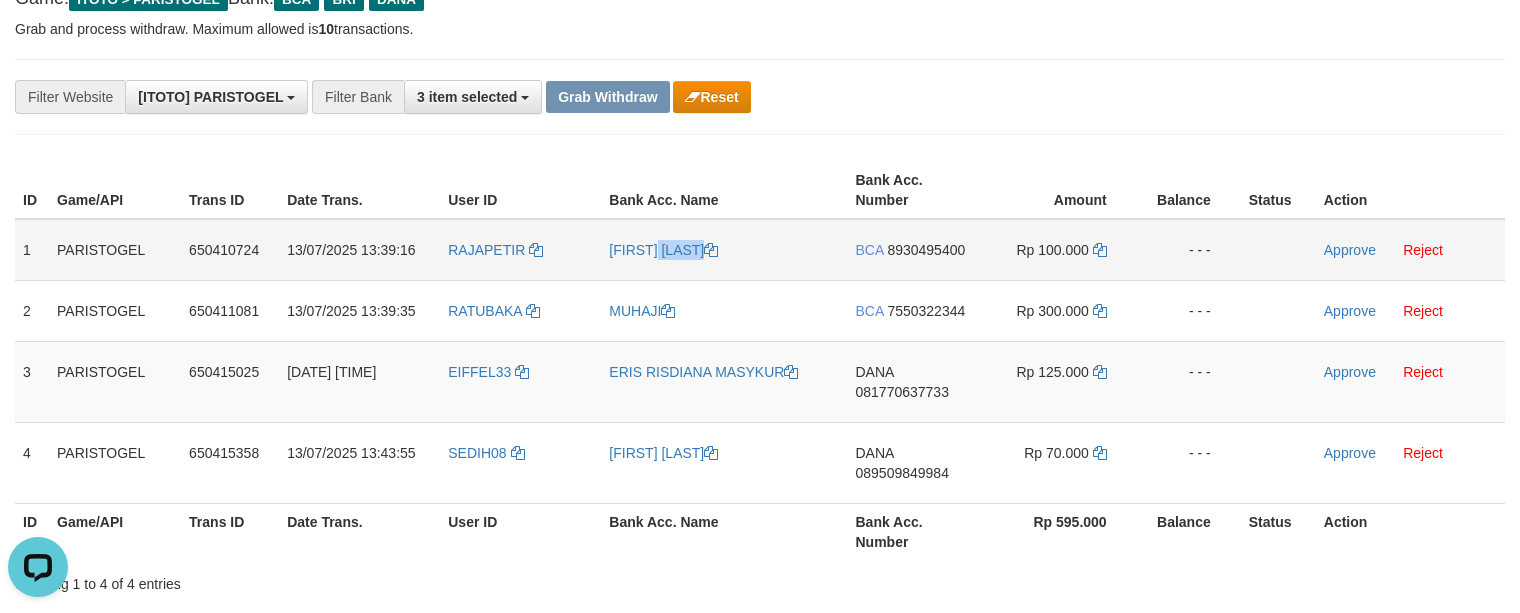 click on "[FIRST] [LAST] [LAST]" at bounding box center (724, 250) 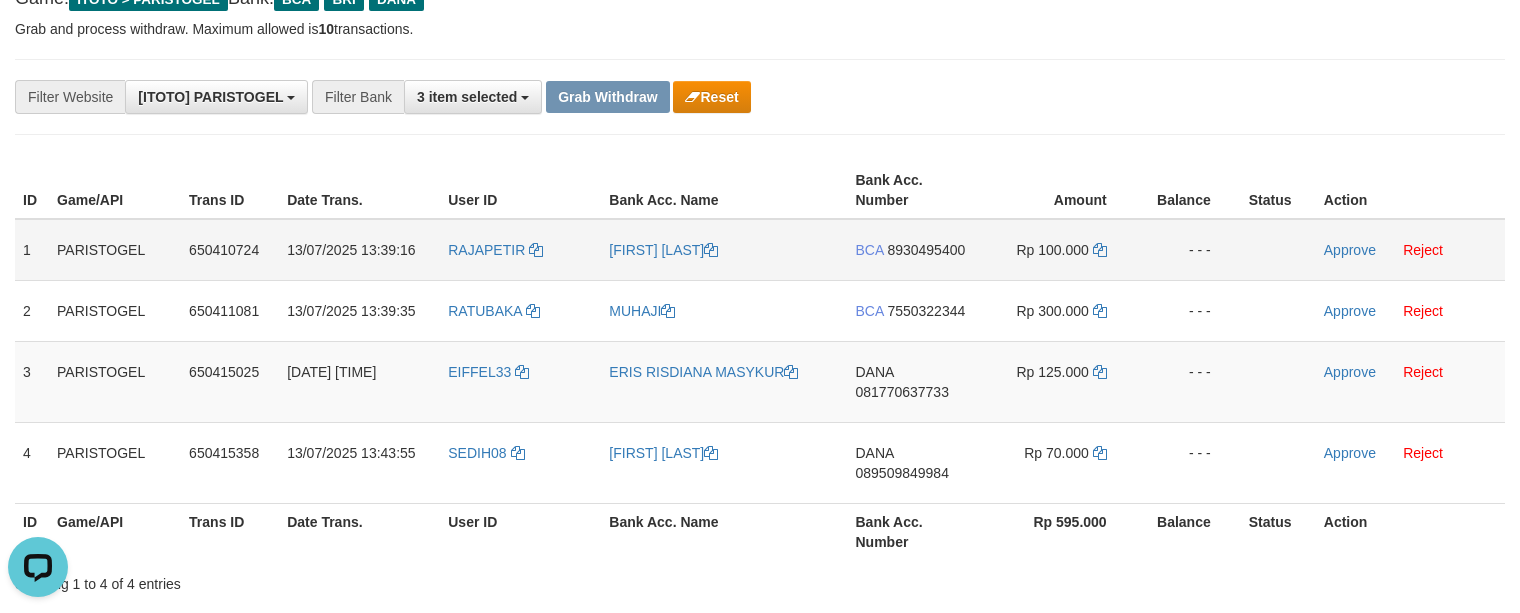 click on "RAJAPETIR" at bounding box center (520, 250) 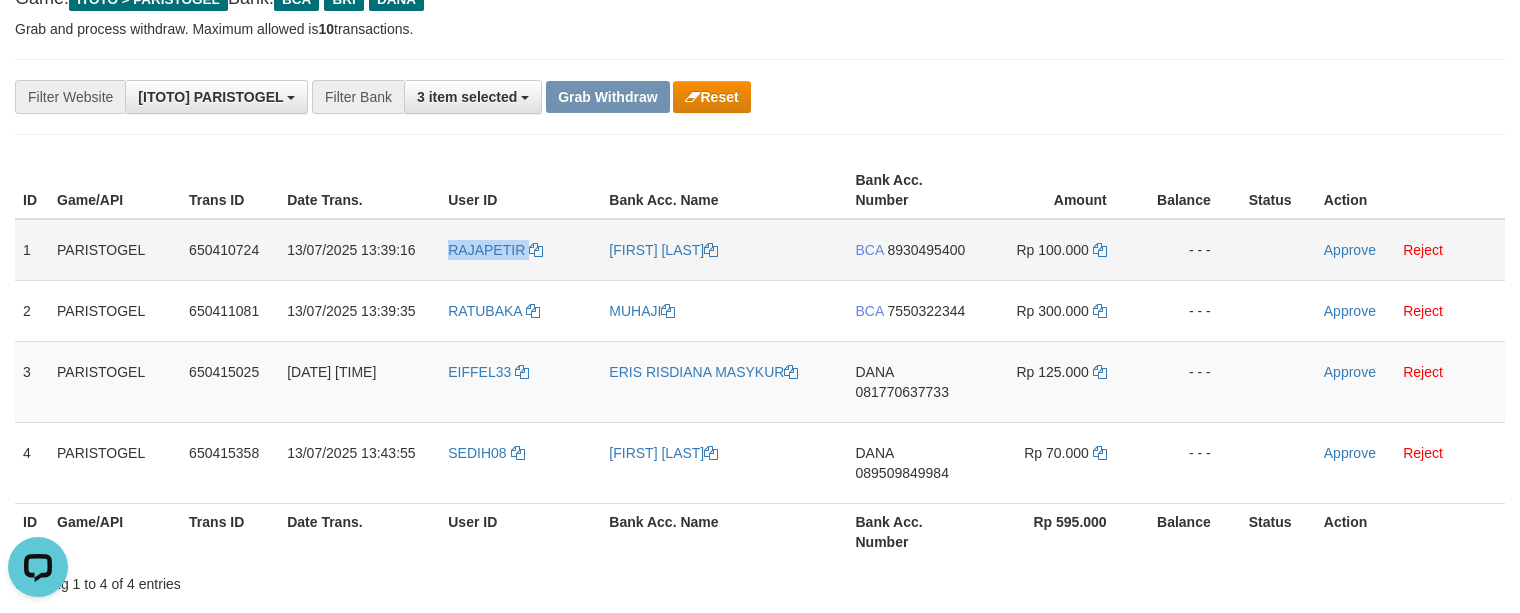 click on "RAJAPETIR" at bounding box center (520, 250) 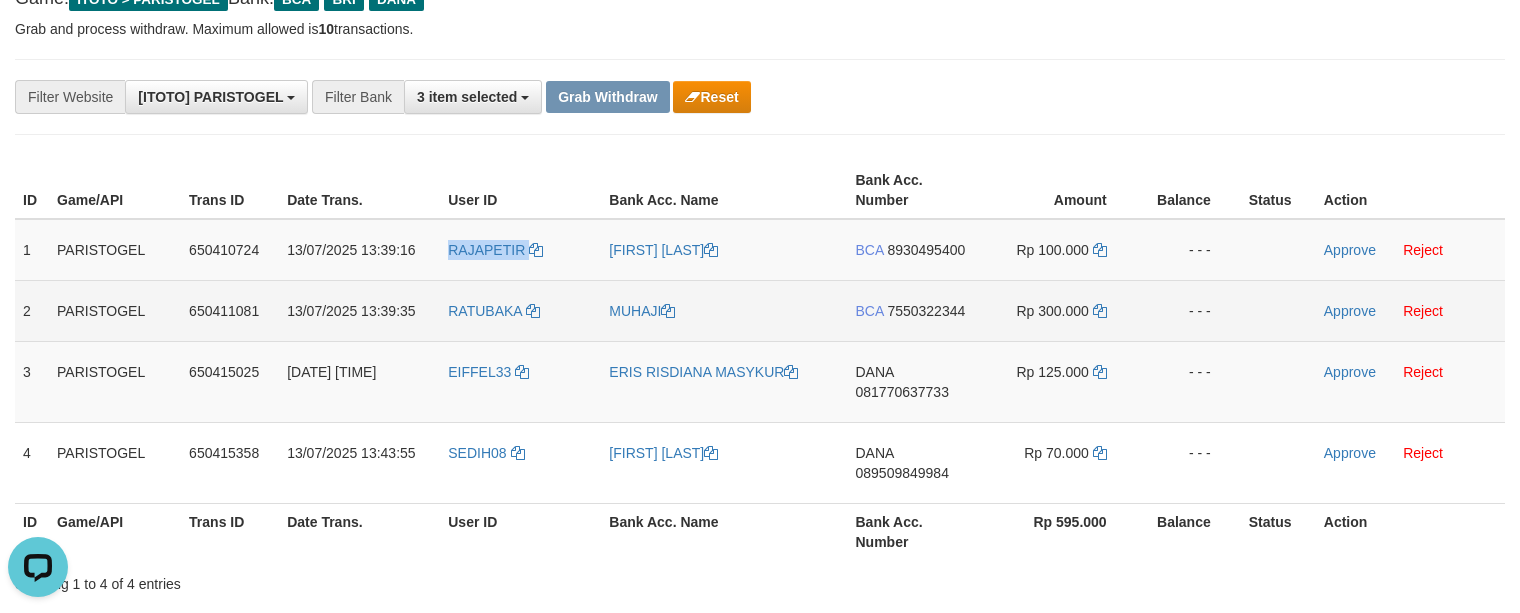 click on "MUHAJI" at bounding box center [724, 310] 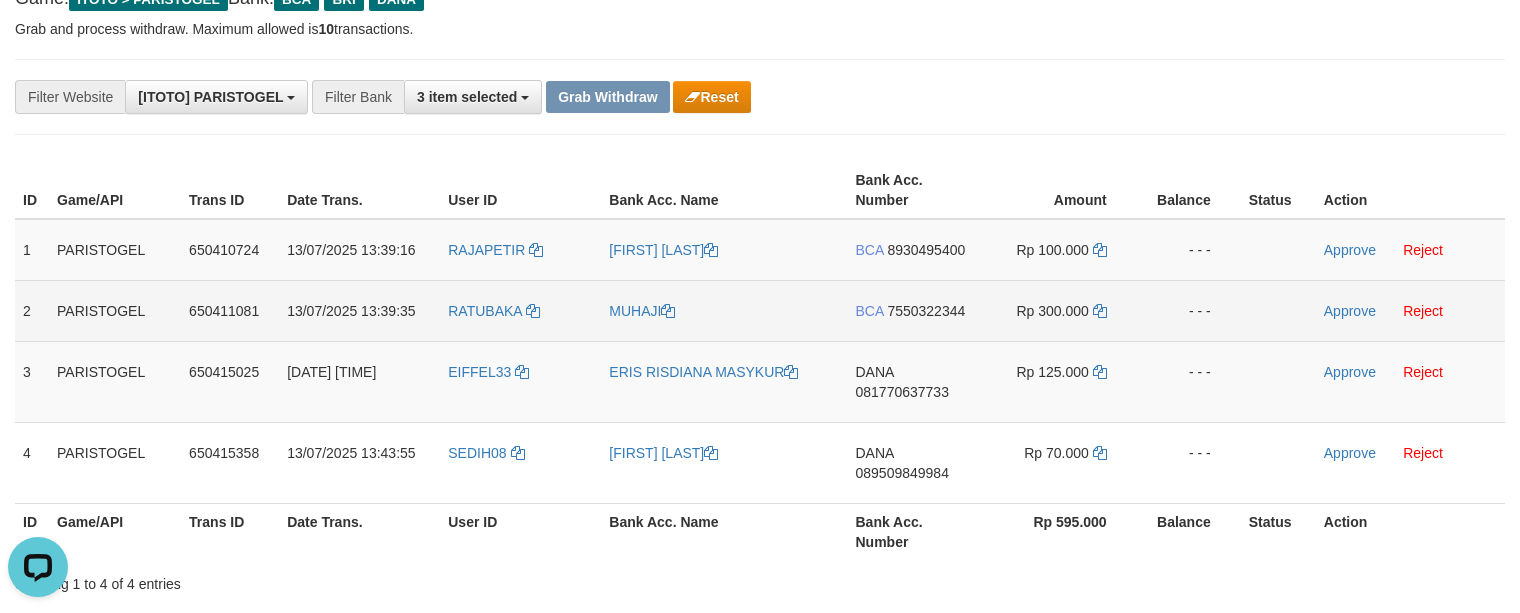 click on "MUHAJI" at bounding box center [724, 310] 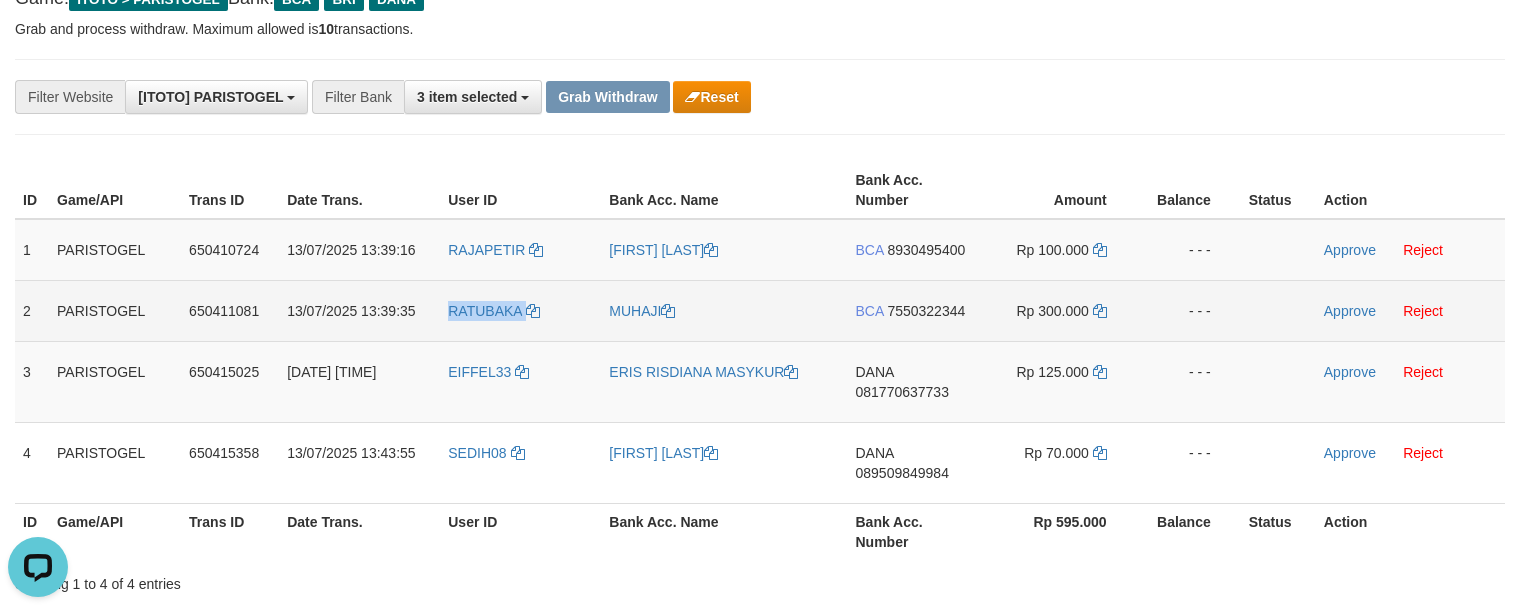 click on "RATUBAKA" at bounding box center [520, 310] 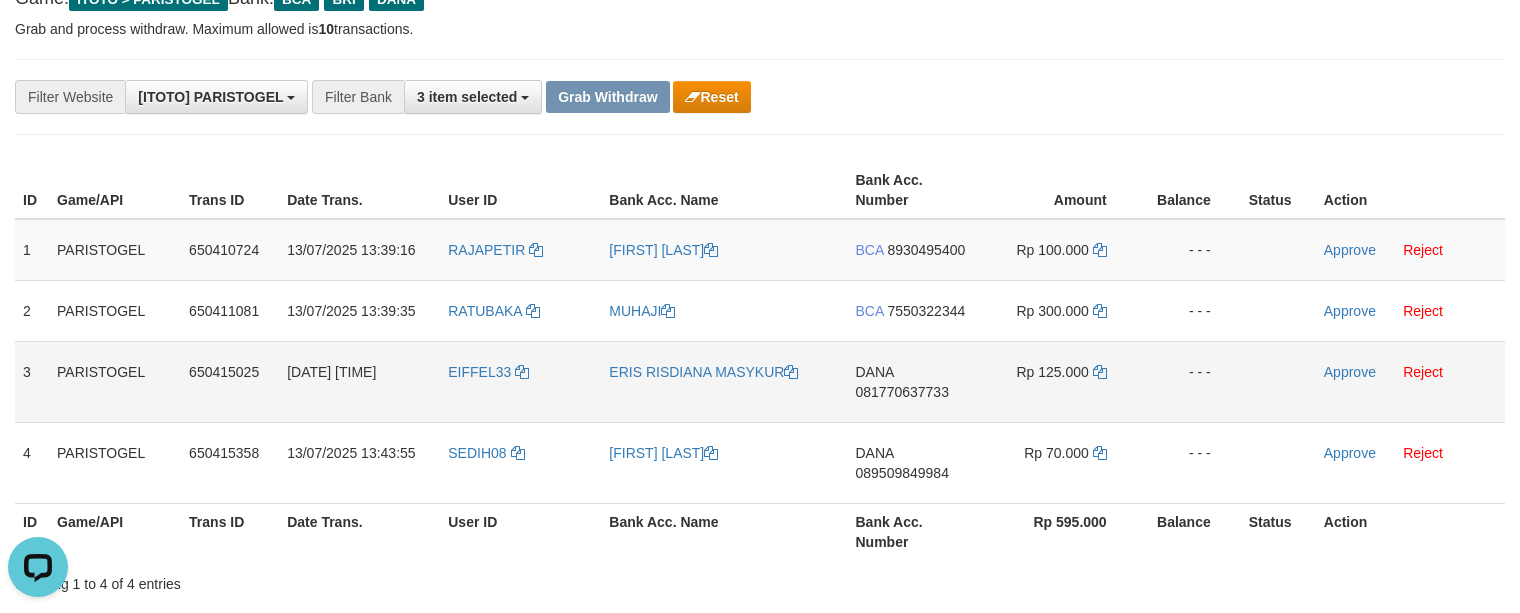 click on "ERIS RISDIANA MASYKUR" at bounding box center [724, 381] 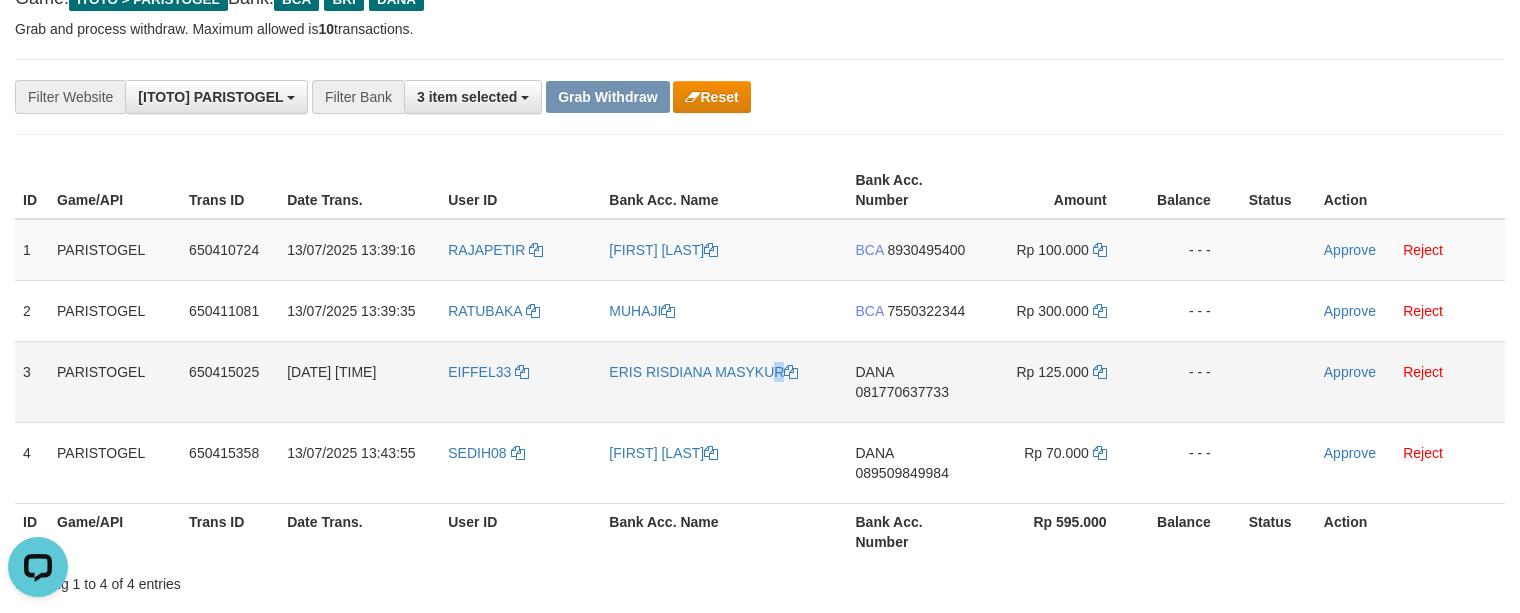 click on "ERIS RISDIANA MASYKUR" at bounding box center [724, 381] 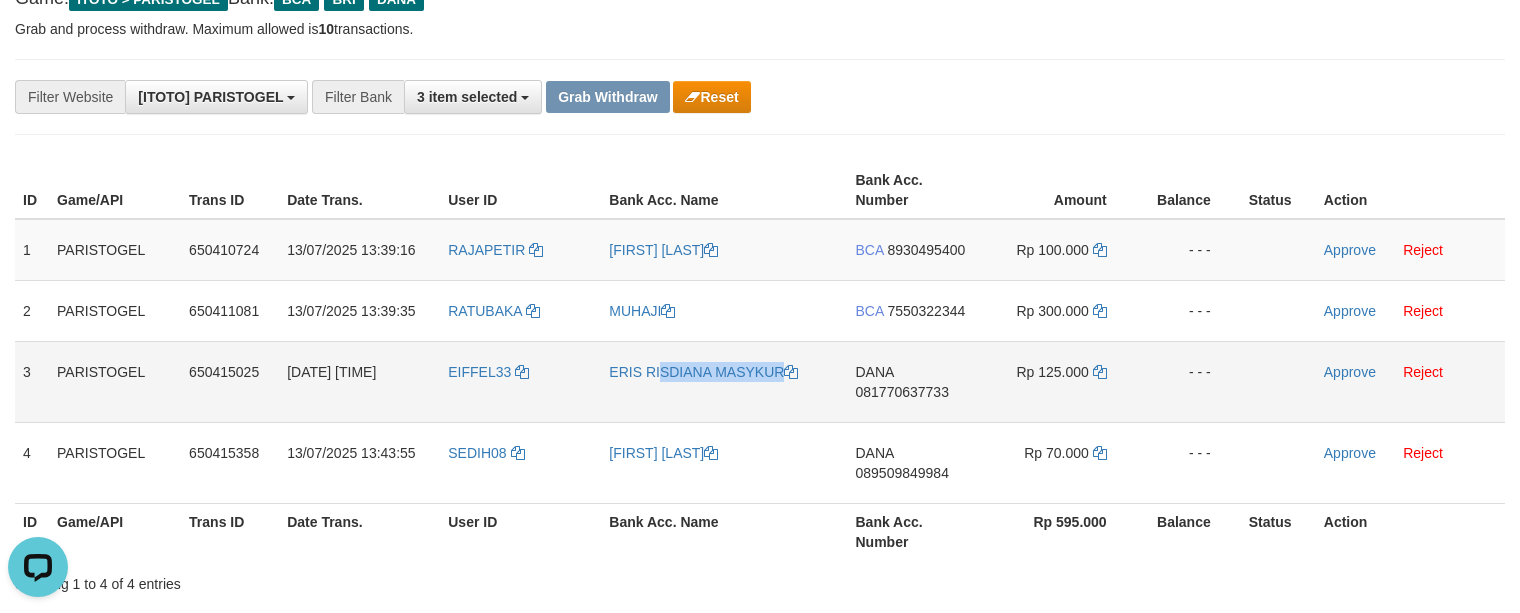 click on "ERIS RISDIANA MASYKUR" at bounding box center [724, 381] 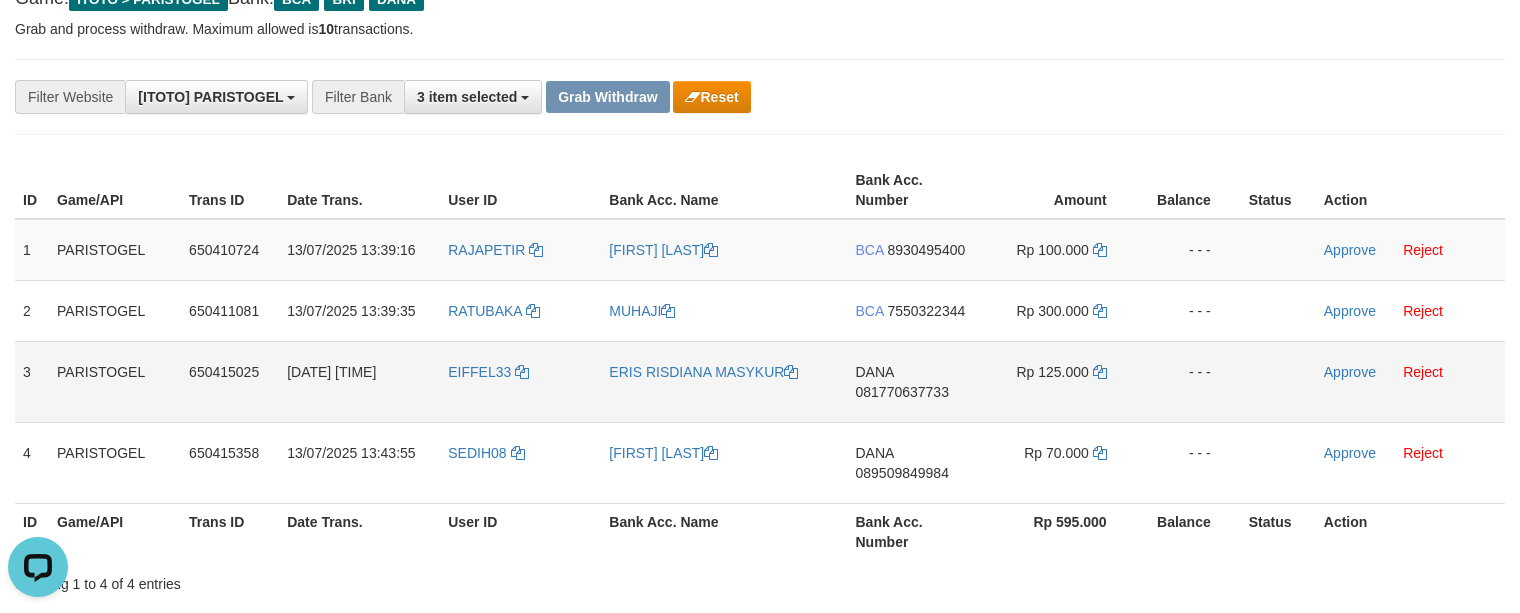 click on "EIFFEL33" at bounding box center [520, 381] 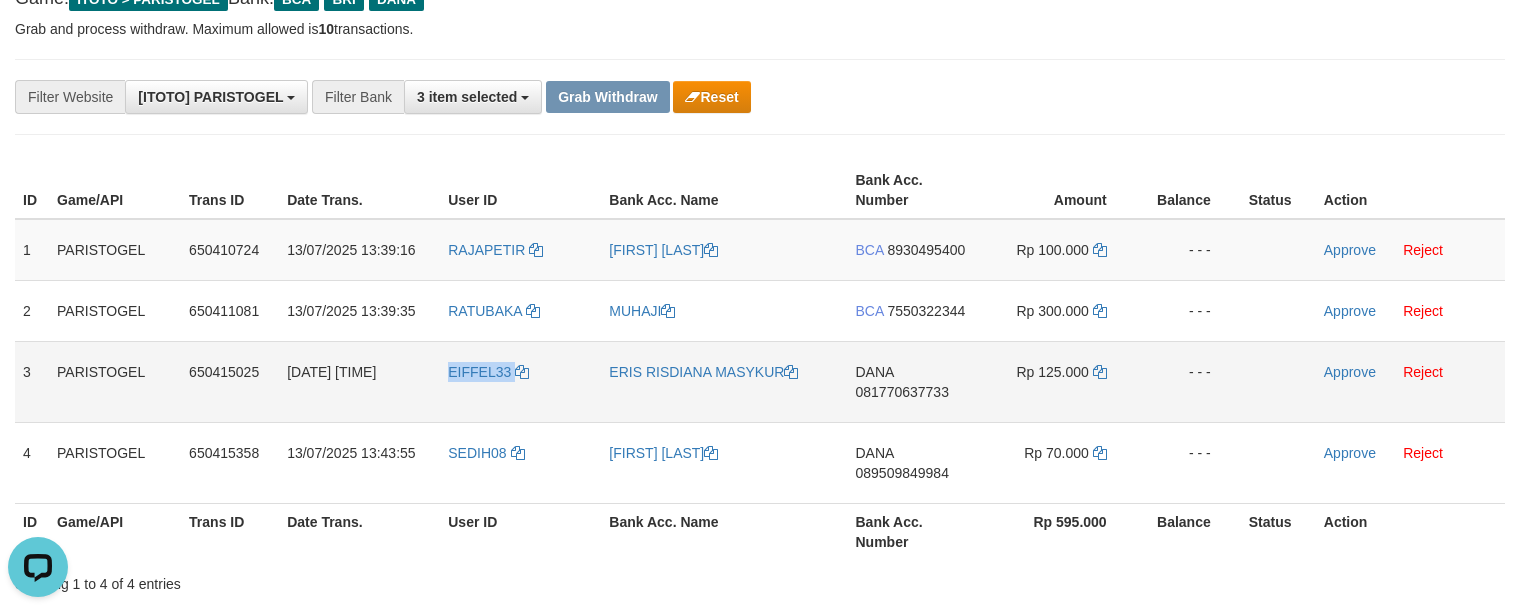click on "EIFFEL33" at bounding box center [520, 381] 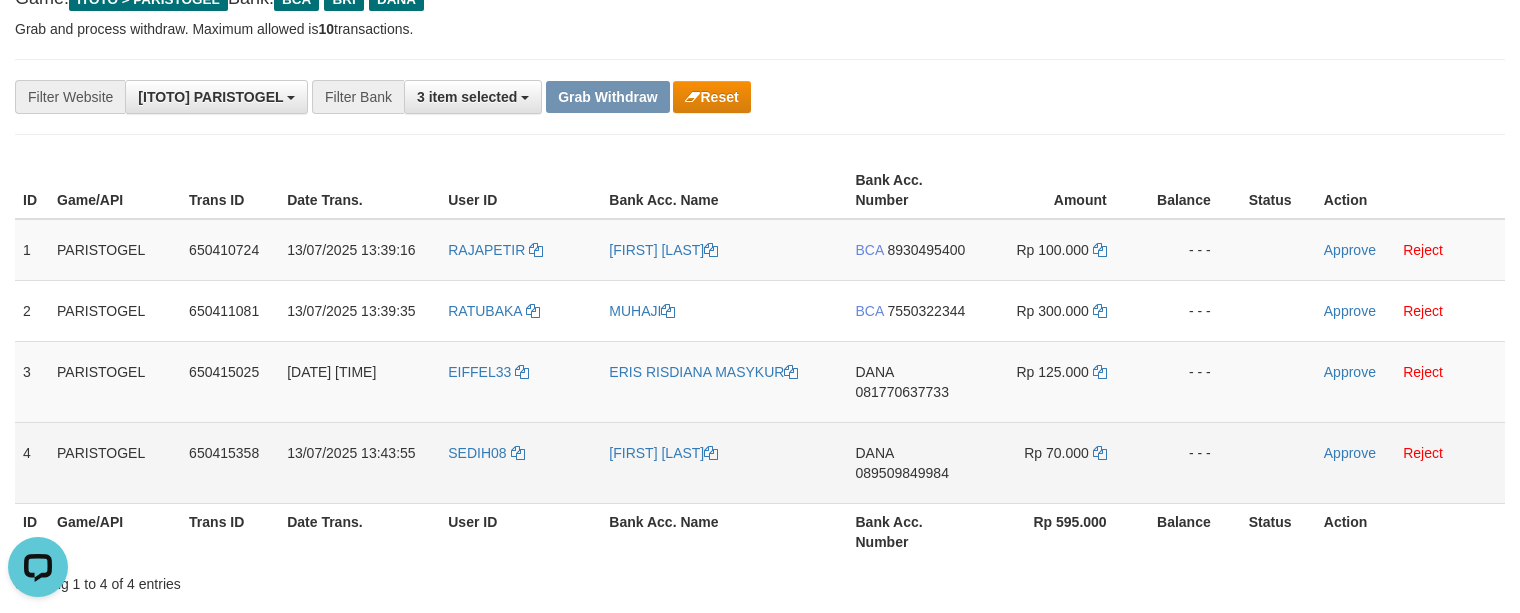 click on "[FIRST] [LAST] [LAST]" at bounding box center [724, 462] 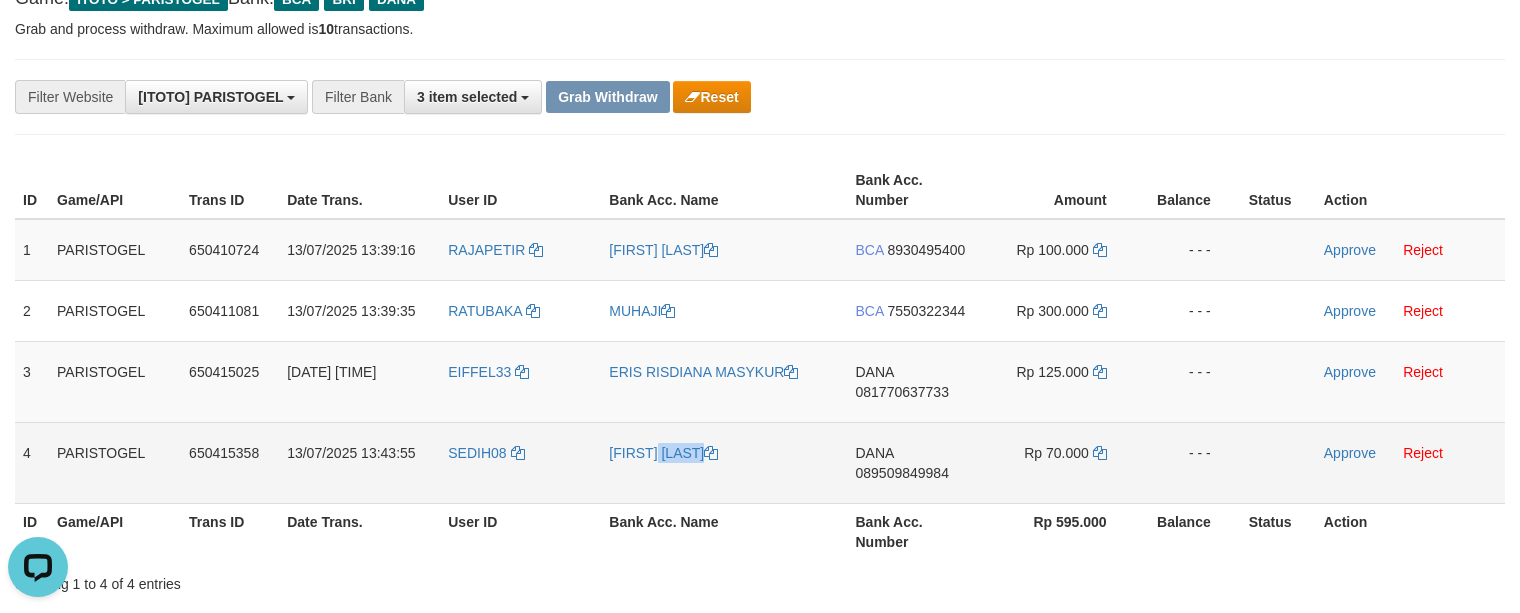 click on "[FIRST] [LAST] [LAST]" at bounding box center (724, 462) 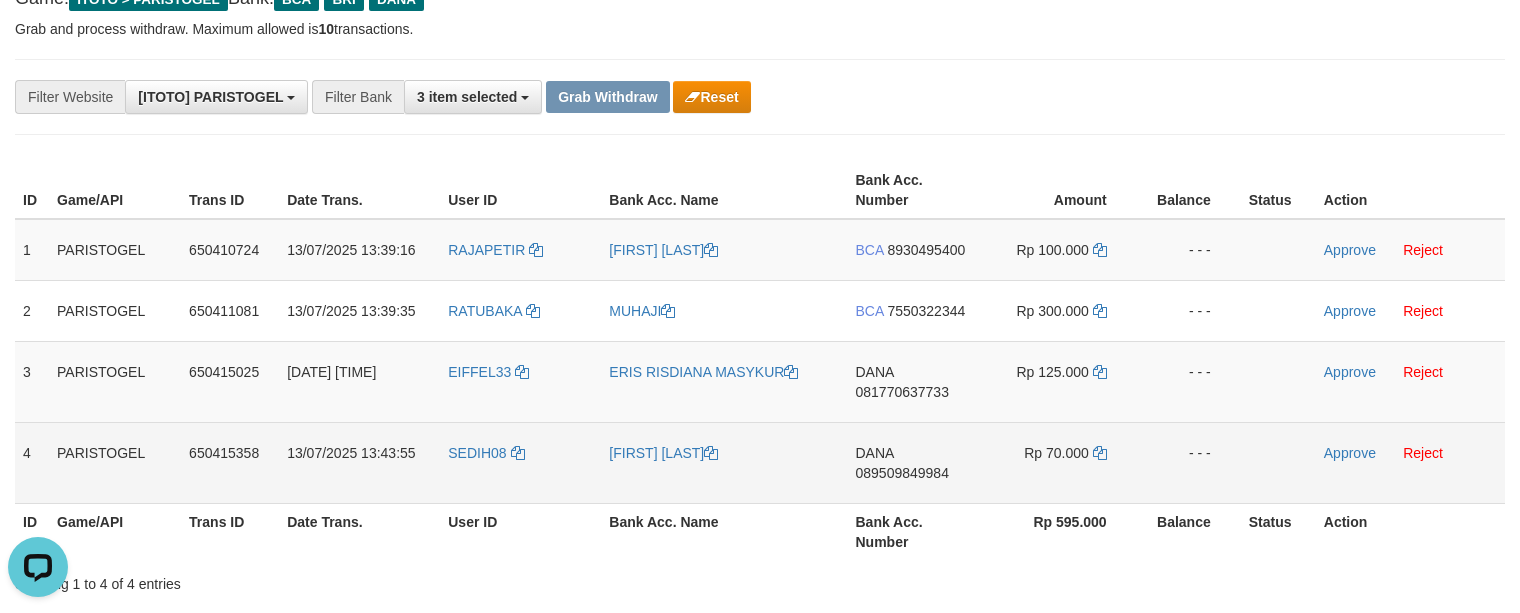 click on "SEDIH08" at bounding box center (520, 462) 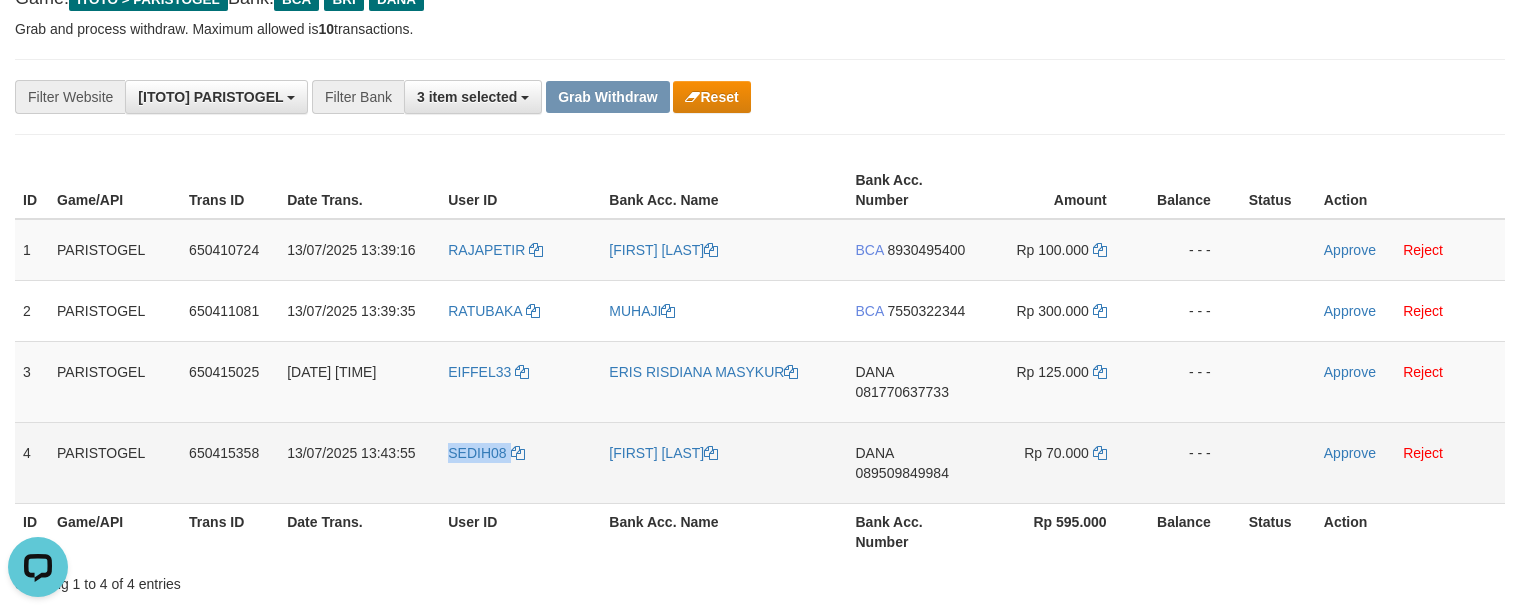 click on "SEDIH08" at bounding box center (520, 462) 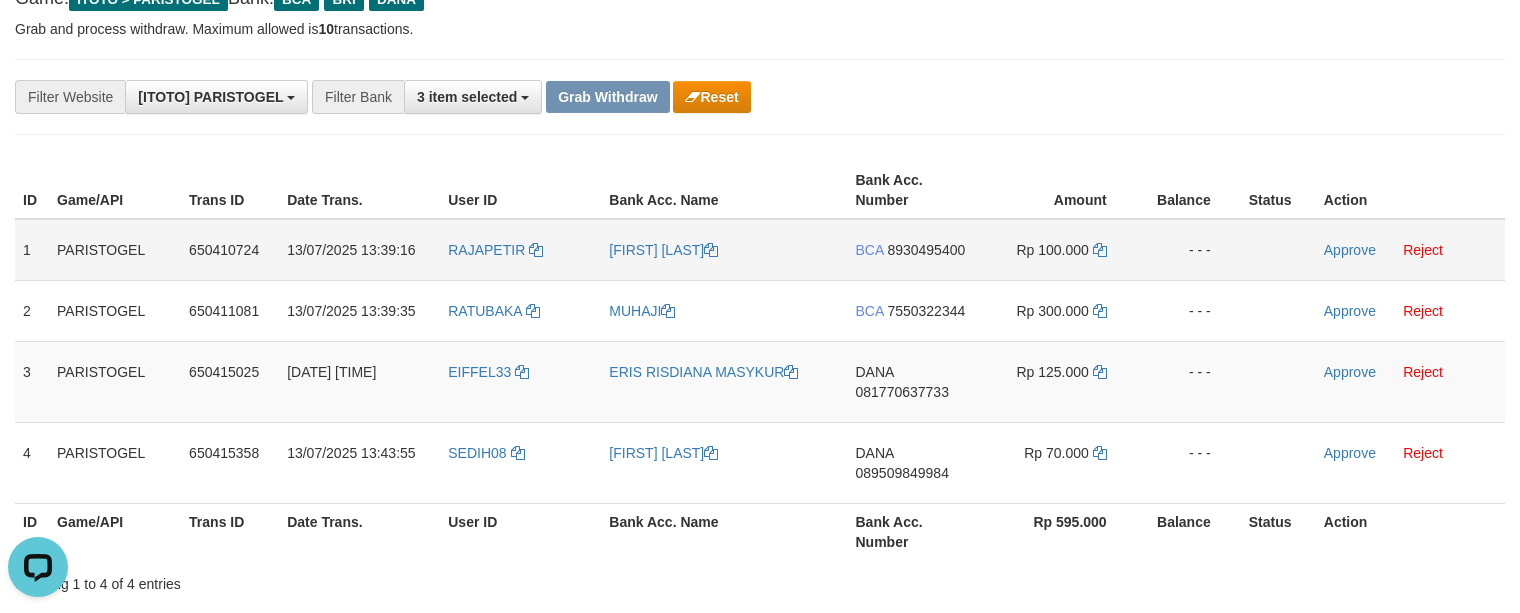 click on "BCA
8930495400" at bounding box center (914, 250) 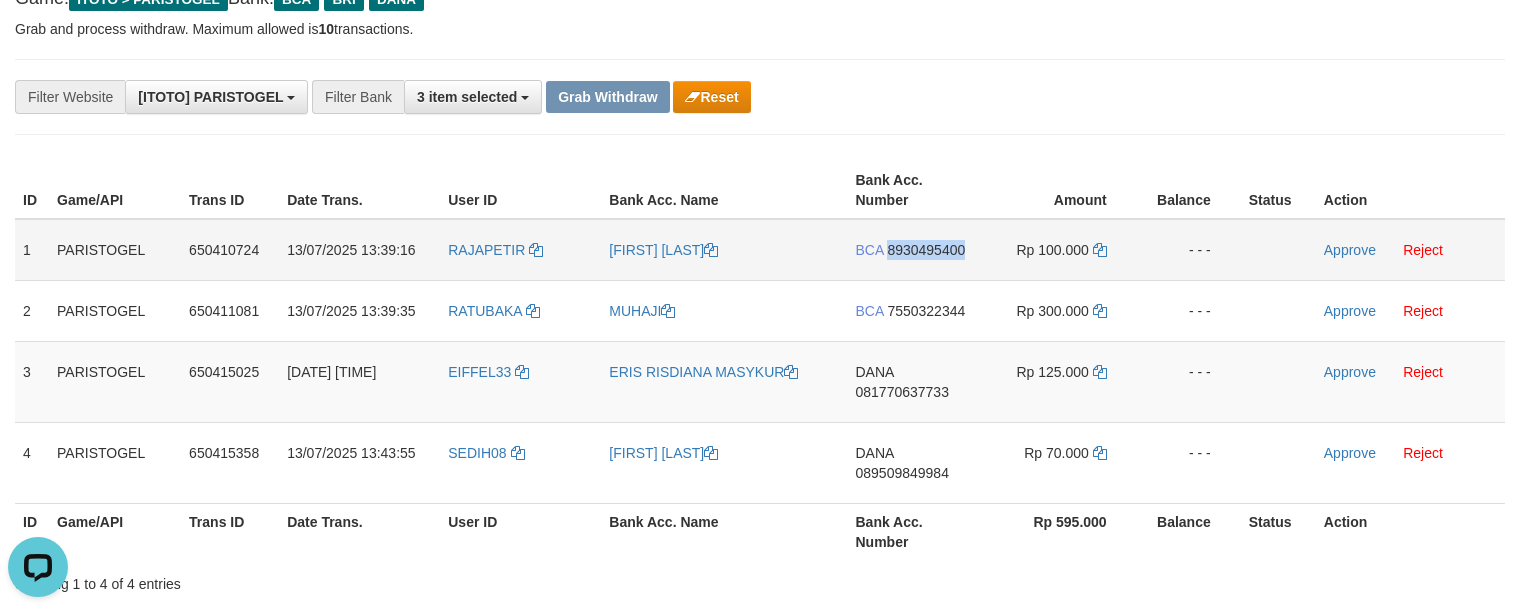 click on "BCA
8930495400" at bounding box center (914, 250) 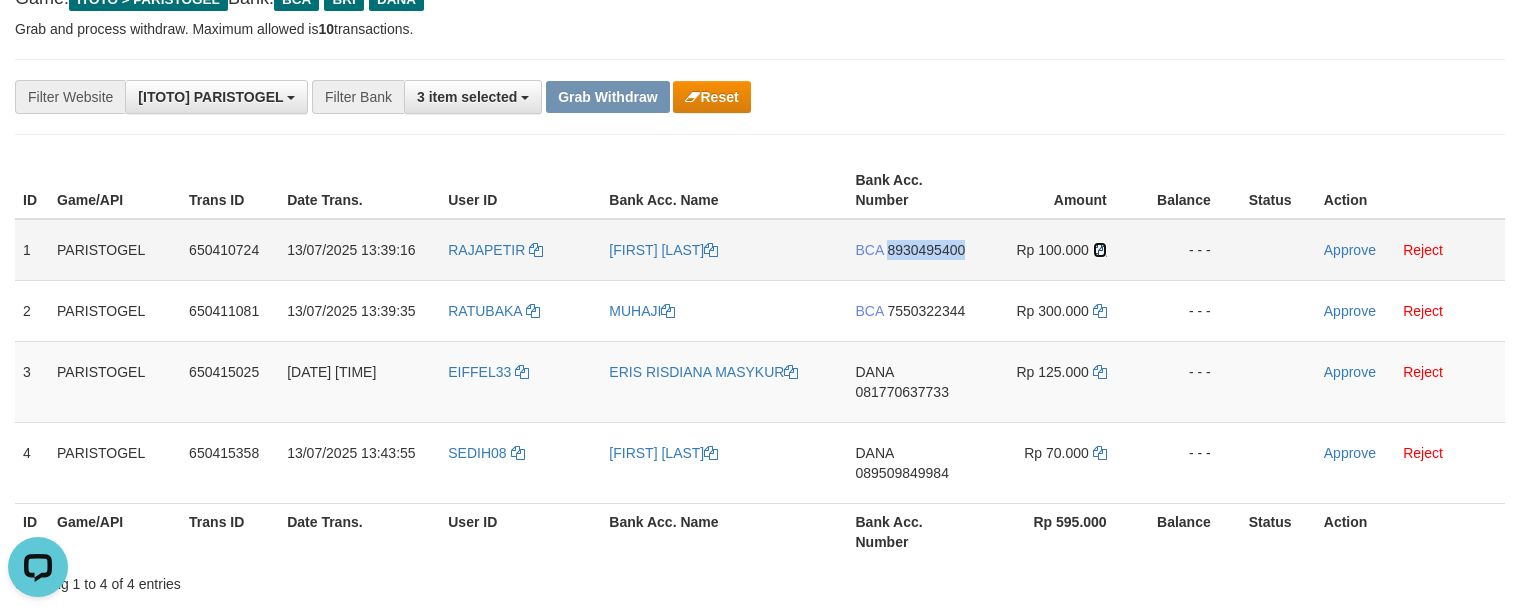drag, startPoint x: 1101, startPoint y: 254, endPoint x: 1164, endPoint y: 236, distance: 65.52099 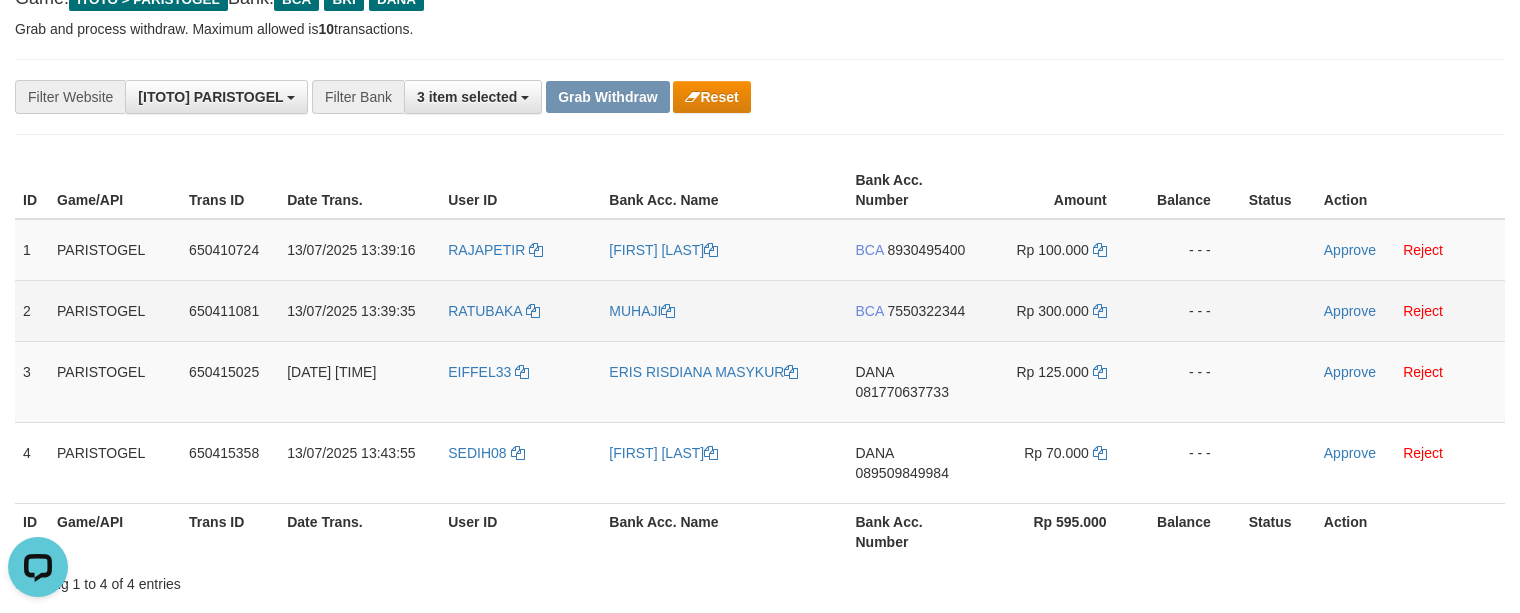click on "BCA
7550322344" at bounding box center (914, 310) 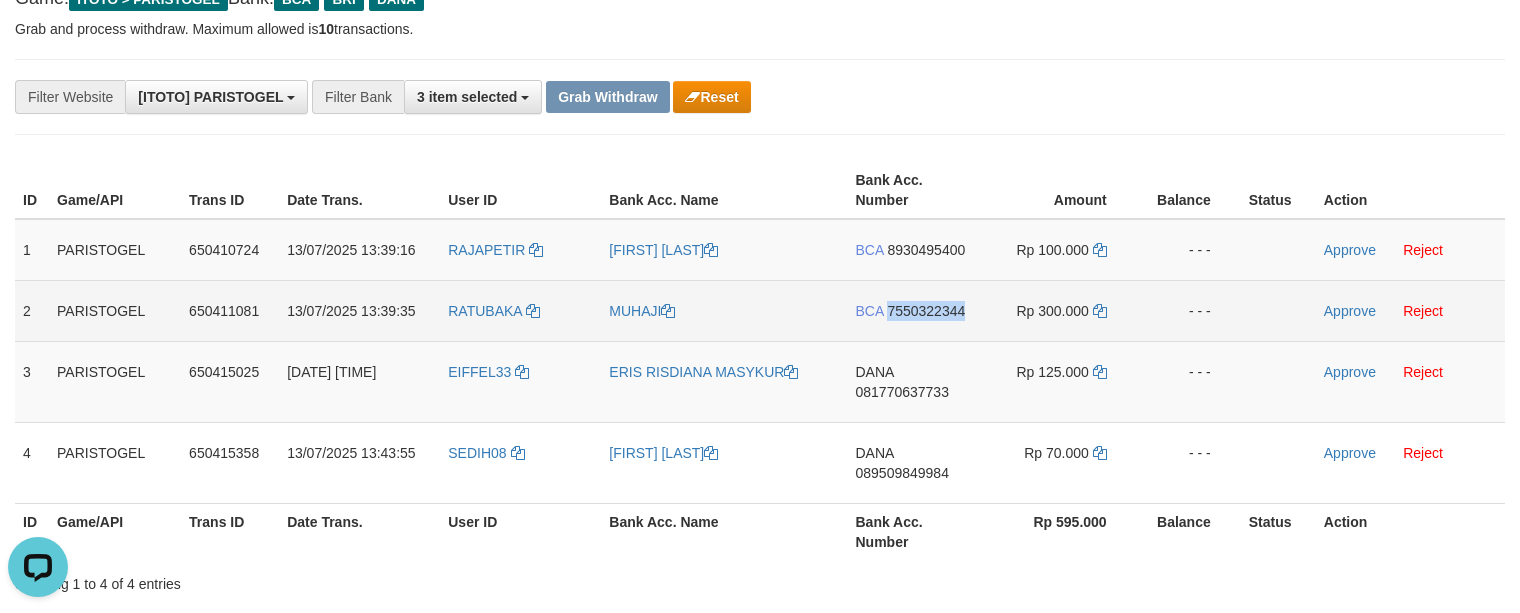 click on "BCA
7550322344" at bounding box center (914, 310) 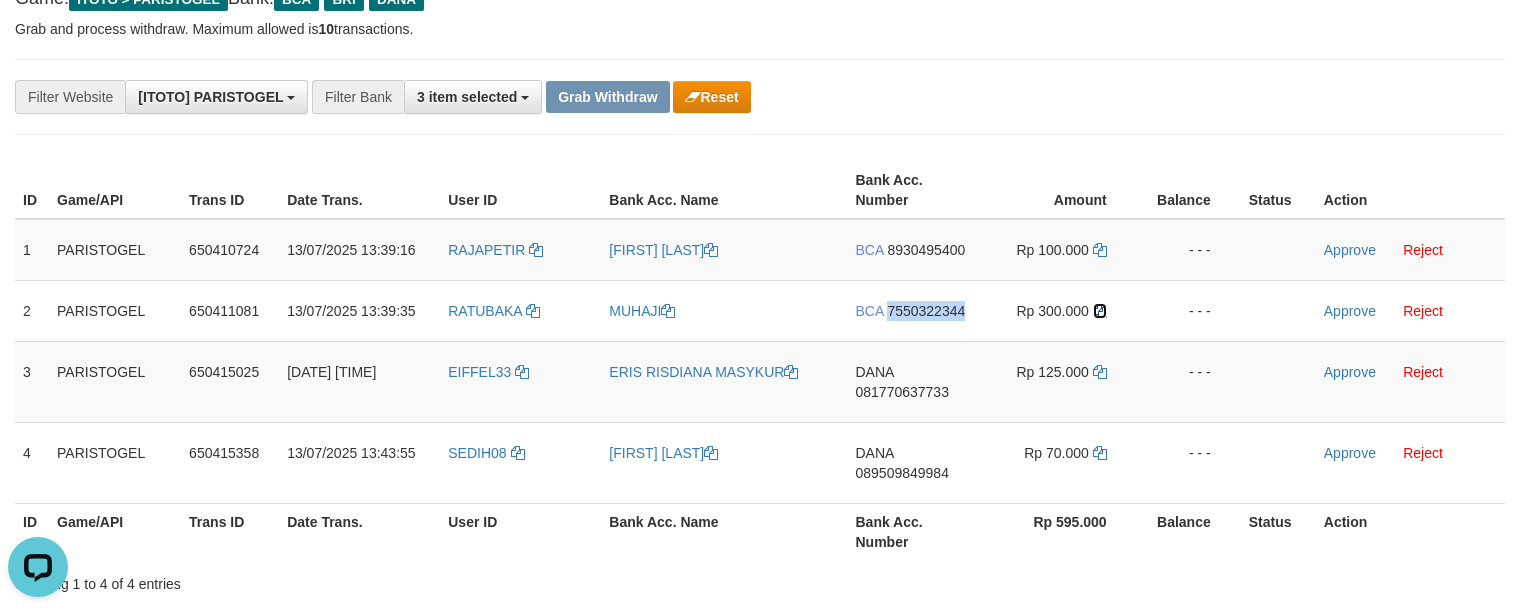 click at bounding box center [1100, 311] 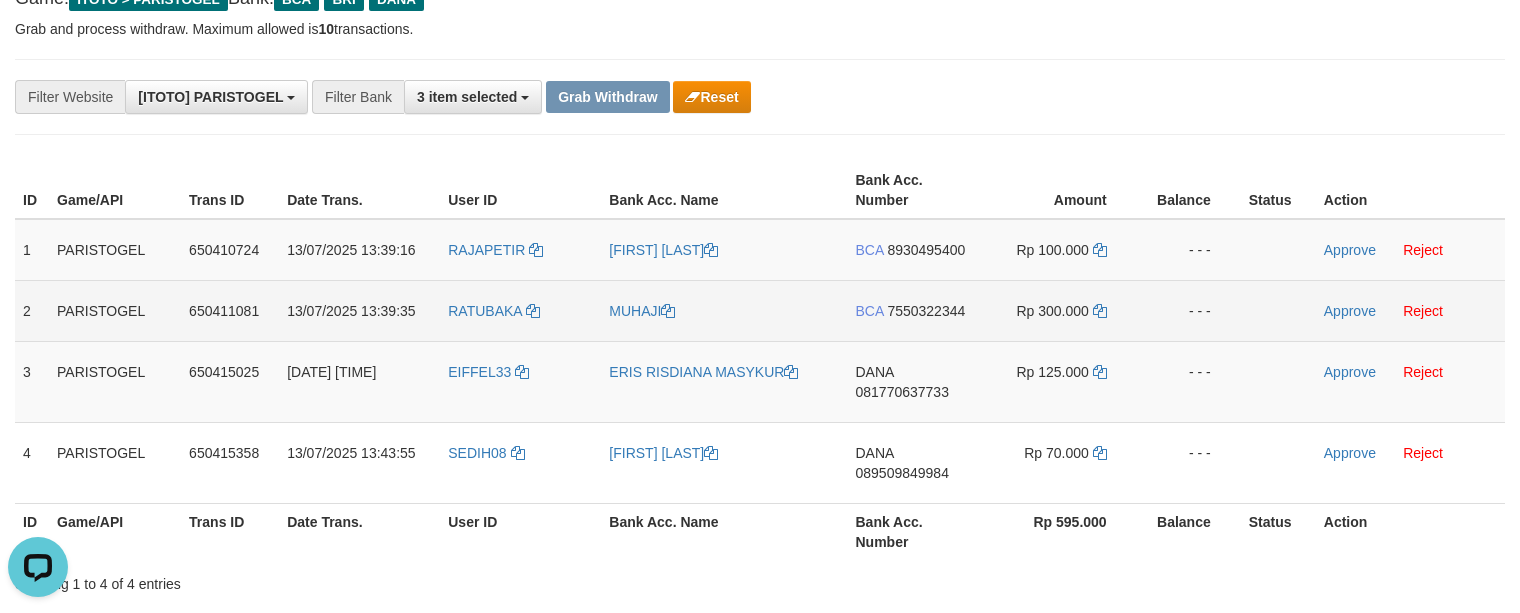 click on "BCA
7550322344" at bounding box center [914, 310] 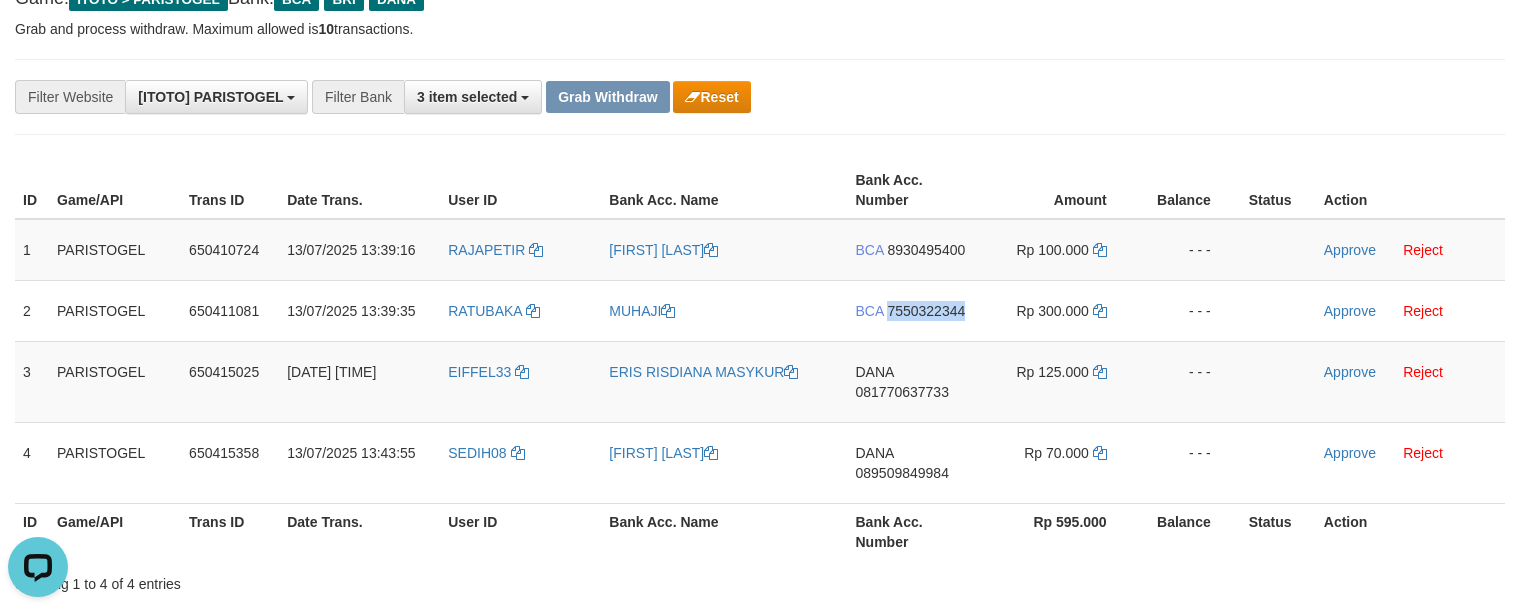 drag, startPoint x: 905, startPoint y: 324, endPoint x: 1517, endPoint y: 144, distance: 637.92163 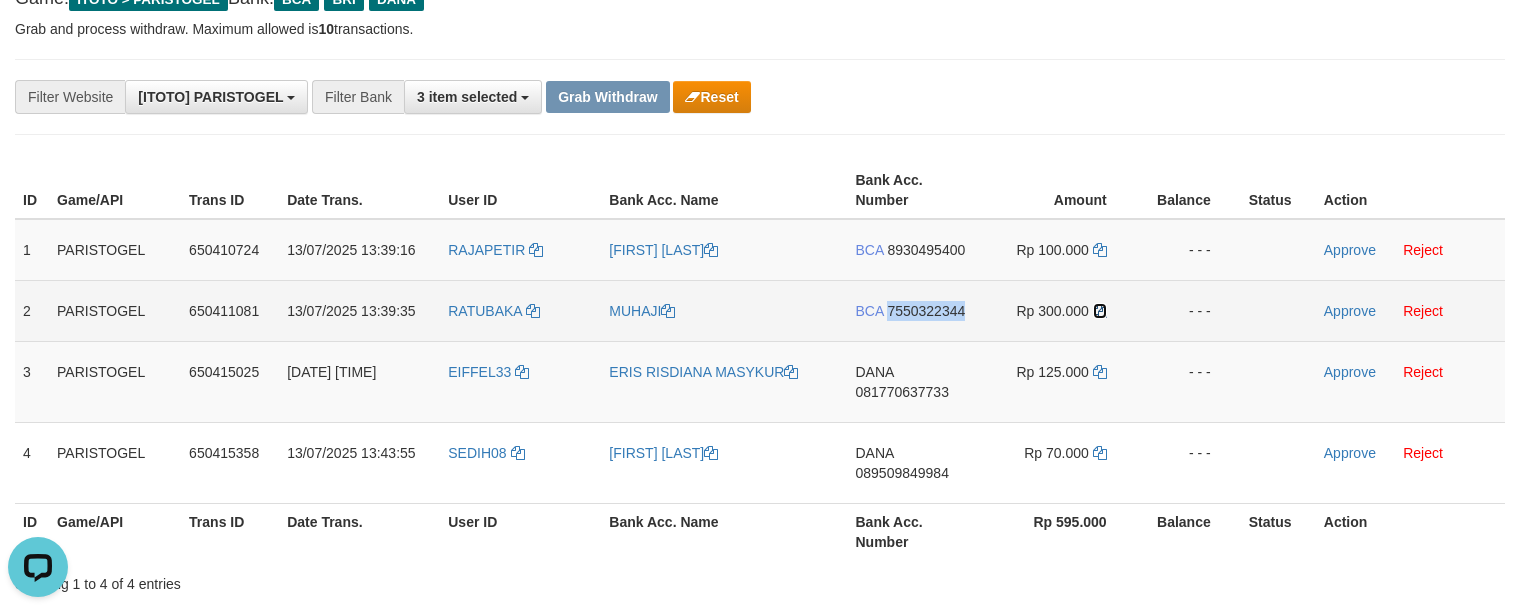 click at bounding box center (1100, 311) 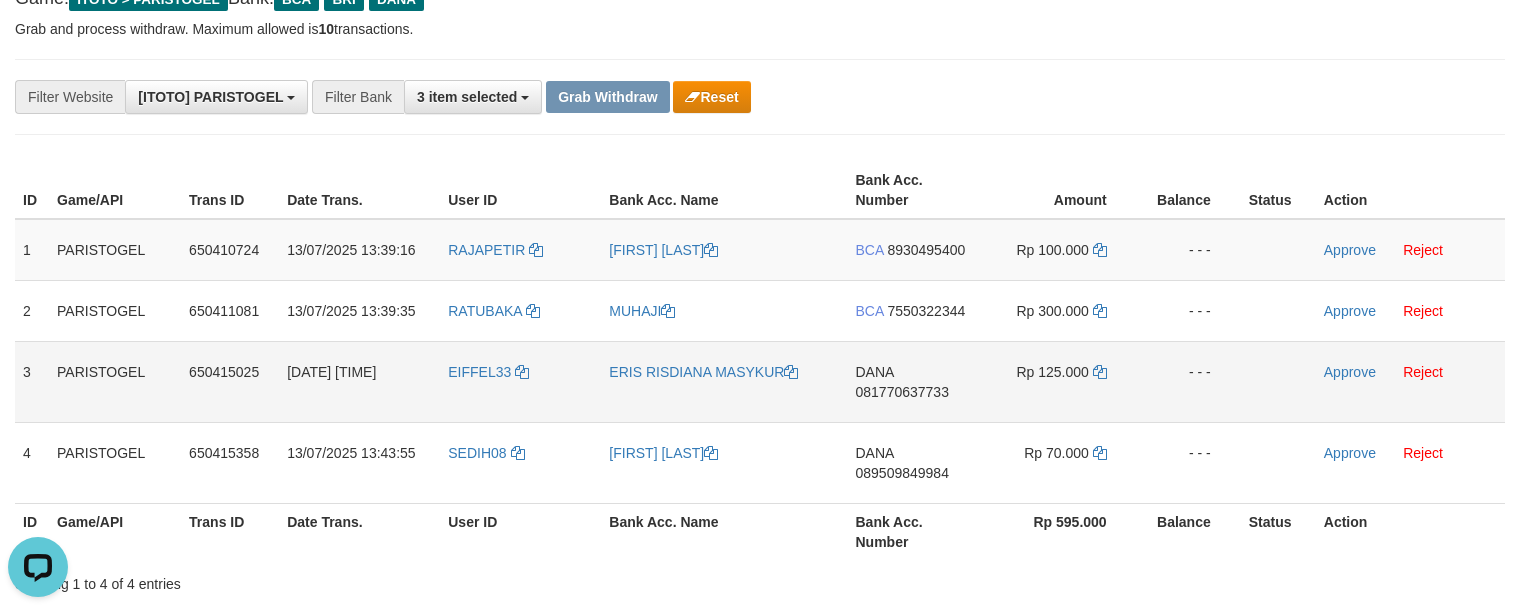 click on "DANA
081770637733" at bounding box center [914, 381] 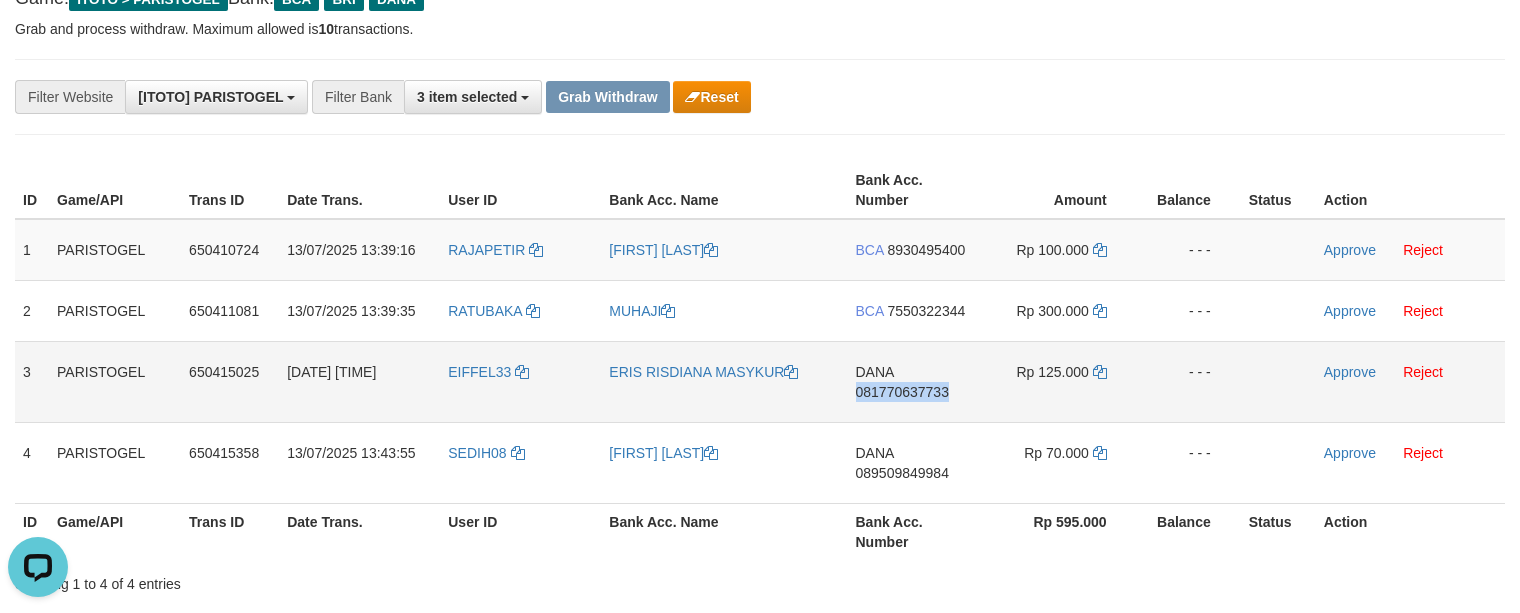click on "DANA
081770637733" at bounding box center (914, 381) 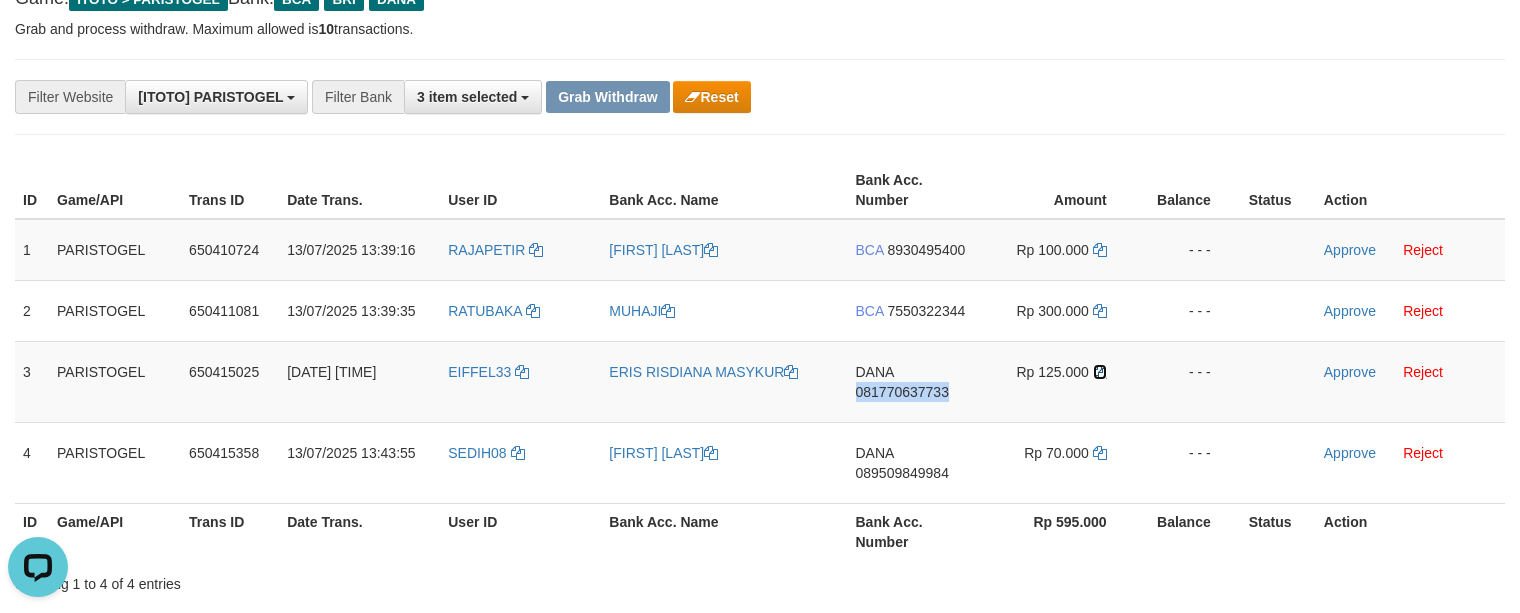 click at bounding box center [1100, 372] 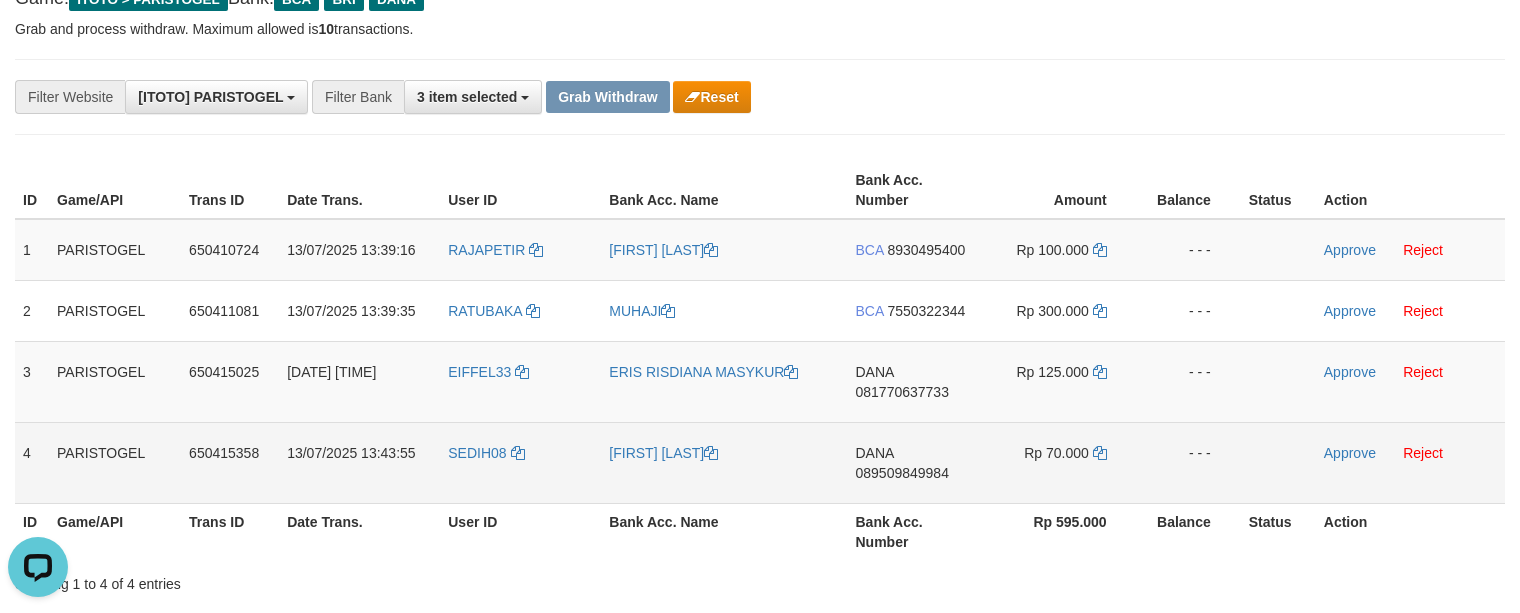 drag, startPoint x: 853, startPoint y: 496, endPoint x: 877, endPoint y: 493, distance: 24.186773 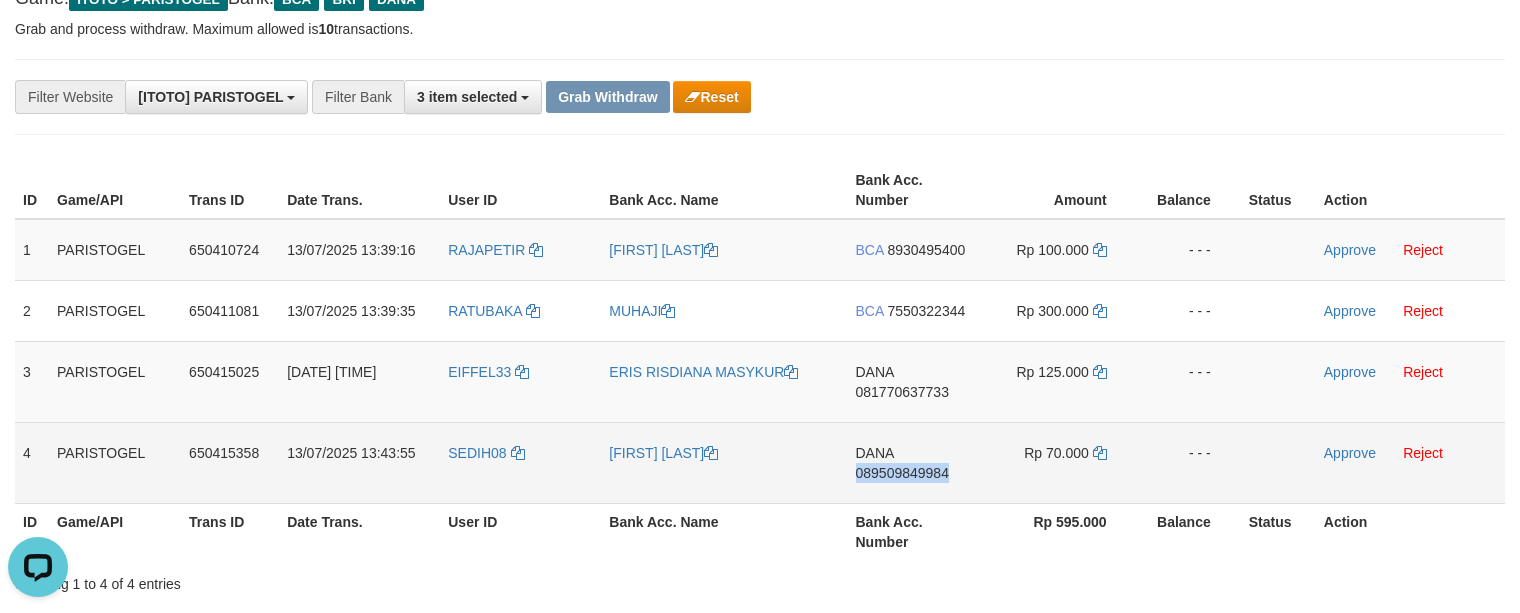 click on "DANA
089509849984" at bounding box center (914, 462) 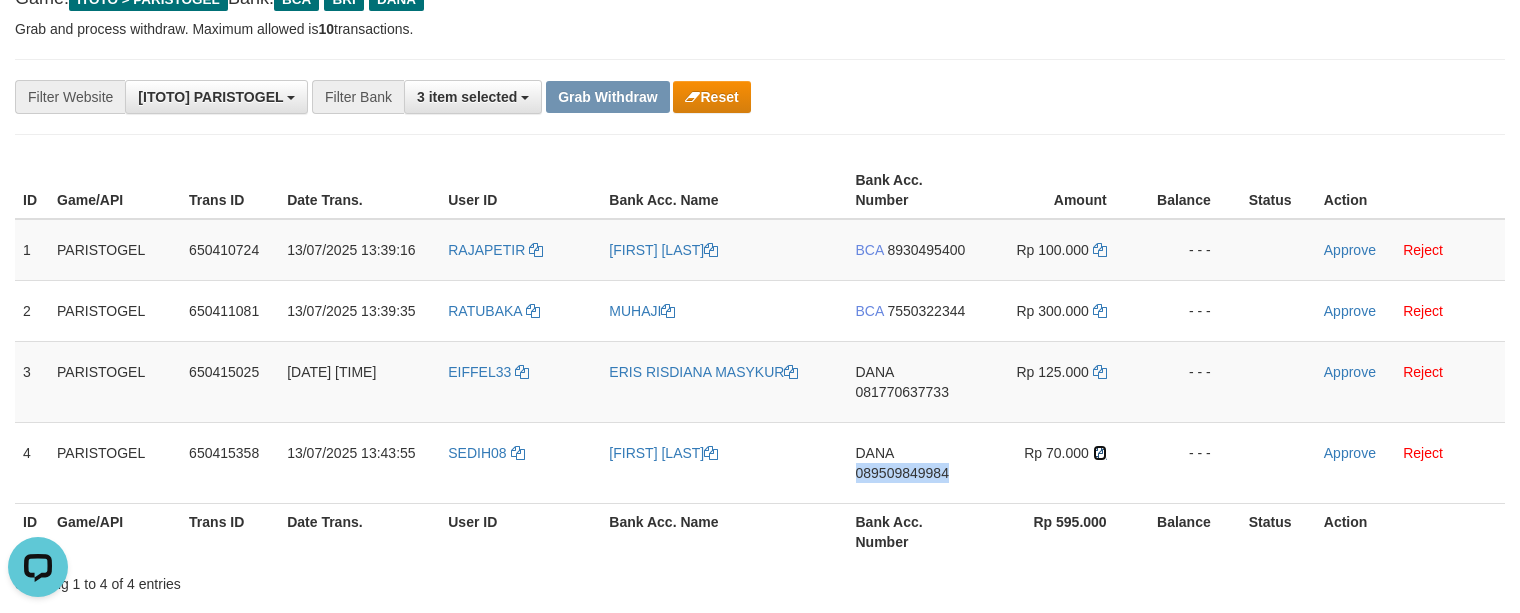 click at bounding box center (1100, 453) 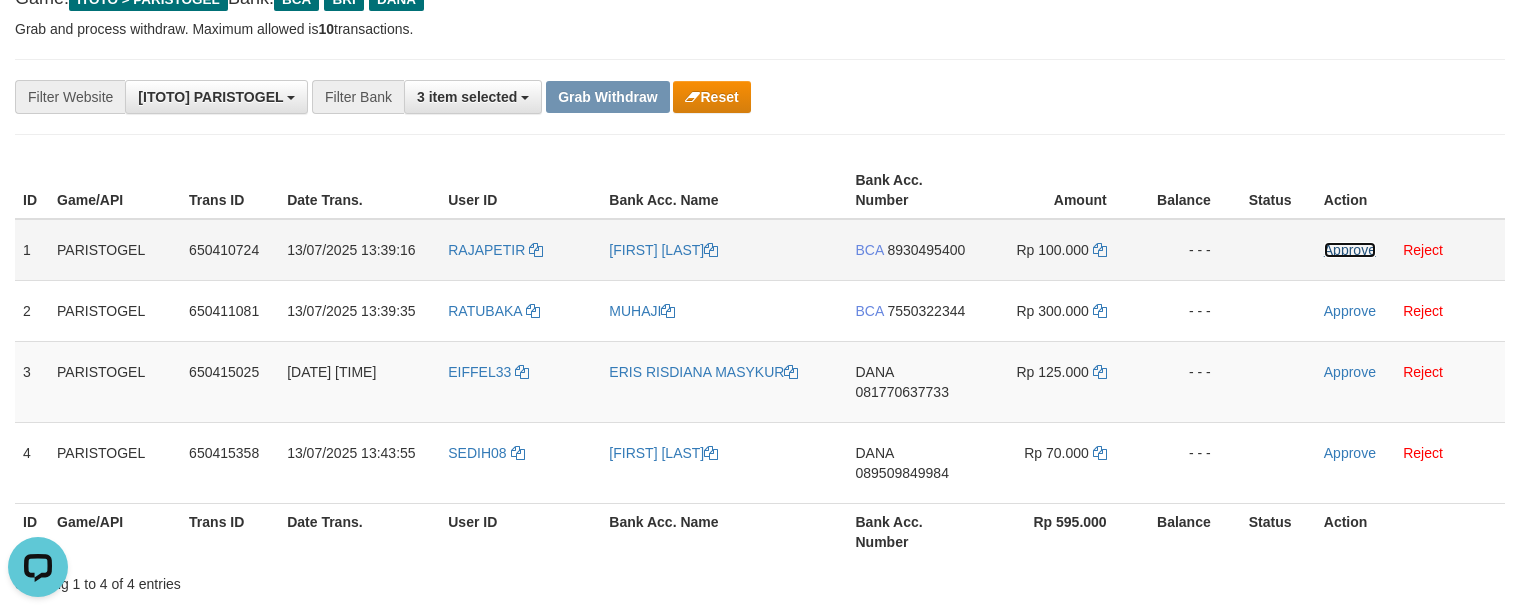 click on "Approve" at bounding box center (1350, 250) 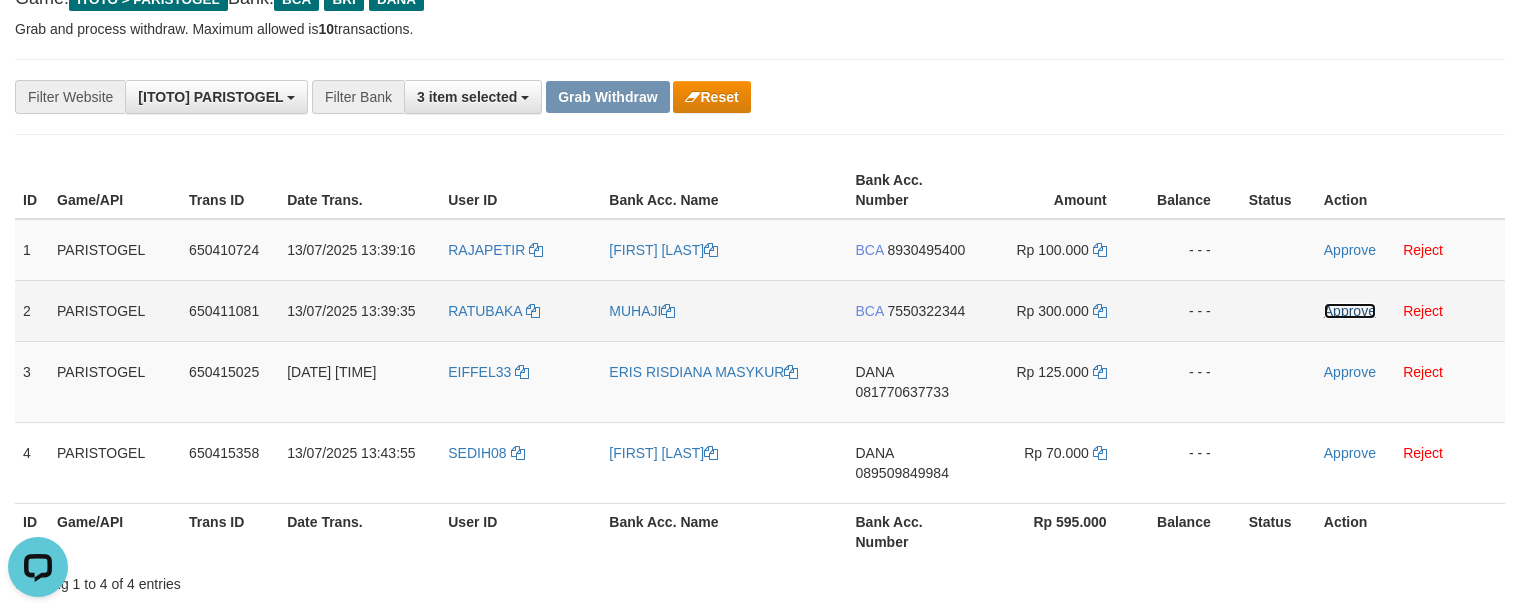 click on "Approve" at bounding box center (1350, 311) 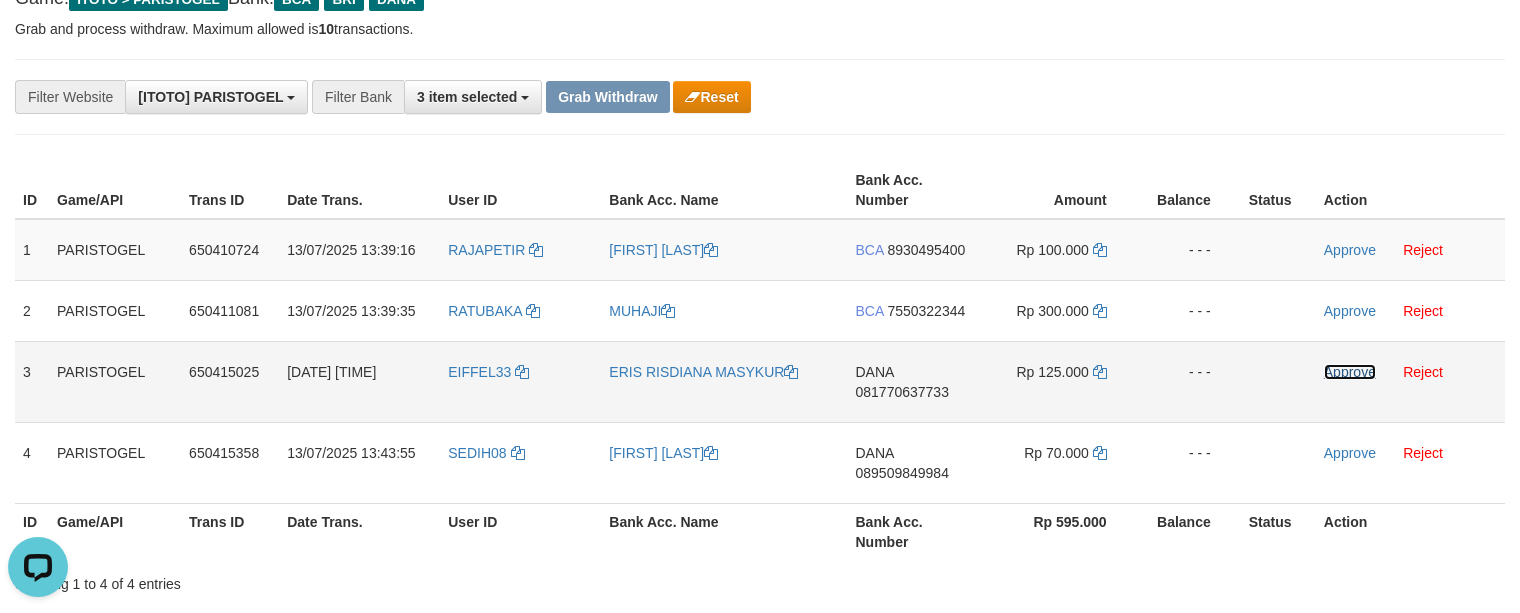 click on "Approve" at bounding box center (1350, 372) 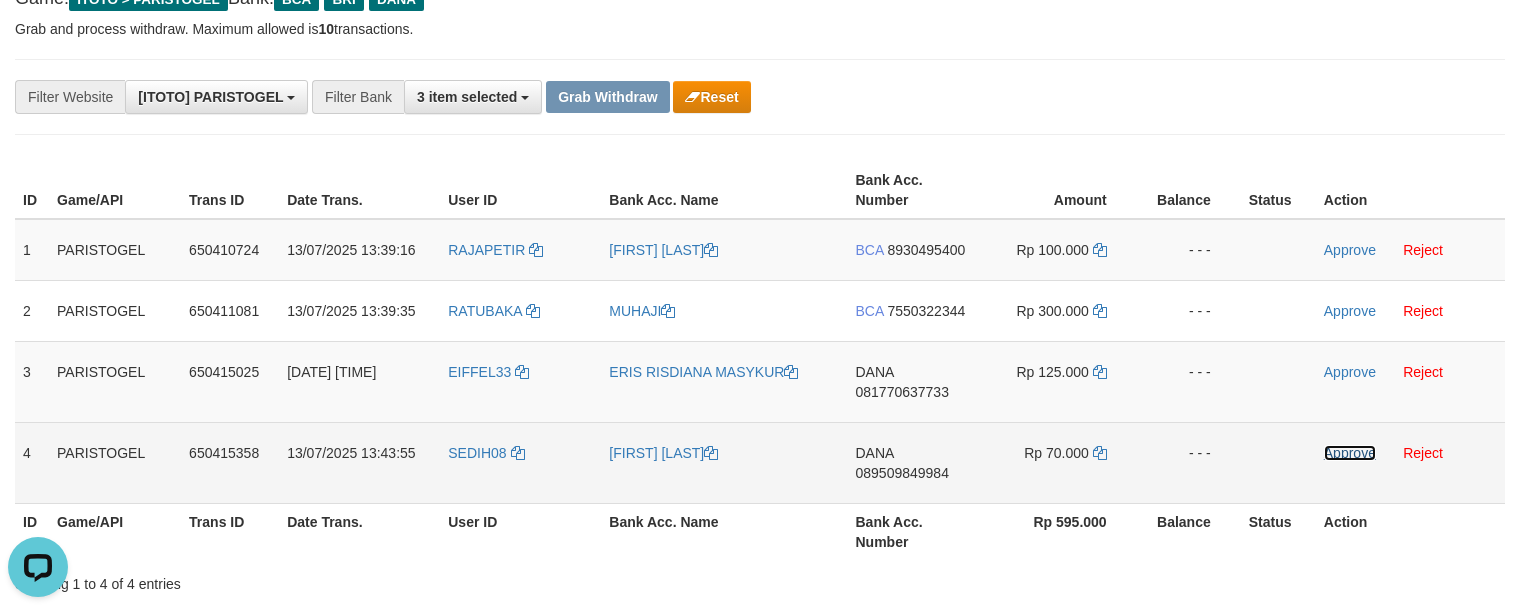 click on "Approve" at bounding box center [1350, 453] 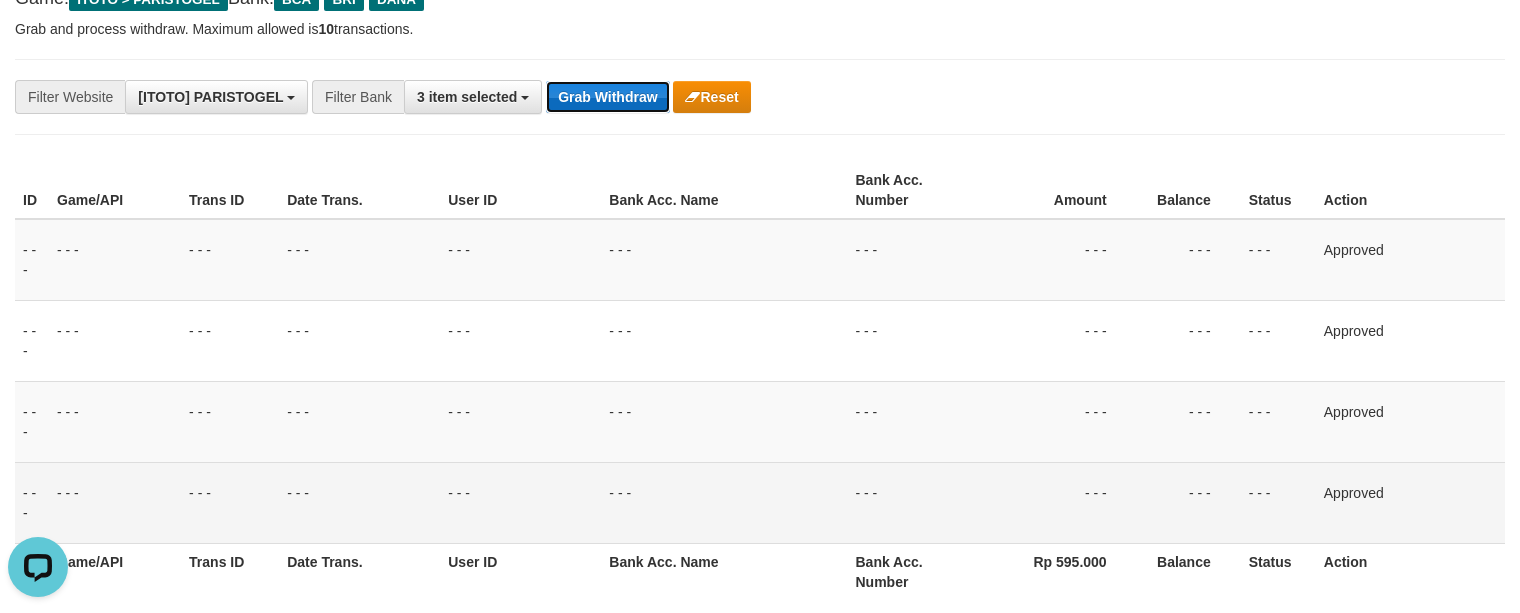 click on "Grab Withdraw" at bounding box center (607, 97) 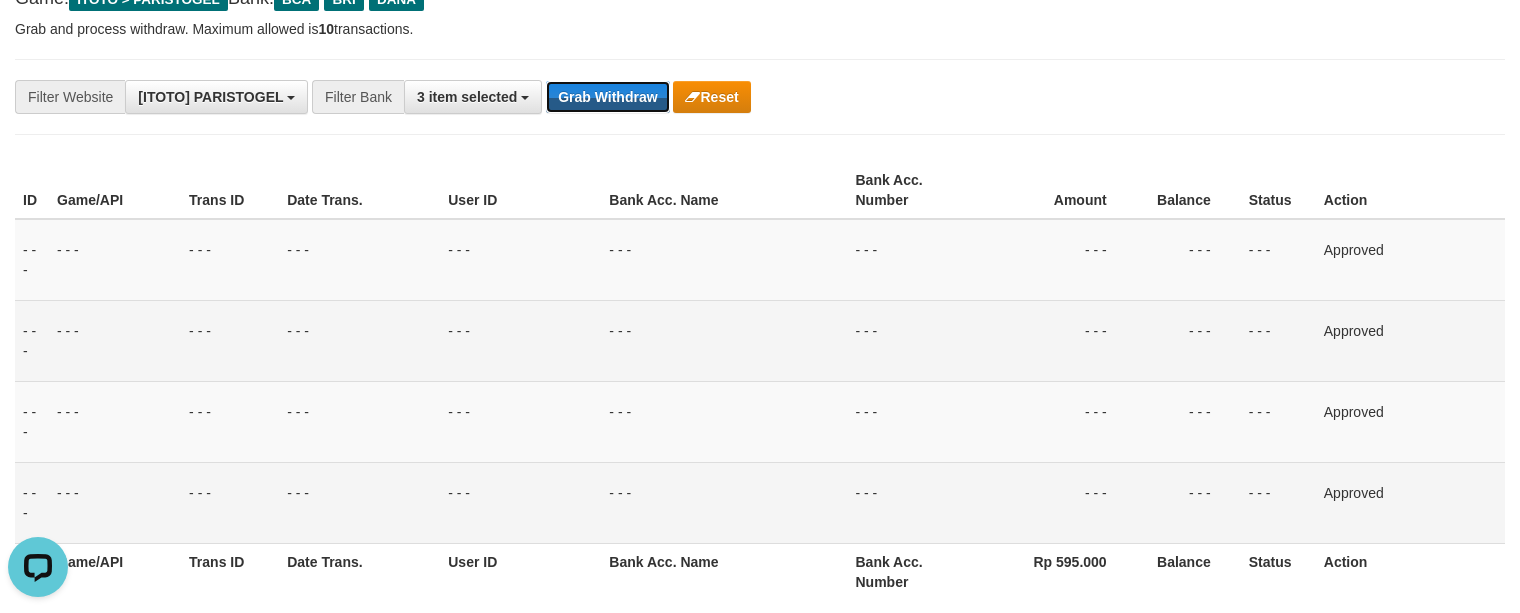 type 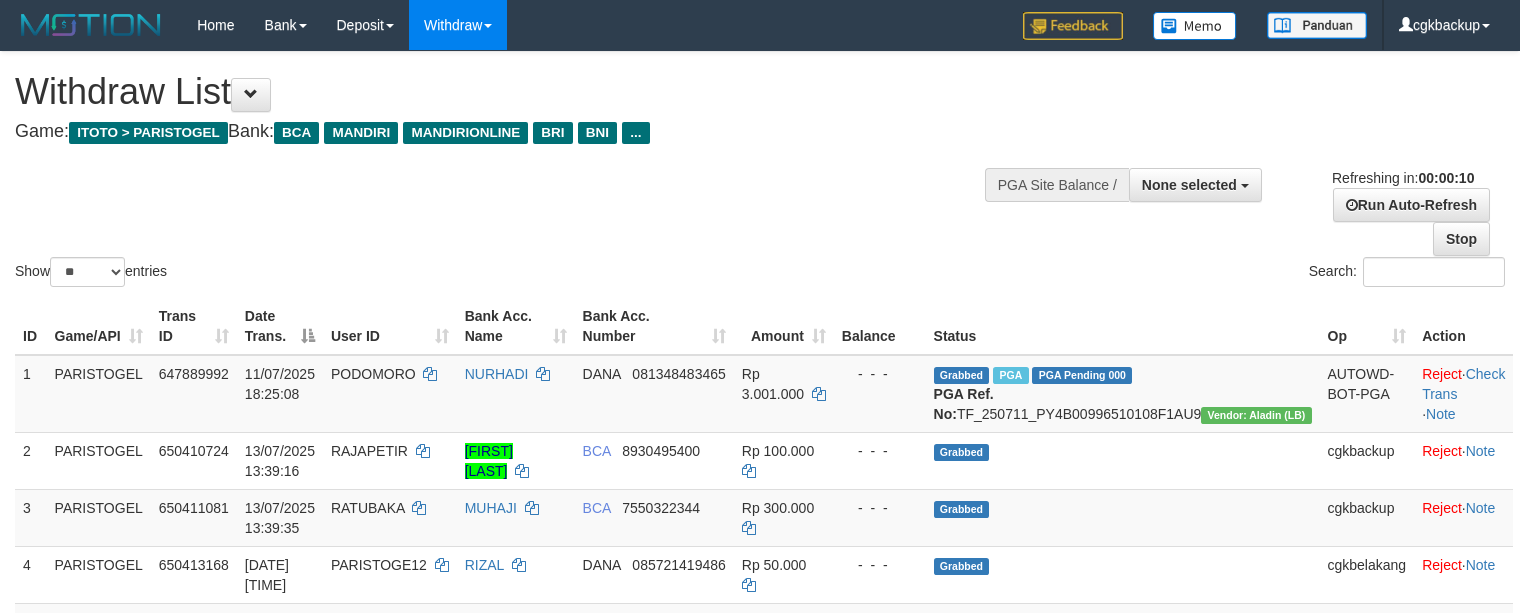 select 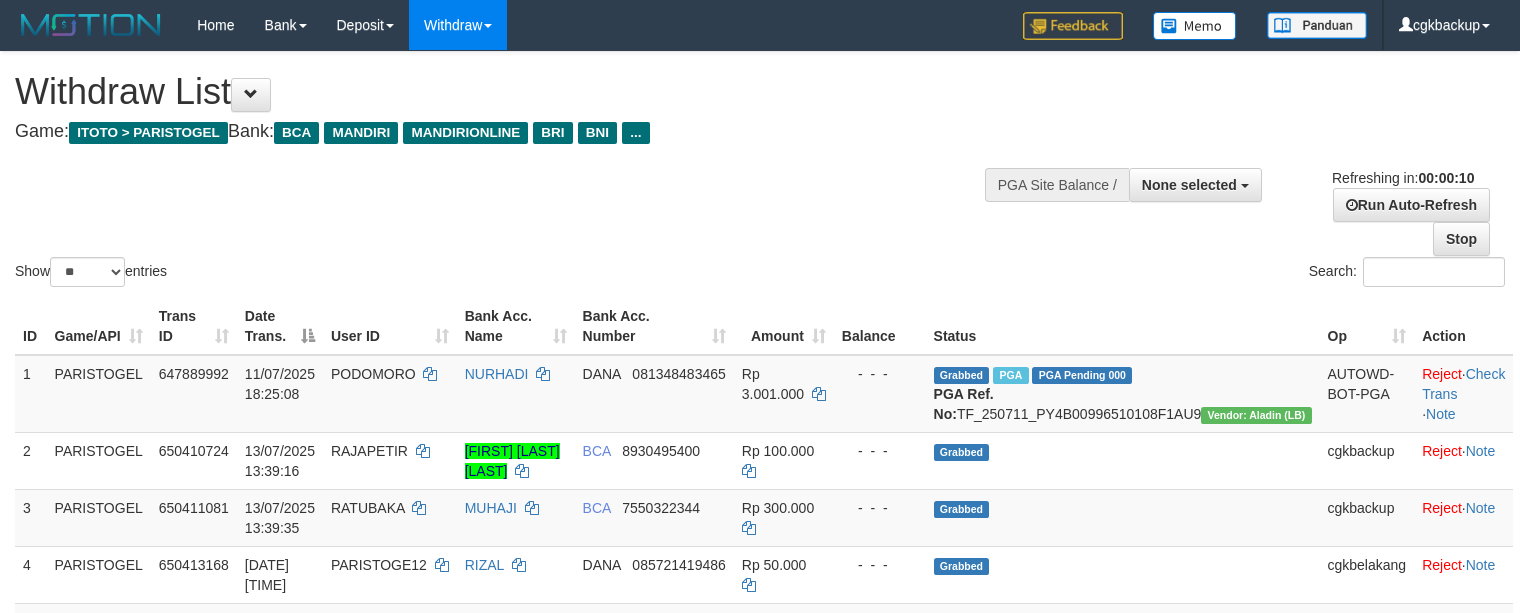 select 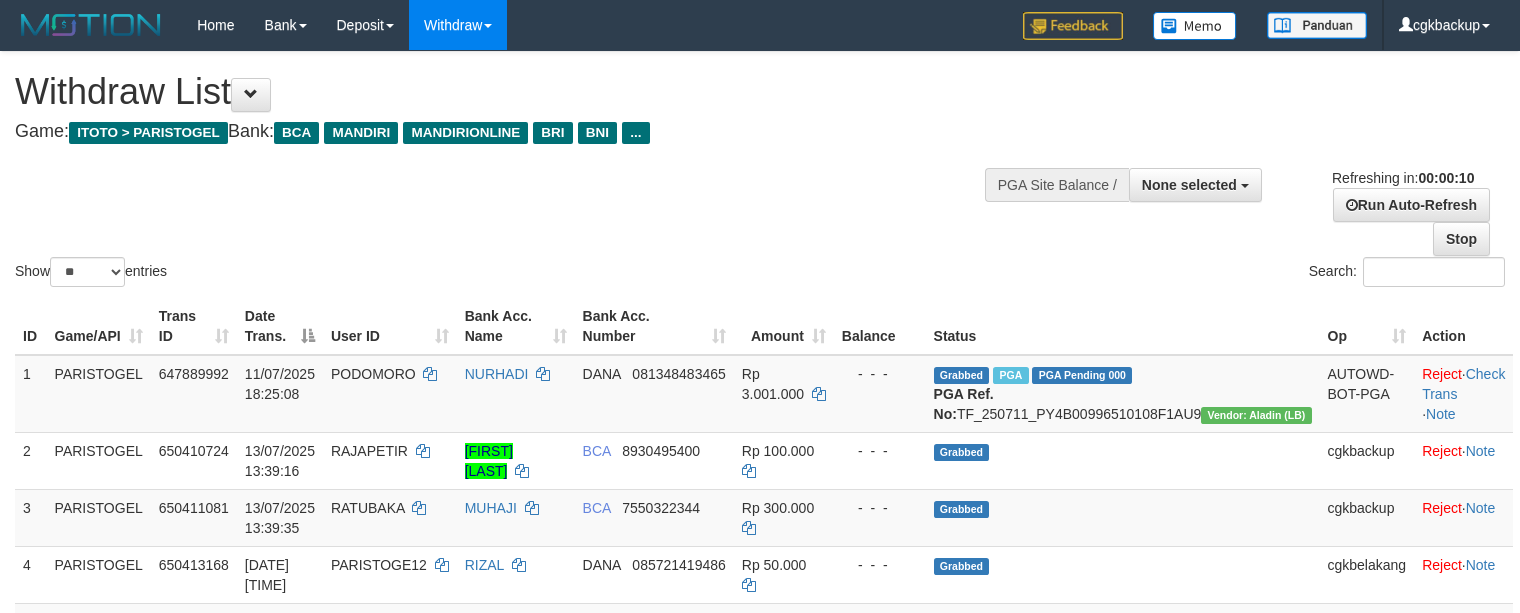 select 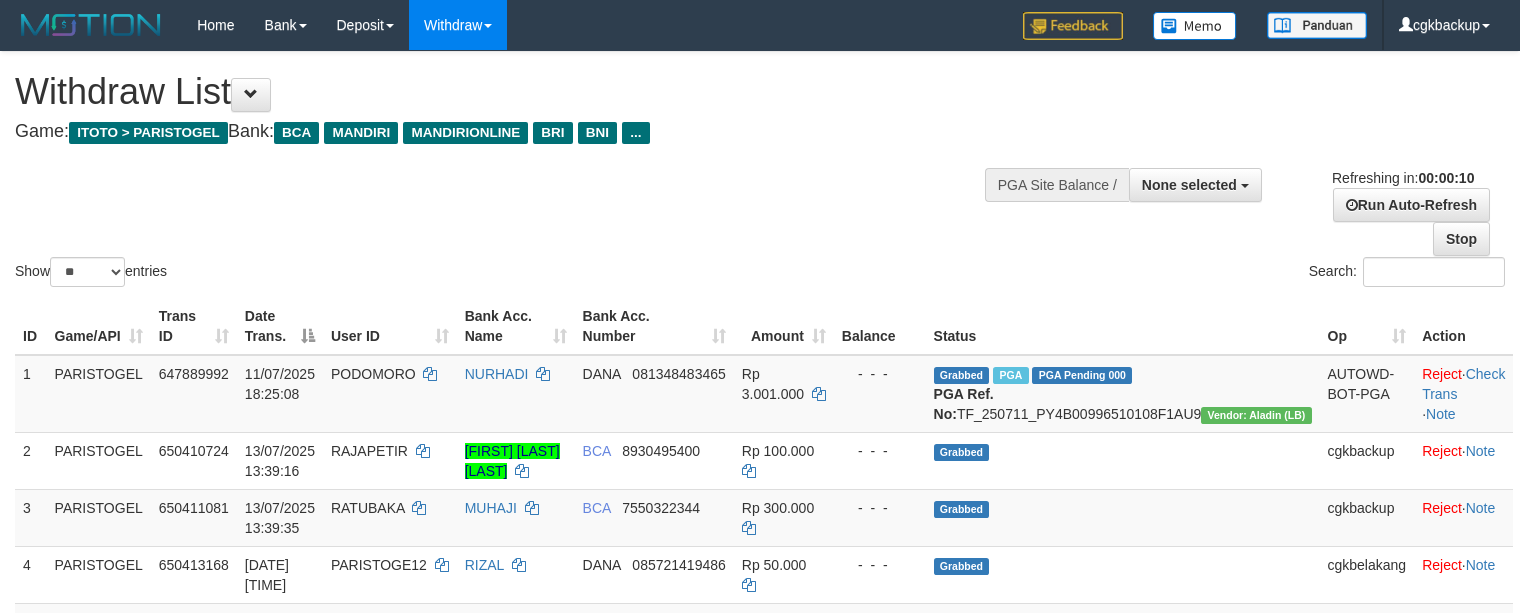 select 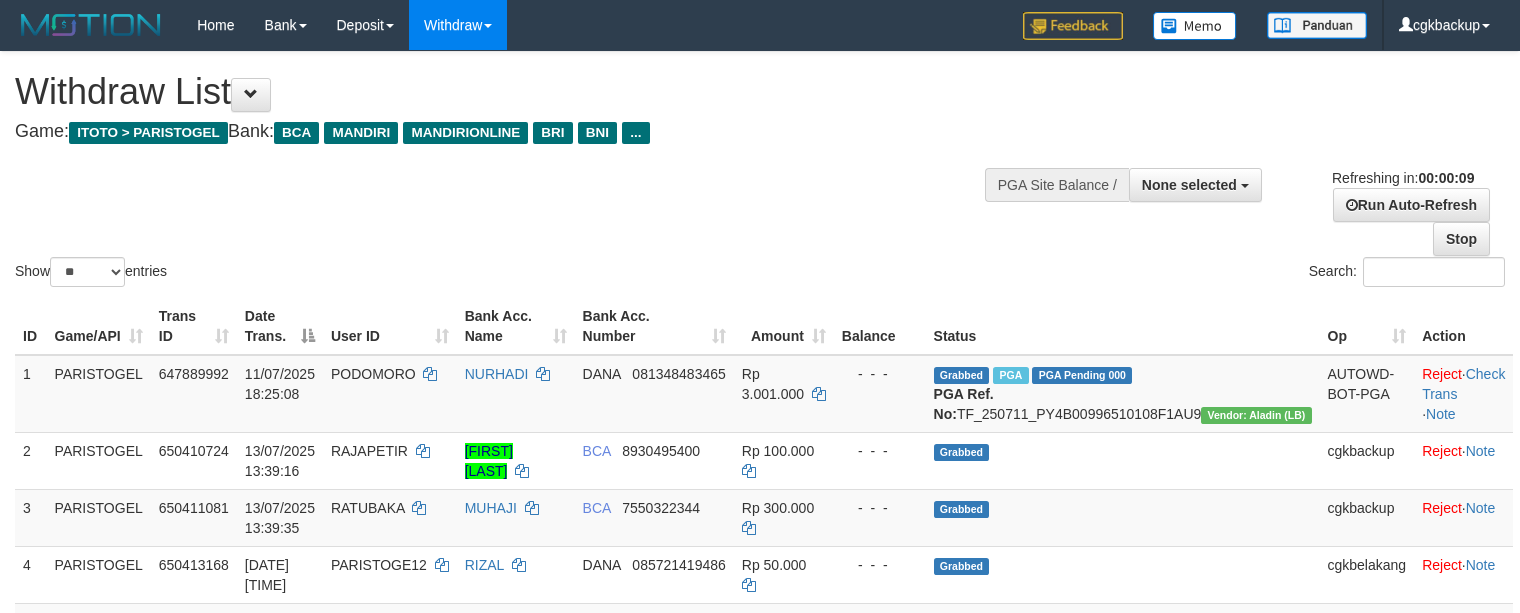 select 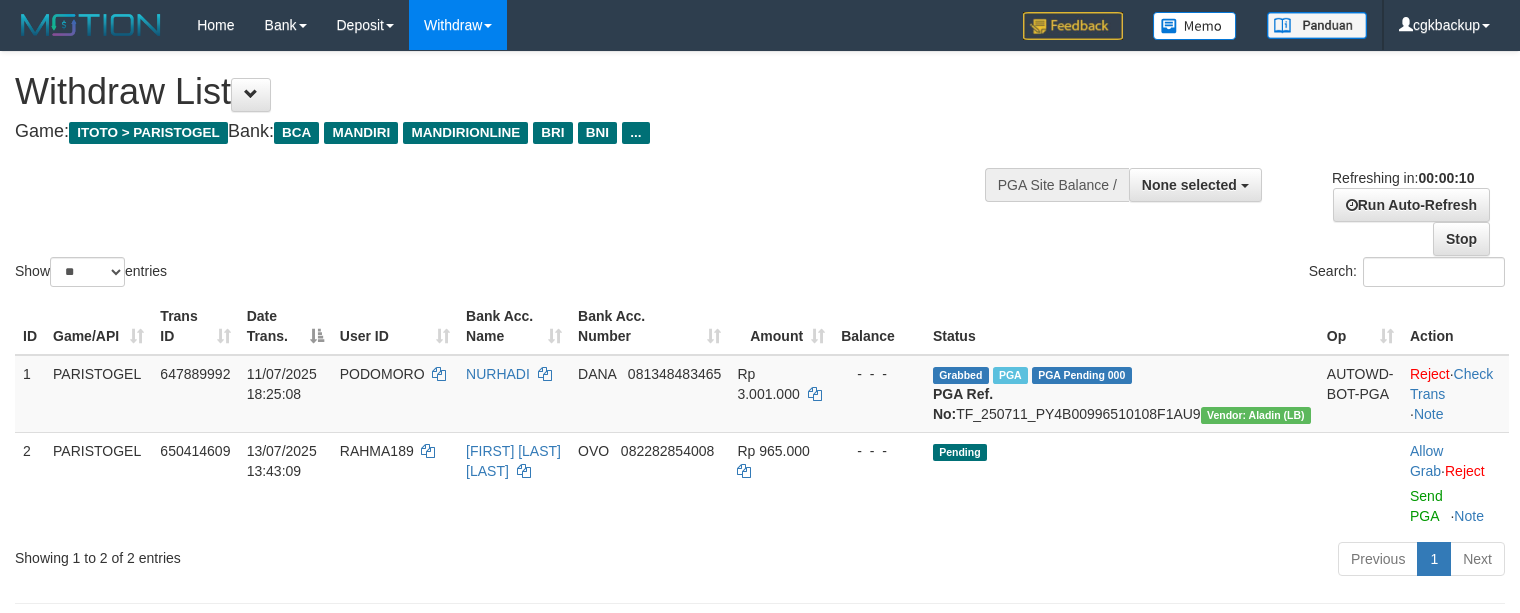 select 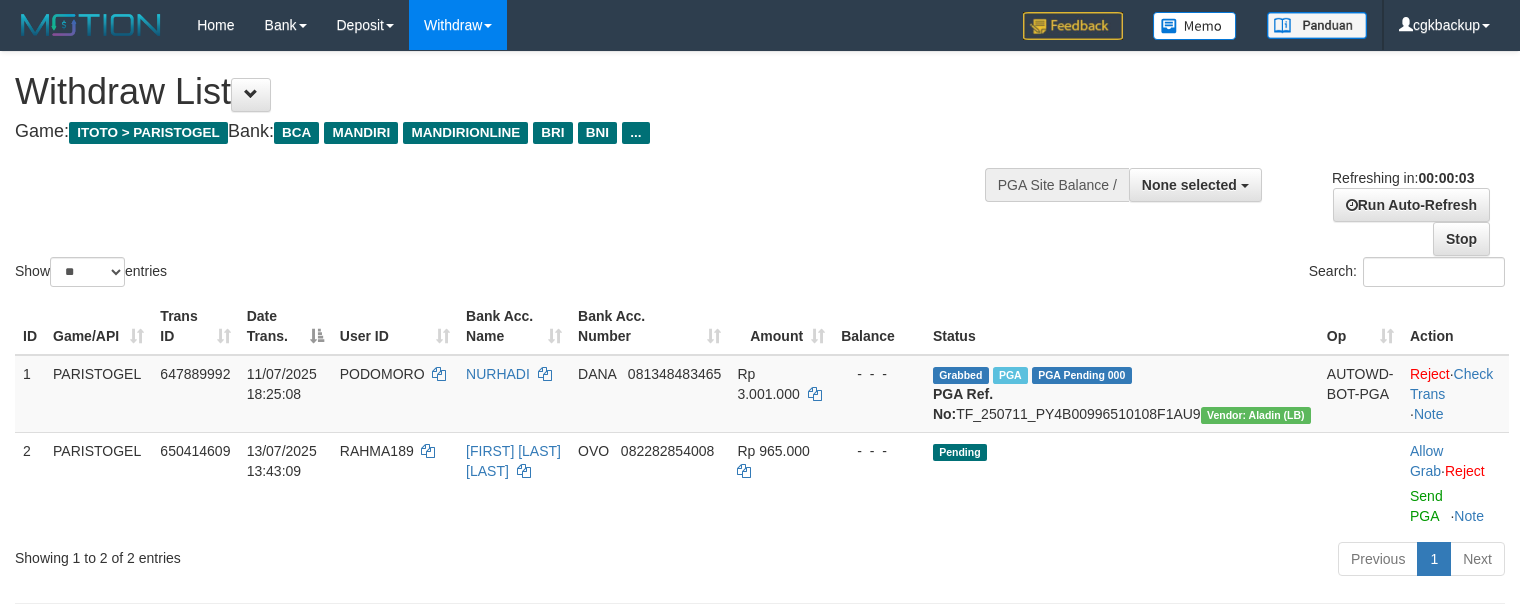 scroll, scrollTop: 0, scrollLeft: 0, axis: both 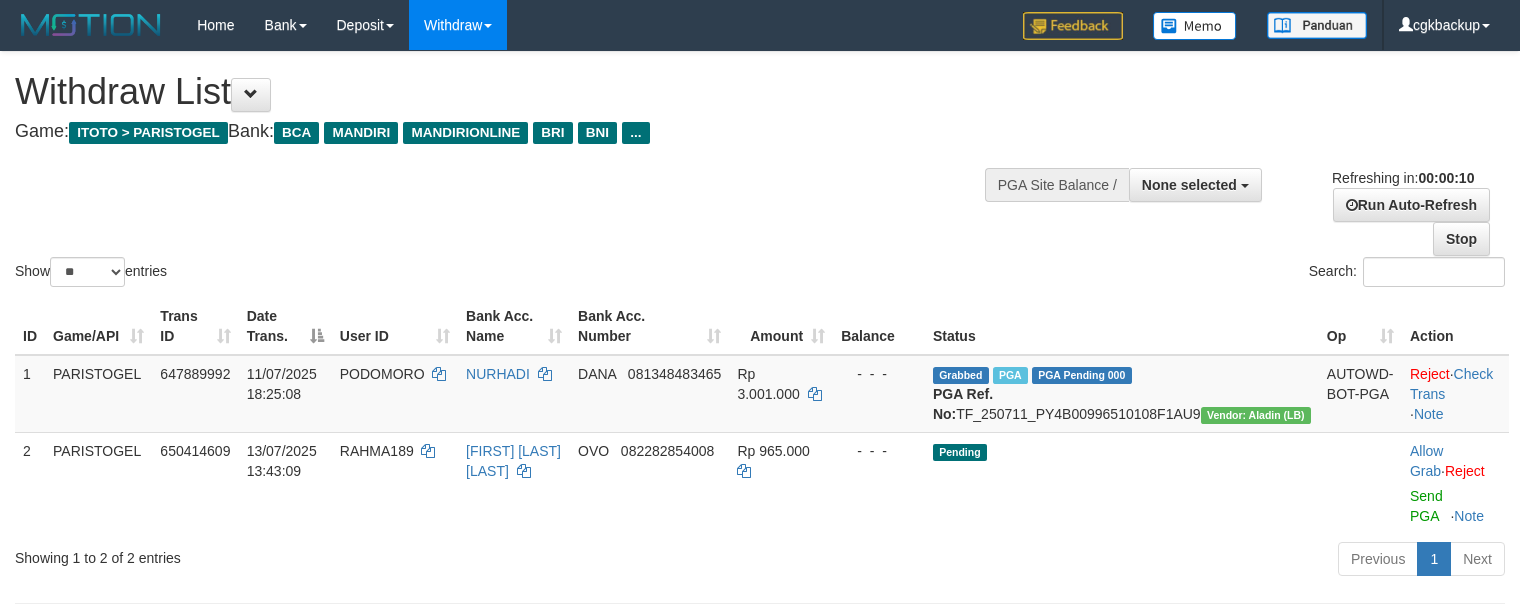 select 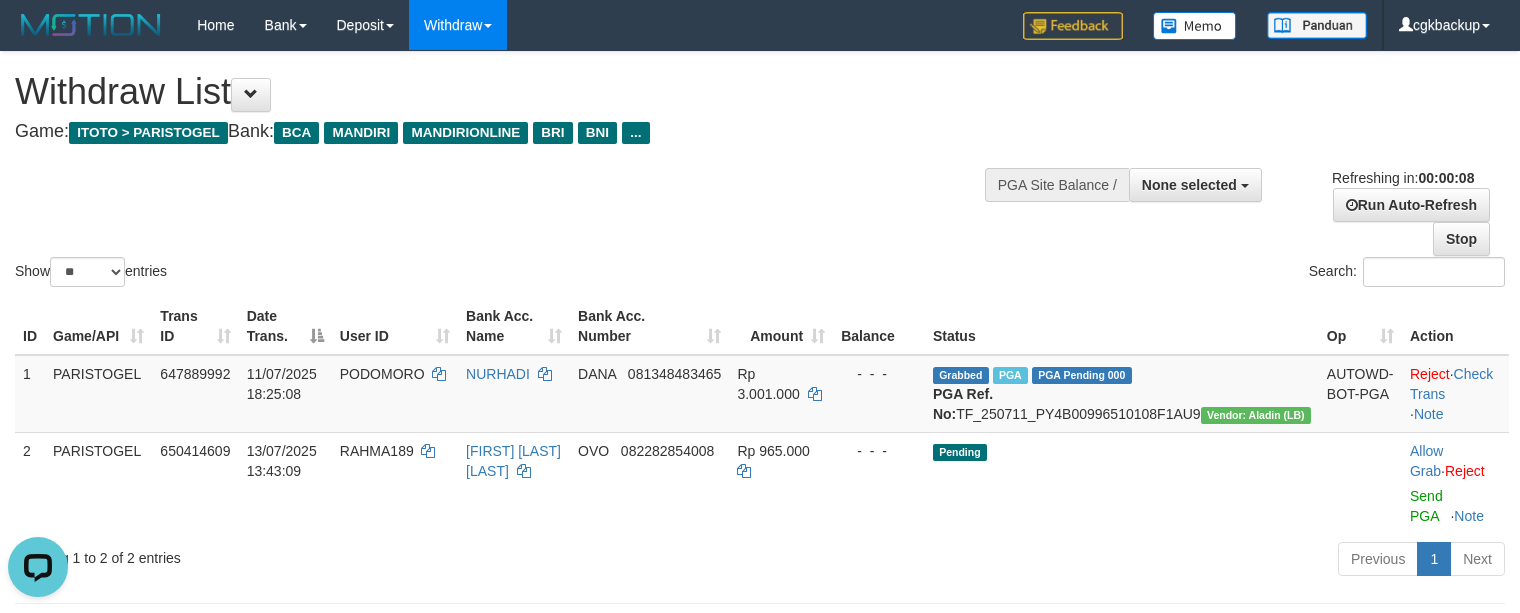 scroll, scrollTop: 0, scrollLeft: 0, axis: both 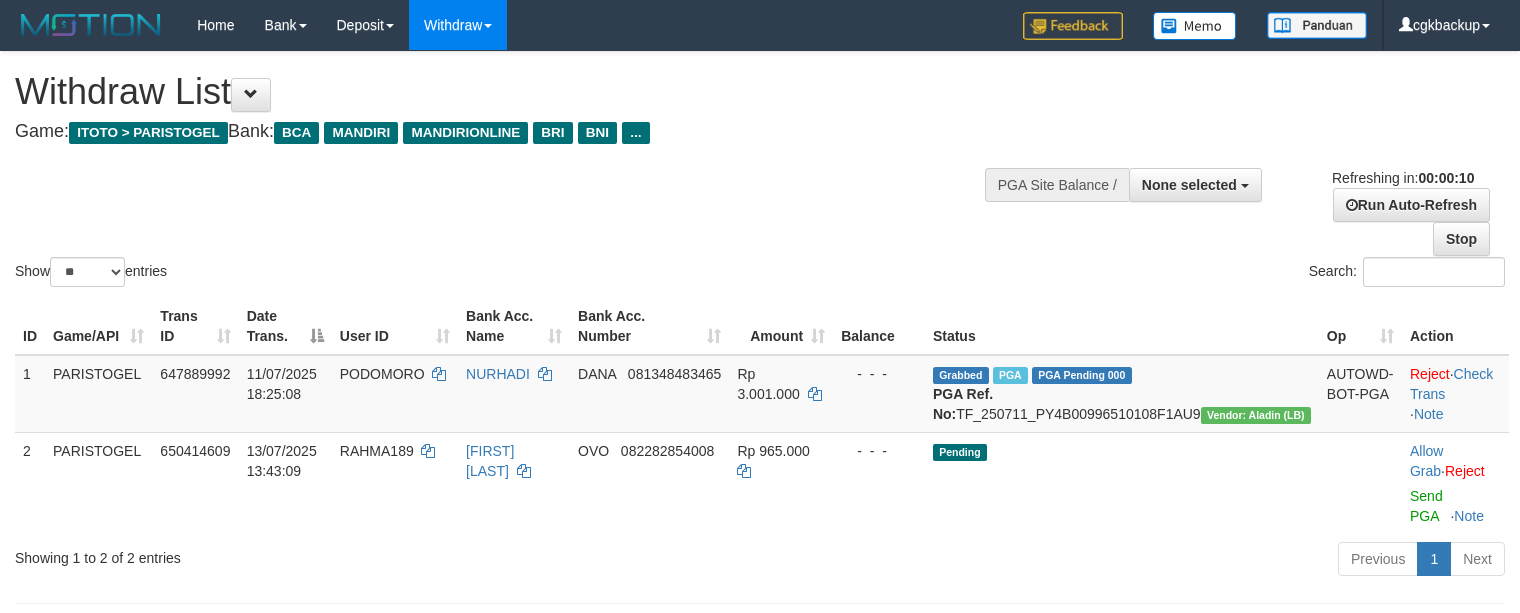 select 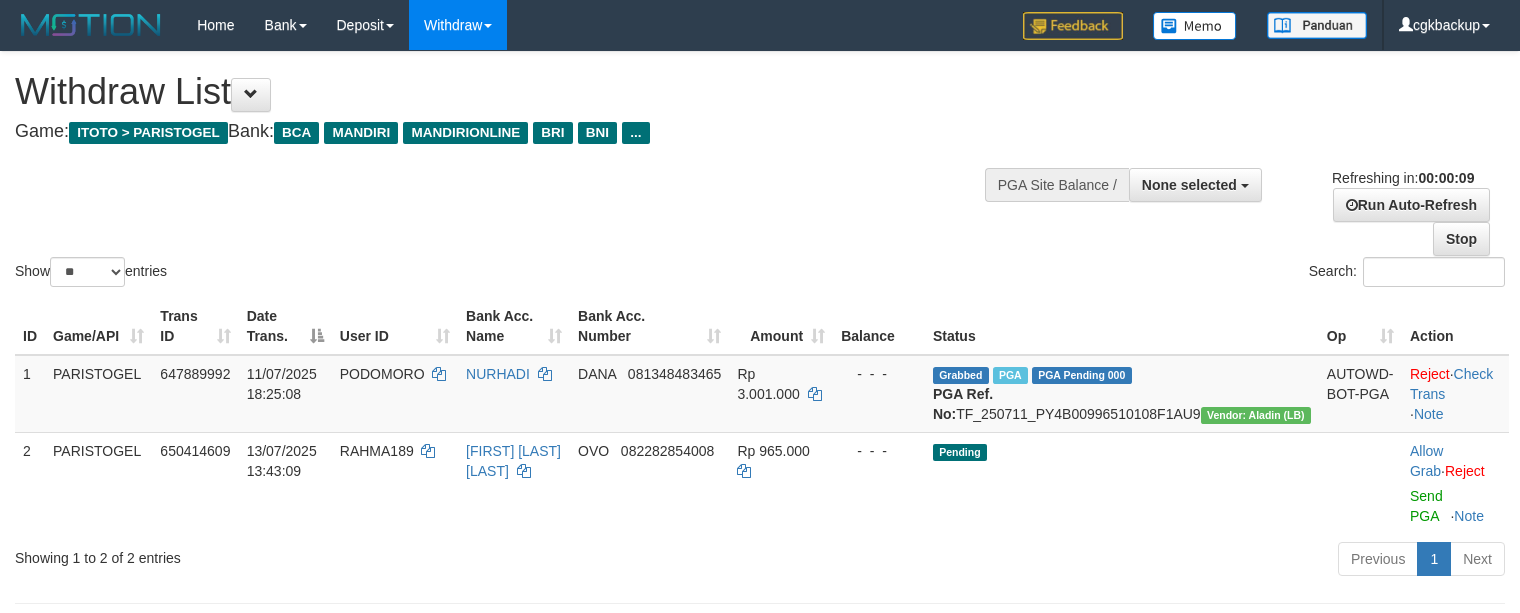 select 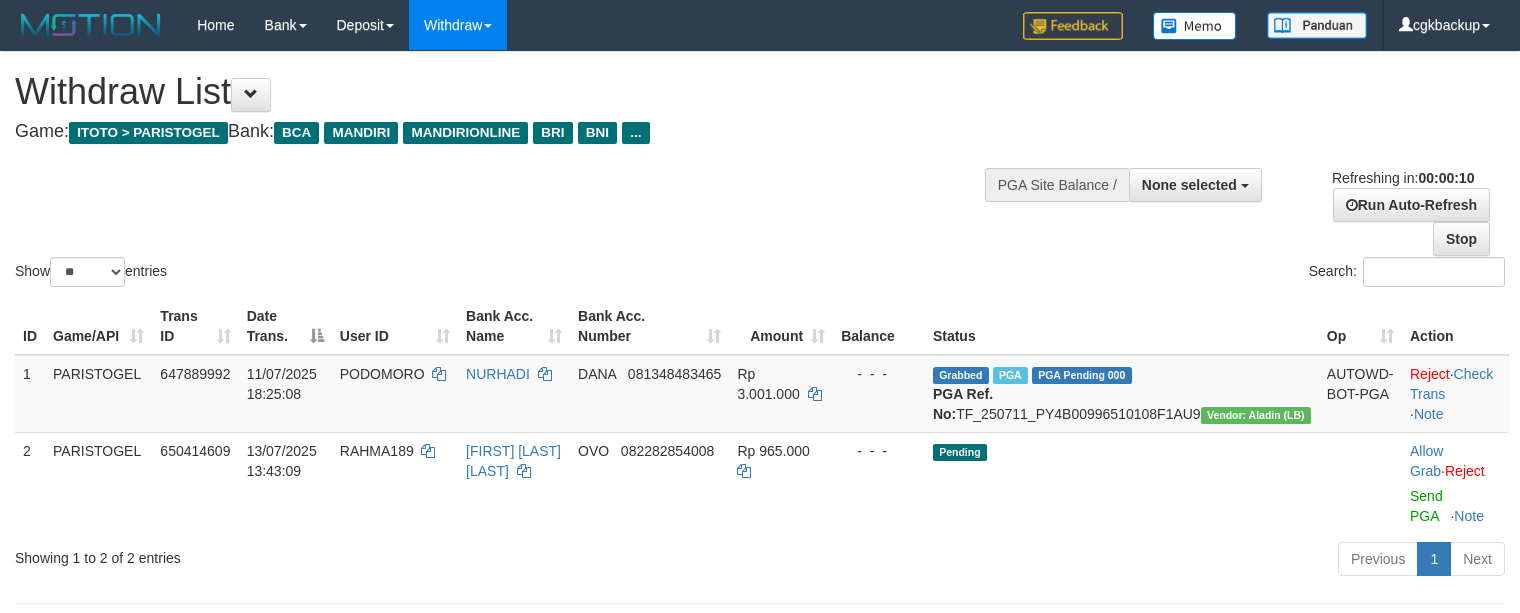 select 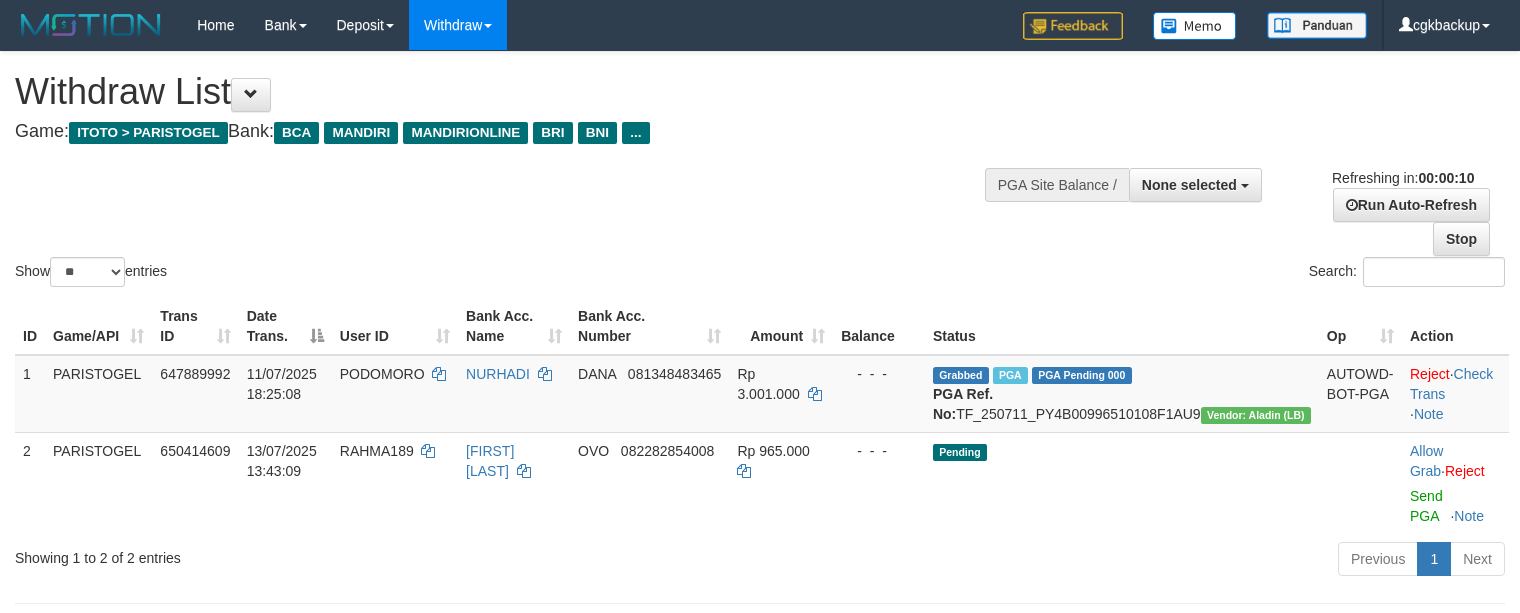 select 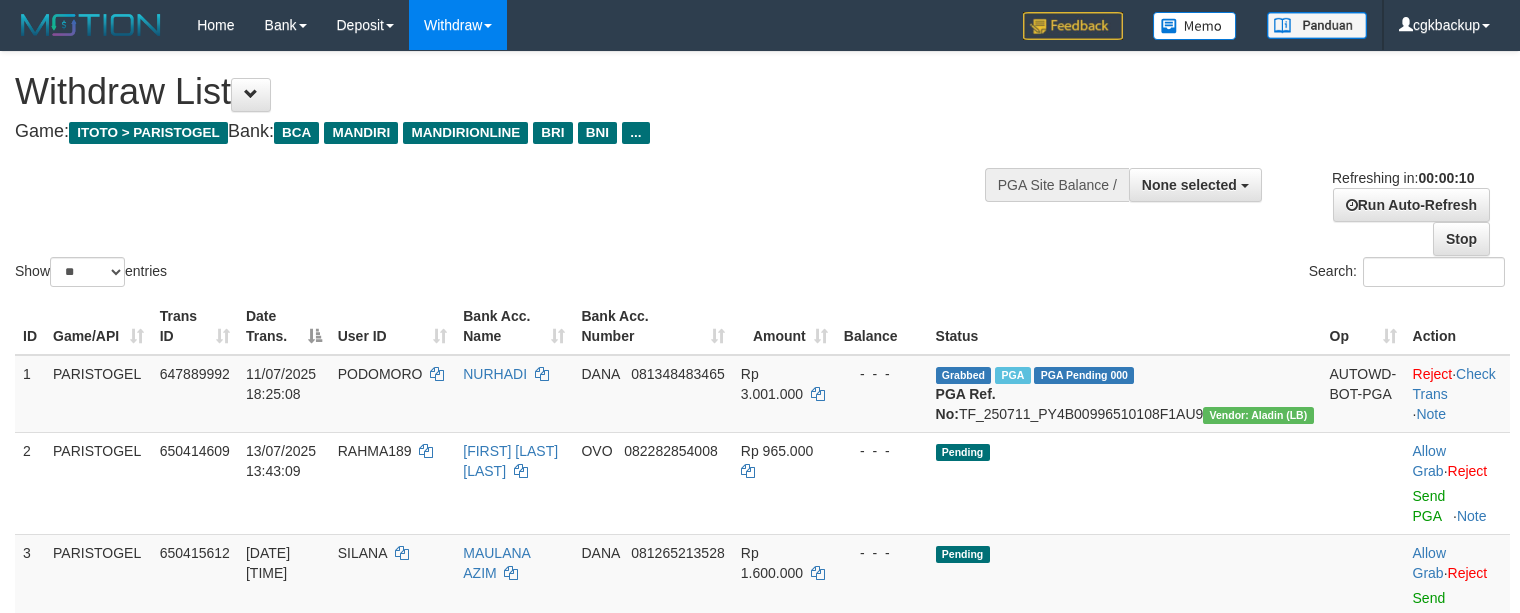 select 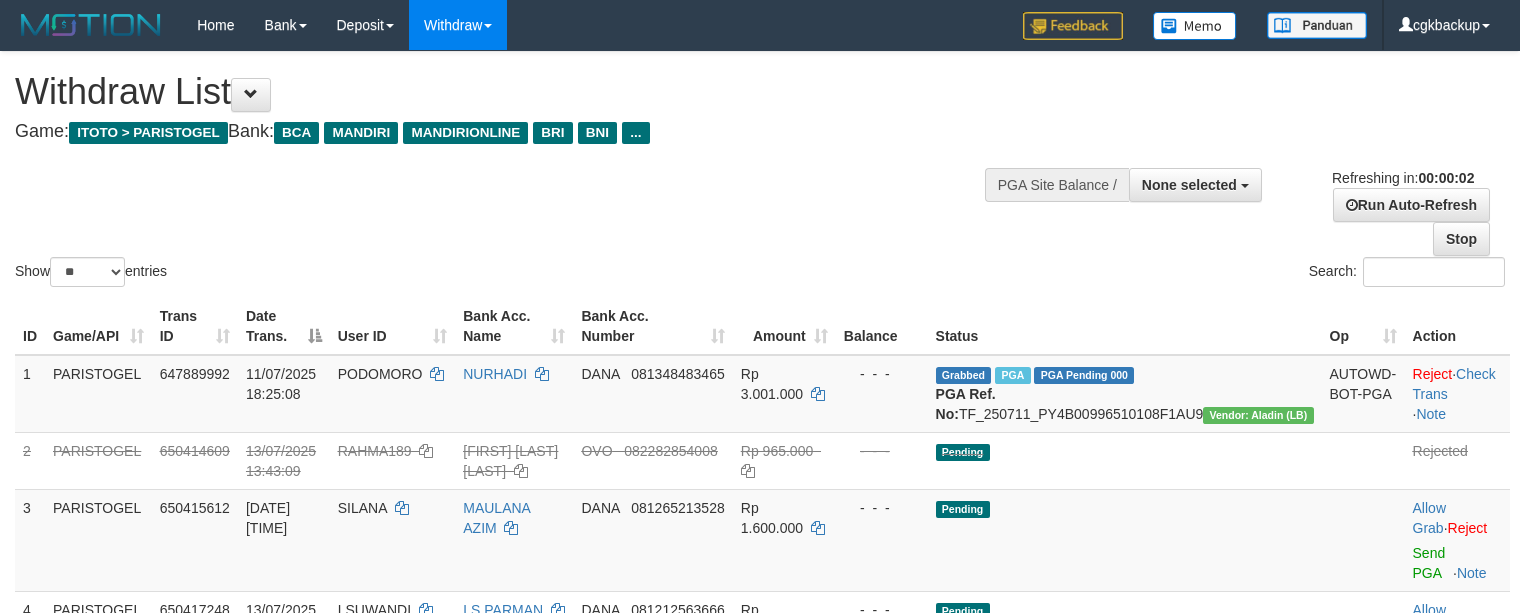 scroll, scrollTop: 0, scrollLeft: 0, axis: both 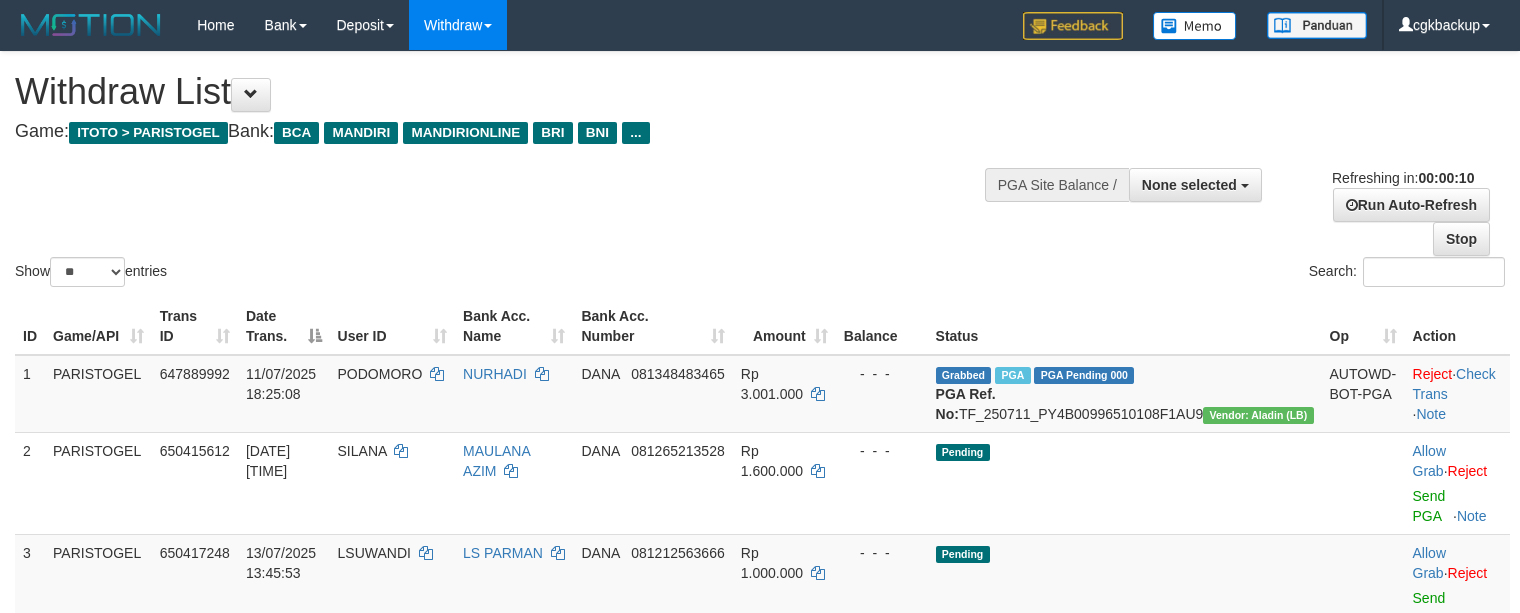 select 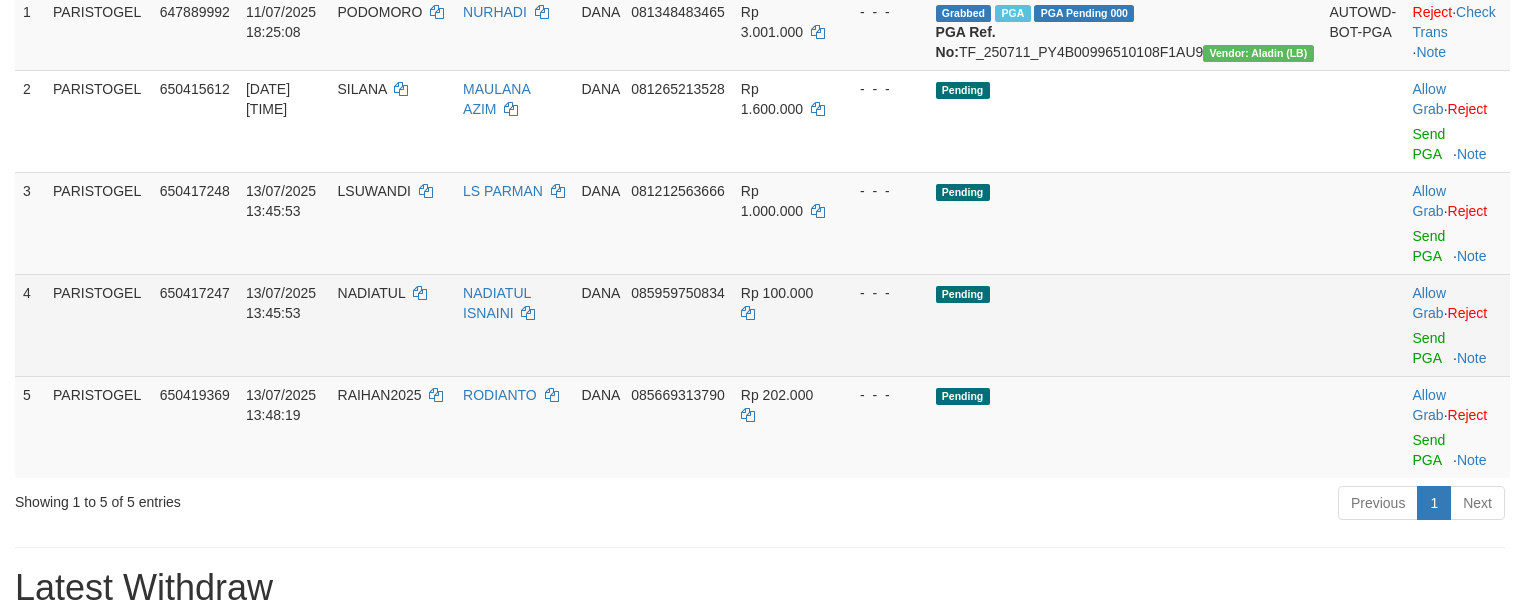 scroll, scrollTop: 400, scrollLeft: 0, axis: vertical 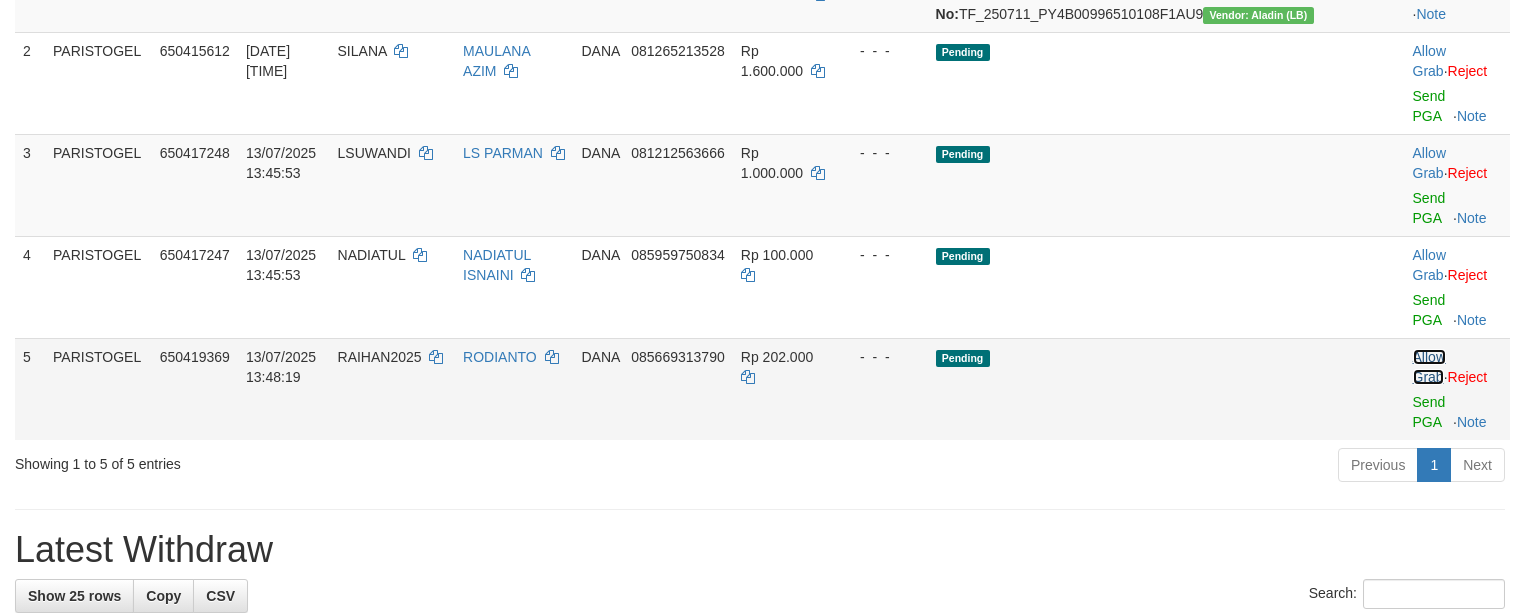 click on "Allow Grab" at bounding box center (1429, 367) 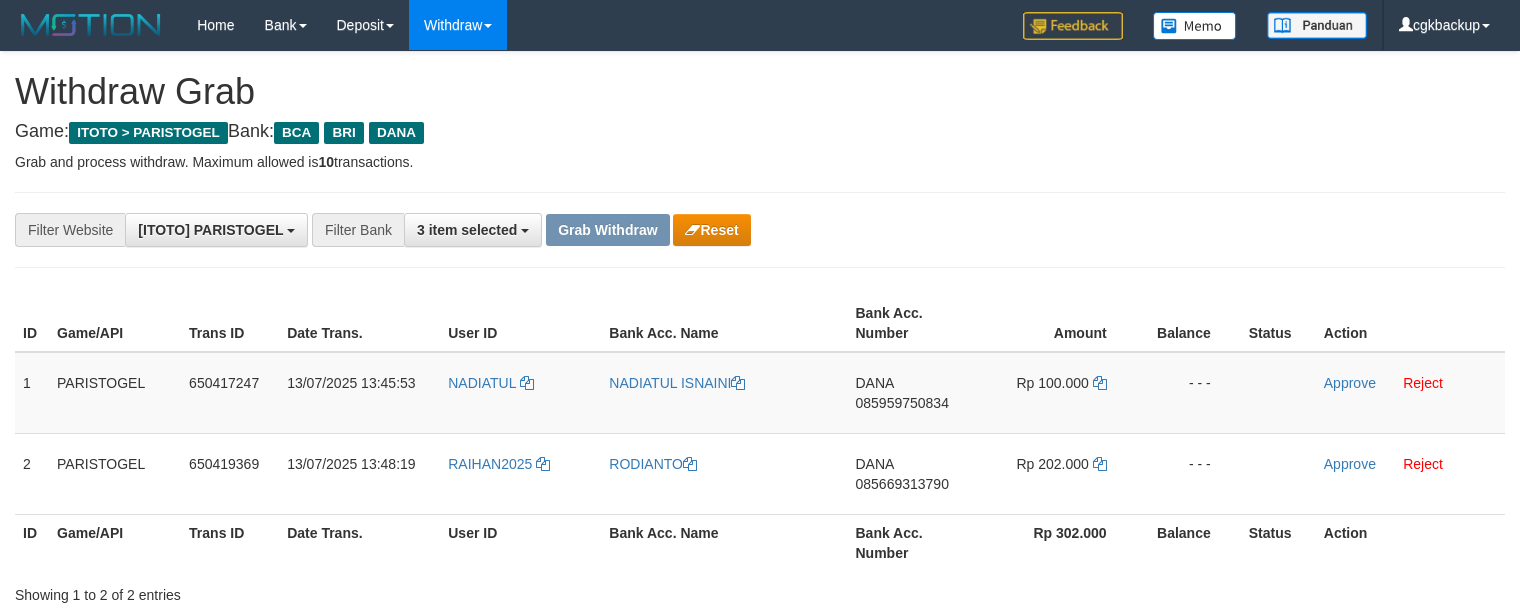 scroll, scrollTop: 0, scrollLeft: 0, axis: both 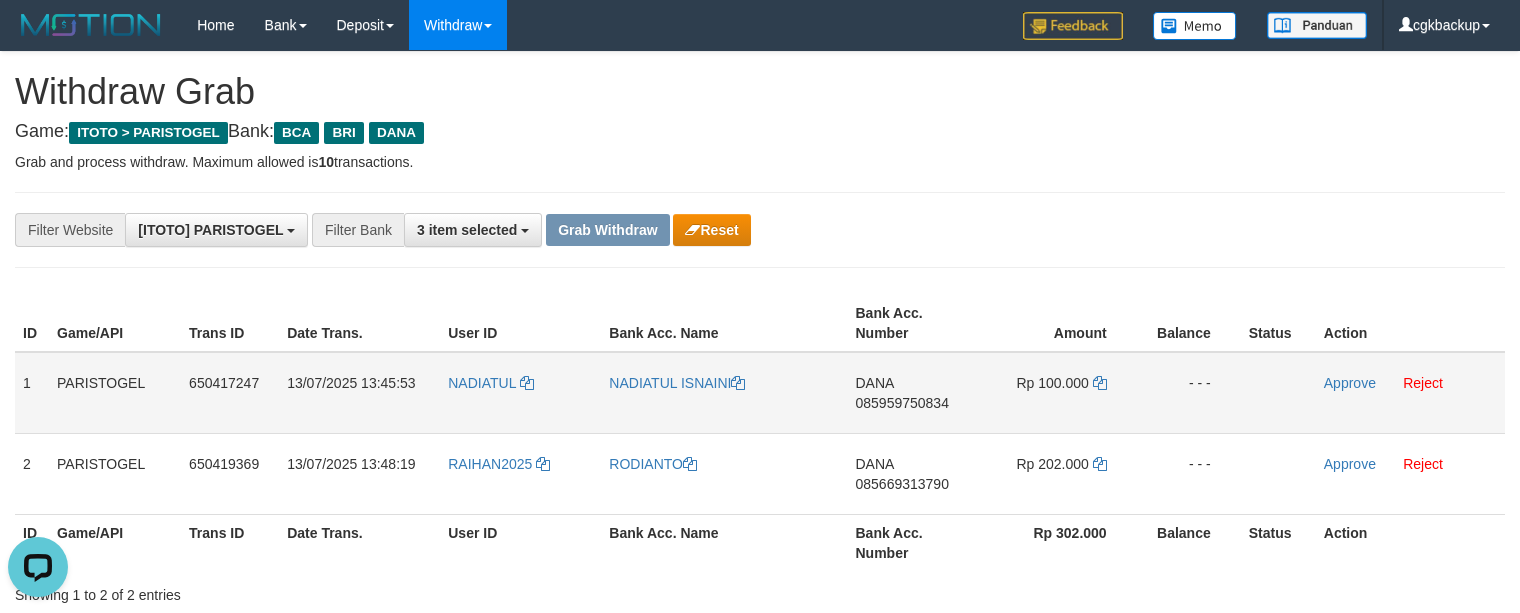 click on "NADIATUL" at bounding box center (520, 393) 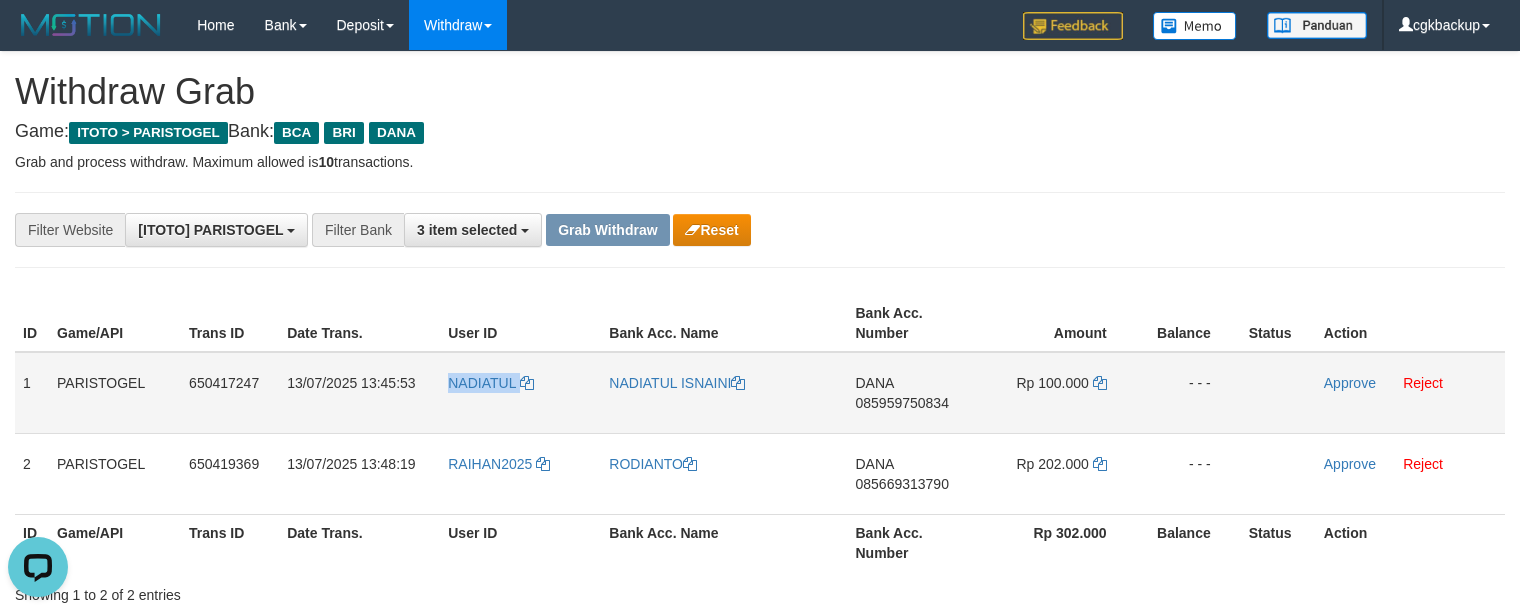 click on "NADIATUL" at bounding box center [520, 393] 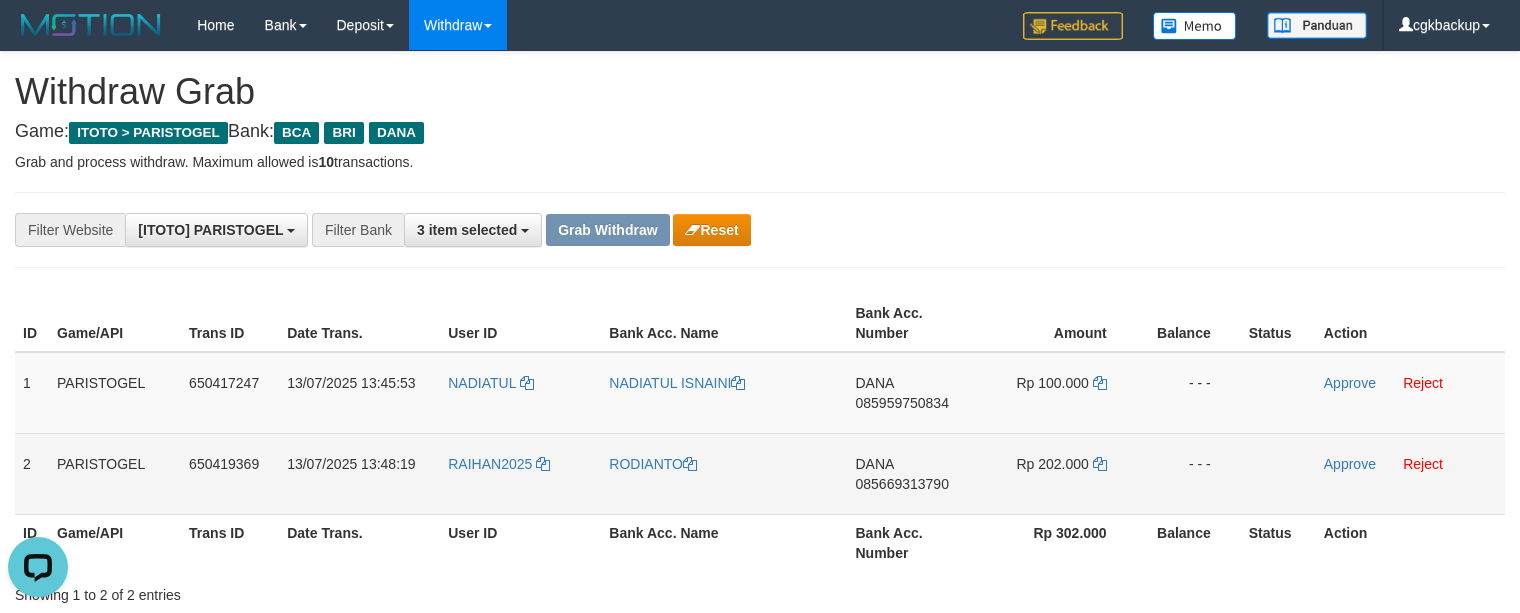 click on "RAIHAN2025" at bounding box center (520, 473) 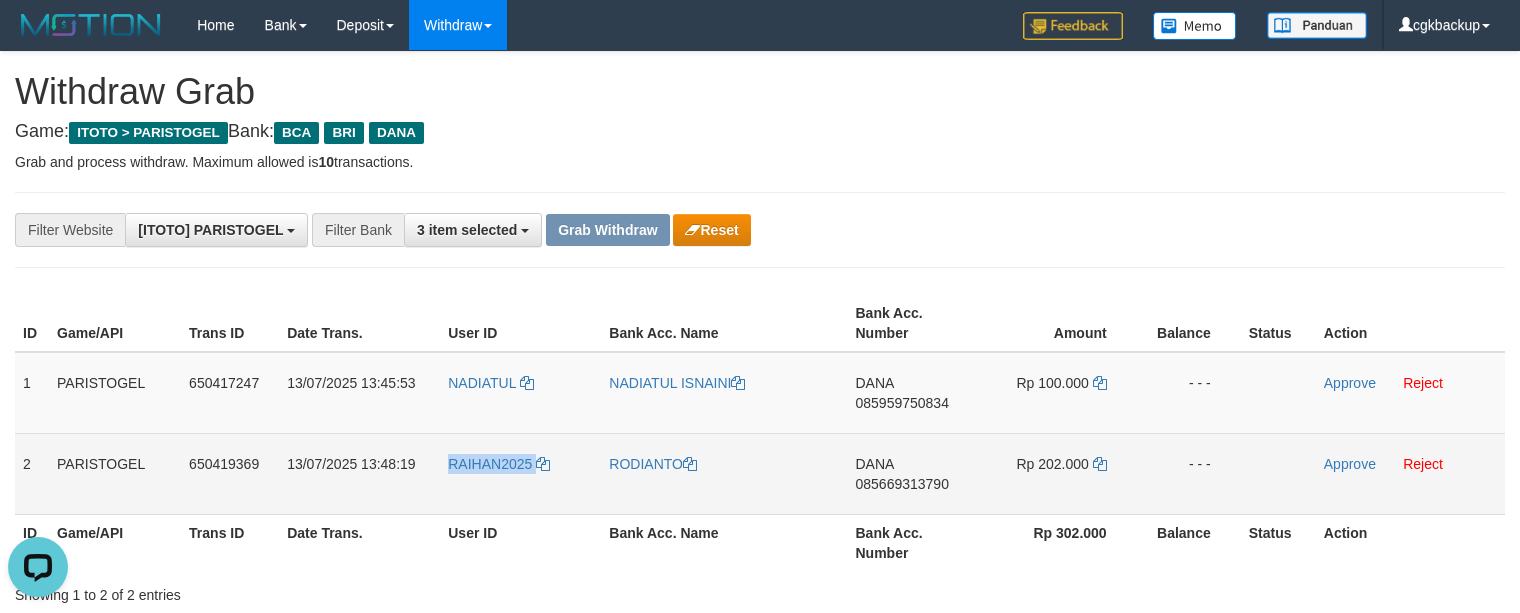 click on "RAIHAN2025" at bounding box center (520, 473) 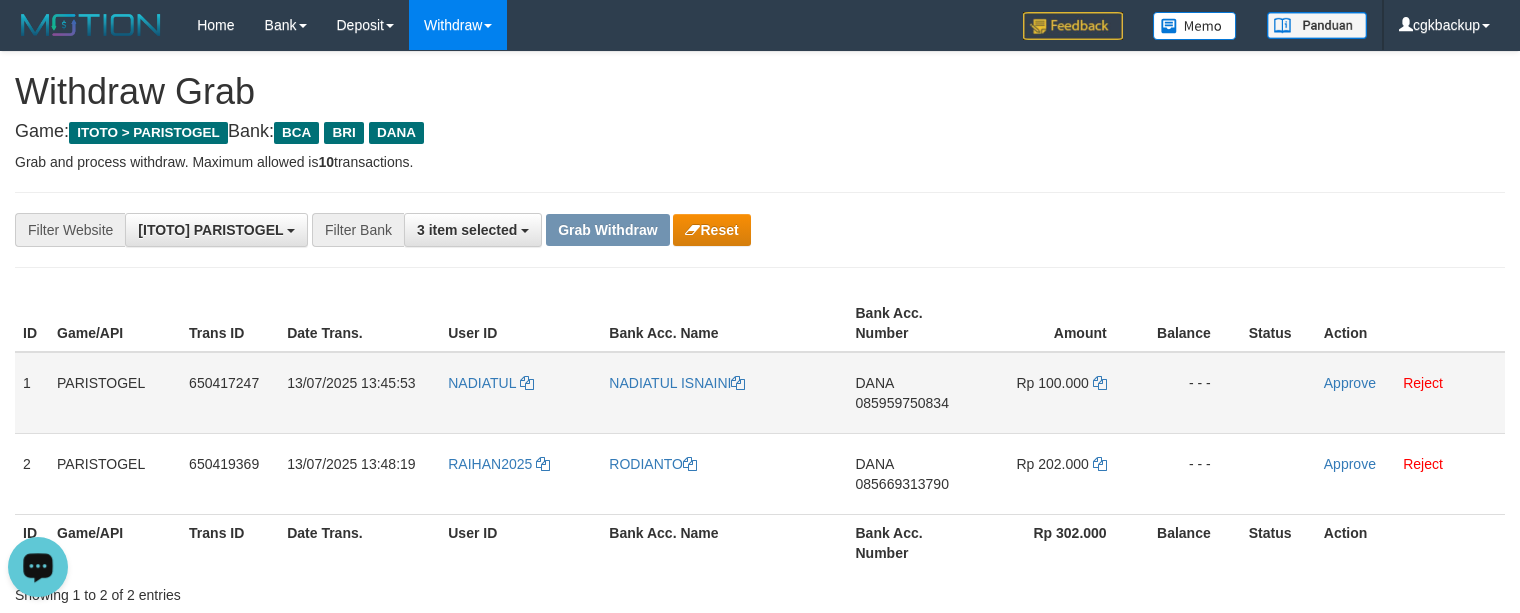 click on "NADIATUL ISNAINI" at bounding box center (724, 393) 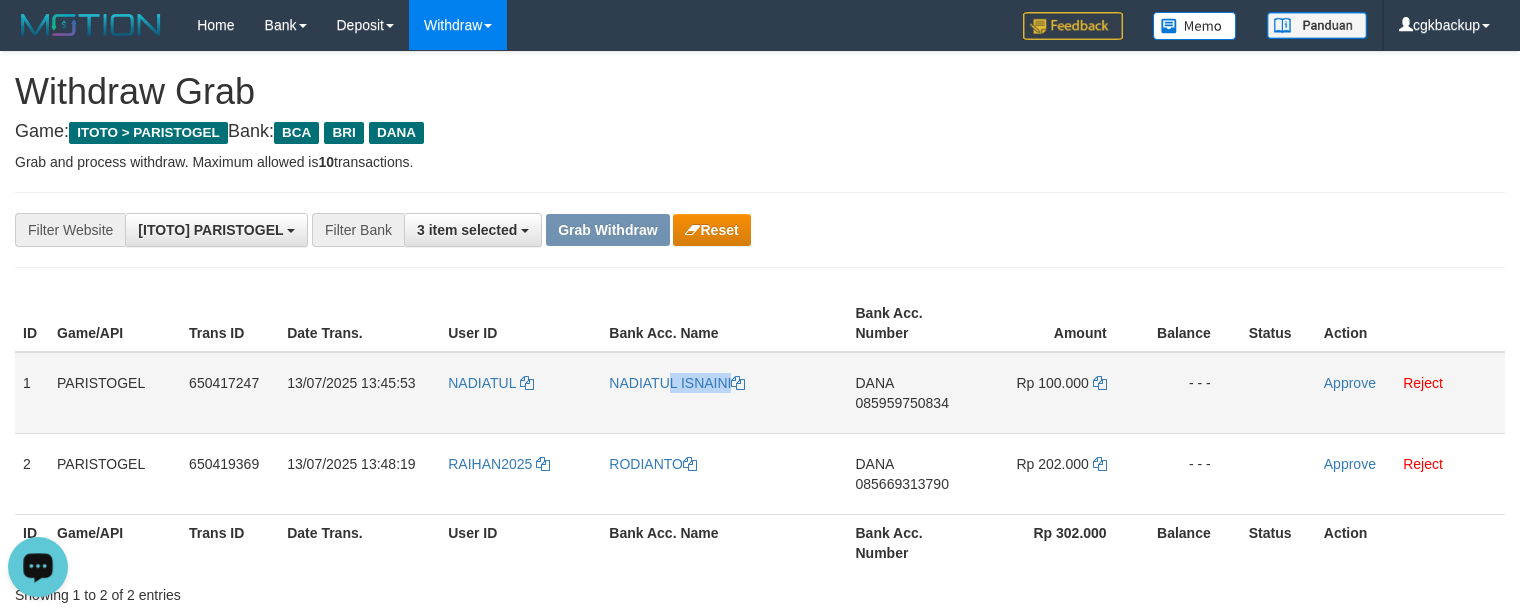 click on "NADIATUL ISNAINI" at bounding box center (724, 393) 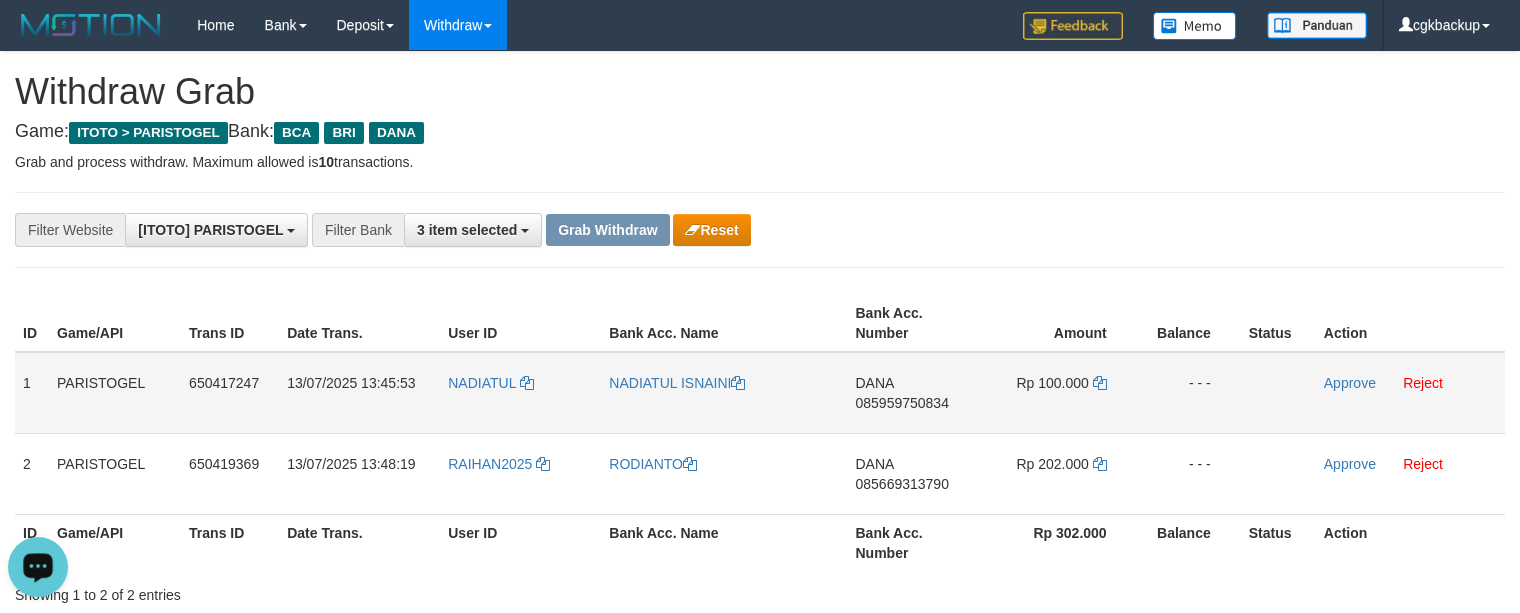 click on "NADIATUL" at bounding box center [520, 393] 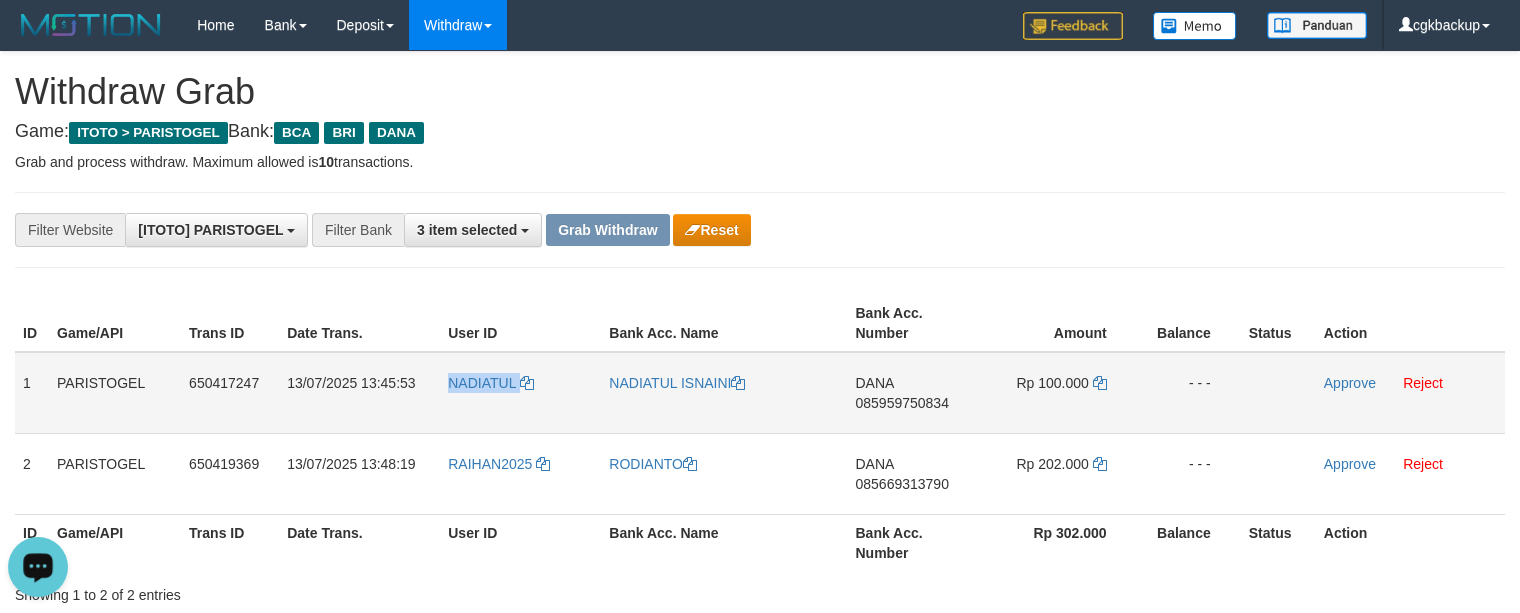 click on "NADIATUL" at bounding box center (520, 393) 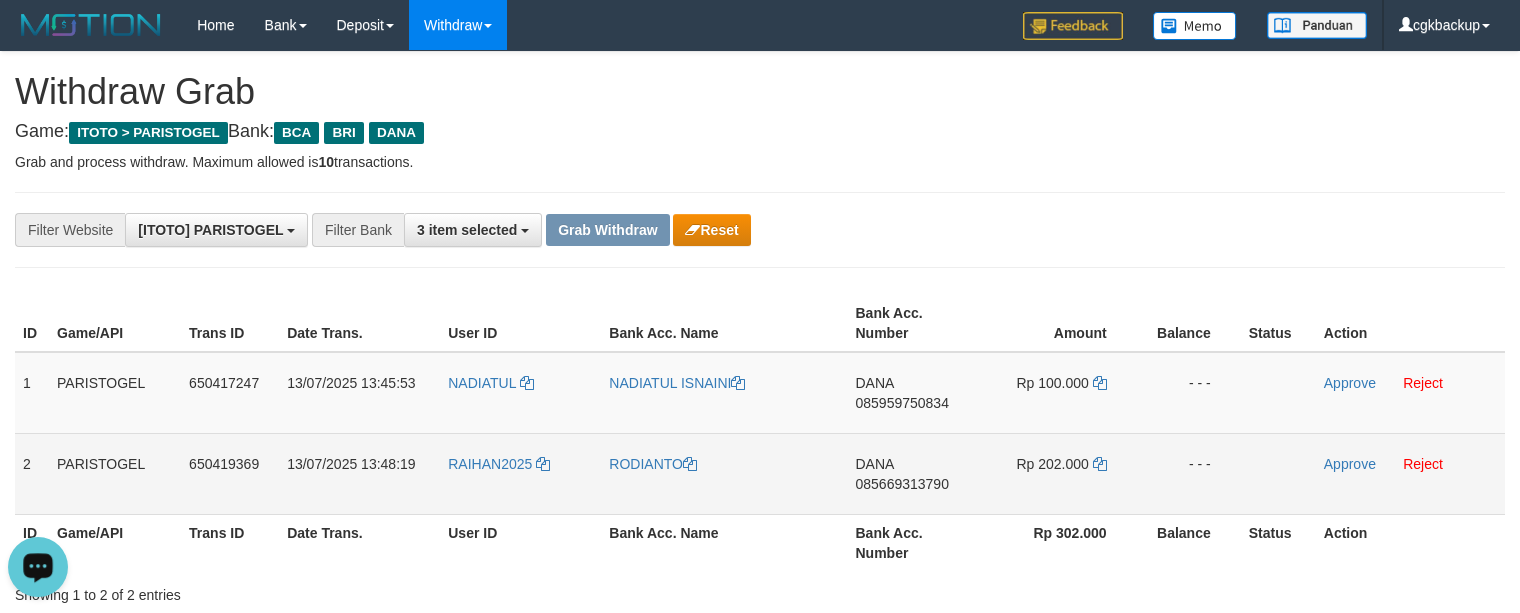 click on "RODIANTO" at bounding box center (724, 473) 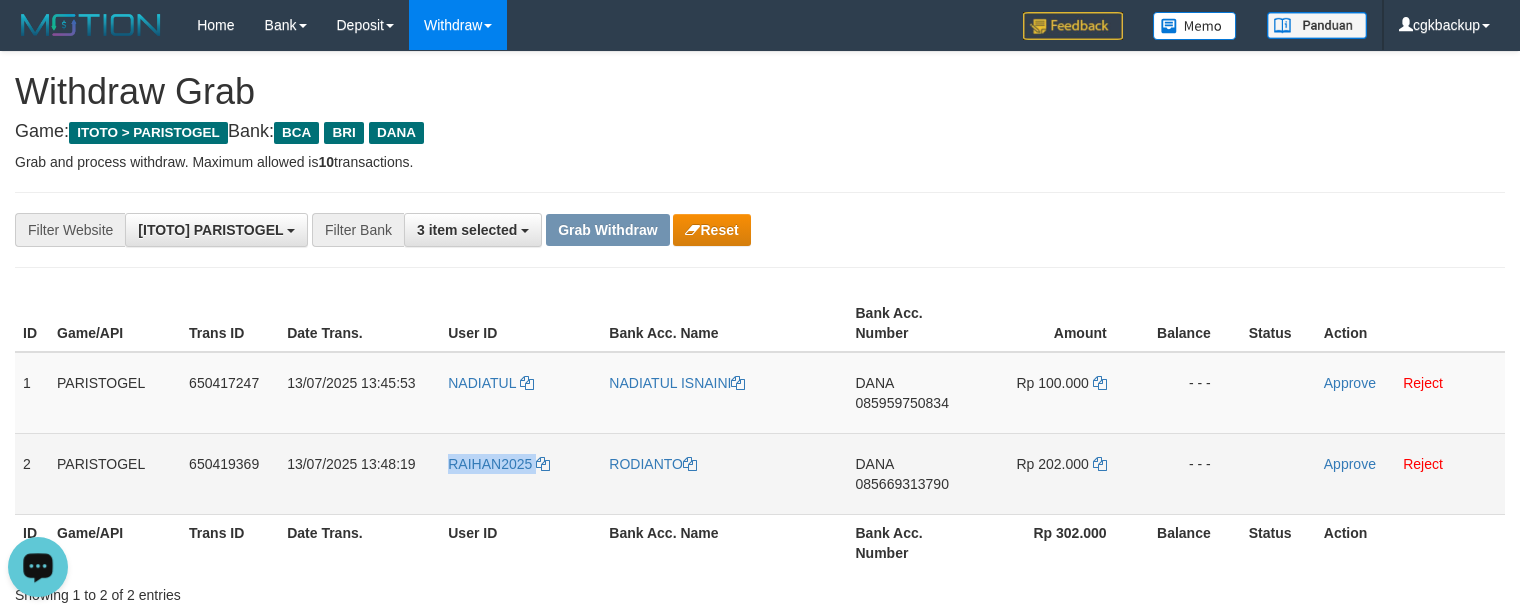 click on "RAIHAN2025" at bounding box center (520, 473) 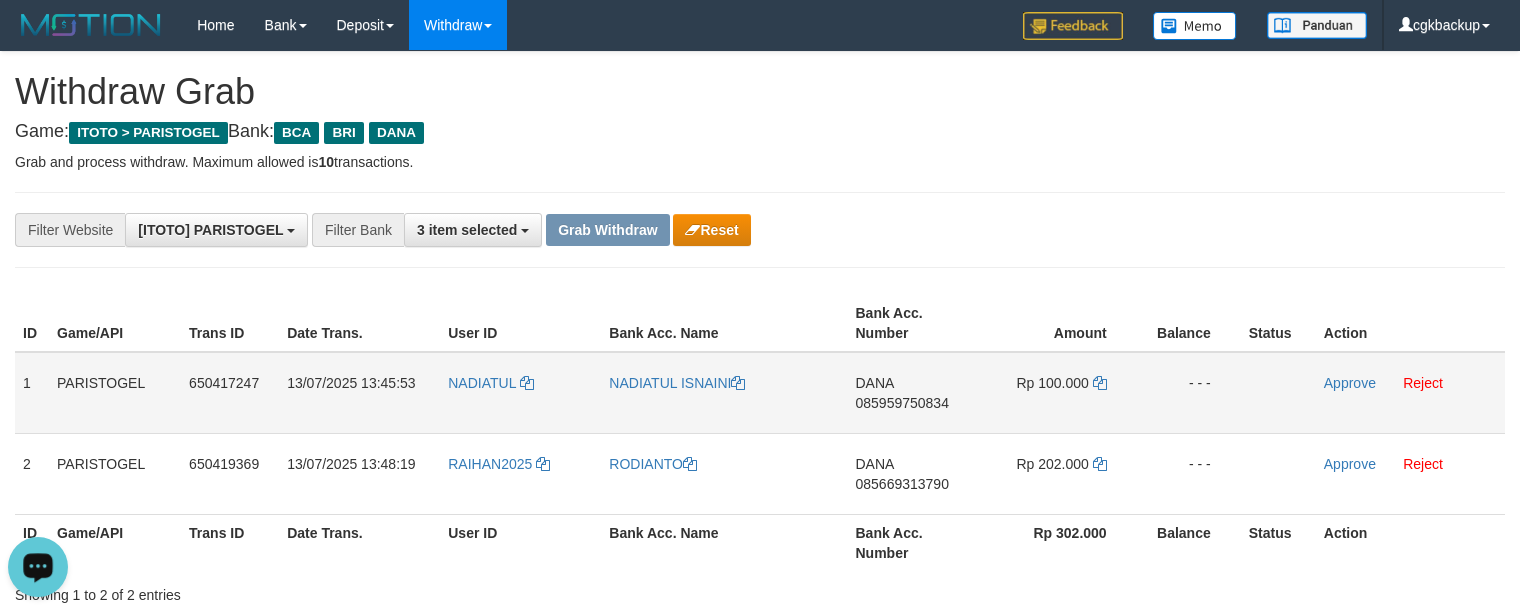 click on "DANA
085959750834" at bounding box center [914, 393] 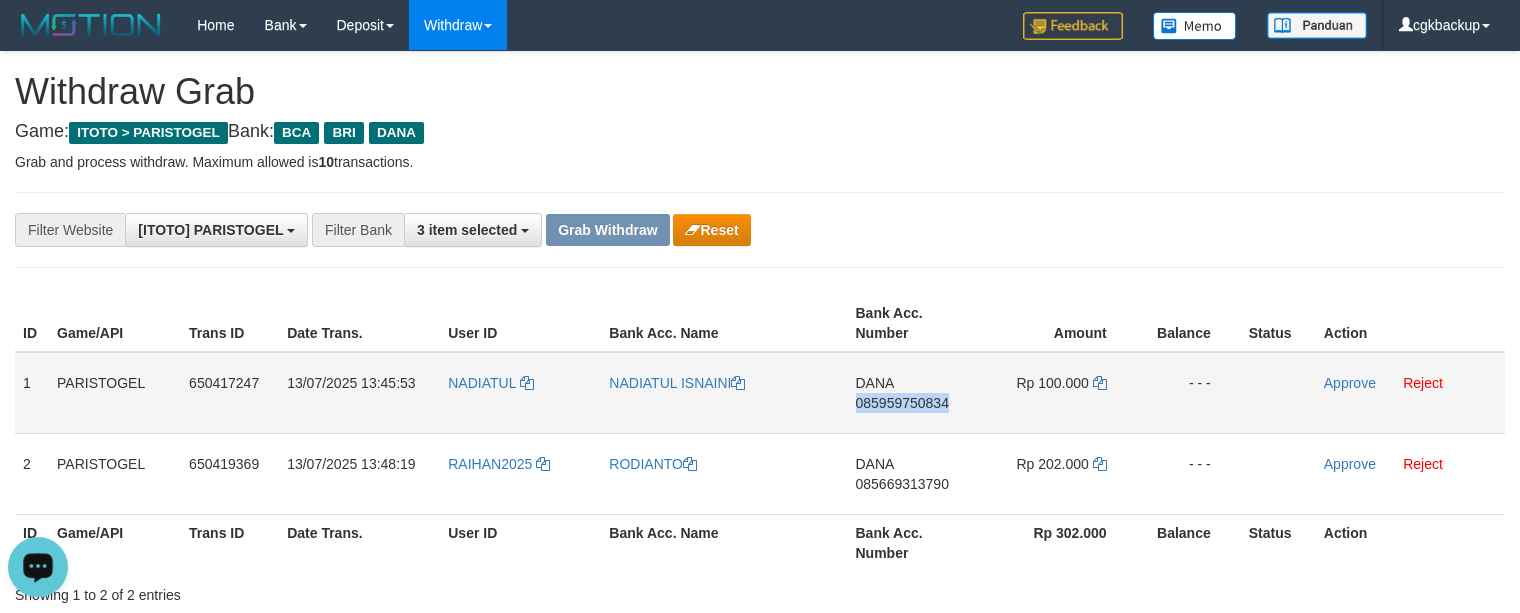 click on "DANA
085959750834" at bounding box center (914, 393) 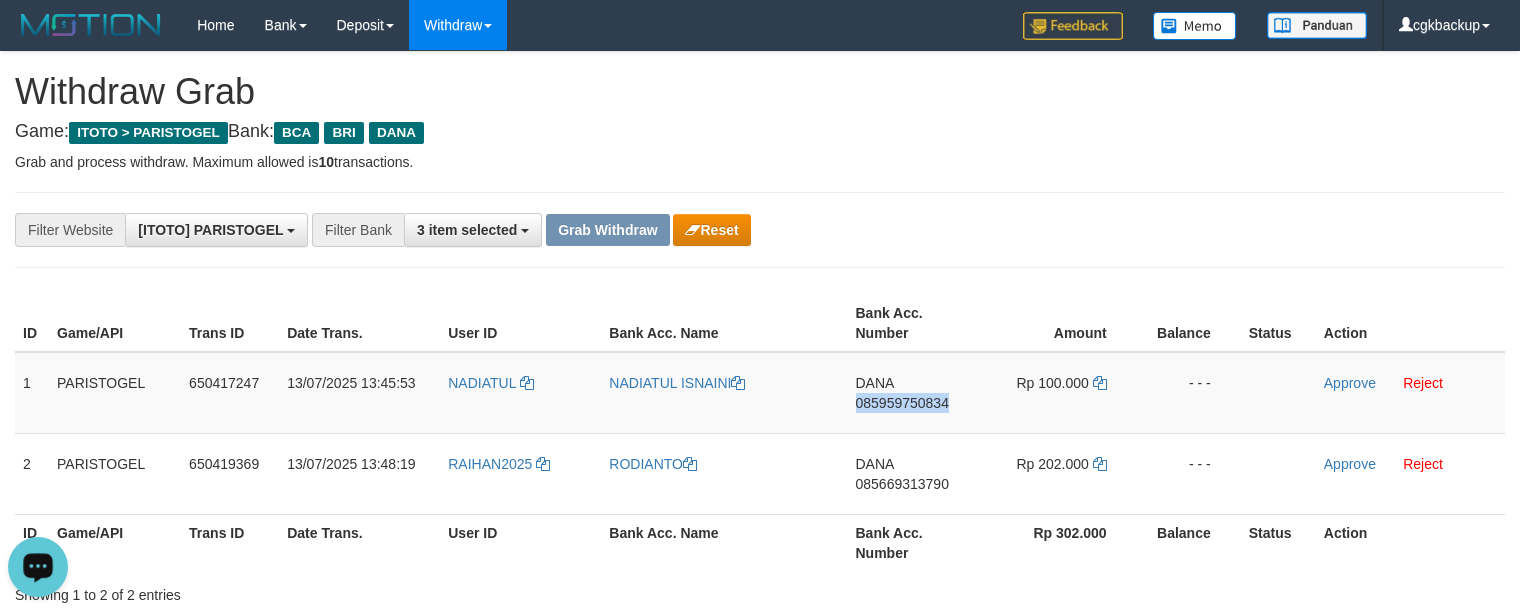 copy on "085959750834" 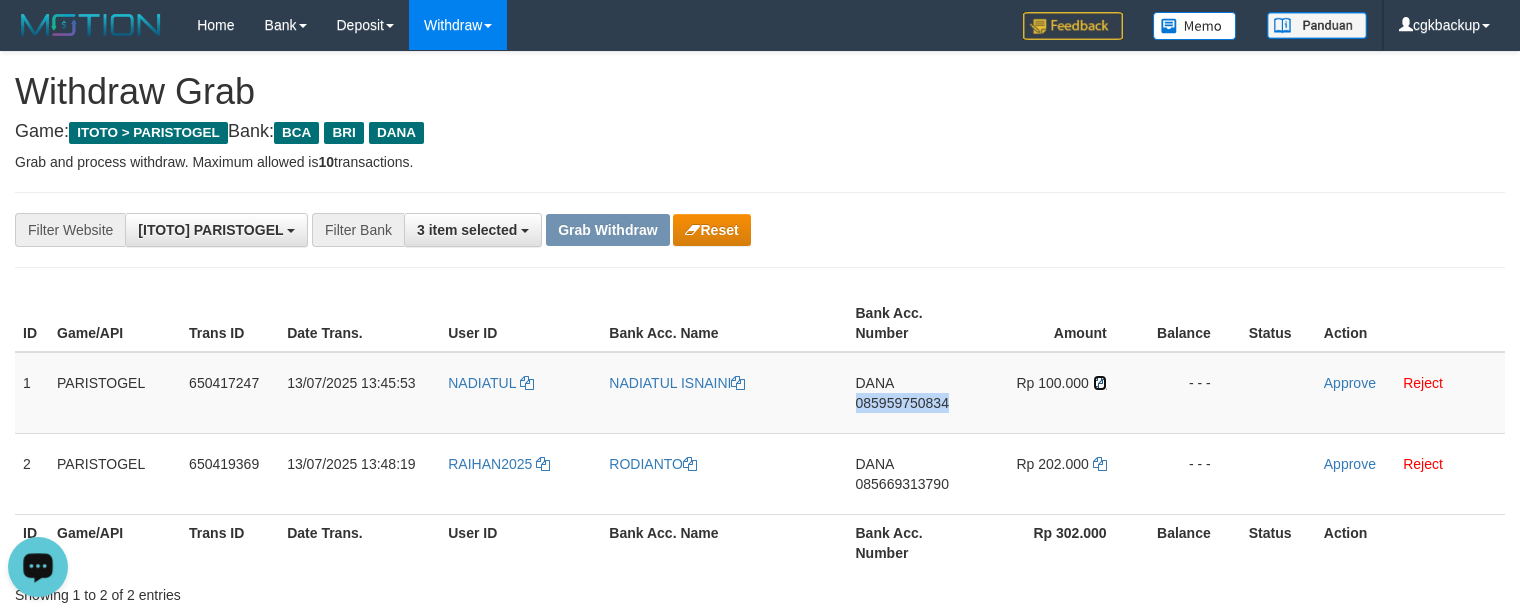 click at bounding box center (1100, 383) 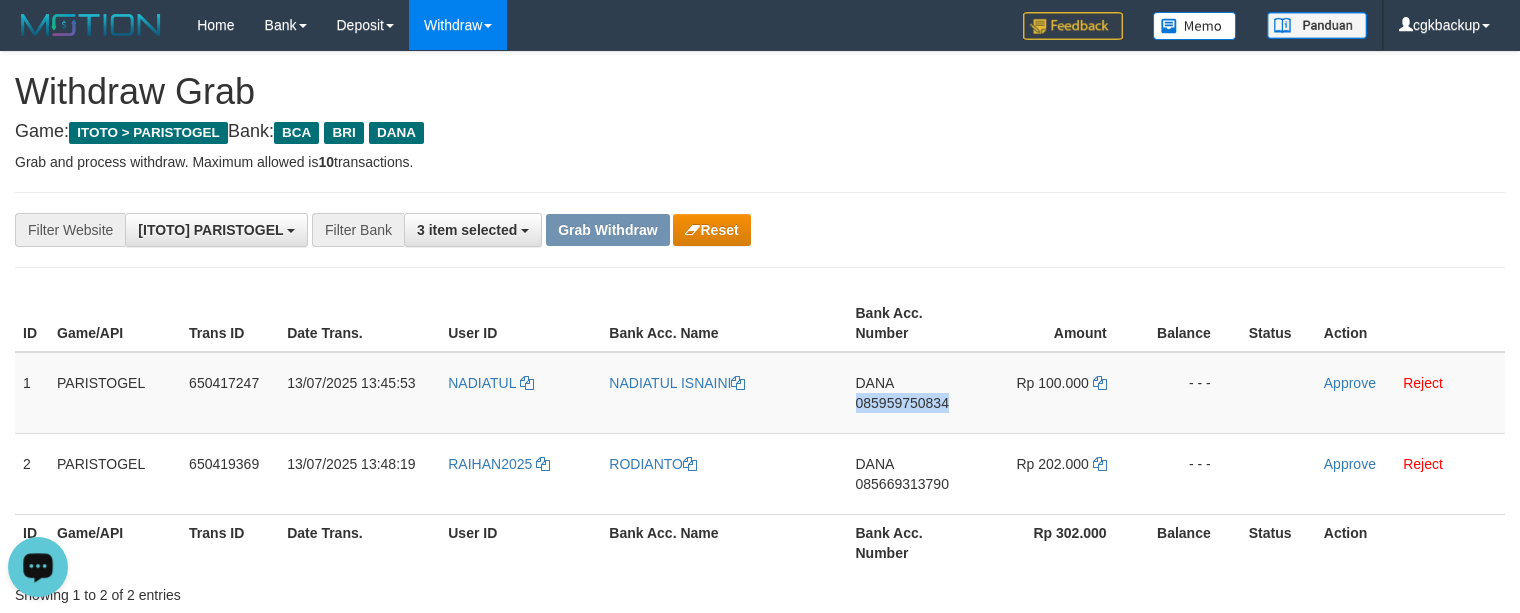 copy on "085959750834" 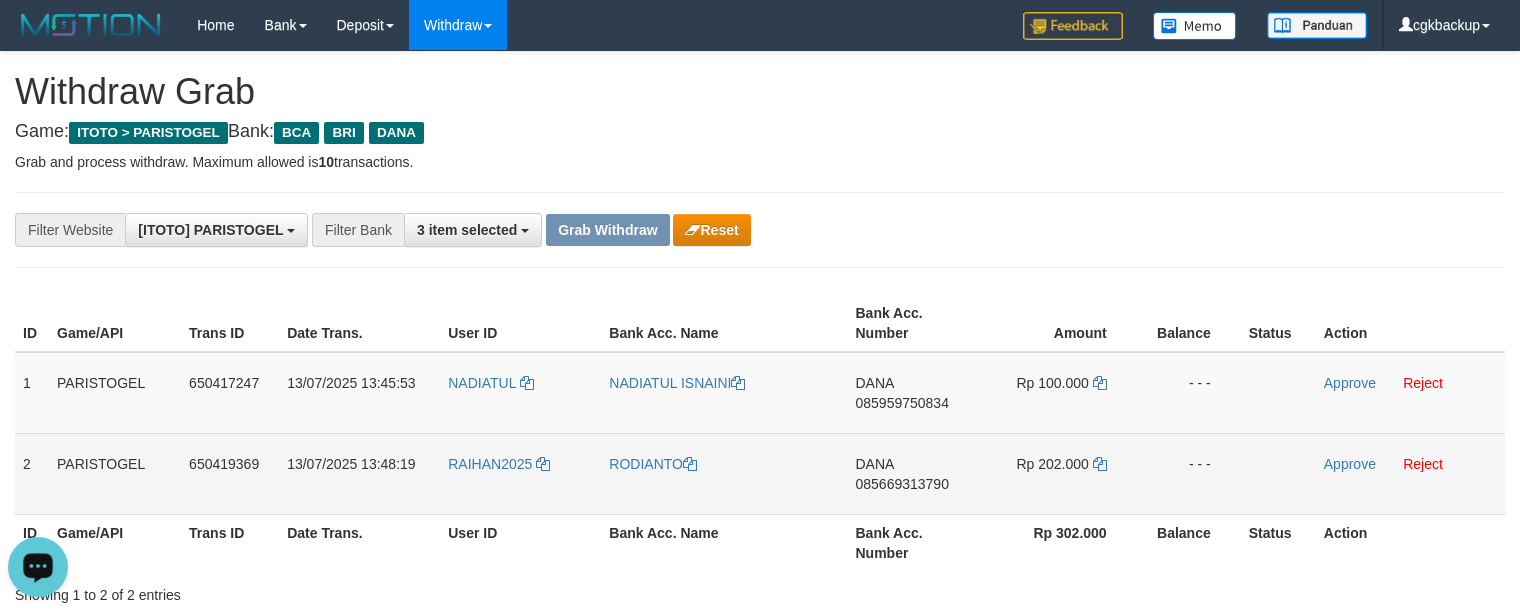 click on "DANA
085669313790" at bounding box center [914, 473] 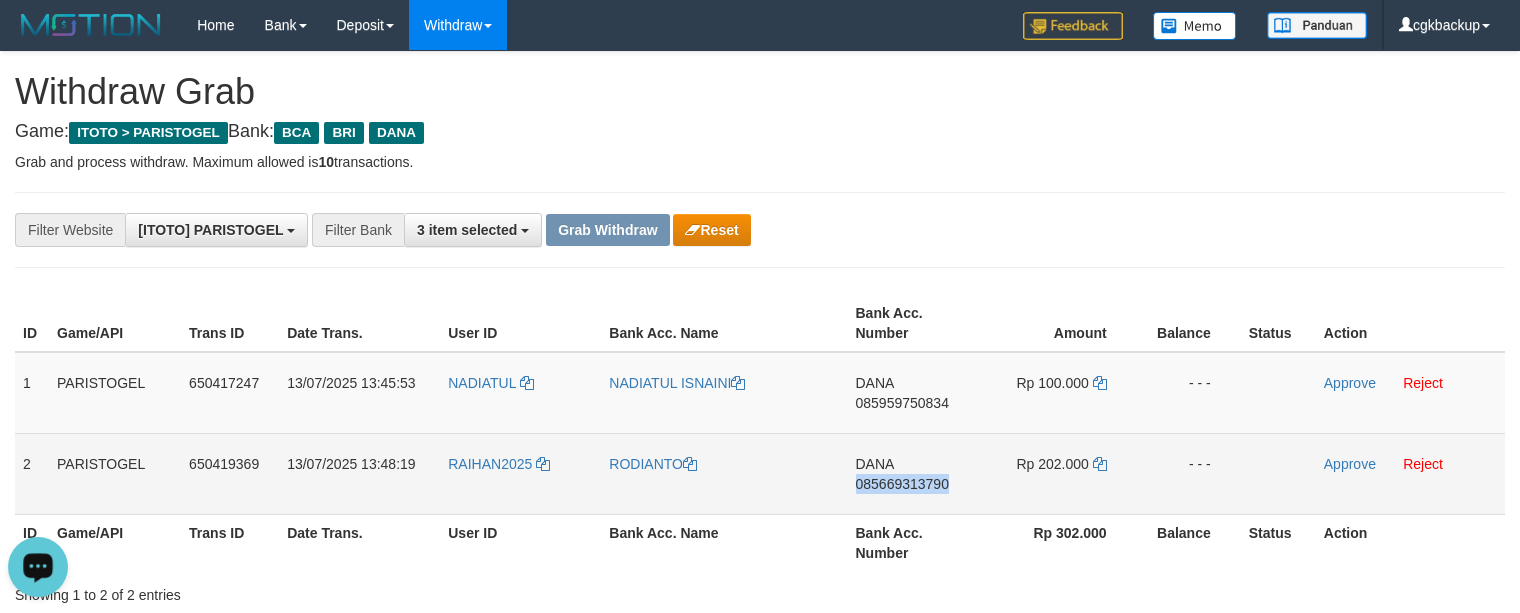 click on "DANA
085669313790" at bounding box center (914, 473) 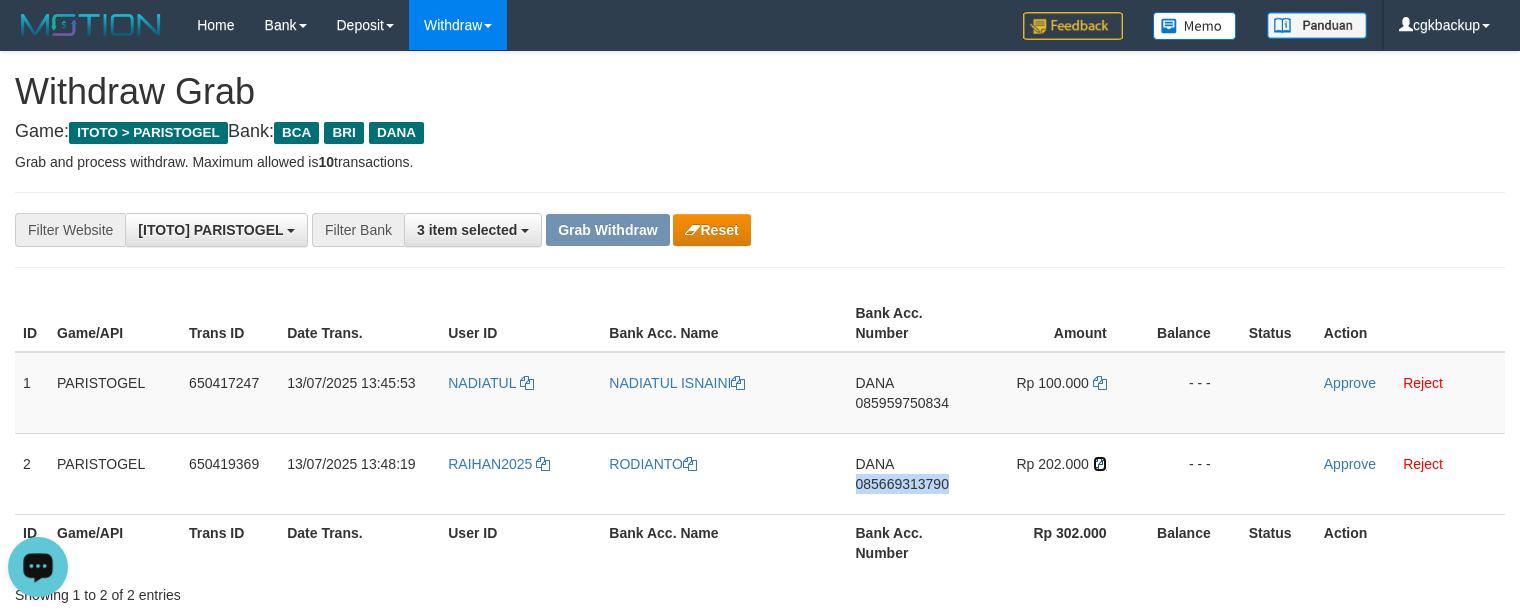 click at bounding box center (1100, 464) 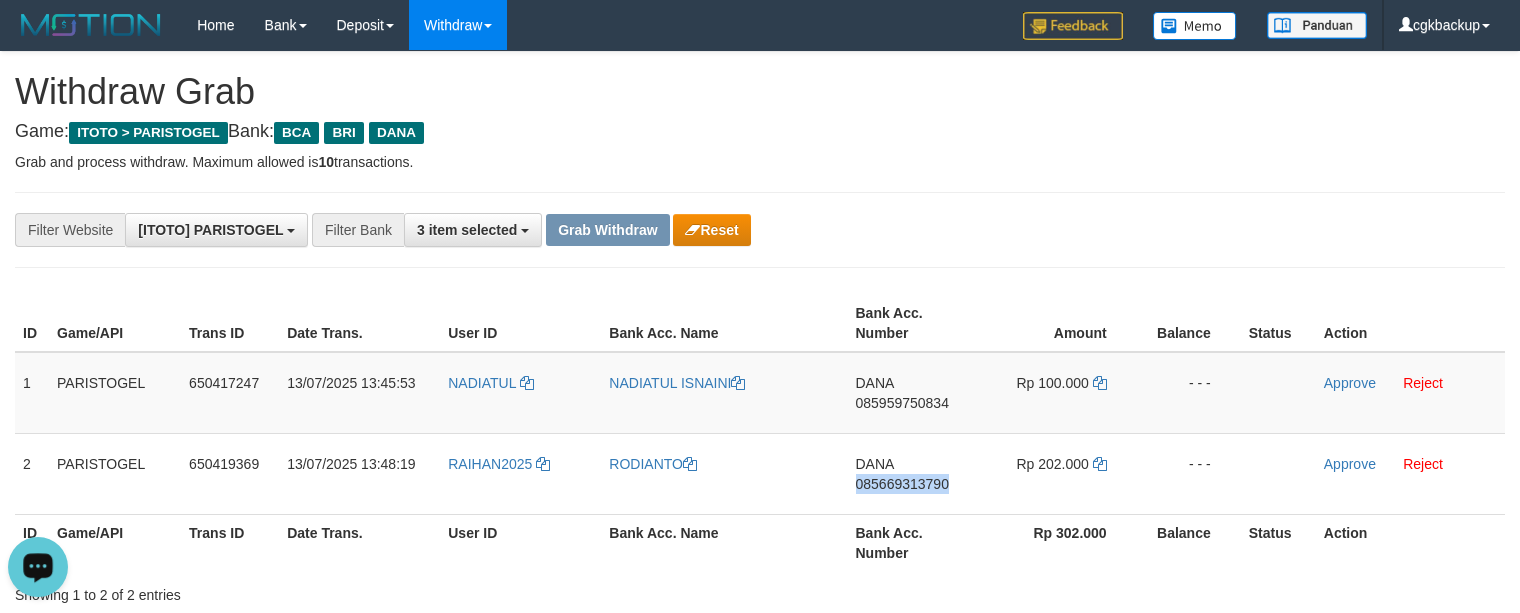 copy on "085669313790" 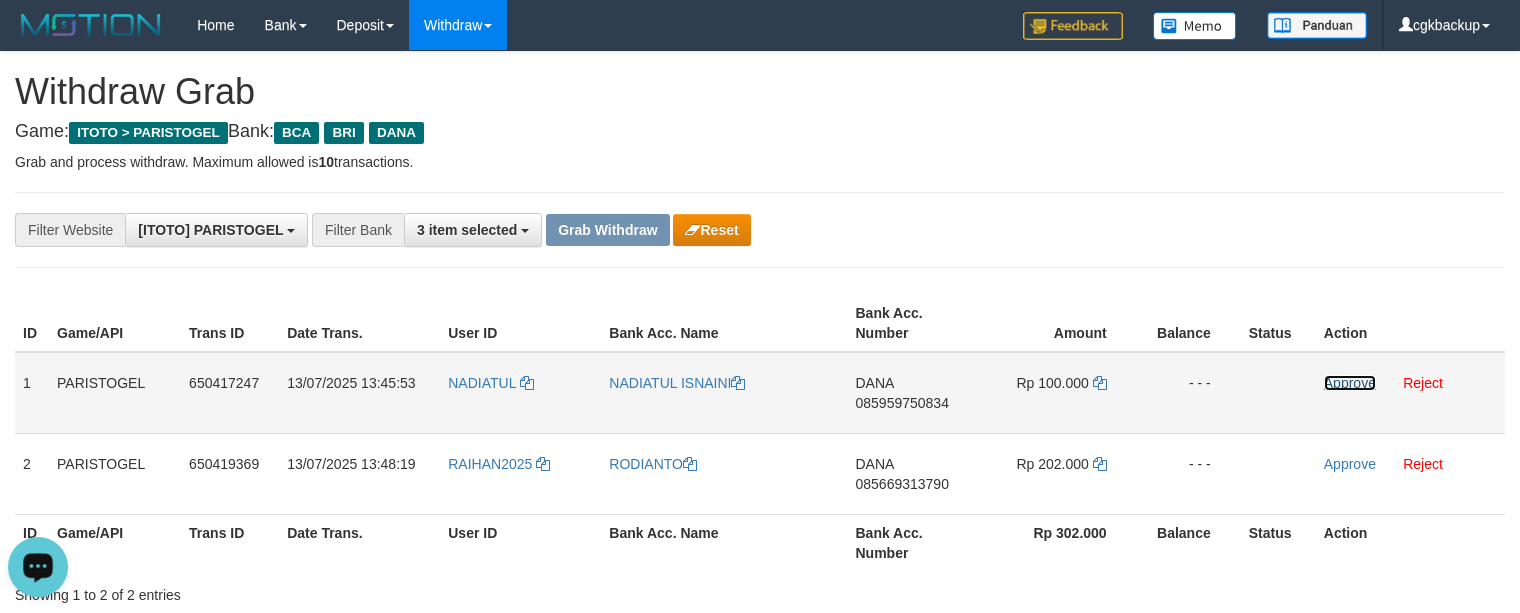 click on "Approve" at bounding box center [1350, 383] 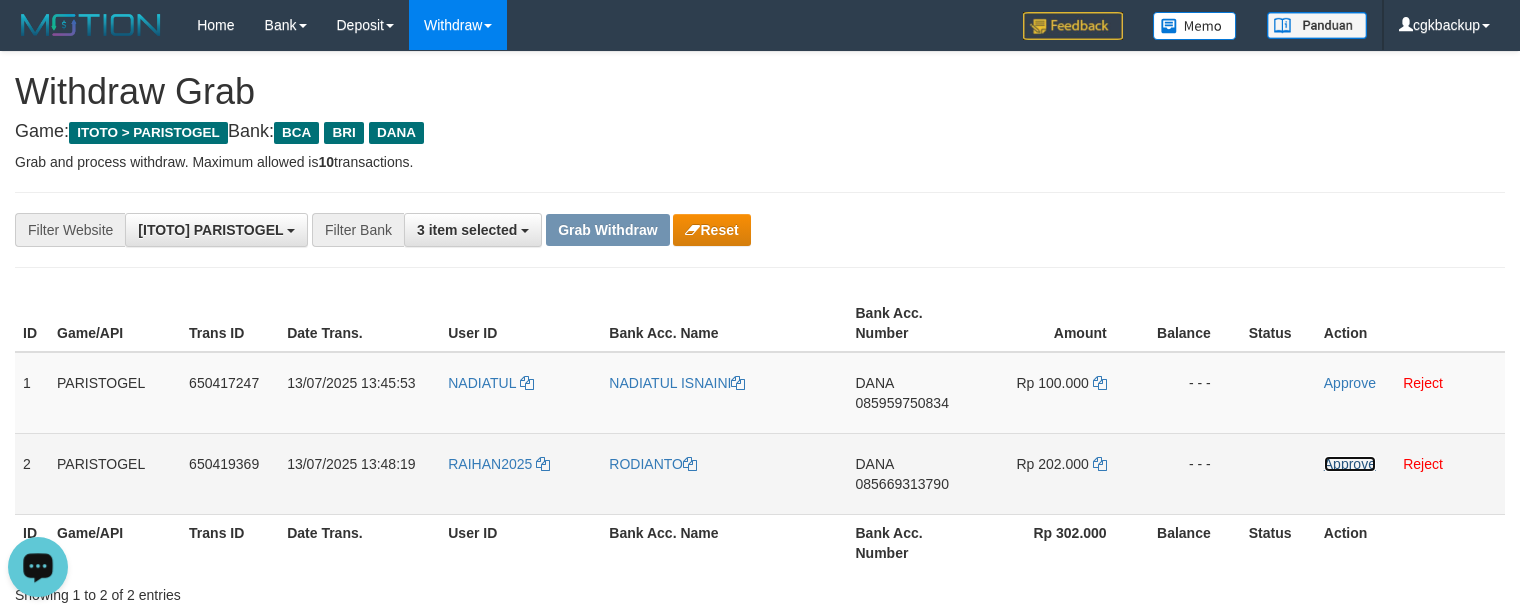 click on "Approve" at bounding box center [1350, 464] 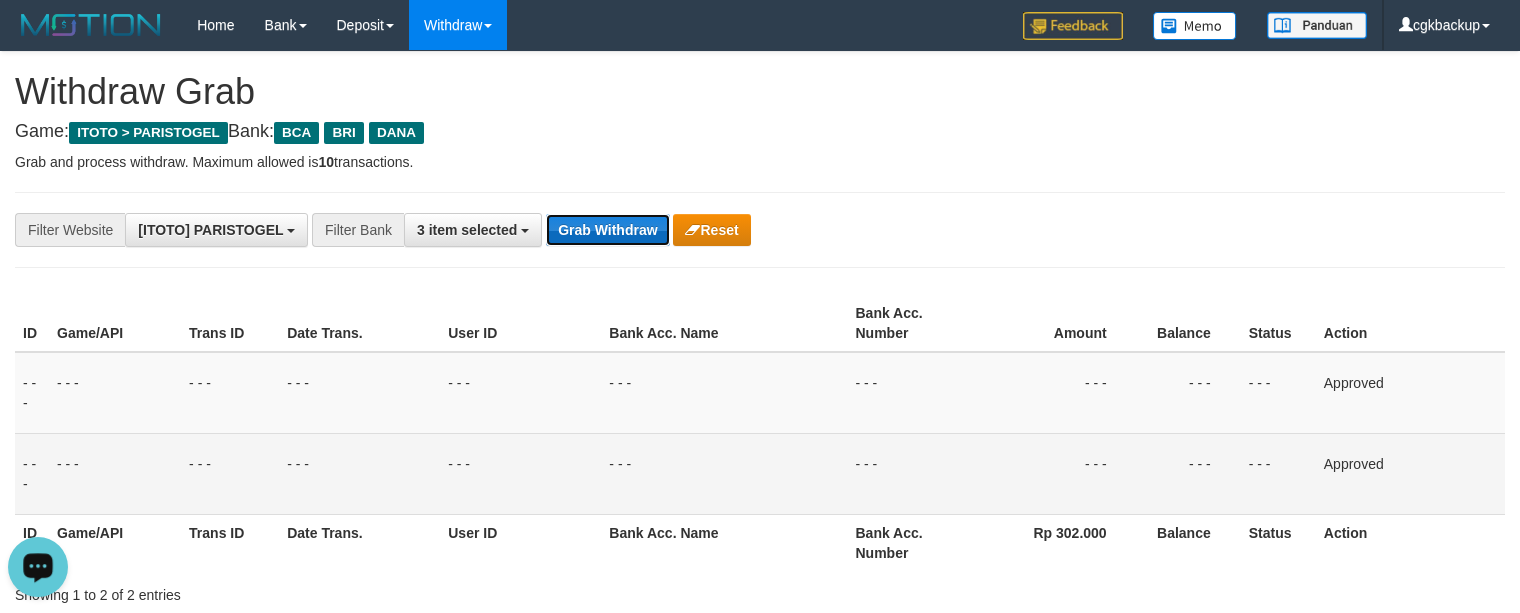 click on "Grab Withdraw" at bounding box center [607, 230] 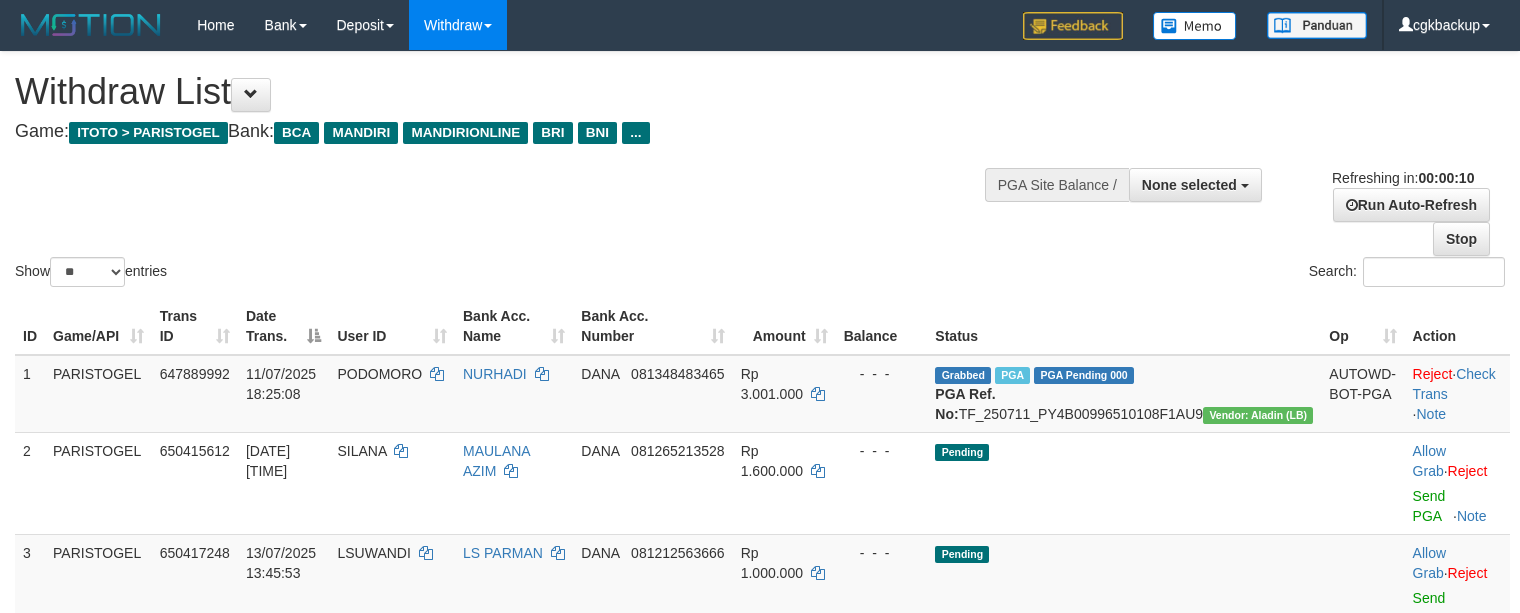 select 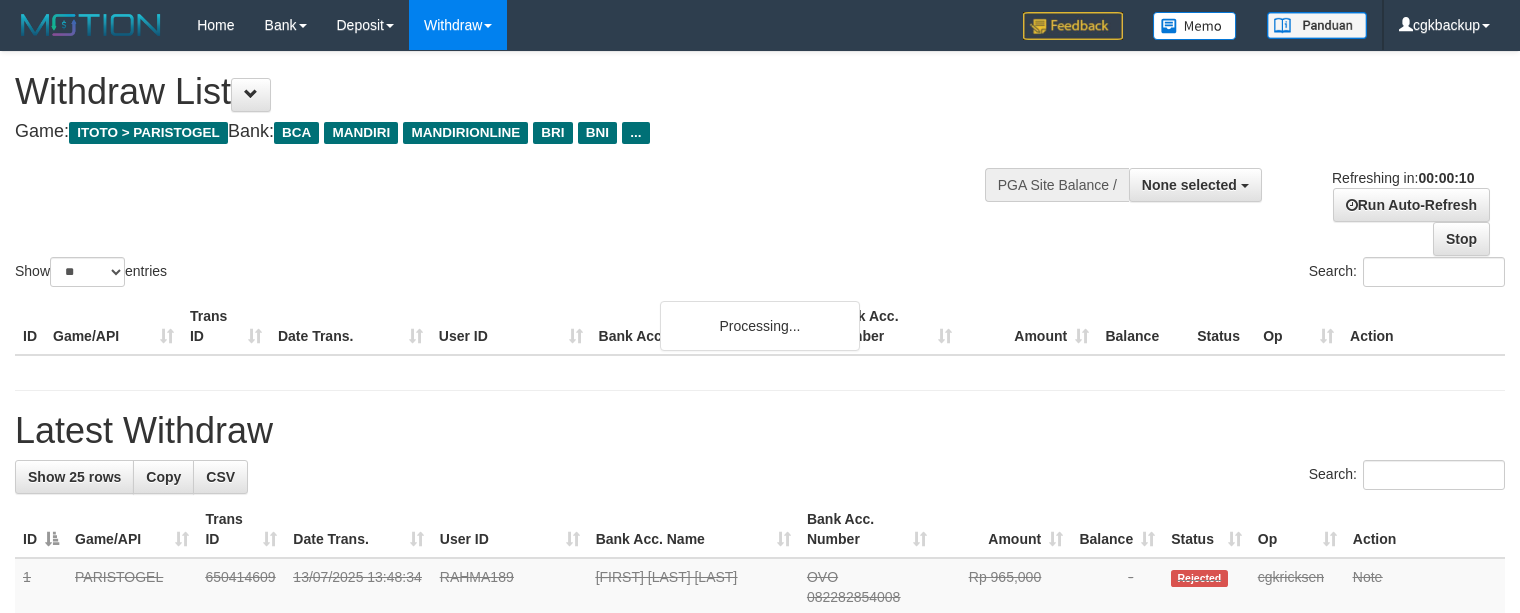 select 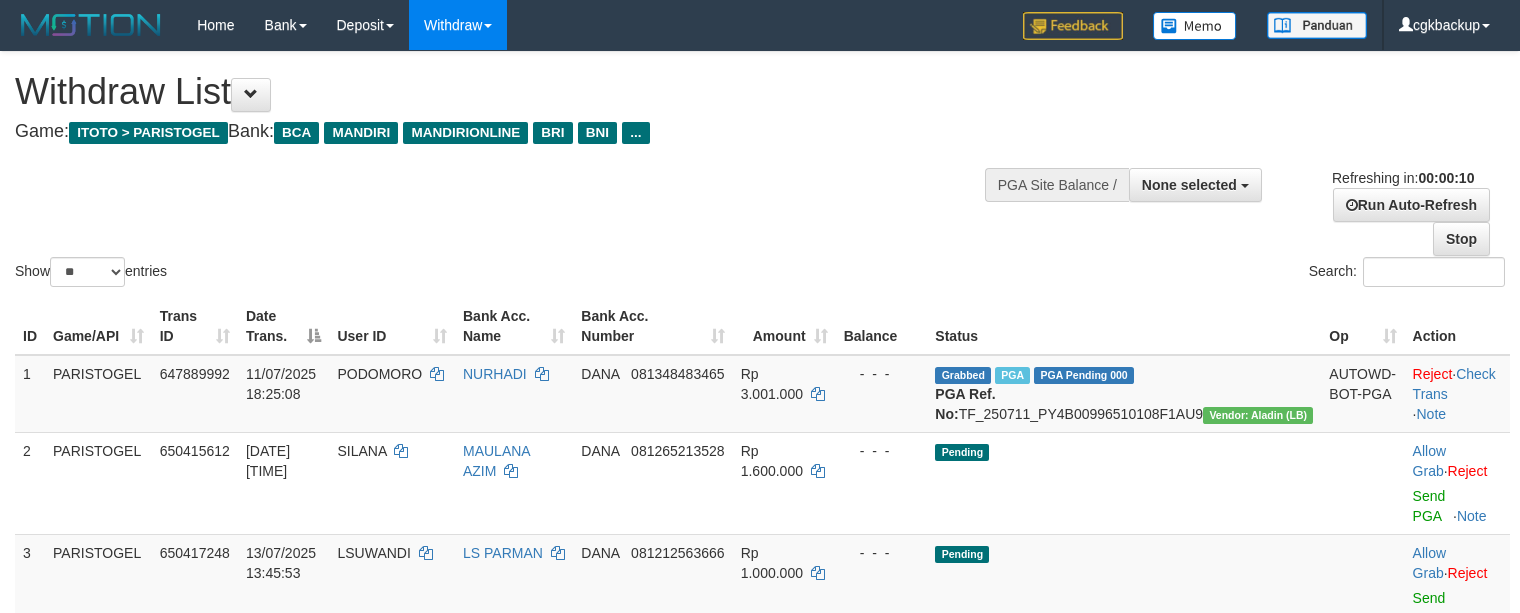 select 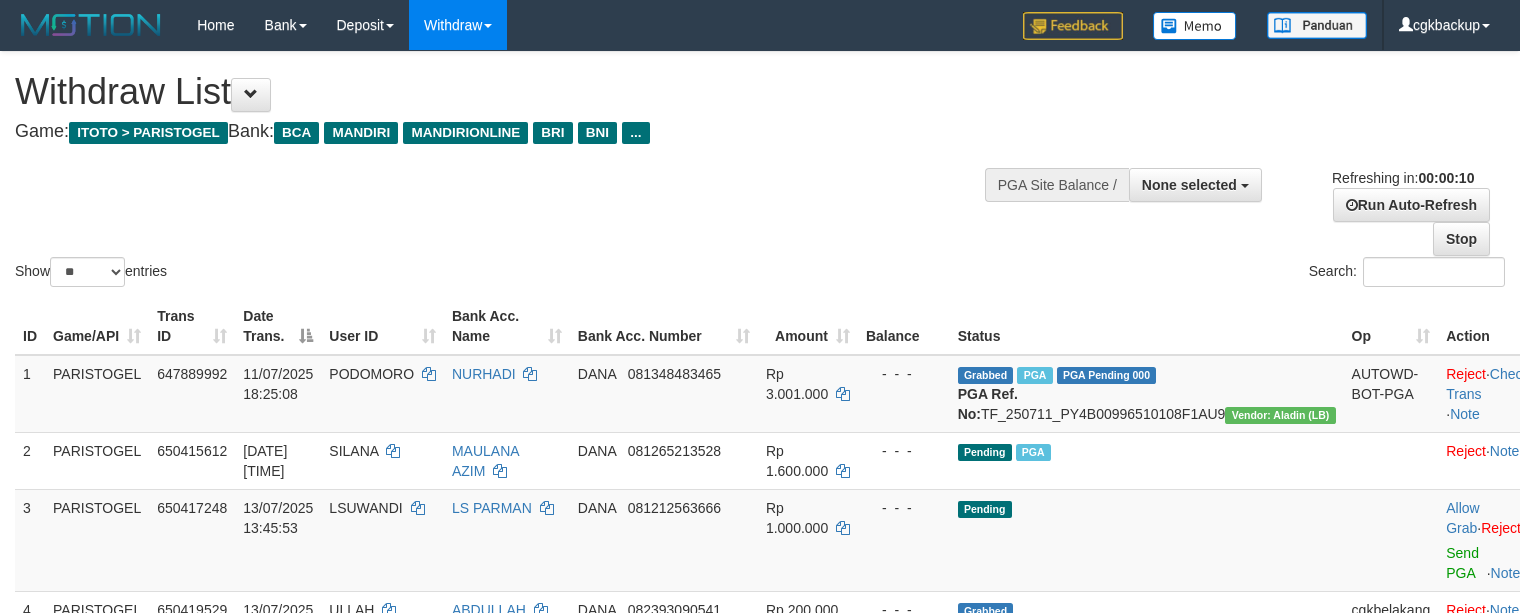 select 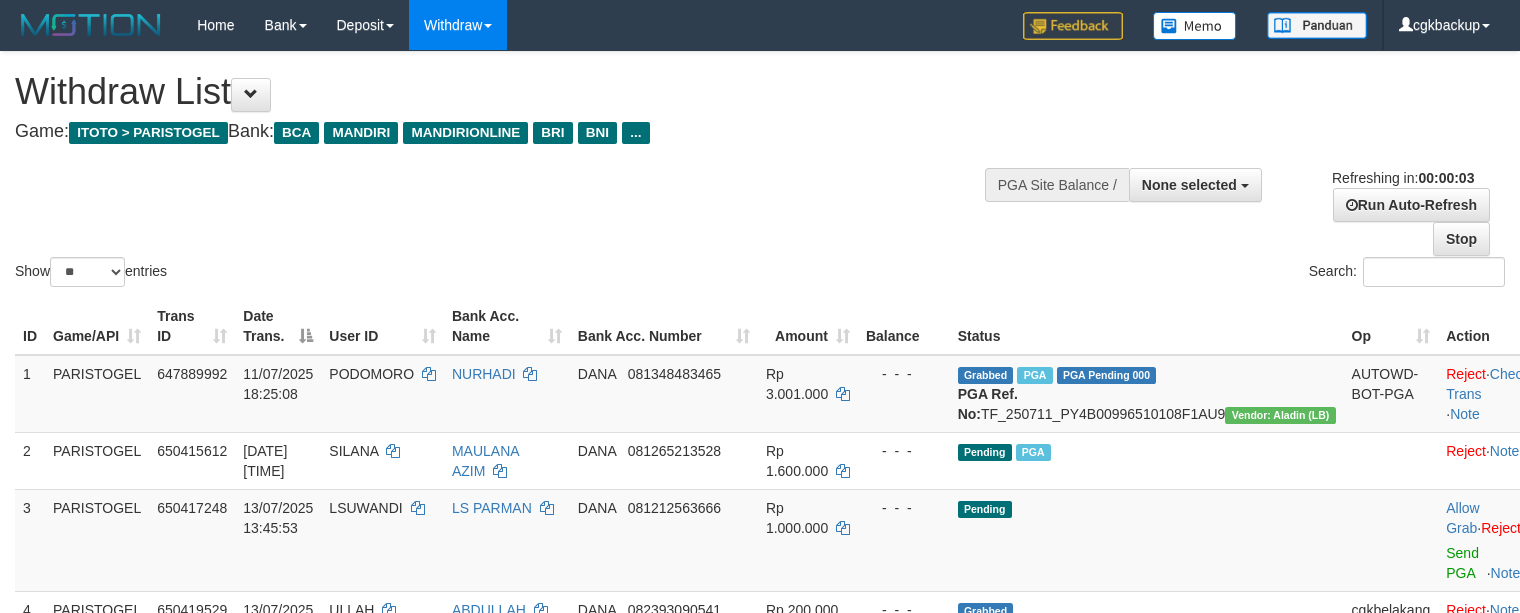scroll, scrollTop: 0, scrollLeft: 0, axis: both 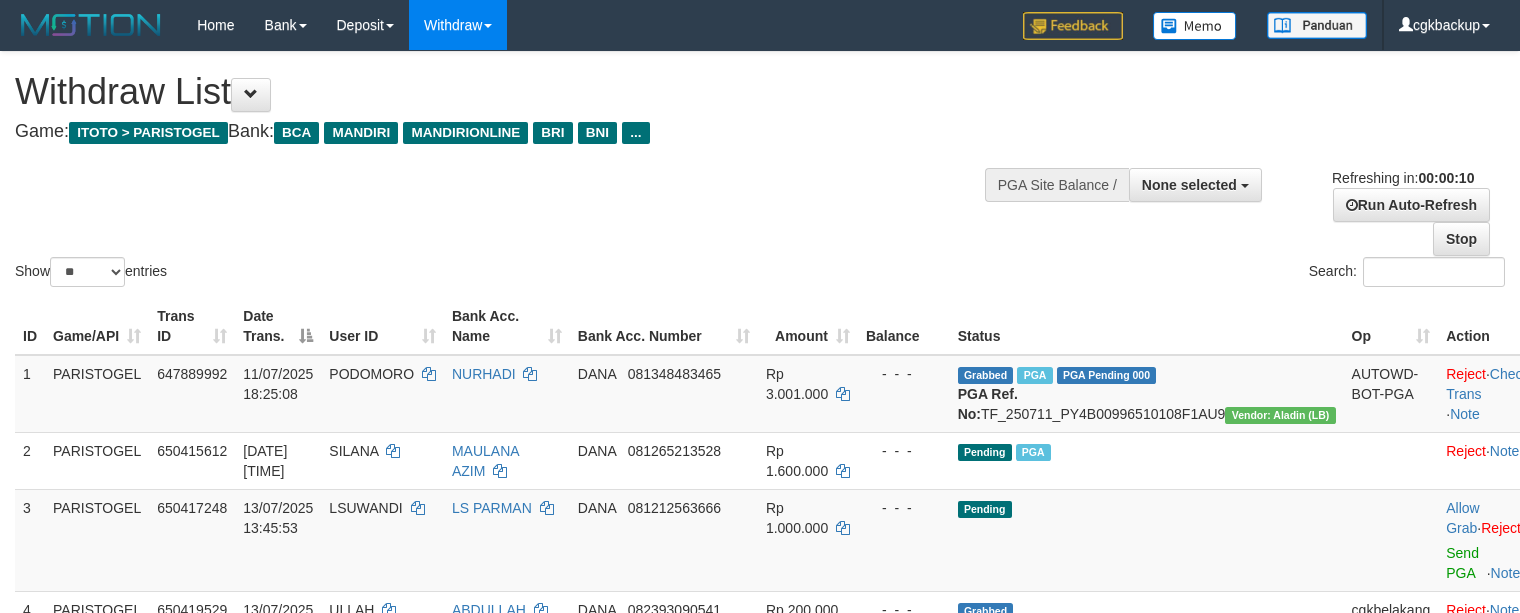 select 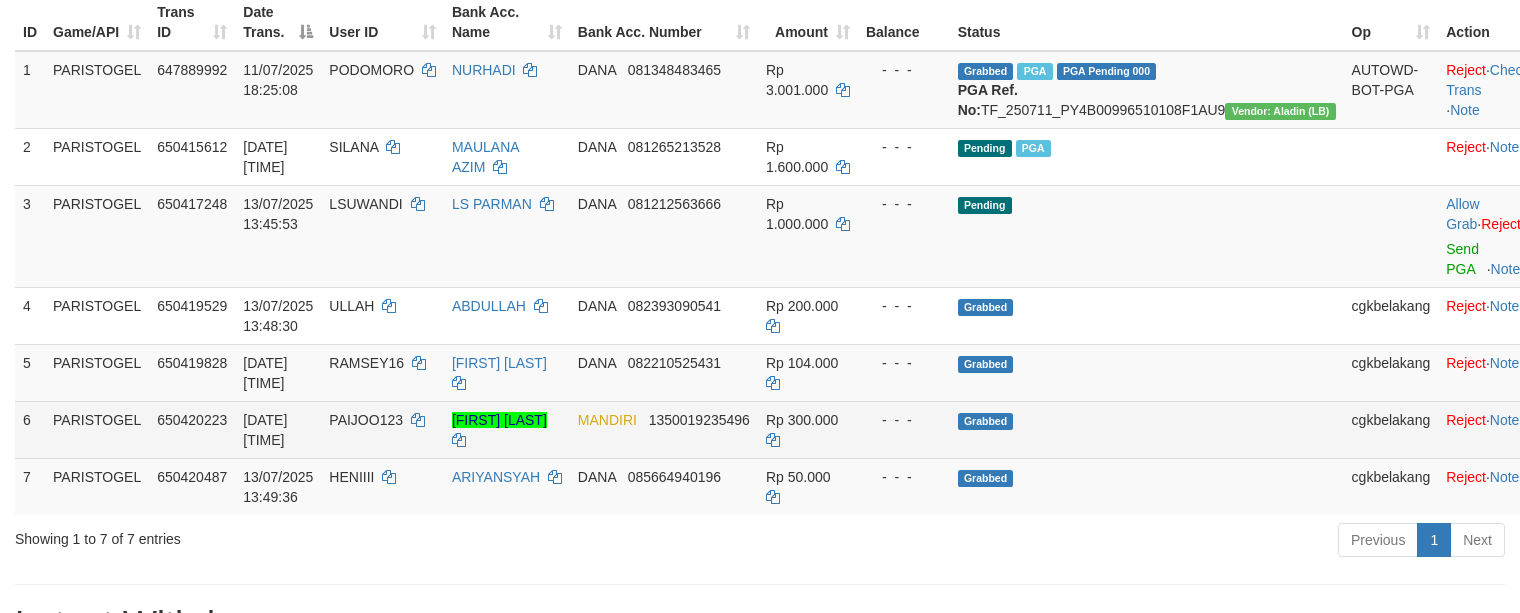 scroll, scrollTop: 266, scrollLeft: 0, axis: vertical 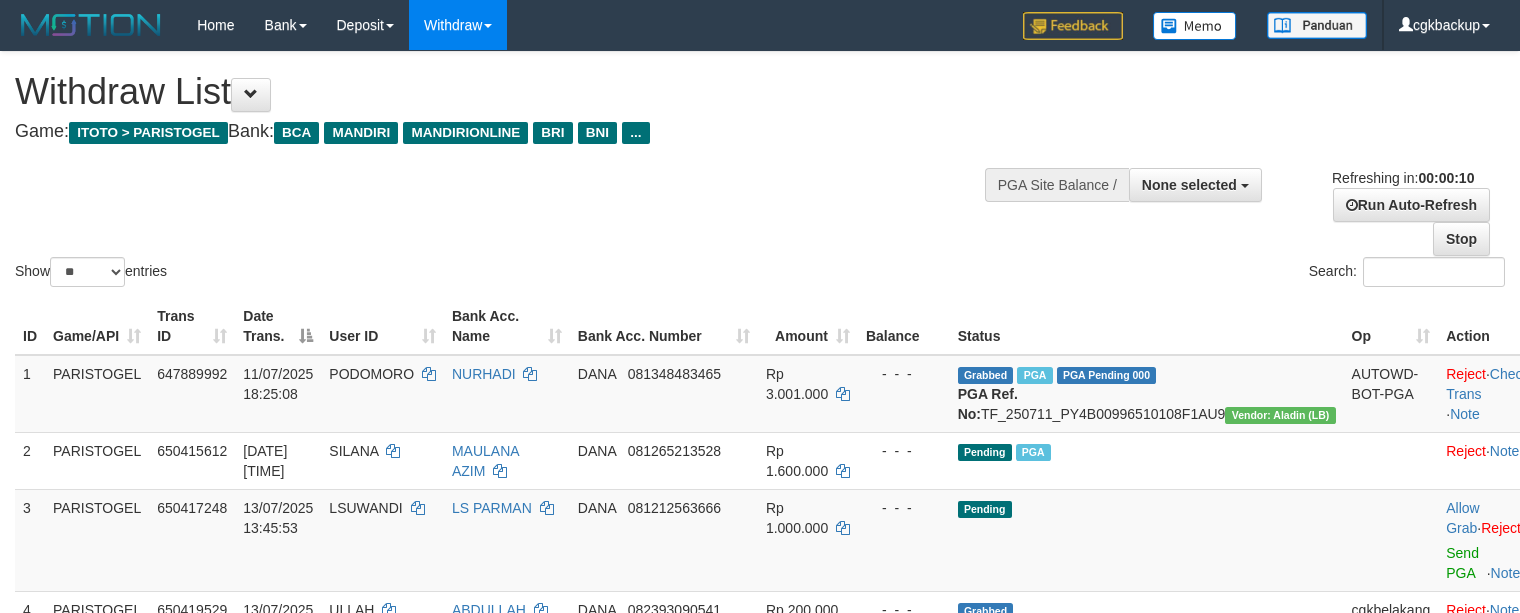 select 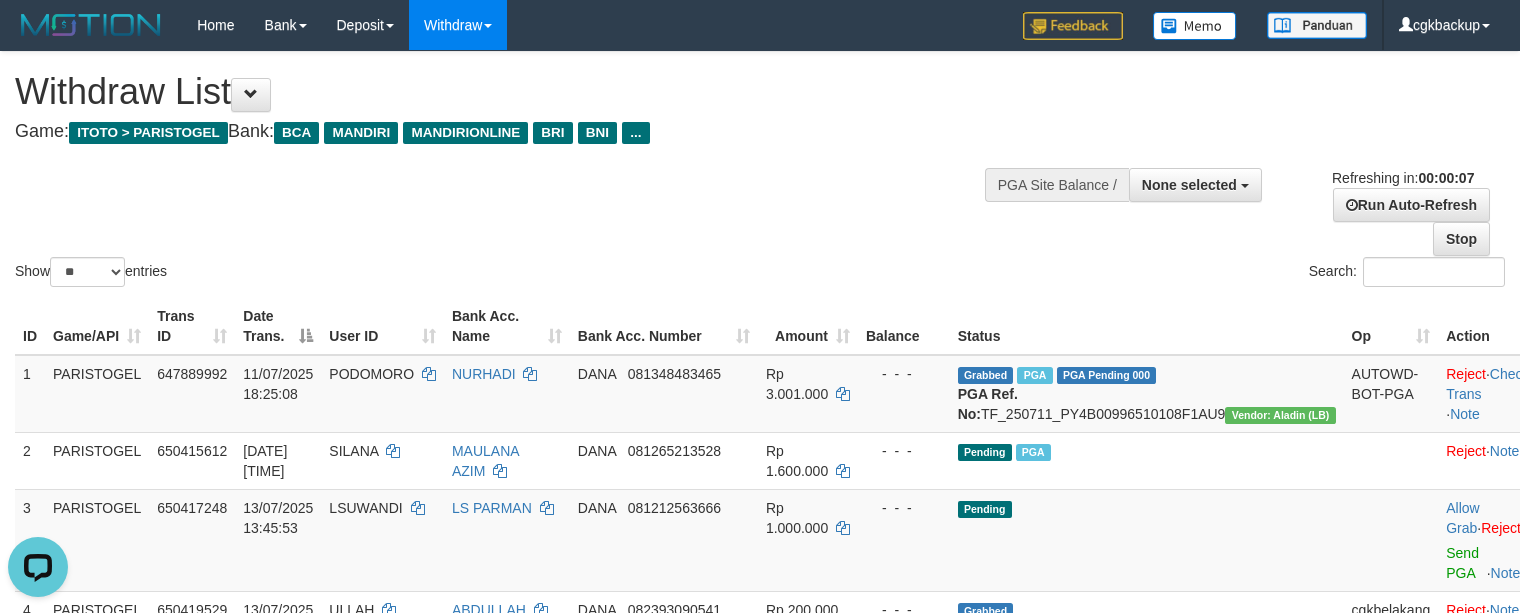 scroll, scrollTop: 0, scrollLeft: 0, axis: both 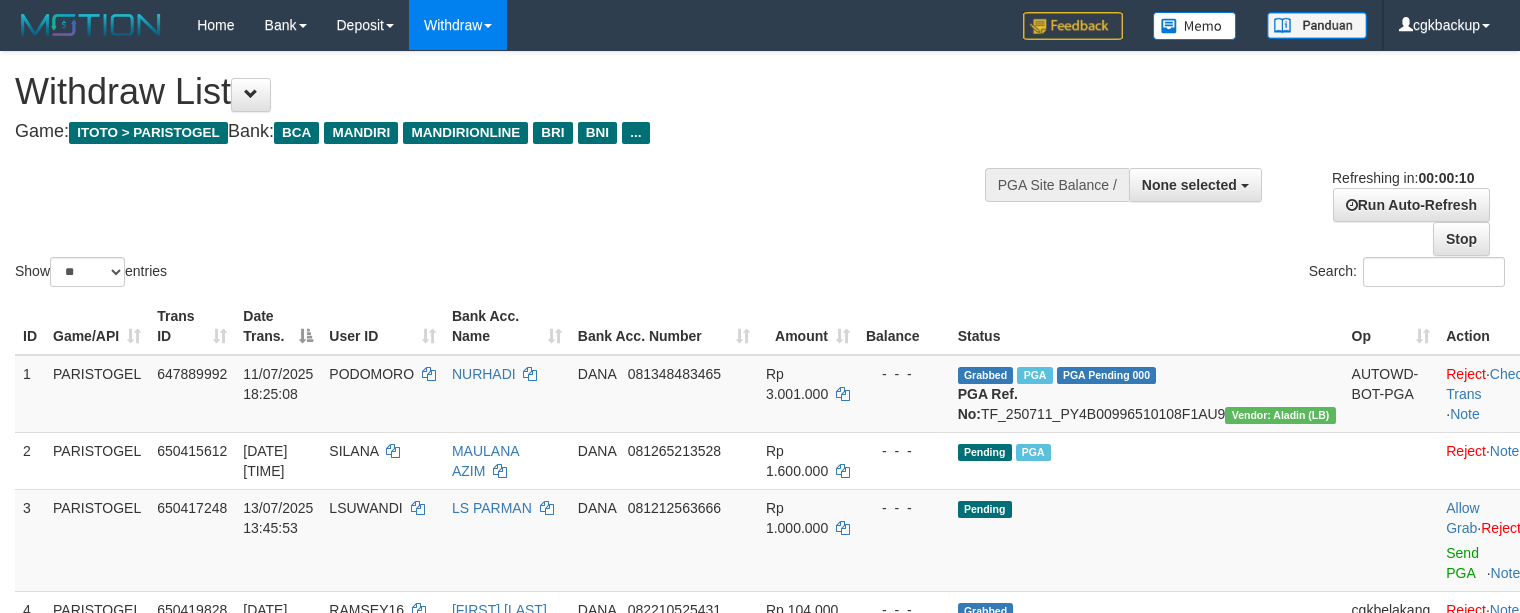 select 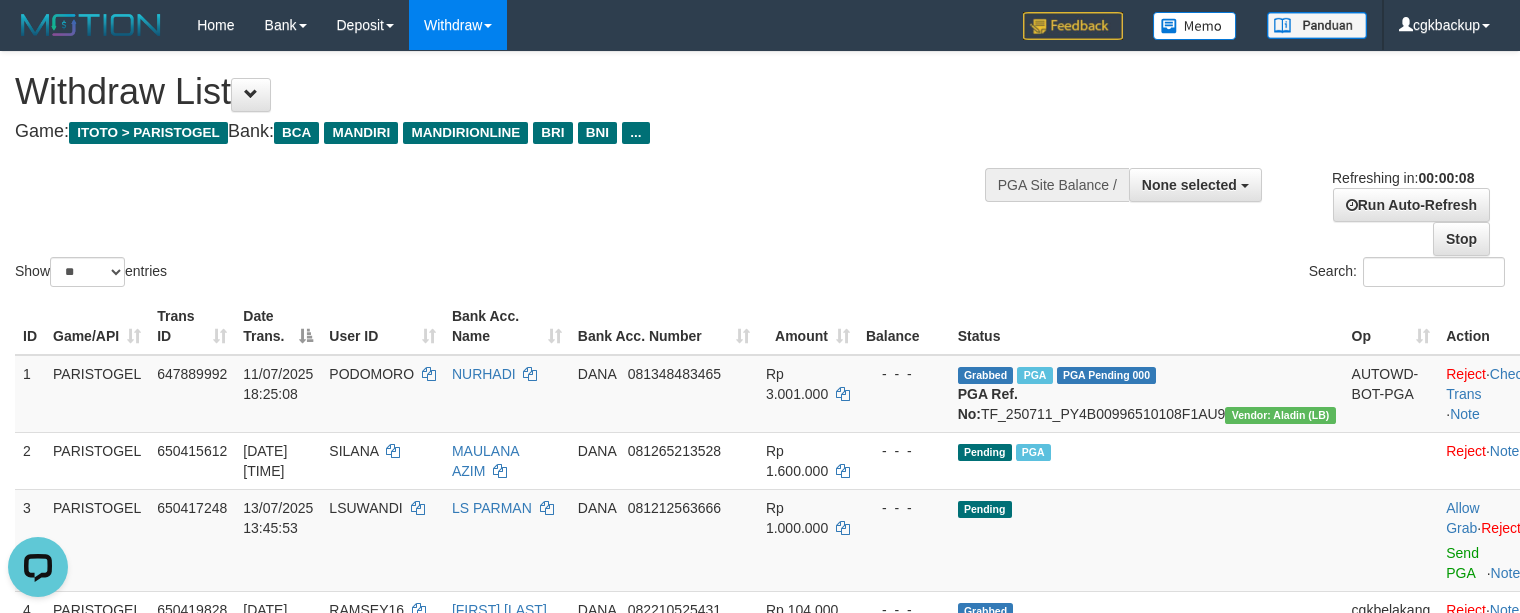 scroll, scrollTop: 0, scrollLeft: 0, axis: both 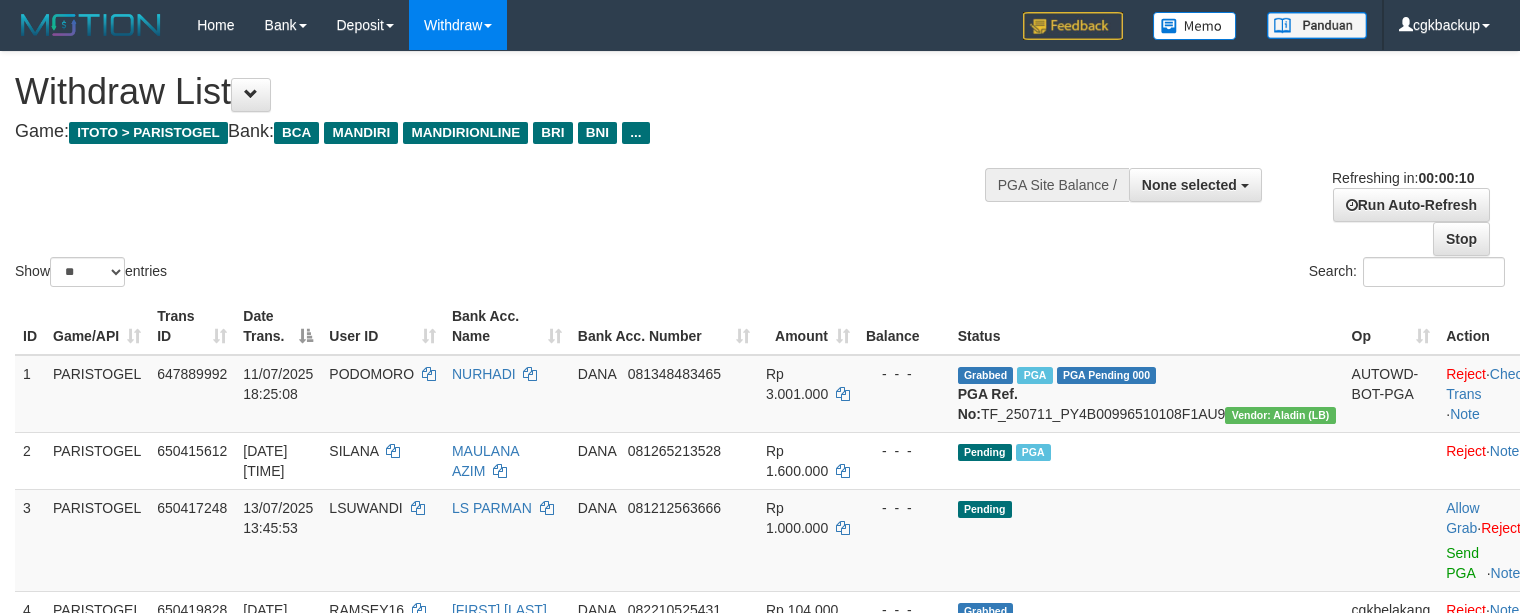 select 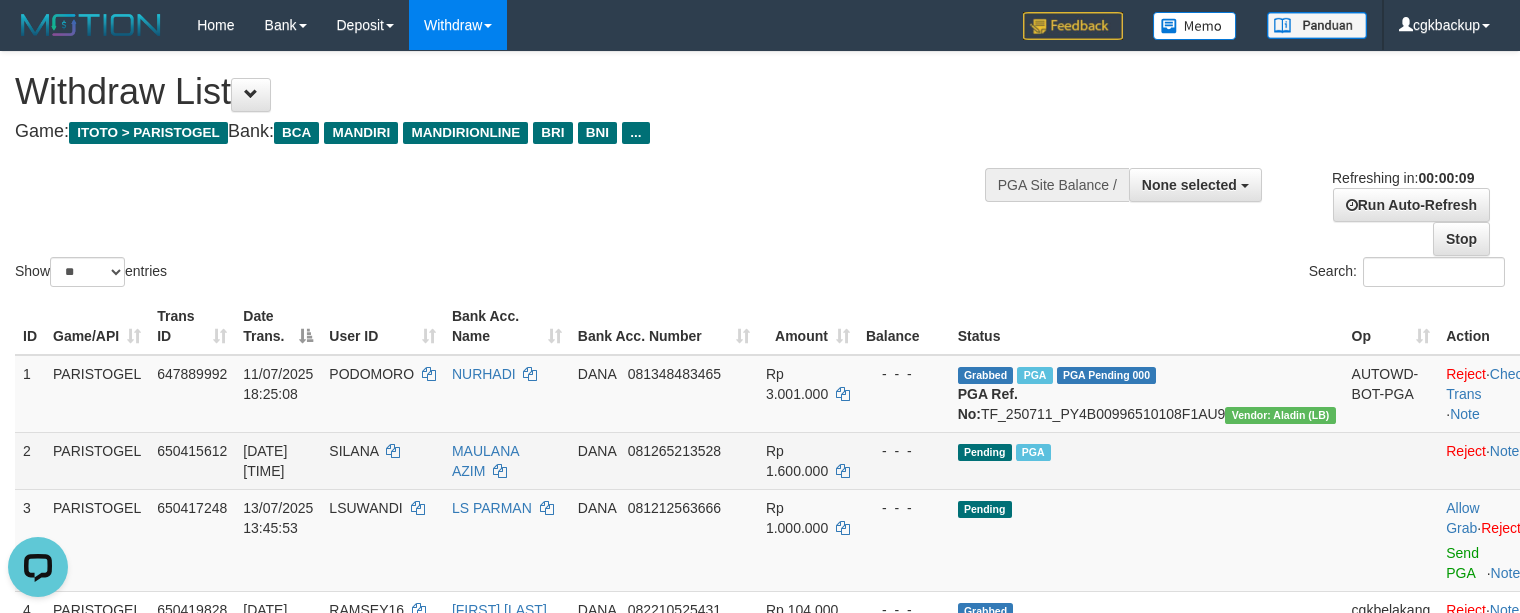 scroll, scrollTop: 0, scrollLeft: 0, axis: both 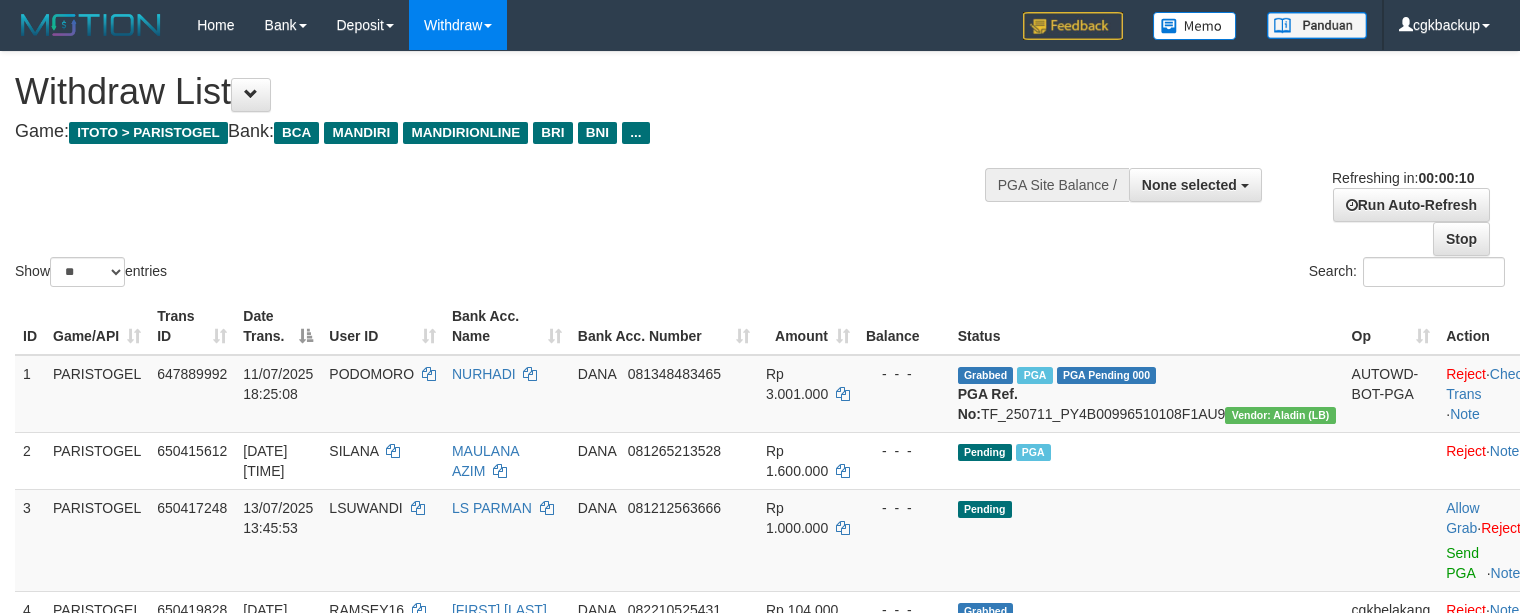 select 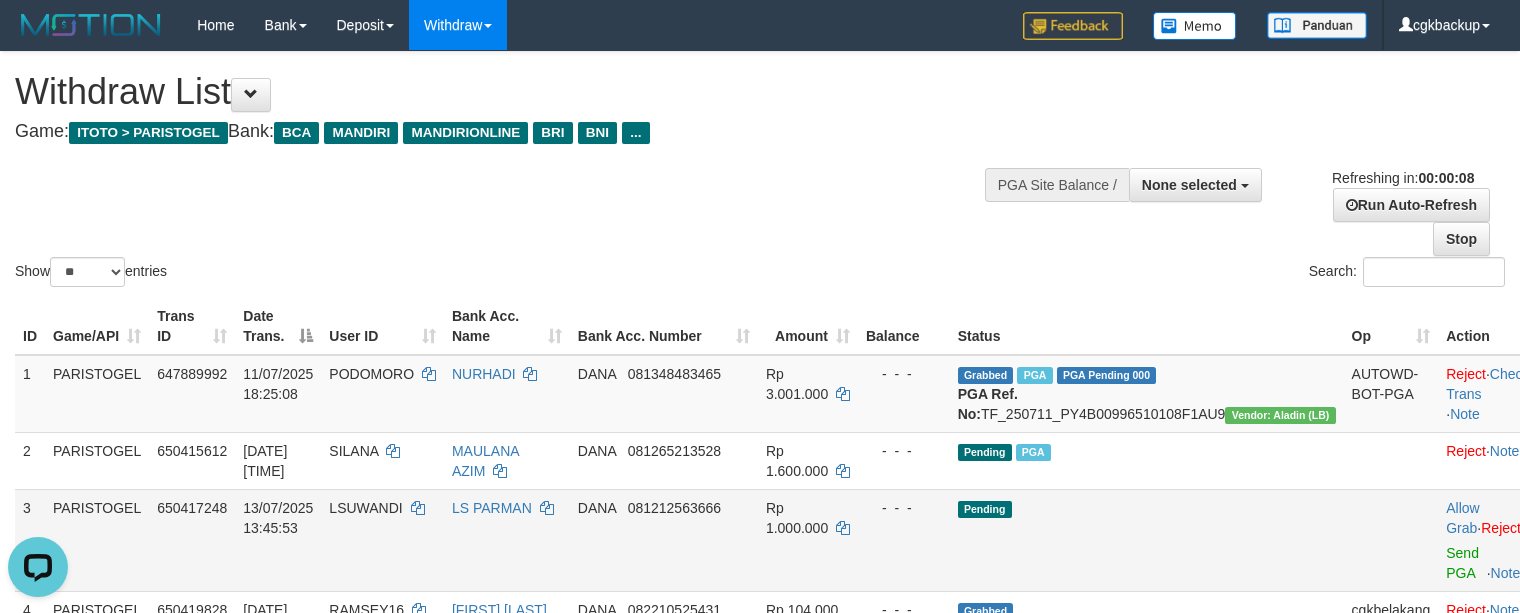 scroll, scrollTop: 0, scrollLeft: 0, axis: both 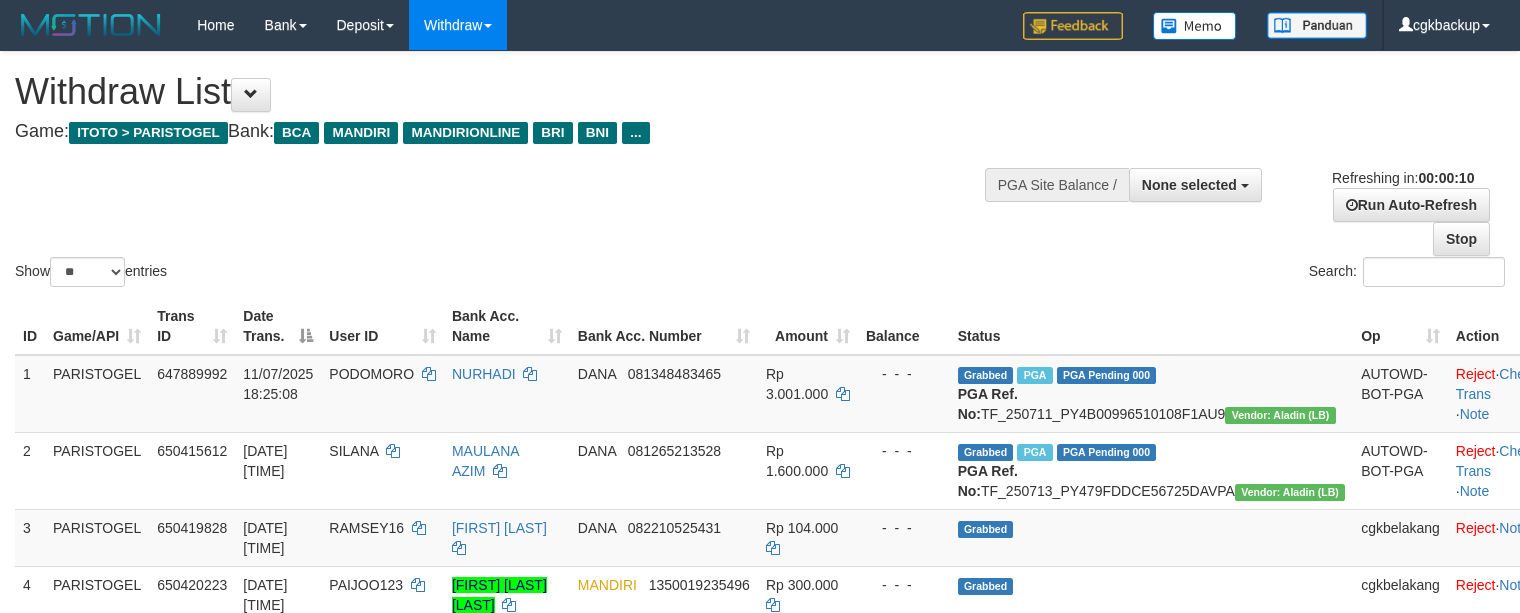 select 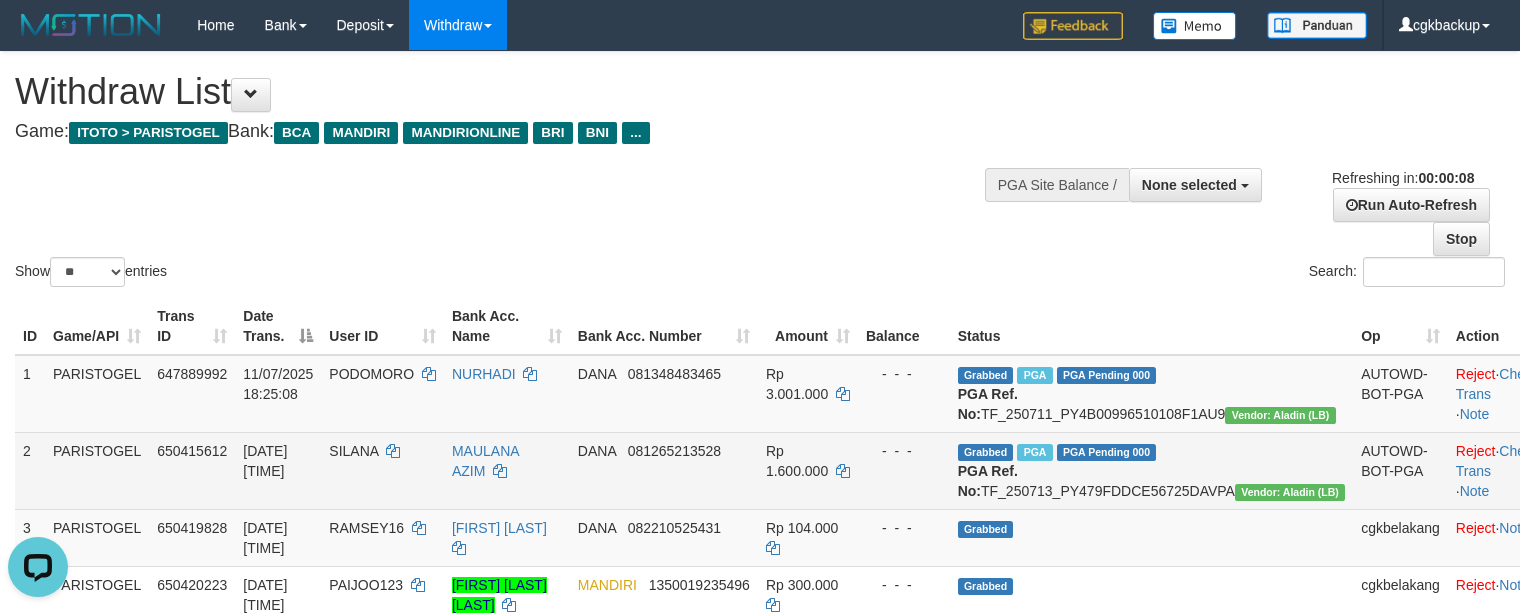scroll, scrollTop: 0, scrollLeft: 0, axis: both 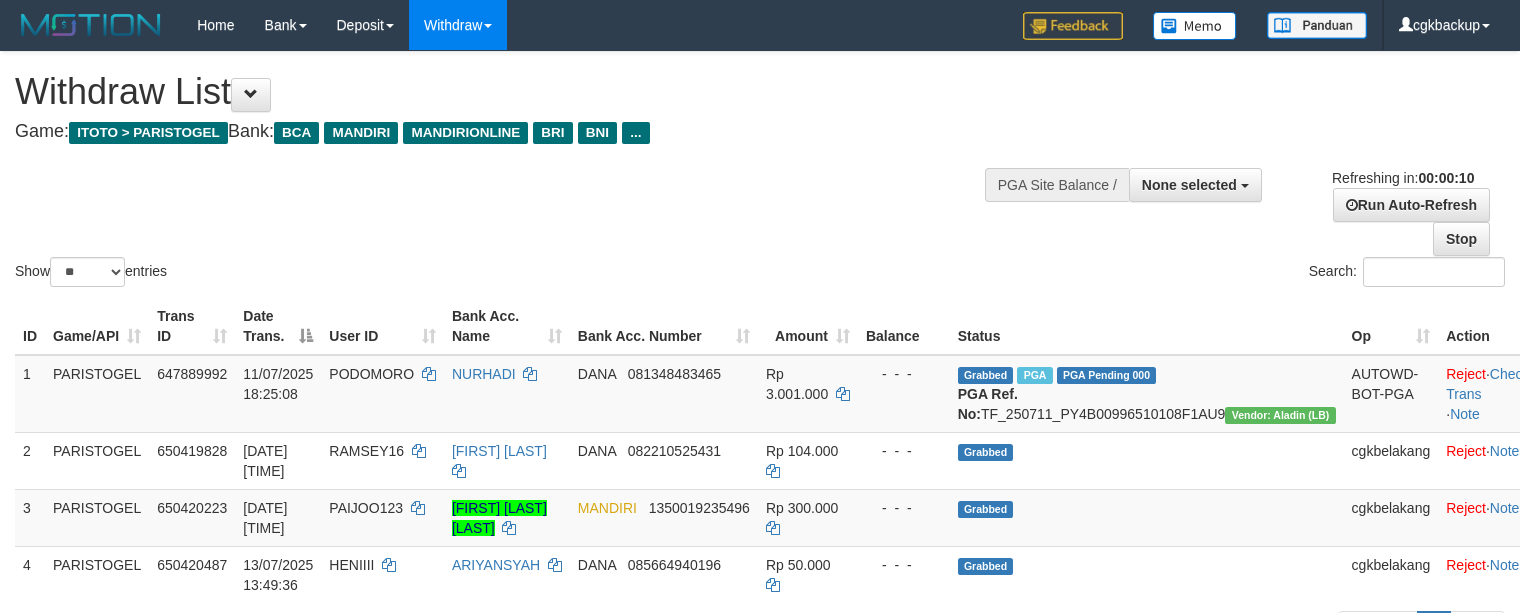 select 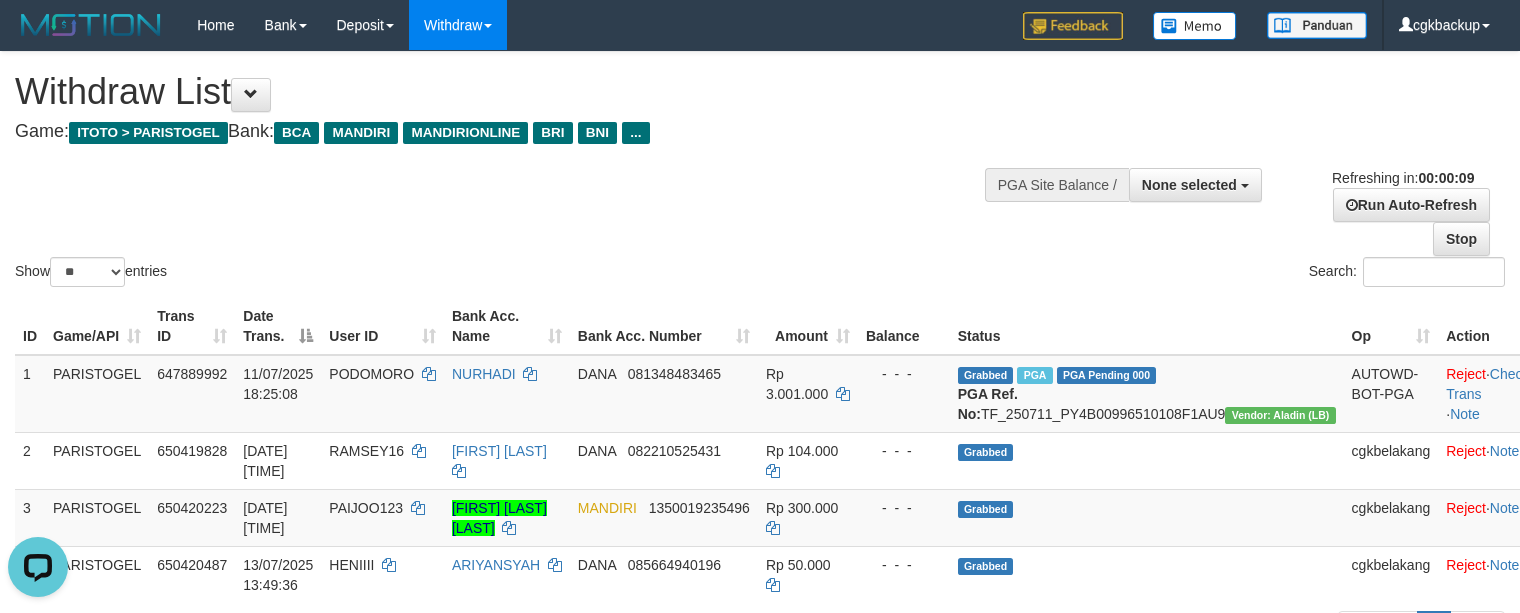 scroll, scrollTop: 0, scrollLeft: 0, axis: both 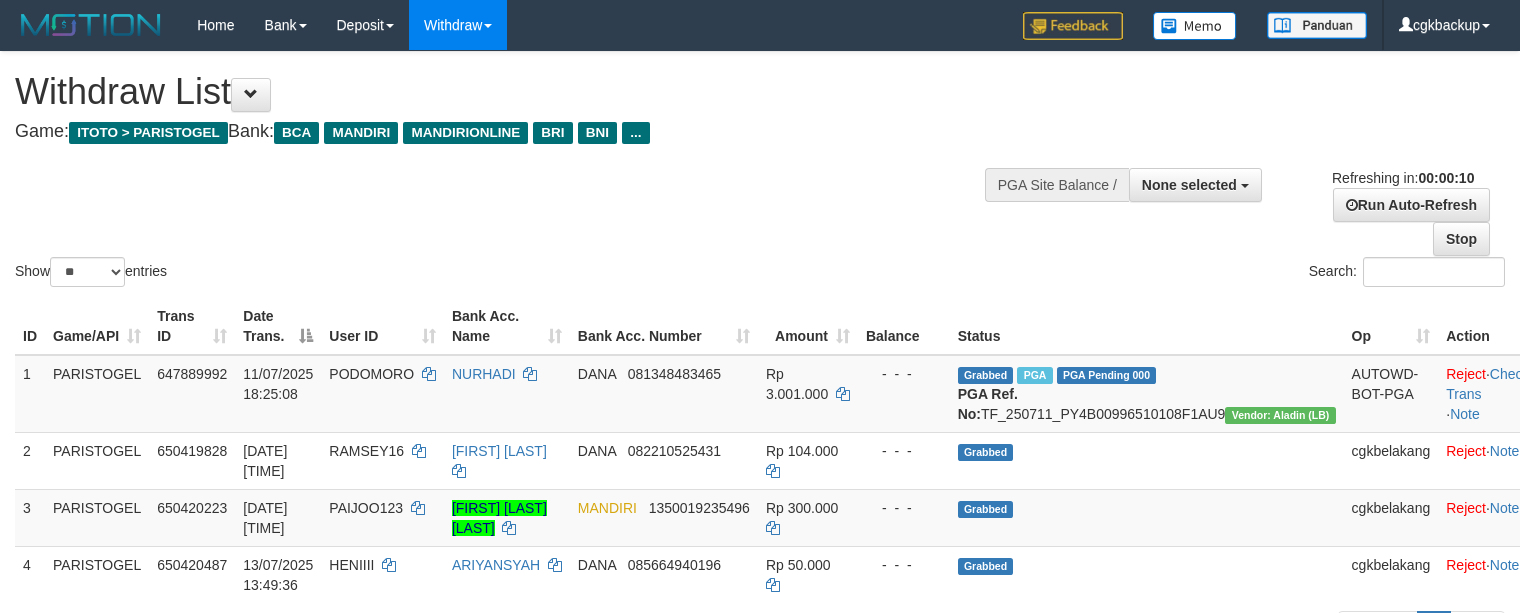 select 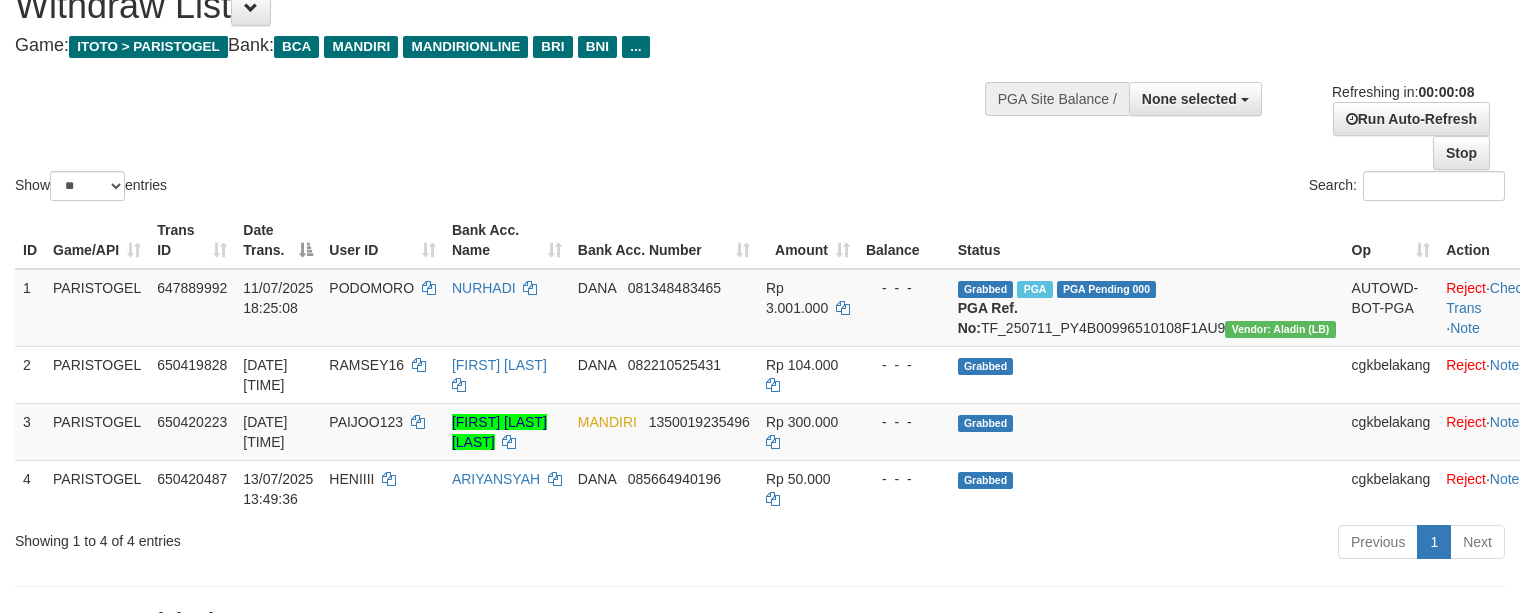 scroll, scrollTop: 133, scrollLeft: 0, axis: vertical 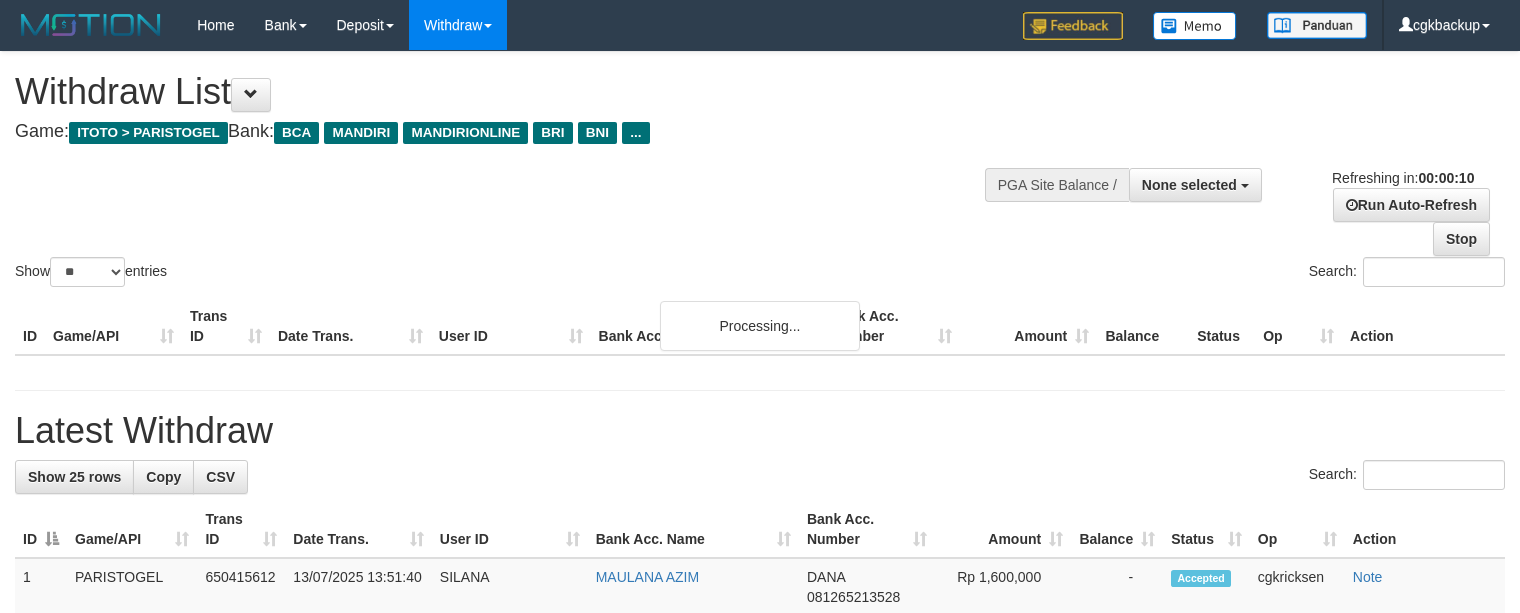 select 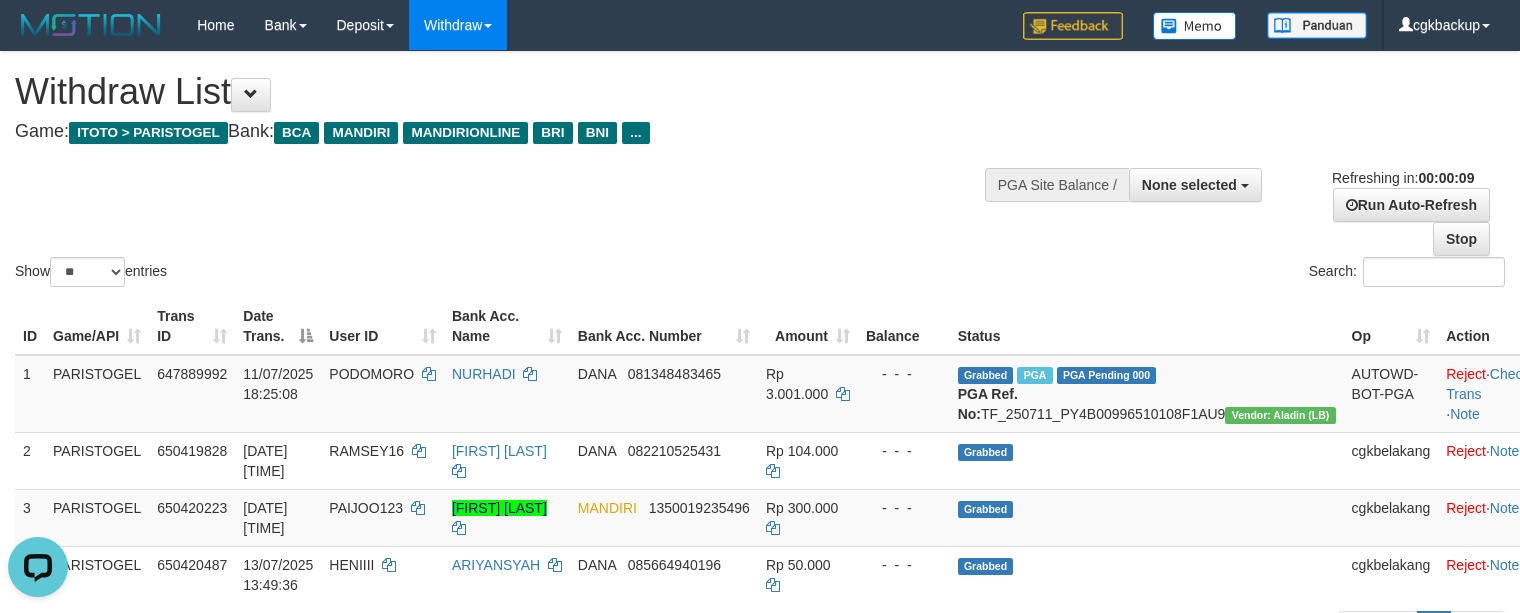 scroll, scrollTop: 0, scrollLeft: 0, axis: both 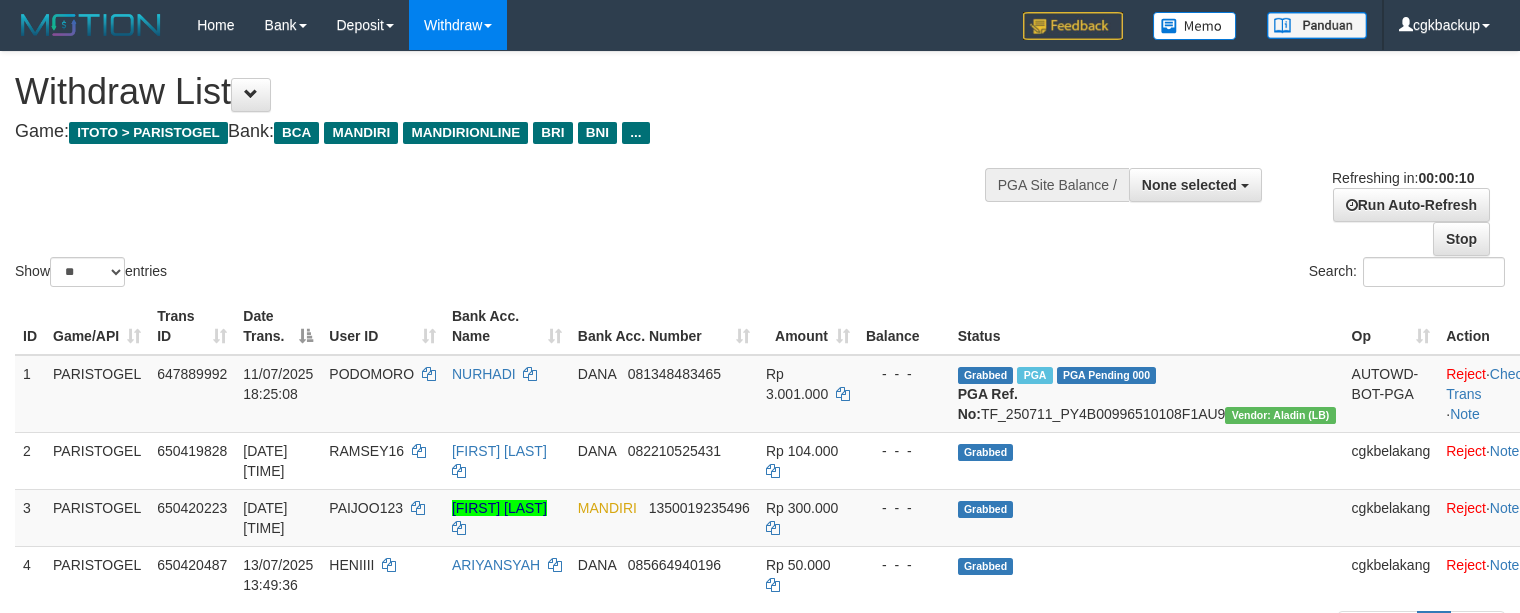 select 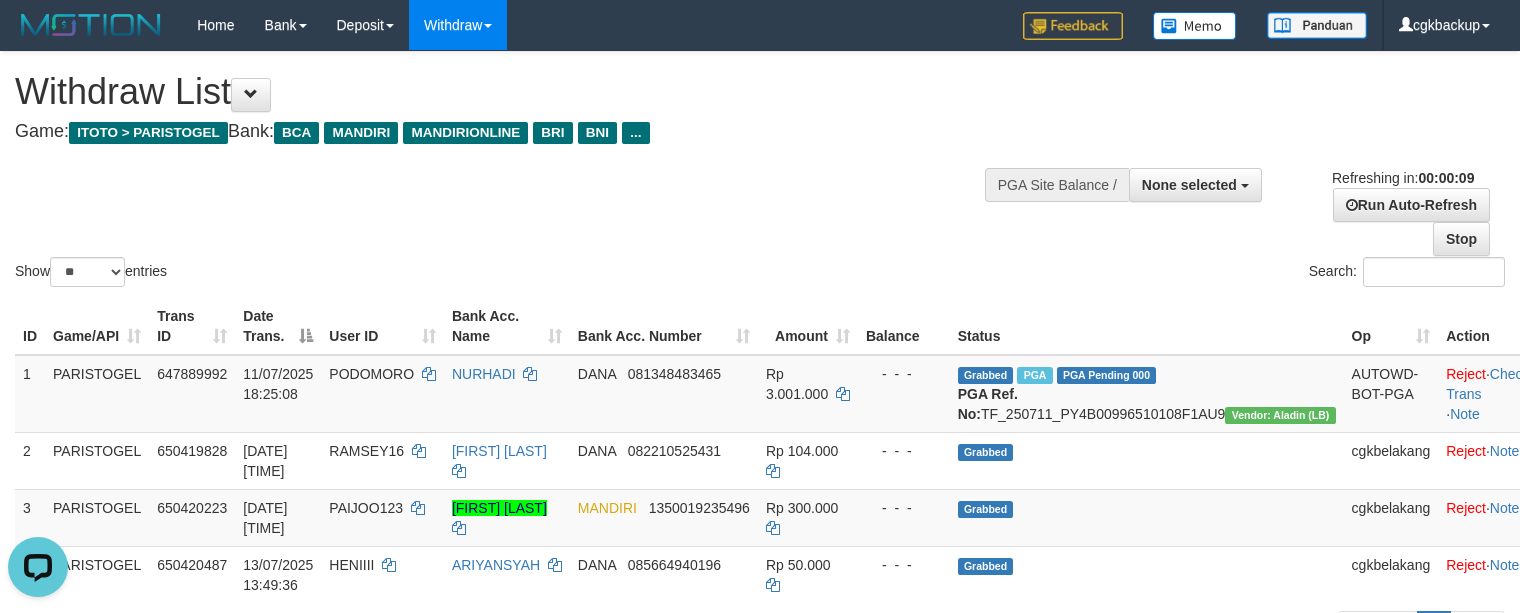 scroll, scrollTop: 0, scrollLeft: 0, axis: both 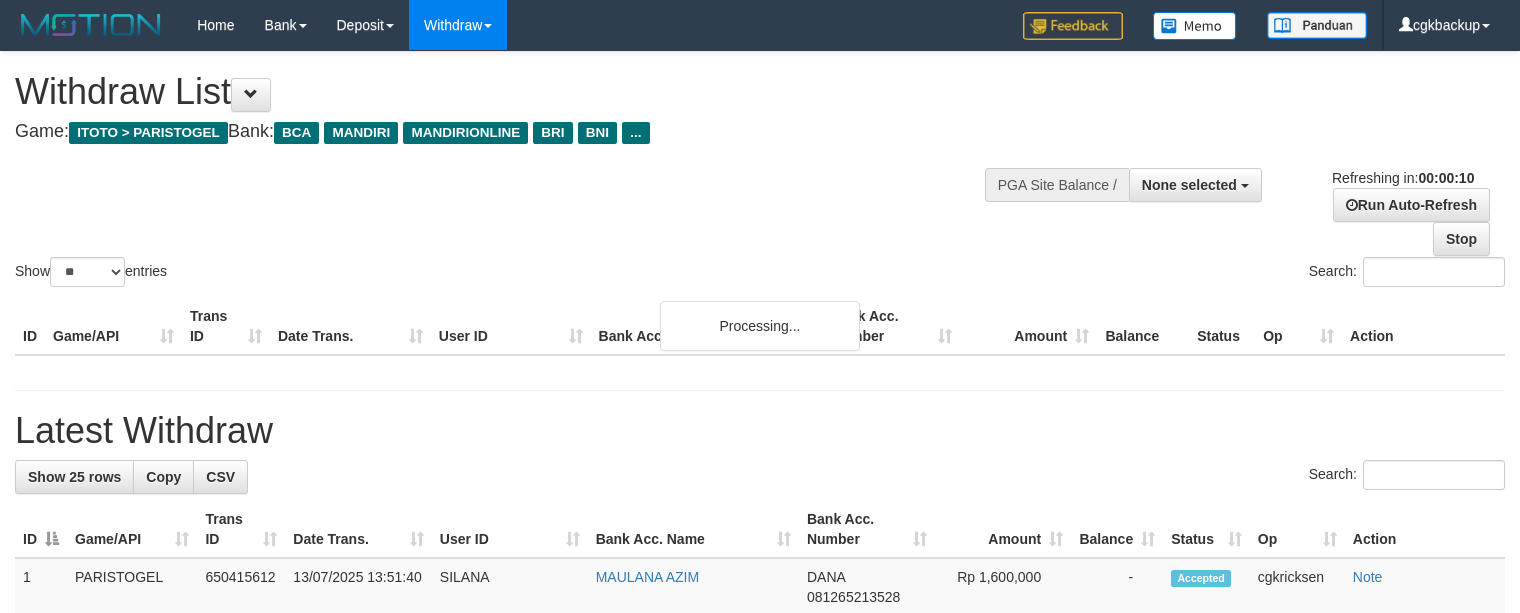 select 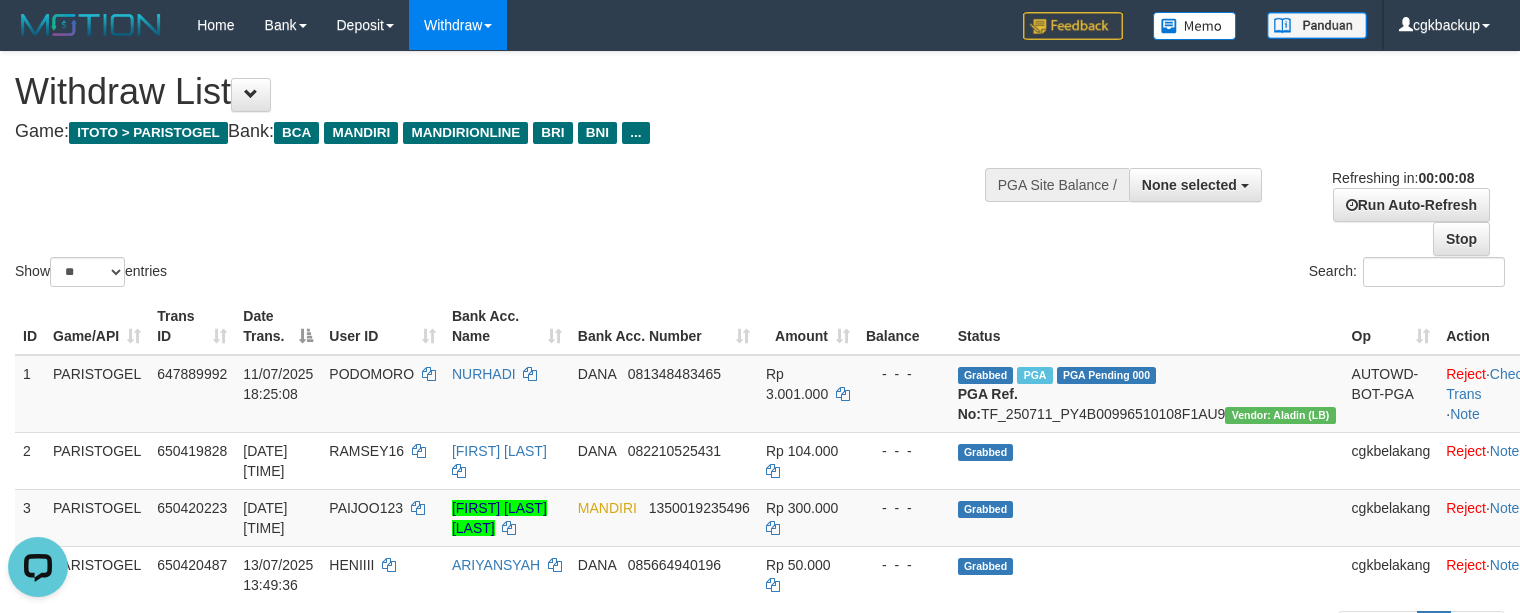 scroll, scrollTop: 0, scrollLeft: 0, axis: both 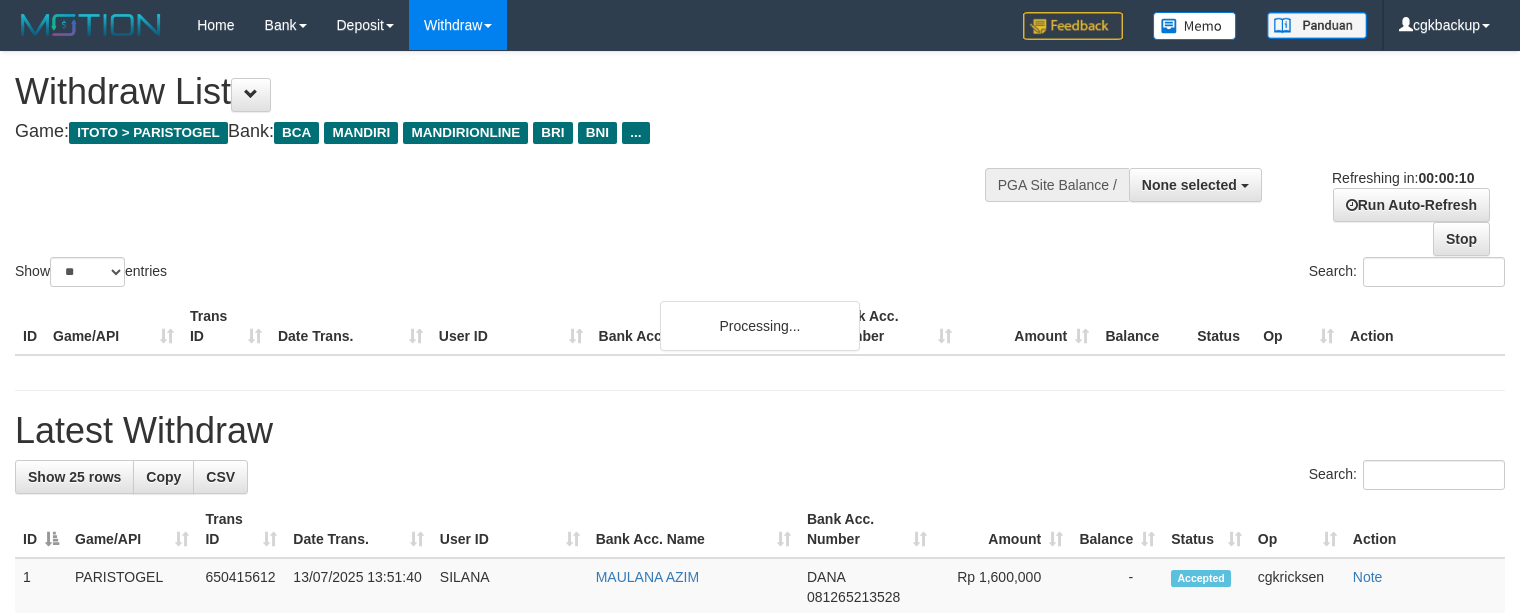 select 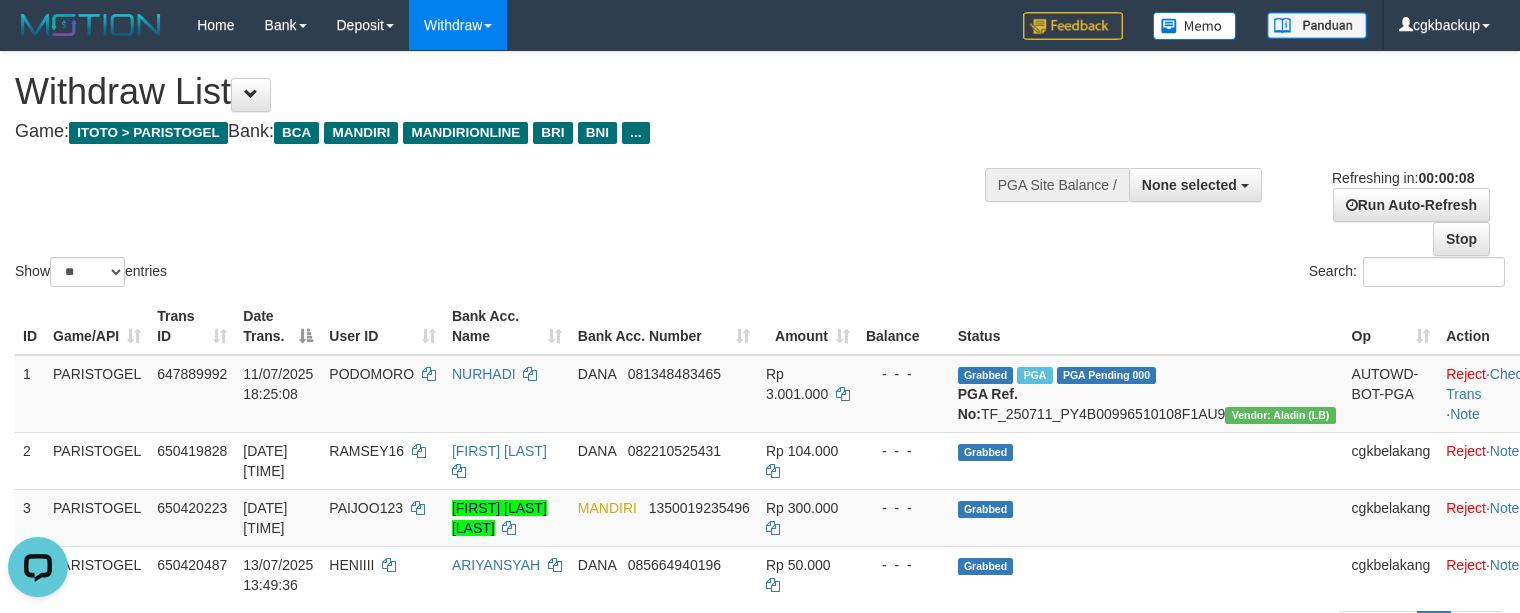 scroll, scrollTop: 0, scrollLeft: 0, axis: both 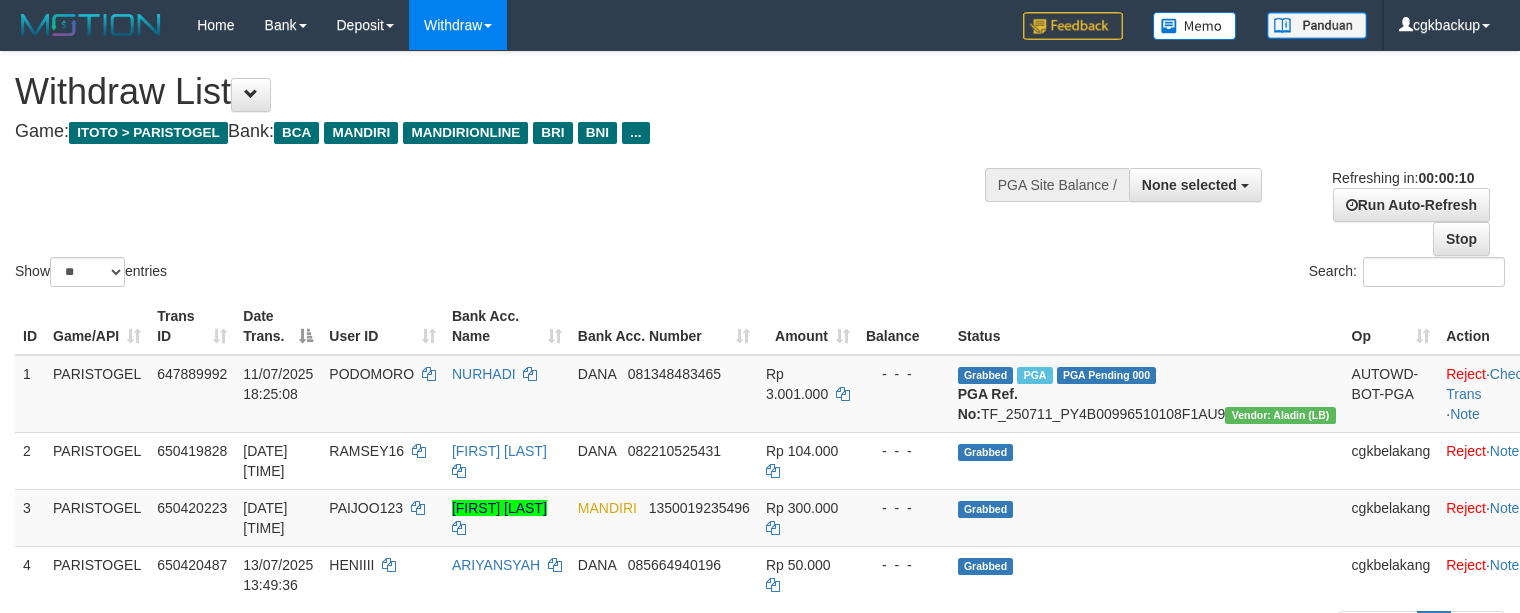 select 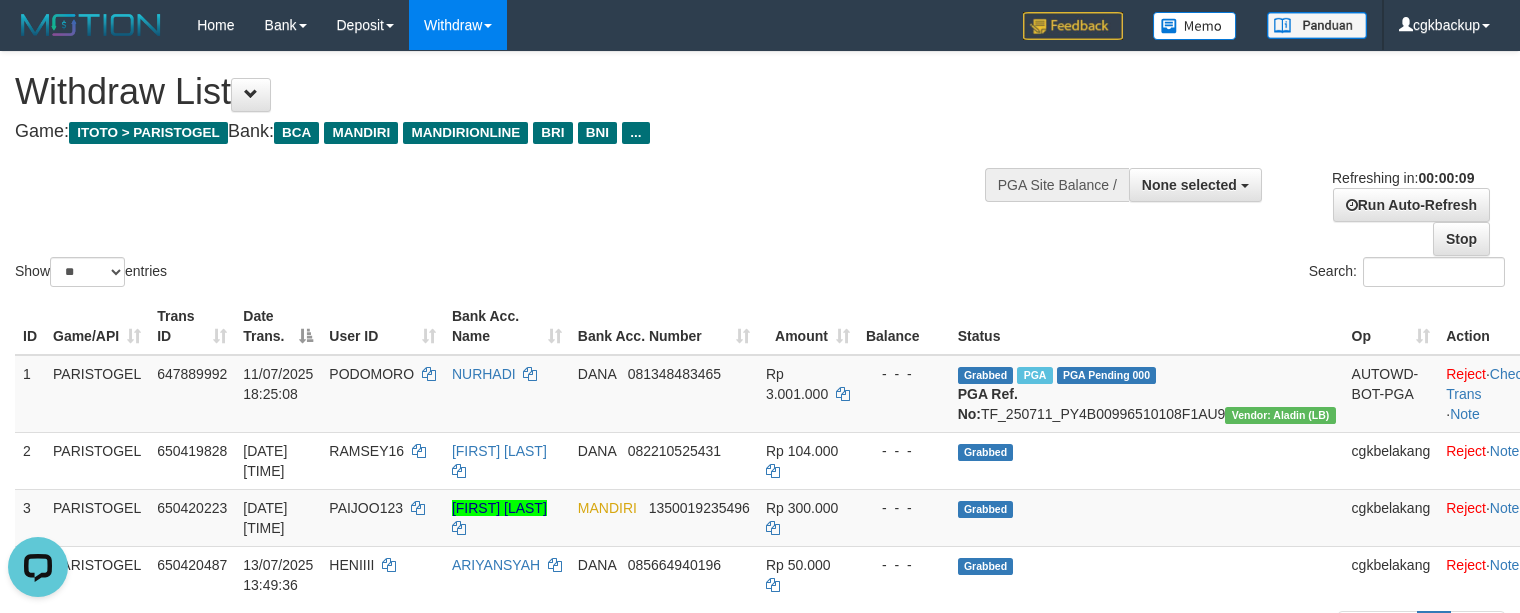 scroll, scrollTop: 0, scrollLeft: 0, axis: both 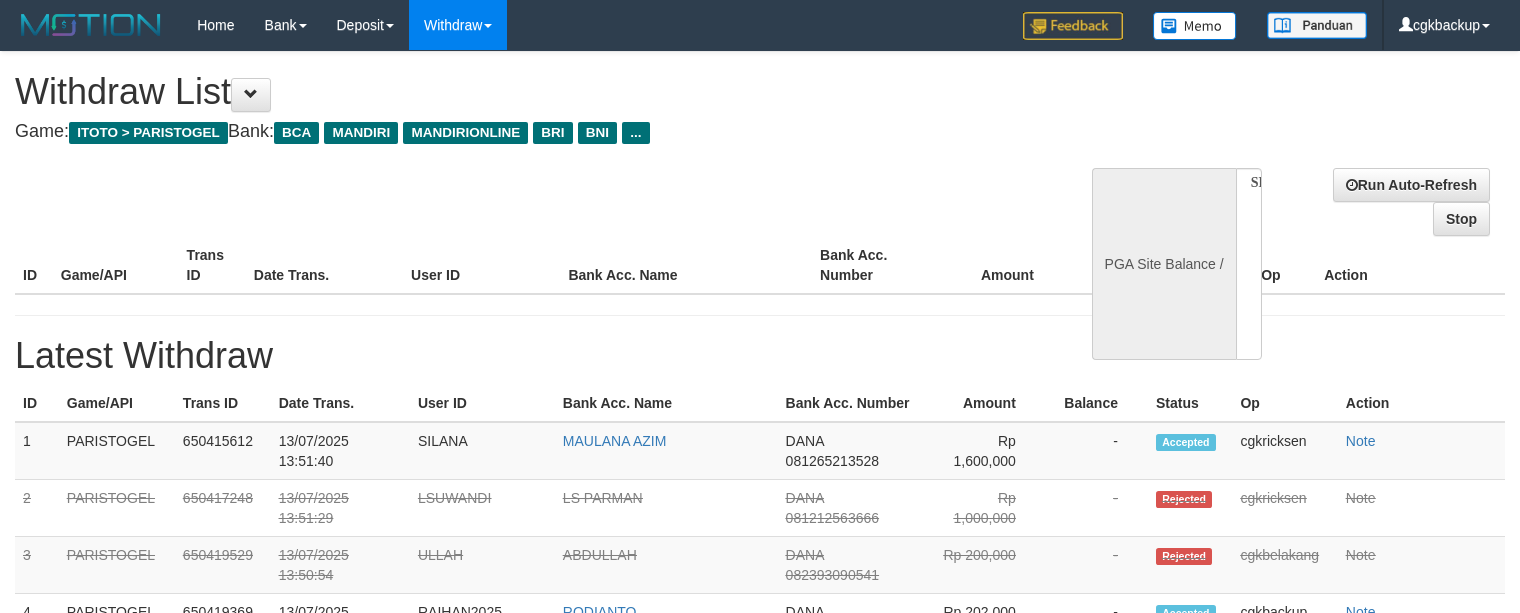 select 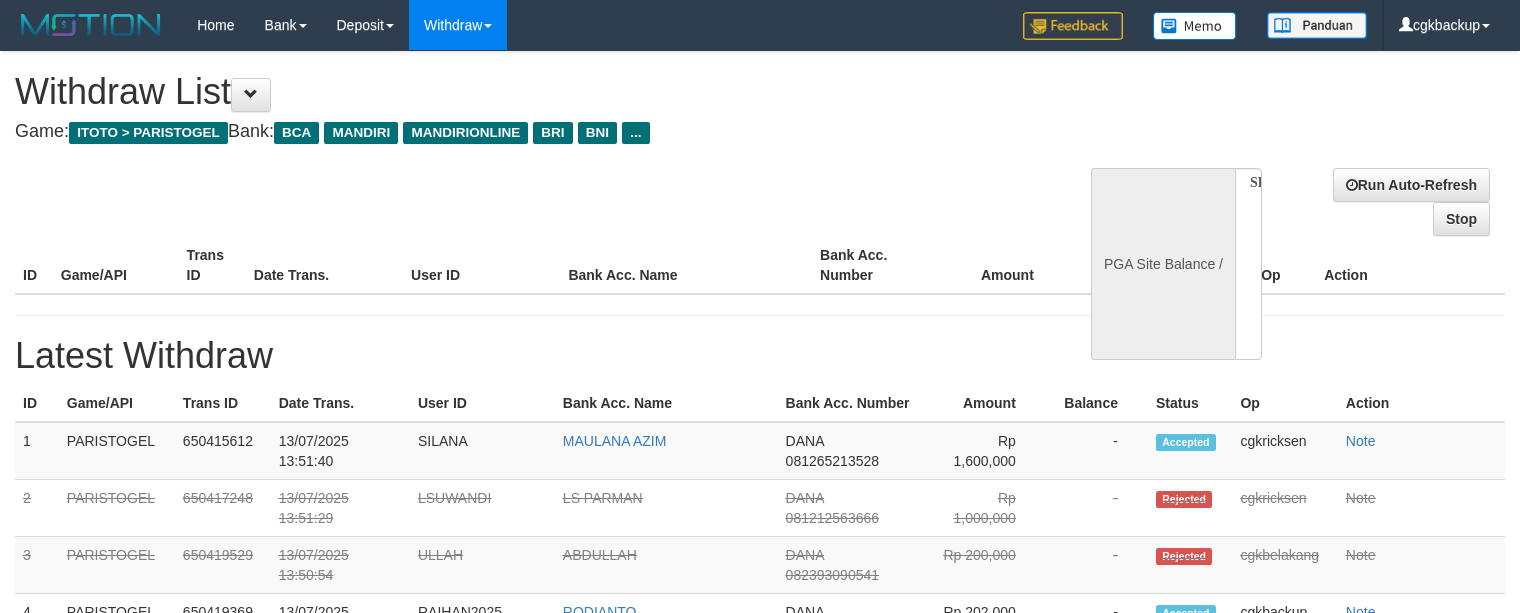 scroll, scrollTop: 0, scrollLeft: 0, axis: both 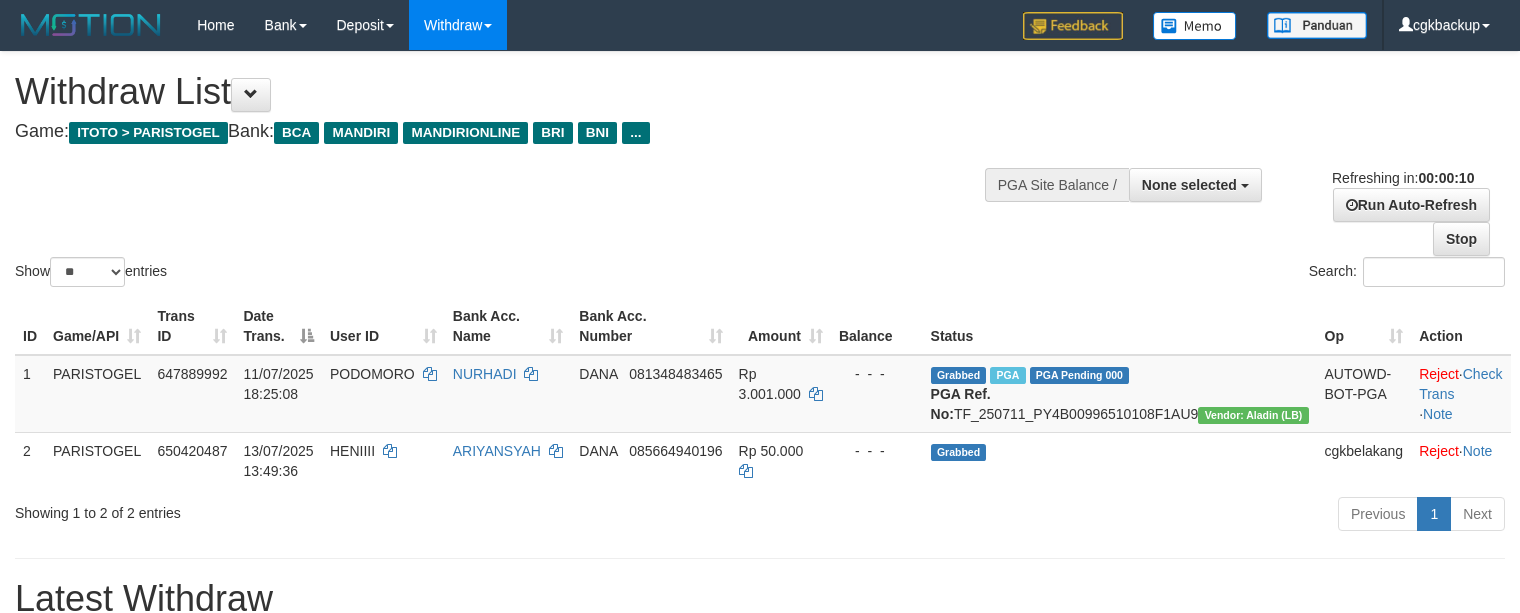 select 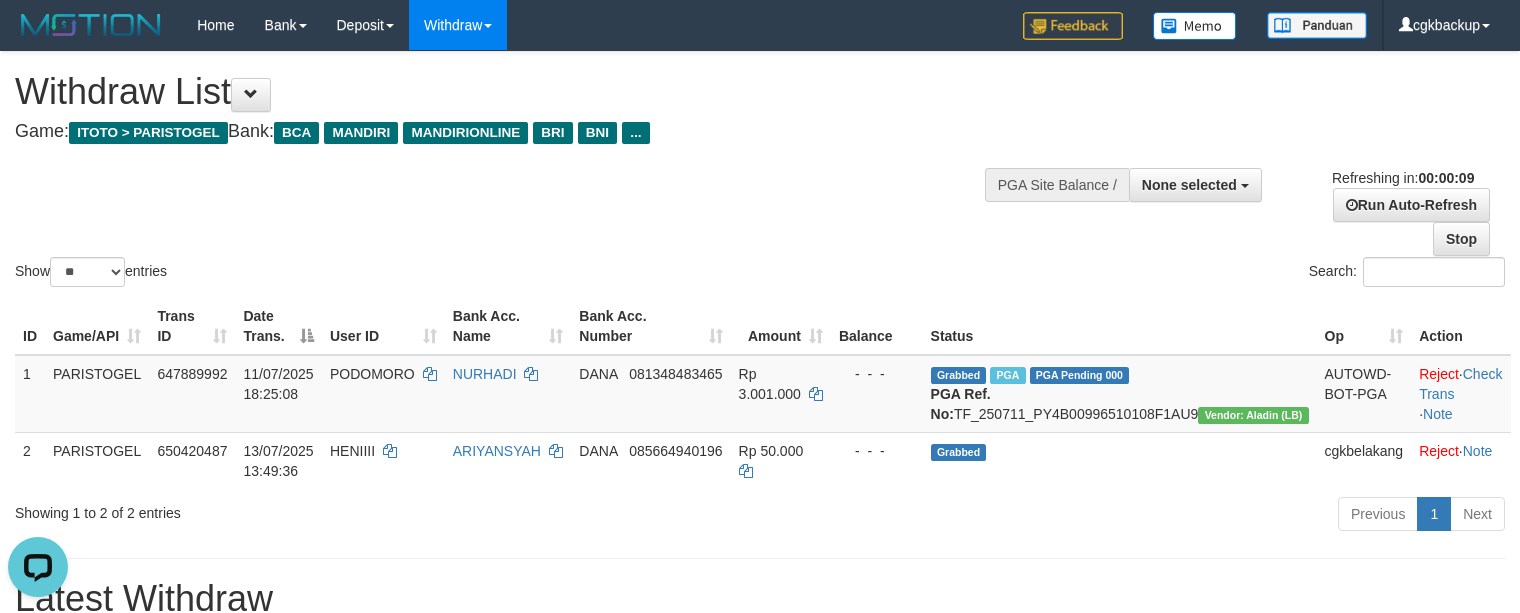 scroll, scrollTop: 0, scrollLeft: 0, axis: both 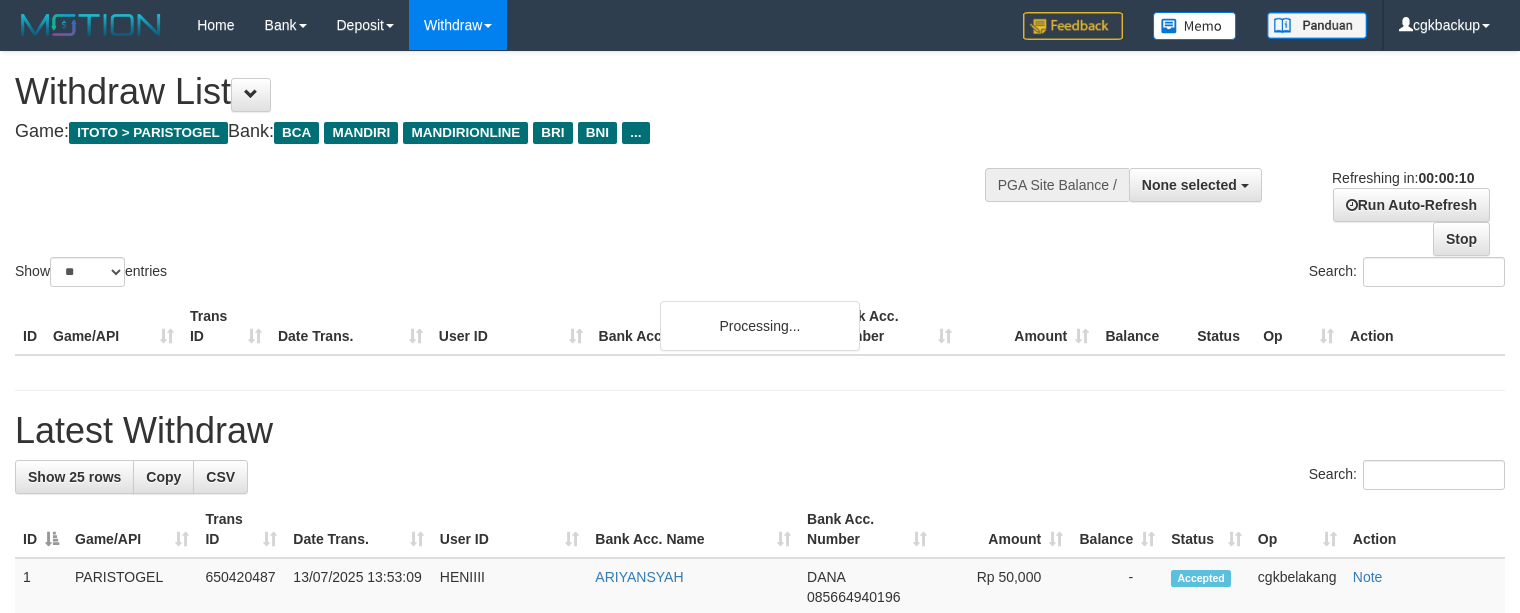 select 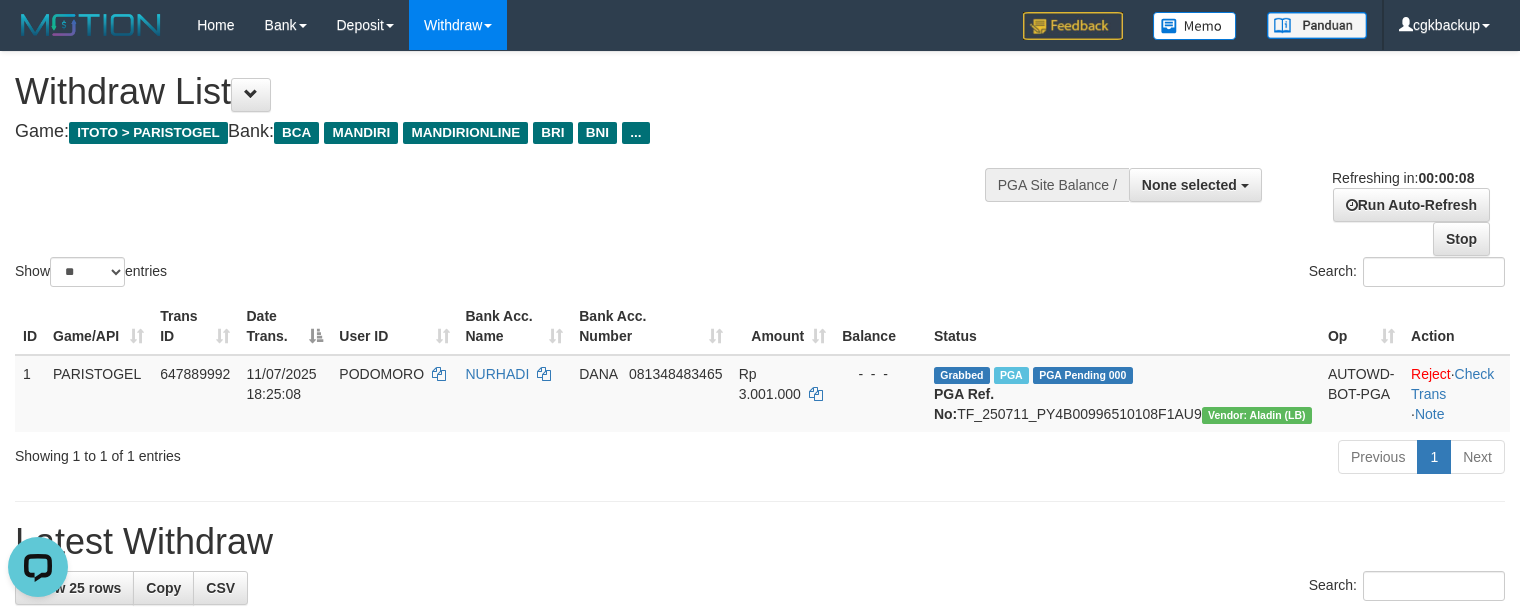 scroll, scrollTop: 0, scrollLeft: 0, axis: both 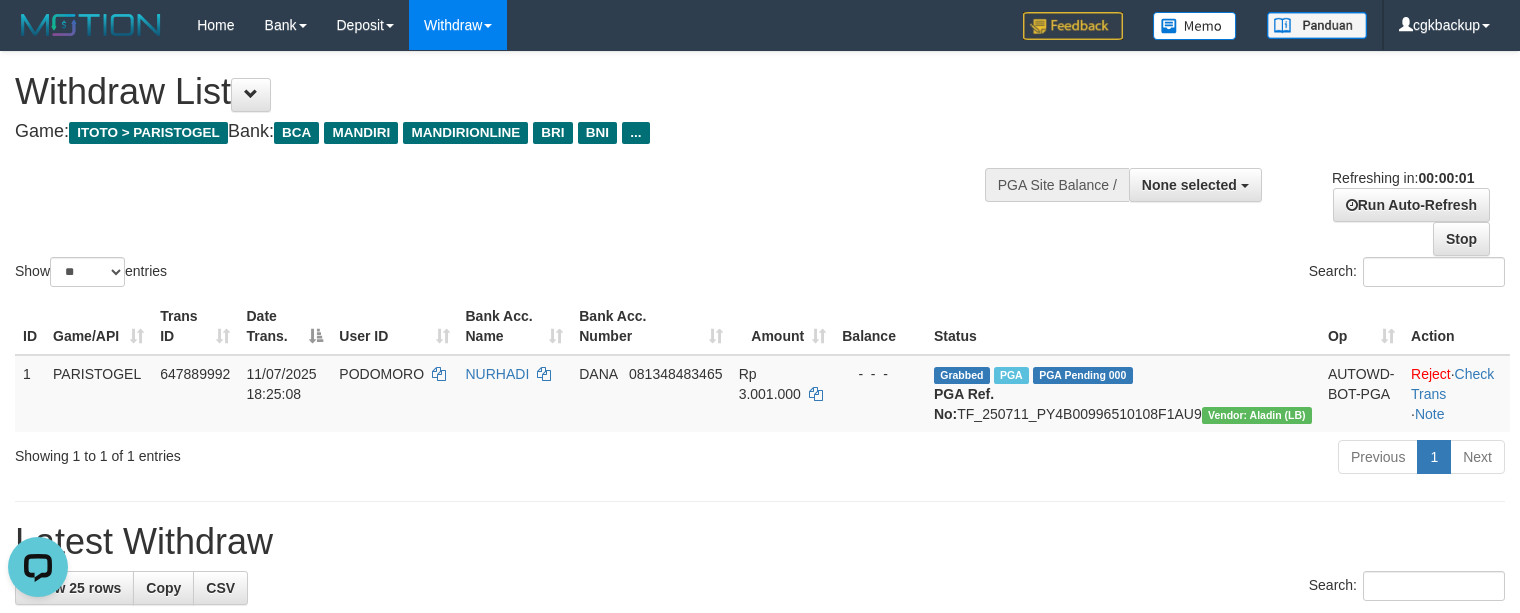 drag, startPoint x: 720, startPoint y: 286, endPoint x: 777, endPoint y: 296, distance: 57.870544 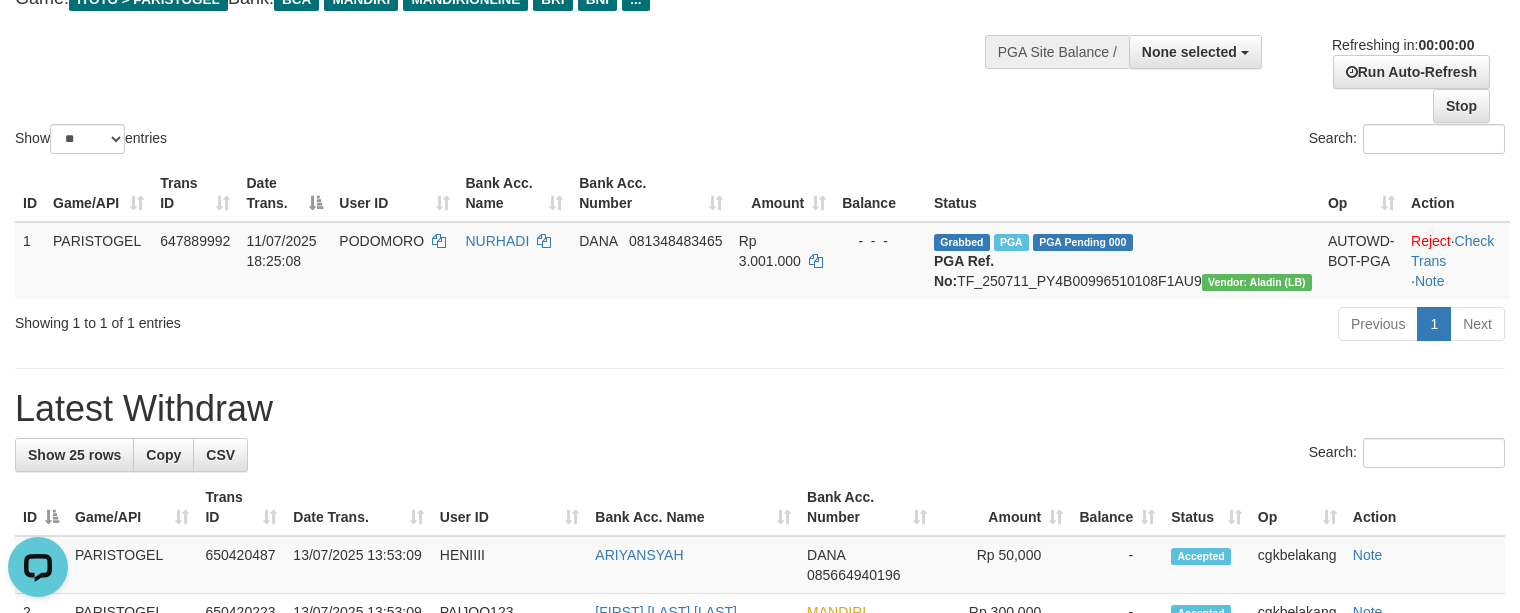 scroll, scrollTop: 48, scrollLeft: 0, axis: vertical 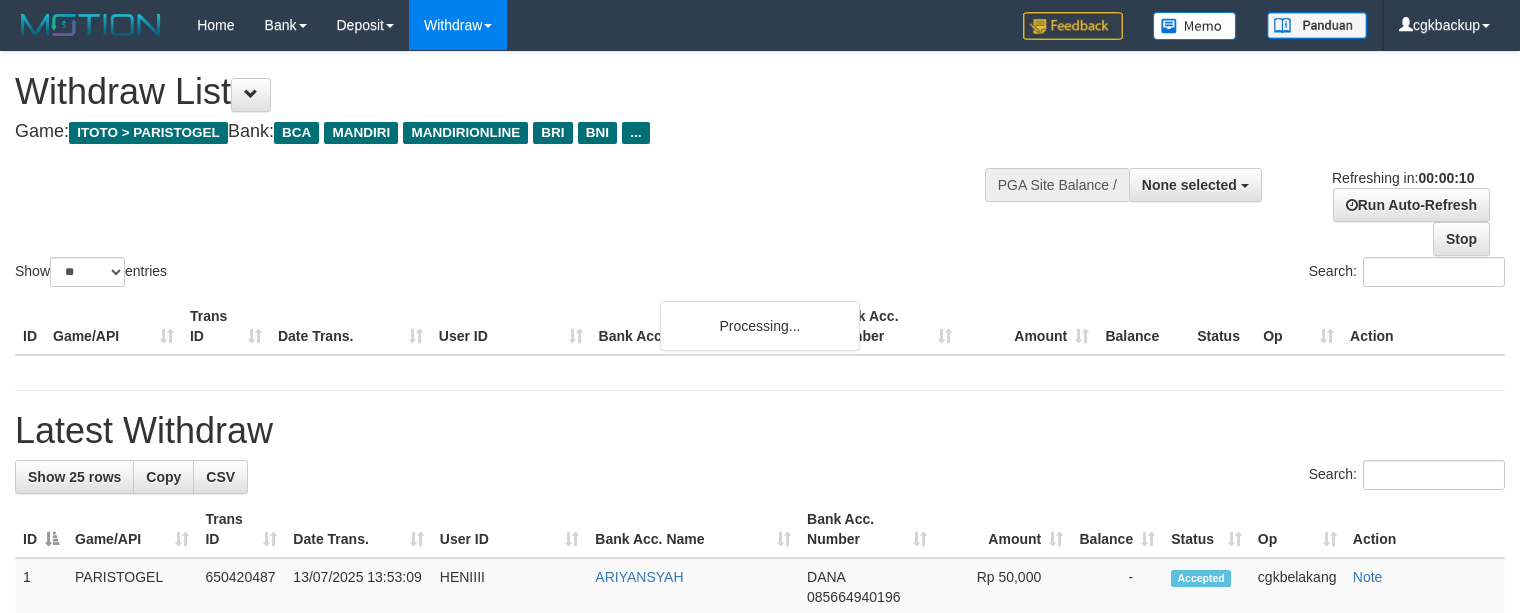 select 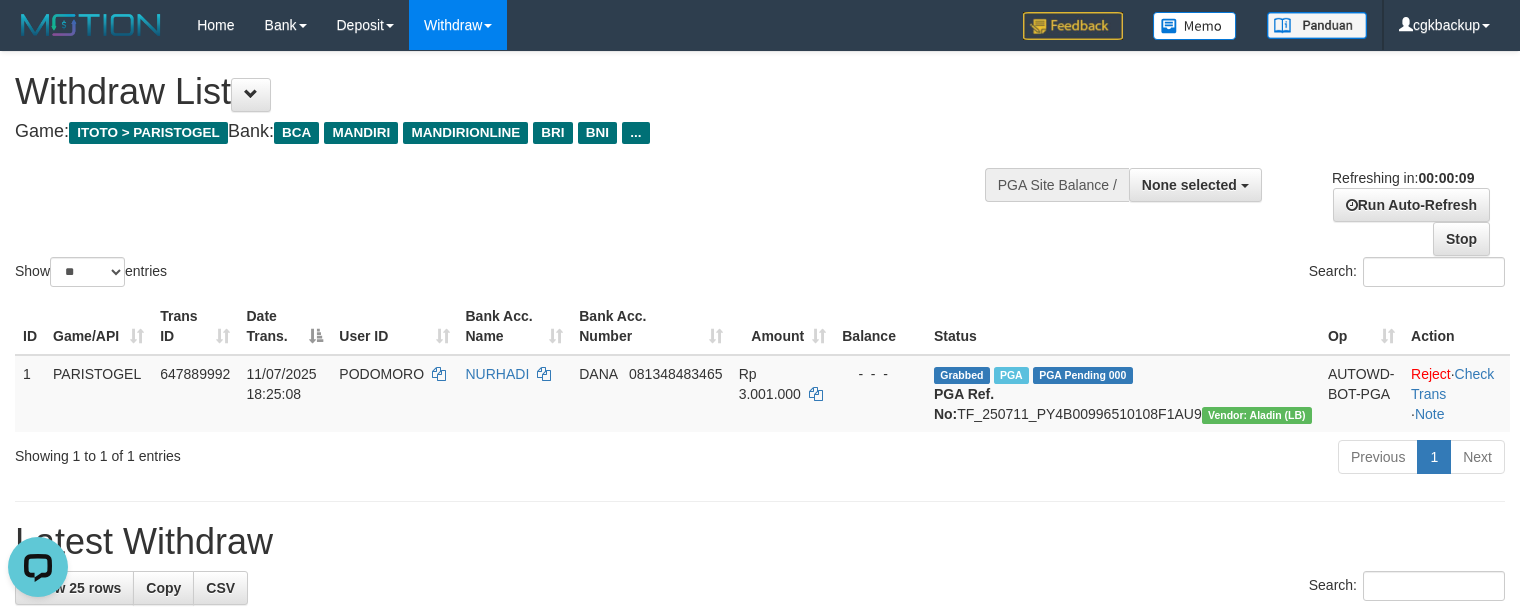 scroll, scrollTop: 0, scrollLeft: 0, axis: both 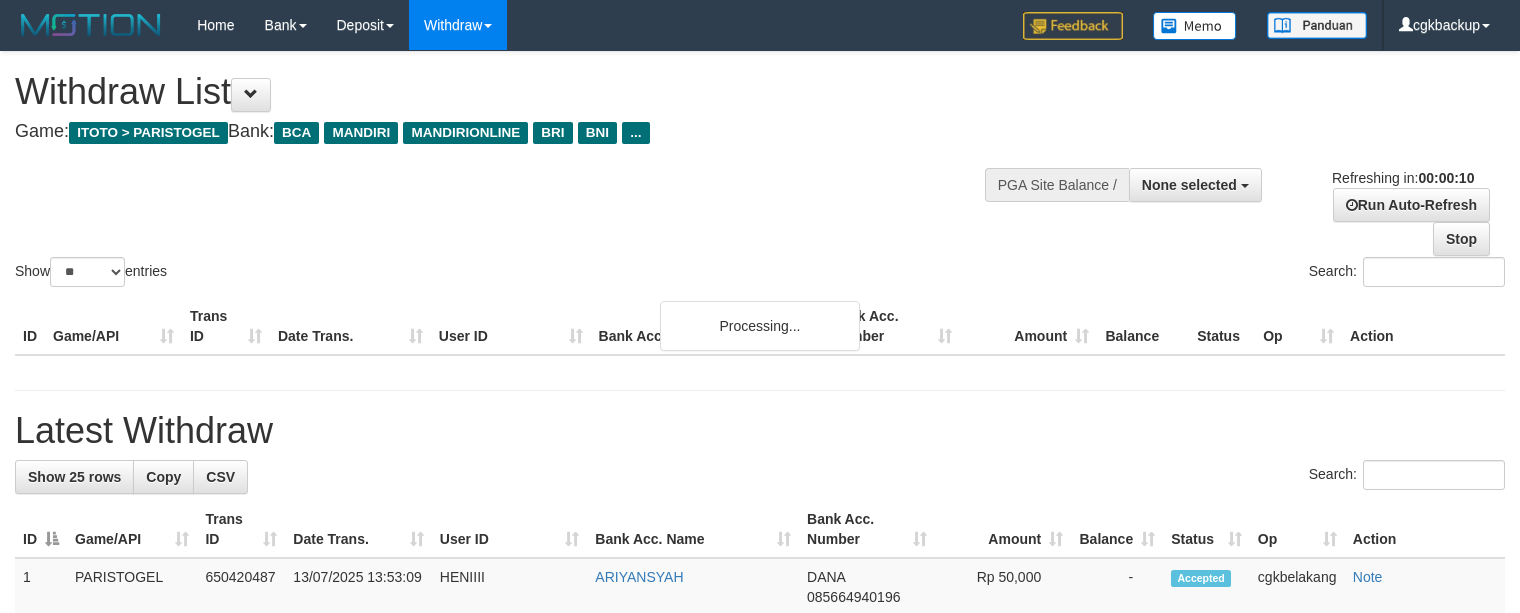select 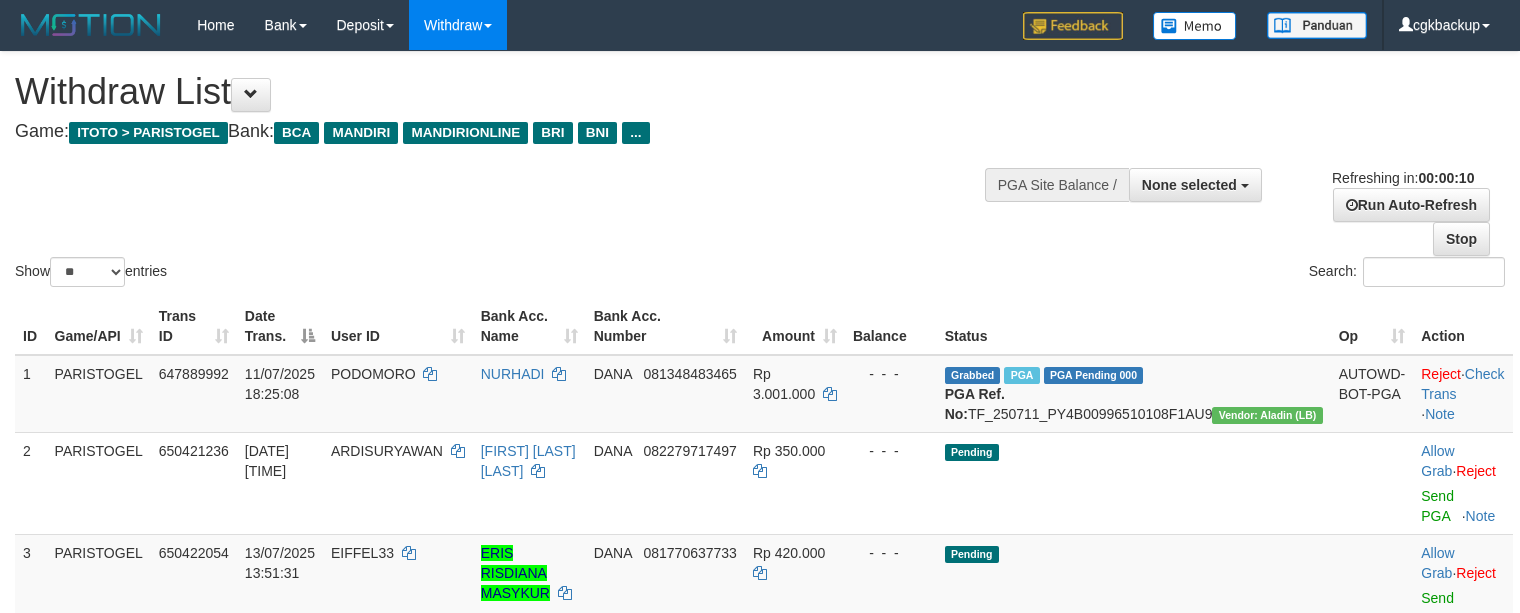 select 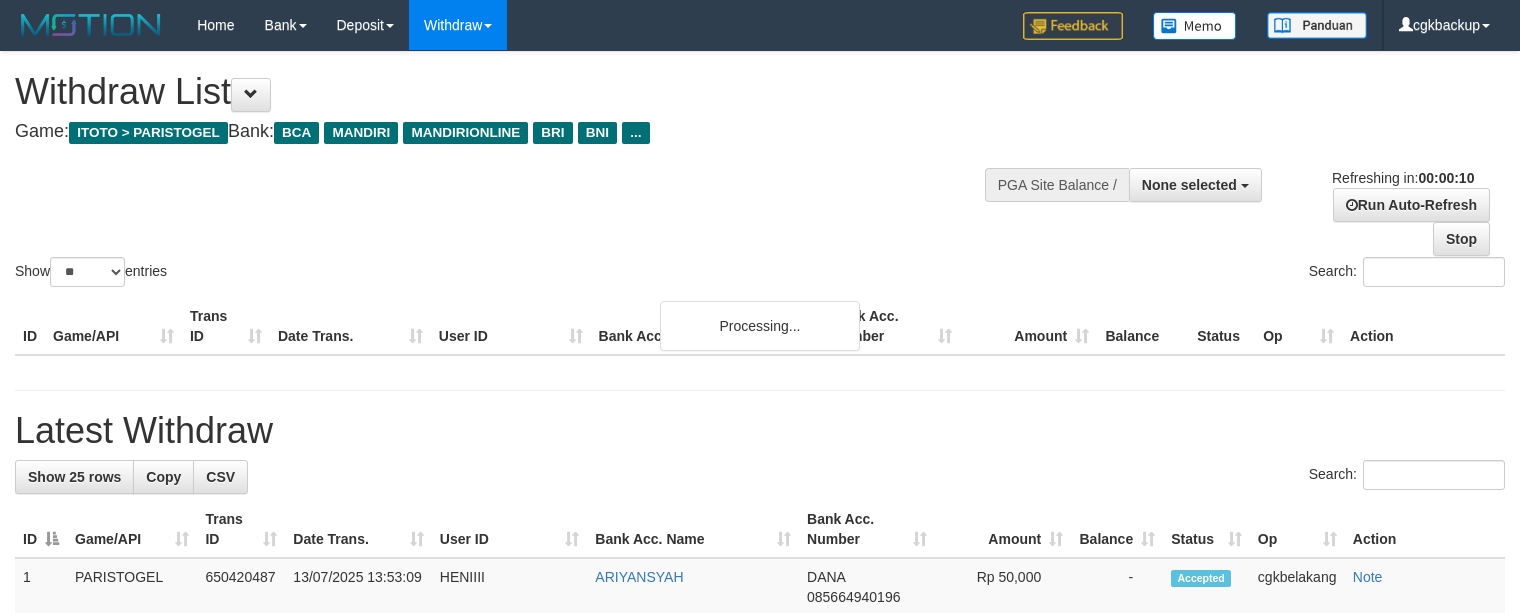select 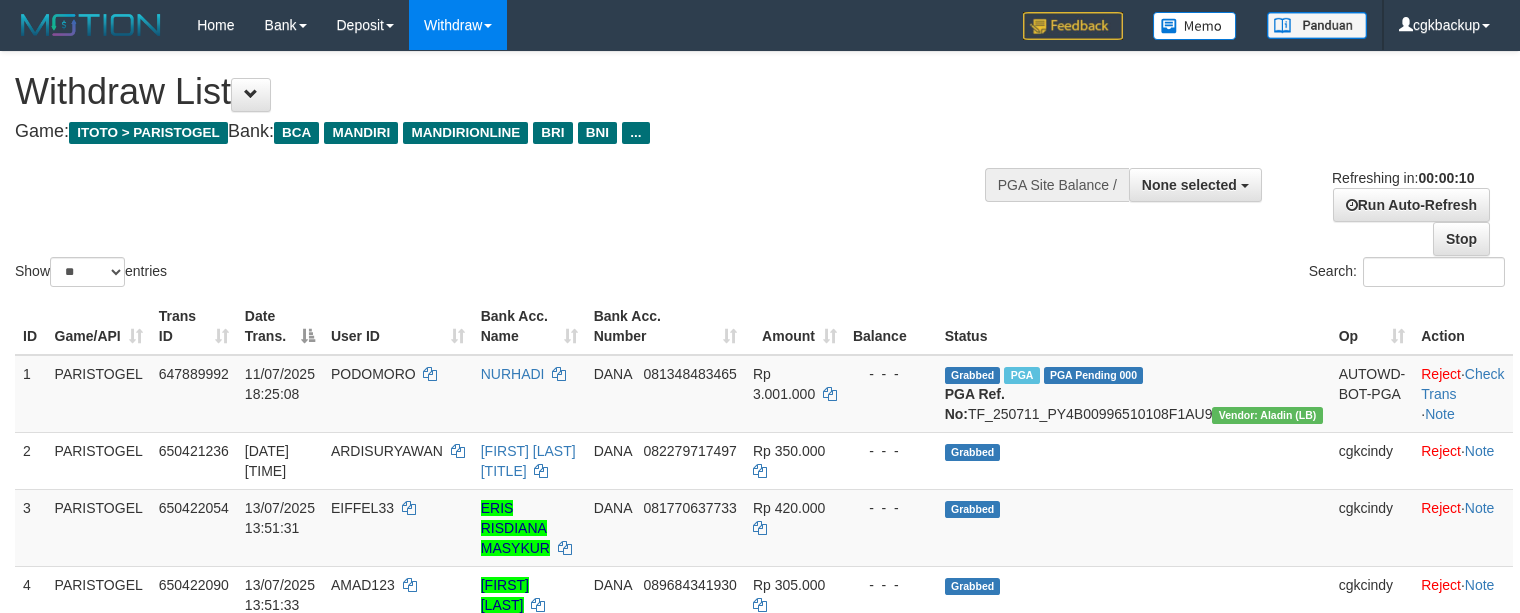select 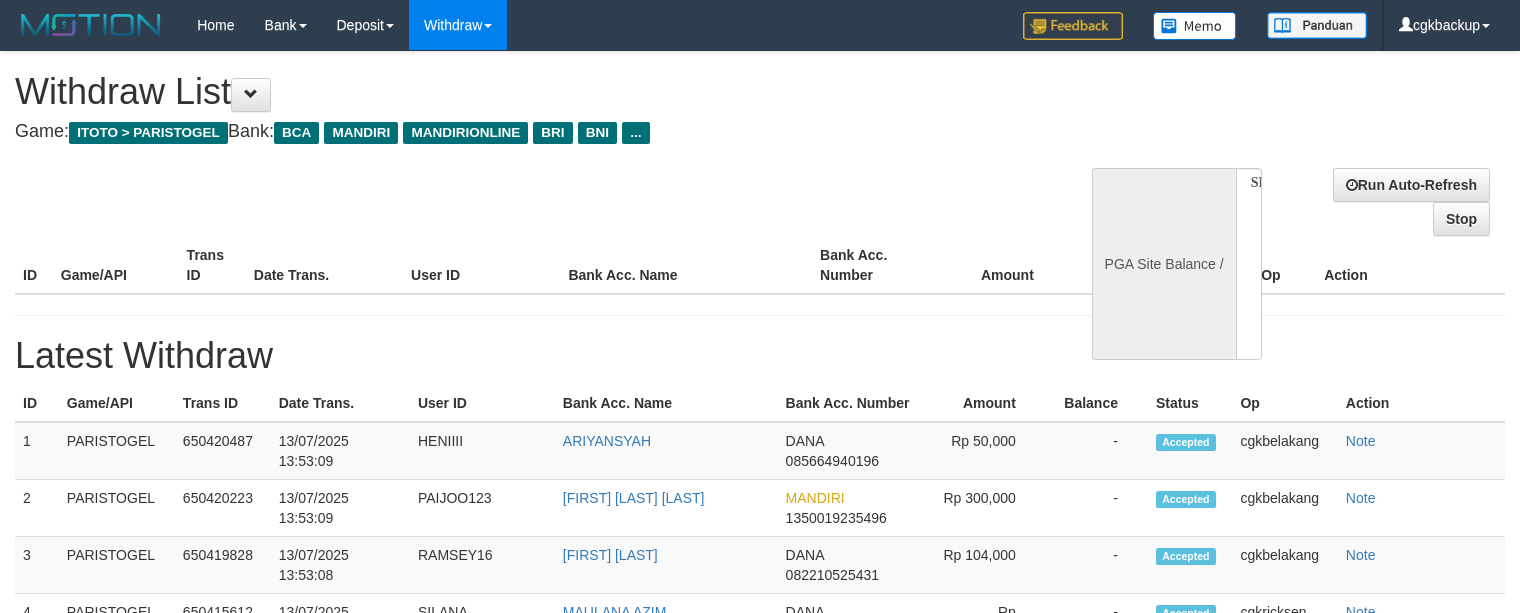 select 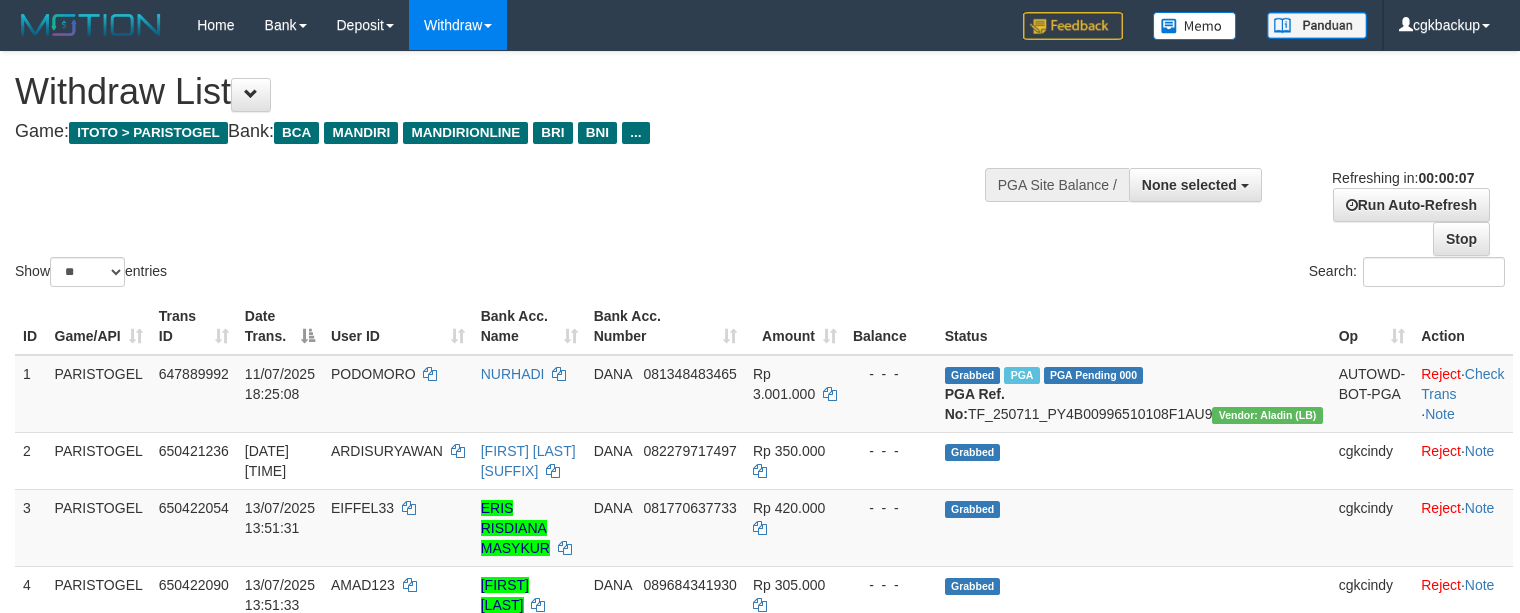 scroll, scrollTop: 0, scrollLeft: 0, axis: both 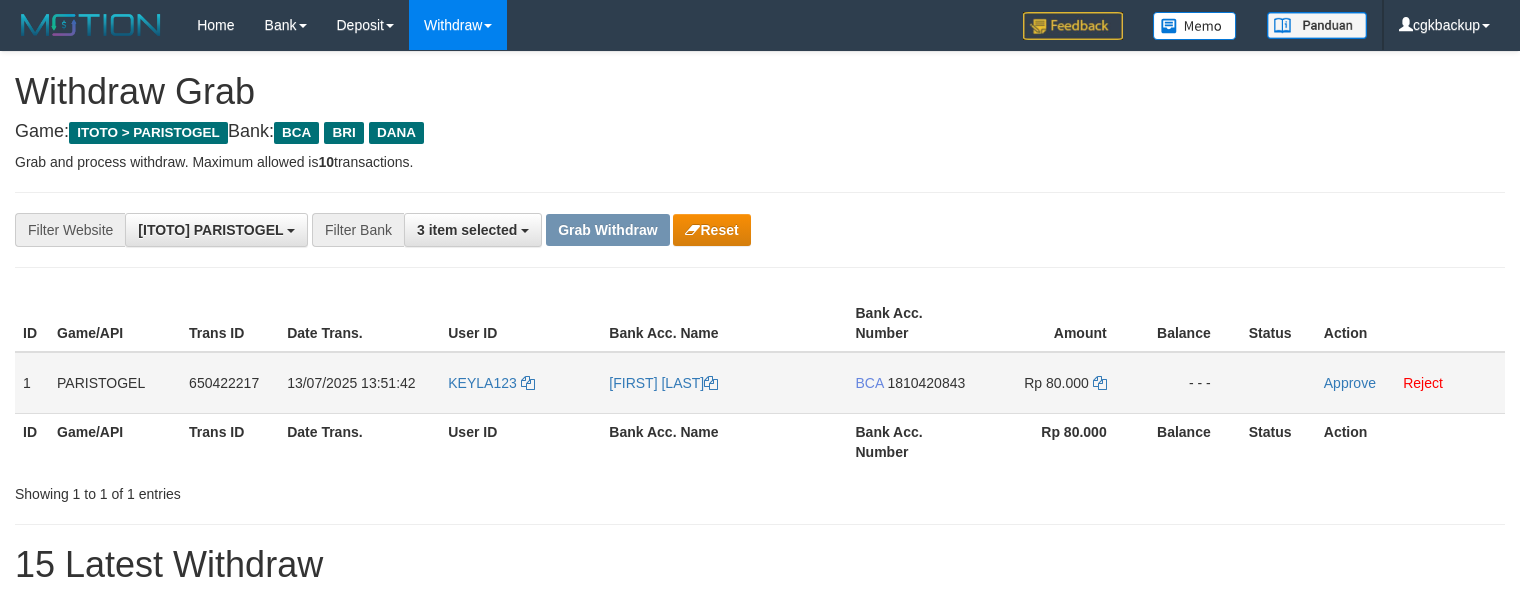 click on "KEYLA123" at bounding box center [520, 383] 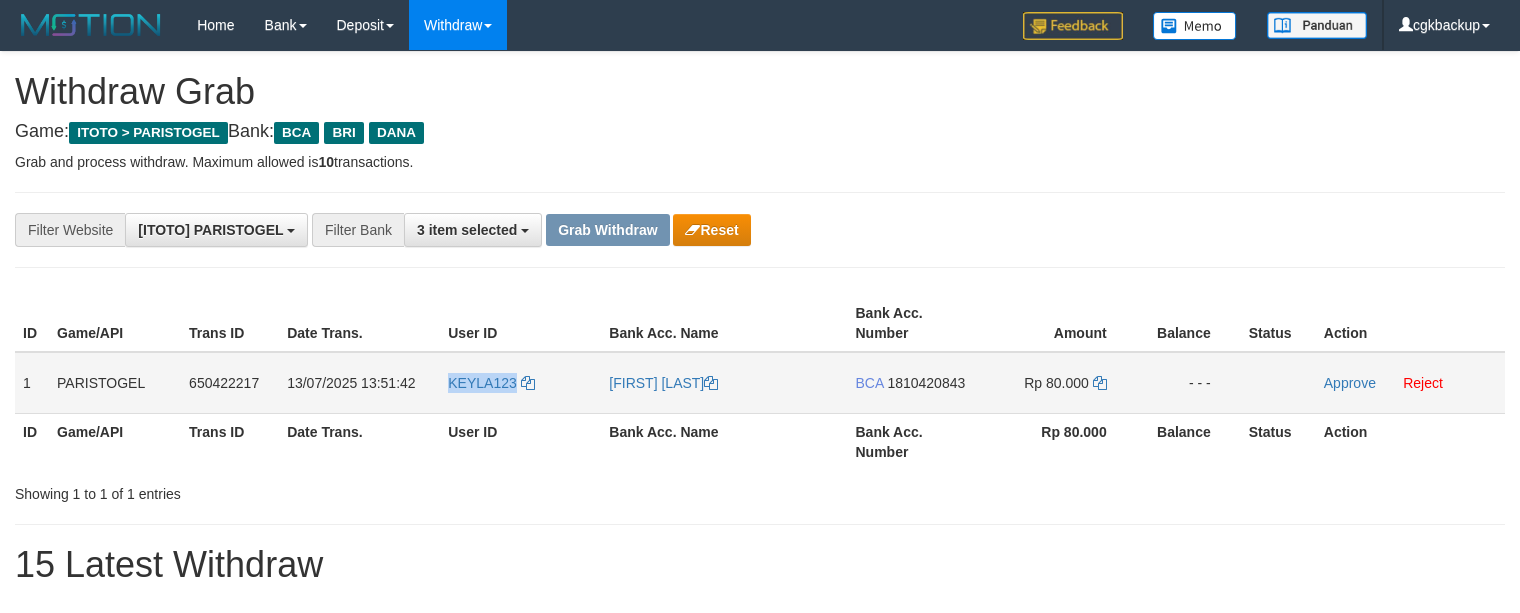 click on "KEYLA123" at bounding box center [520, 383] 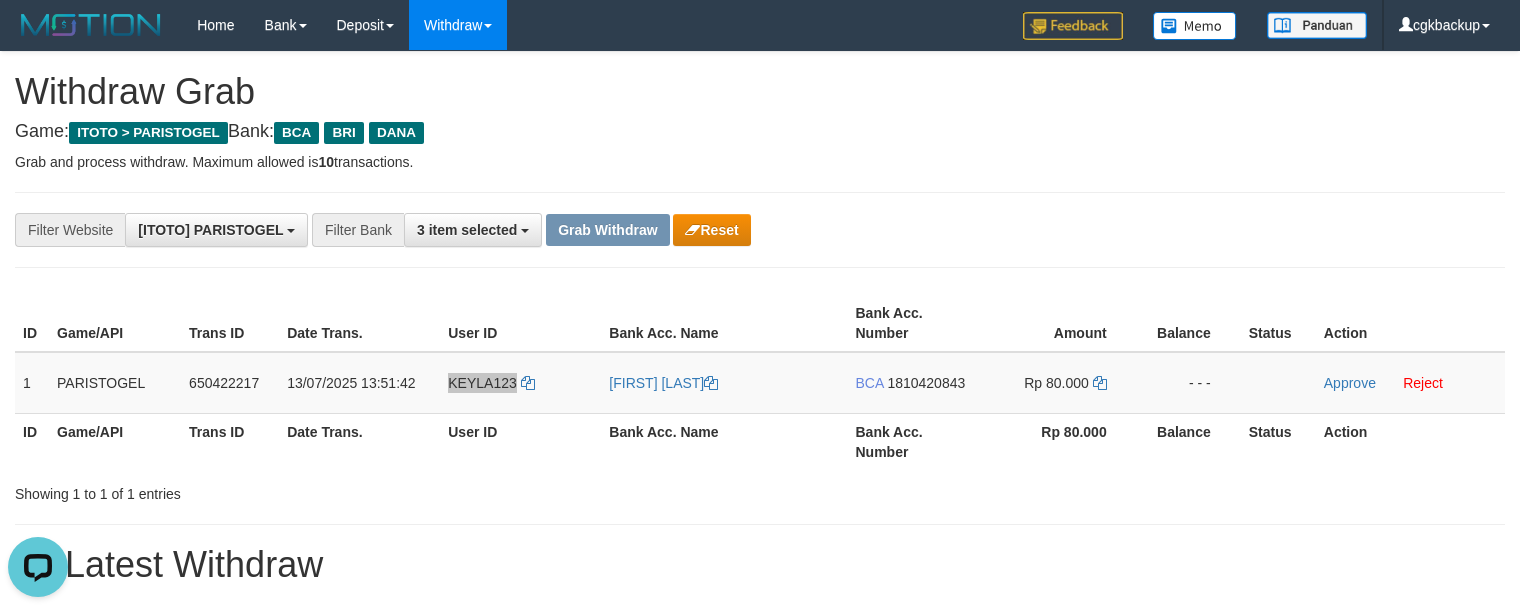 scroll, scrollTop: 0, scrollLeft: 0, axis: both 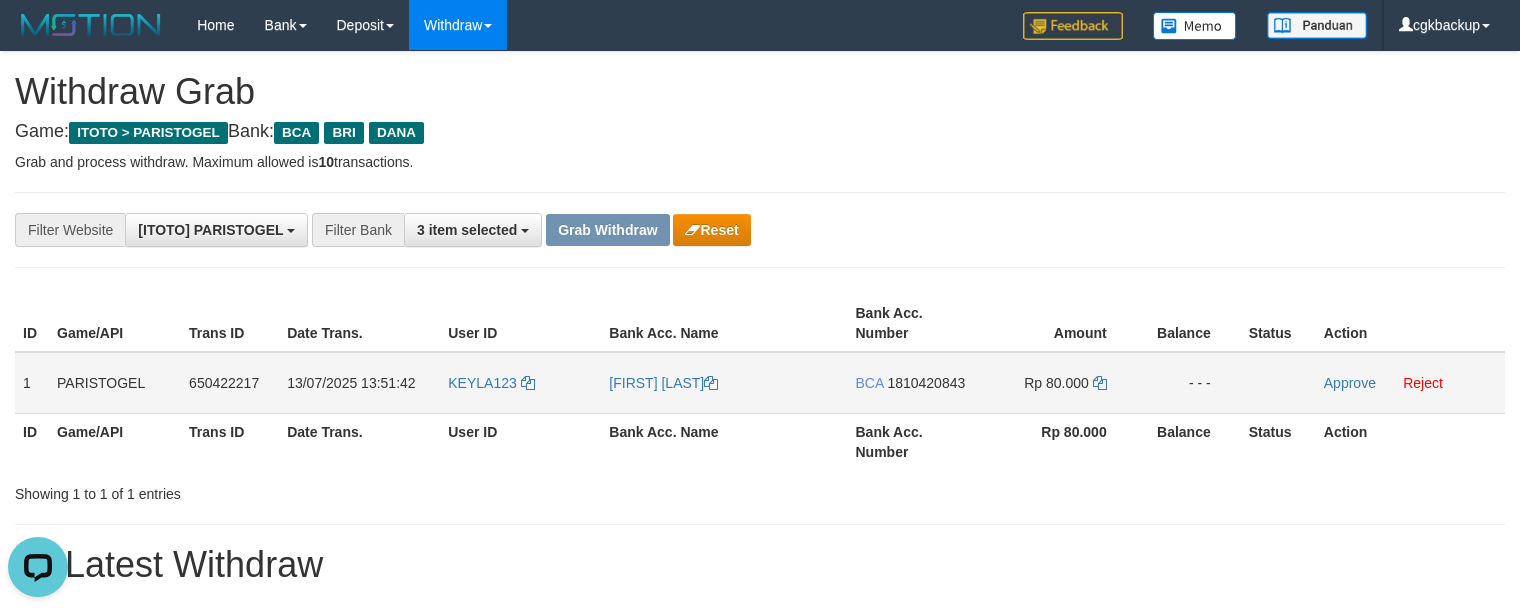 click on "[FIRST] [LAST]" at bounding box center (724, 383) 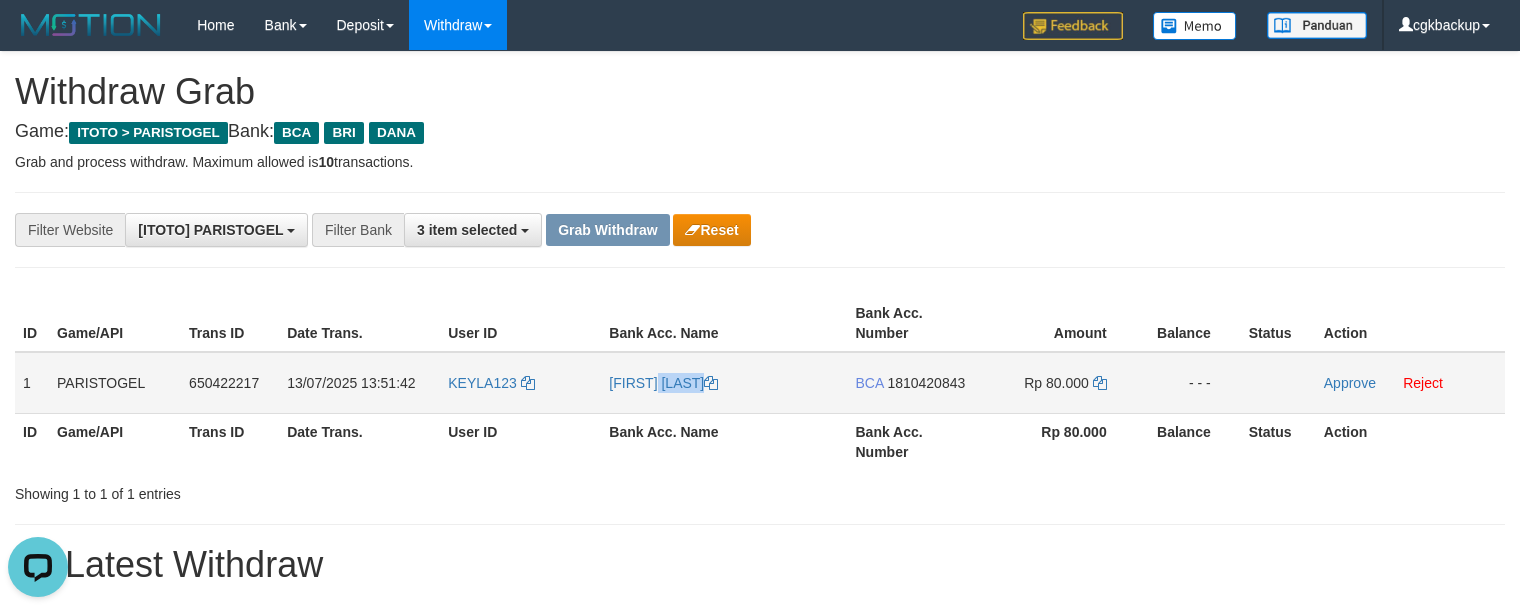 click on "[FIRST] [LAST]" at bounding box center [724, 383] 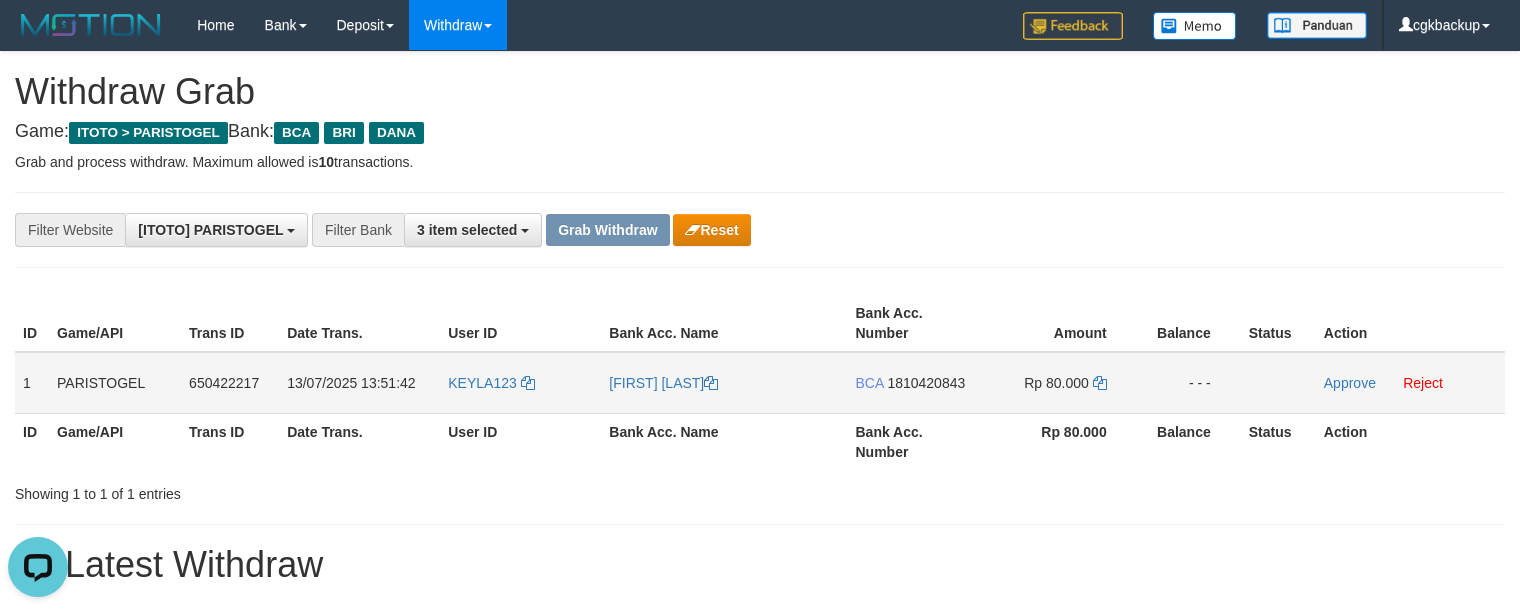 click on "KEYLA123" at bounding box center [520, 383] 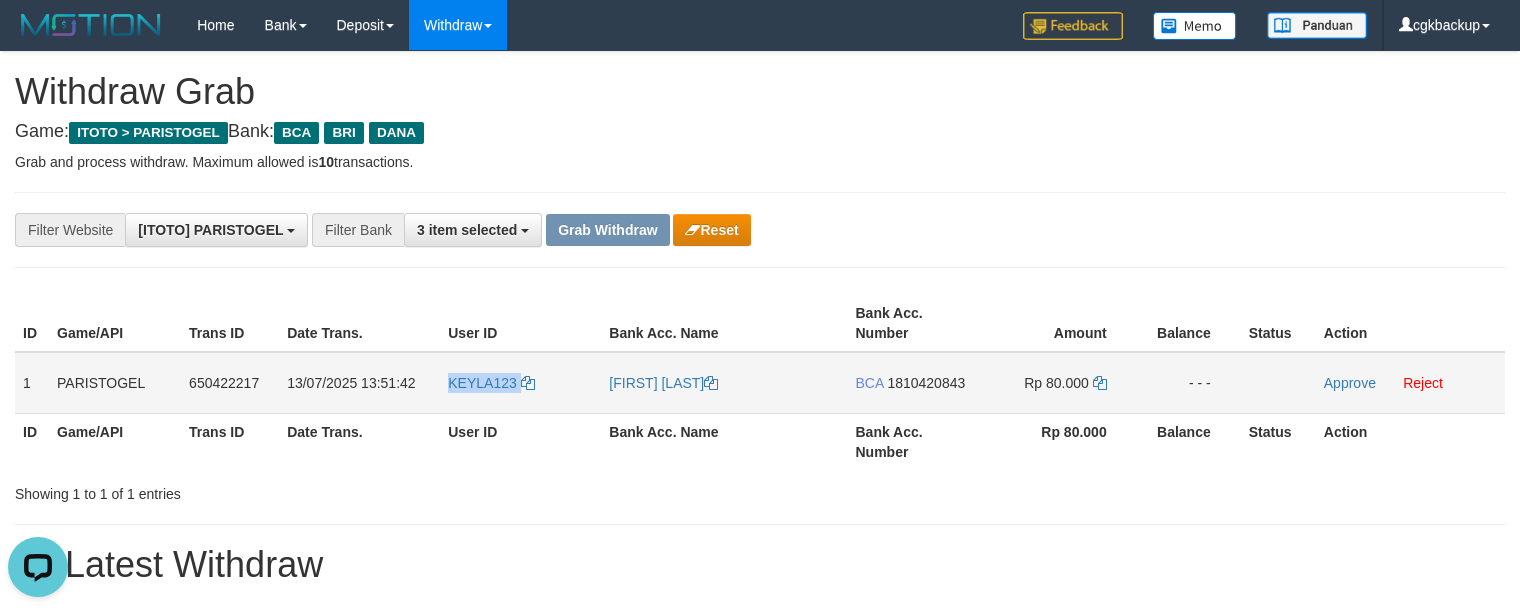 click on "KEYLA123" at bounding box center (520, 383) 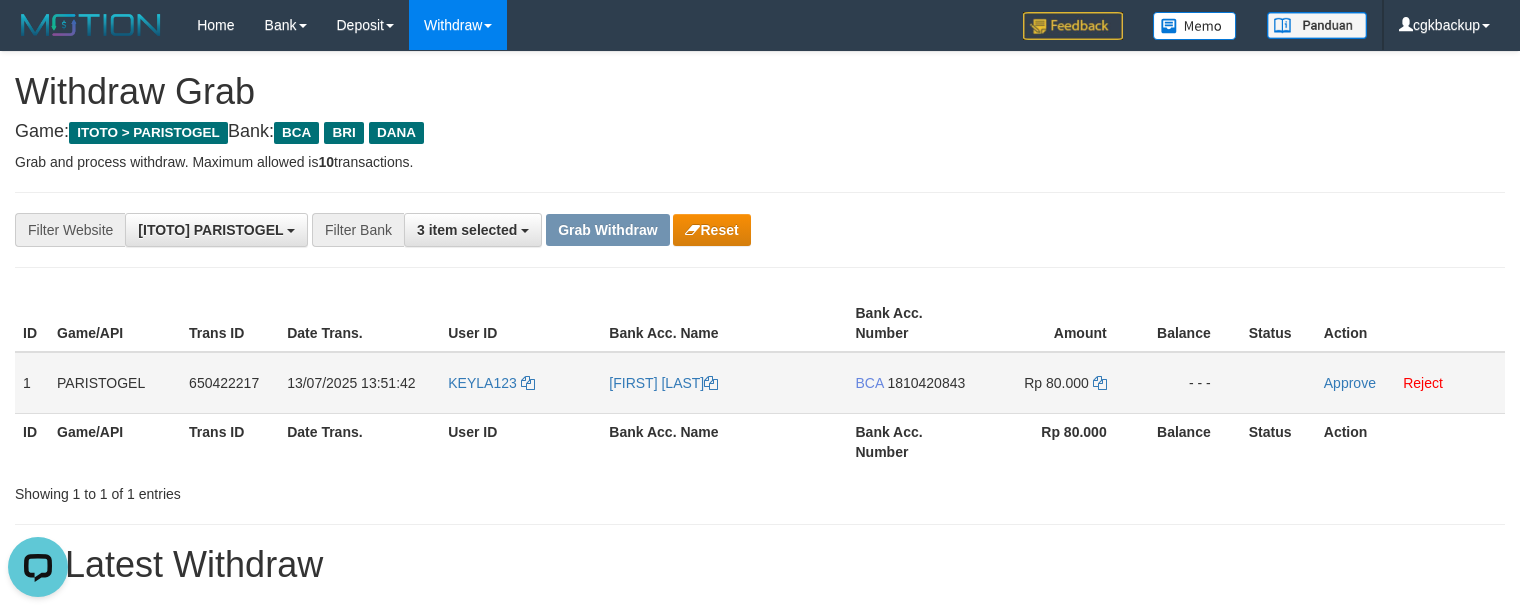 click on "BCA
1810420843" at bounding box center [914, 383] 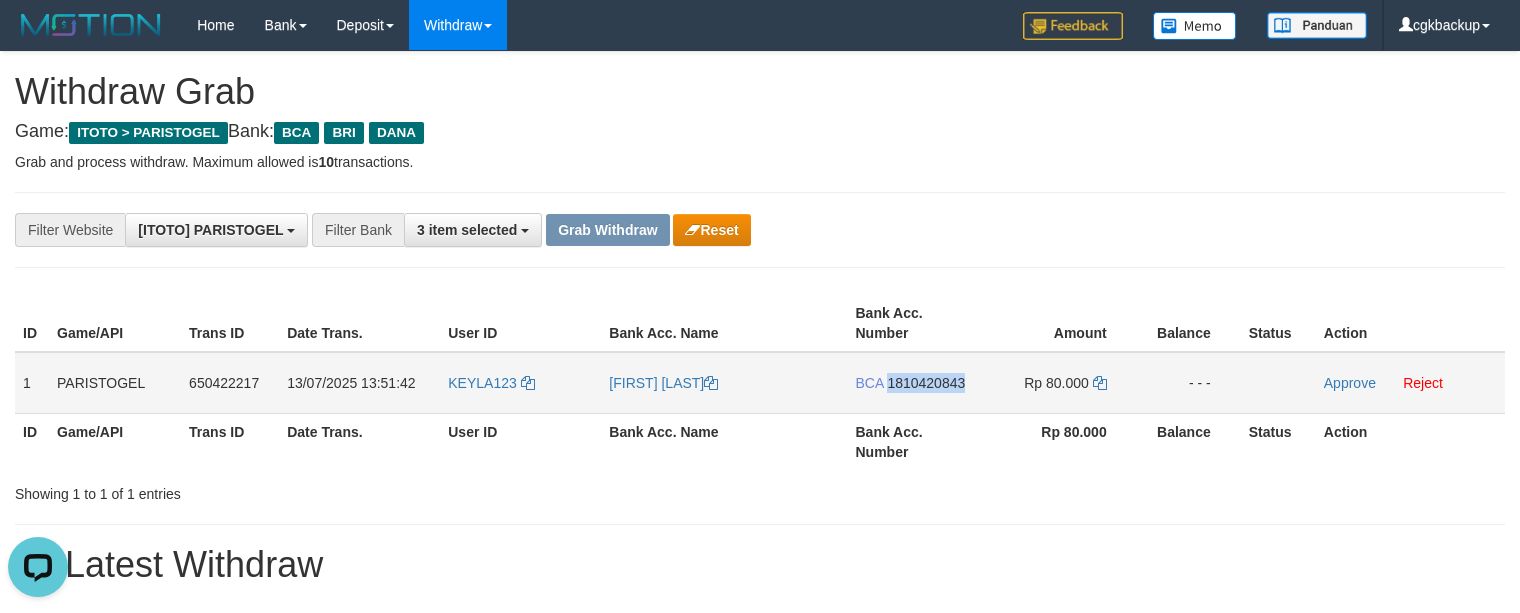 click on "BCA
1810420843" at bounding box center (914, 383) 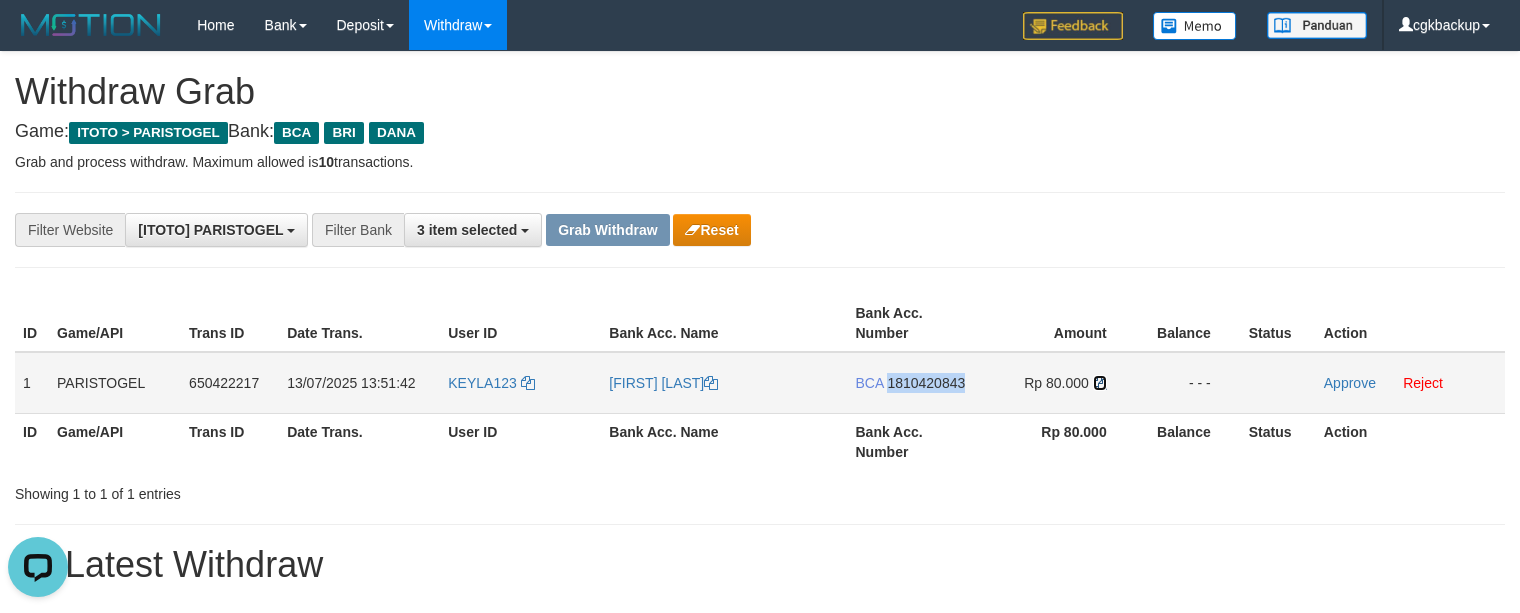 drag, startPoint x: 1104, startPoint y: 385, endPoint x: 1182, endPoint y: 366, distance: 80.280754 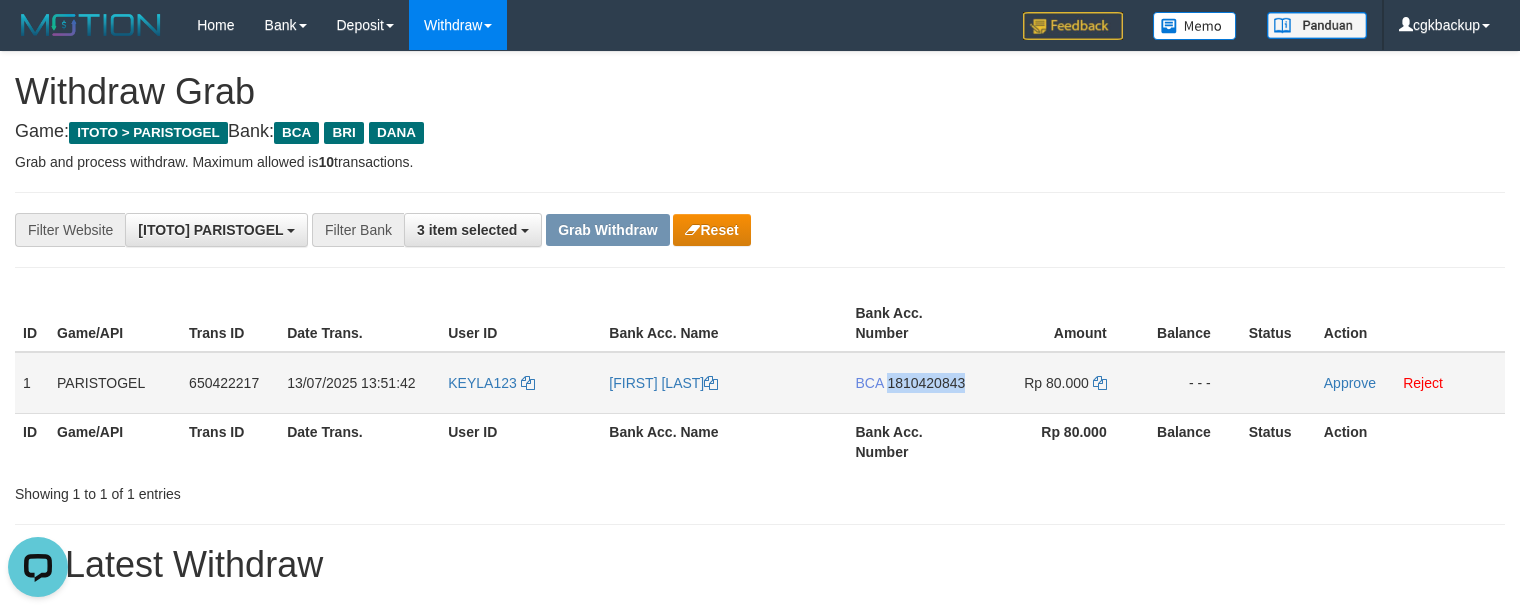 copy on "1810420843" 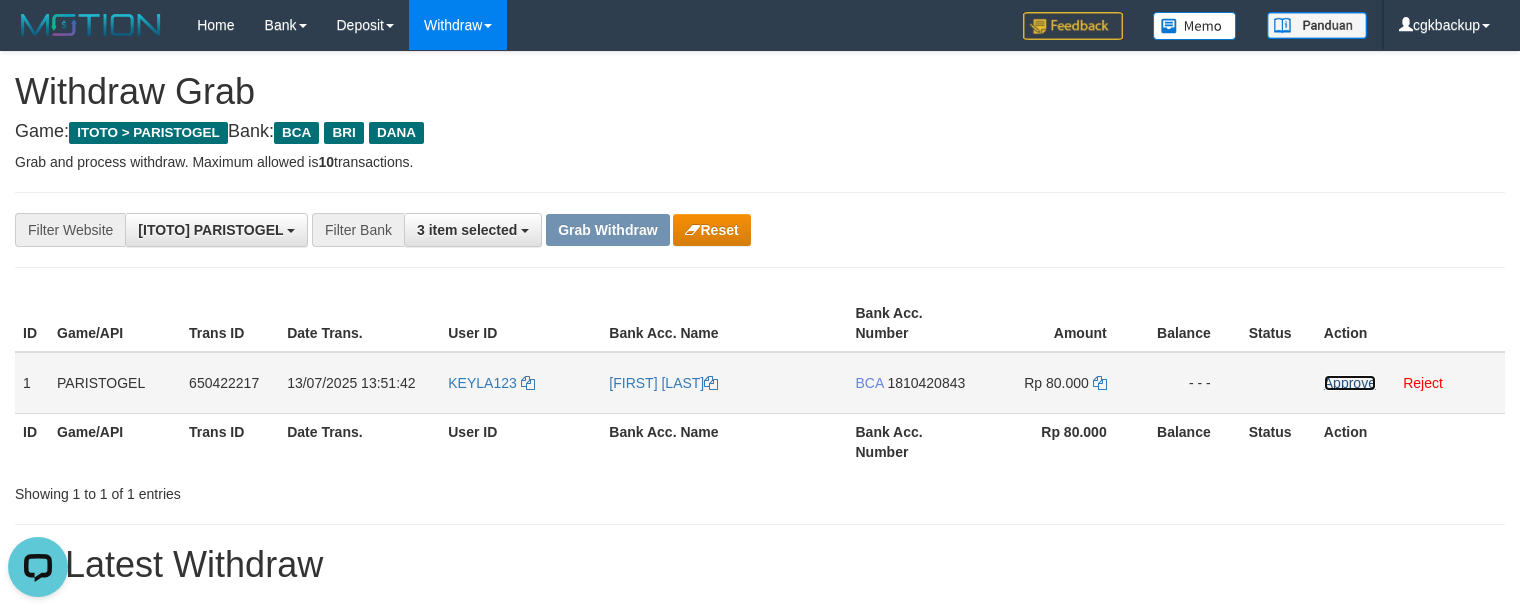 click on "Approve" at bounding box center [1350, 383] 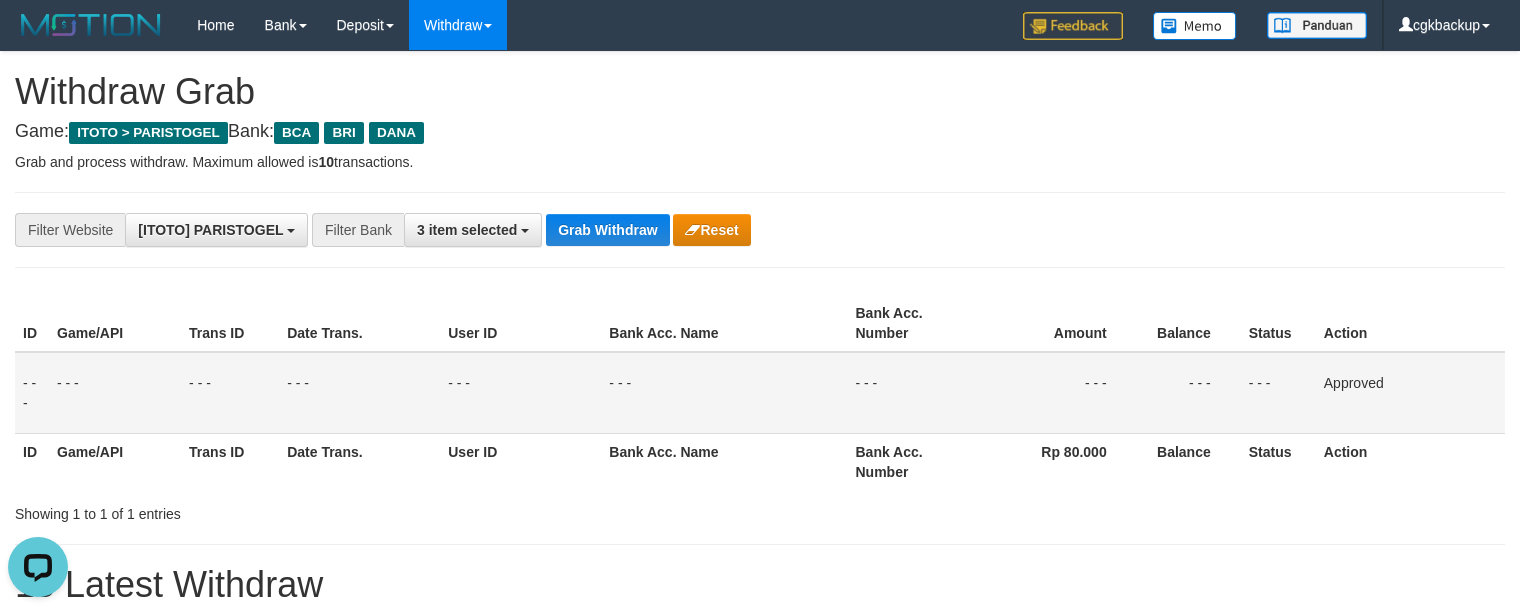 click on "**********" at bounding box center (760, 230) 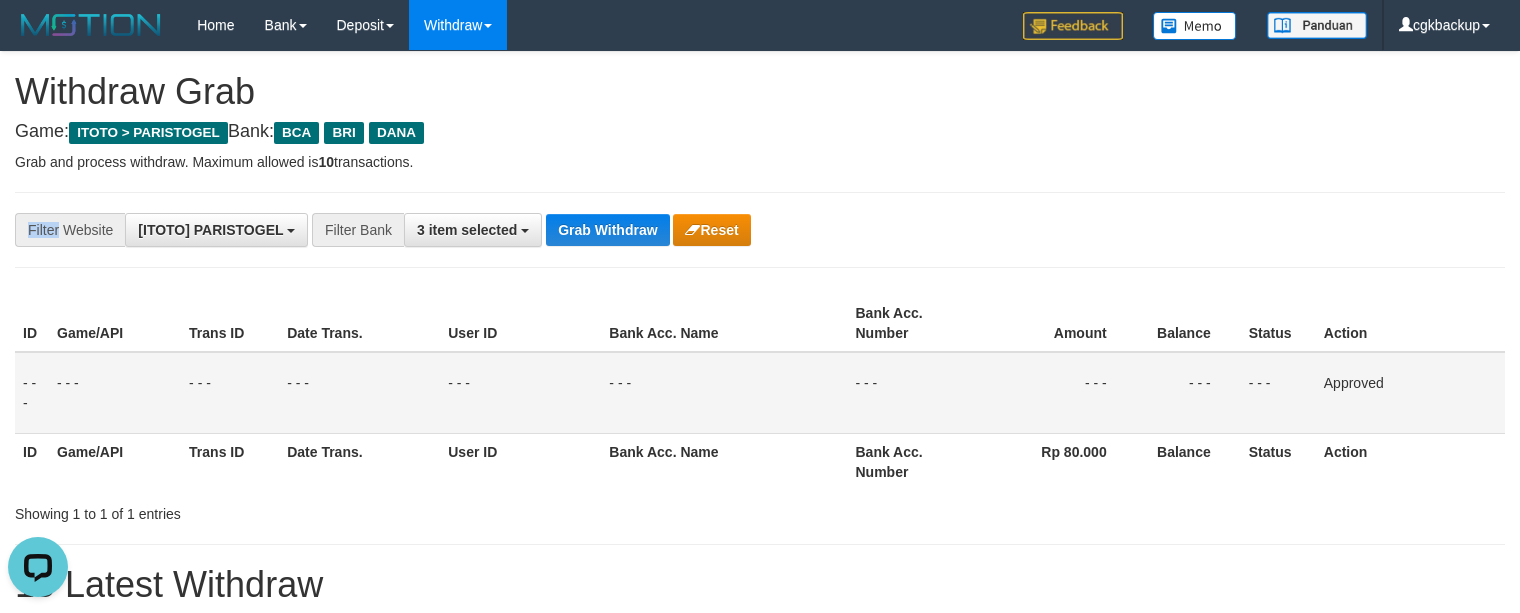 drag, startPoint x: 598, startPoint y: 208, endPoint x: 610, endPoint y: 213, distance: 13 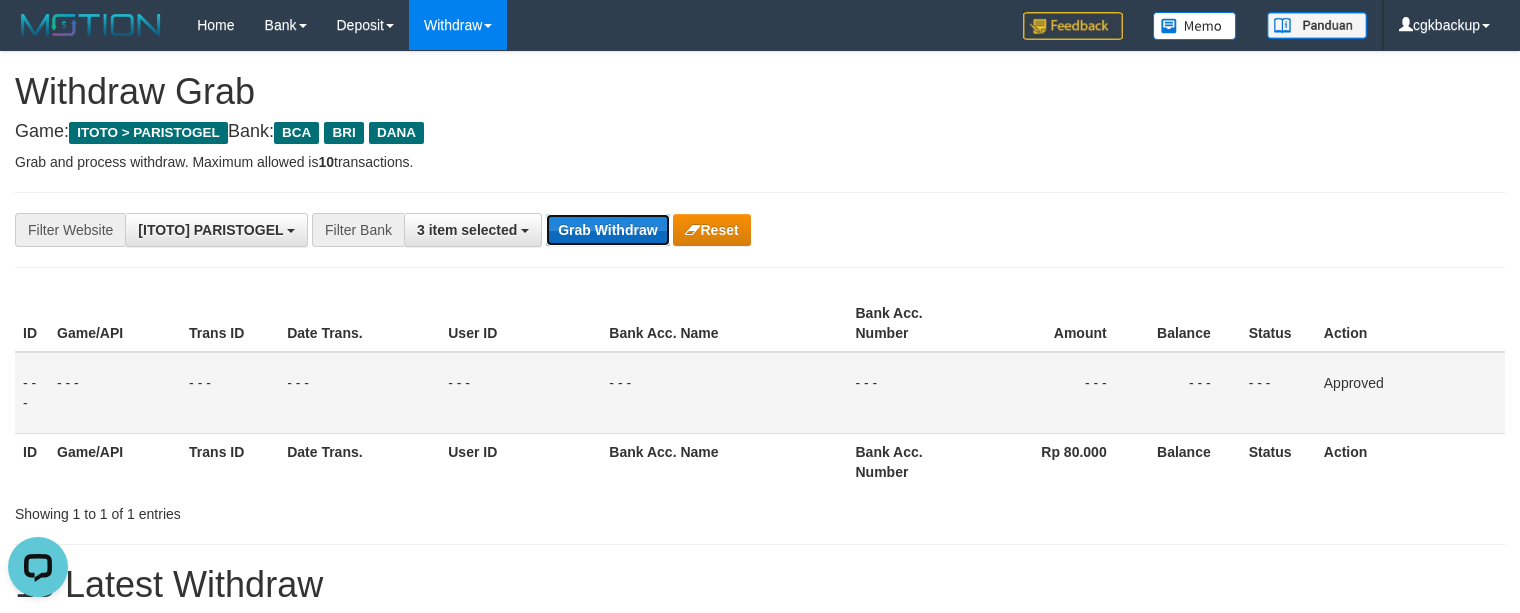 click on "Grab Withdraw" at bounding box center [607, 230] 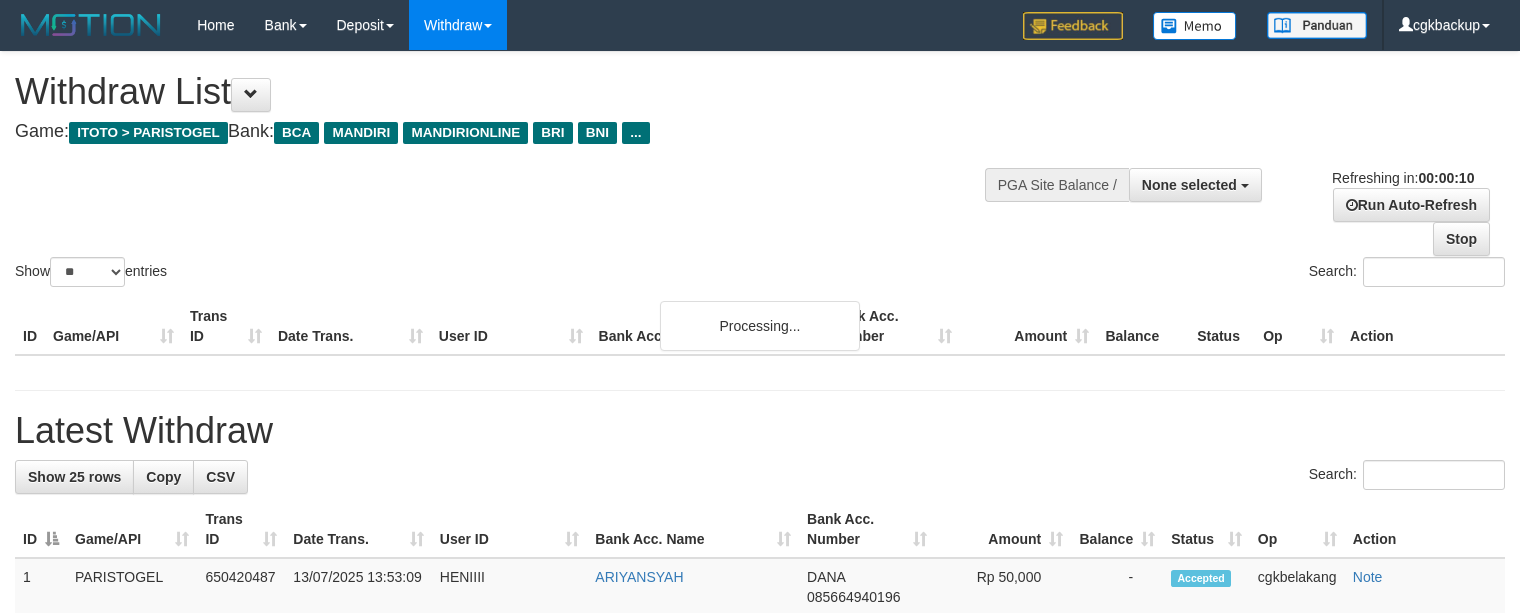 select 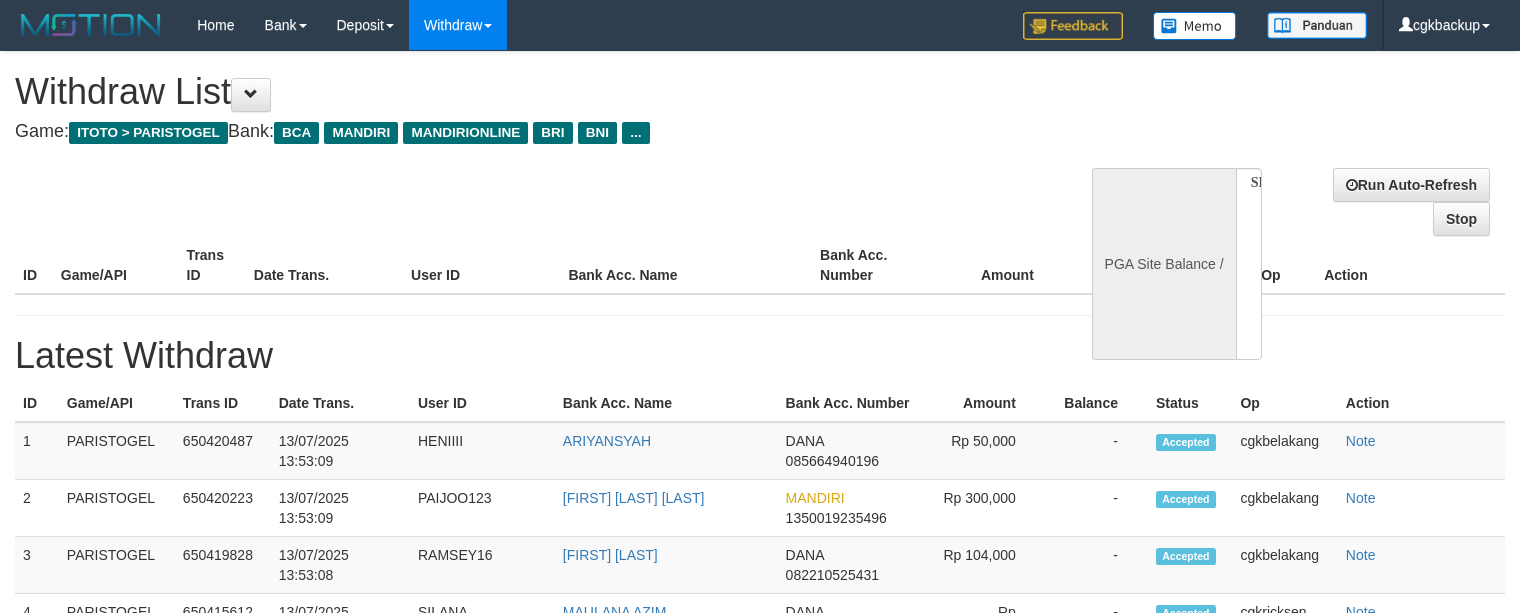 select 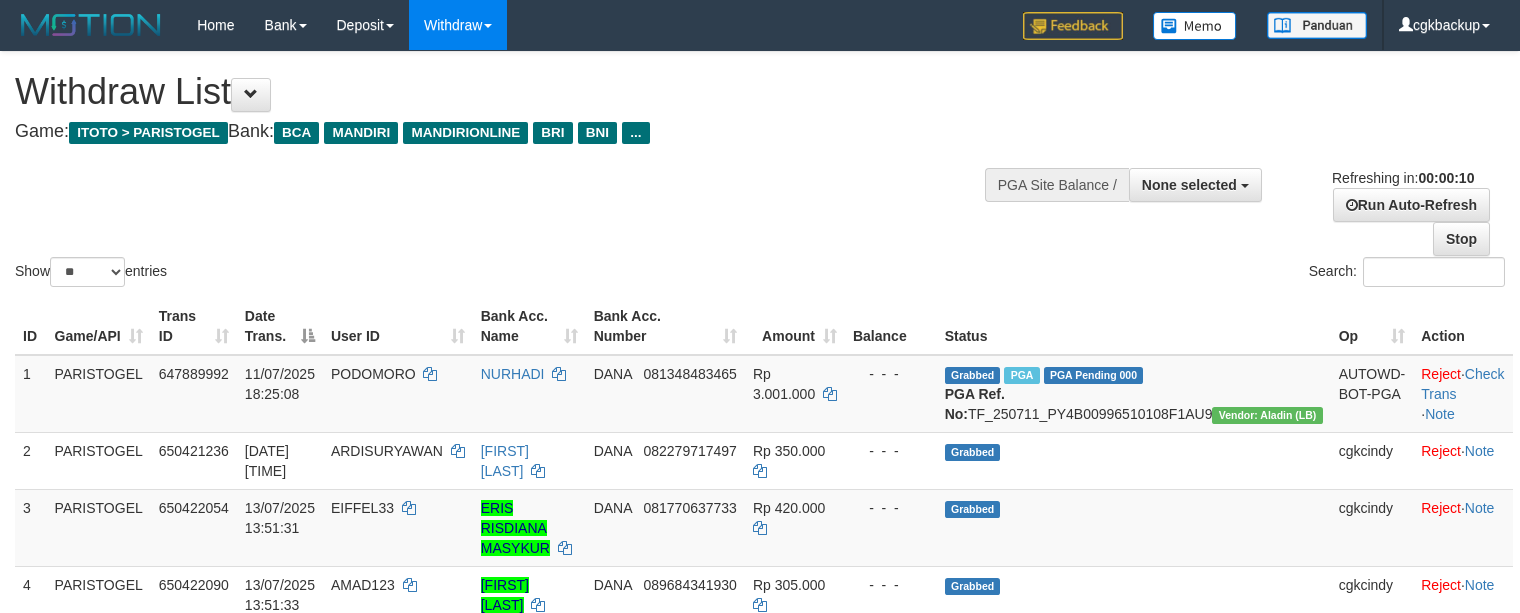 select 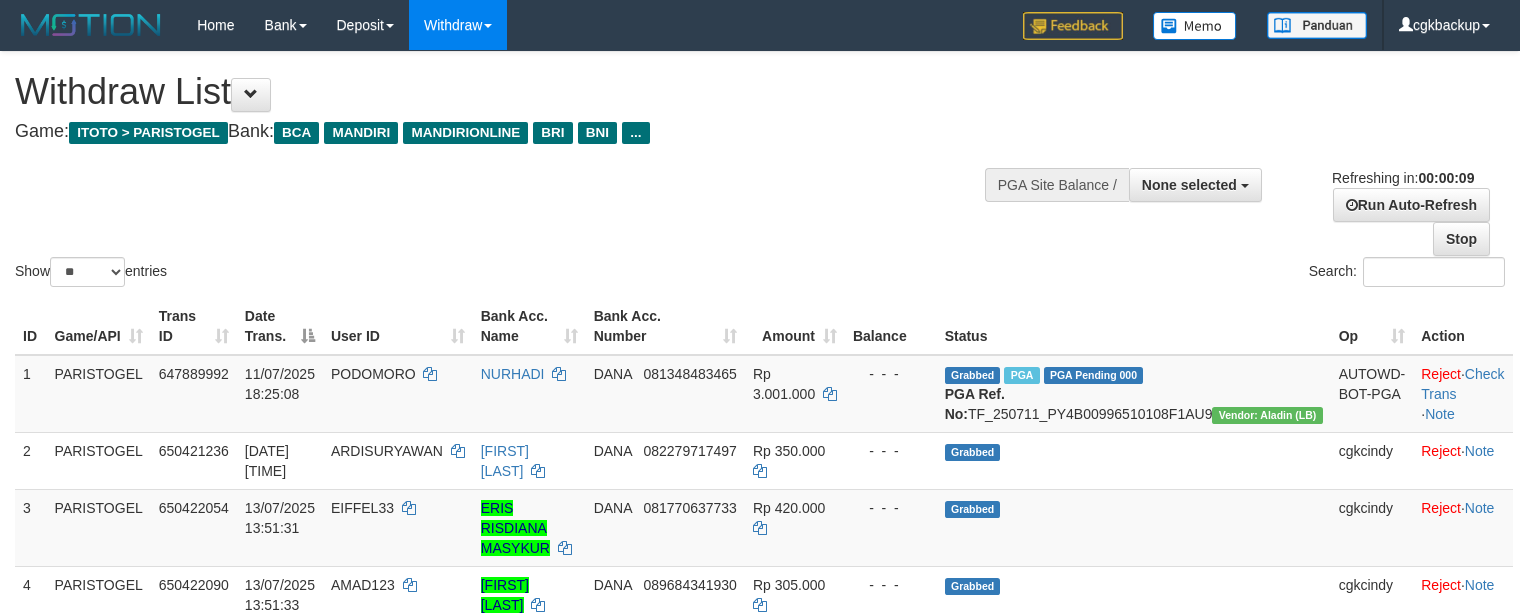 scroll, scrollTop: 0, scrollLeft: 0, axis: both 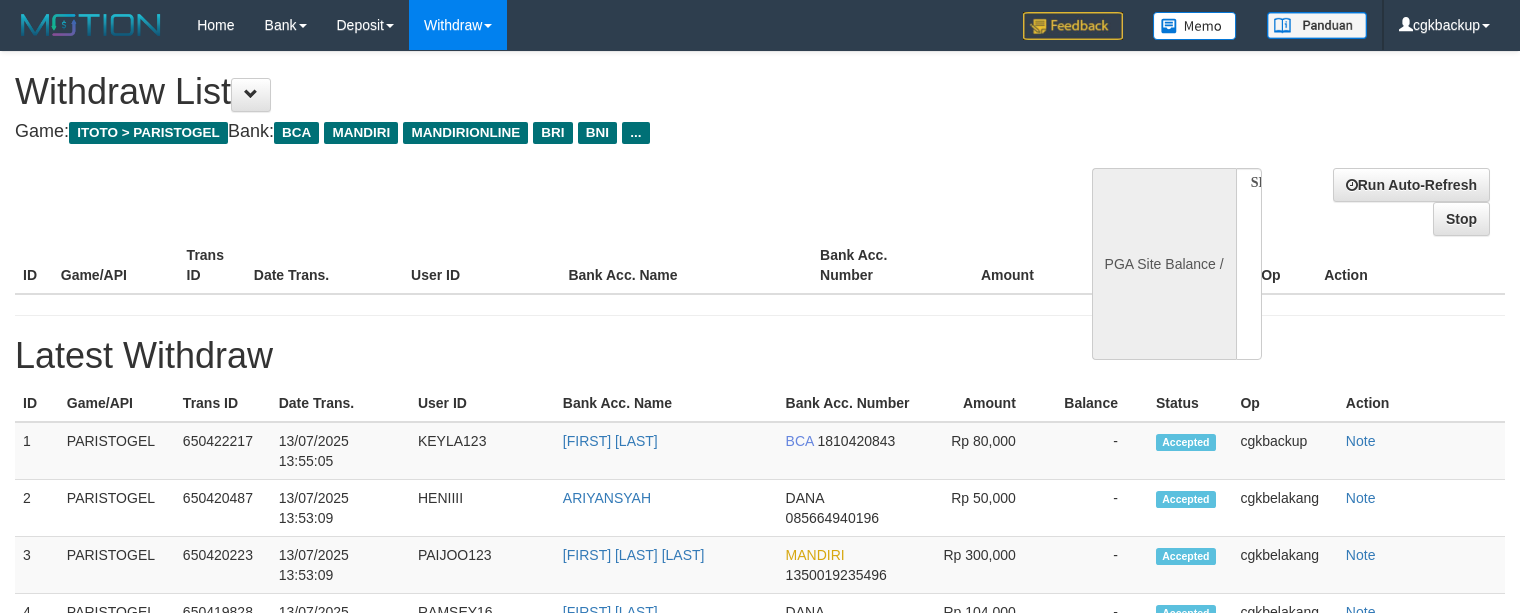 select 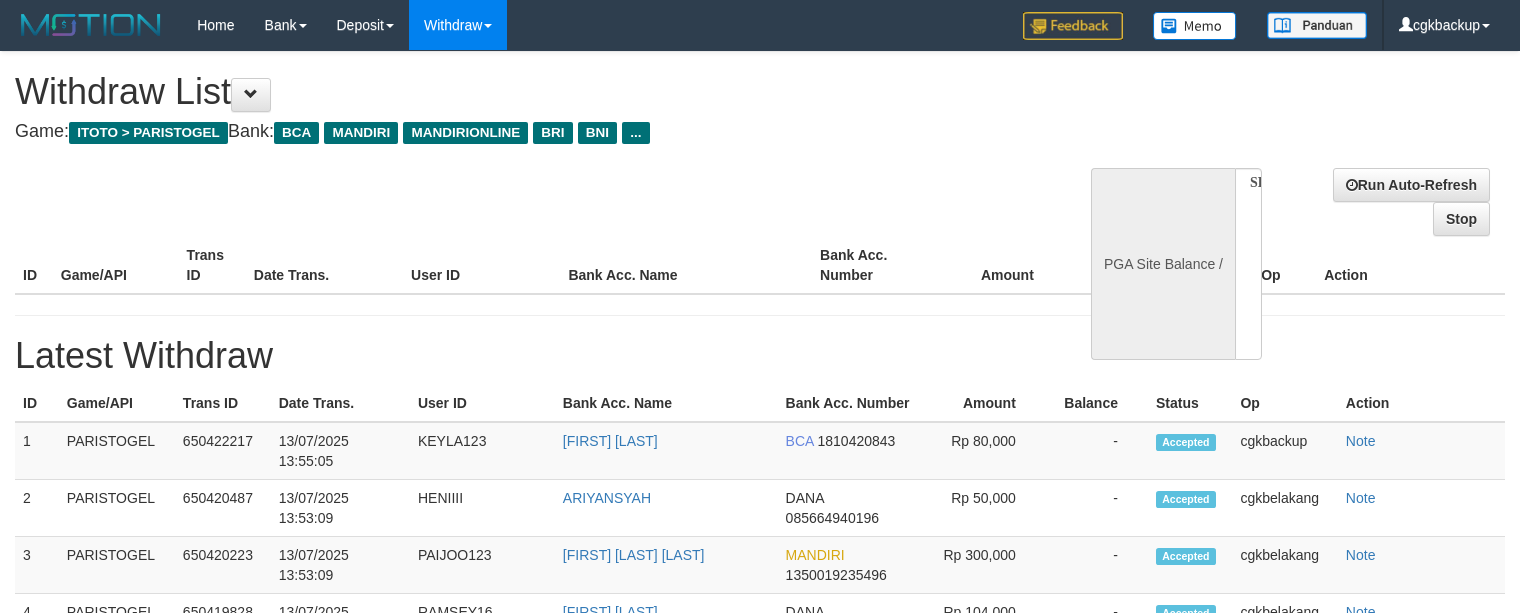 select on "**" 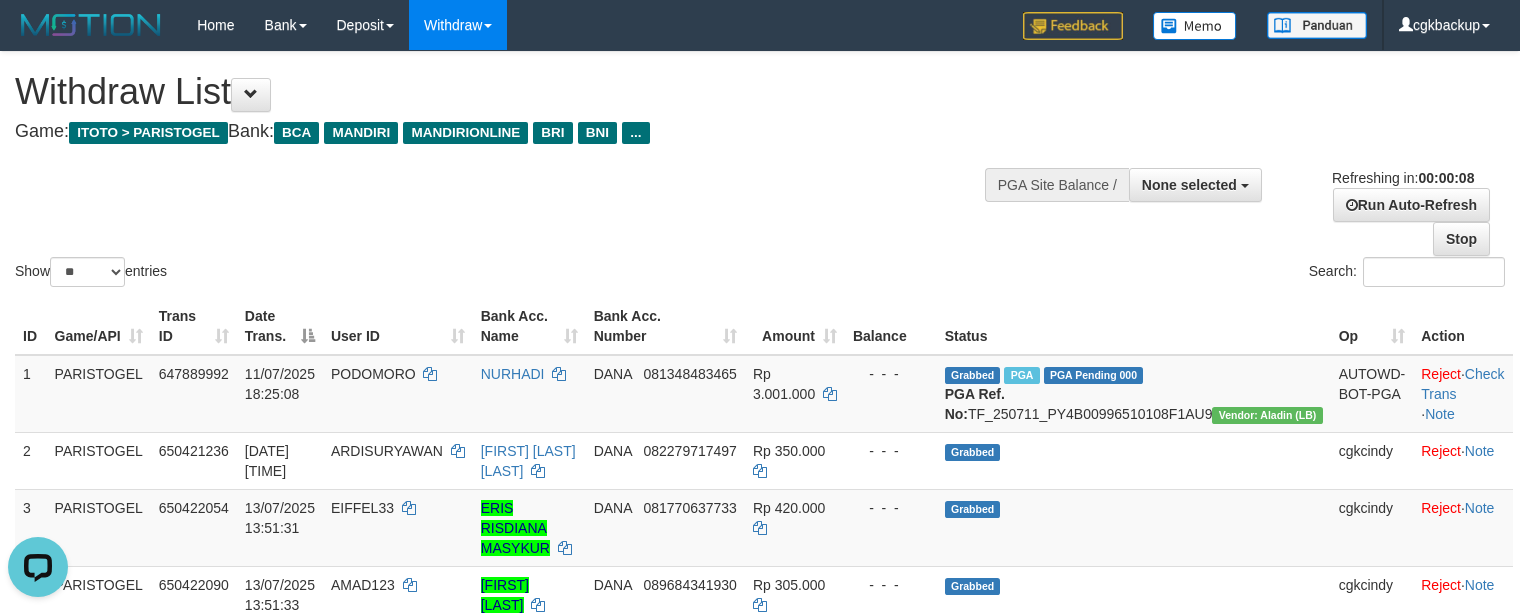 scroll, scrollTop: 0, scrollLeft: 0, axis: both 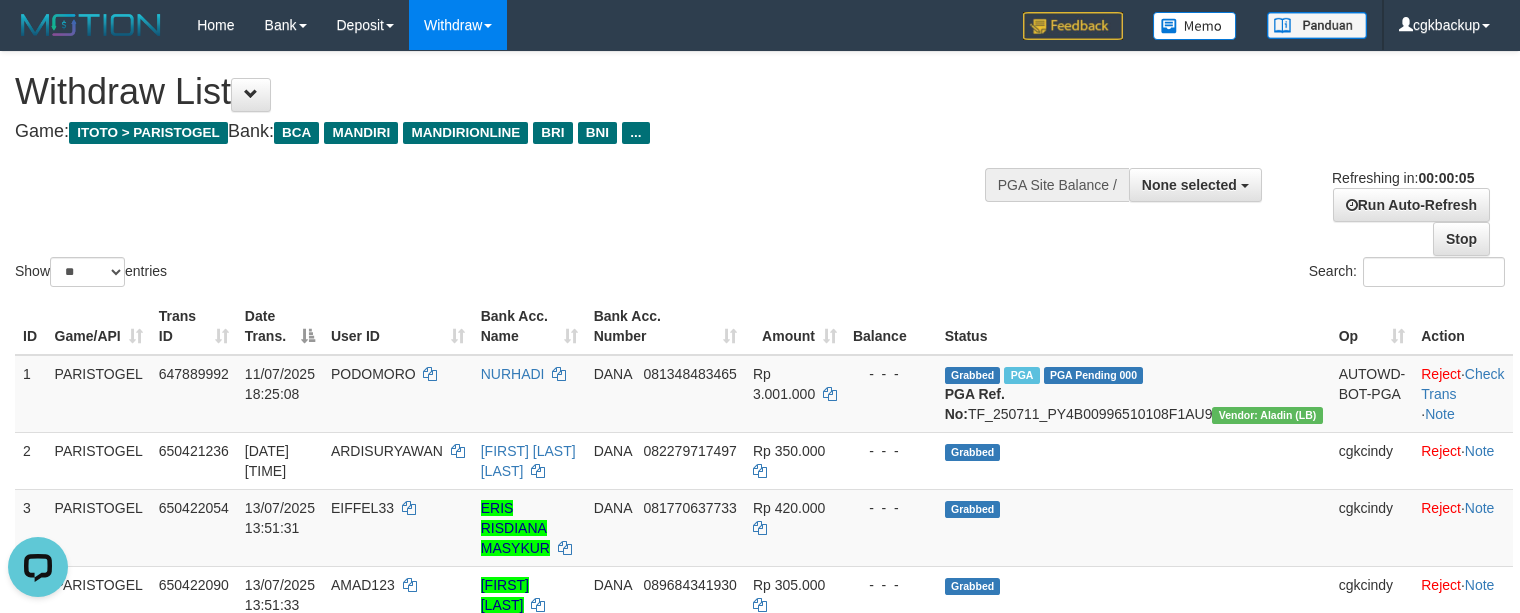 click on "Withdraw List" at bounding box center (504, 92) 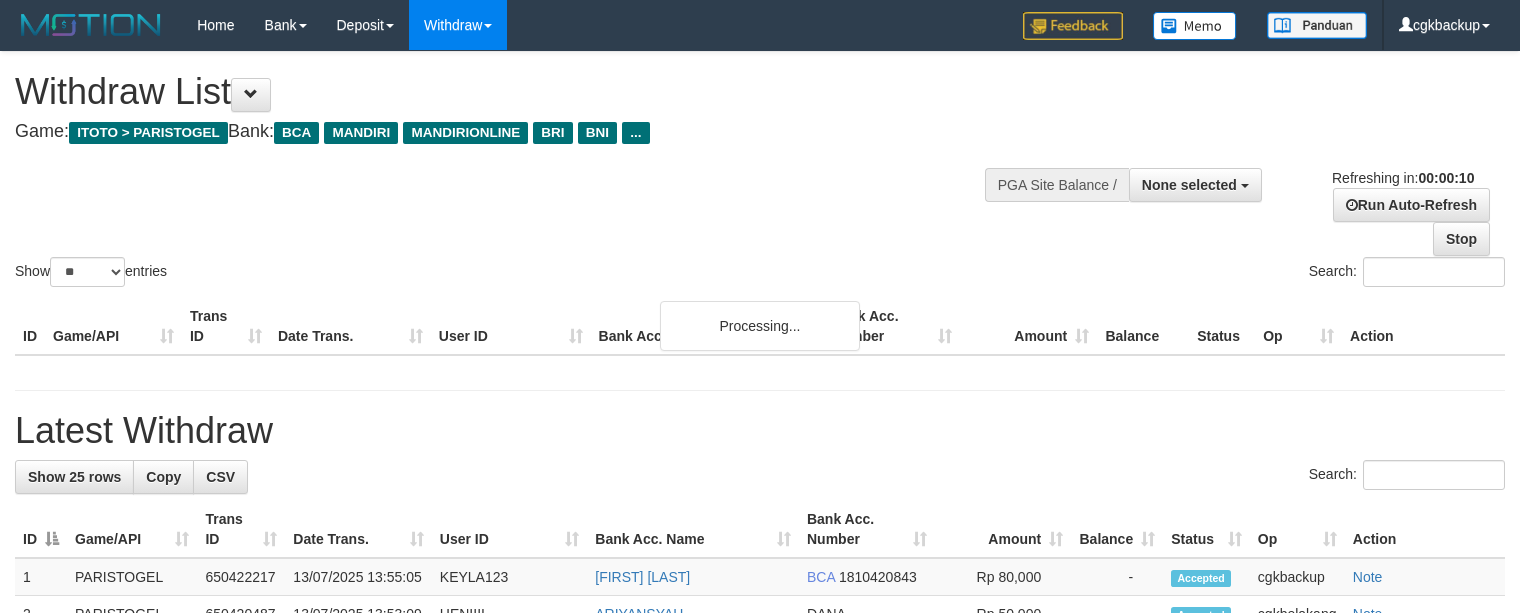 select 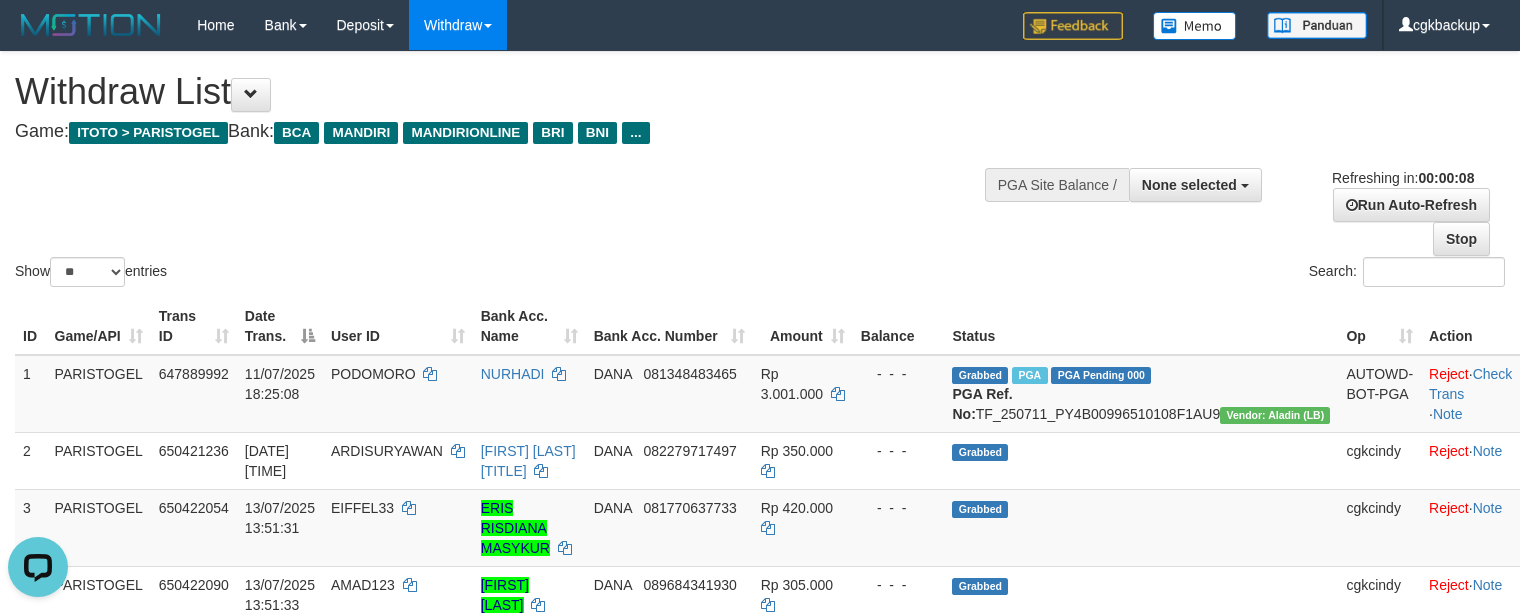 scroll, scrollTop: 0, scrollLeft: 0, axis: both 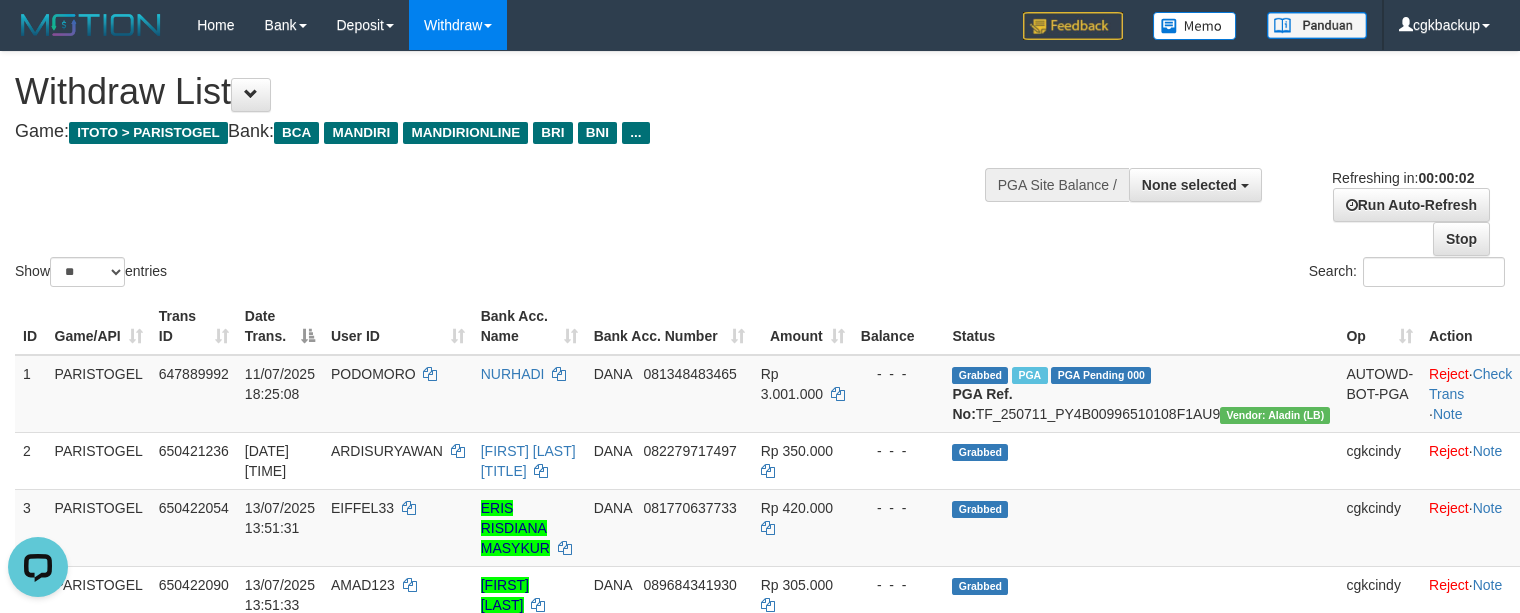 click on "Game:   ITOTO > PARISTOGEL    				Bank:   BCA   MANDIRI   MANDIRIONLINE   BRI   BNI   ..." at bounding box center [504, 132] 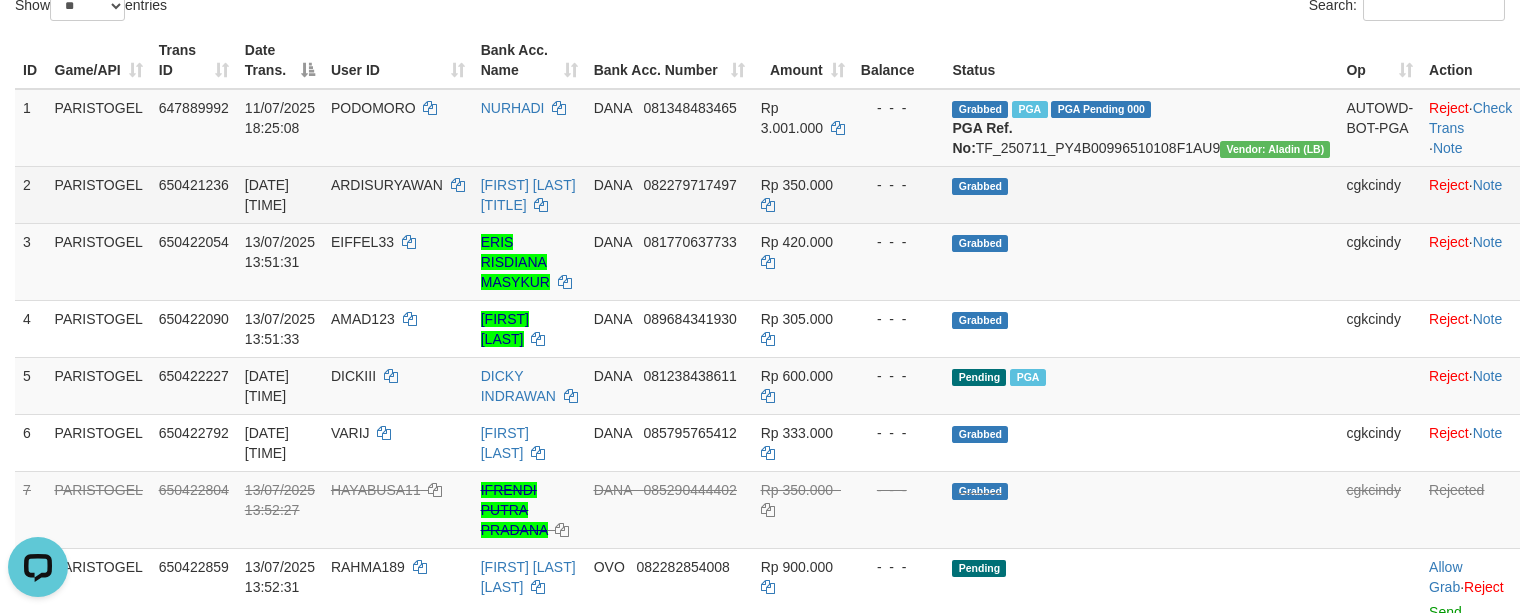 scroll, scrollTop: 533, scrollLeft: 0, axis: vertical 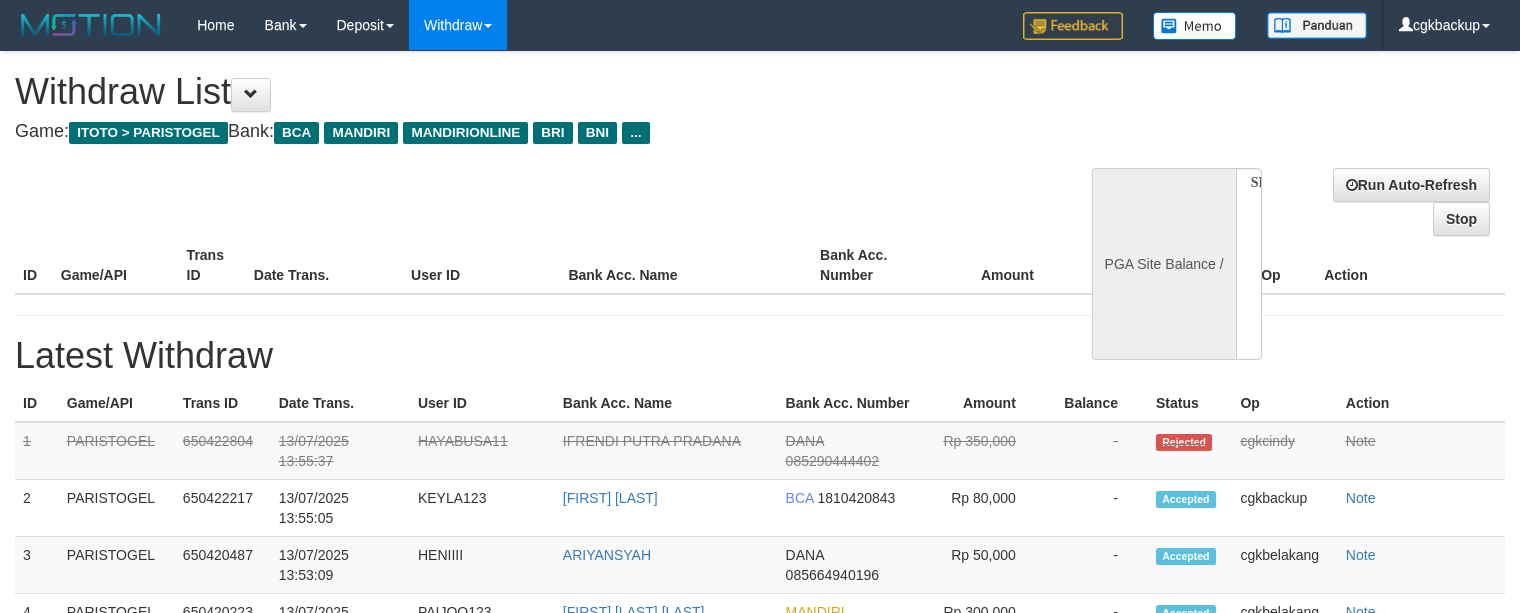 select 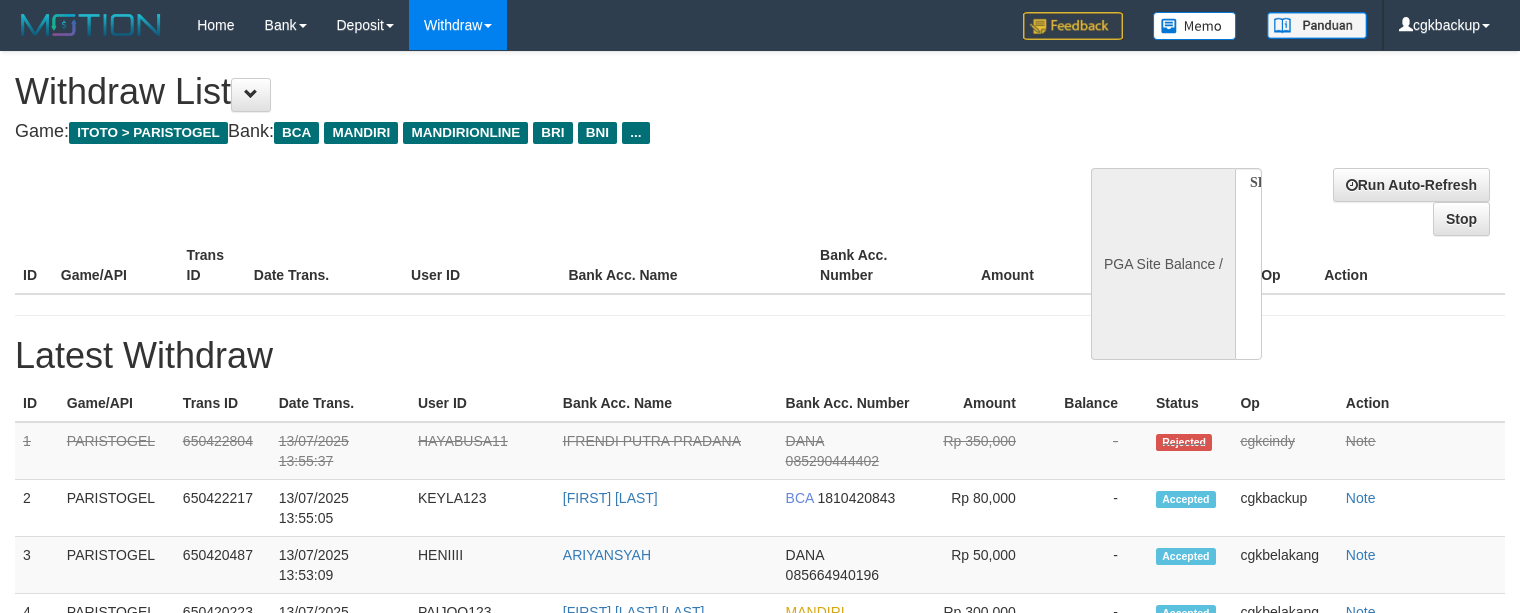 scroll, scrollTop: 0, scrollLeft: 0, axis: both 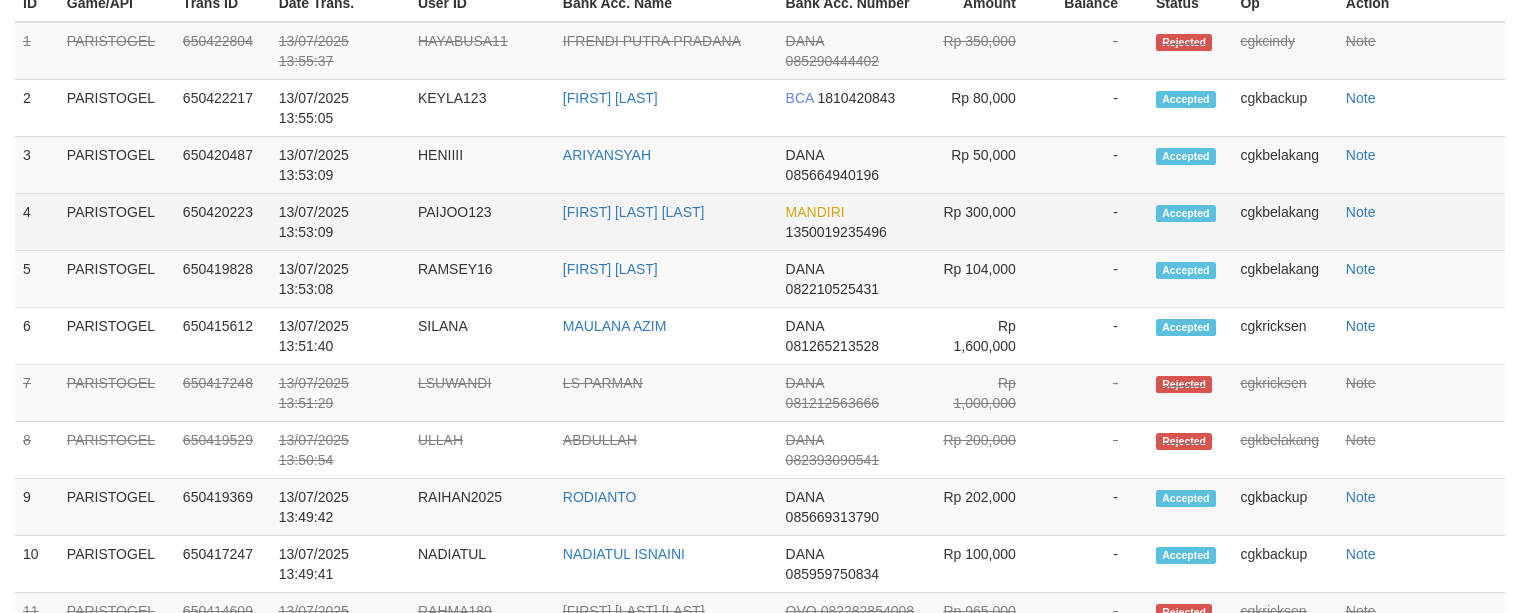 select on "**" 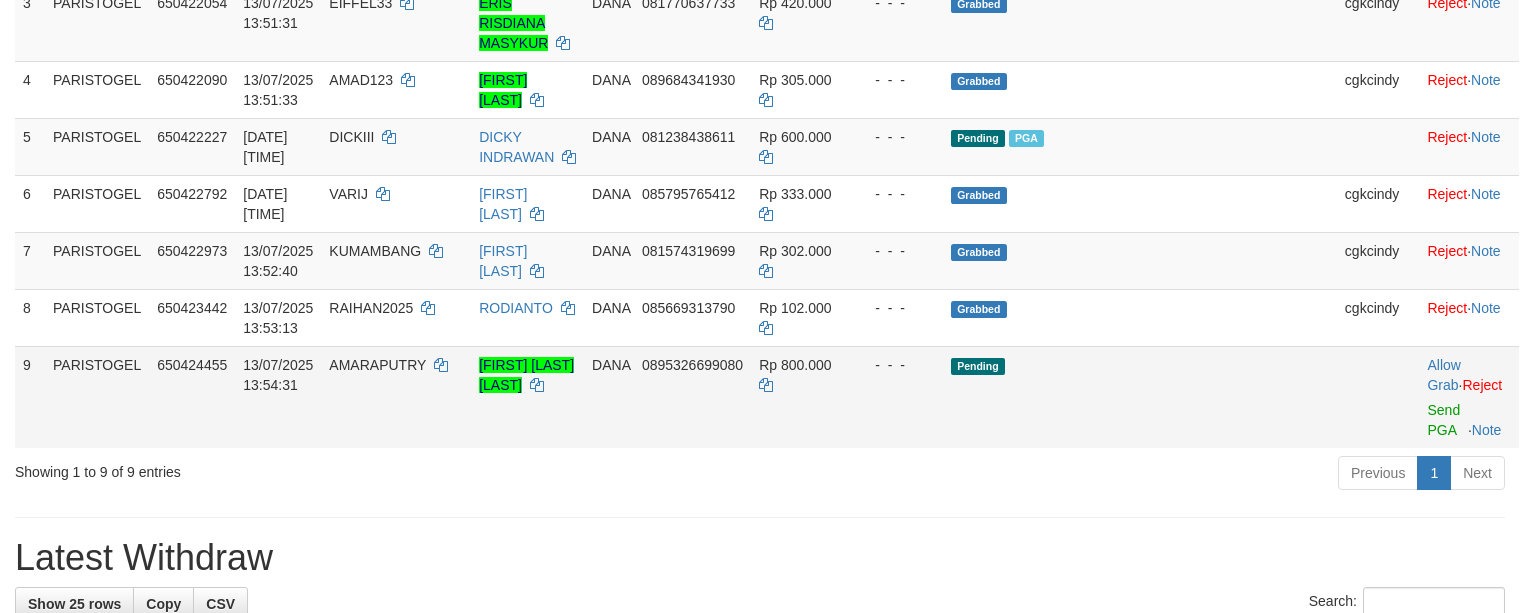 scroll, scrollTop: 444, scrollLeft: 0, axis: vertical 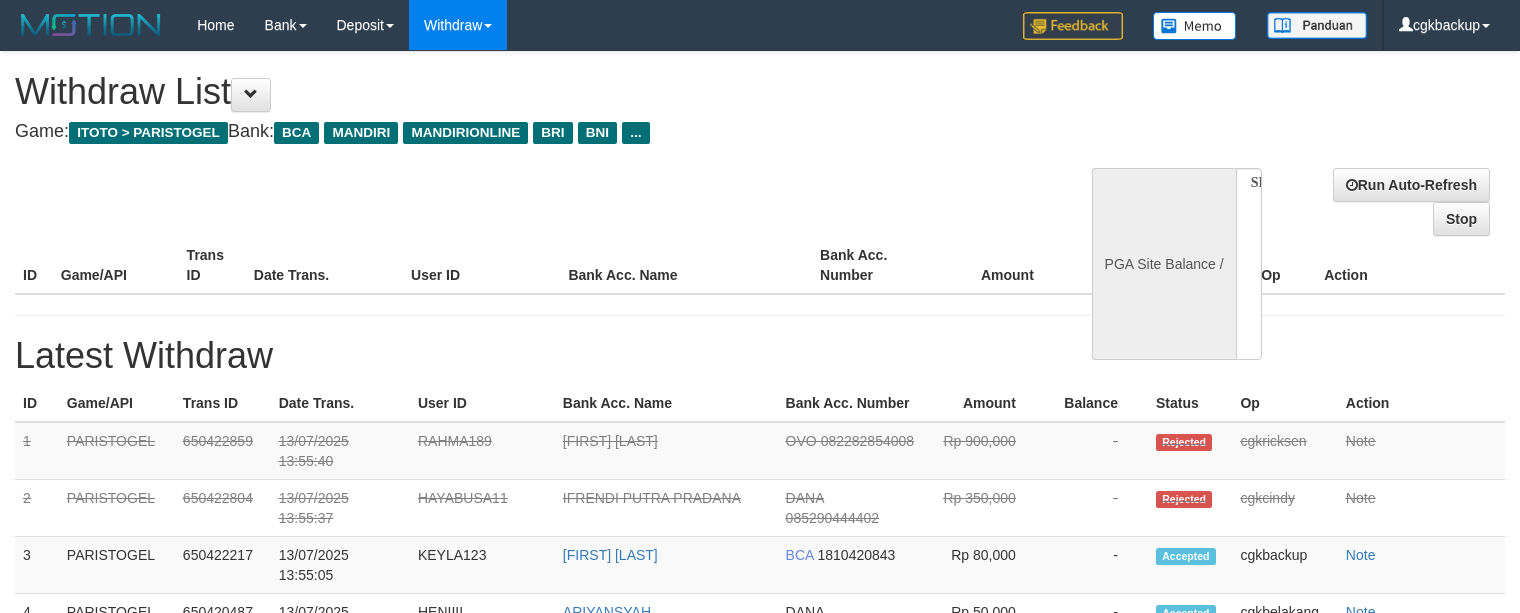 select 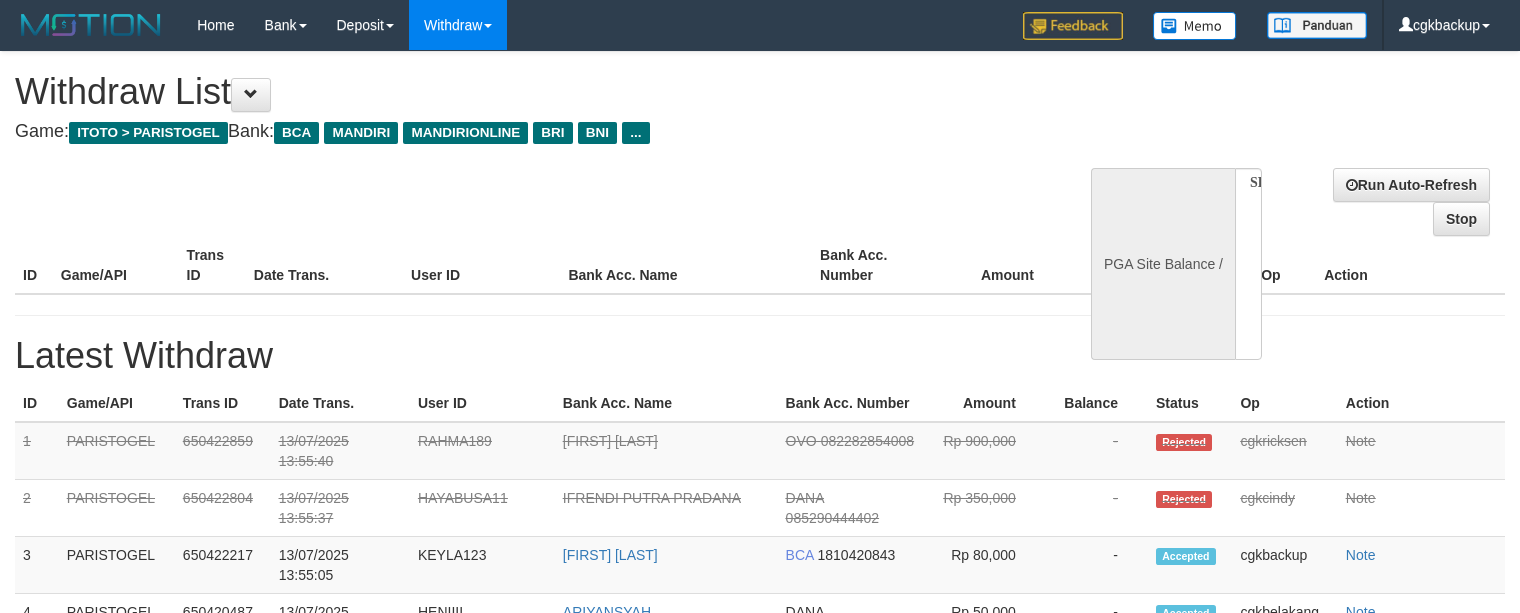 scroll, scrollTop: 0, scrollLeft: 0, axis: both 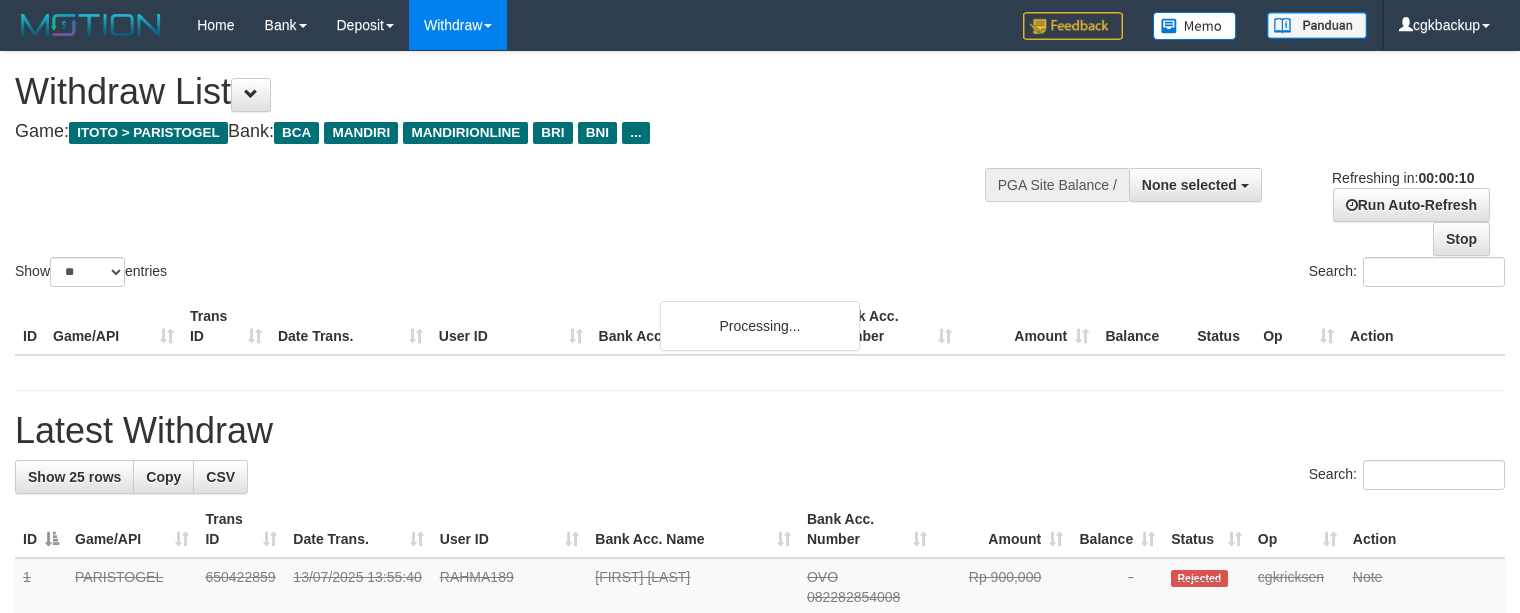 select 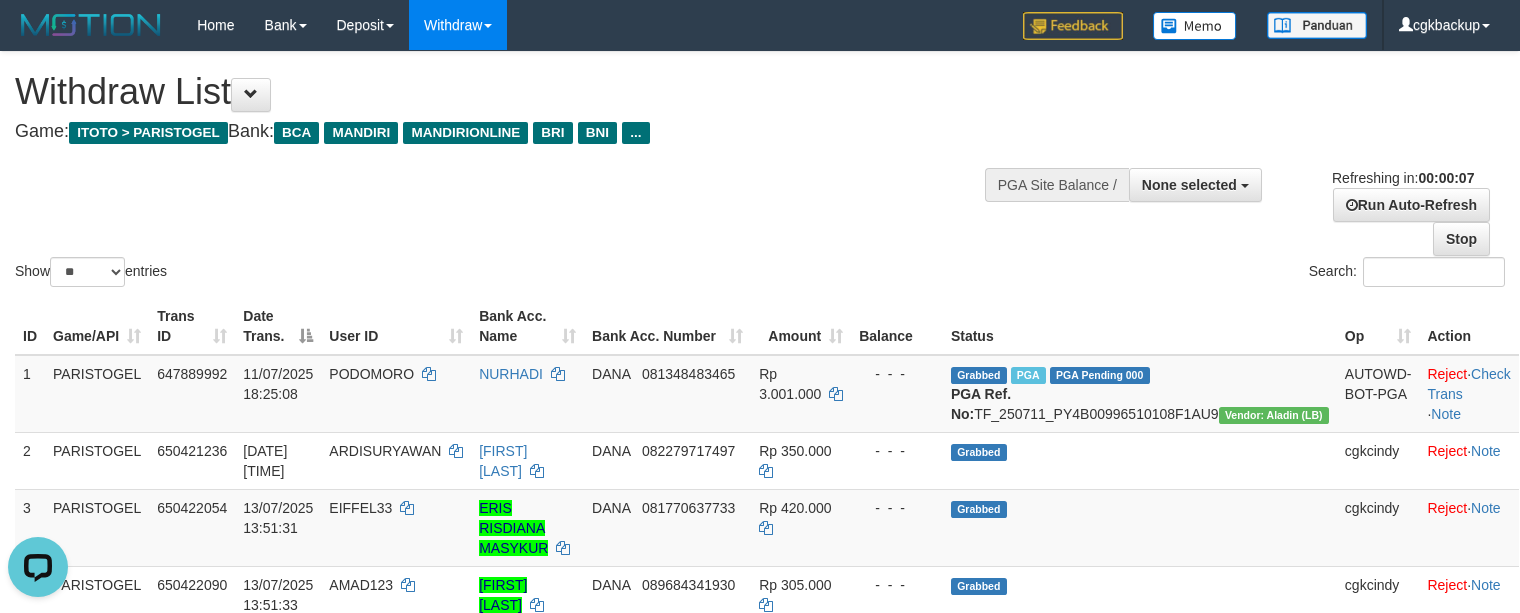 scroll, scrollTop: 0, scrollLeft: 0, axis: both 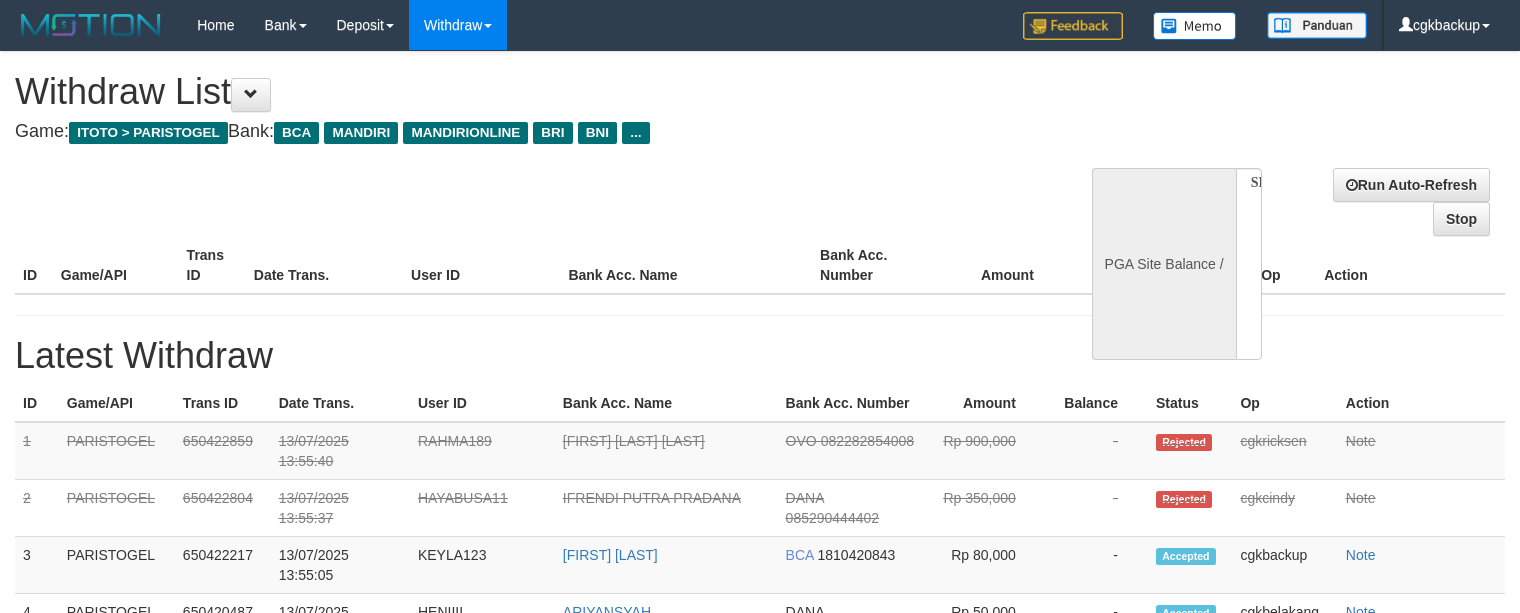 select 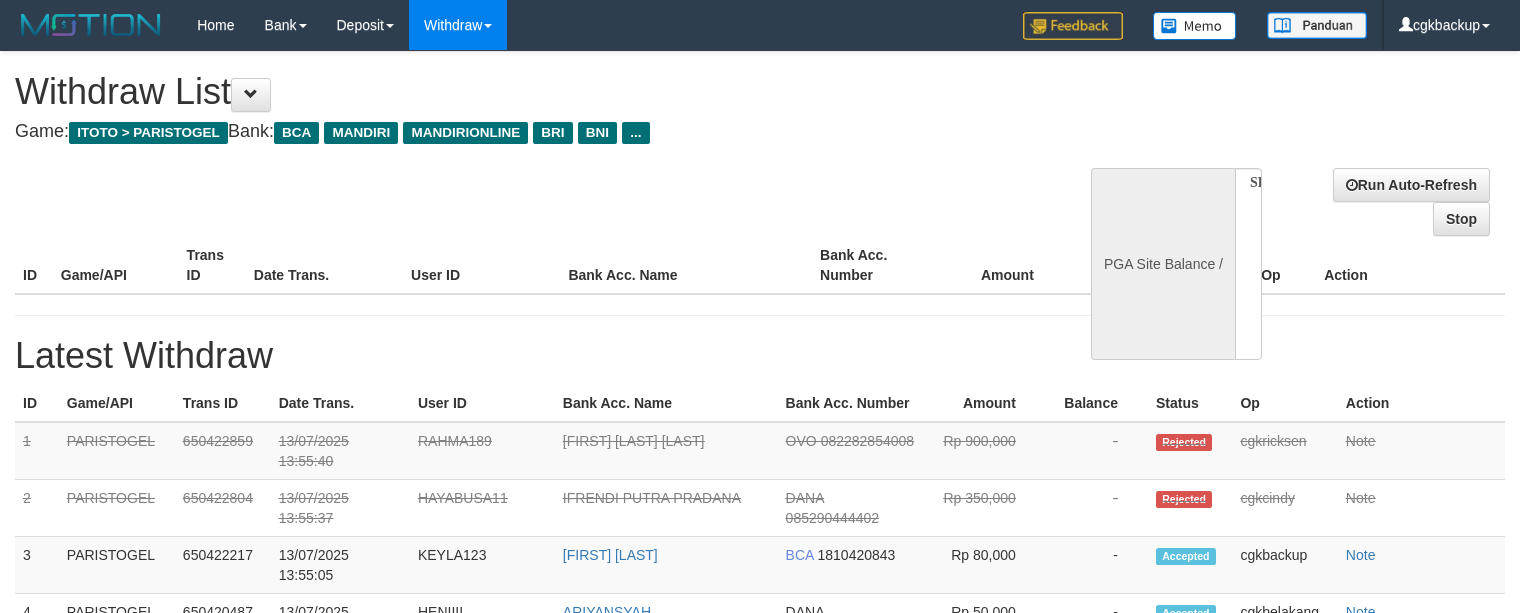 scroll, scrollTop: 0, scrollLeft: 0, axis: both 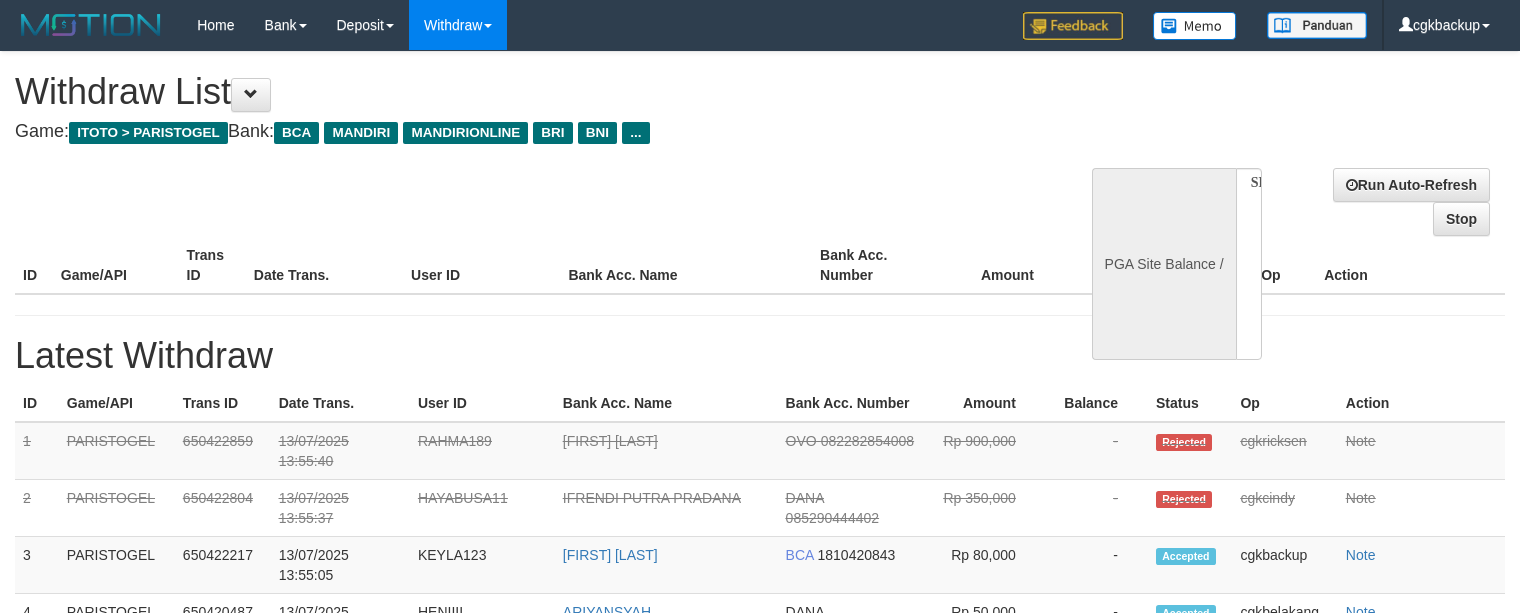 select 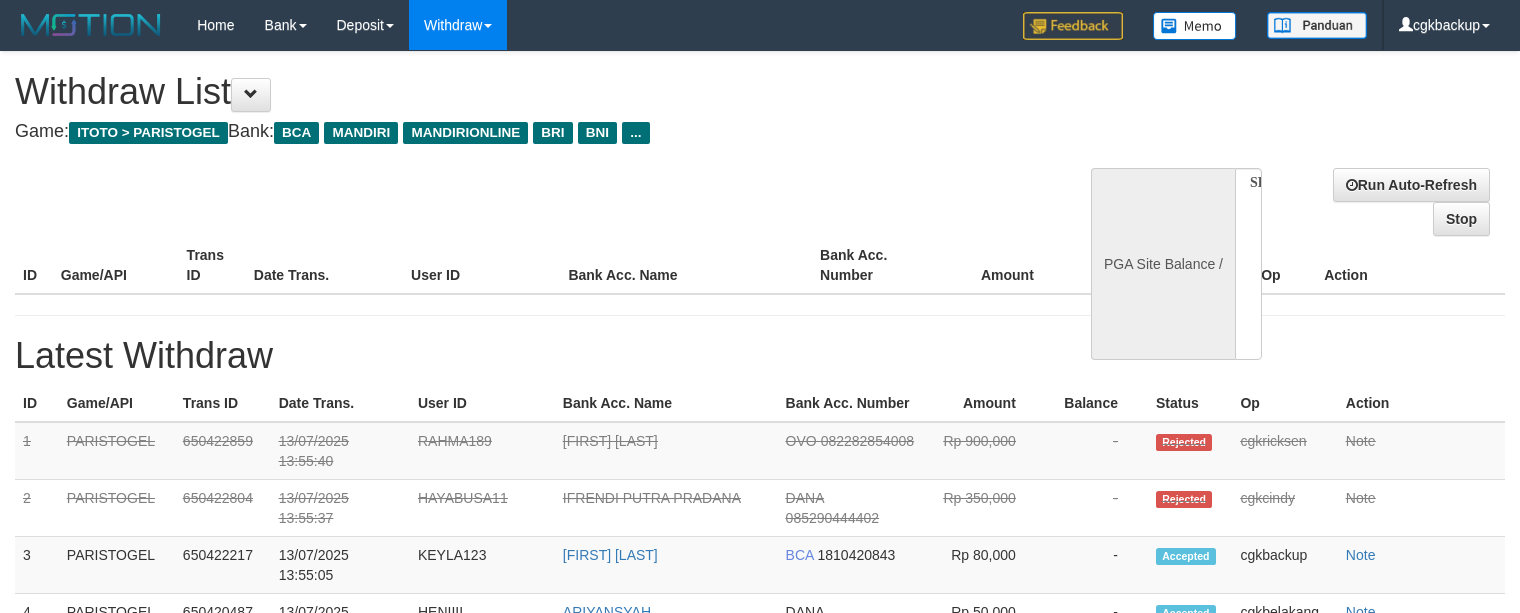 scroll, scrollTop: 0, scrollLeft: 0, axis: both 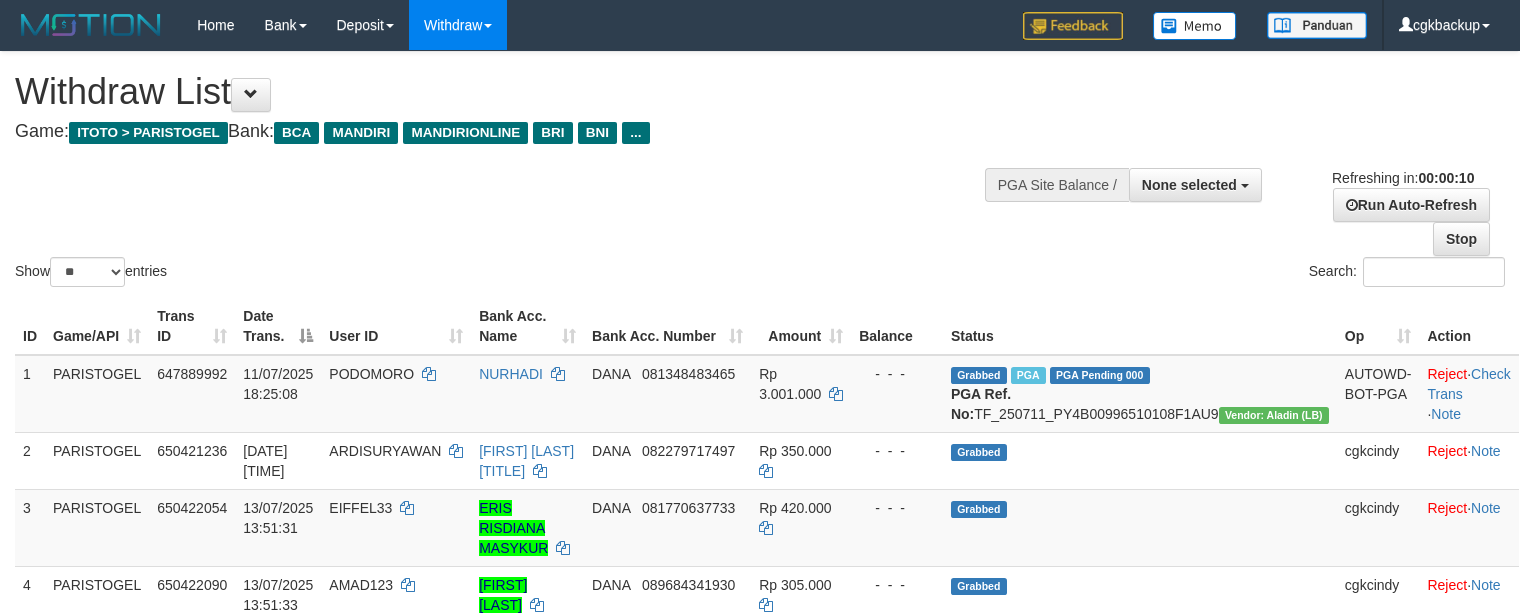 select 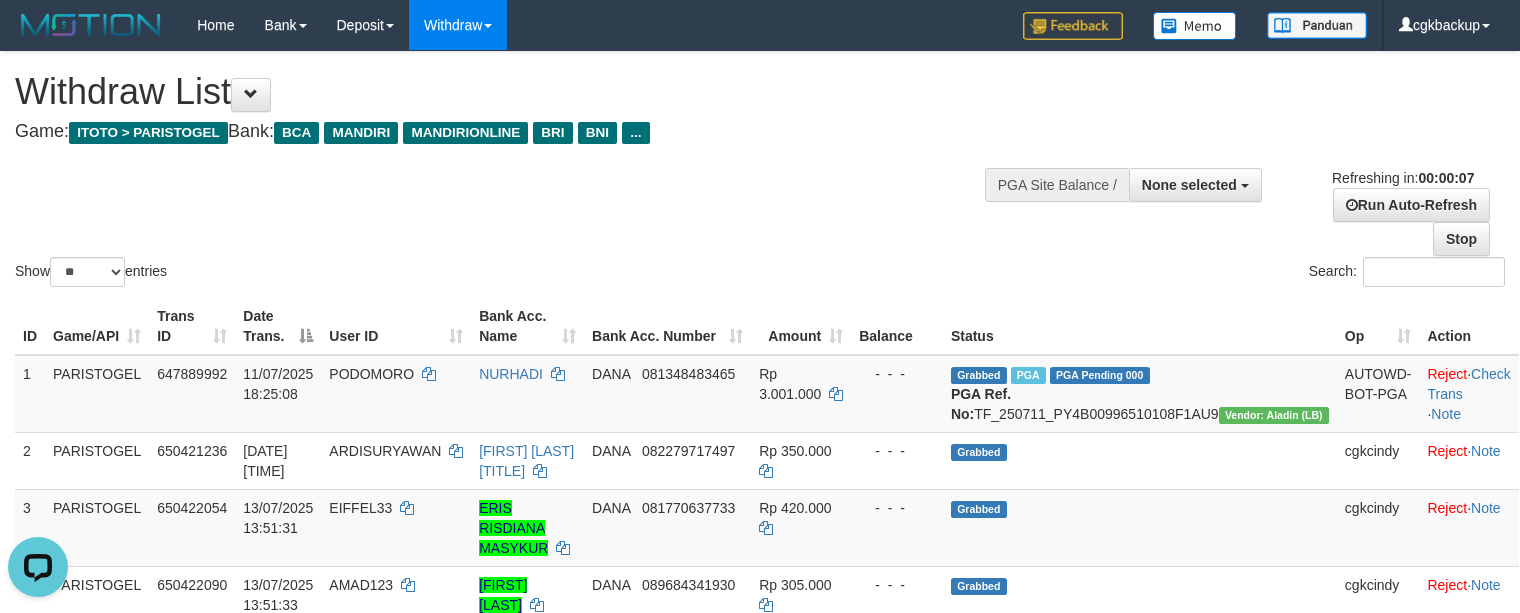 scroll, scrollTop: 0, scrollLeft: 0, axis: both 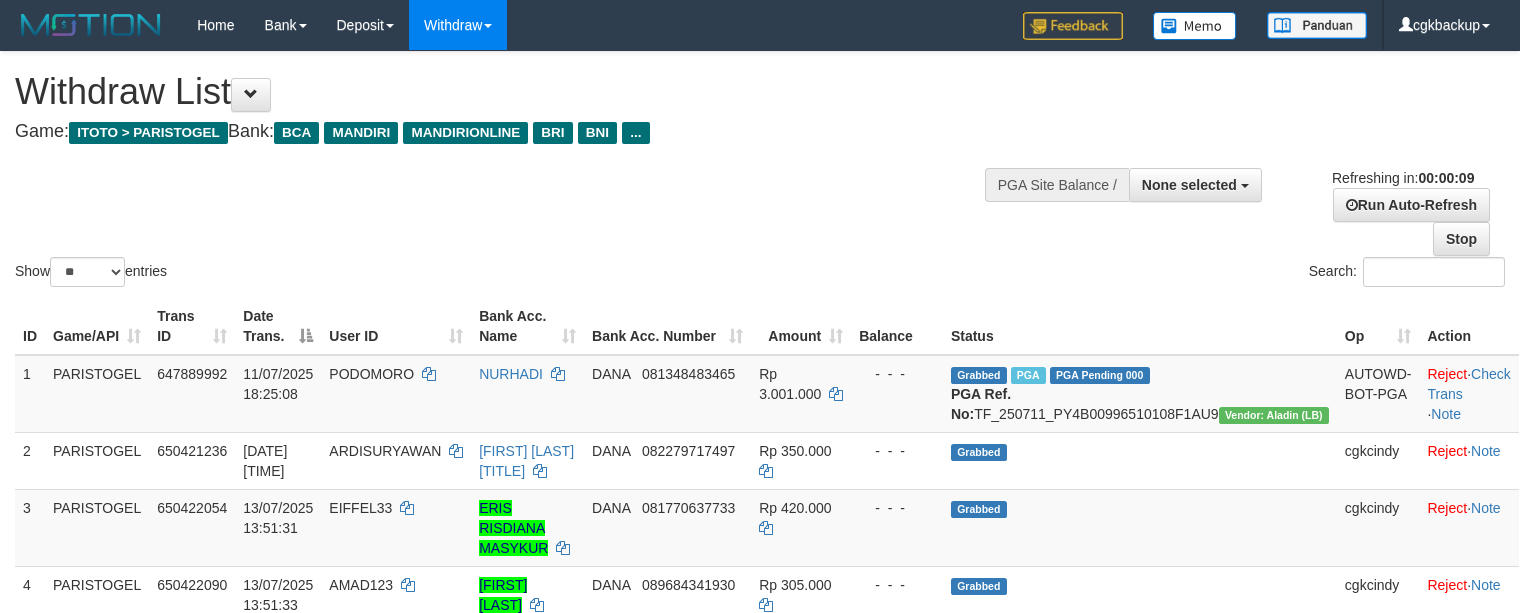 select 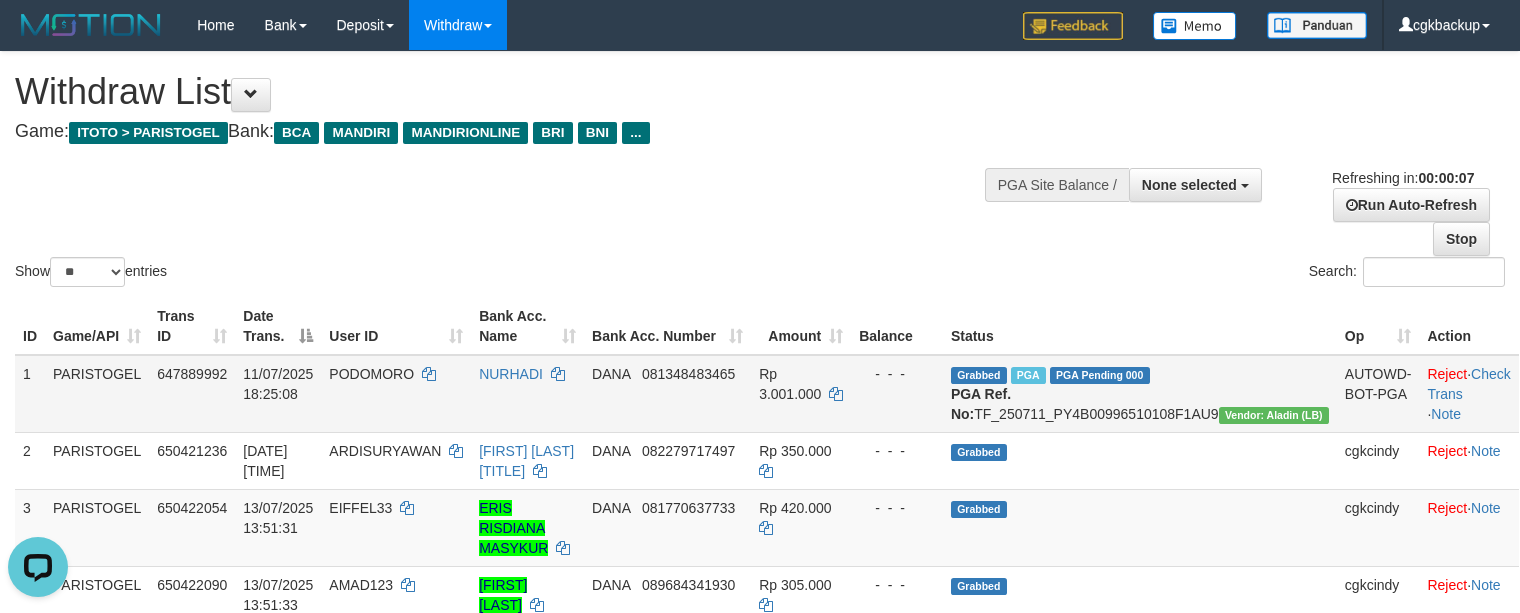 scroll, scrollTop: 0, scrollLeft: 0, axis: both 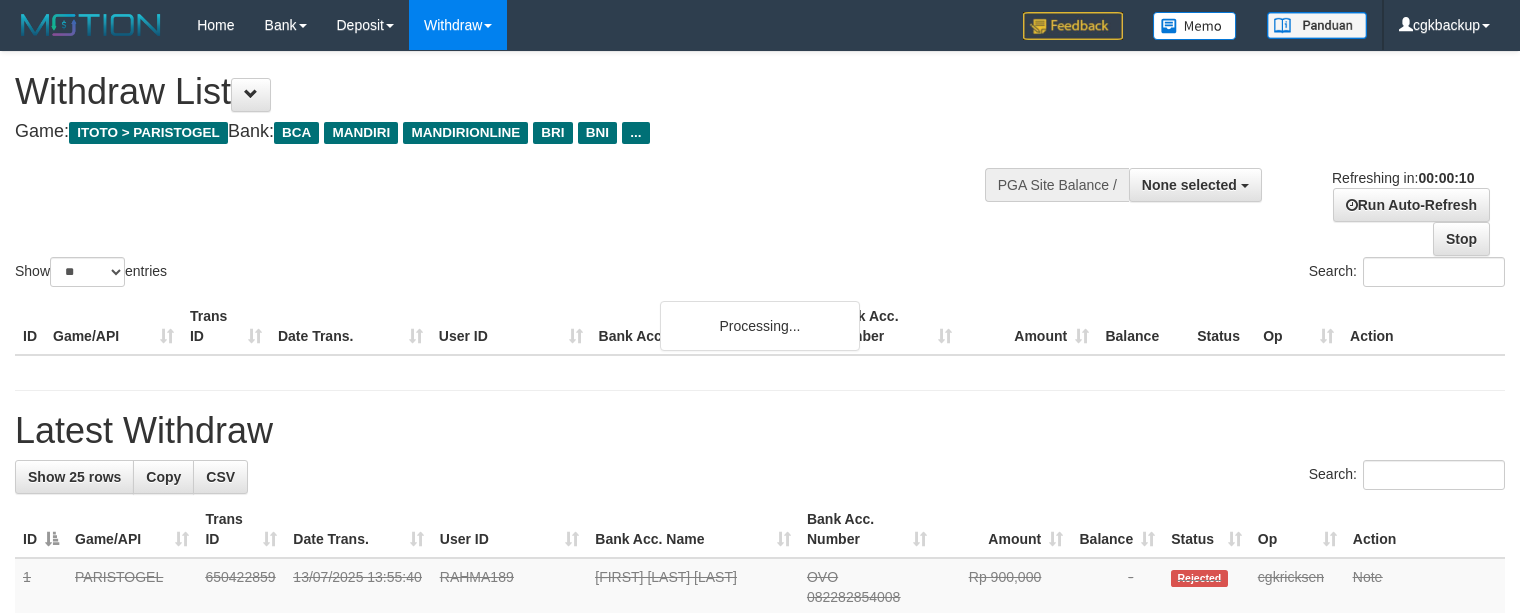 select 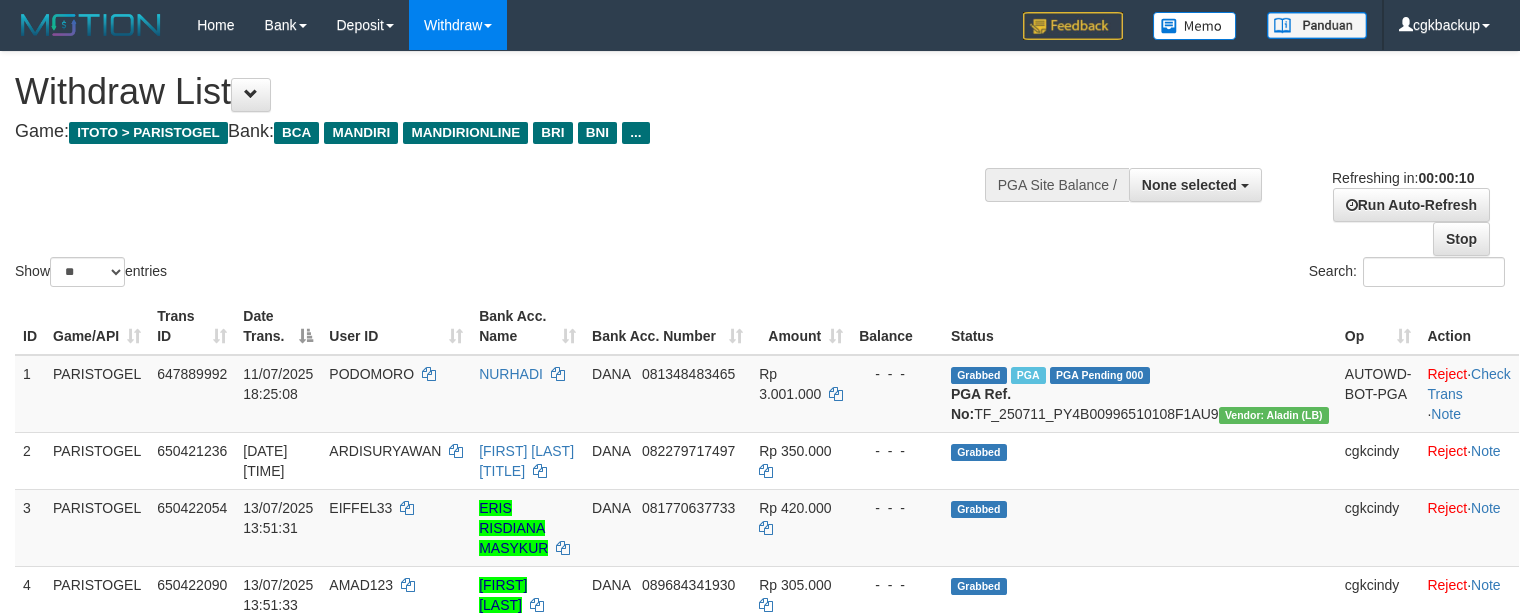 click on "Home
Bank
Account List
Load
By Website
Group
[ITOTO]													PARISTOGEL
Mutasi Bank
Search
Sync
Note Mutasi
Deposit
DPS Fetch
DPS List
History
PGA History
Note DPS
Withdraw
WD Fetch
-" at bounding box center [760, 25] 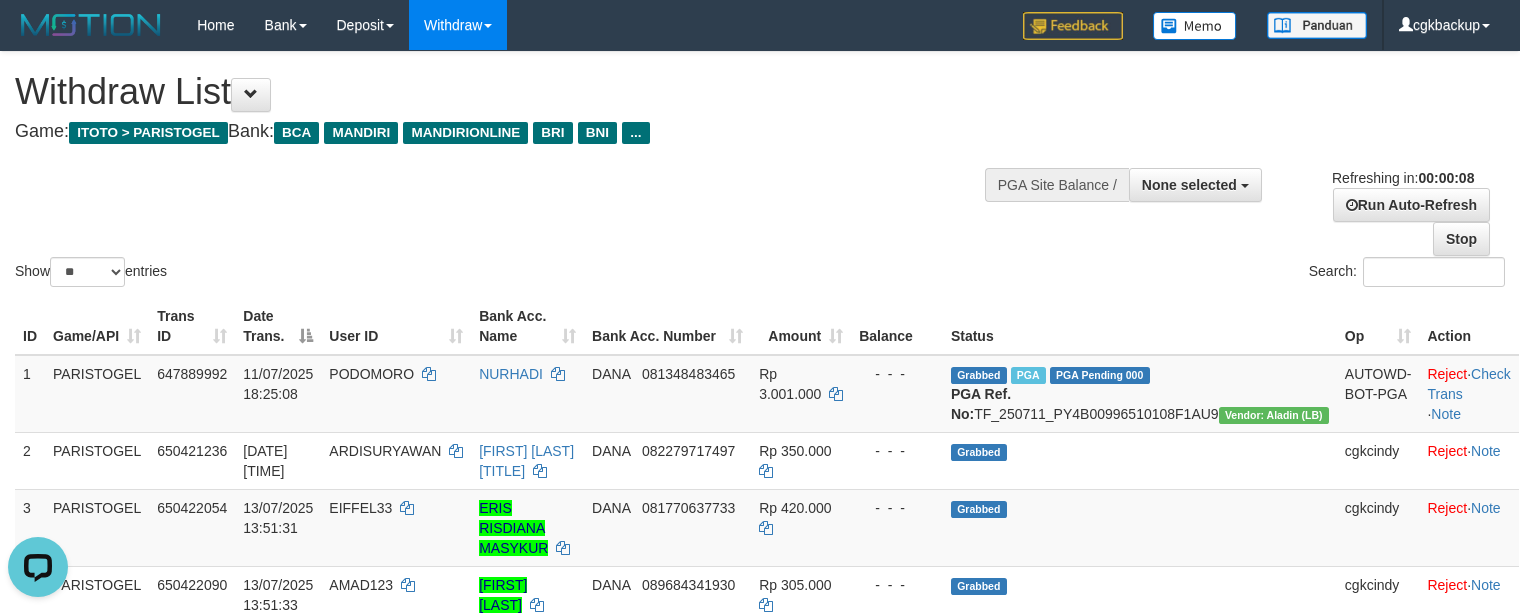 scroll, scrollTop: 0, scrollLeft: 0, axis: both 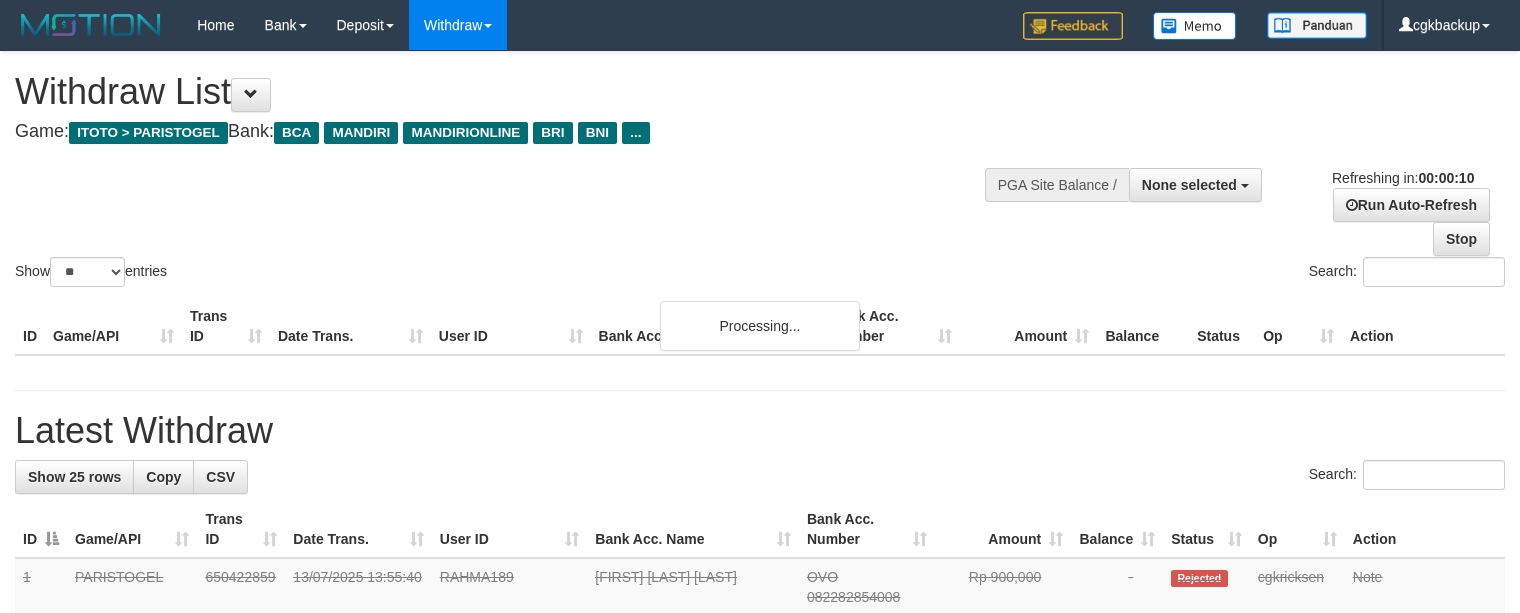 select 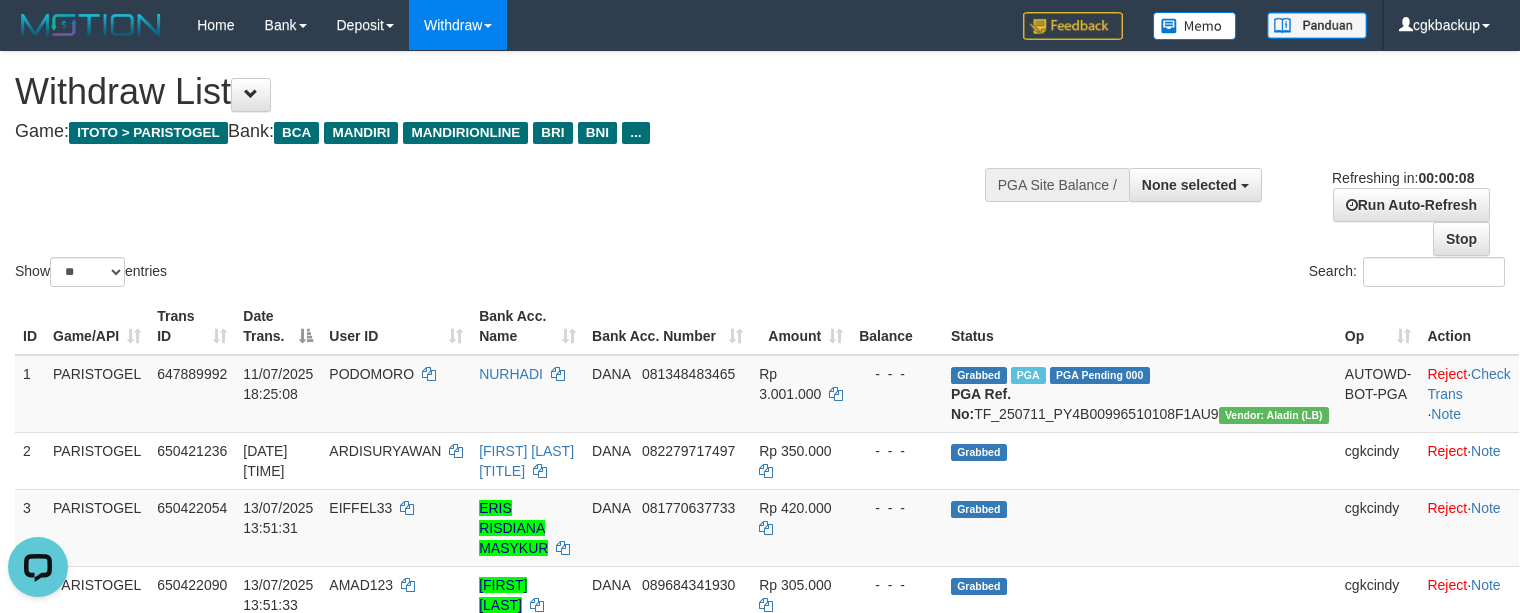 scroll, scrollTop: 0, scrollLeft: 0, axis: both 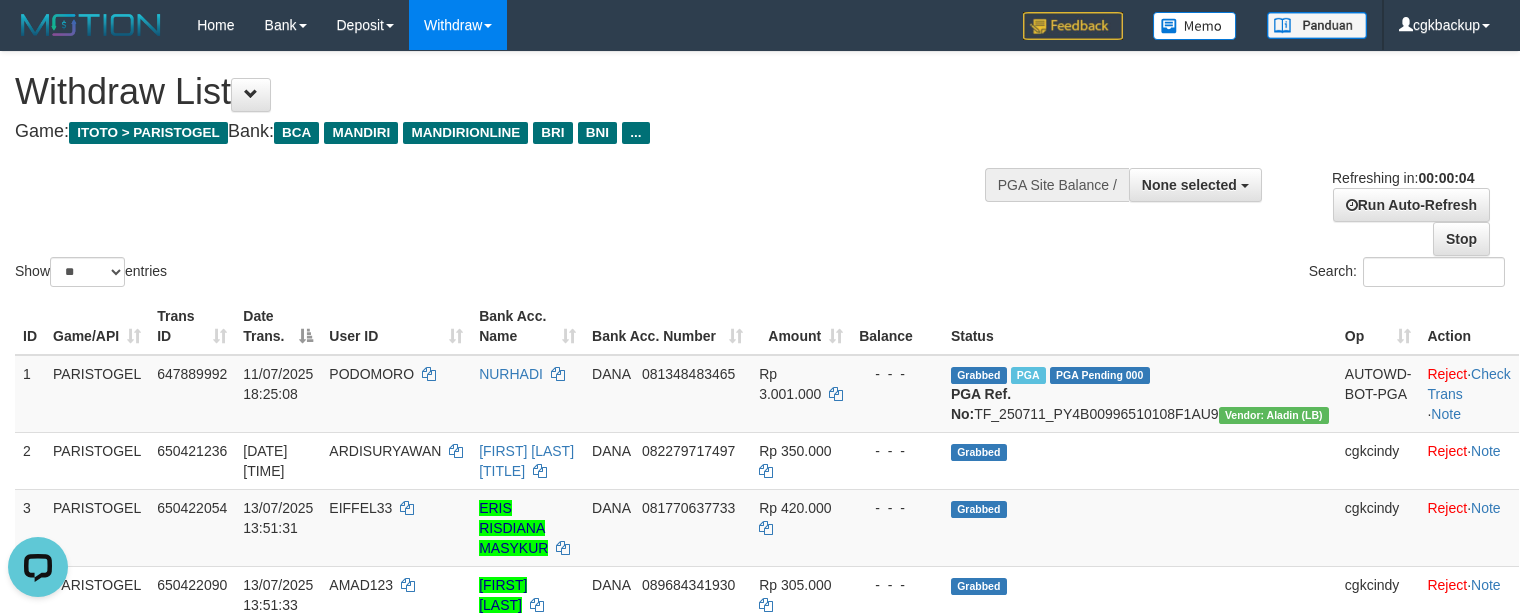 click on "**********" at bounding box center (1271, 204) 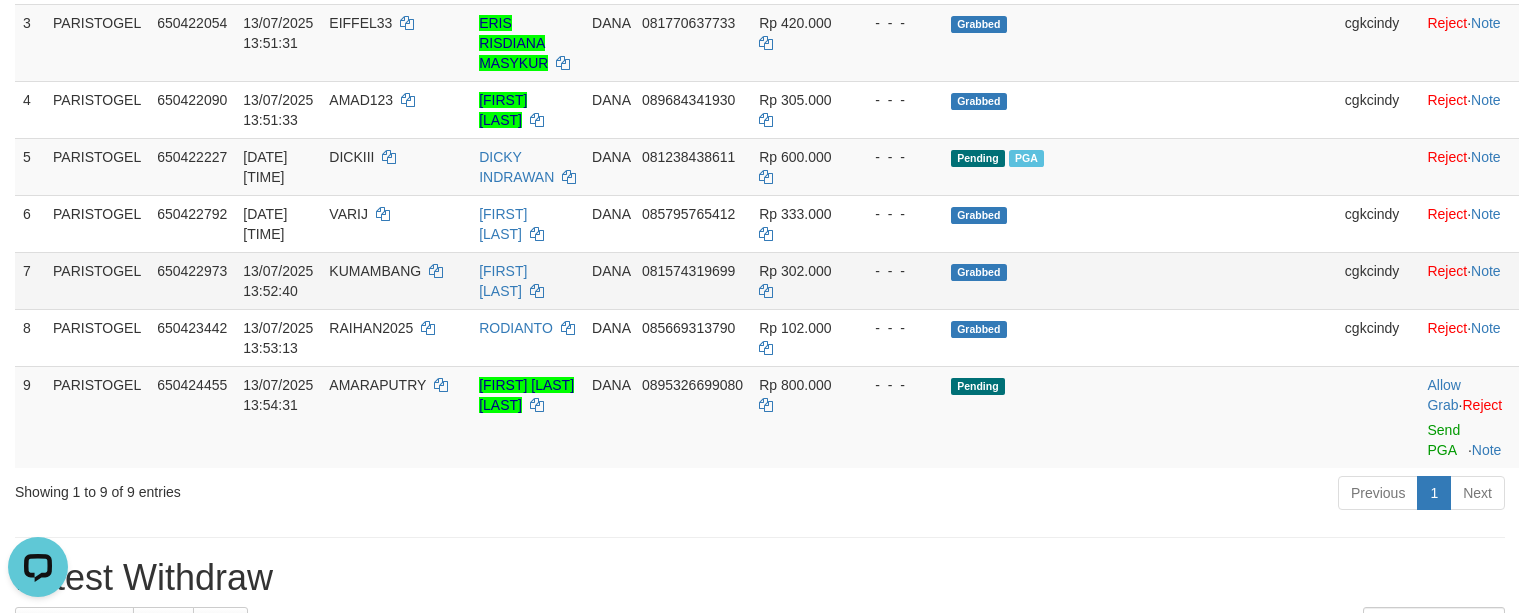 scroll, scrollTop: 533, scrollLeft: 0, axis: vertical 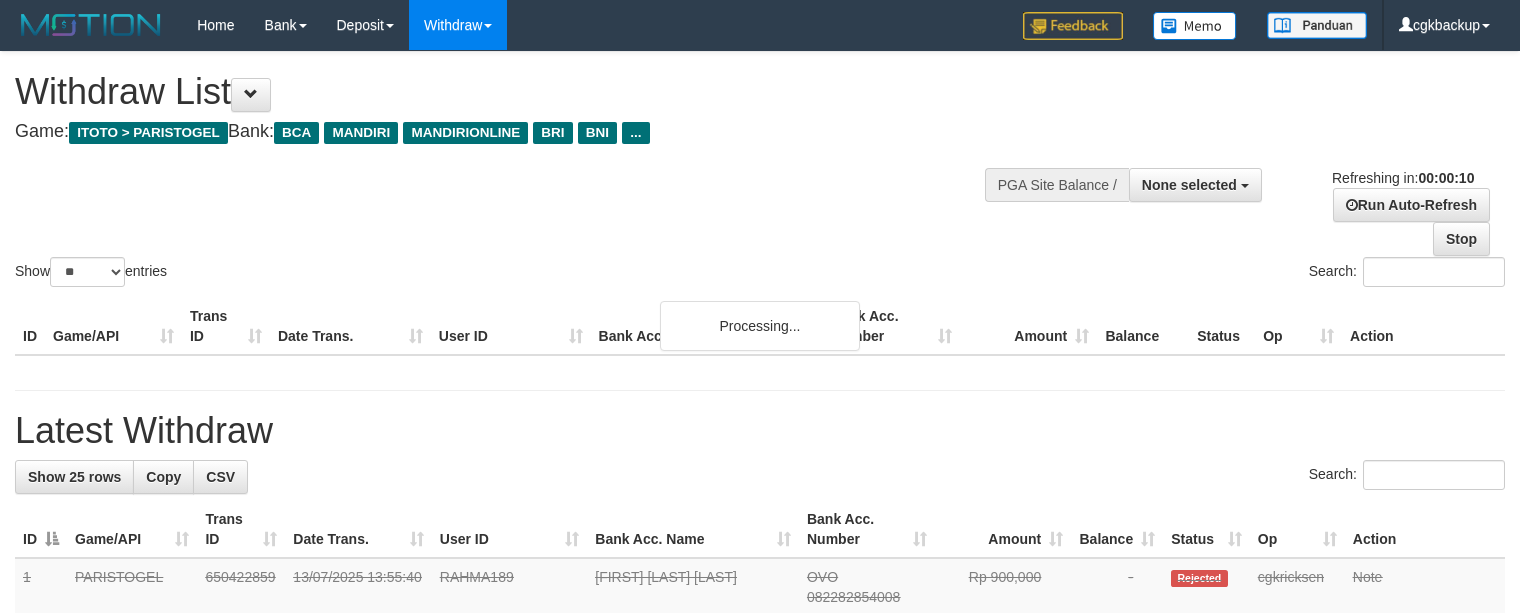 select 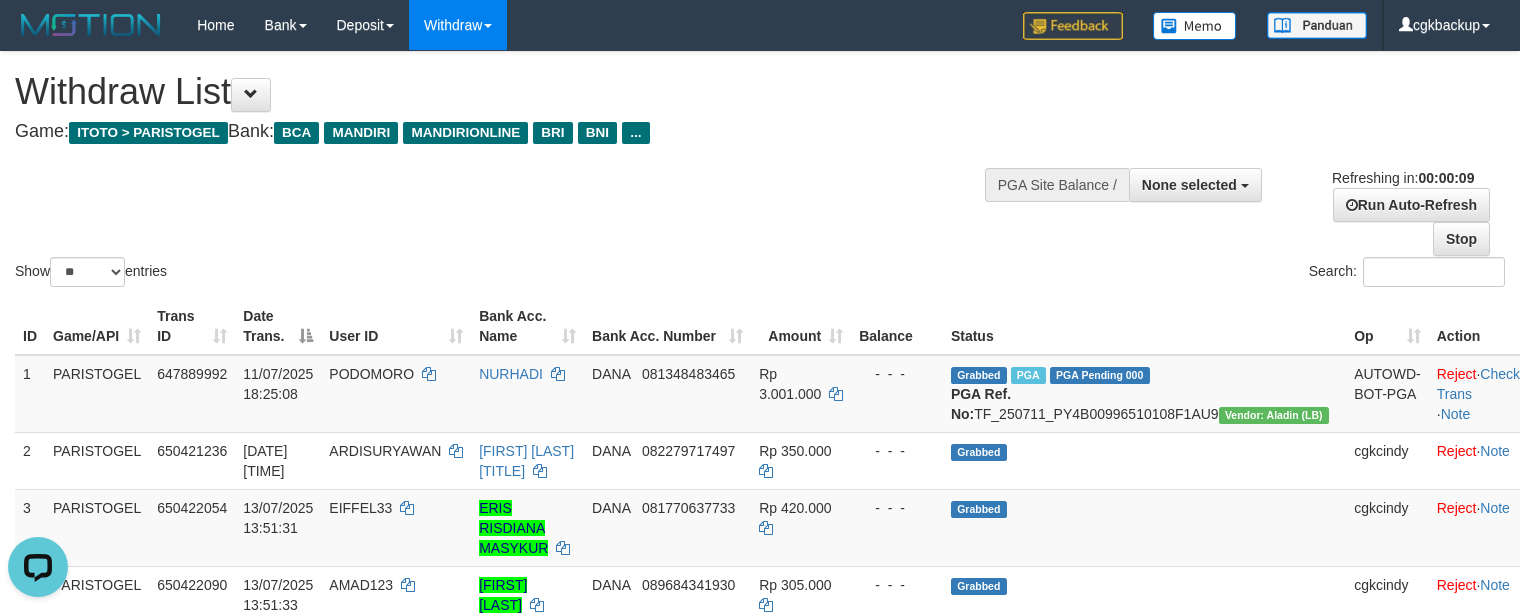 scroll, scrollTop: 0, scrollLeft: 0, axis: both 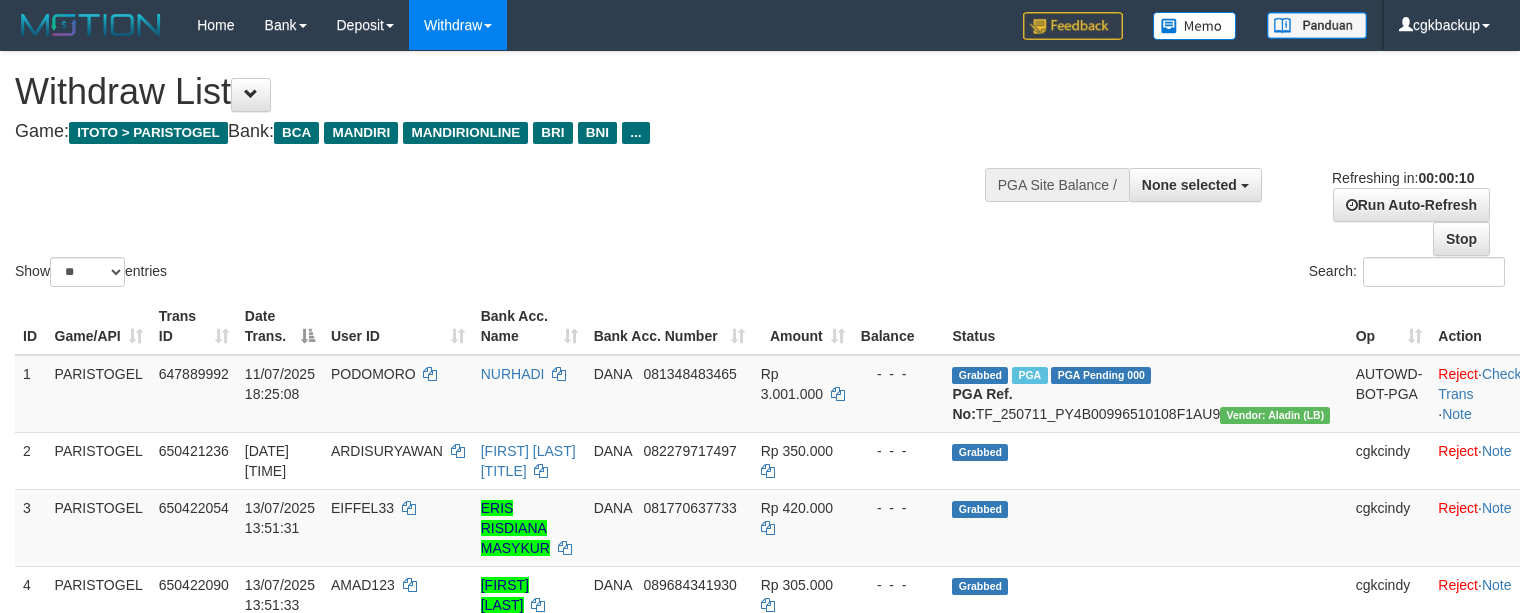 select 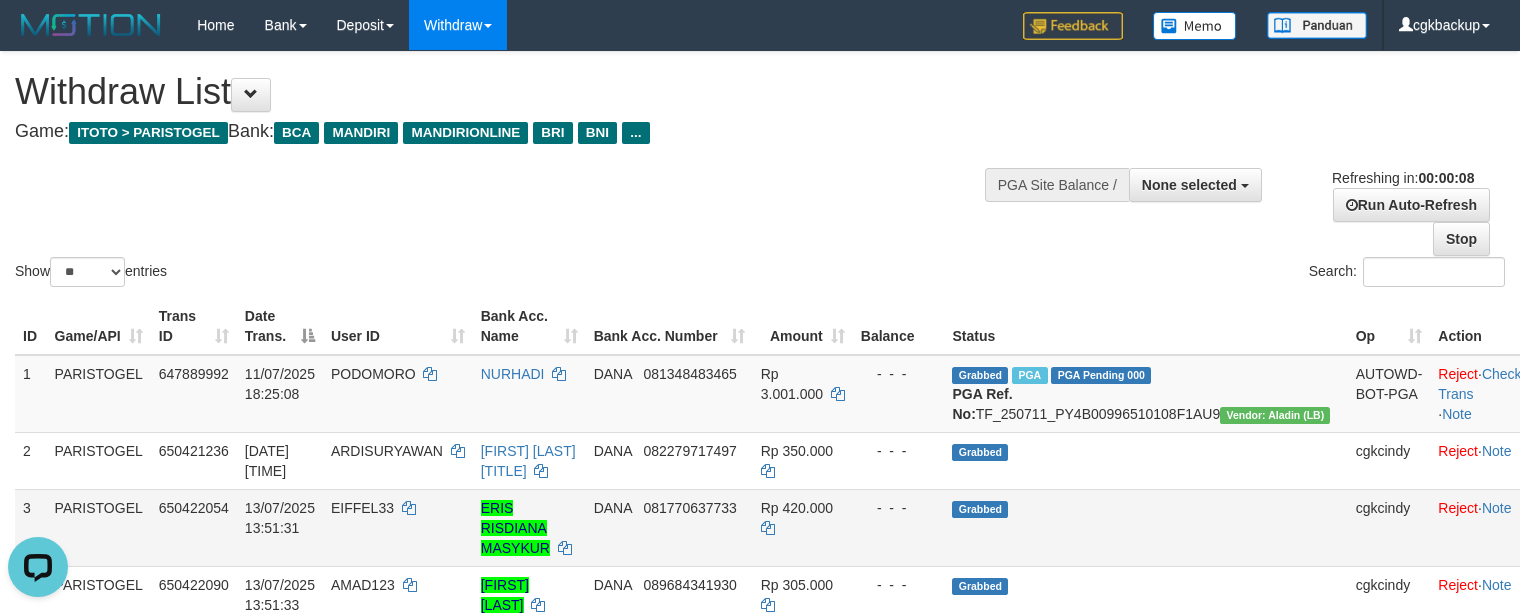 scroll, scrollTop: 0, scrollLeft: 0, axis: both 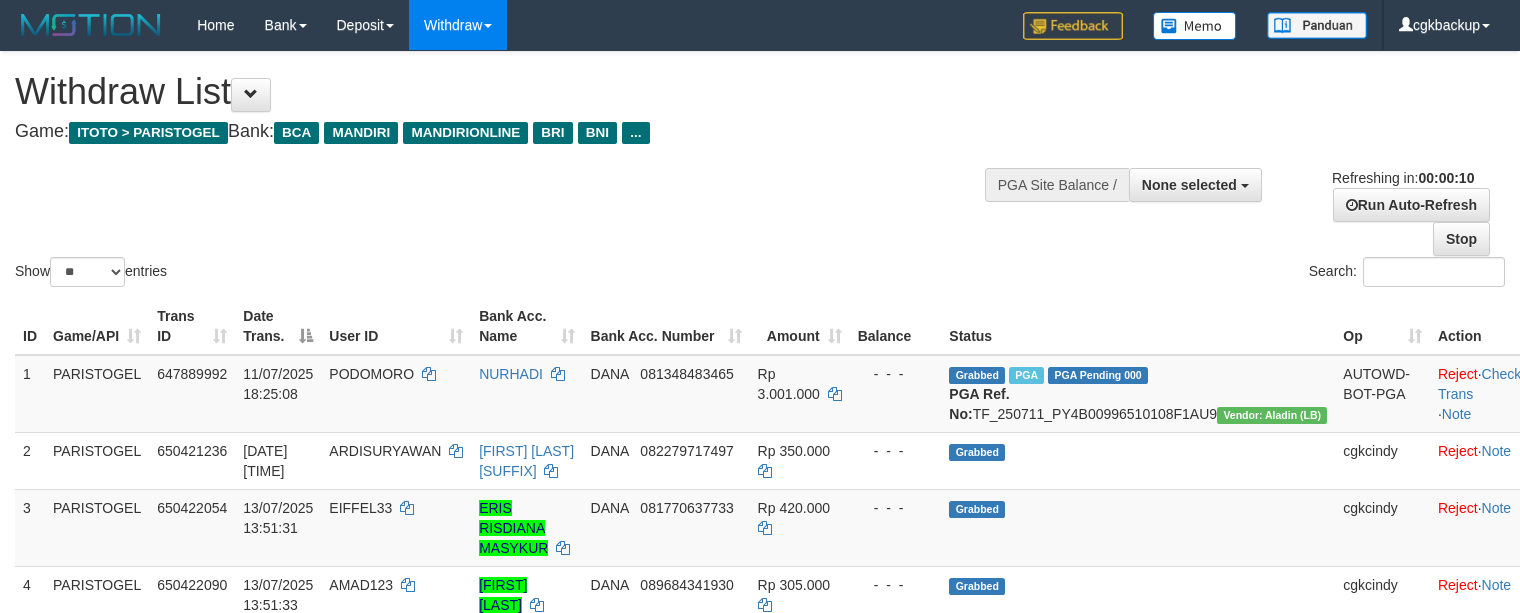 select 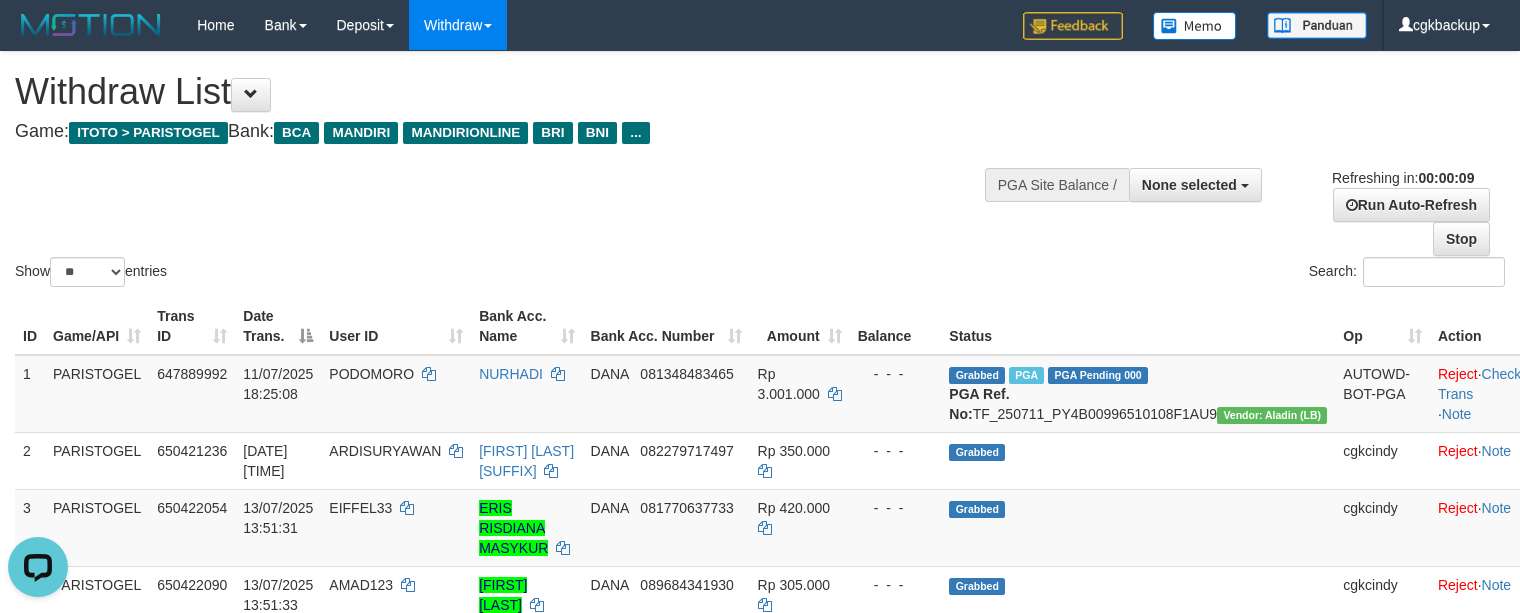 scroll, scrollTop: 0, scrollLeft: 0, axis: both 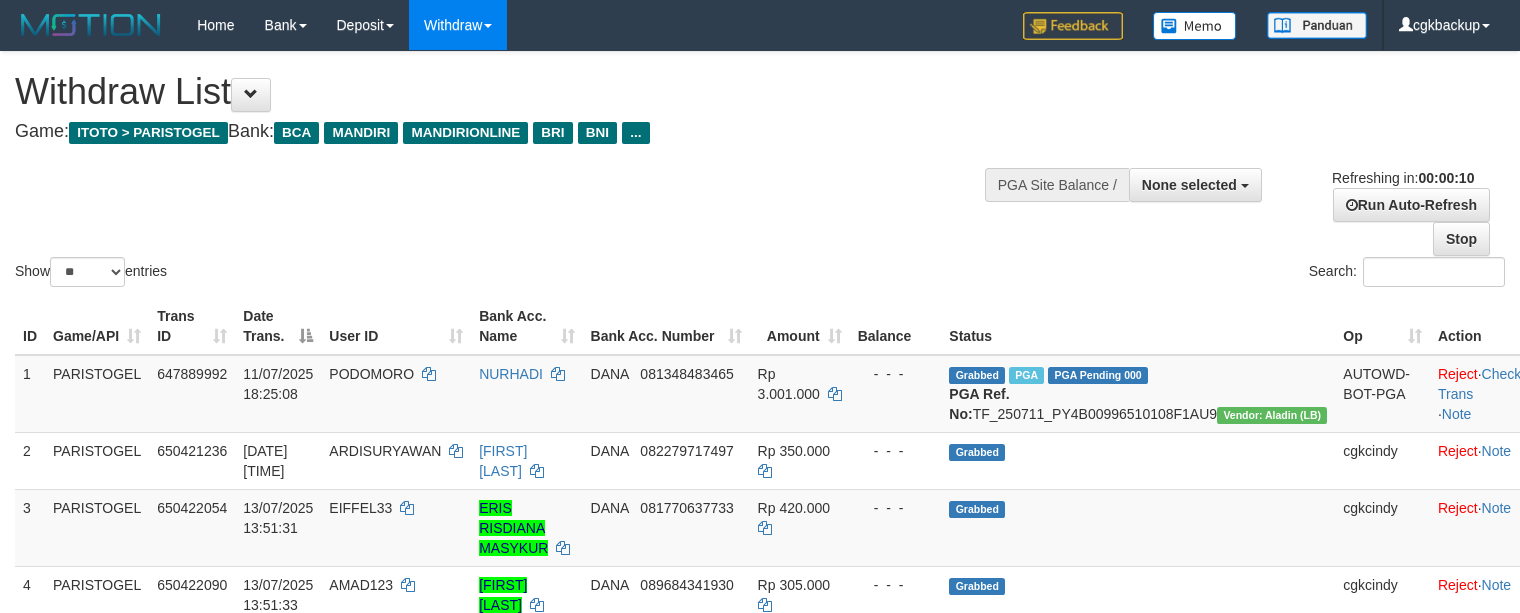 select 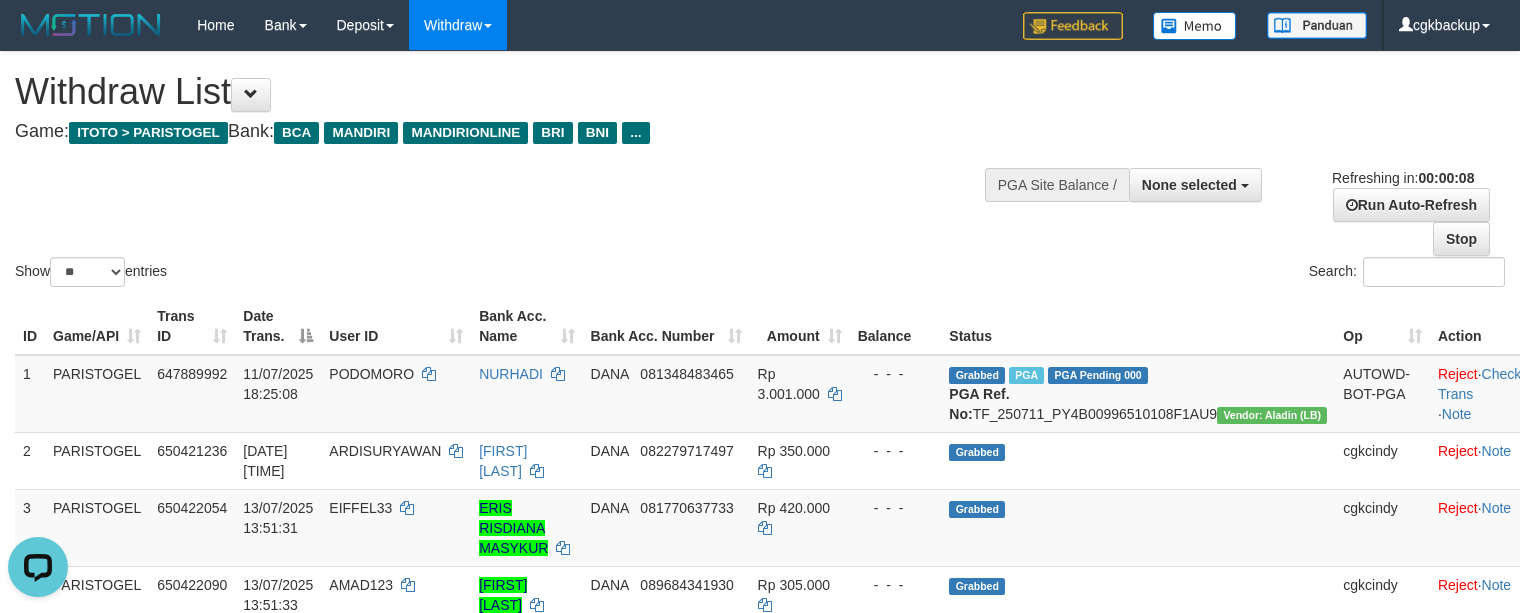 scroll, scrollTop: 0, scrollLeft: 0, axis: both 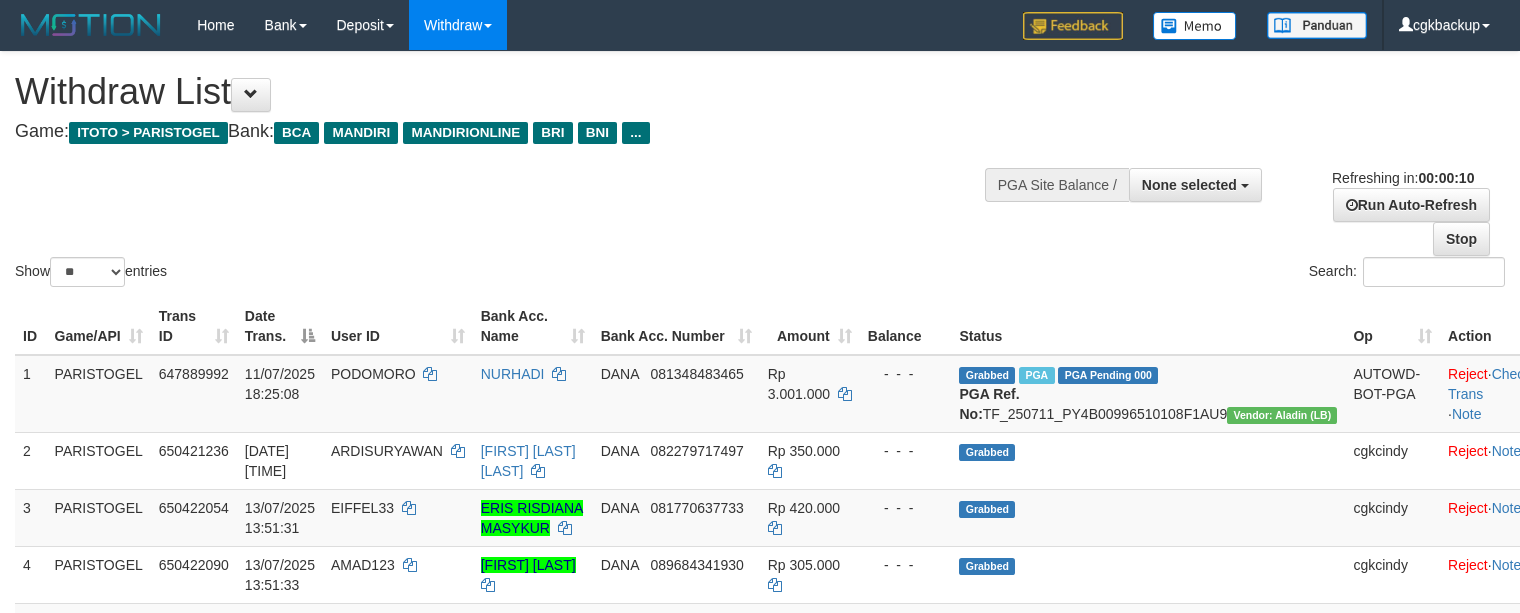 select 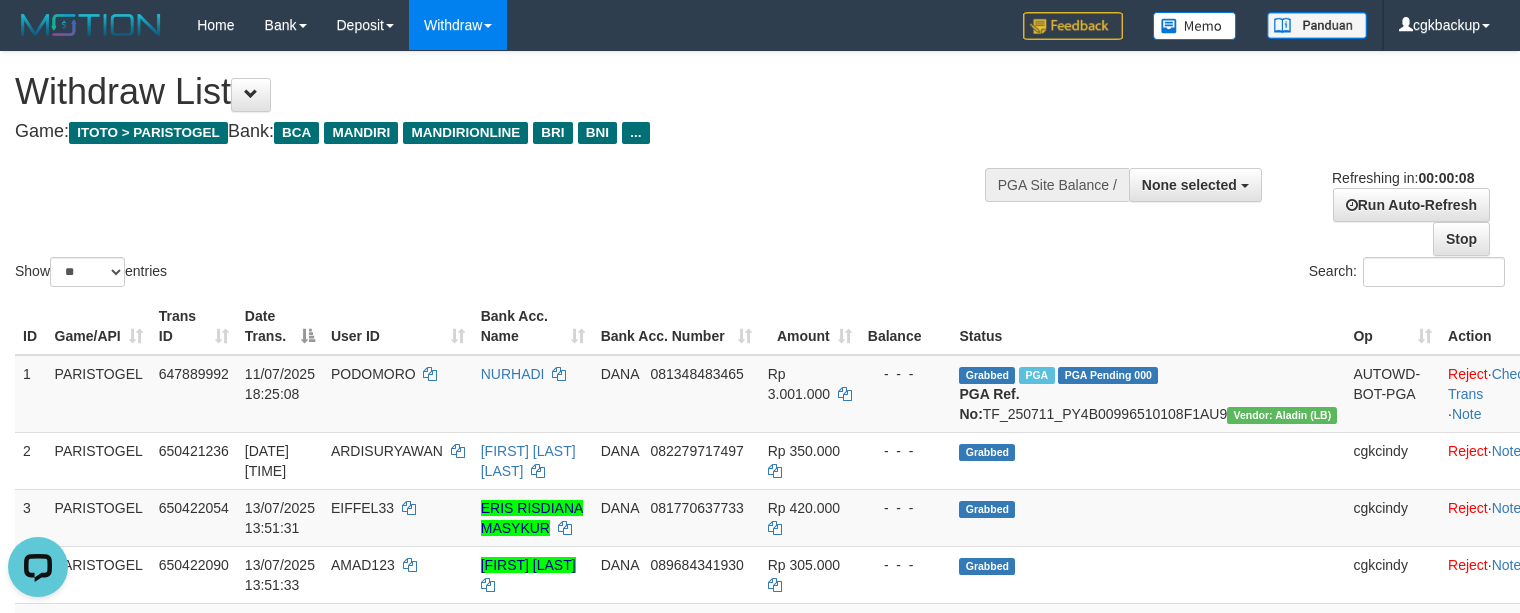 scroll, scrollTop: 0, scrollLeft: 0, axis: both 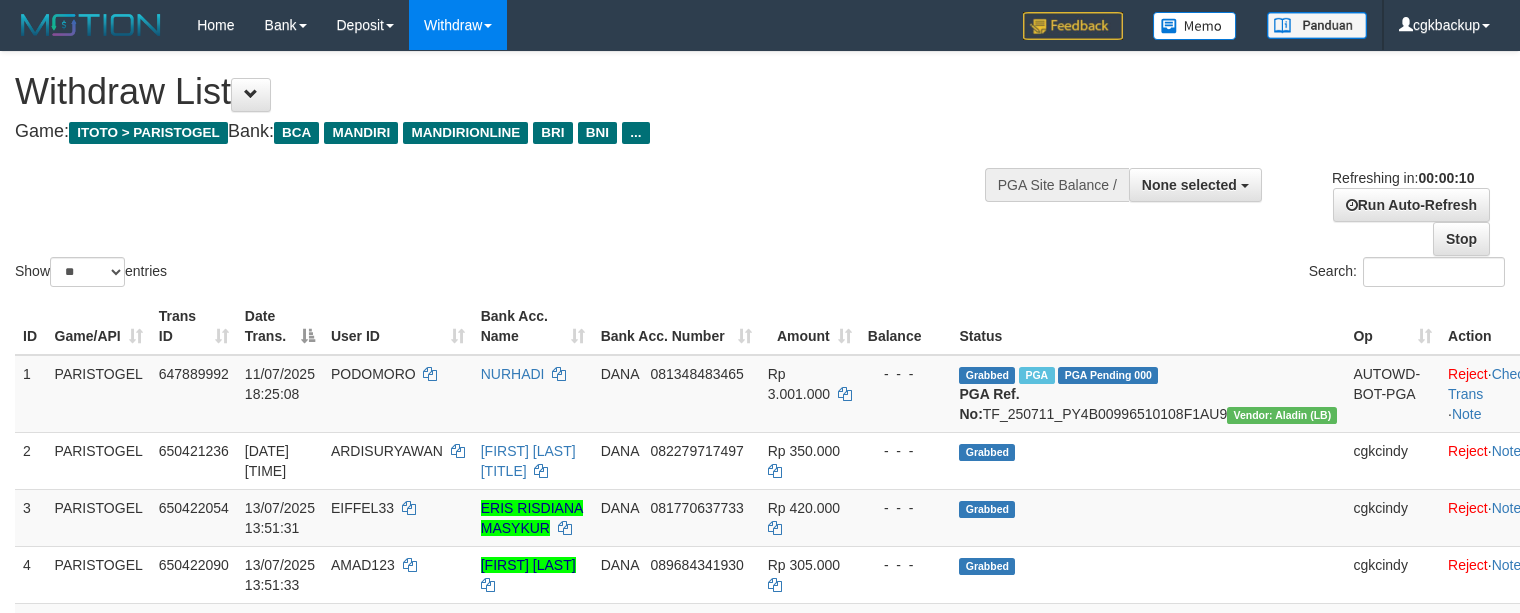 select 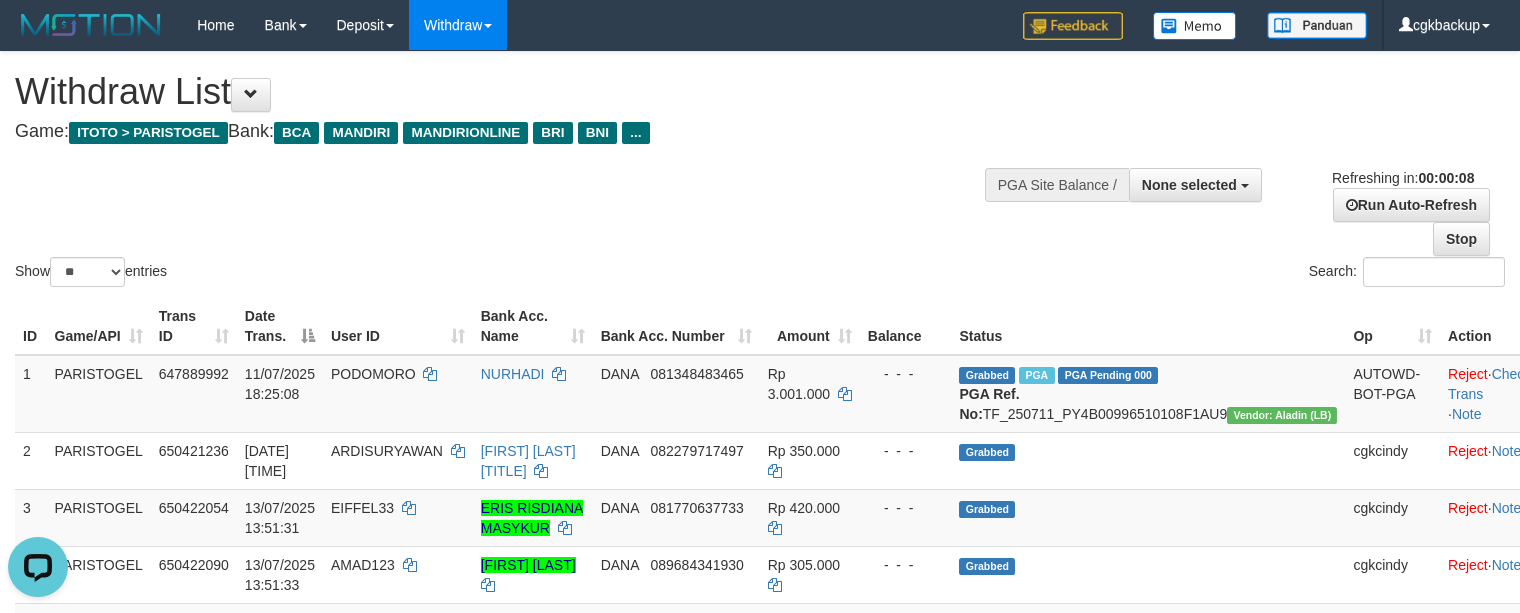 scroll, scrollTop: 0, scrollLeft: 0, axis: both 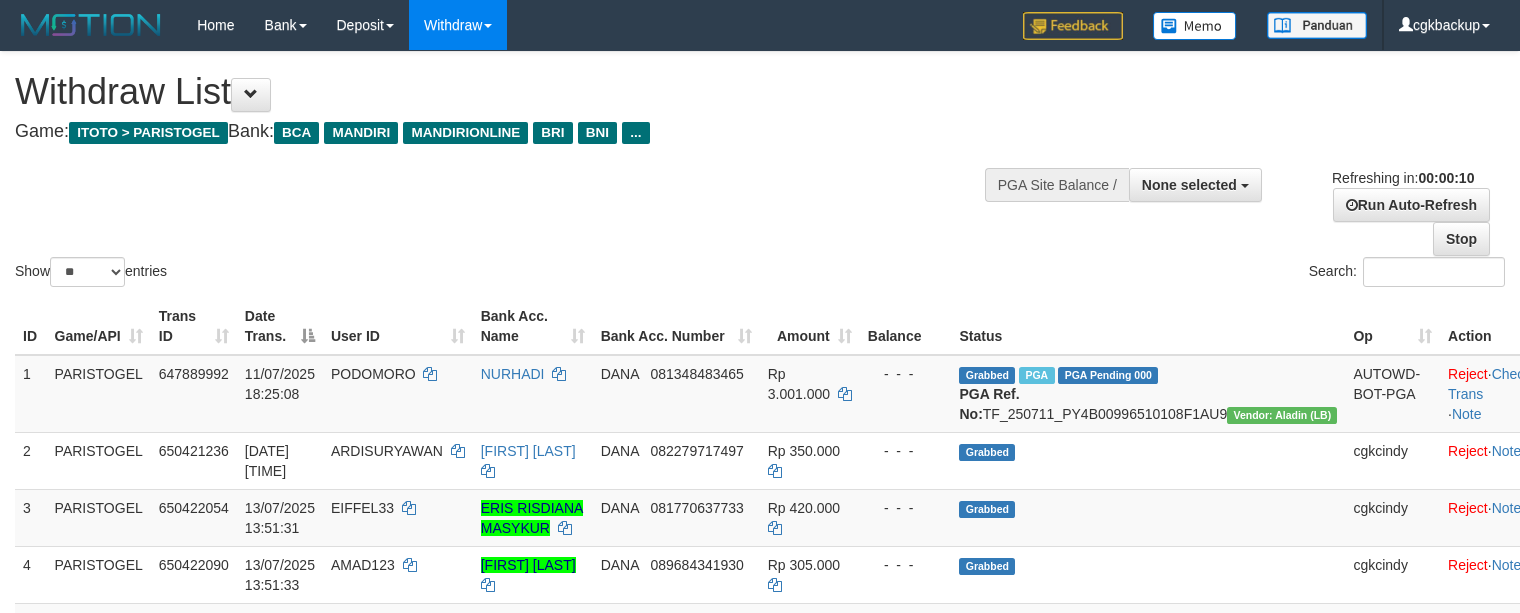 select 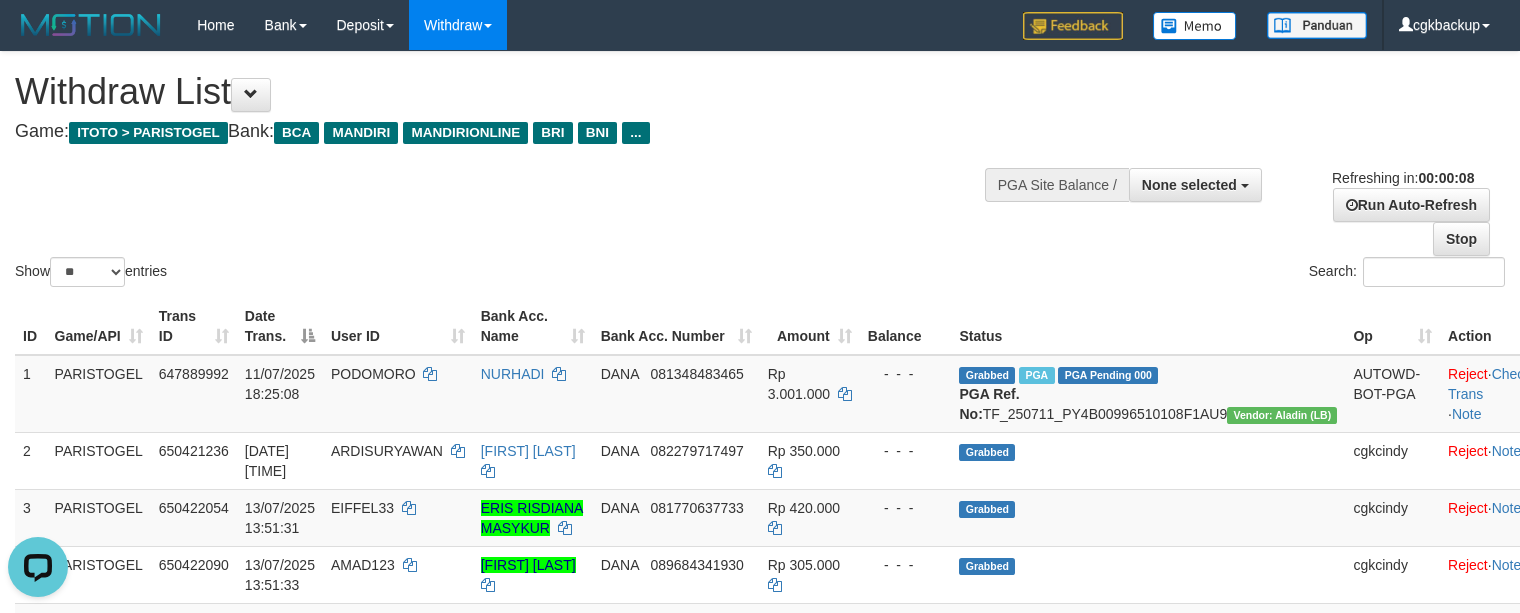 scroll, scrollTop: 0, scrollLeft: 0, axis: both 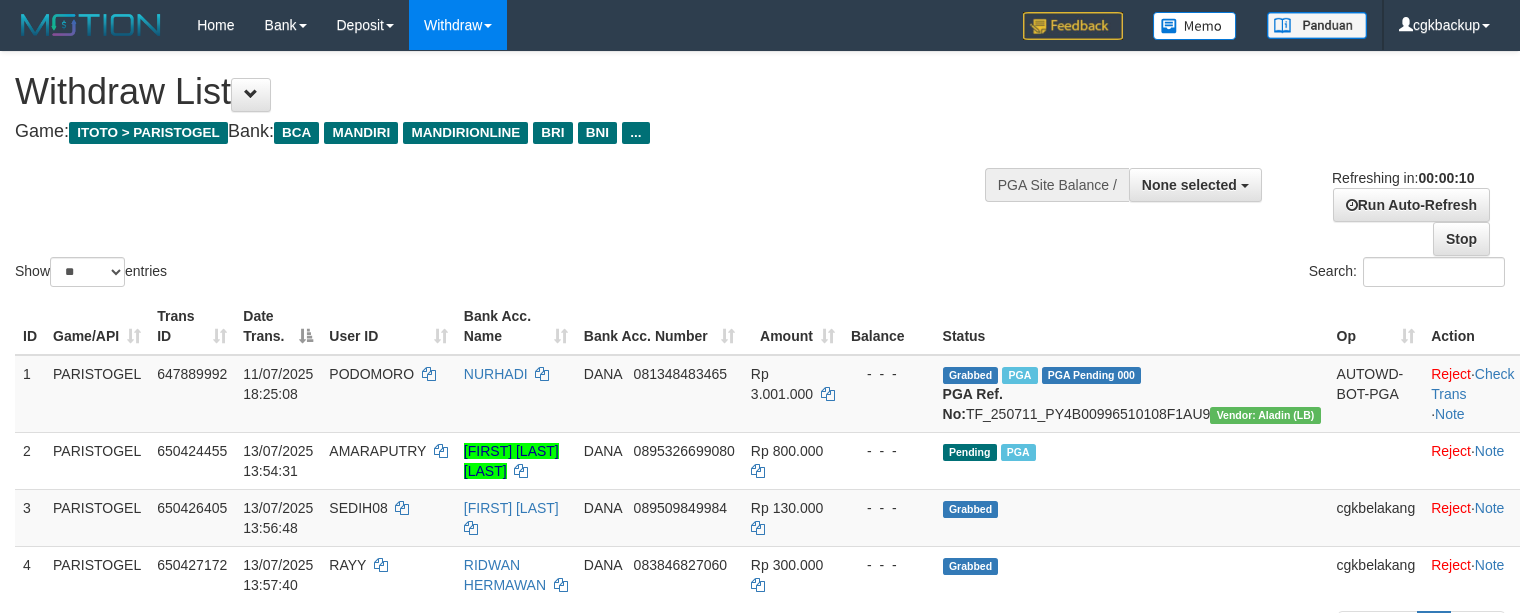 select 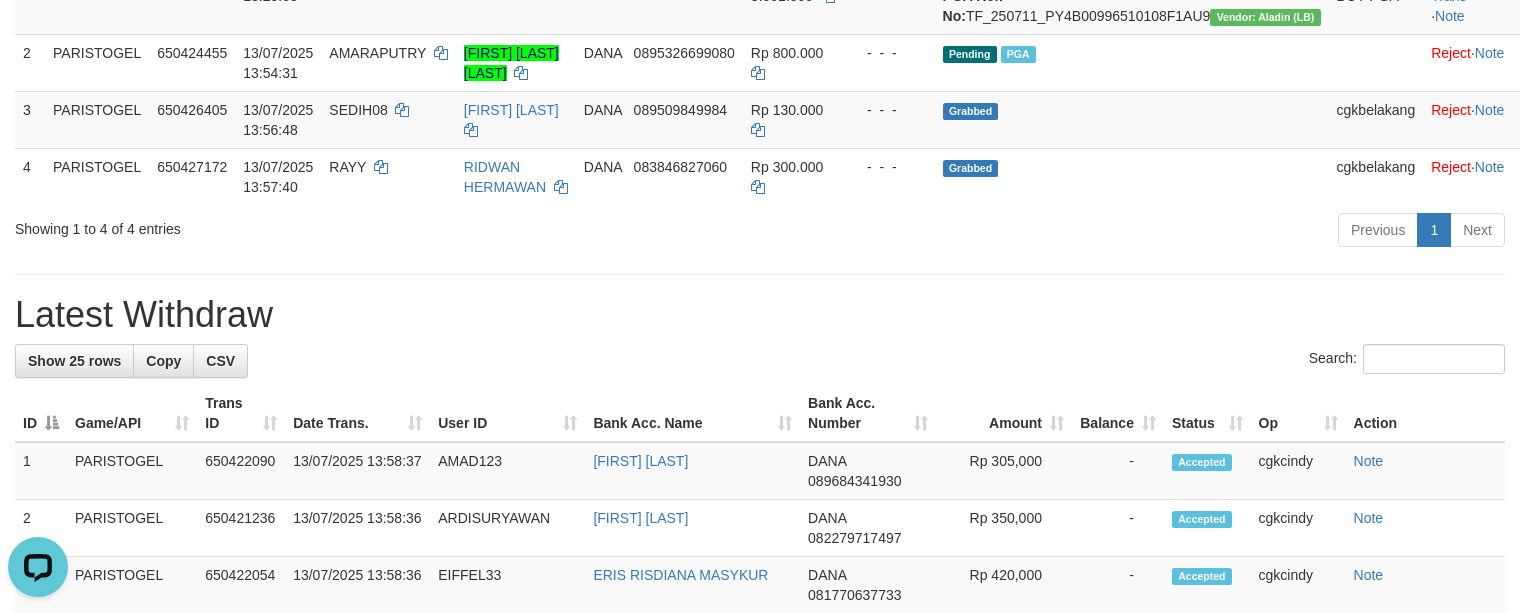 scroll, scrollTop: 0, scrollLeft: 0, axis: both 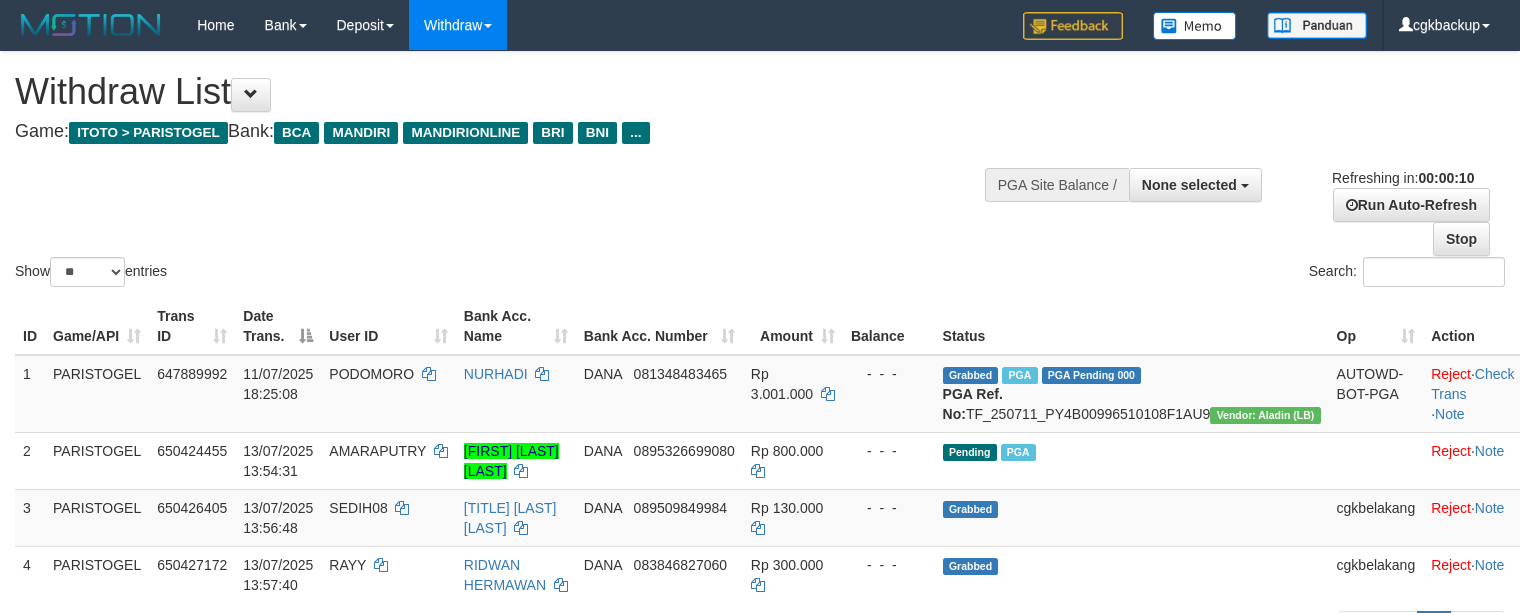 select 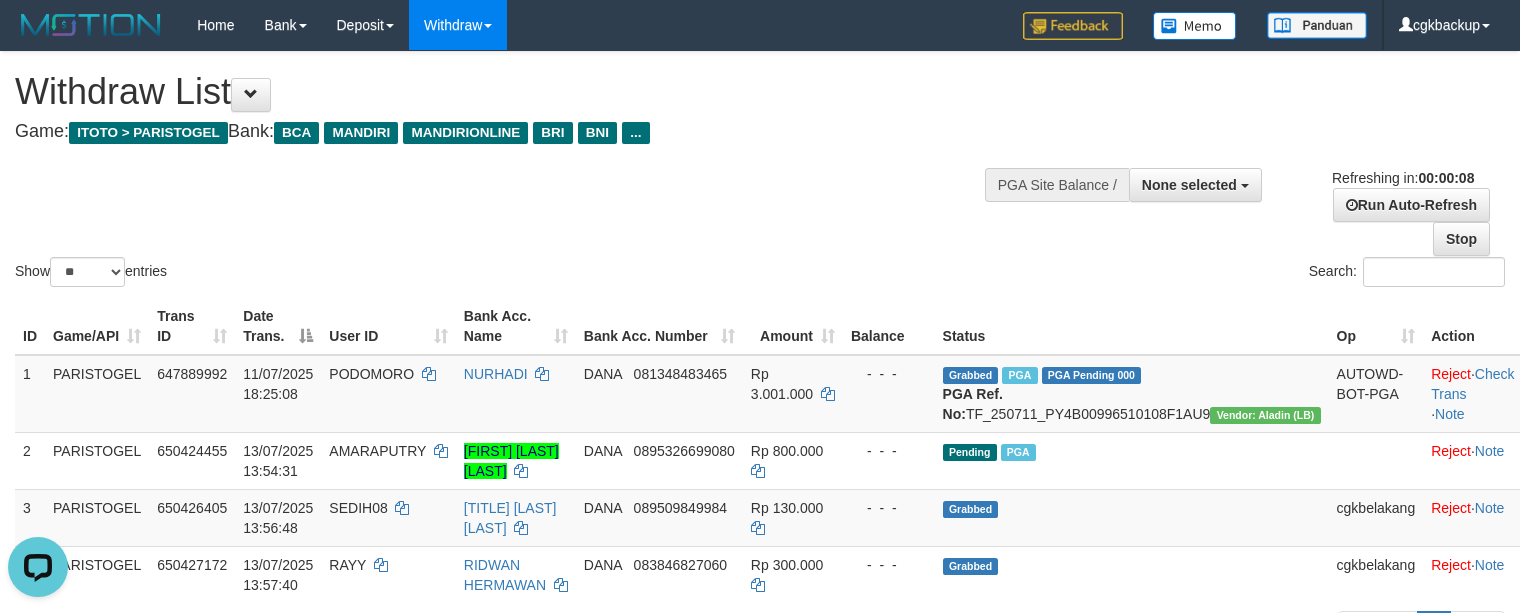 scroll, scrollTop: 0, scrollLeft: 0, axis: both 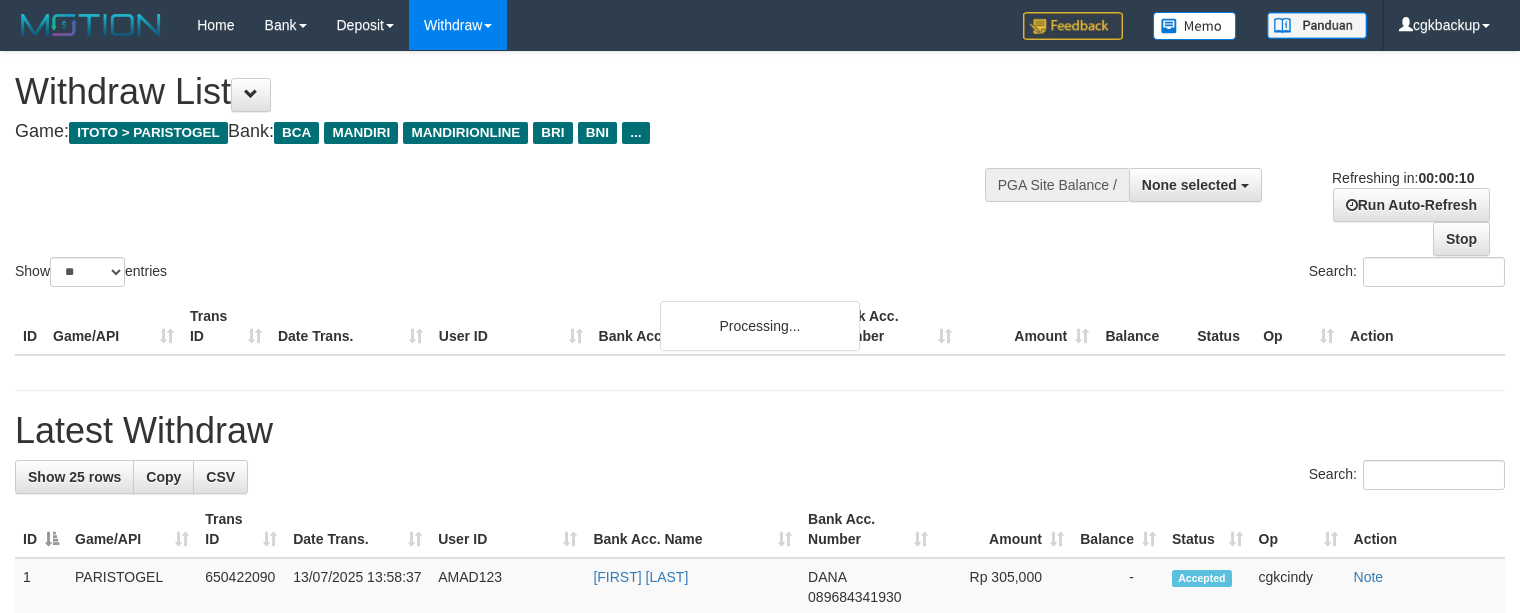 select 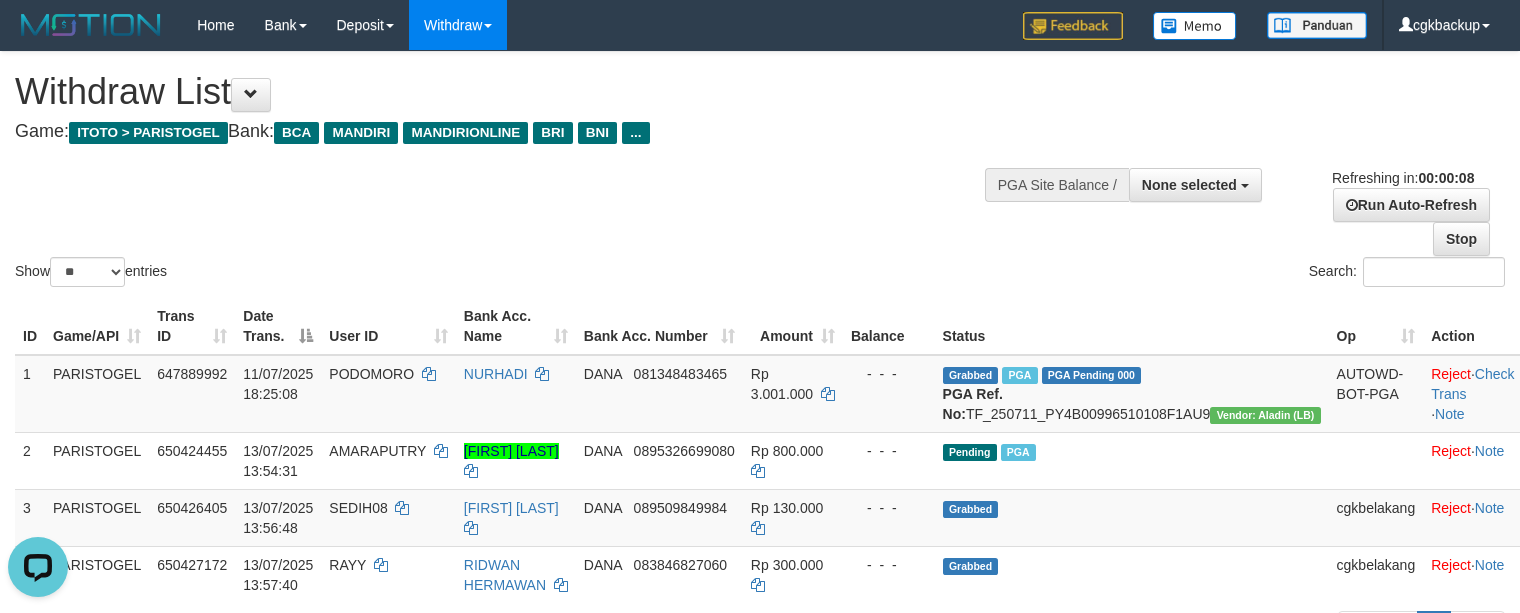 scroll, scrollTop: 0, scrollLeft: 0, axis: both 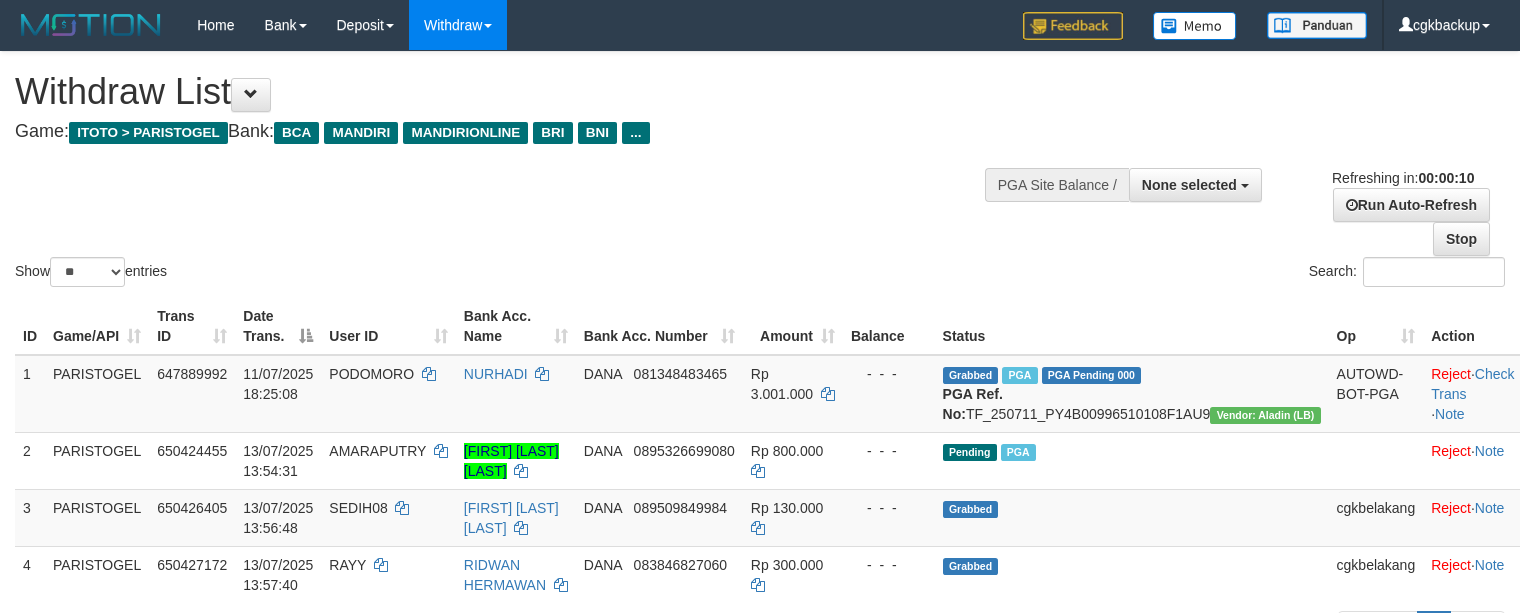 select 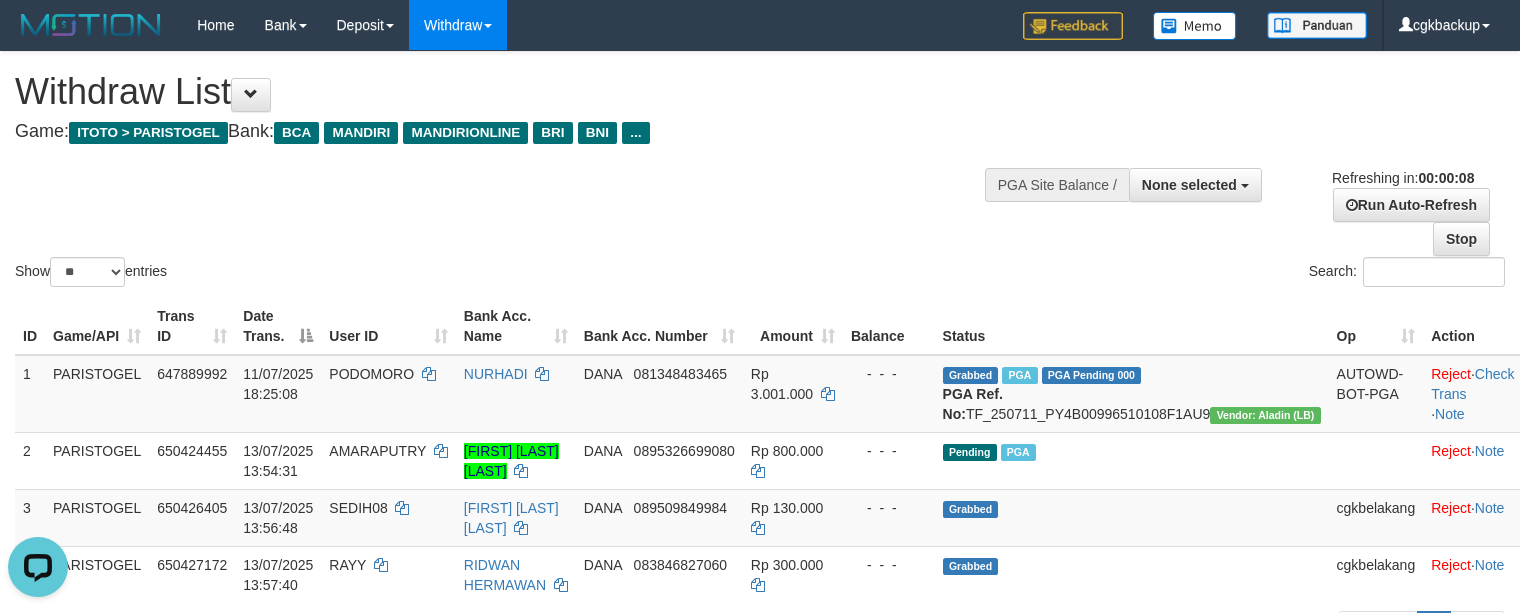 scroll, scrollTop: 0, scrollLeft: 0, axis: both 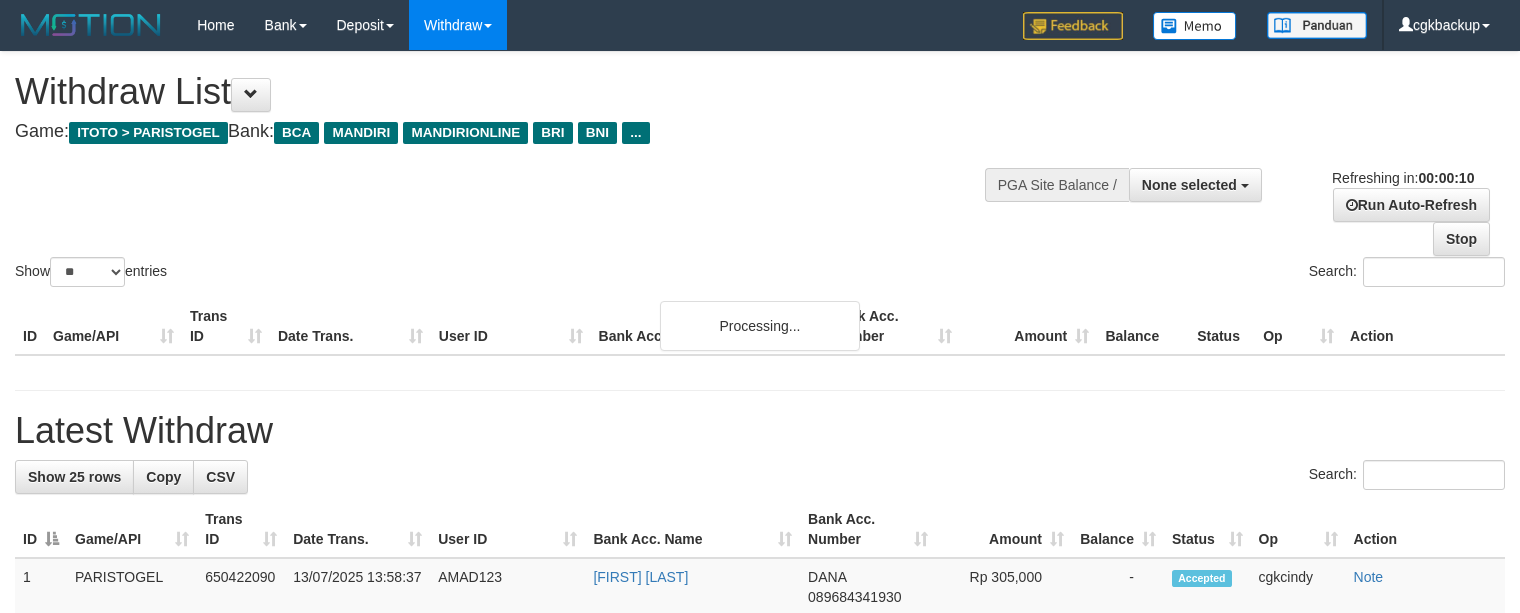 select 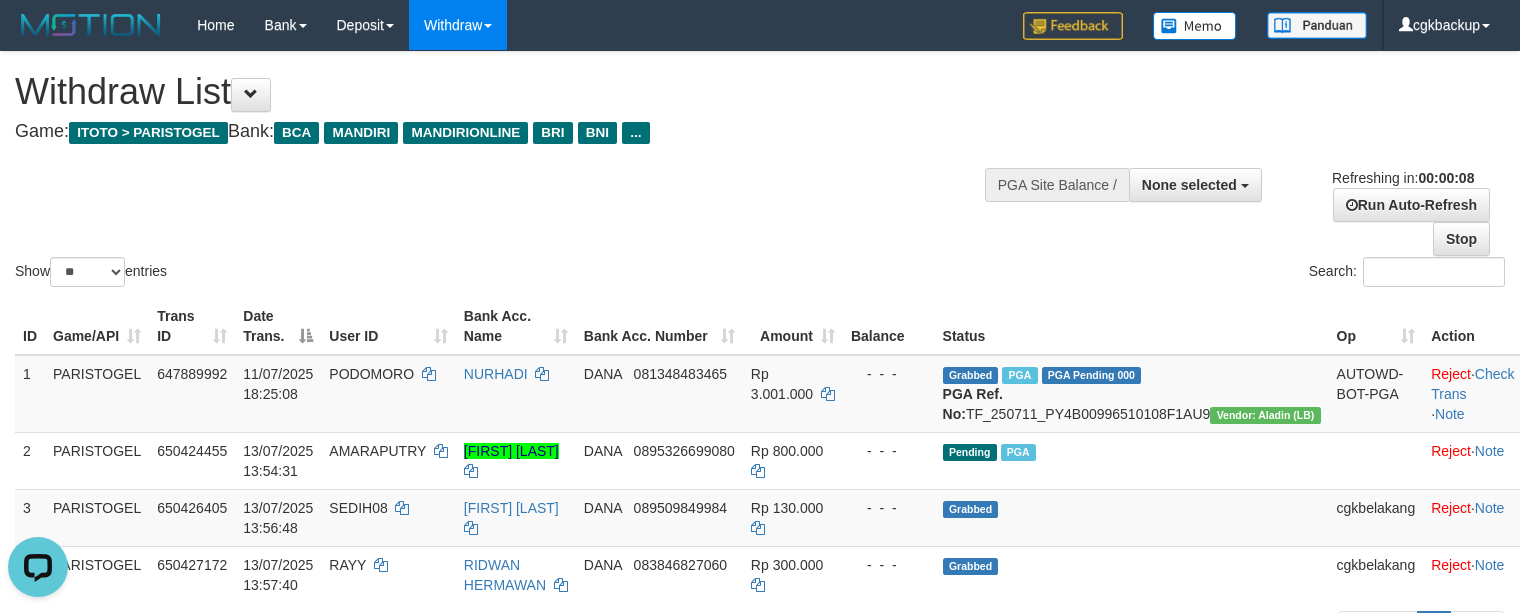 scroll, scrollTop: 0, scrollLeft: 0, axis: both 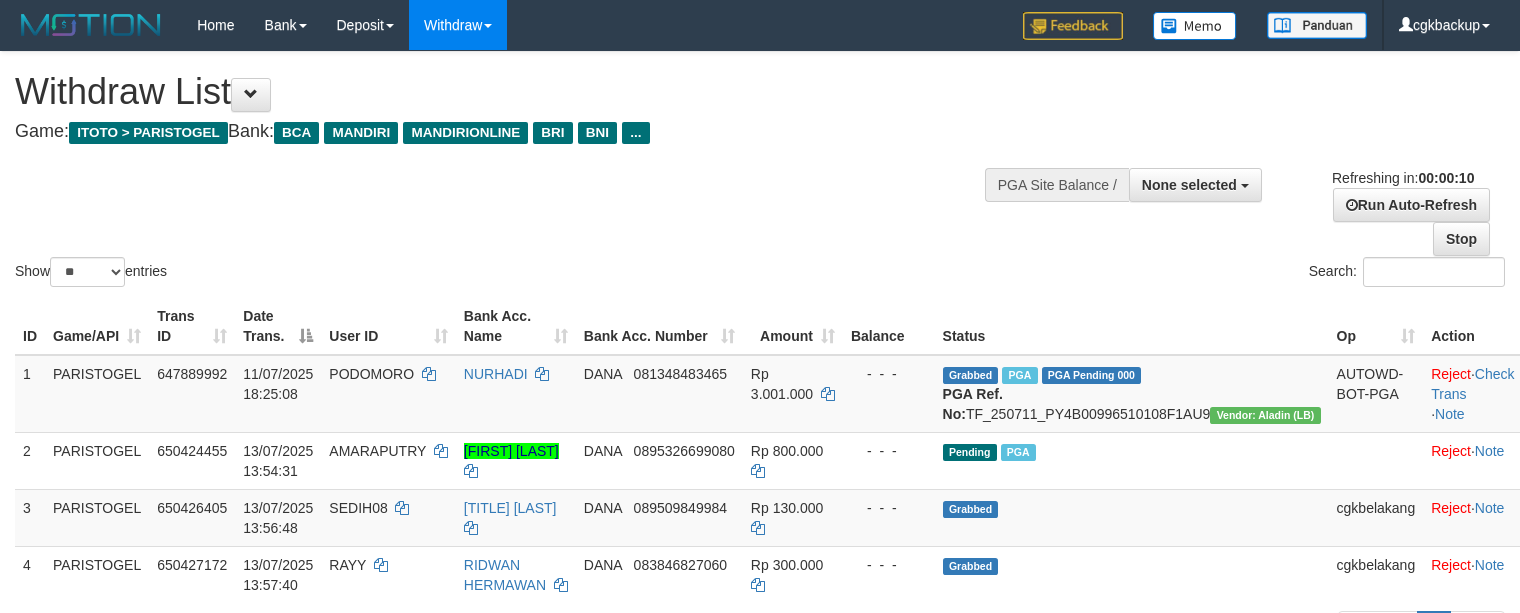 select 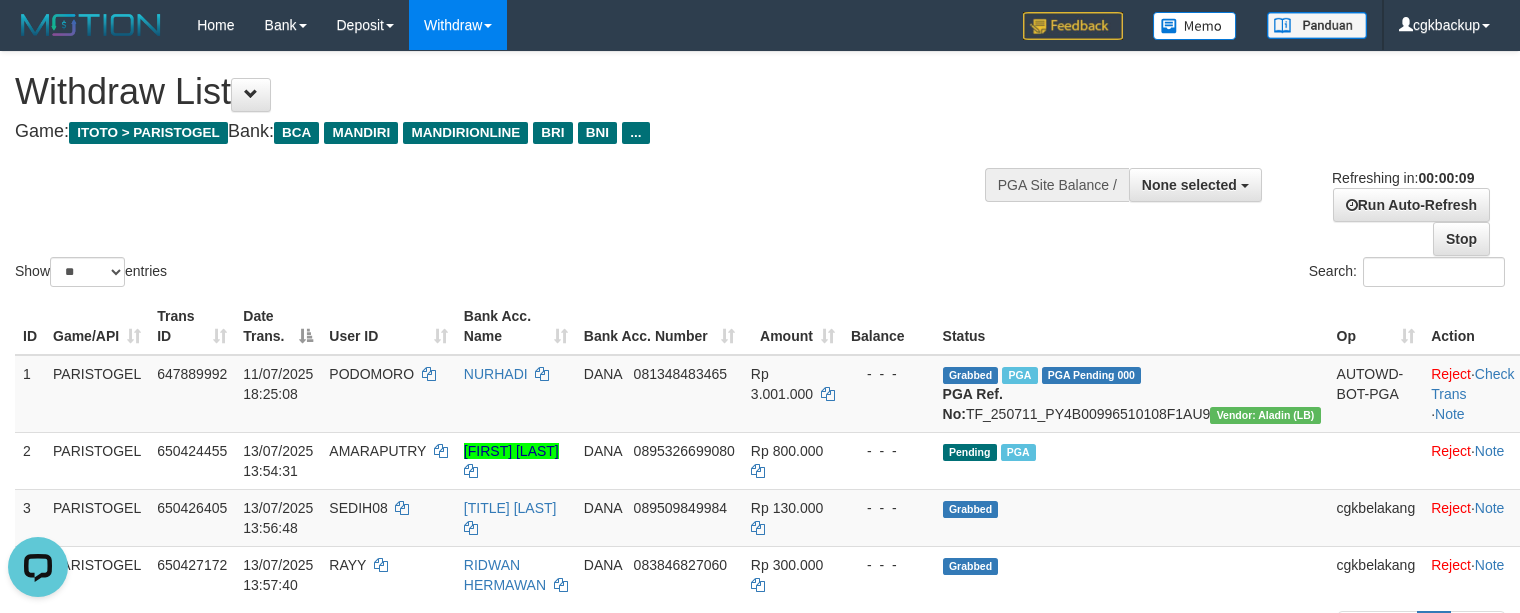 scroll, scrollTop: 0, scrollLeft: 0, axis: both 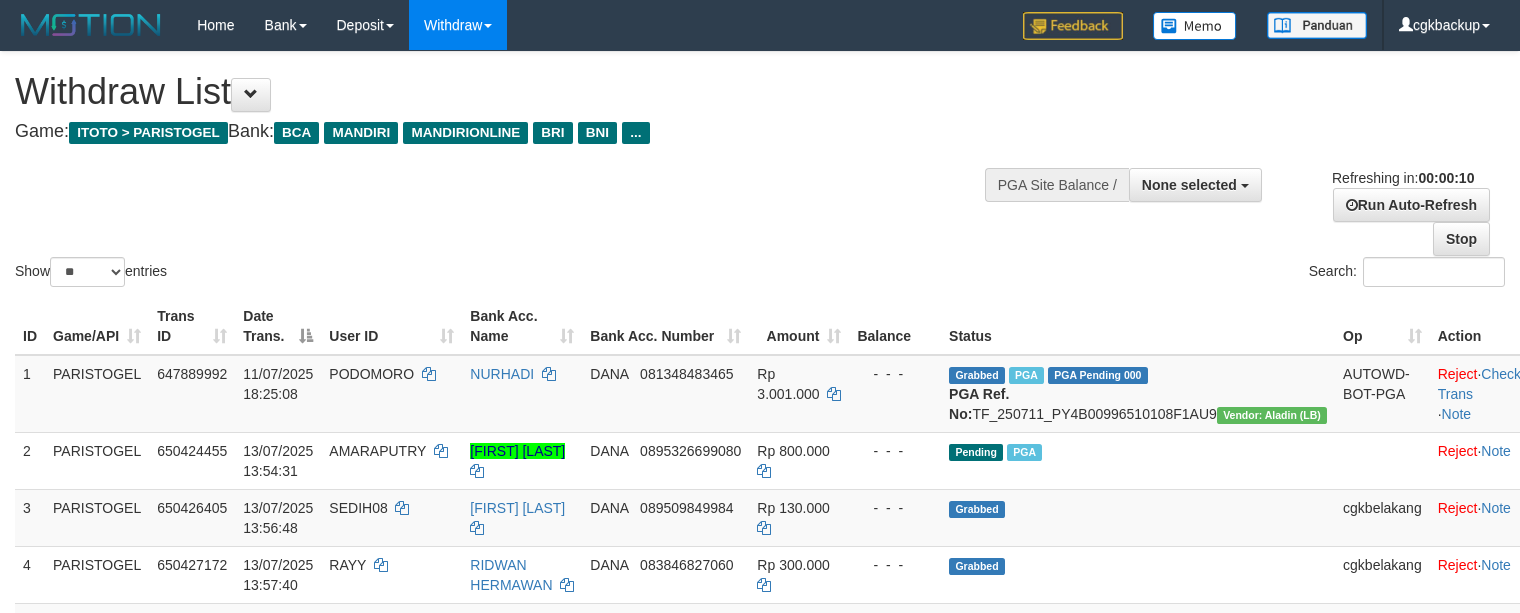 select 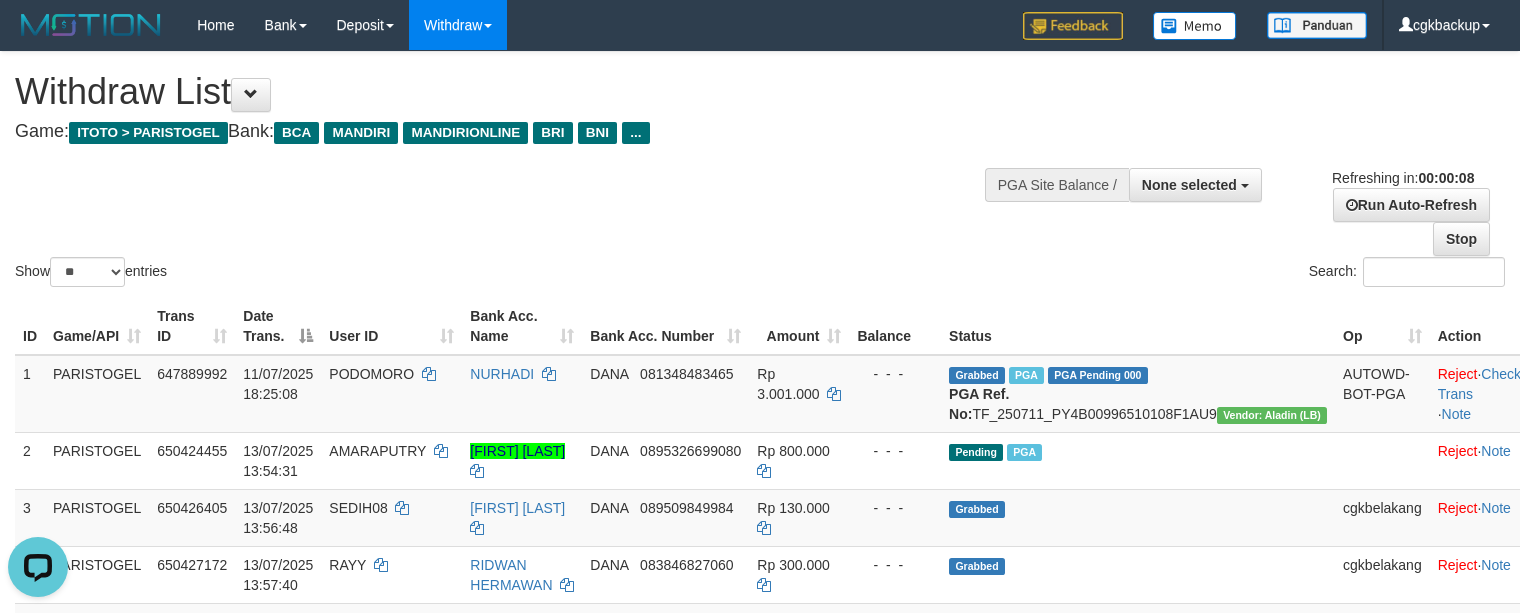 scroll, scrollTop: 0, scrollLeft: 0, axis: both 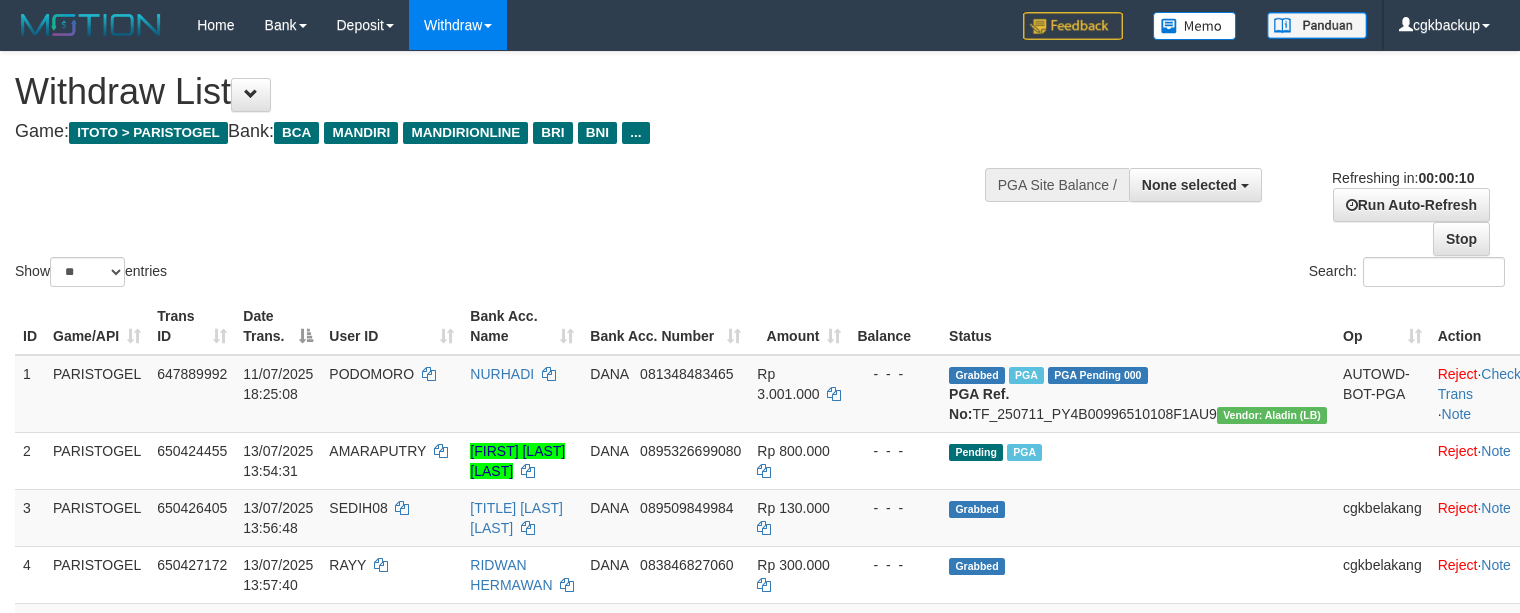 select 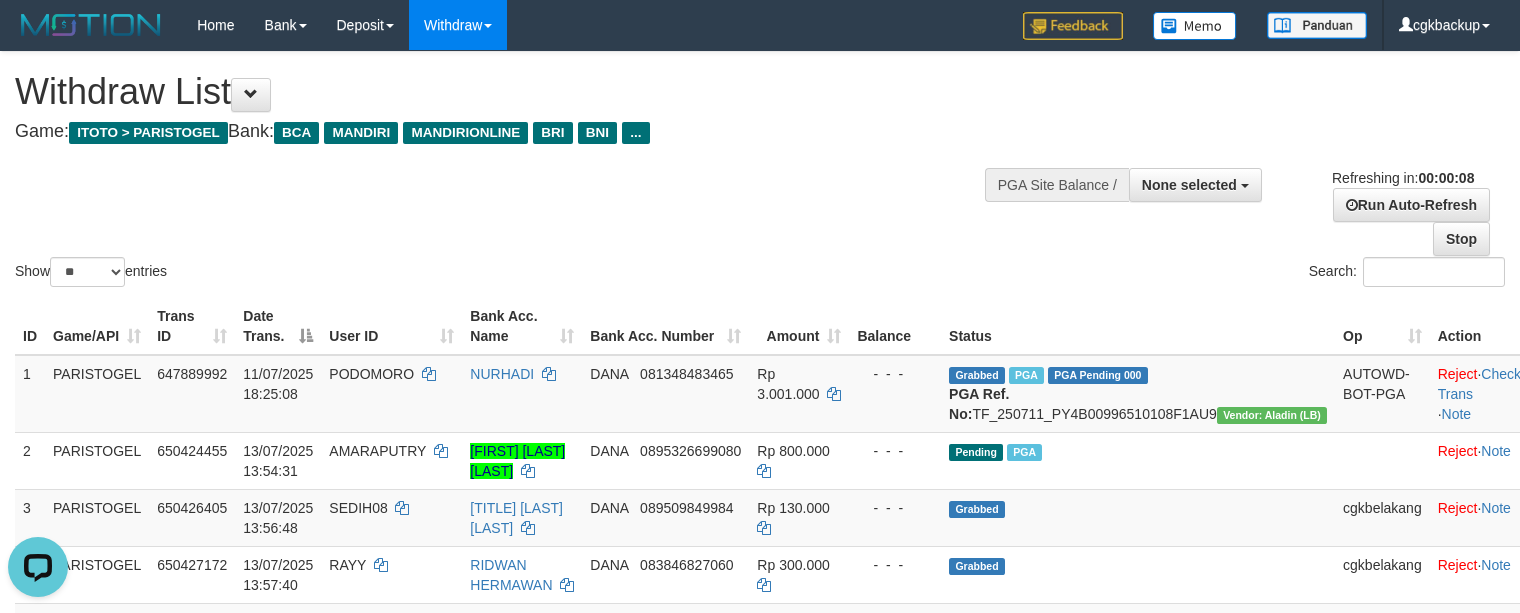 scroll, scrollTop: 0, scrollLeft: 0, axis: both 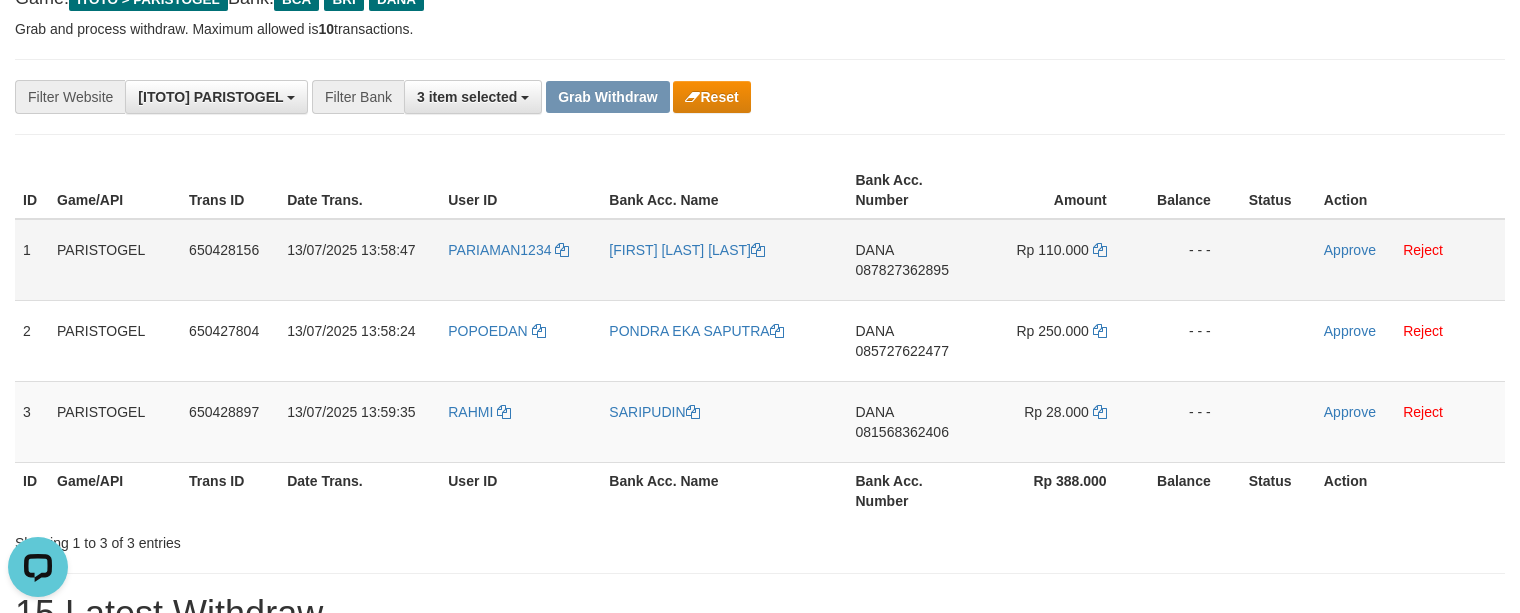 click on "PARIAMAN1234" at bounding box center [520, 260] 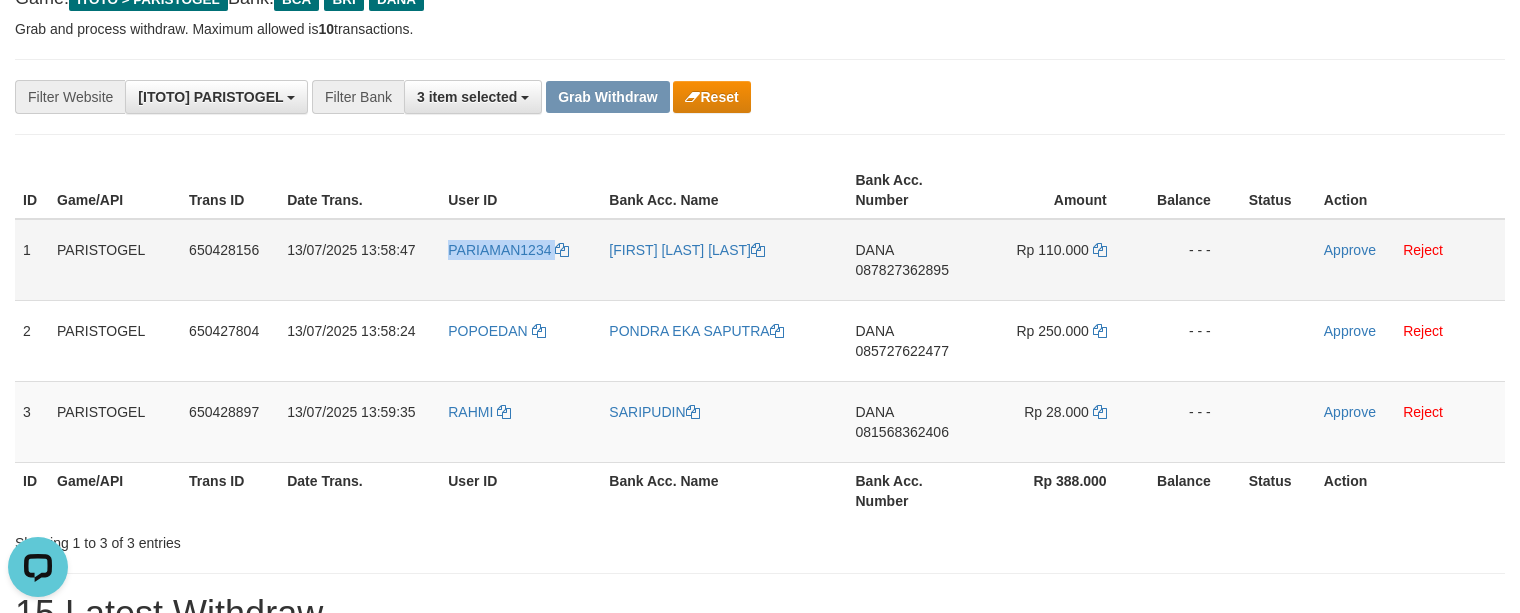 click on "PARIAMAN1234" at bounding box center [520, 260] 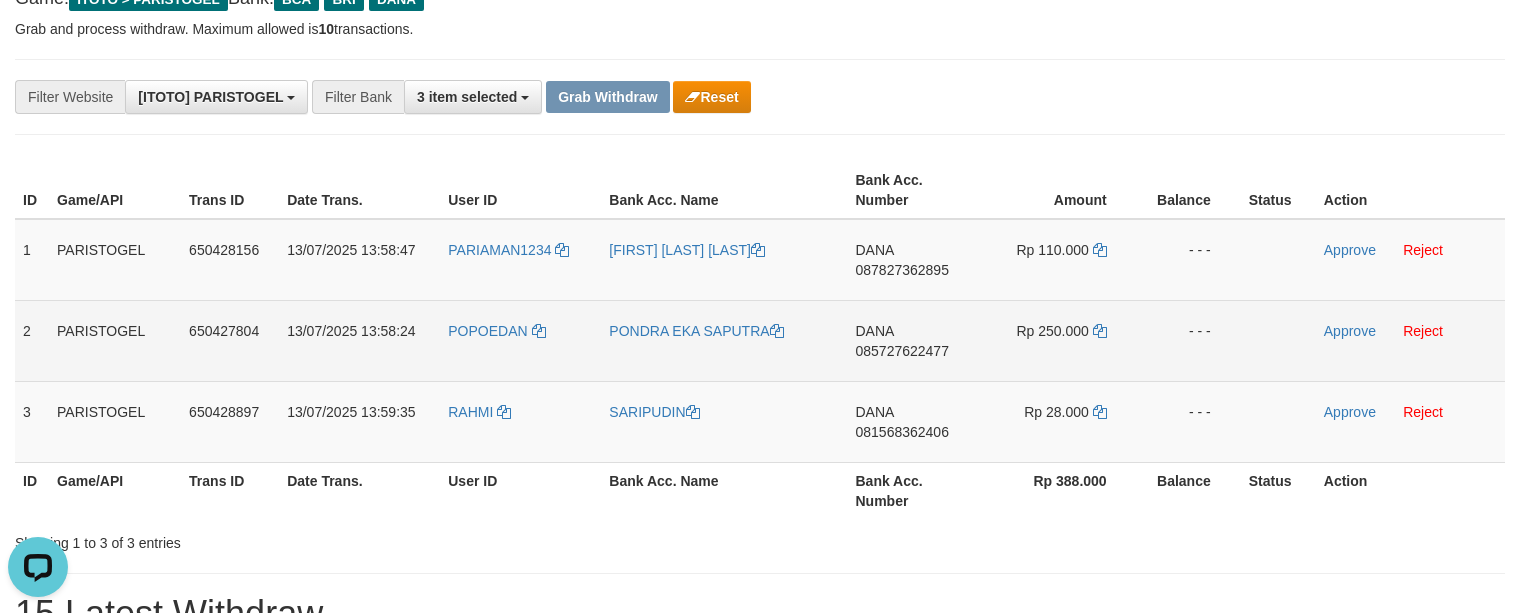 click on "POPOEDAN" at bounding box center [520, 340] 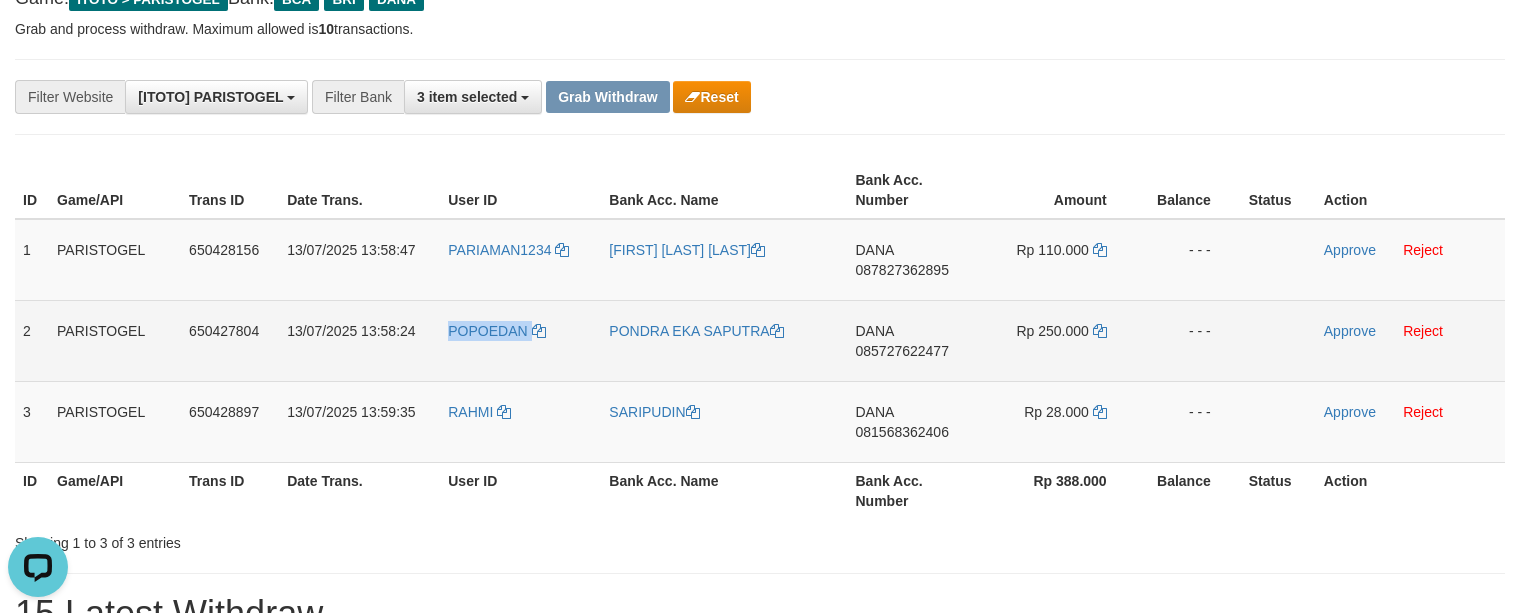 click on "POPOEDAN" at bounding box center [520, 340] 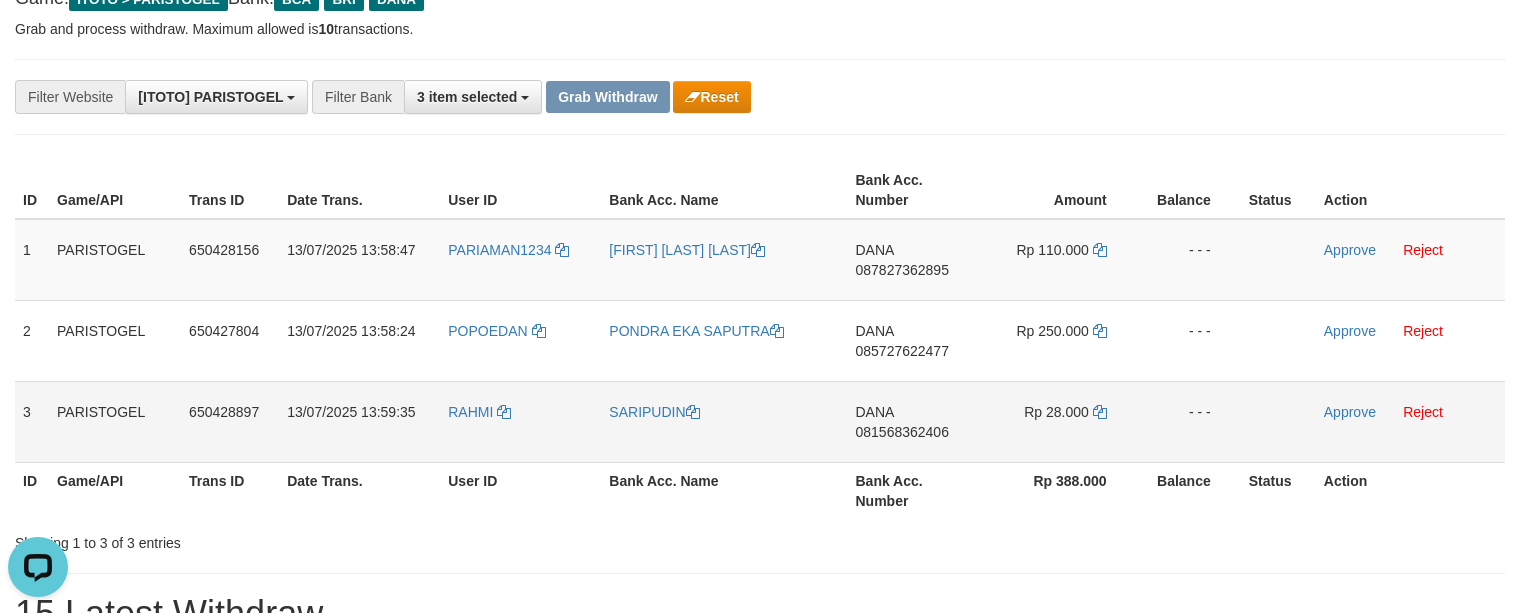 click on "RAHMI" at bounding box center (520, 421) 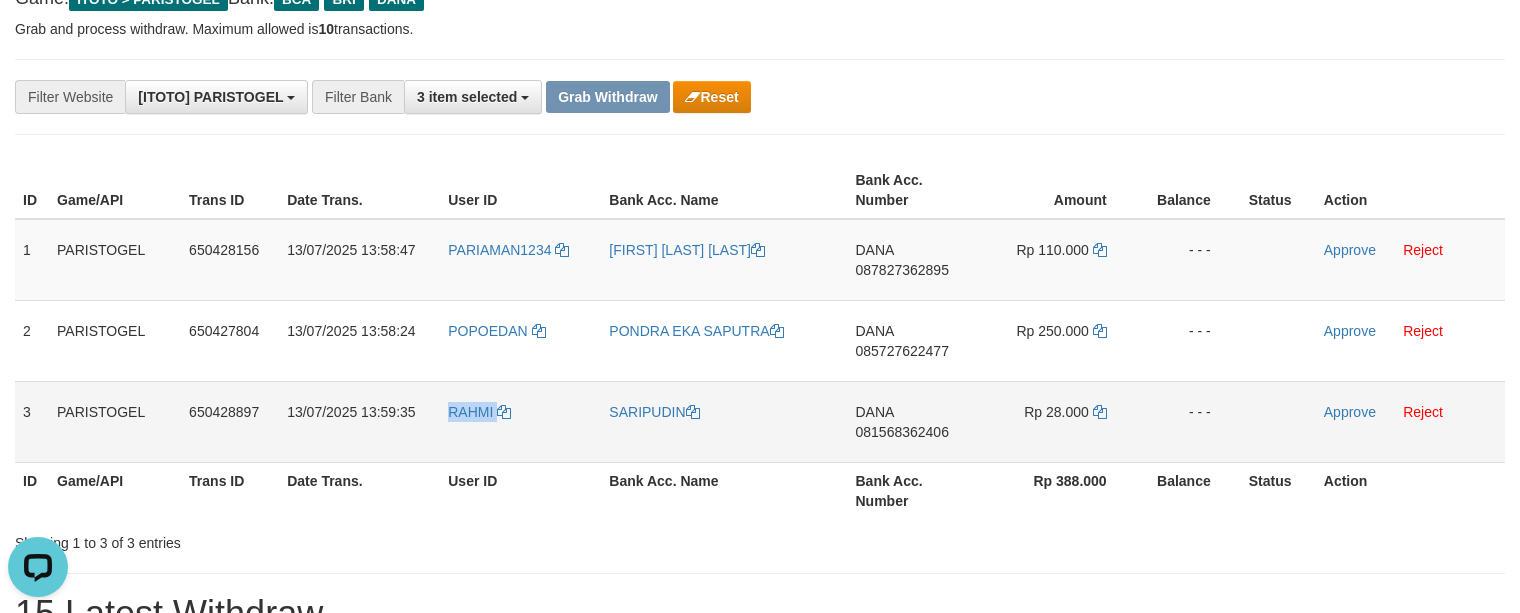 click on "RAHMI" at bounding box center [520, 421] 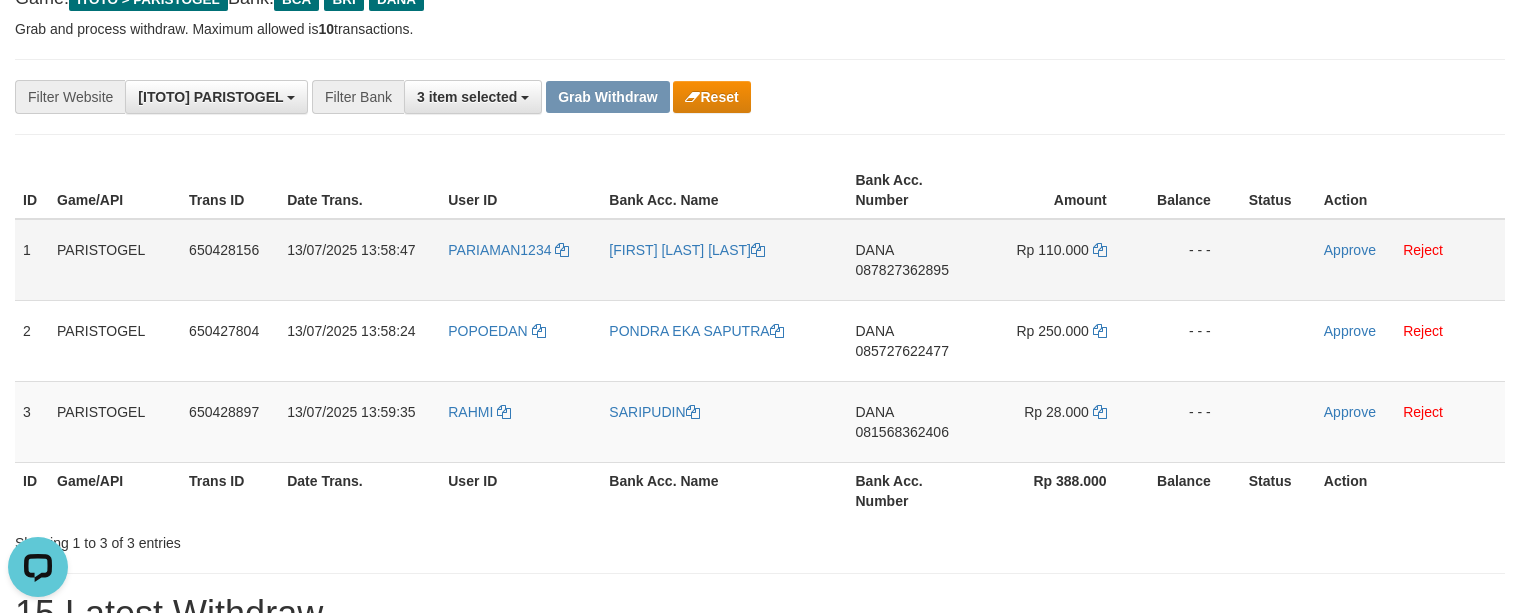 click on "[FIRST] [LAST]" at bounding box center [724, 260] 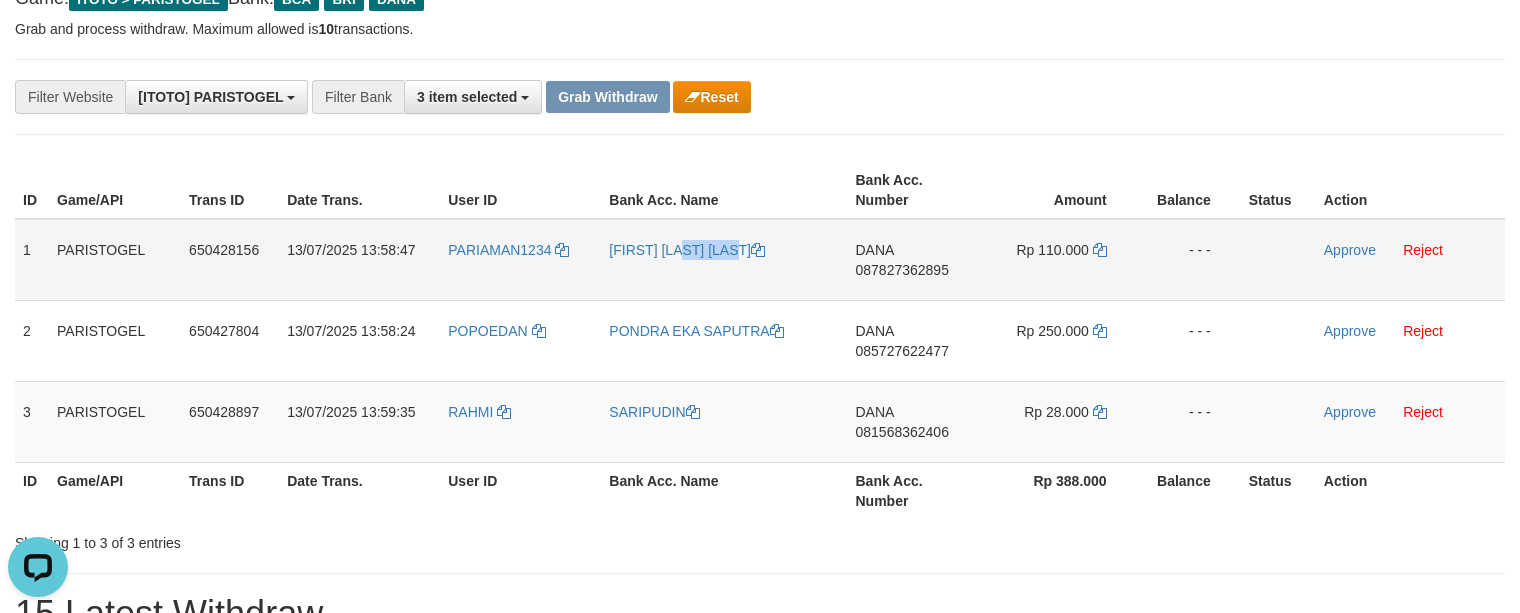 click on "[FIRST] [LAST]" at bounding box center (724, 260) 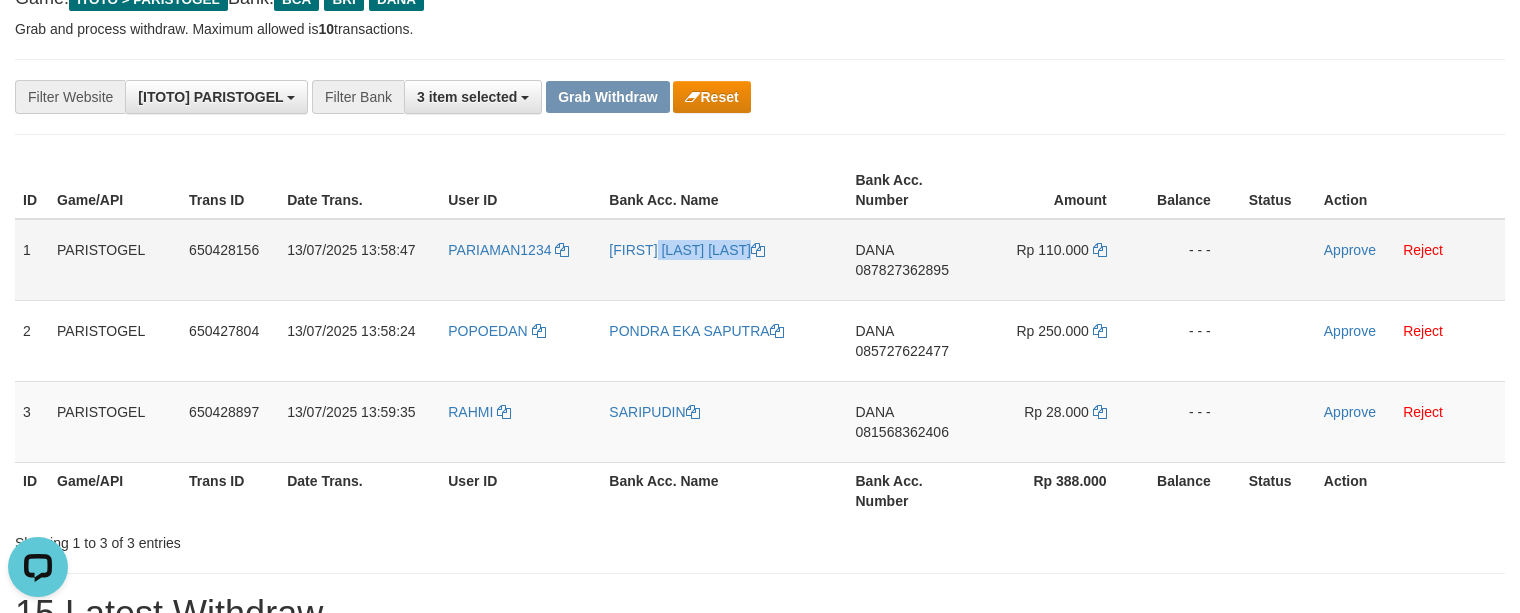copy on "[FIRST] [LAST]" 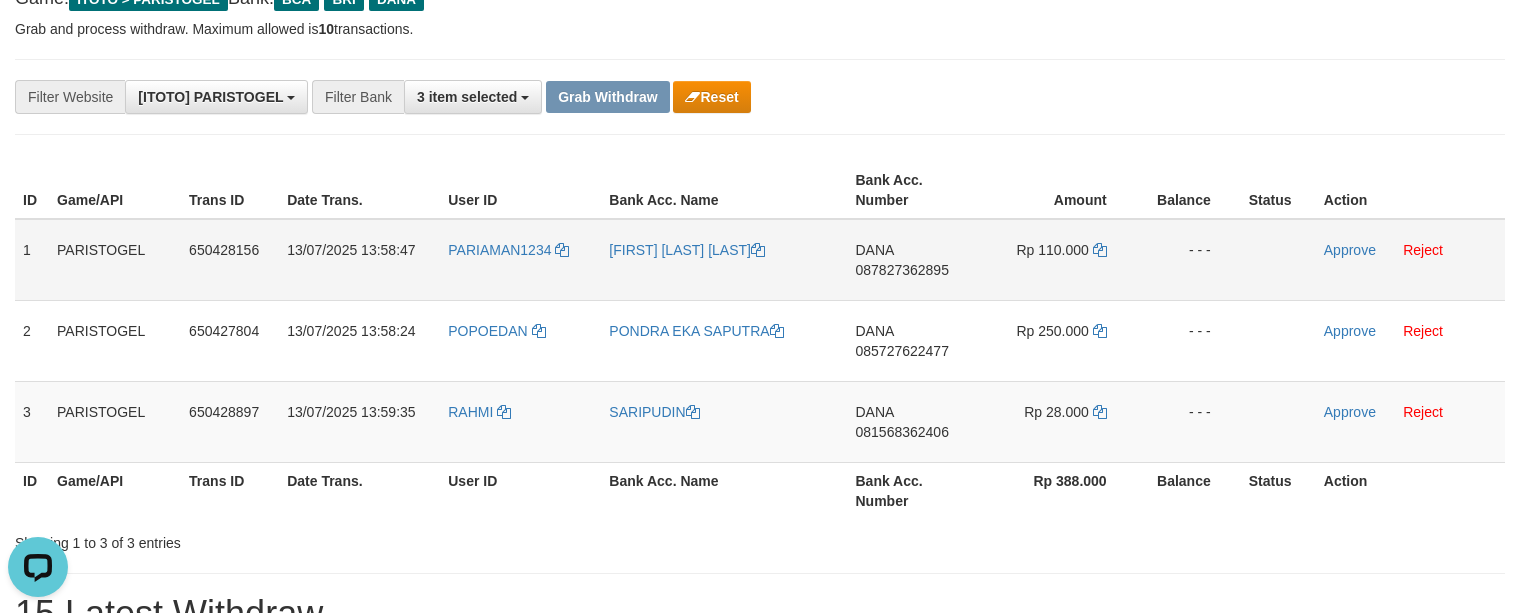 click on "PARIAMAN1234" at bounding box center [520, 260] 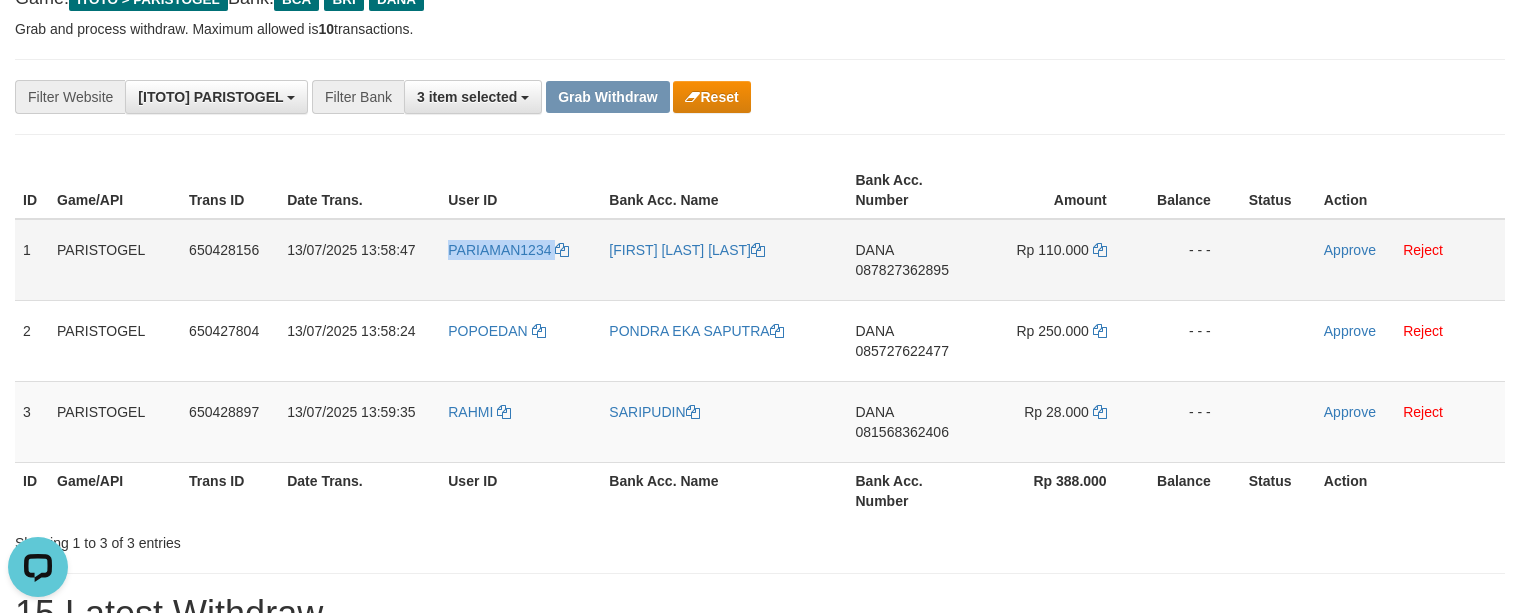 click on "PARIAMAN1234" at bounding box center [520, 260] 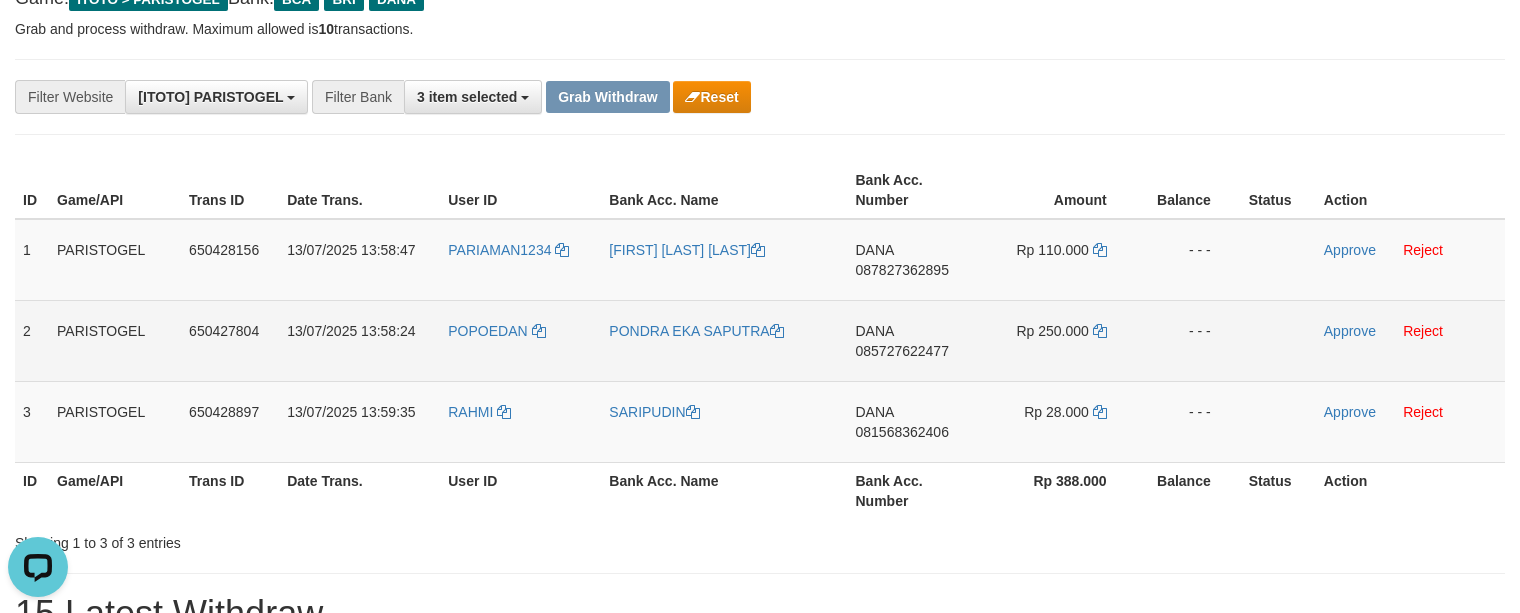 click on "PONDRA EKA SAPUTRA" at bounding box center (724, 340) 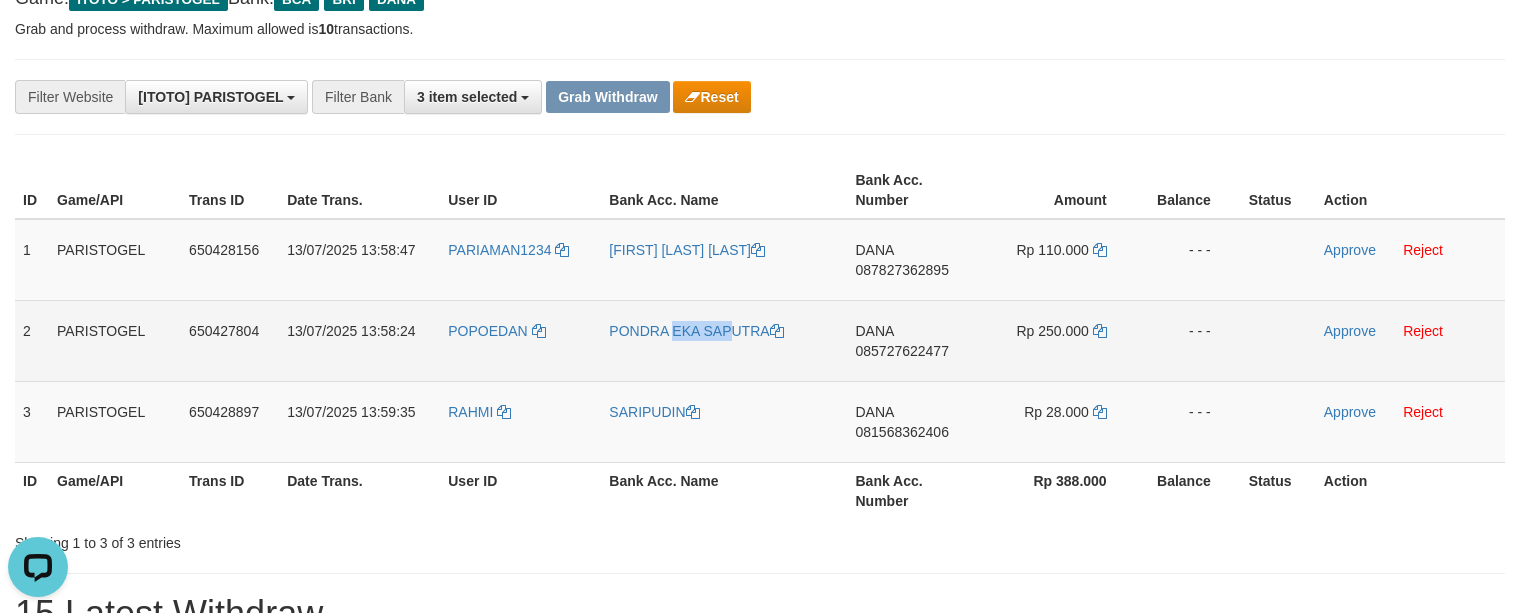 click on "PONDRA EKA SAPUTRA" at bounding box center (724, 340) 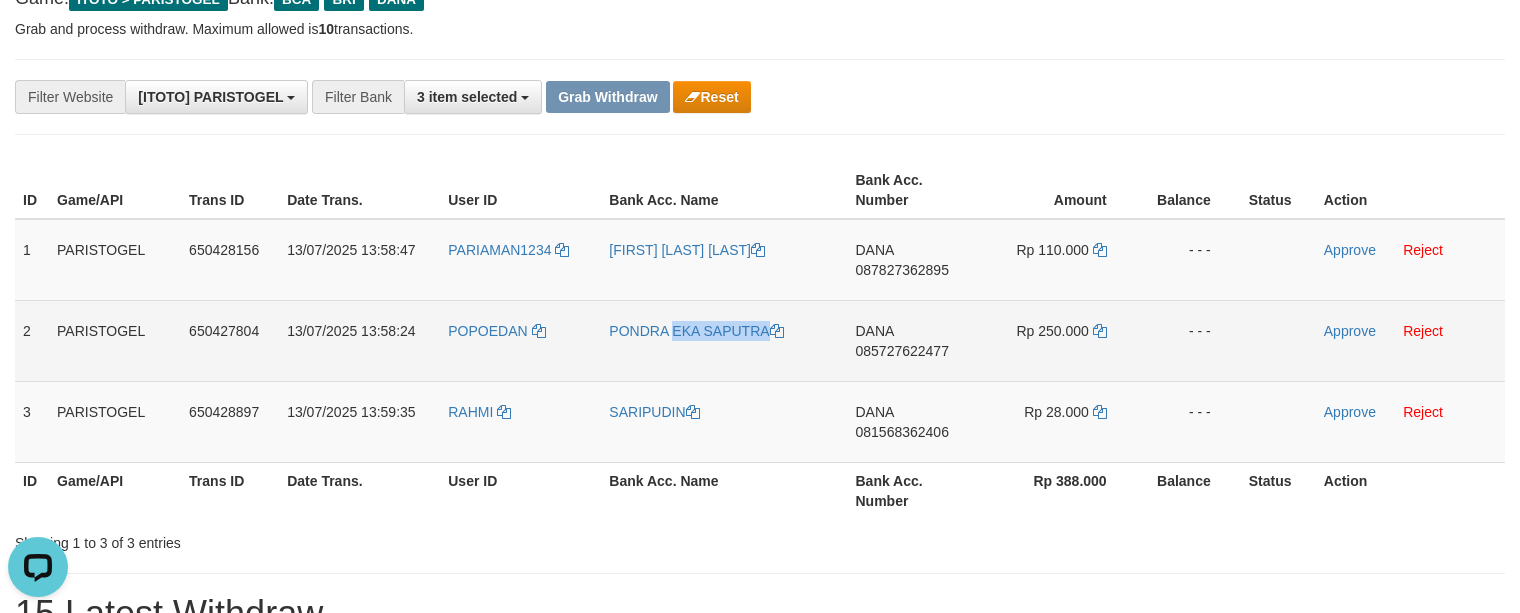 copy on "PONDRA EKA SAPUTRA" 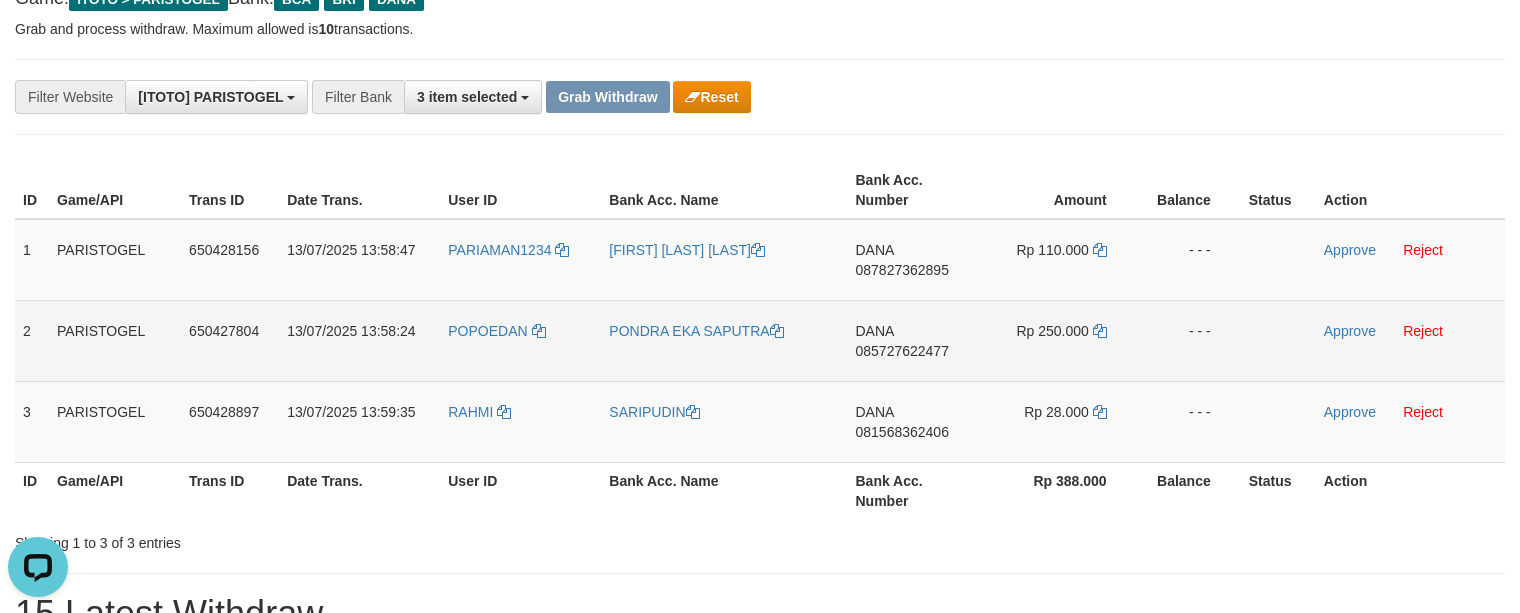 click on "POPOEDAN" at bounding box center (520, 340) 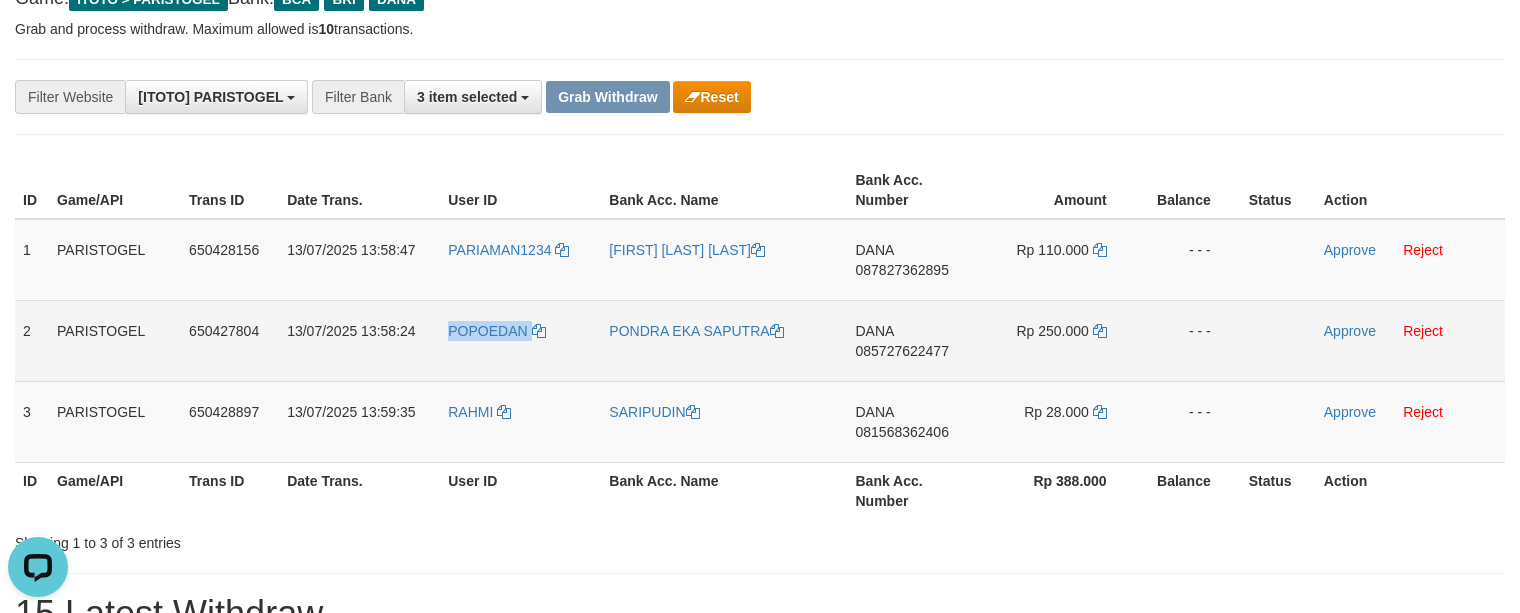 copy on "POPOEDAN" 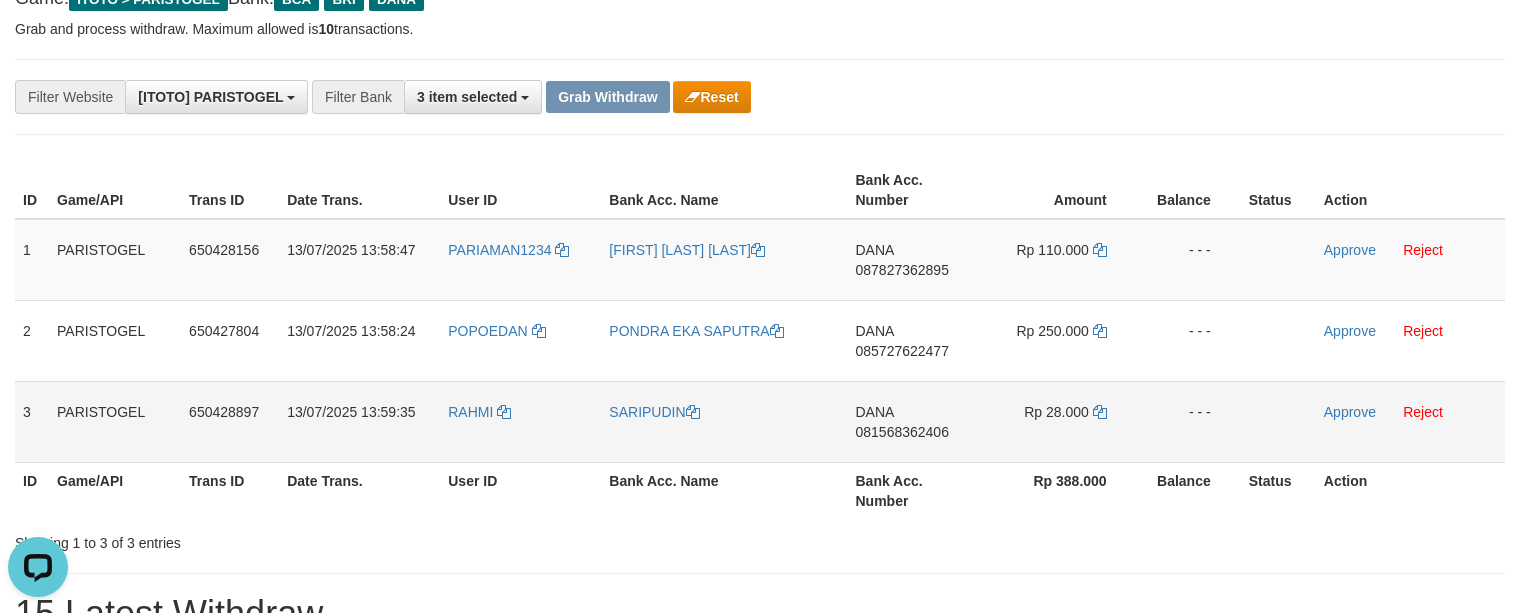 drag, startPoint x: 577, startPoint y: 424, endPoint x: 596, endPoint y: 426, distance: 19.104973 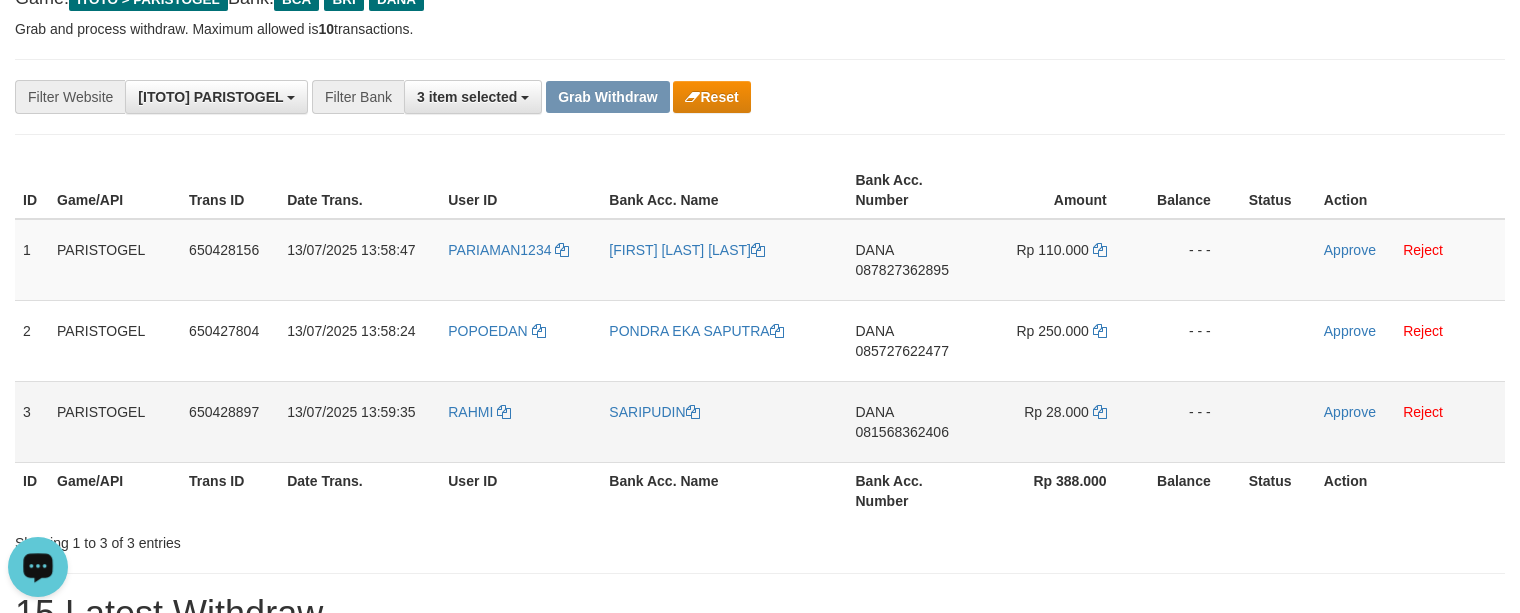 click on "SARIPUDIN" at bounding box center (724, 421) 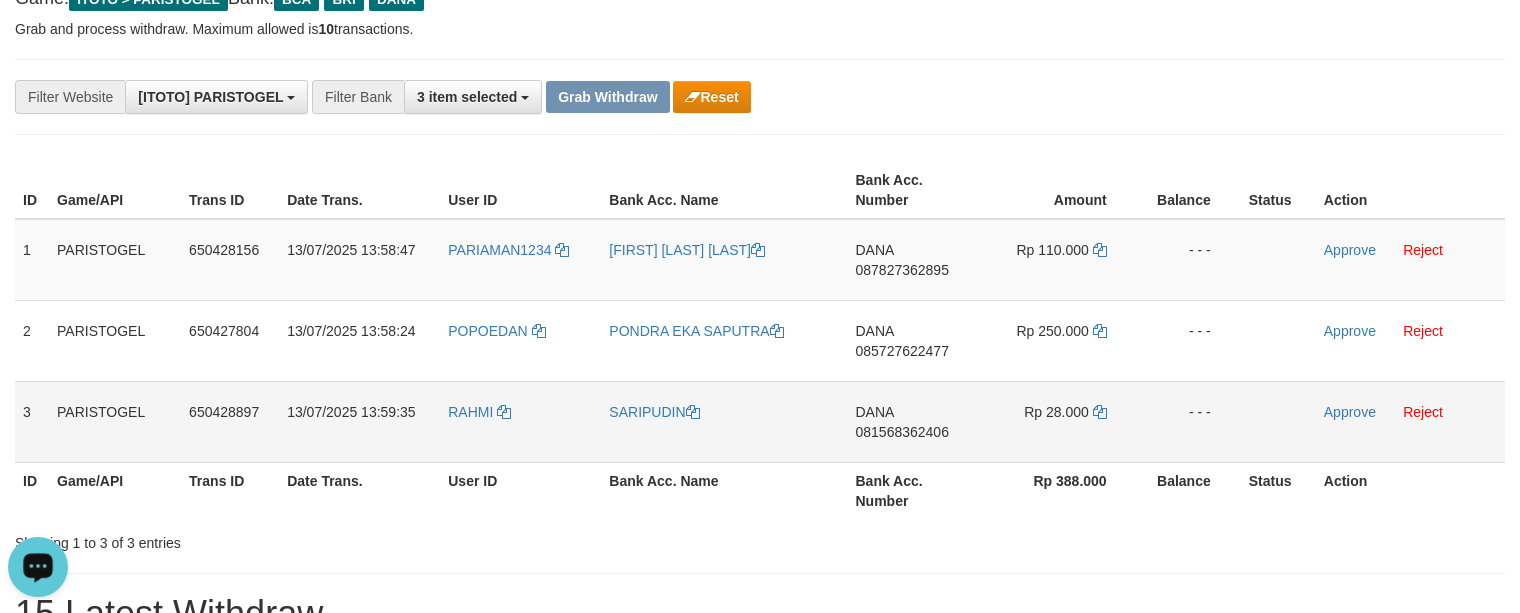 click on "RAHMI" at bounding box center [520, 421] 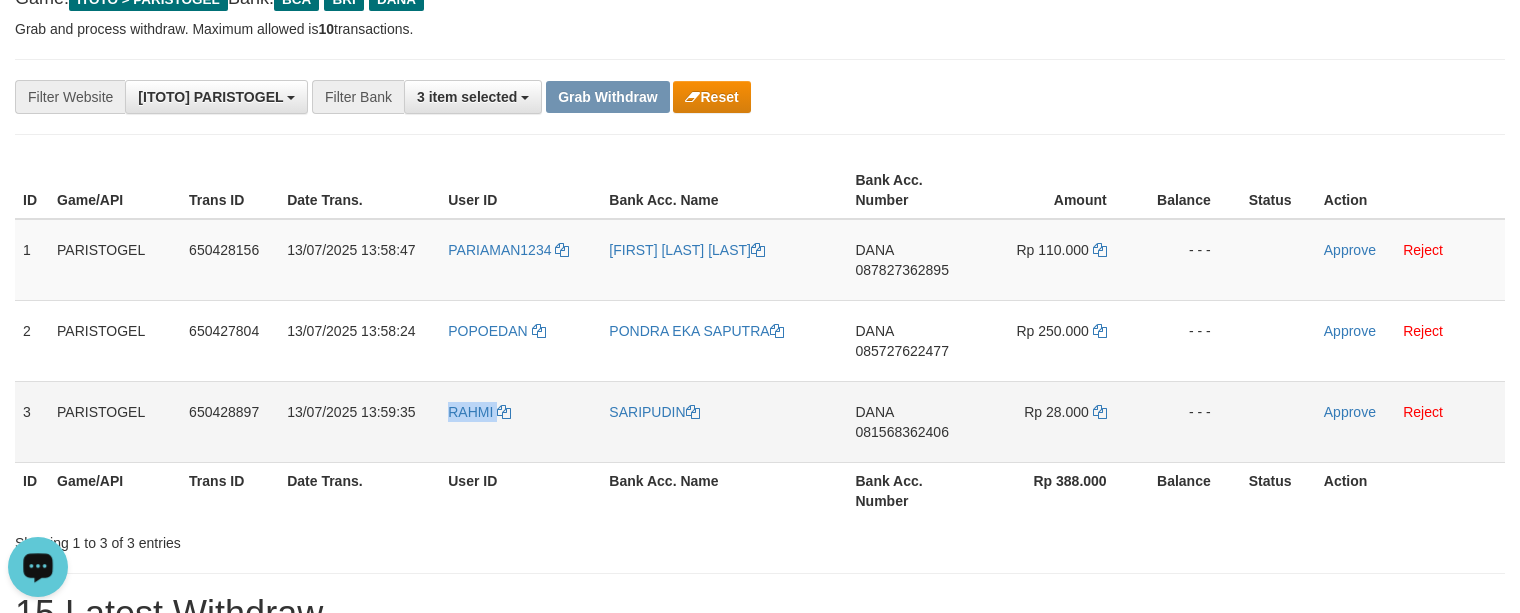 click on "RAHMI" at bounding box center [520, 421] 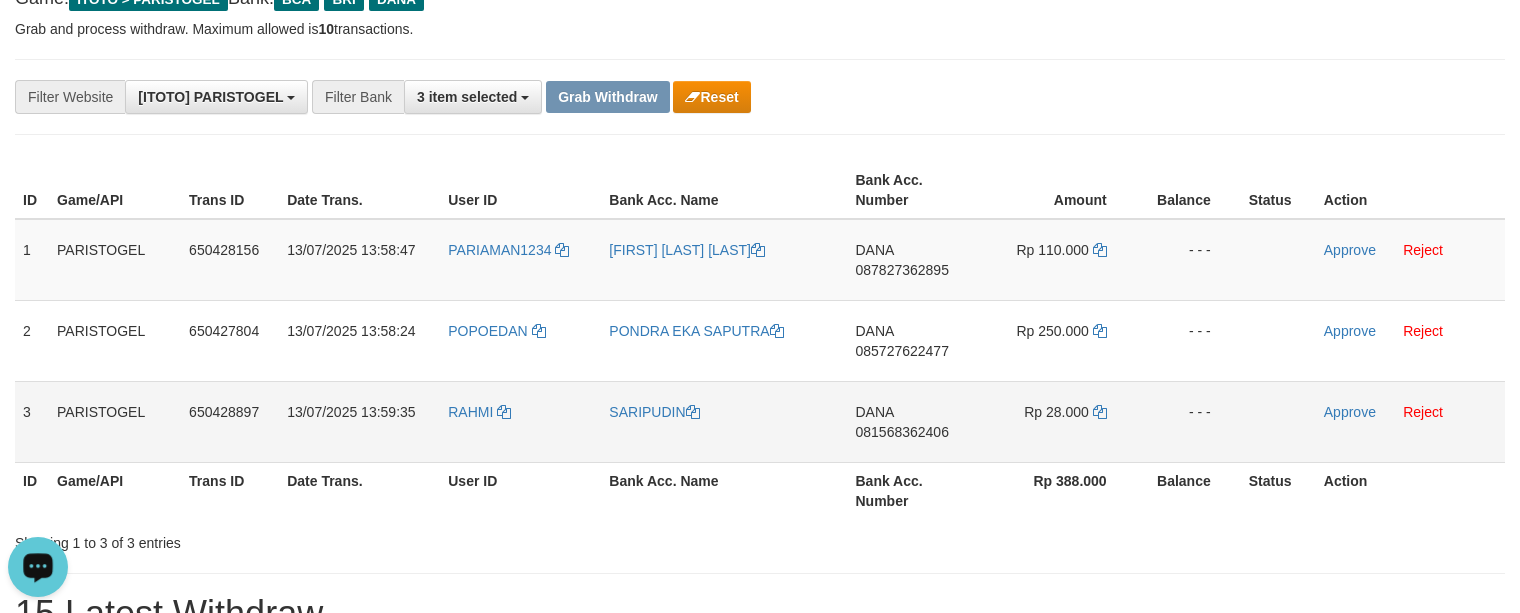 click on "SARIPUDIN" at bounding box center (724, 421) 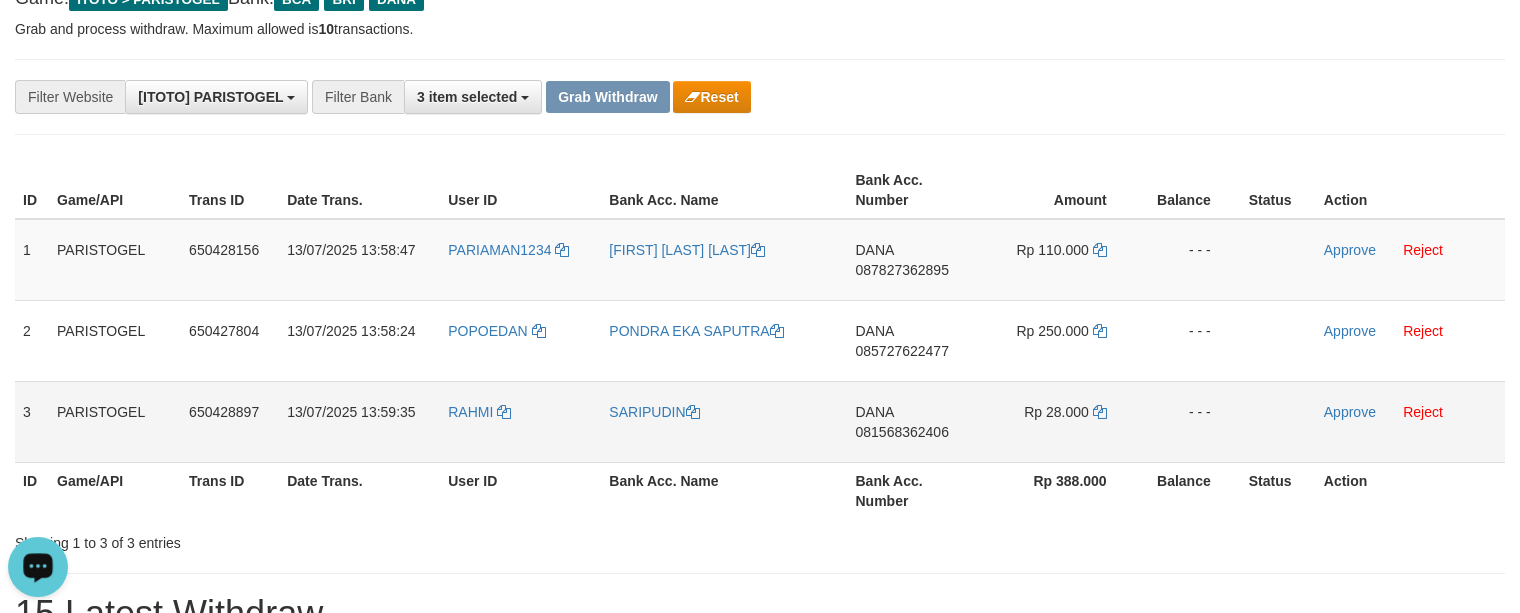drag, startPoint x: 508, startPoint y: 426, endPoint x: 482, endPoint y: 426, distance: 26 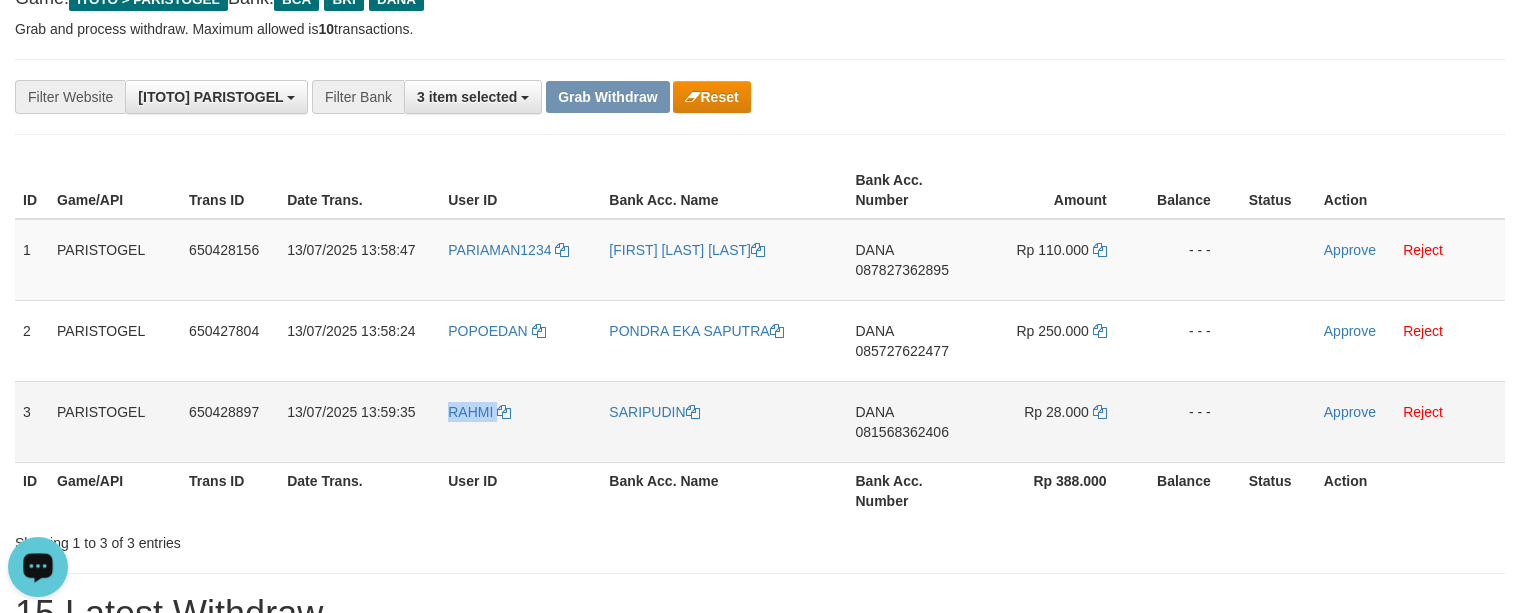 click on "RAHMI" at bounding box center (520, 421) 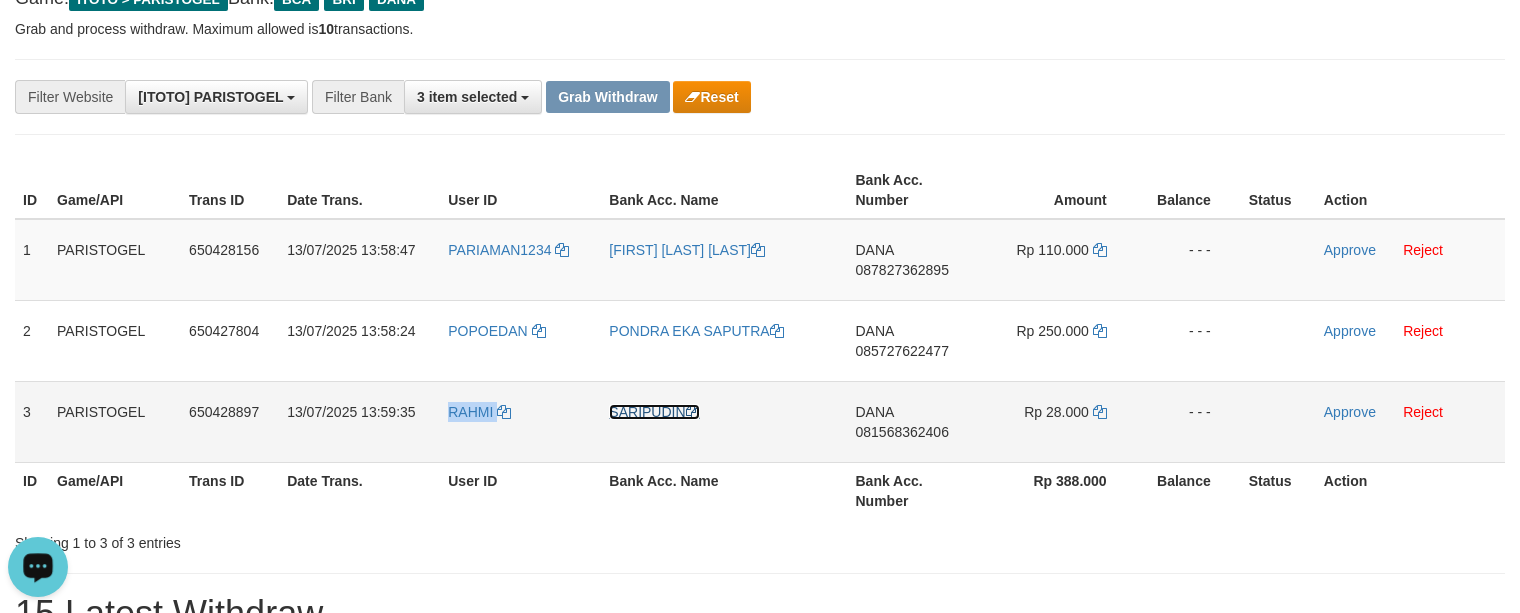 click on "SARIPUDIN" at bounding box center (654, 412) 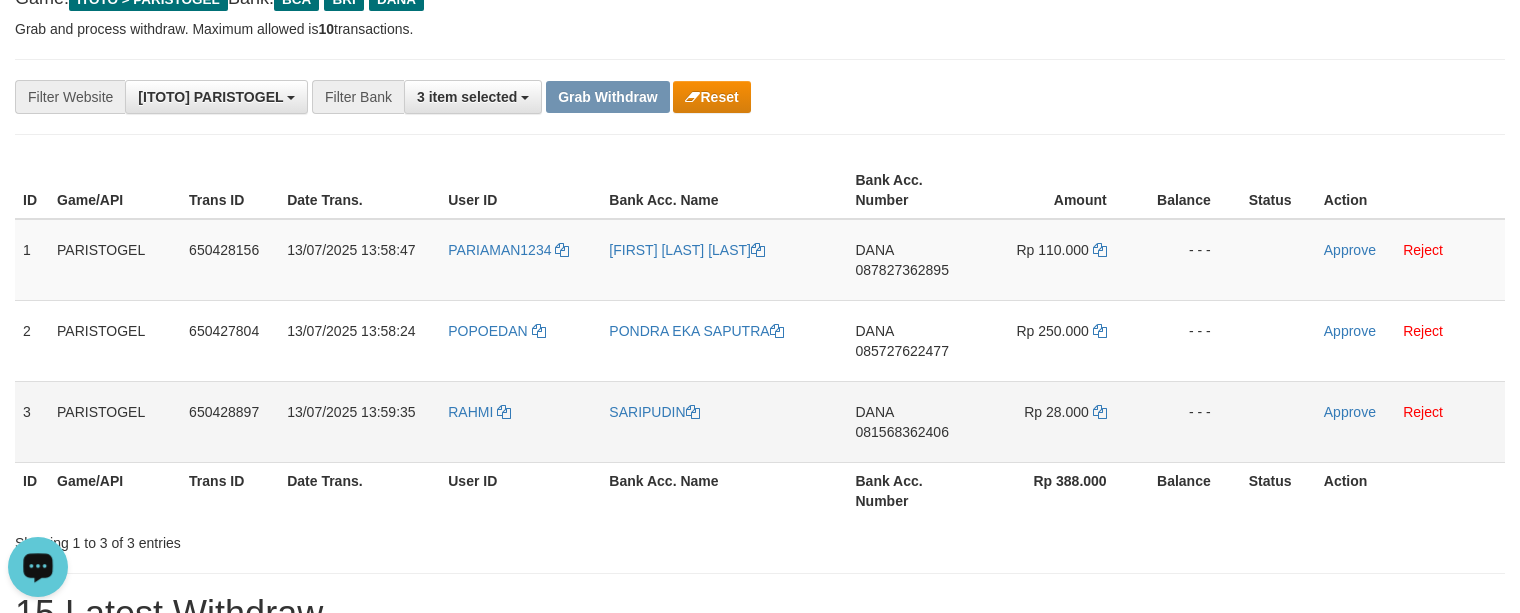 click on "RAHMI" at bounding box center [520, 421] 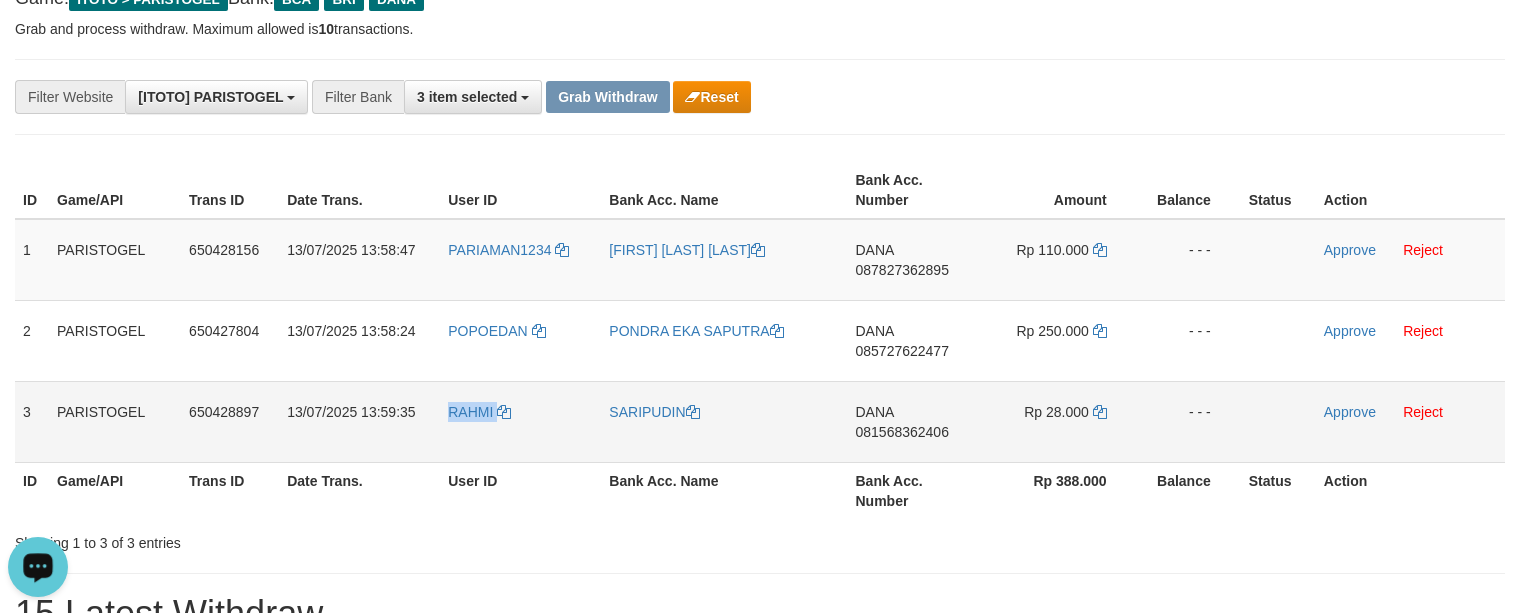 click on "RAHMI" at bounding box center (520, 421) 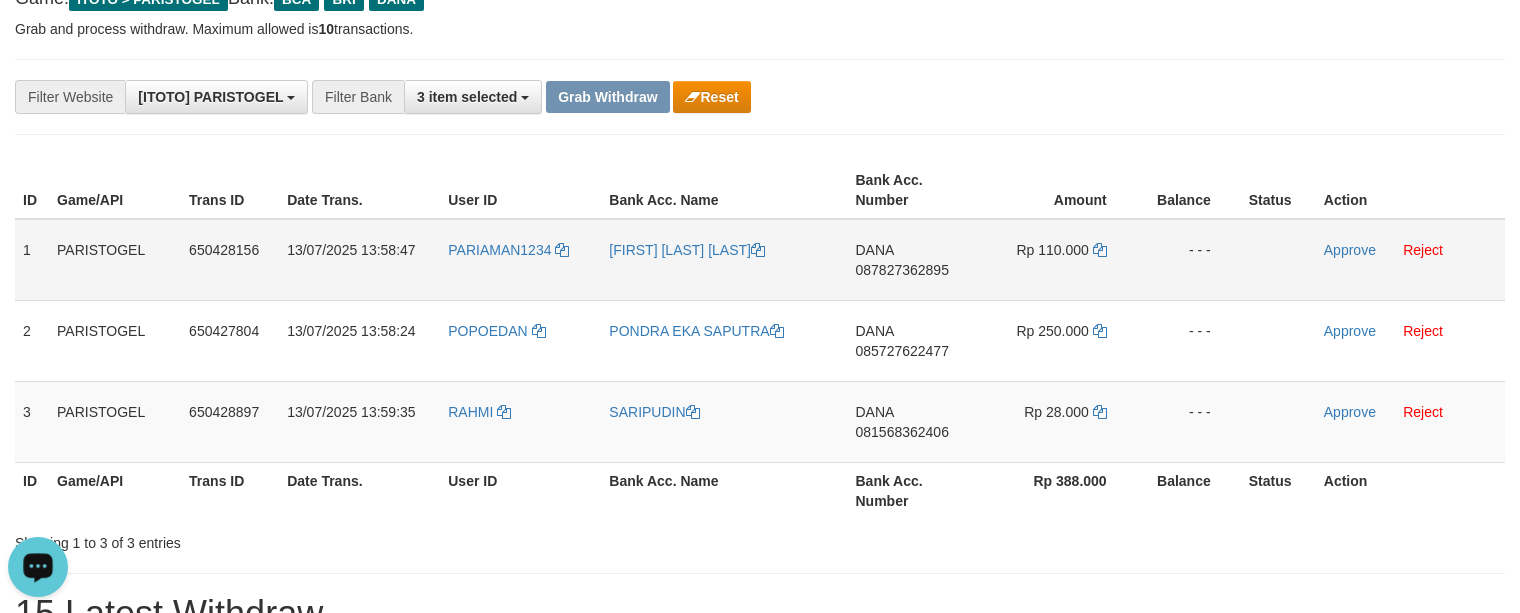 click on "DANA
087827362895" at bounding box center [914, 260] 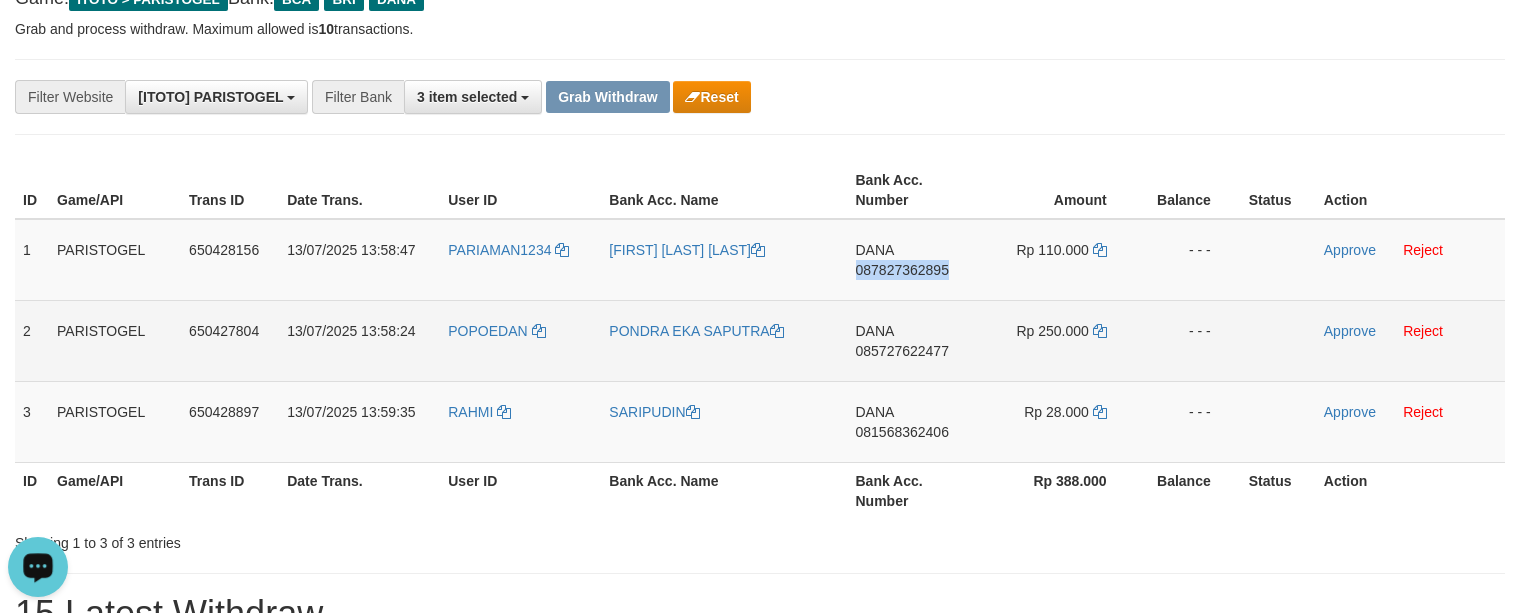 drag, startPoint x: 892, startPoint y: 294, endPoint x: 1498, endPoint y: 348, distance: 608.4012 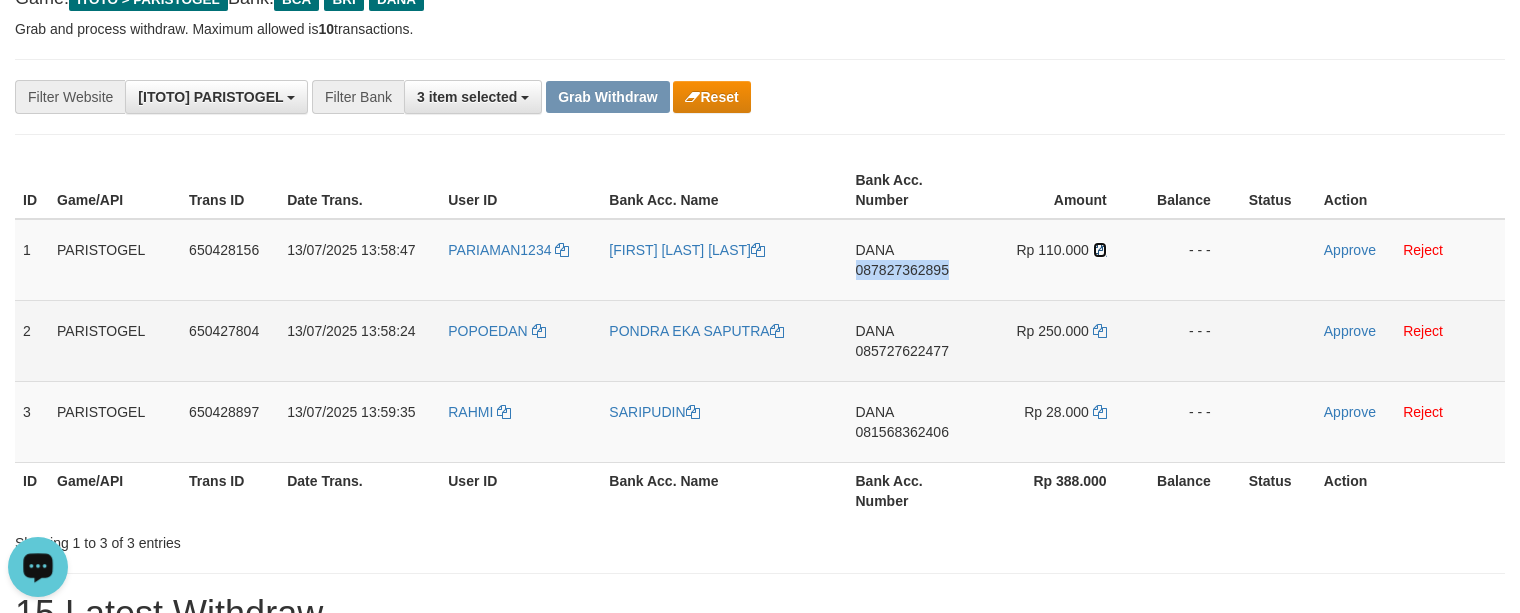 click at bounding box center [1100, 250] 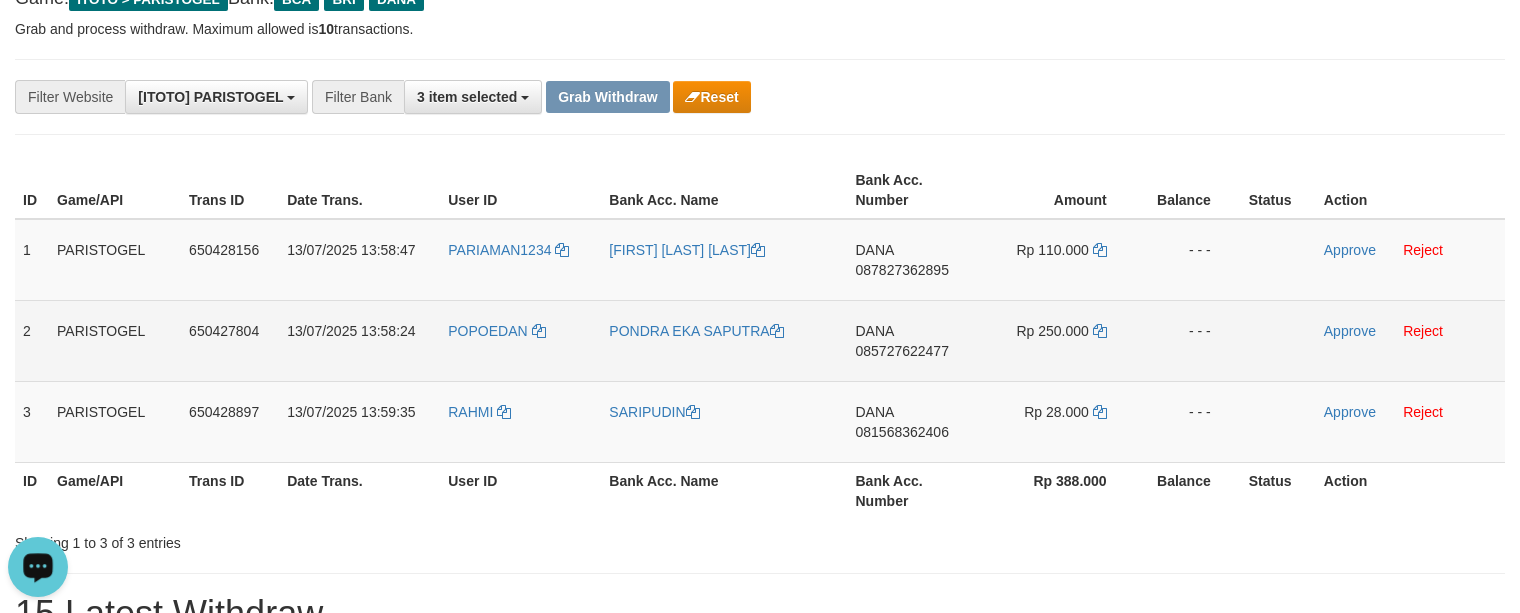 click on "DANA
085727622477" at bounding box center (914, 340) 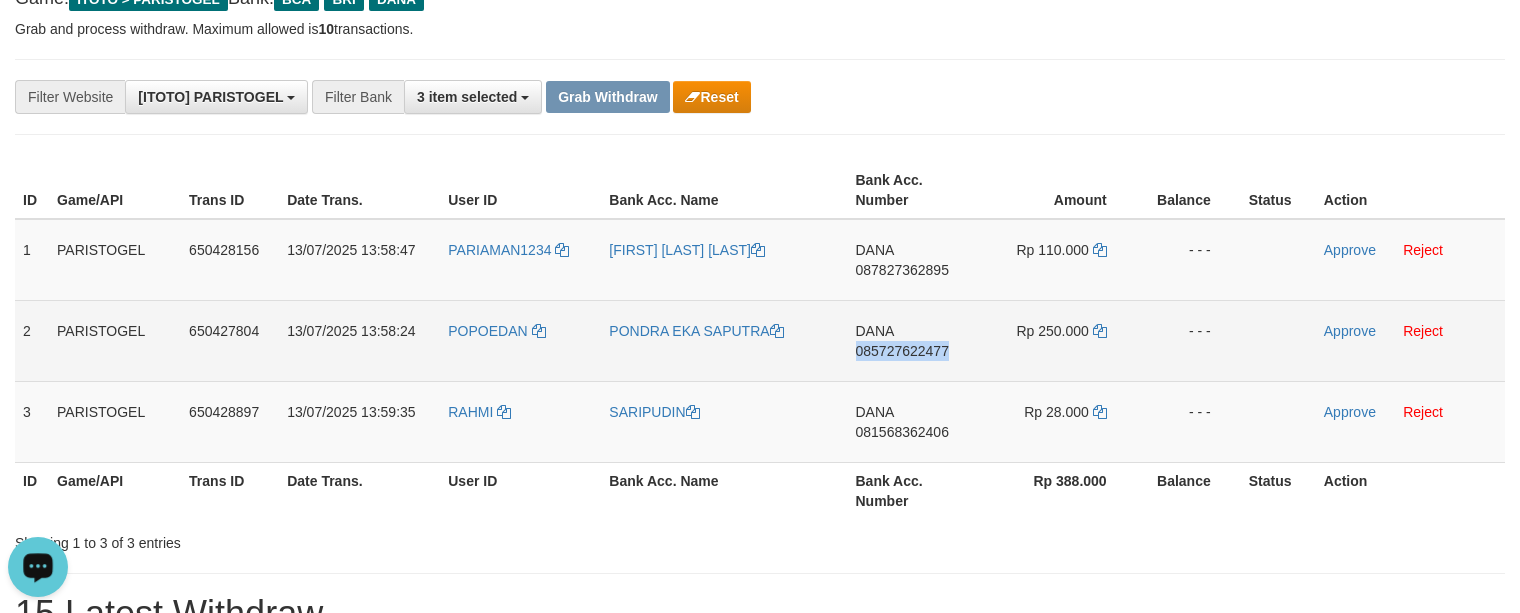 click on "DANA
085727622477" at bounding box center [914, 340] 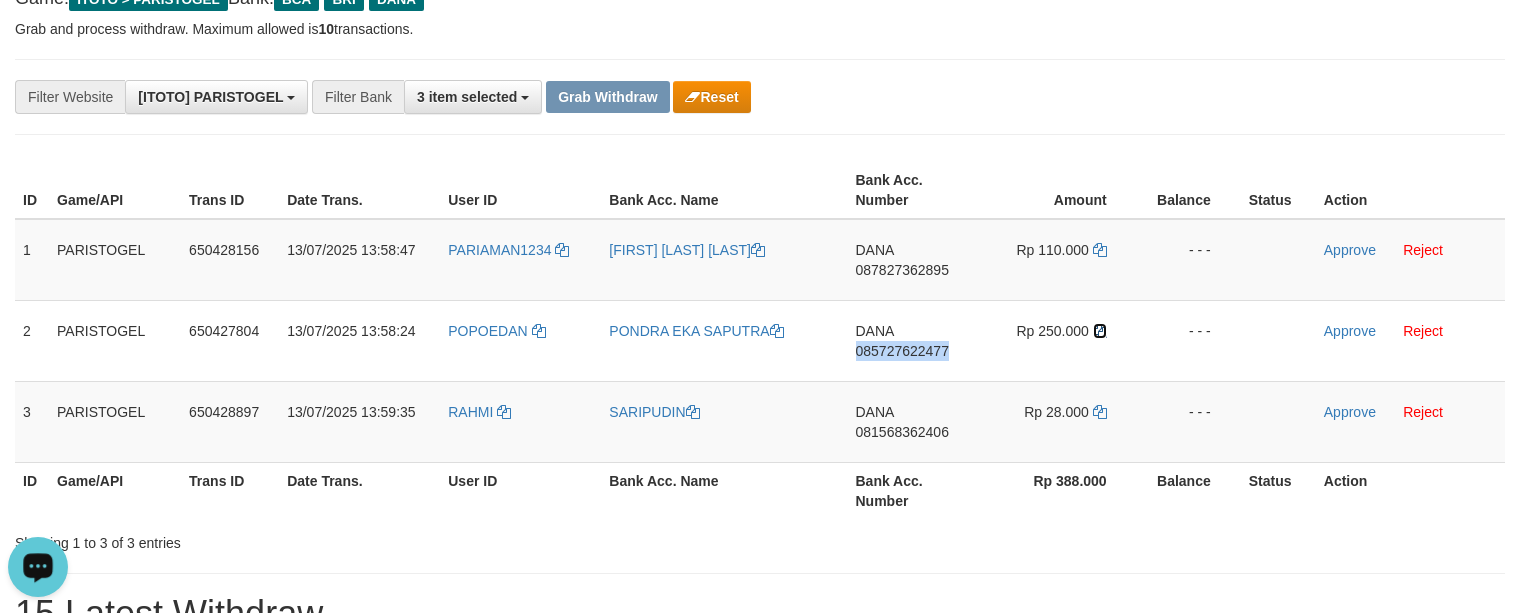 click at bounding box center [1100, 331] 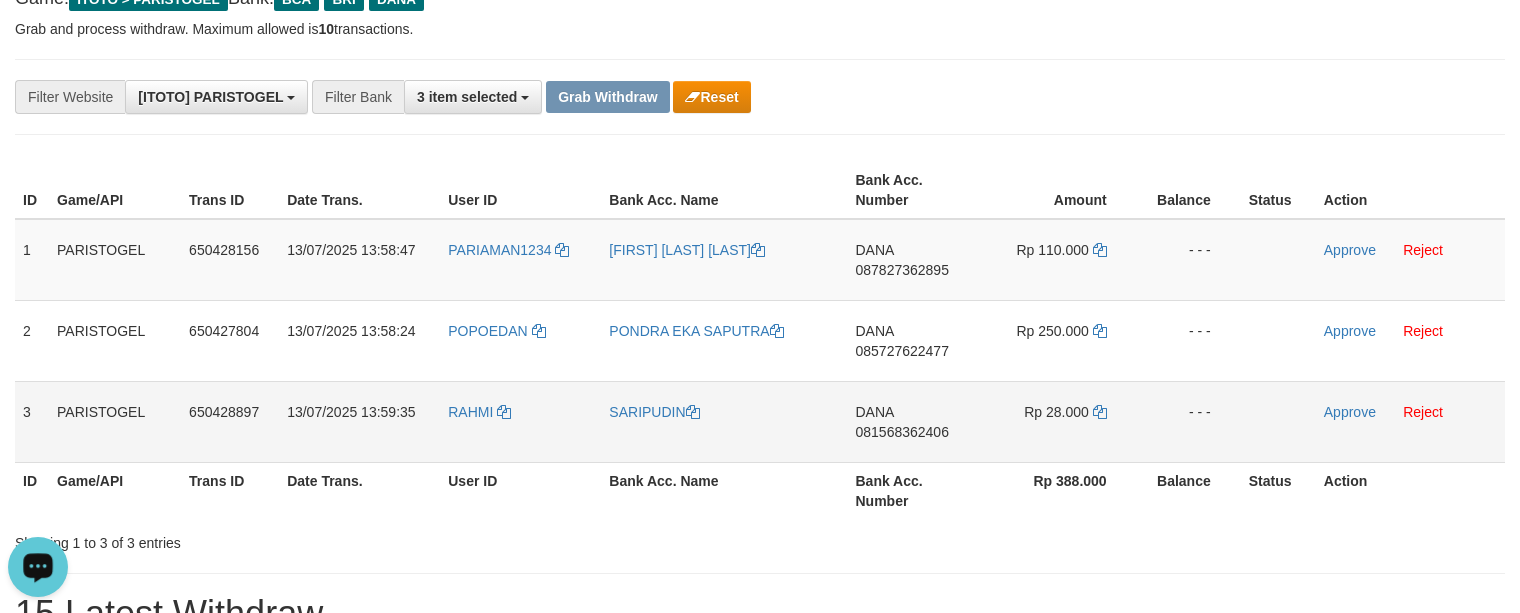 click on "DANA
081568362406" at bounding box center (914, 421) 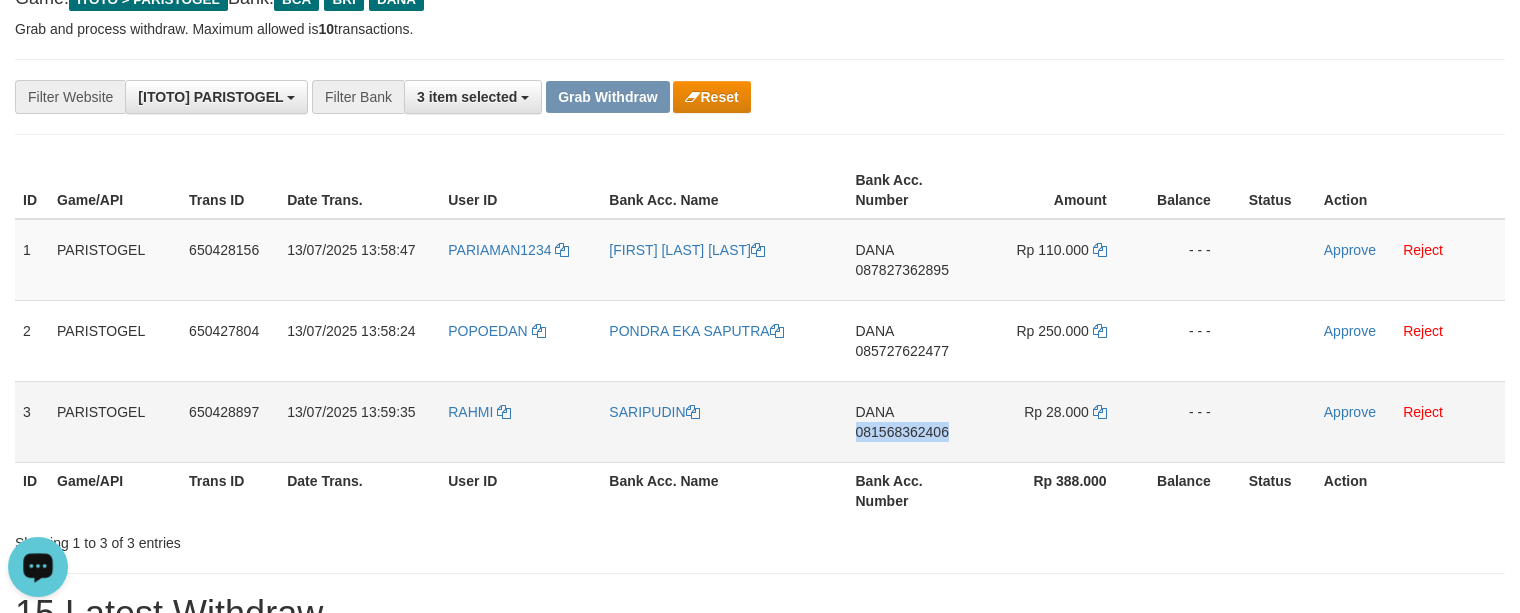 click on "DANA
081568362406" at bounding box center (914, 421) 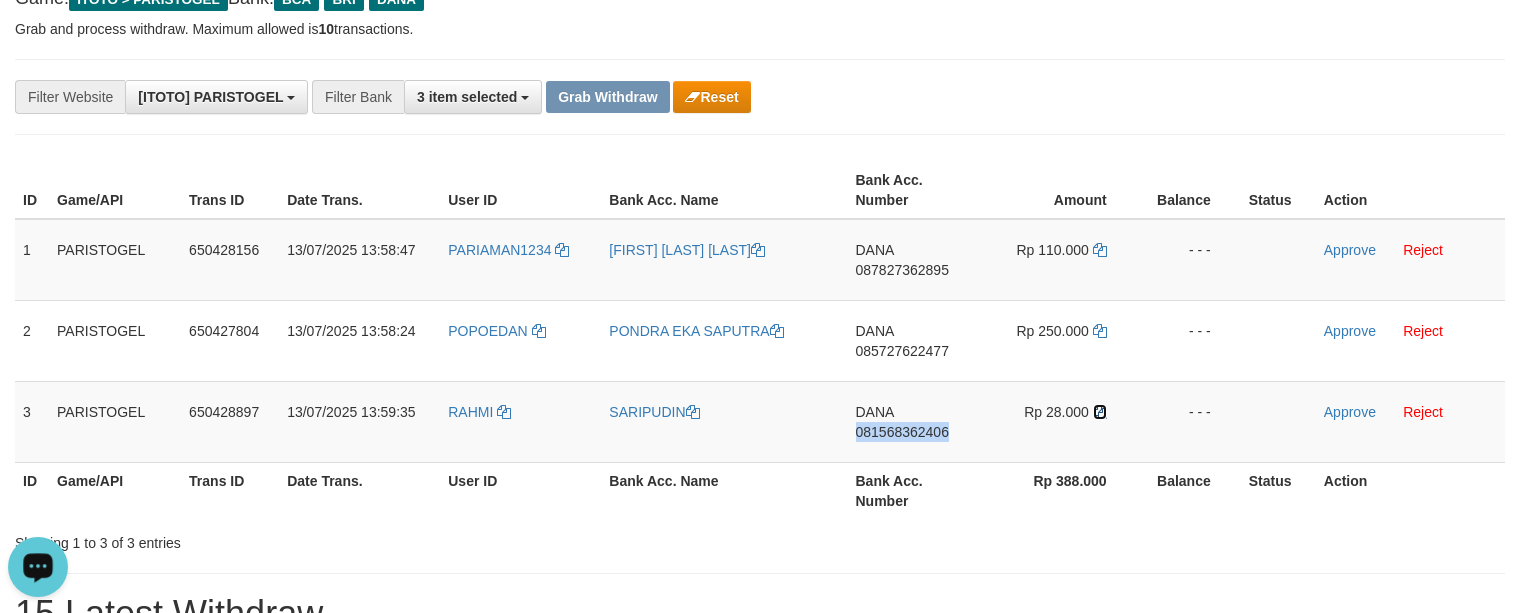 click at bounding box center (1100, 412) 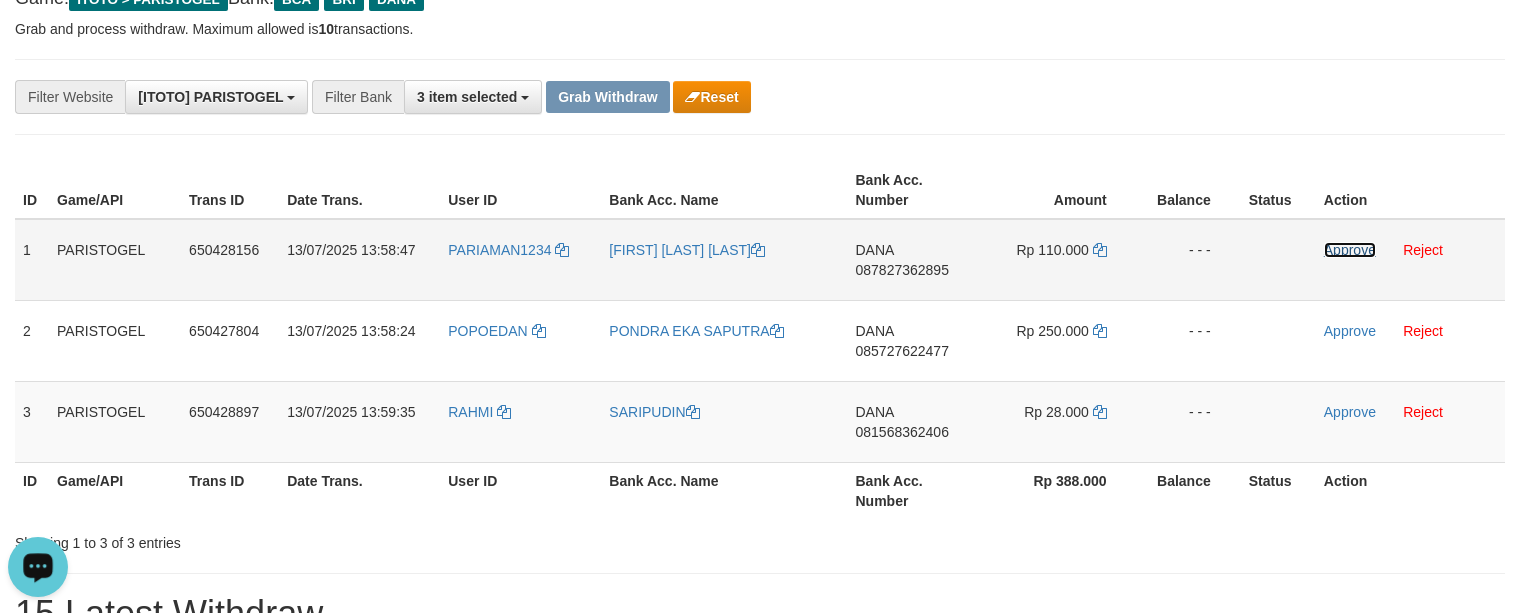click on "Approve" at bounding box center (1350, 250) 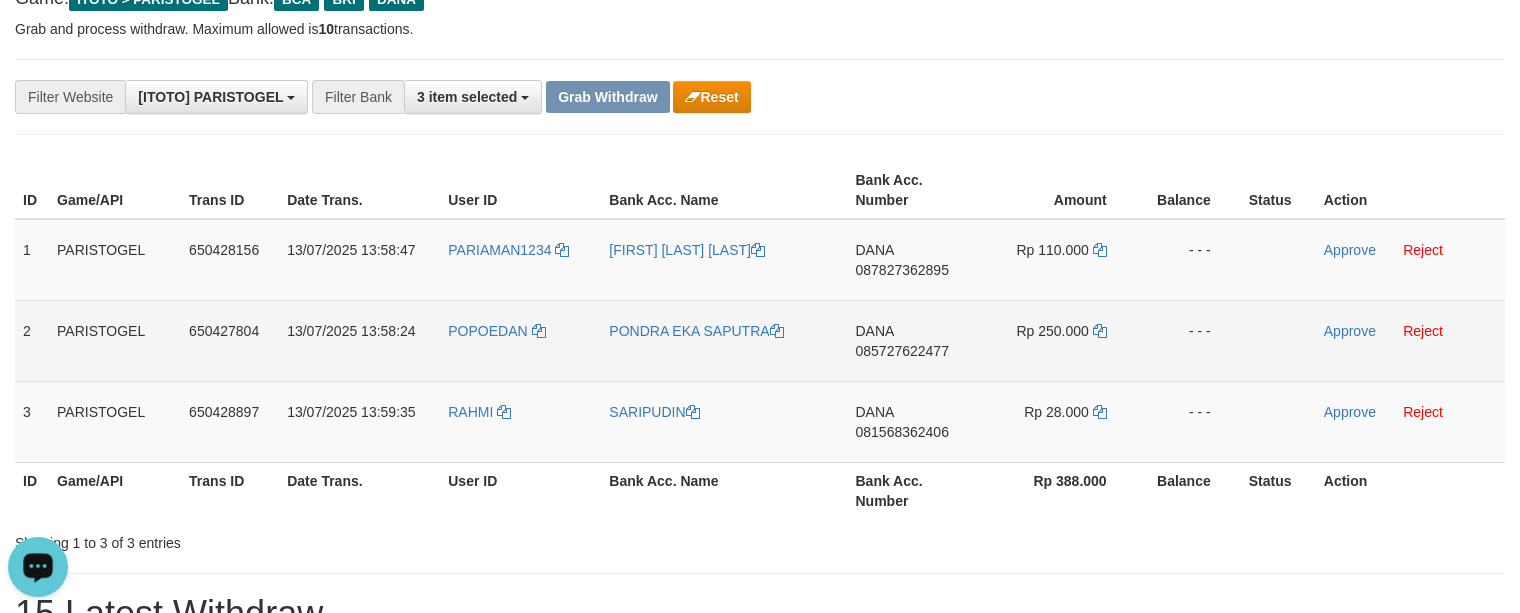 click on "Approve
Reject" at bounding box center (1410, 340) 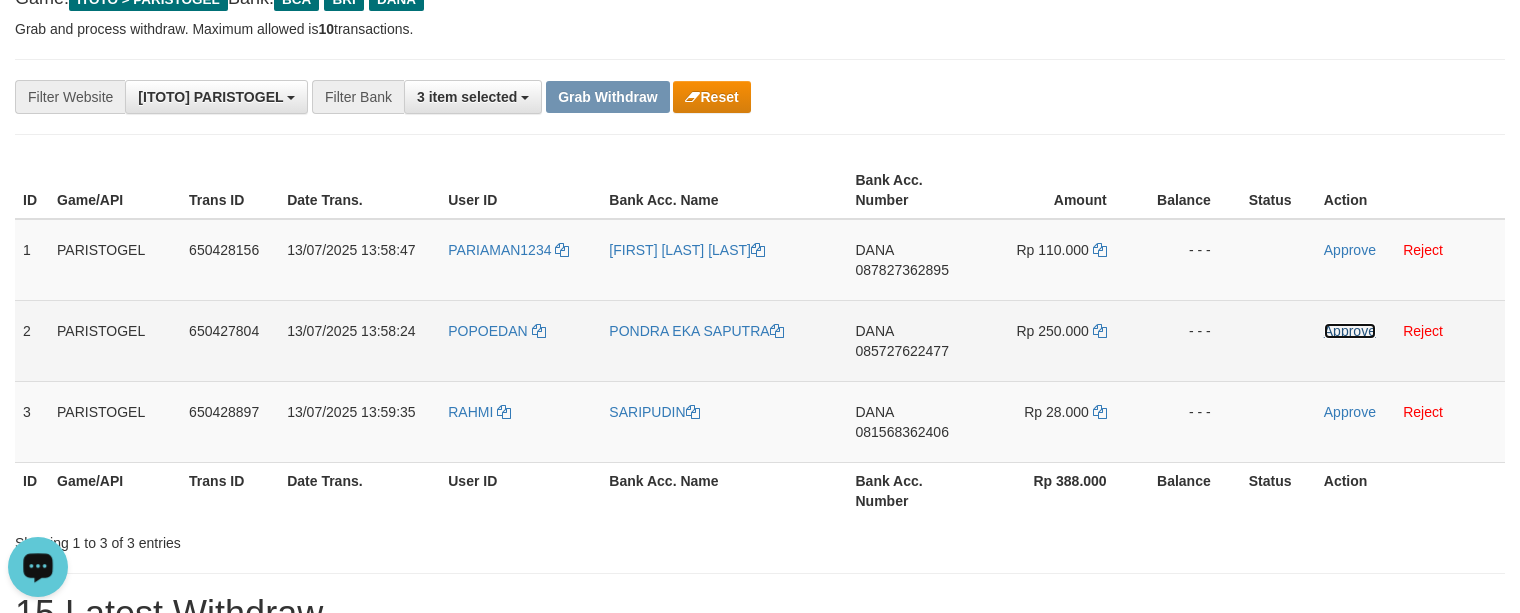 click on "Approve" at bounding box center (1350, 331) 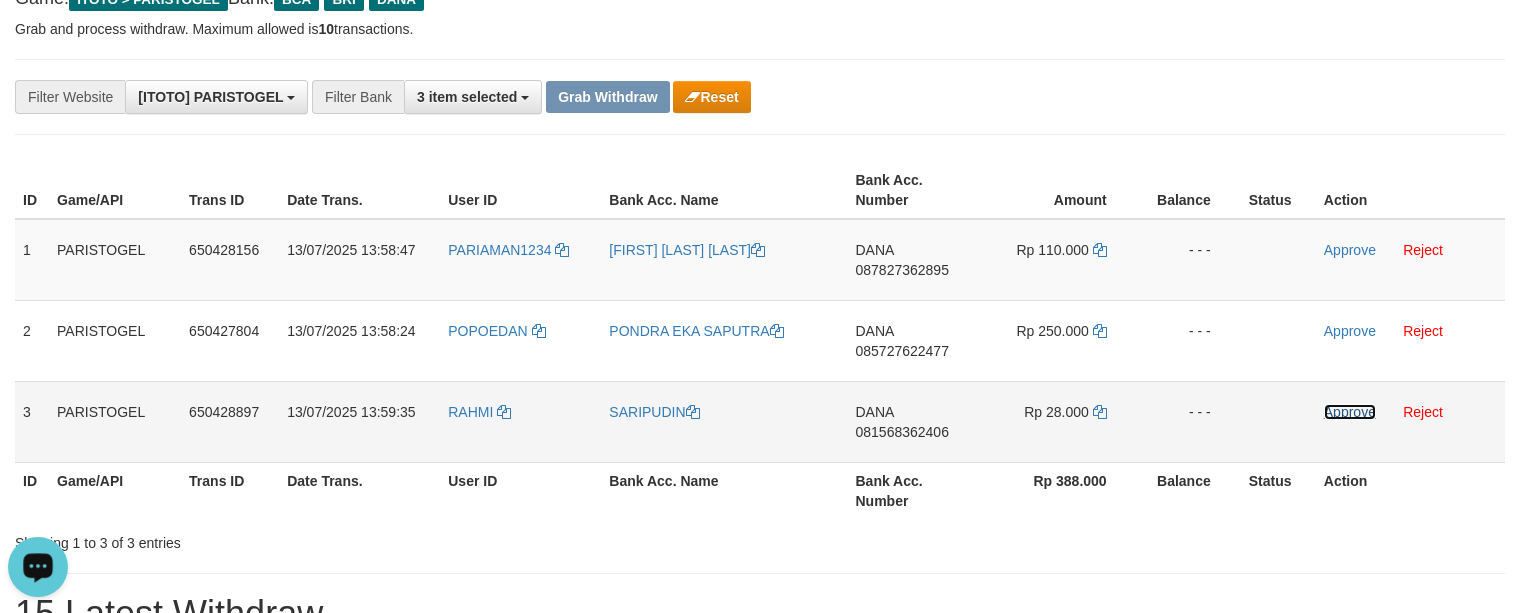 click on "Approve" at bounding box center (1350, 412) 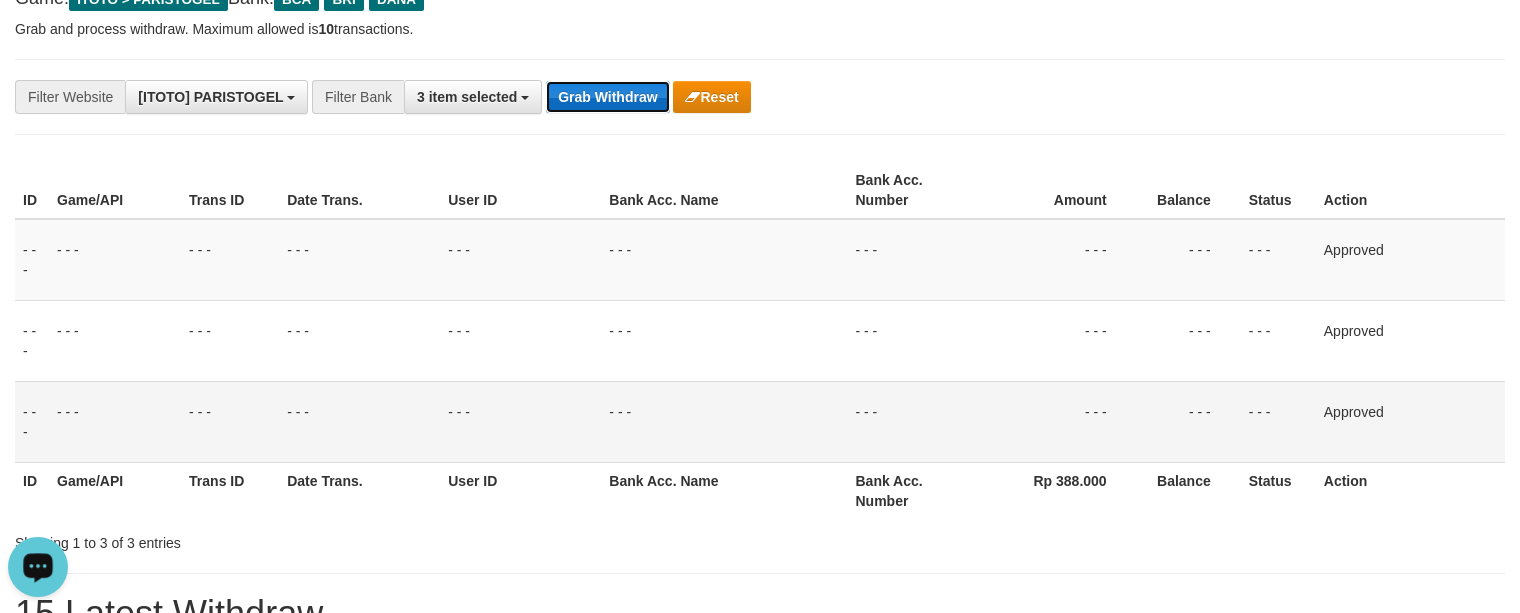 click on "Grab Withdraw" at bounding box center [607, 97] 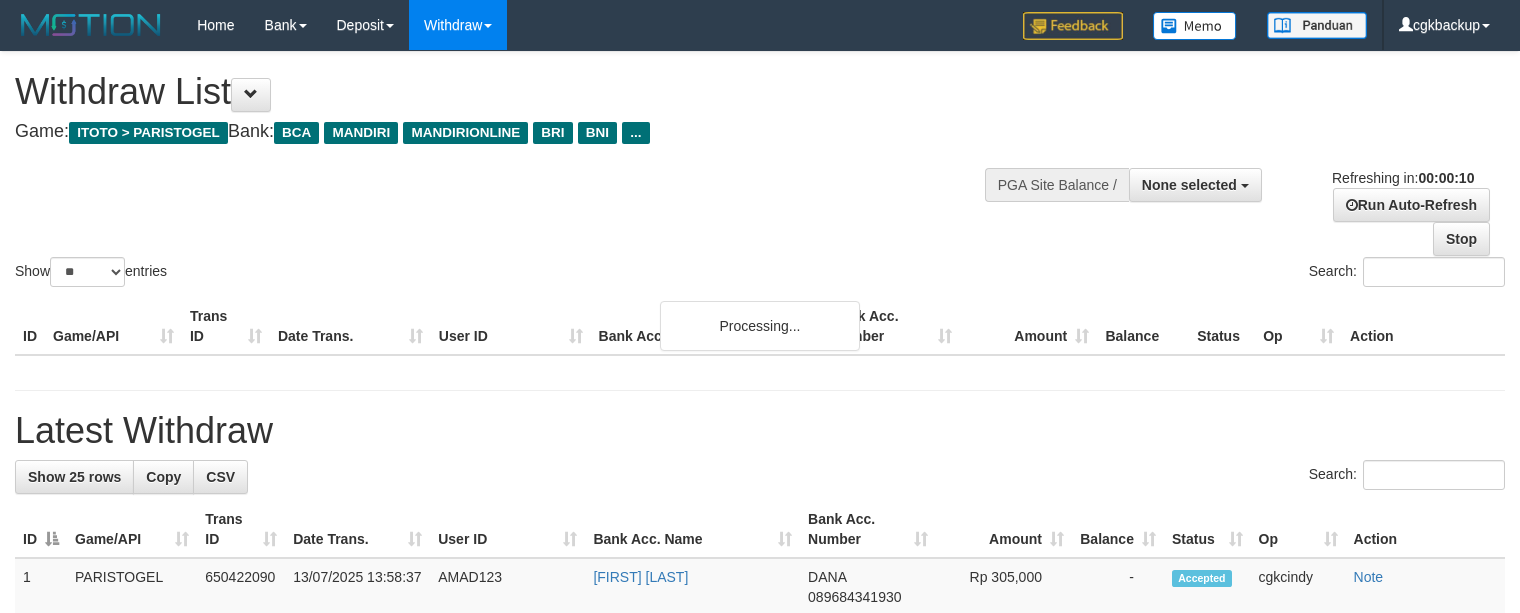 select 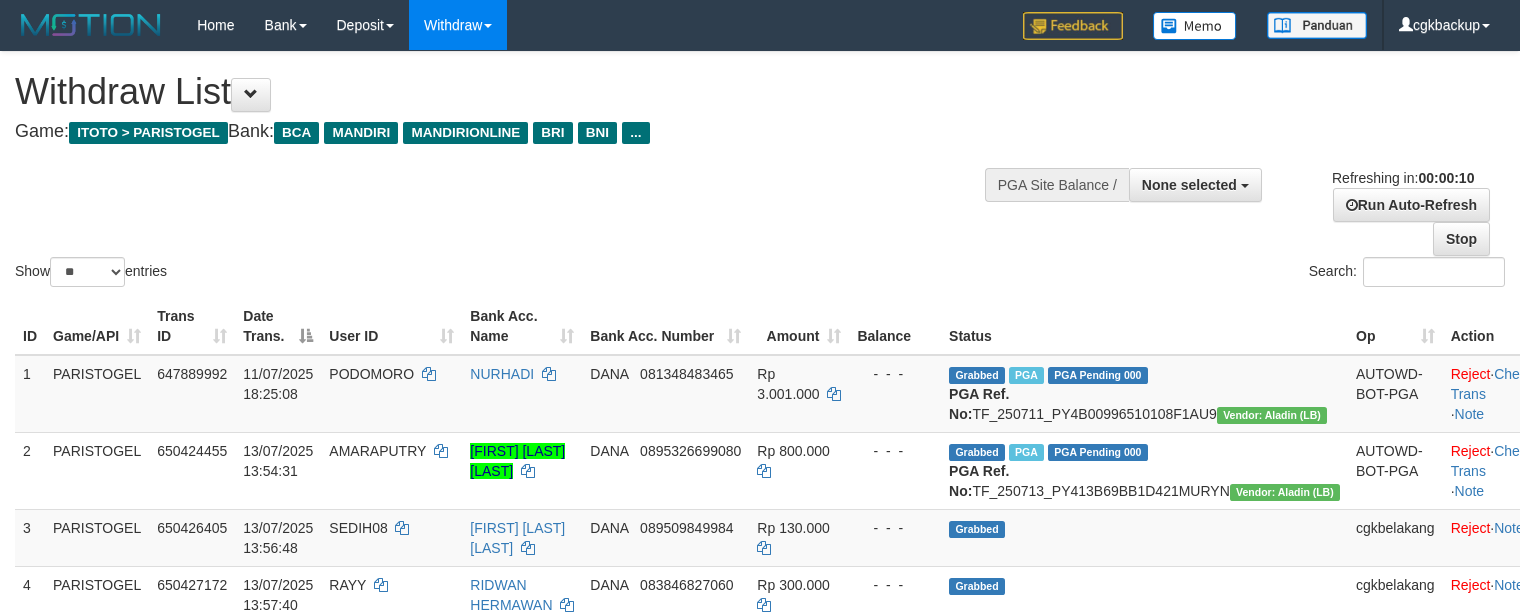 select 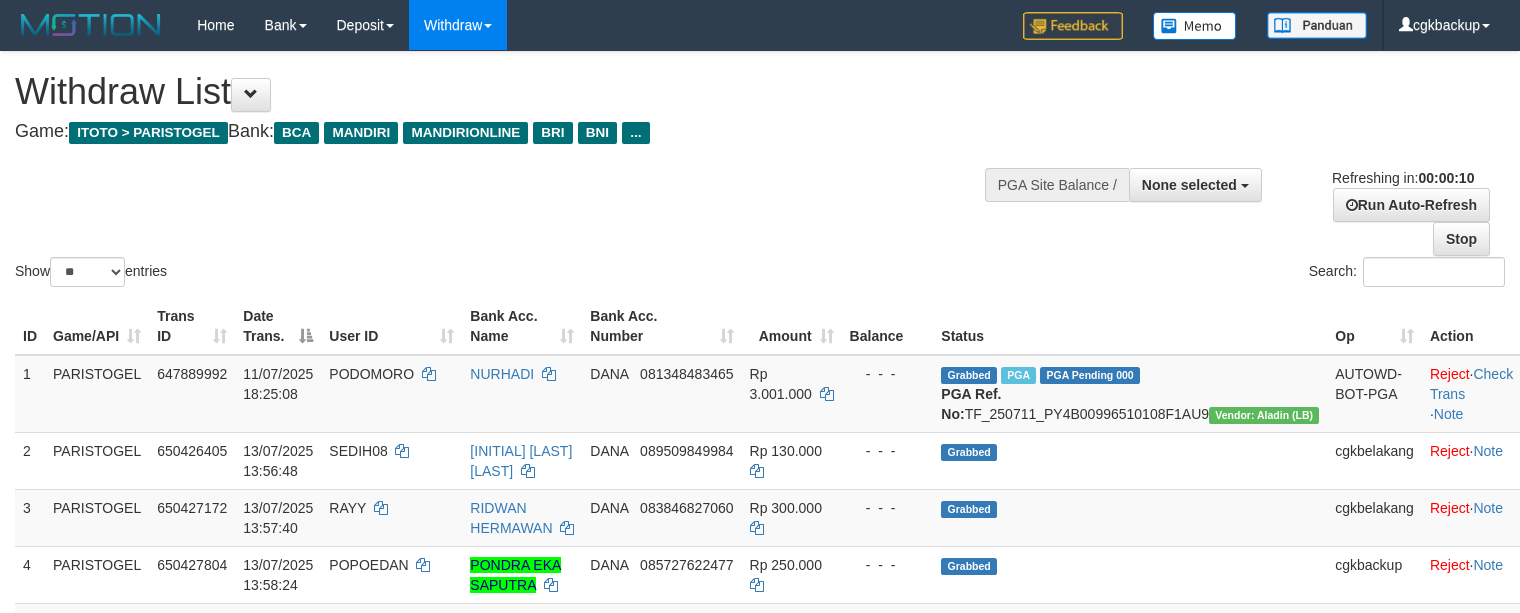 select 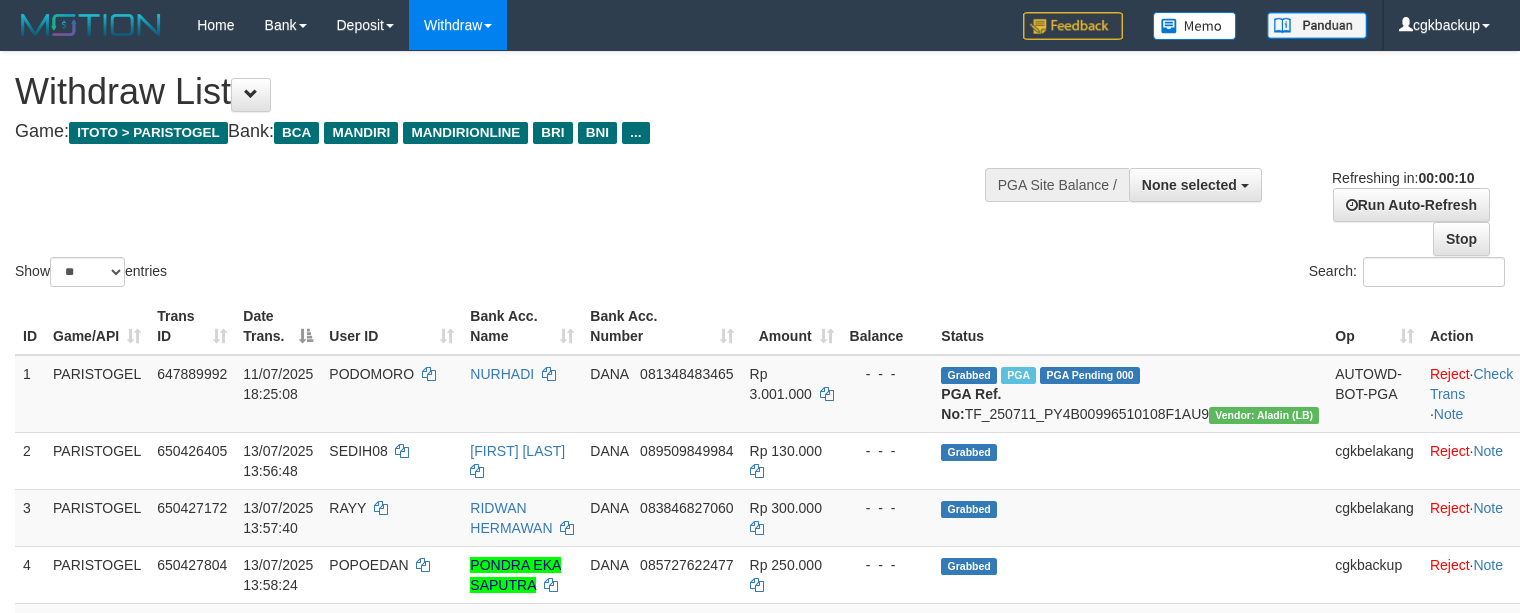 select 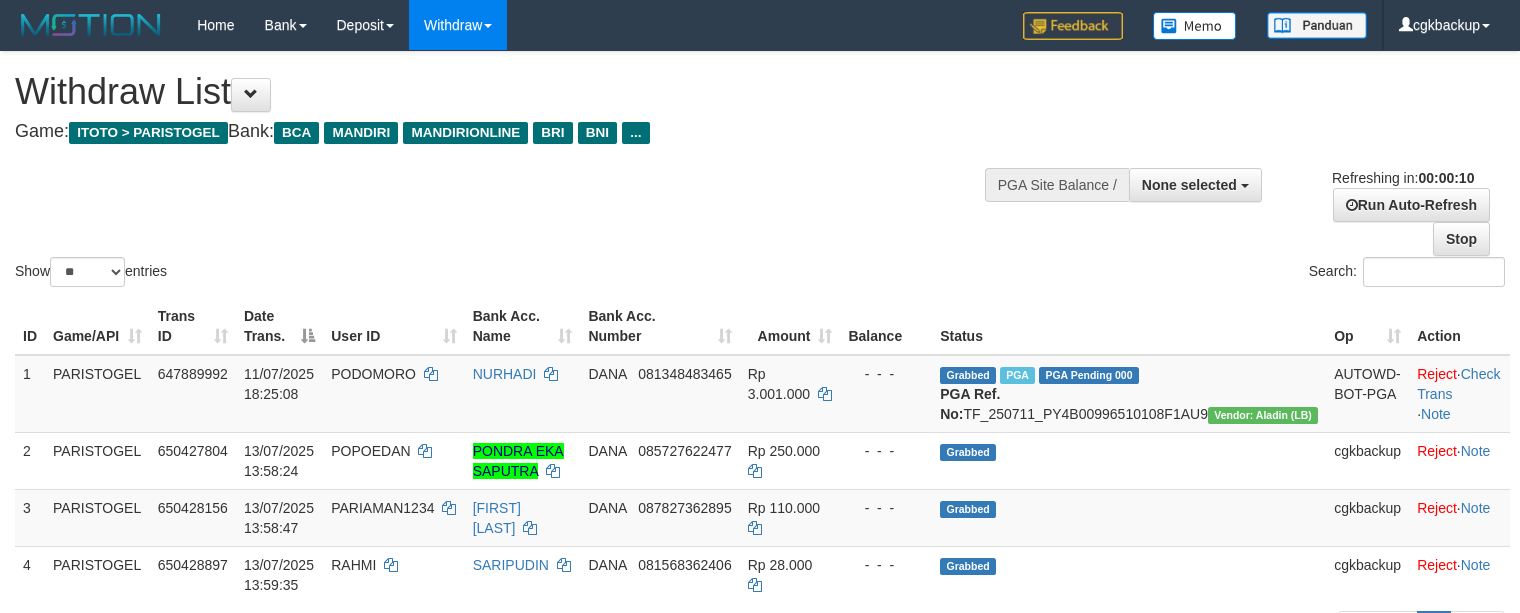 select 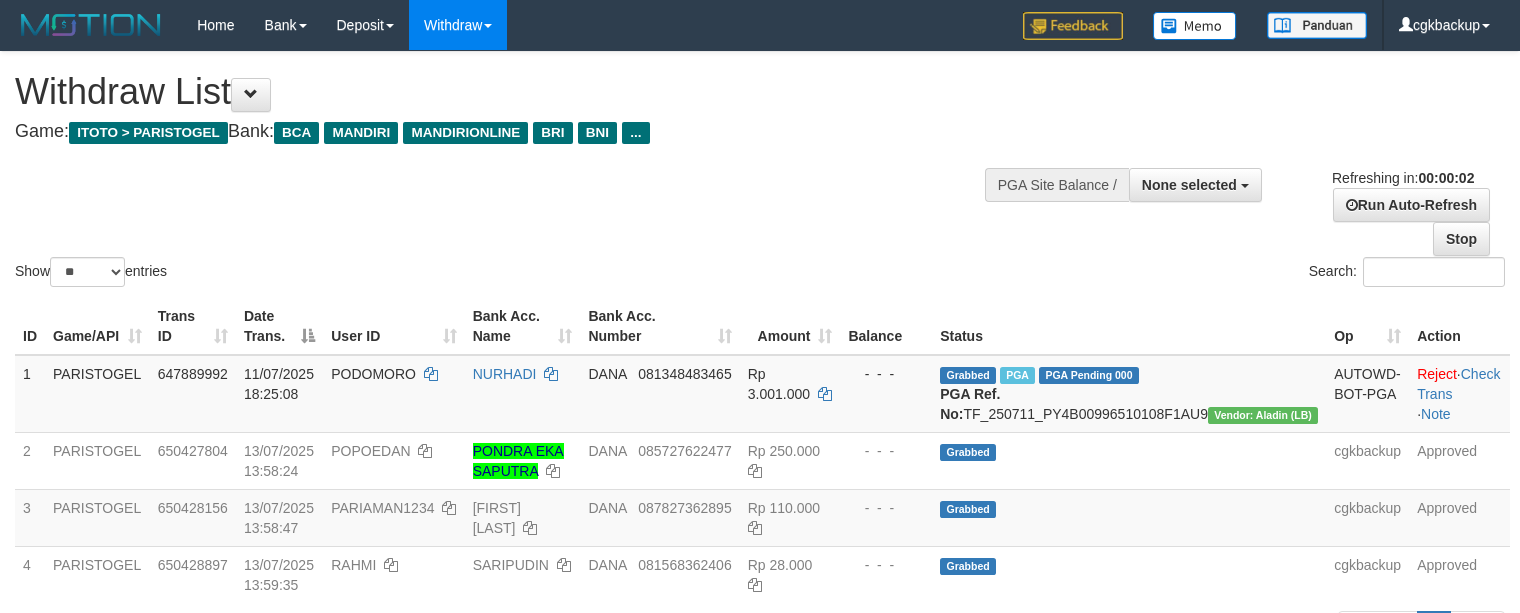 scroll, scrollTop: 0, scrollLeft: 0, axis: both 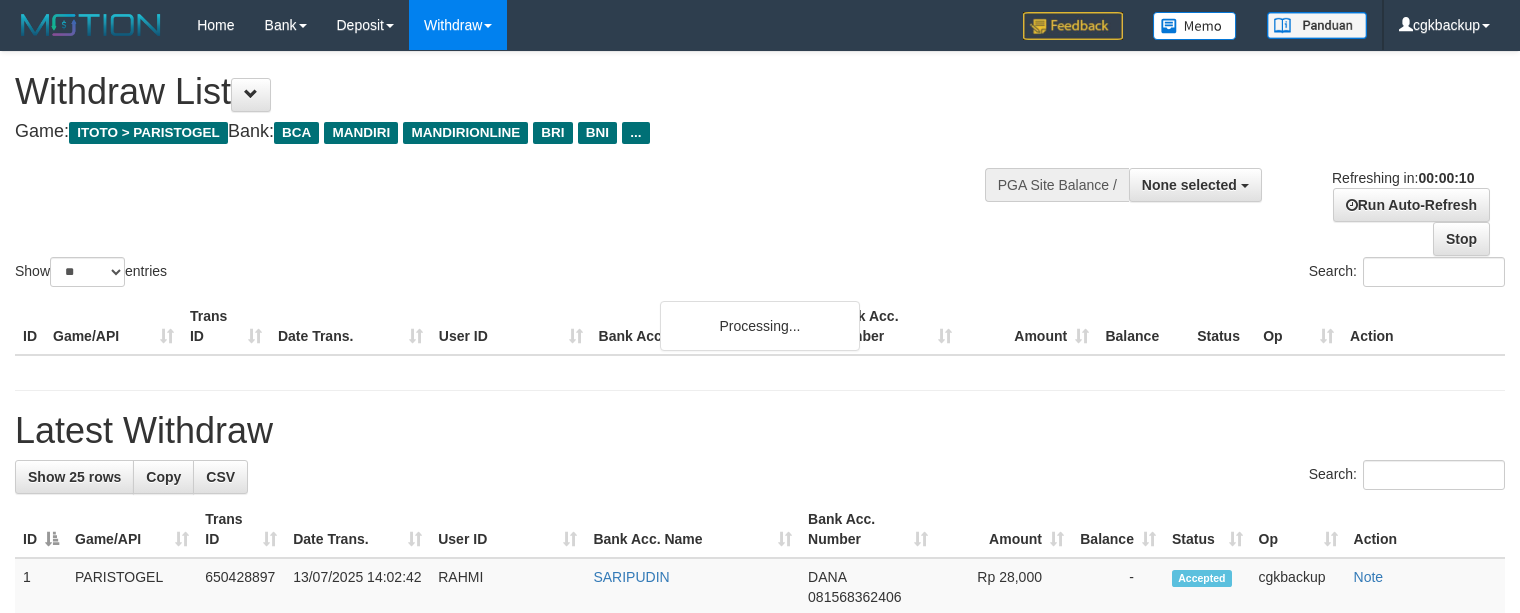 select 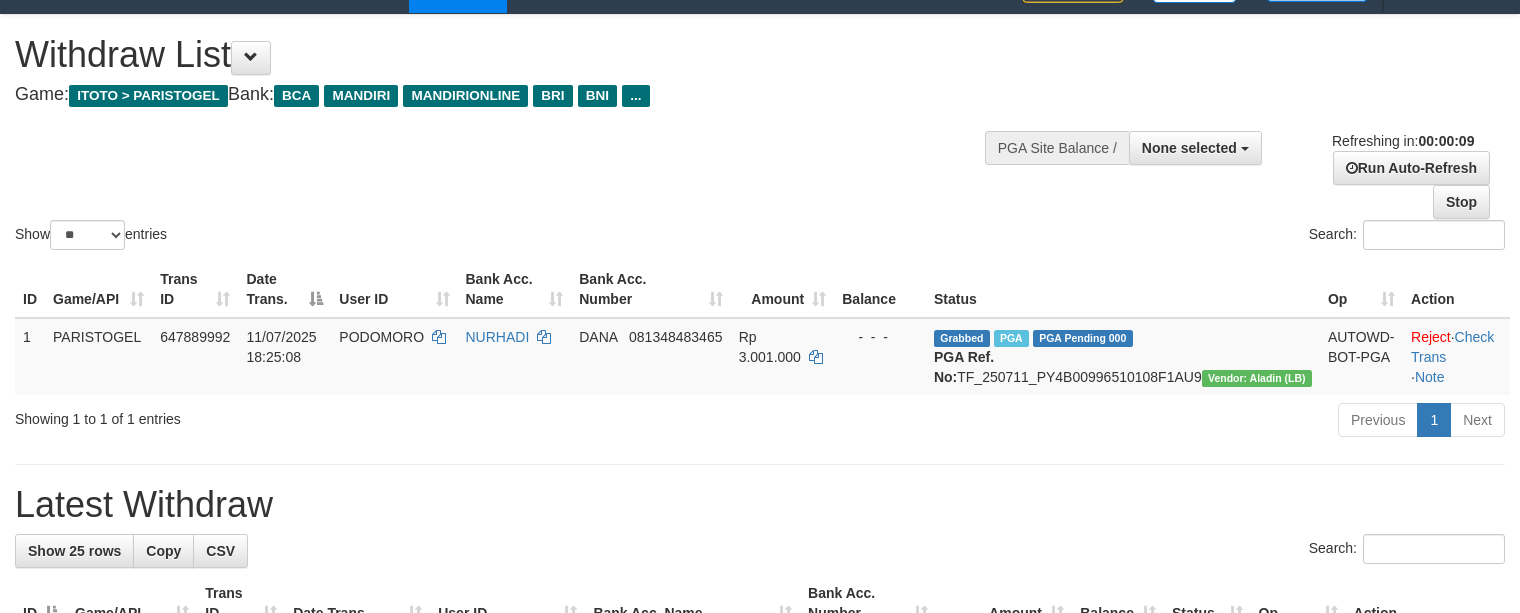 scroll, scrollTop: 0, scrollLeft: 0, axis: both 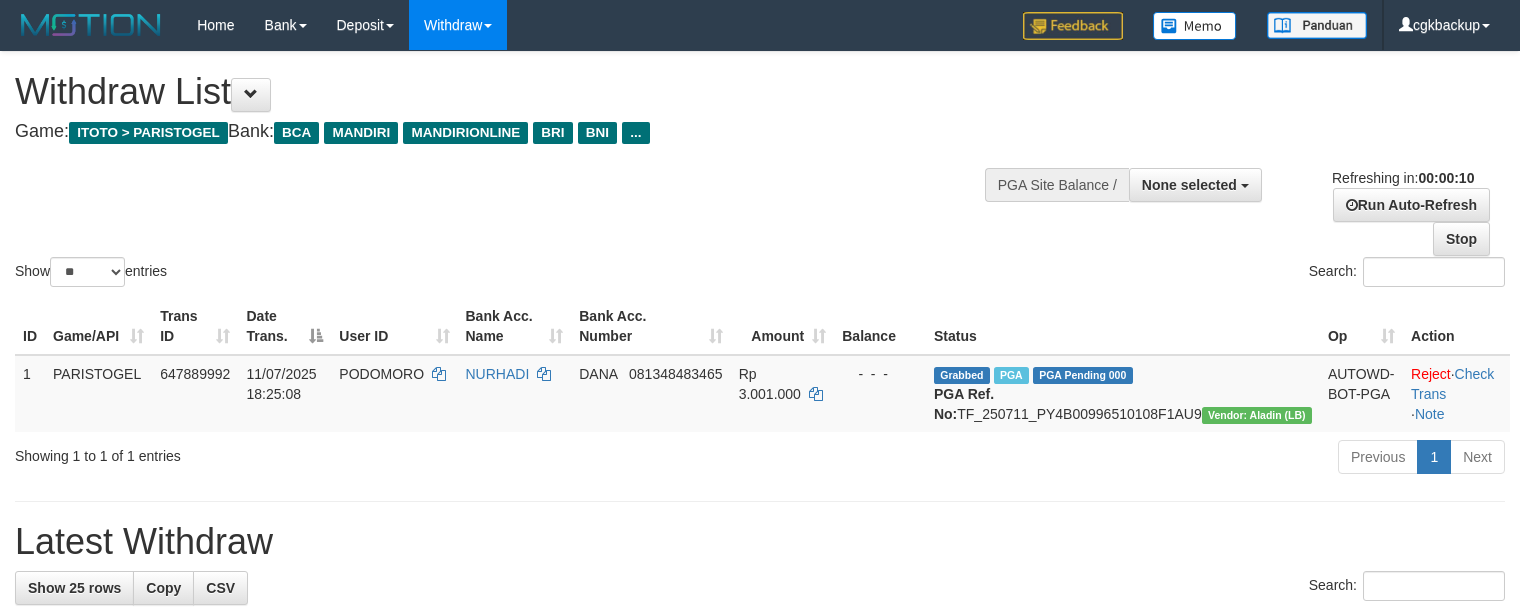 select 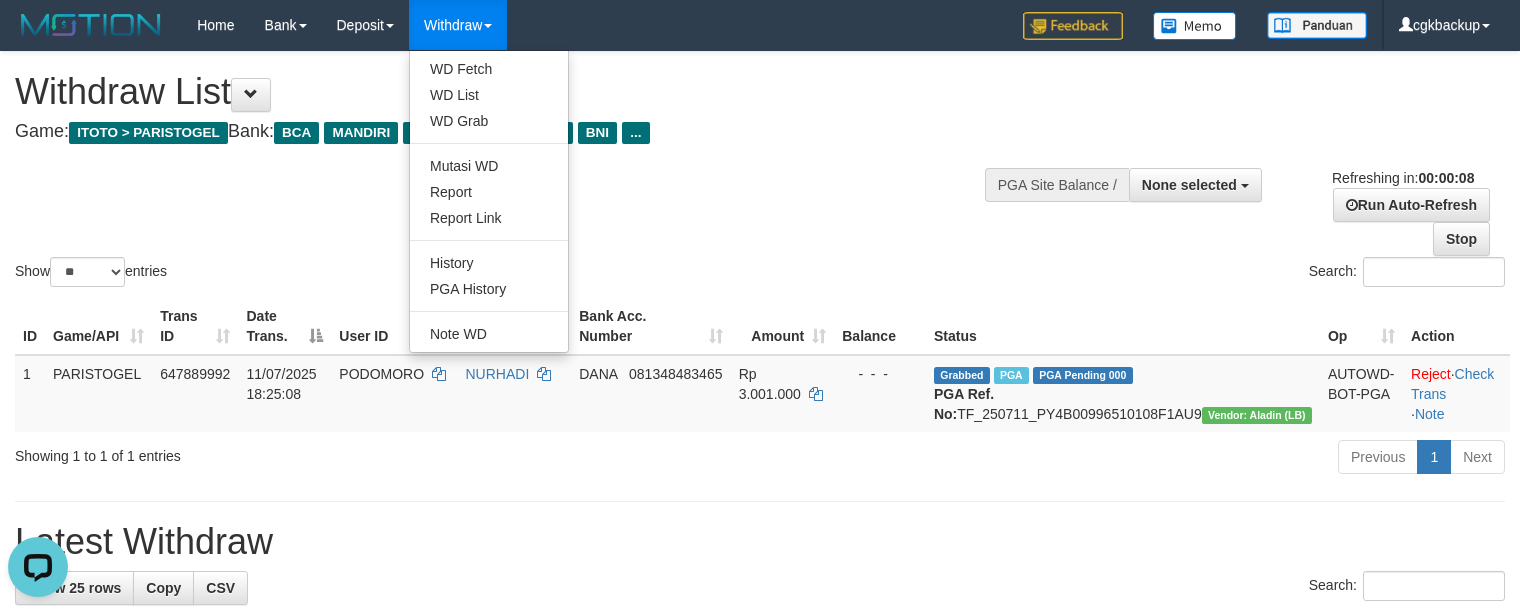 scroll, scrollTop: 0, scrollLeft: 0, axis: both 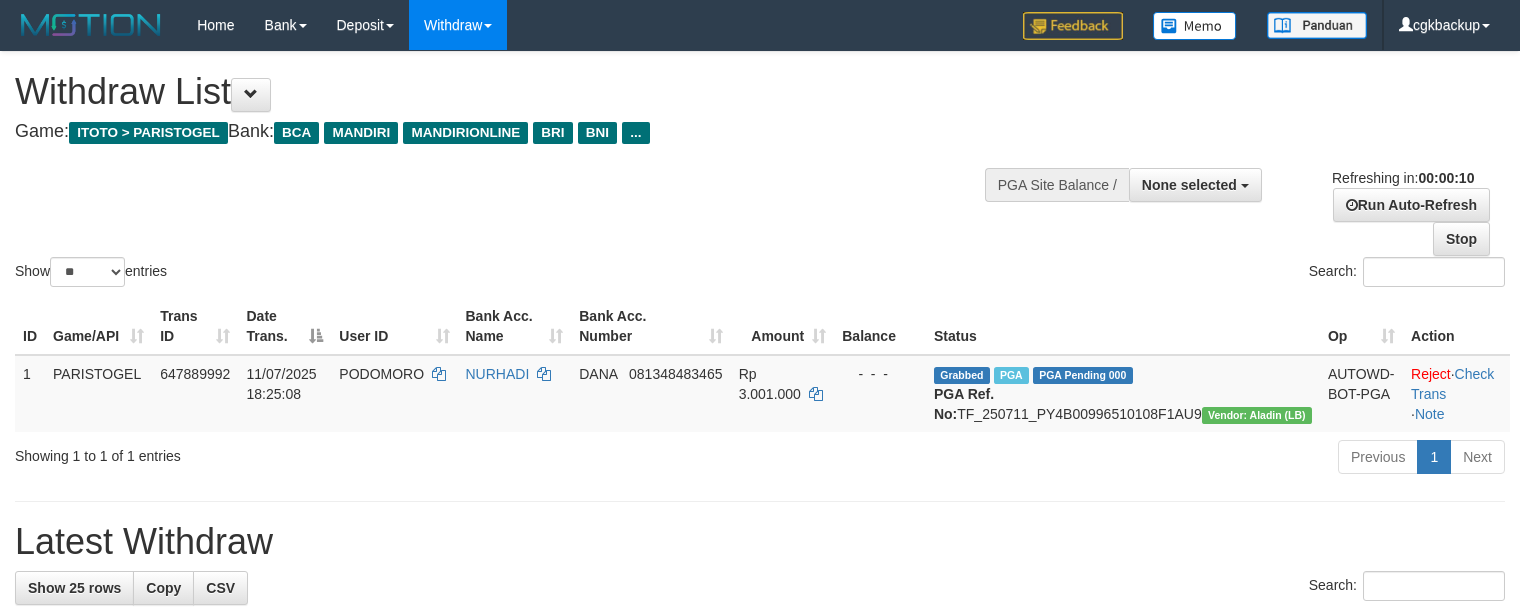 select 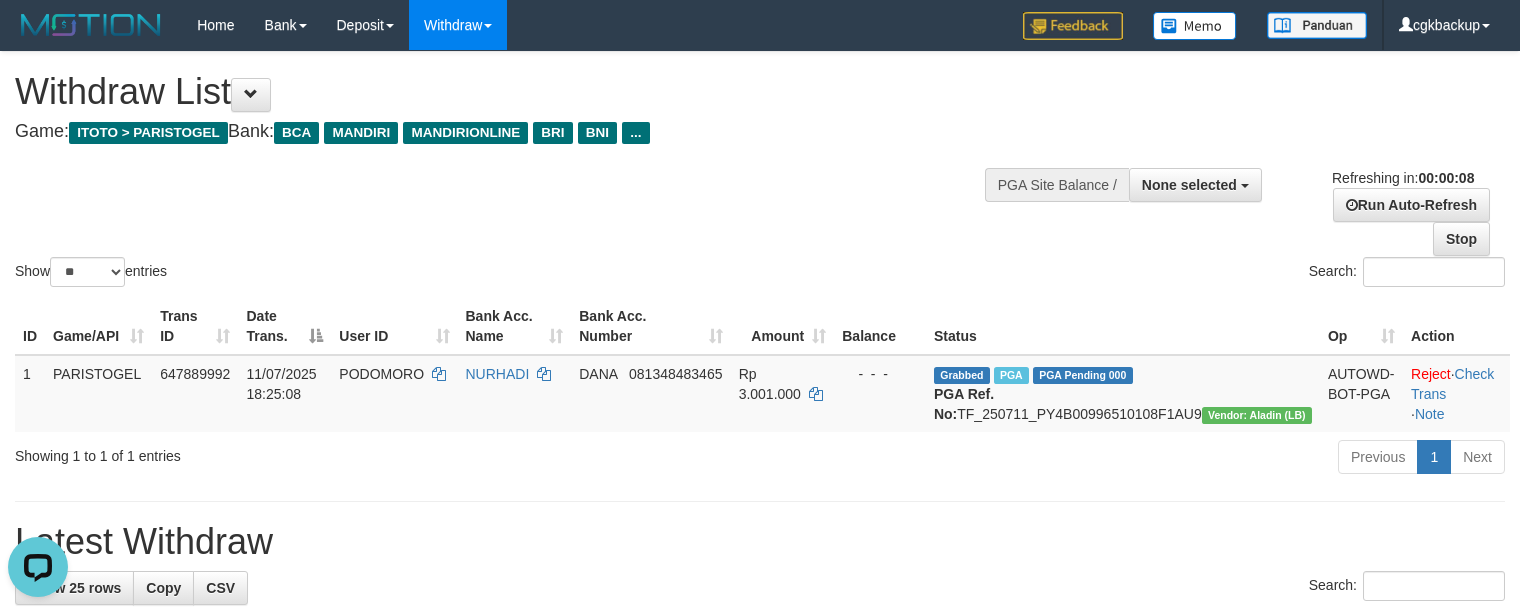scroll, scrollTop: 0, scrollLeft: 0, axis: both 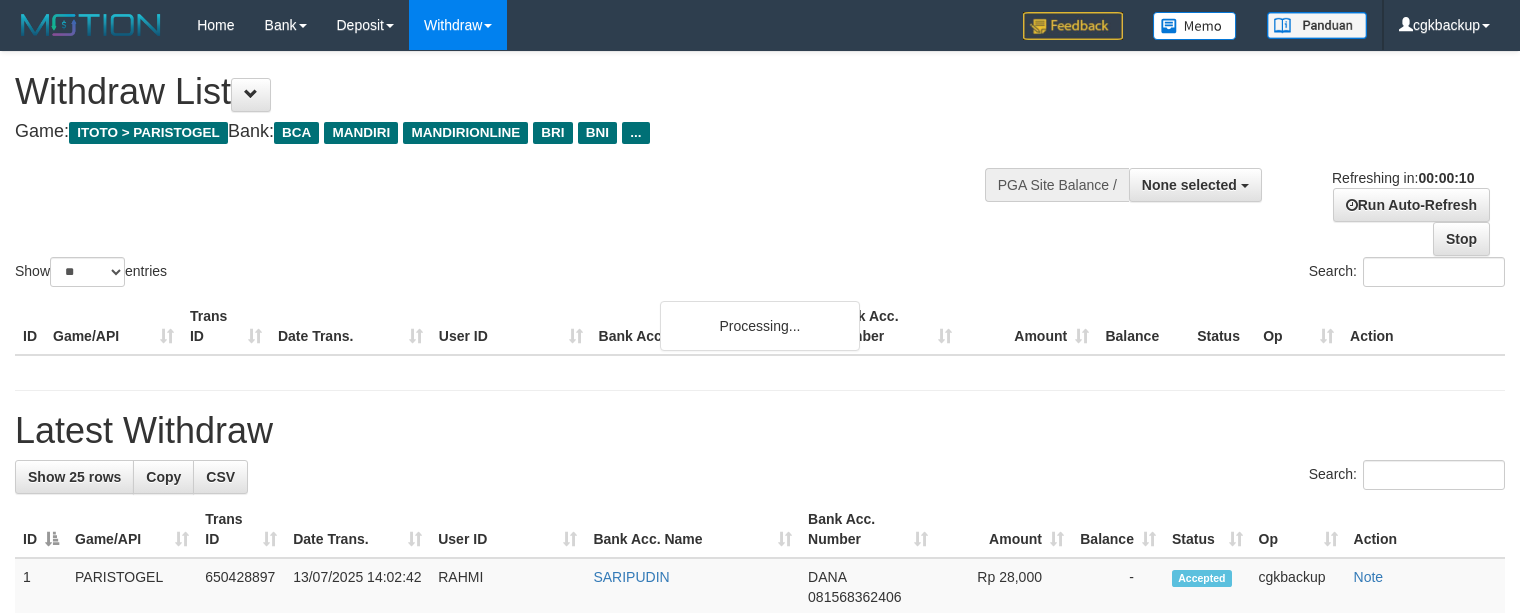 select 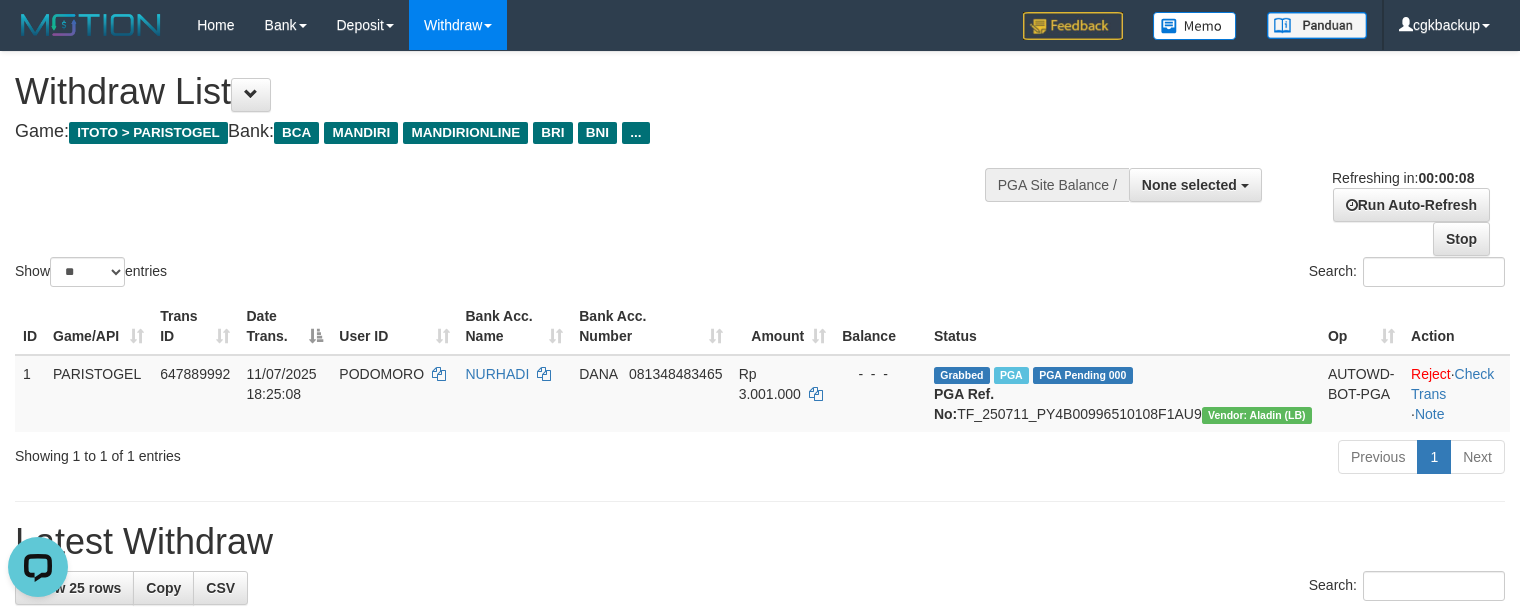 scroll, scrollTop: 0, scrollLeft: 0, axis: both 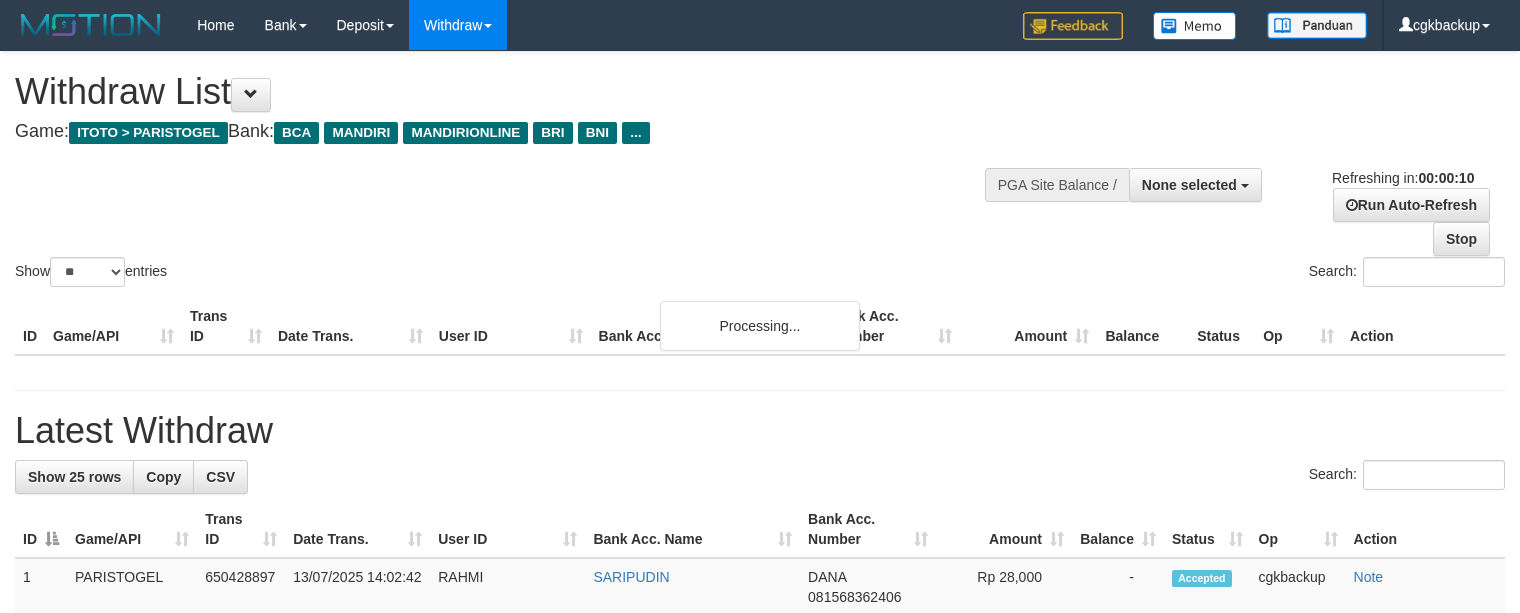 select 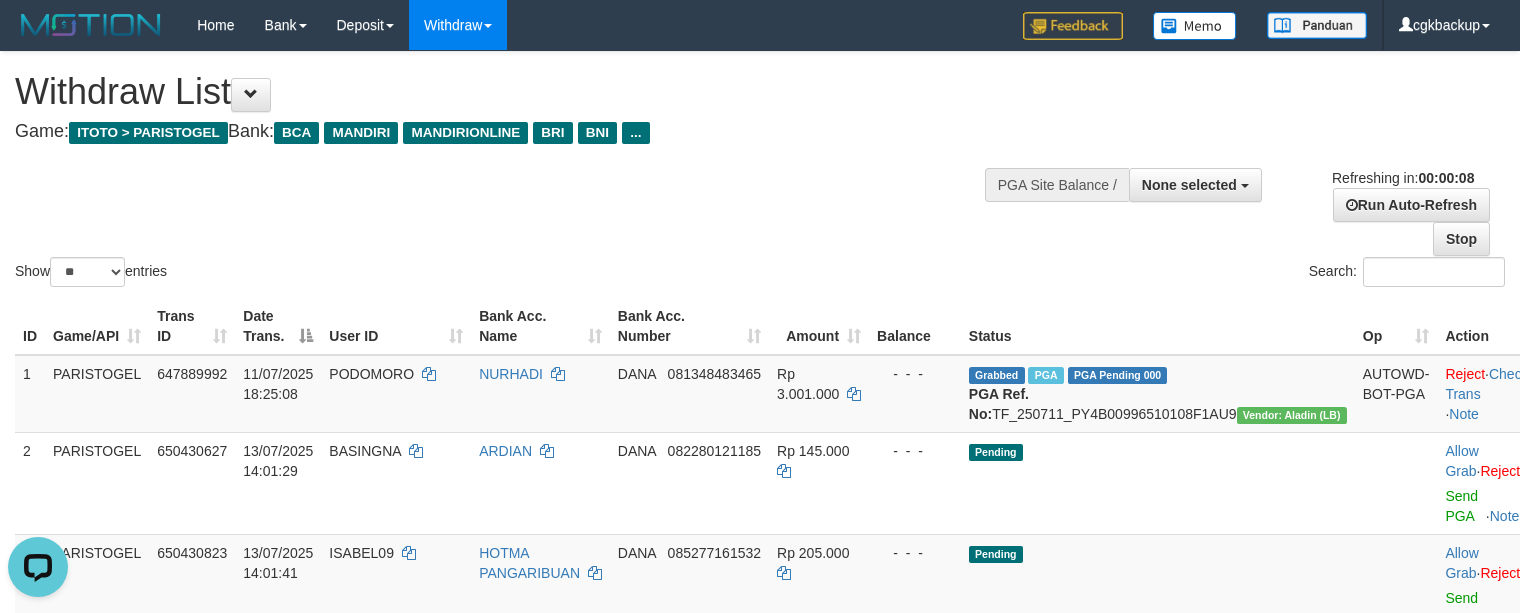 scroll, scrollTop: 0, scrollLeft: 0, axis: both 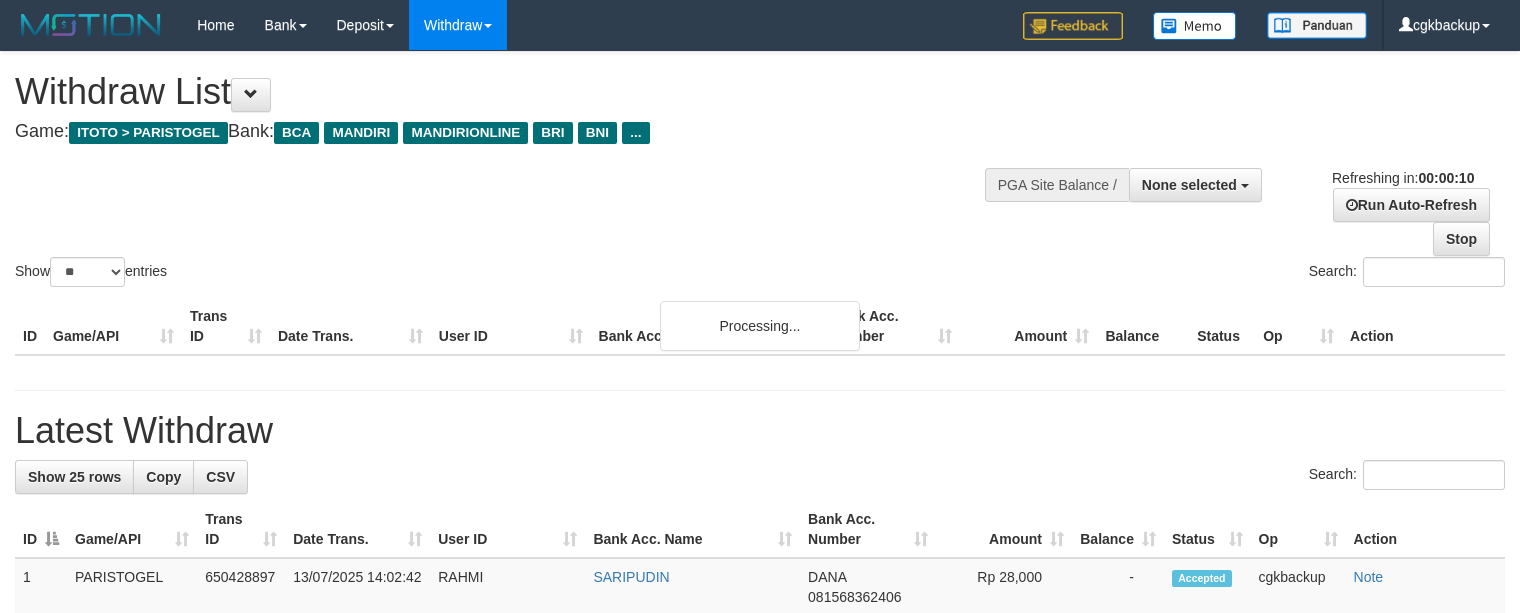 select 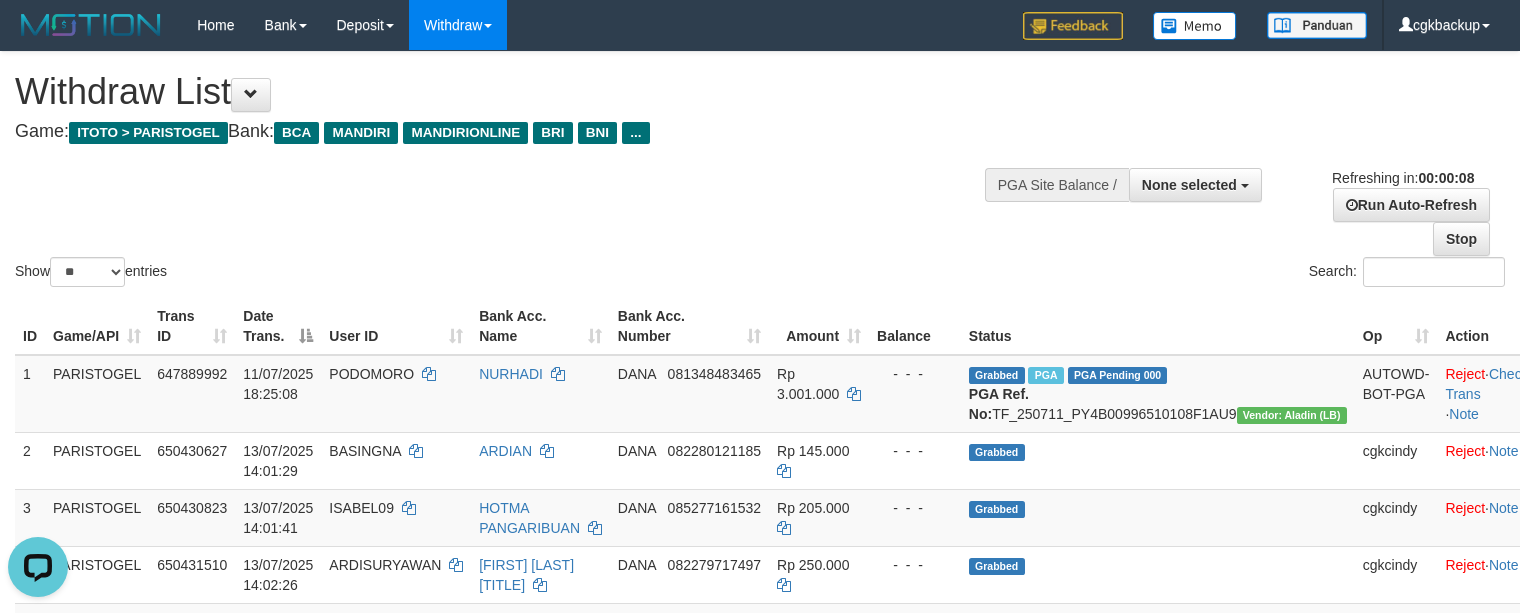 scroll, scrollTop: 0, scrollLeft: 0, axis: both 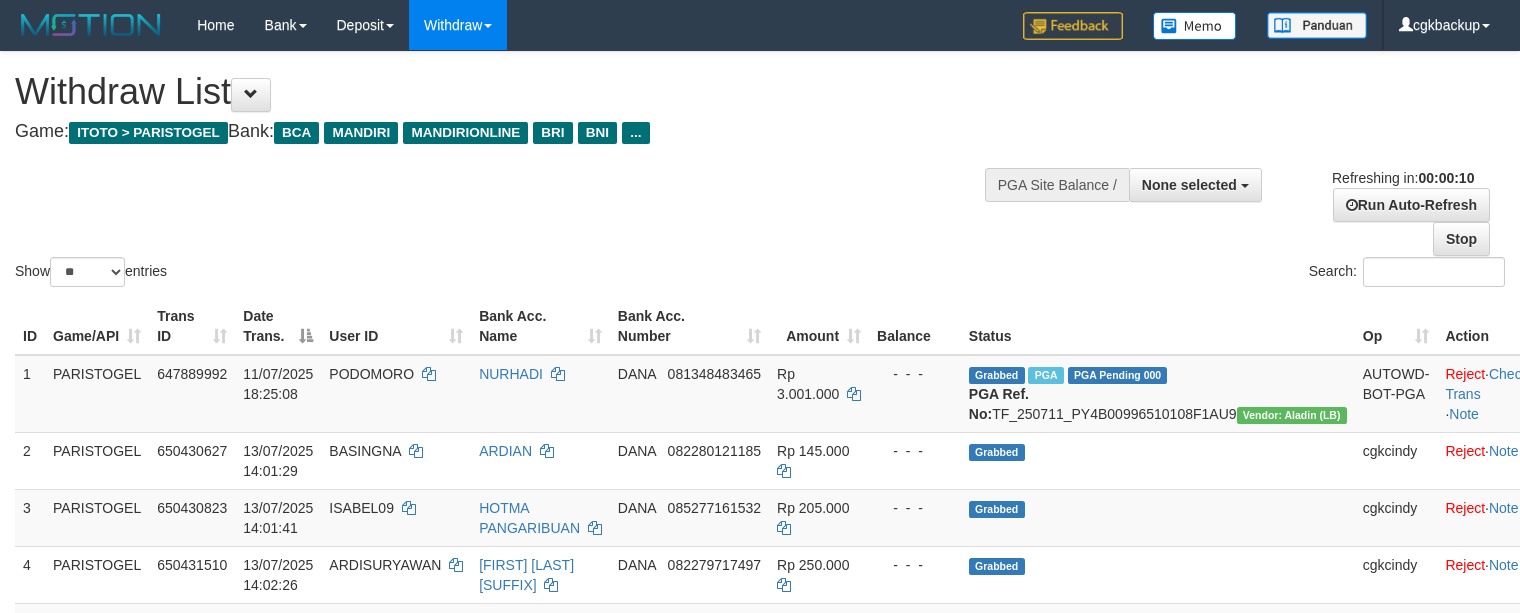 select 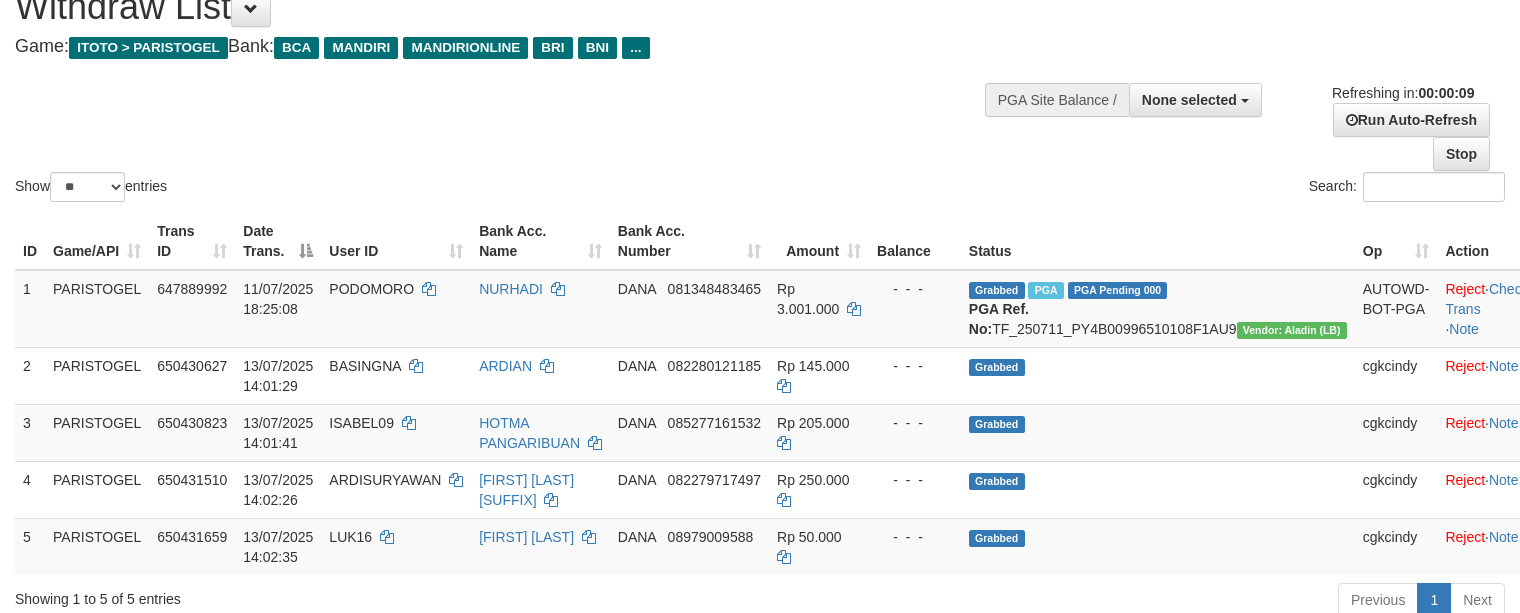 scroll, scrollTop: 133, scrollLeft: 0, axis: vertical 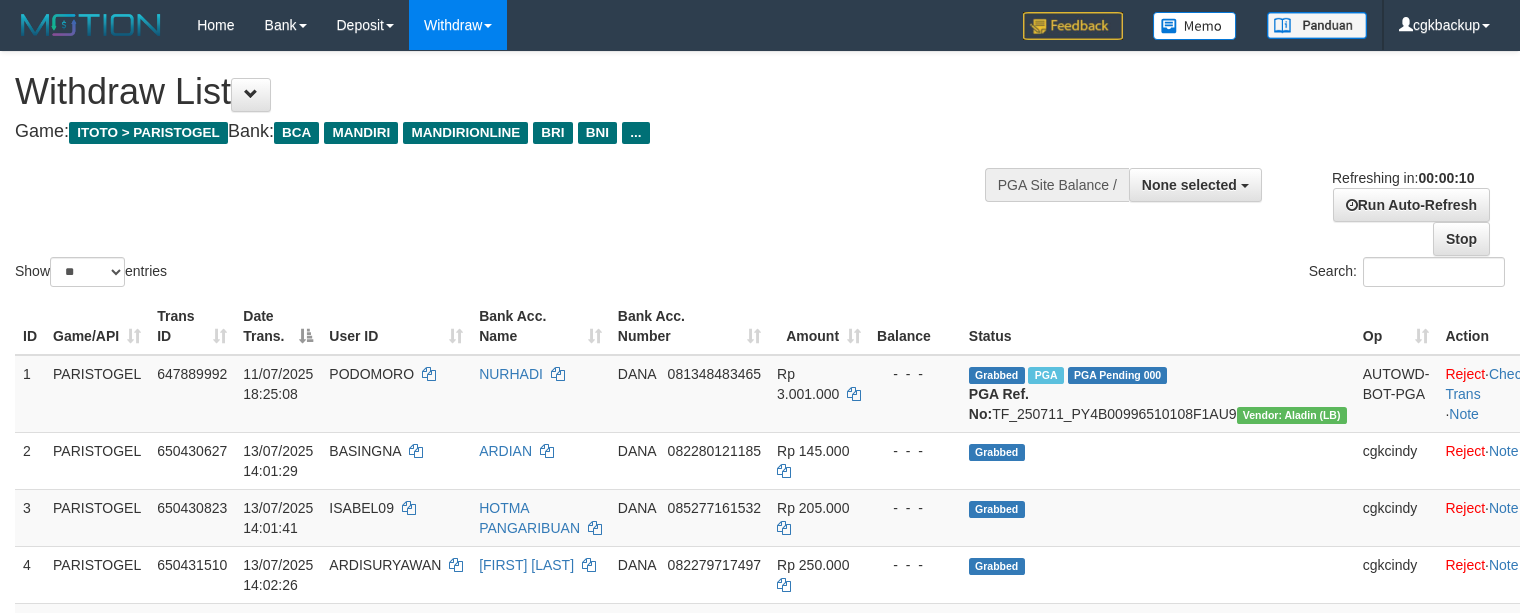 select 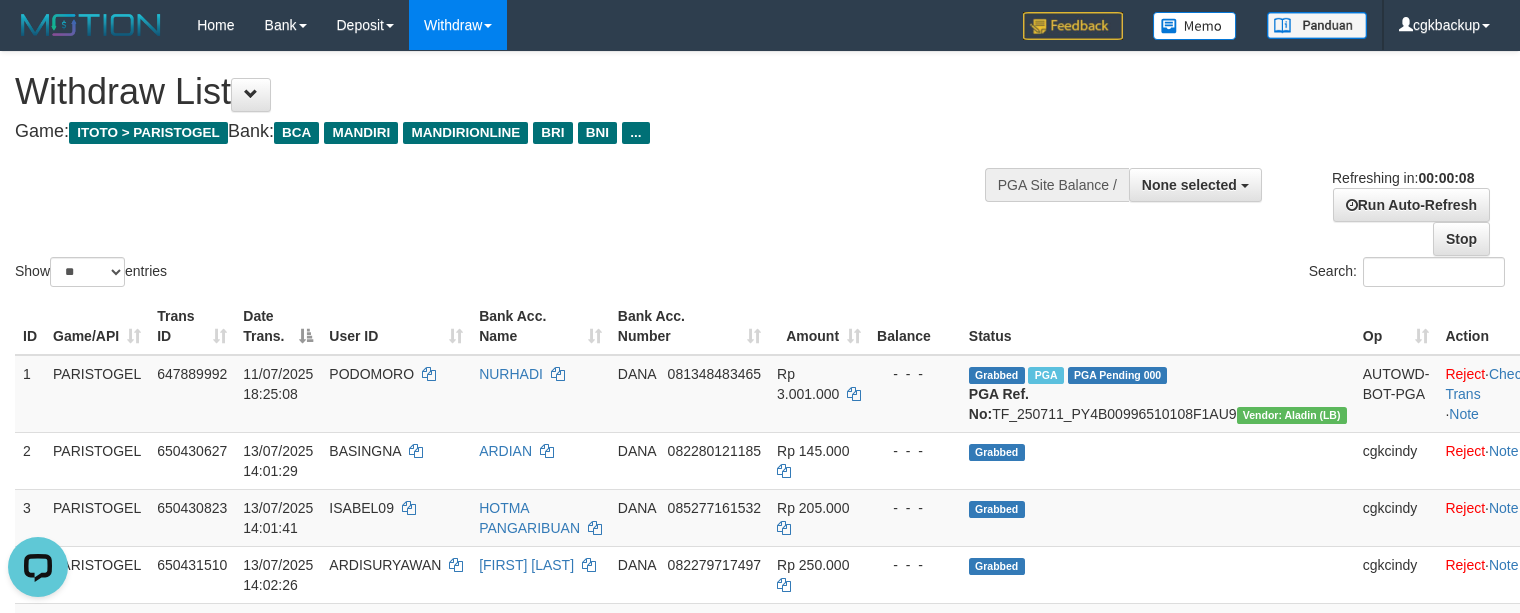 scroll, scrollTop: 0, scrollLeft: 0, axis: both 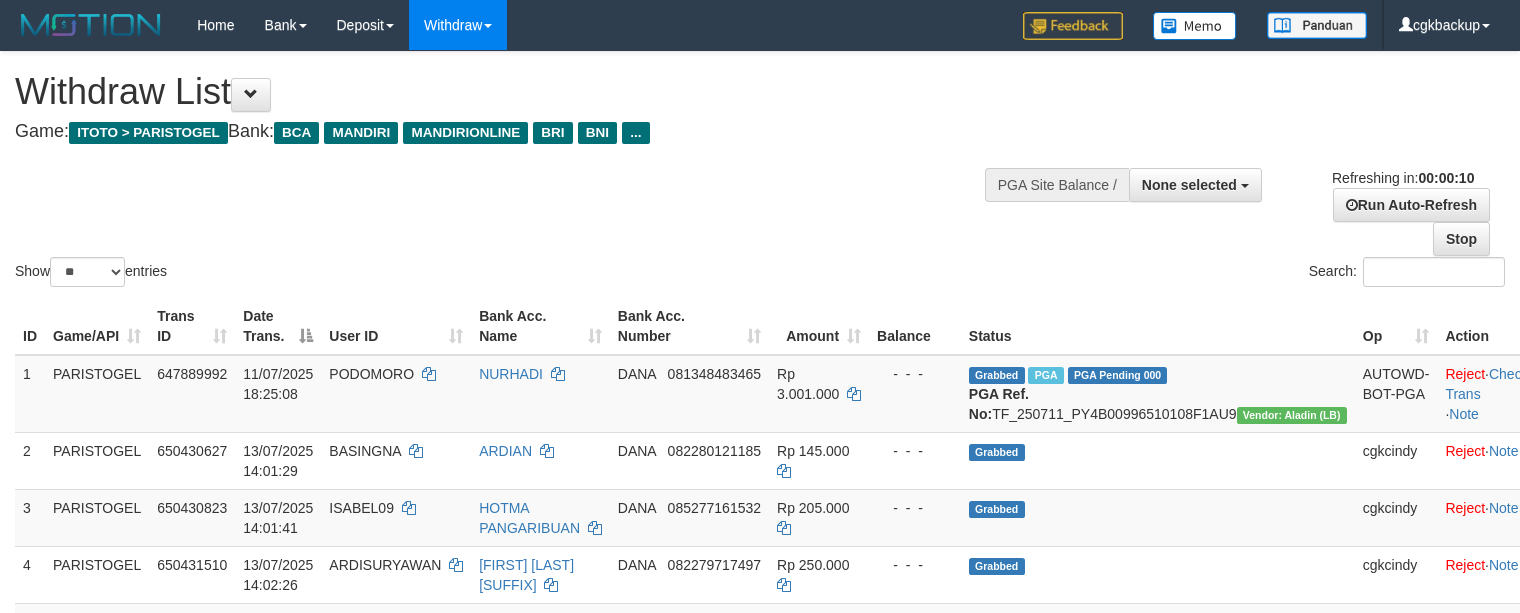 select 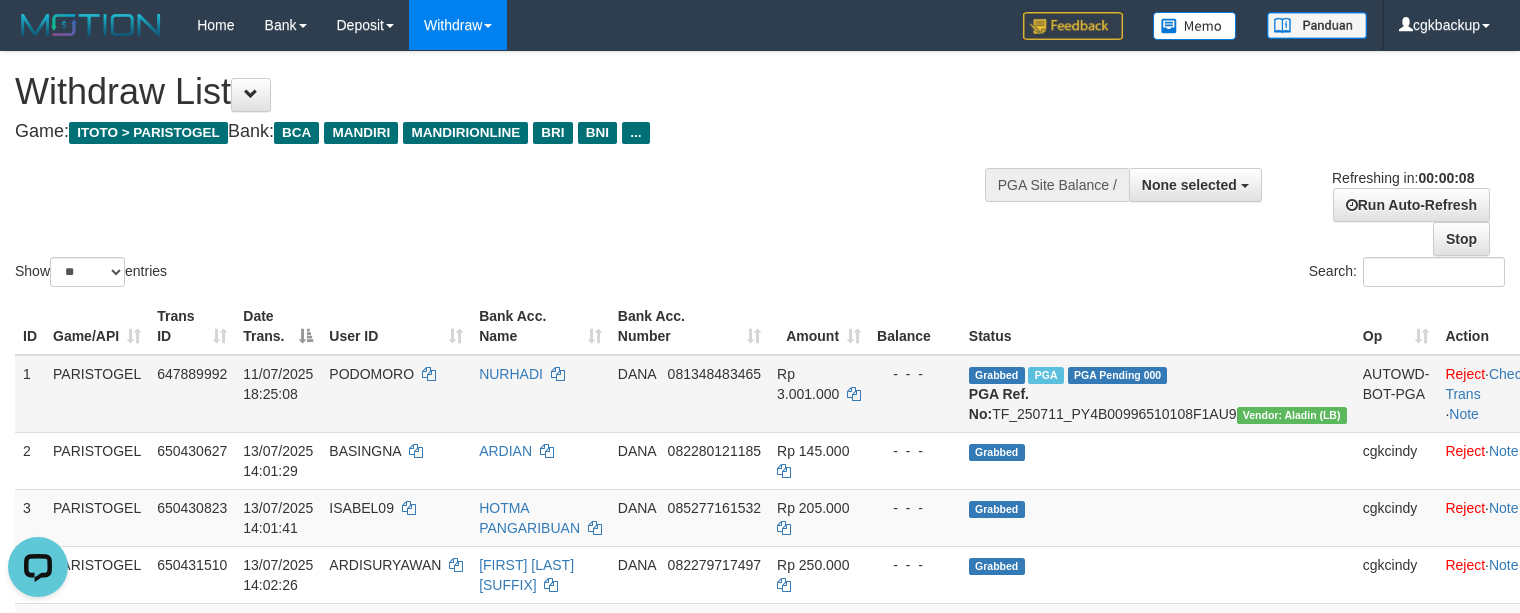 scroll, scrollTop: 0, scrollLeft: 0, axis: both 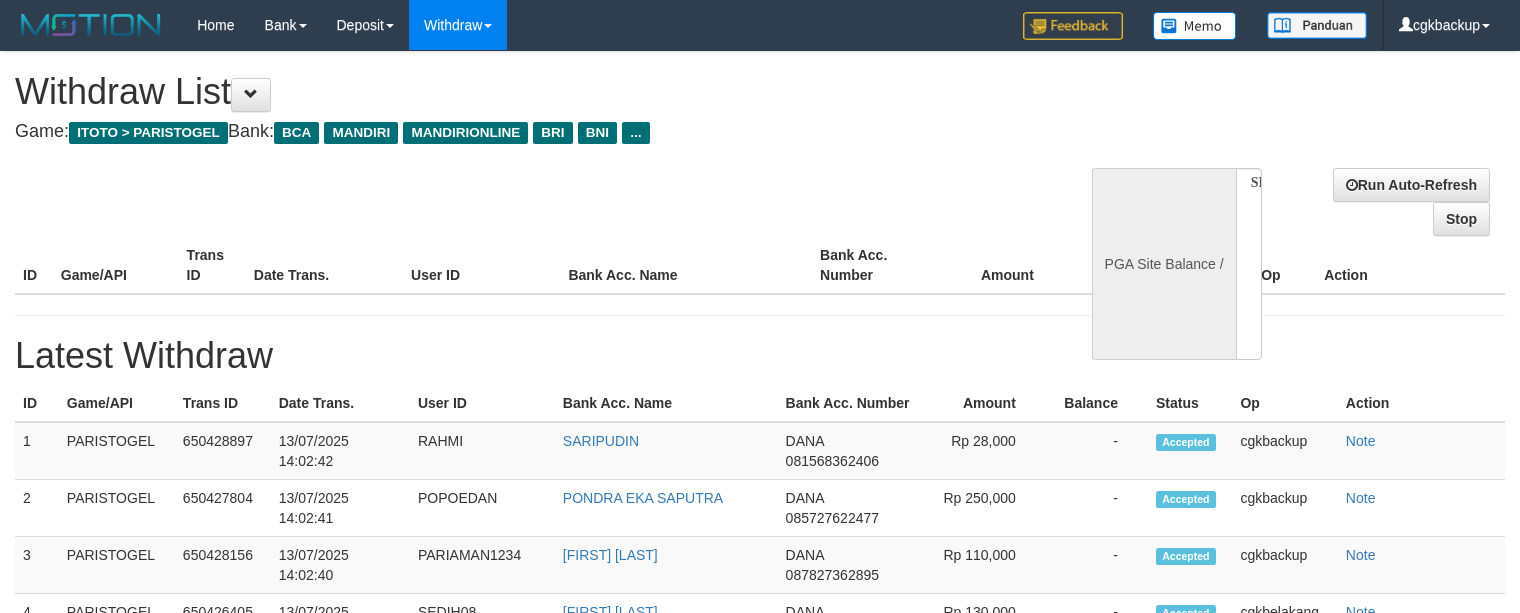 select 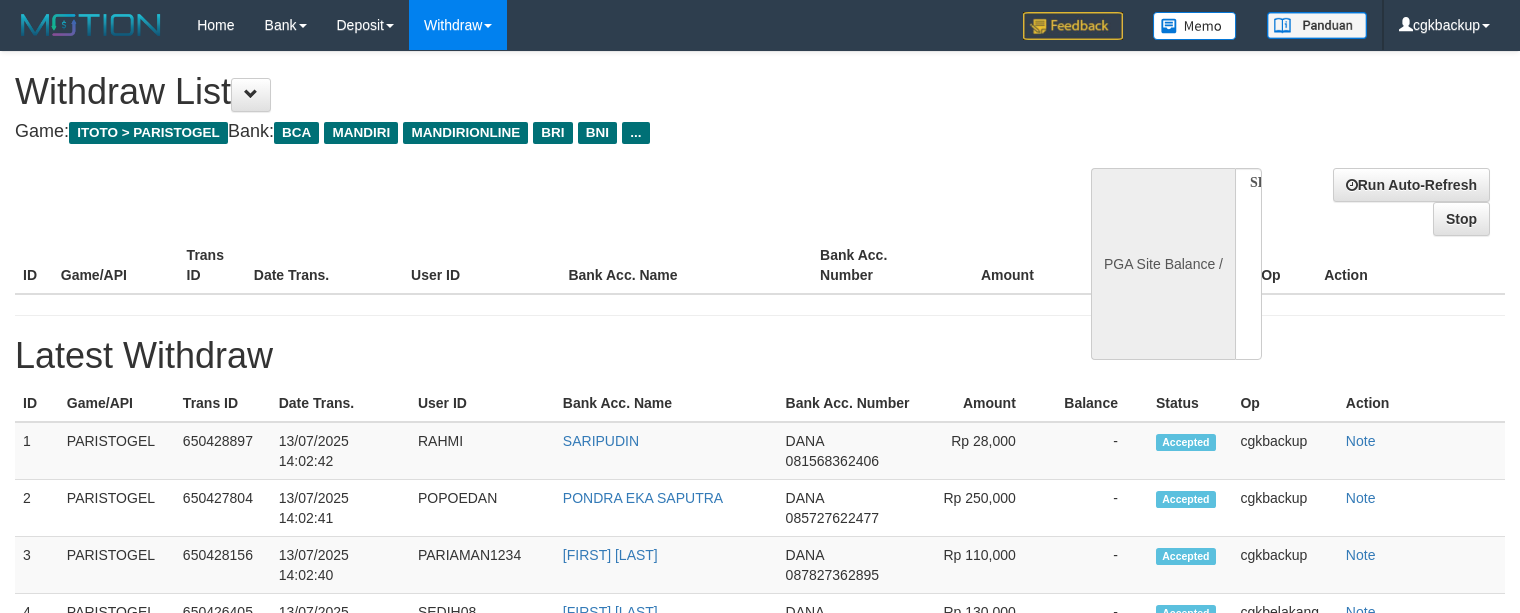 scroll, scrollTop: 0, scrollLeft: 0, axis: both 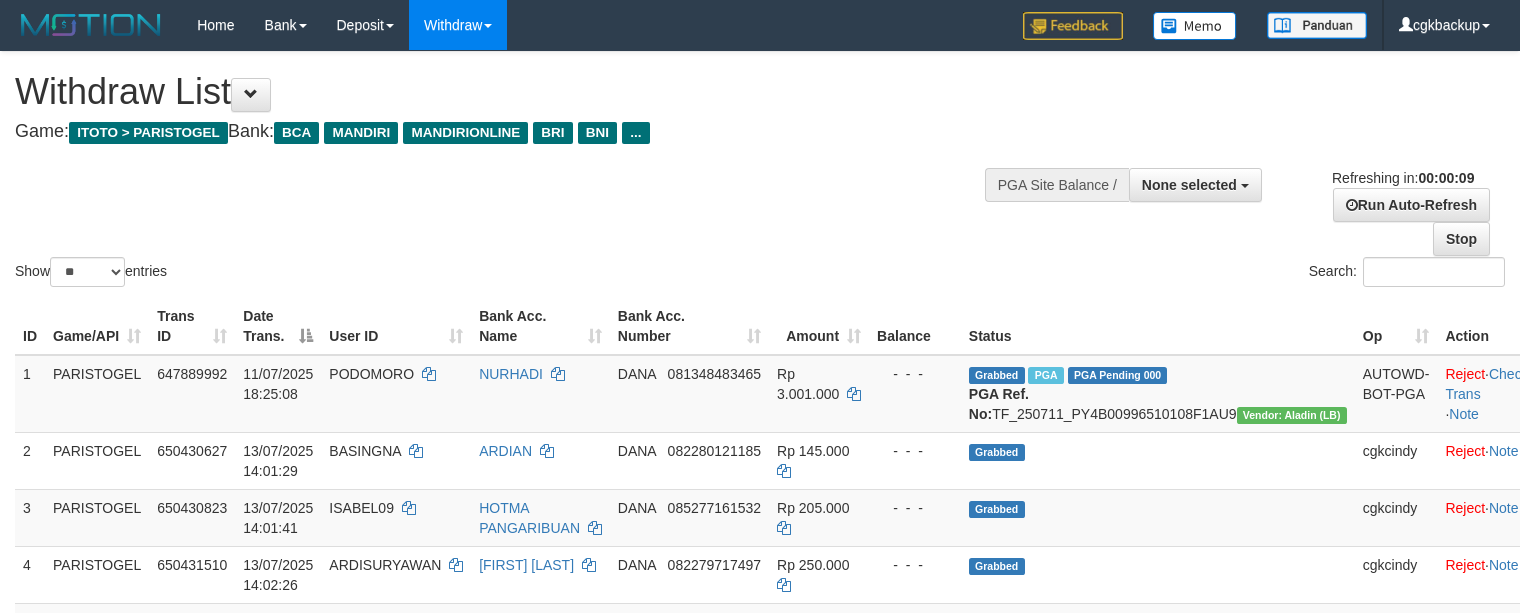 select 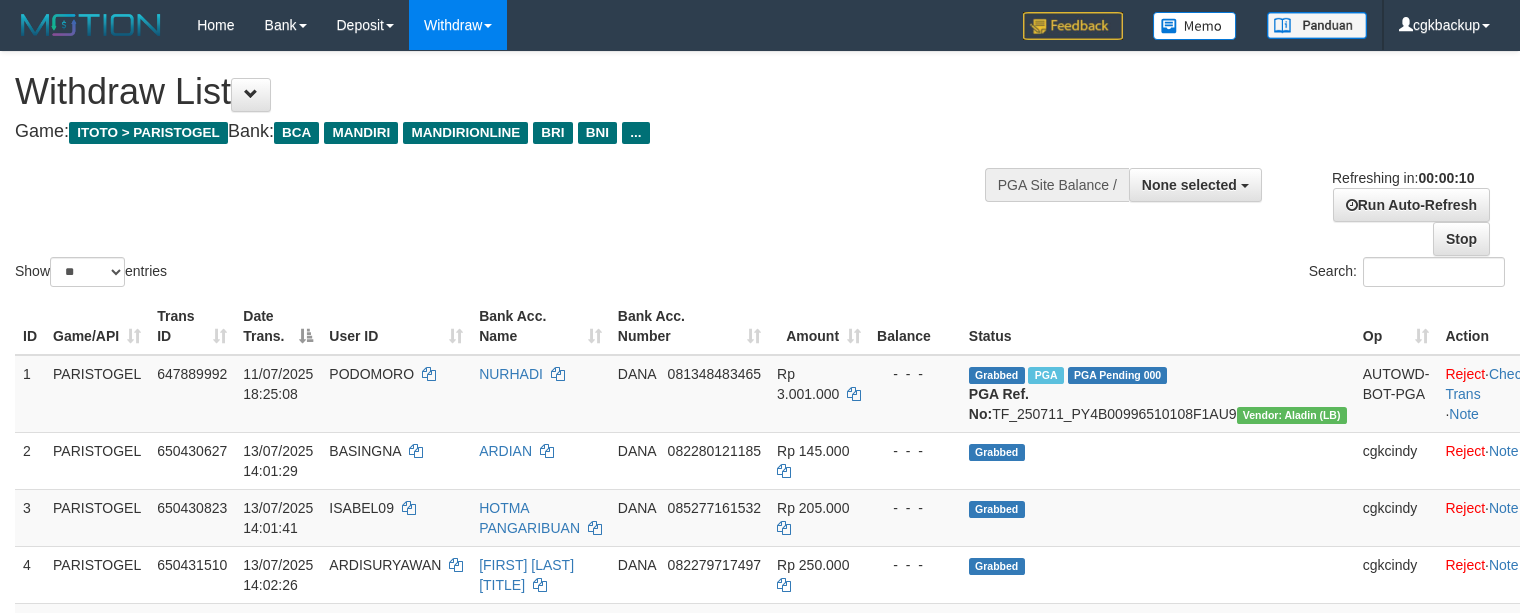 select 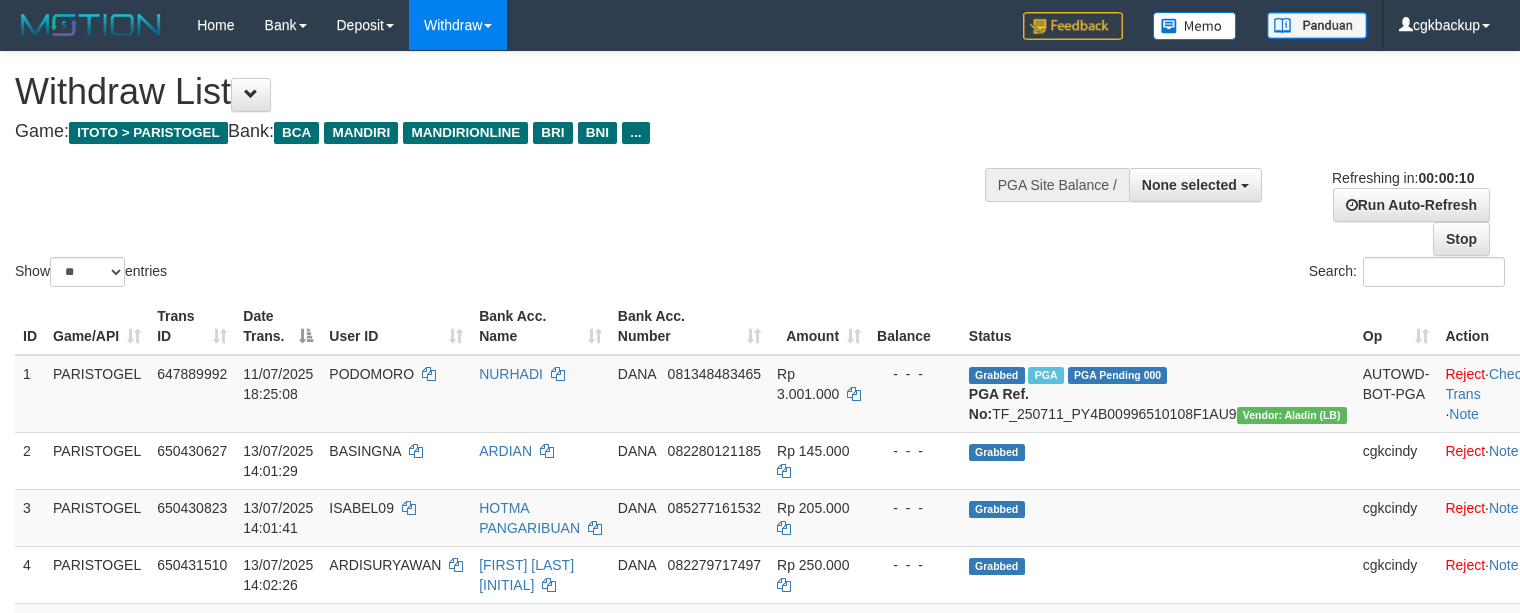 select 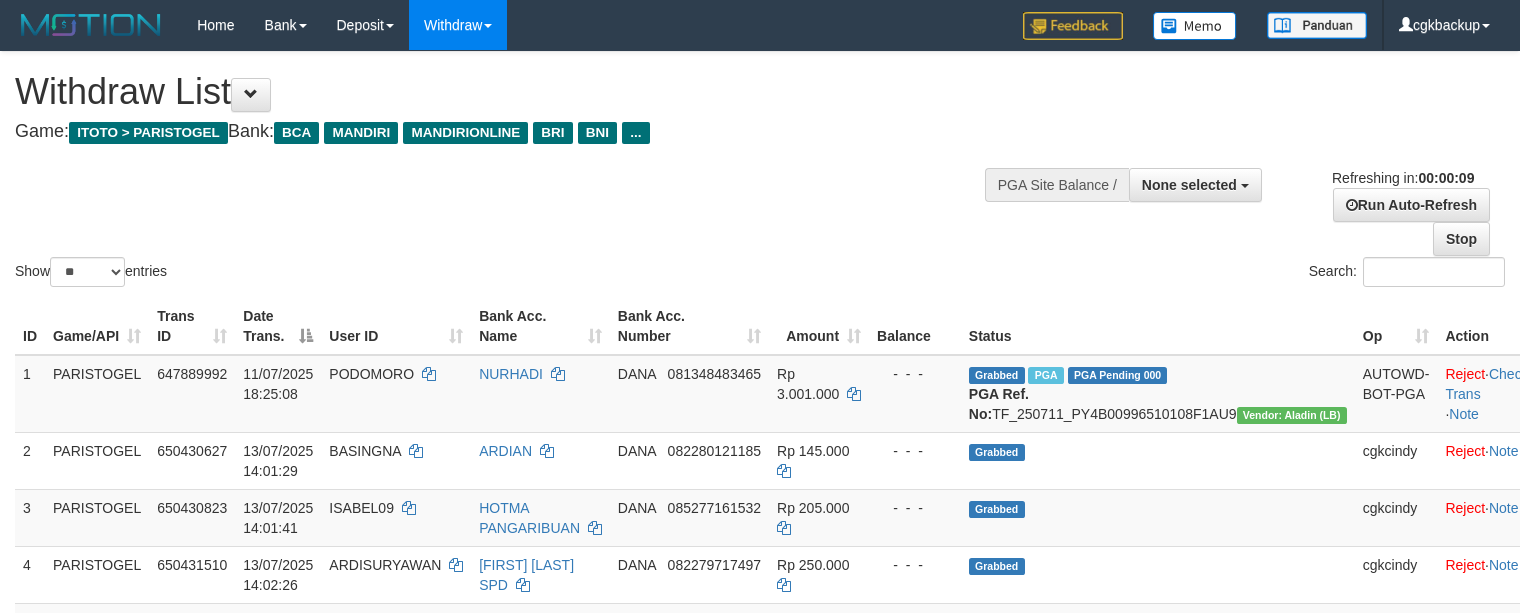 select 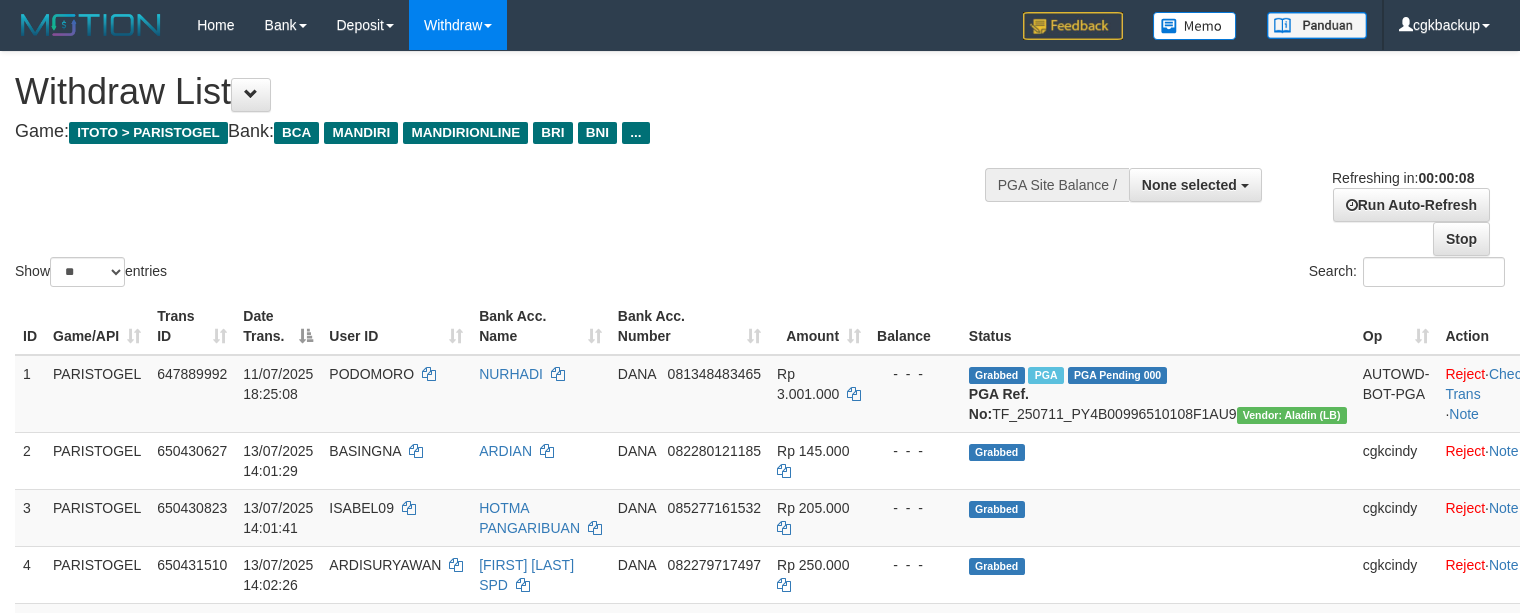 scroll, scrollTop: 0, scrollLeft: 0, axis: both 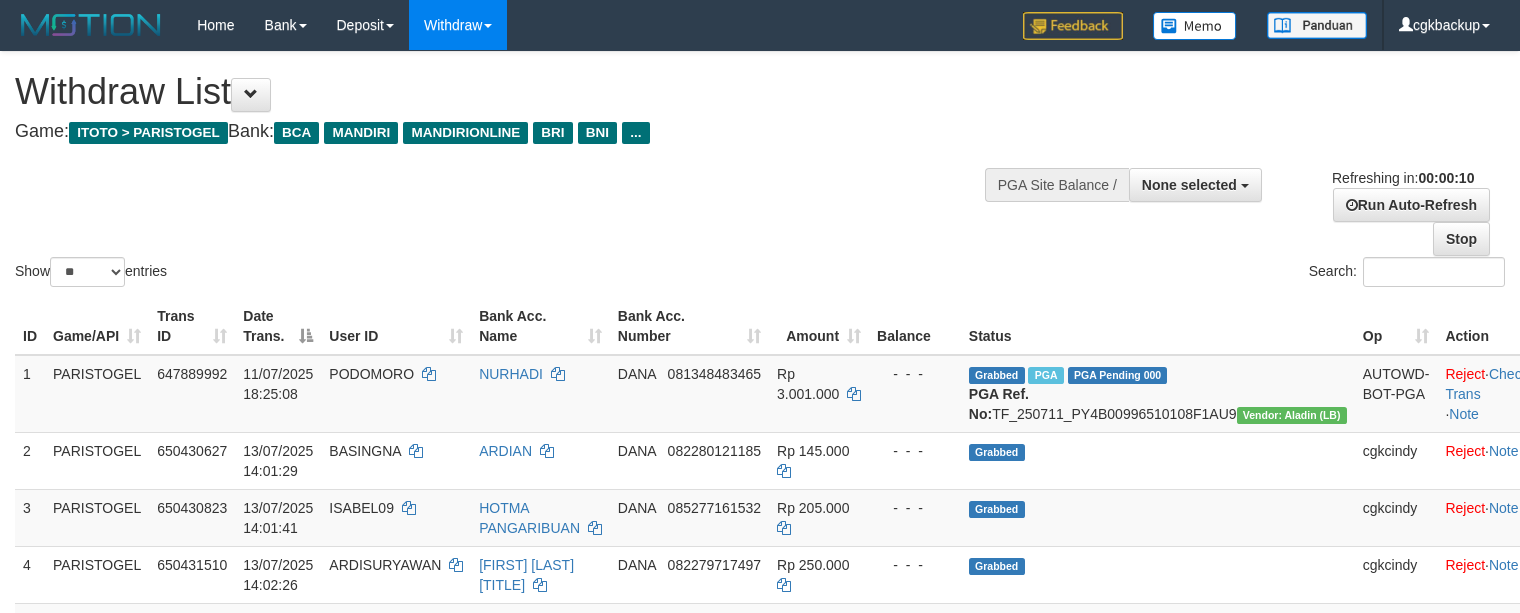 select 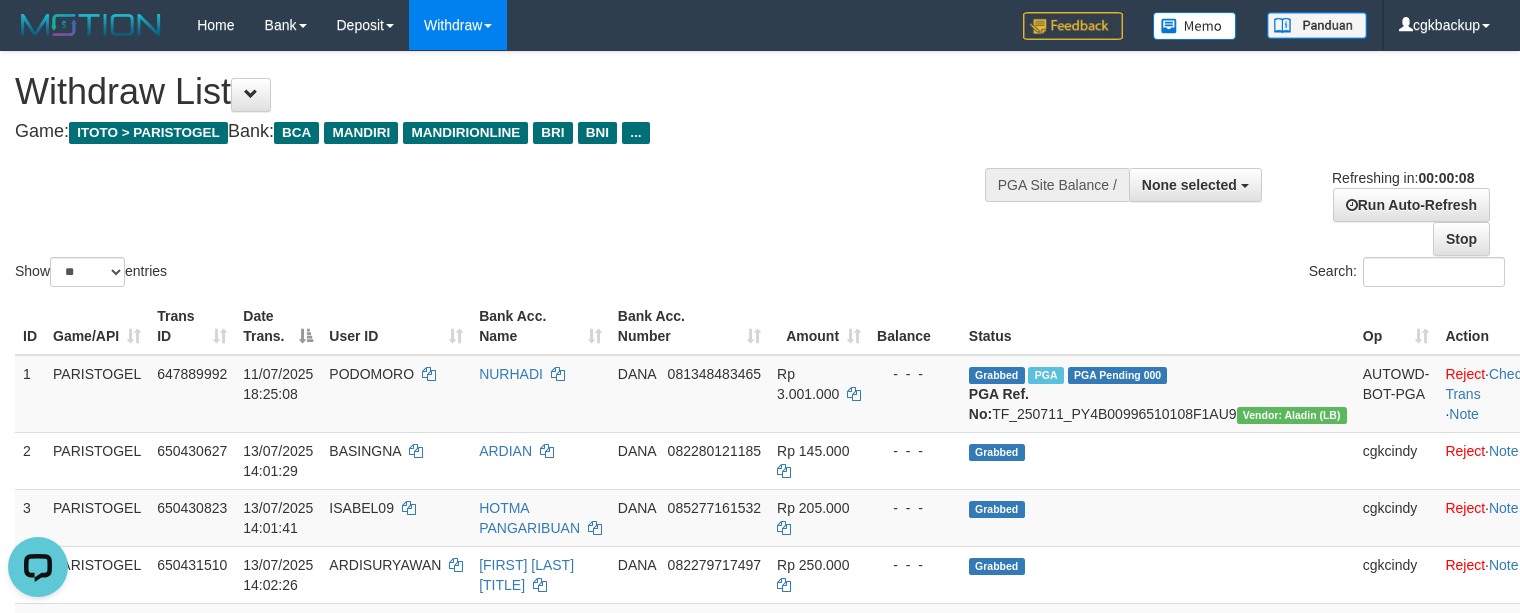 scroll, scrollTop: 0, scrollLeft: 0, axis: both 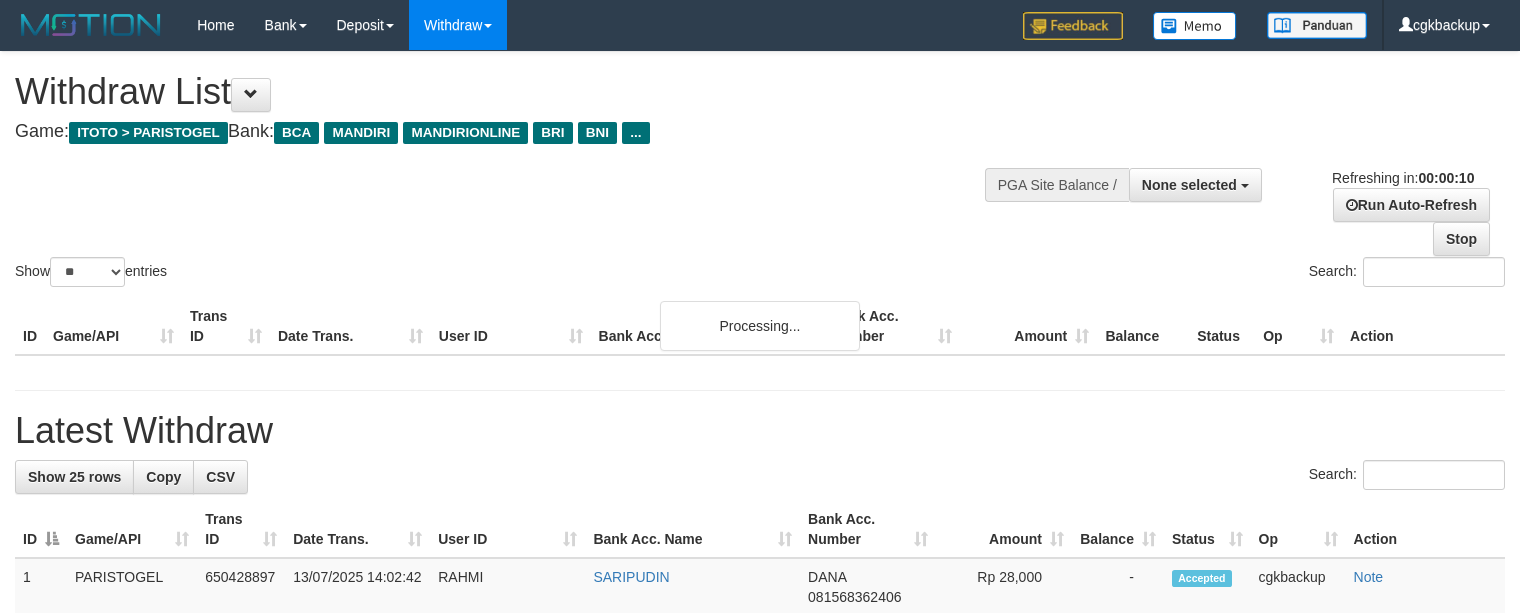 select 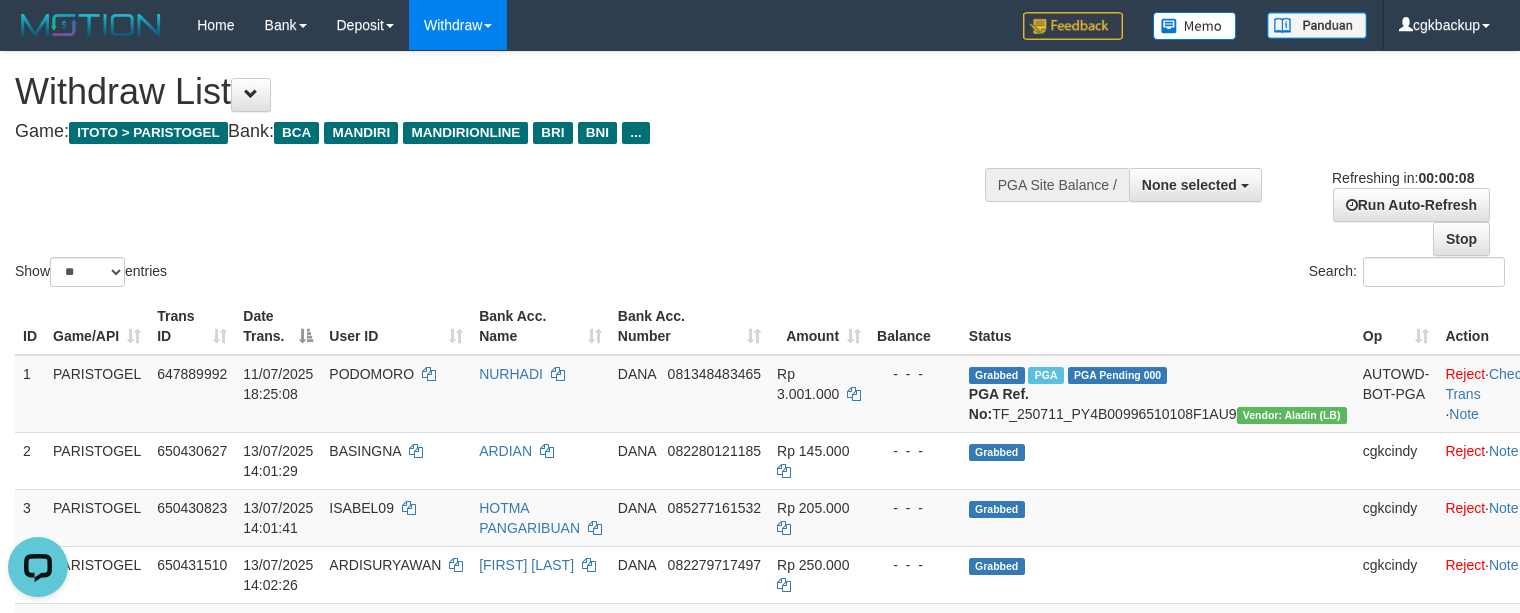 scroll, scrollTop: 0, scrollLeft: 0, axis: both 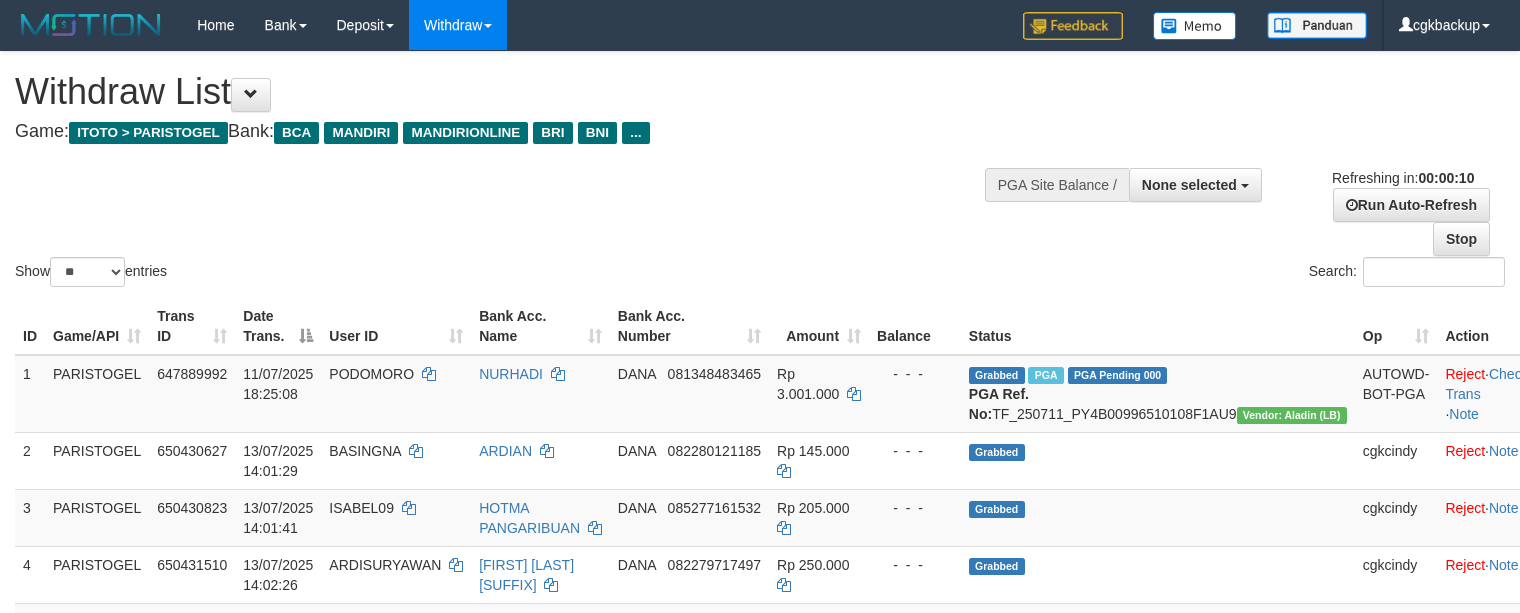 select 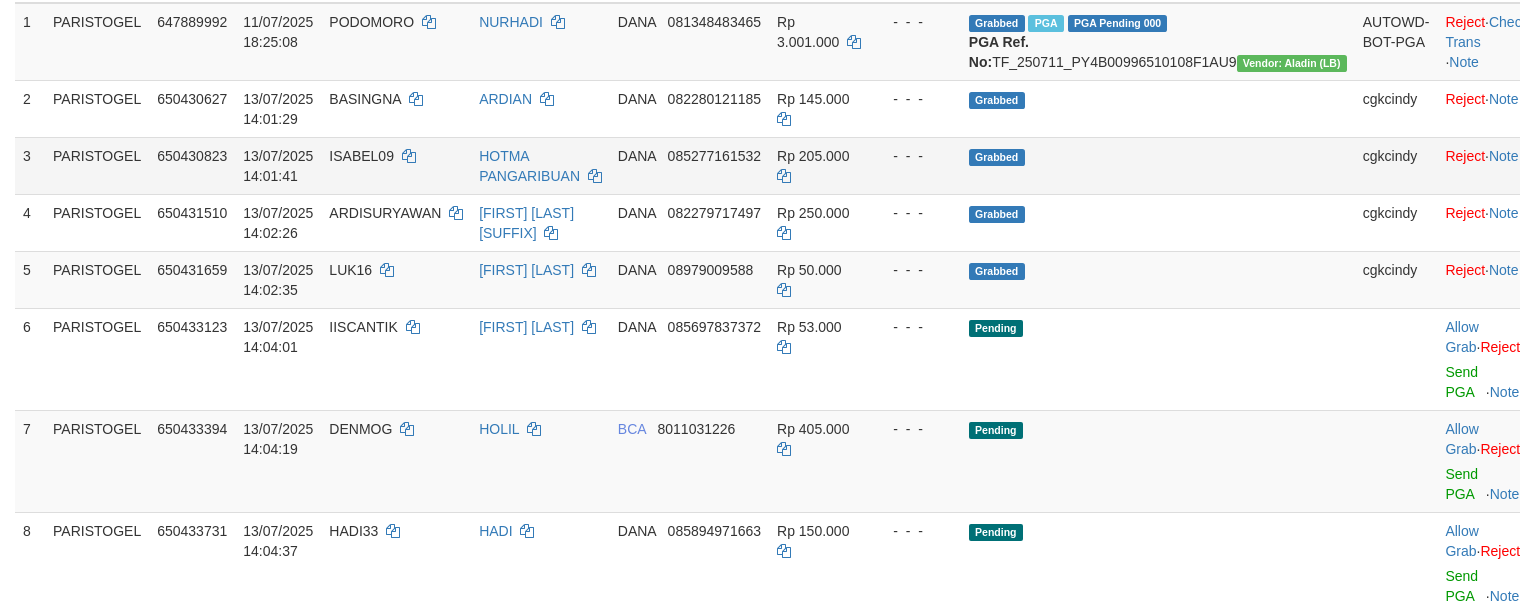 scroll, scrollTop: 400, scrollLeft: 0, axis: vertical 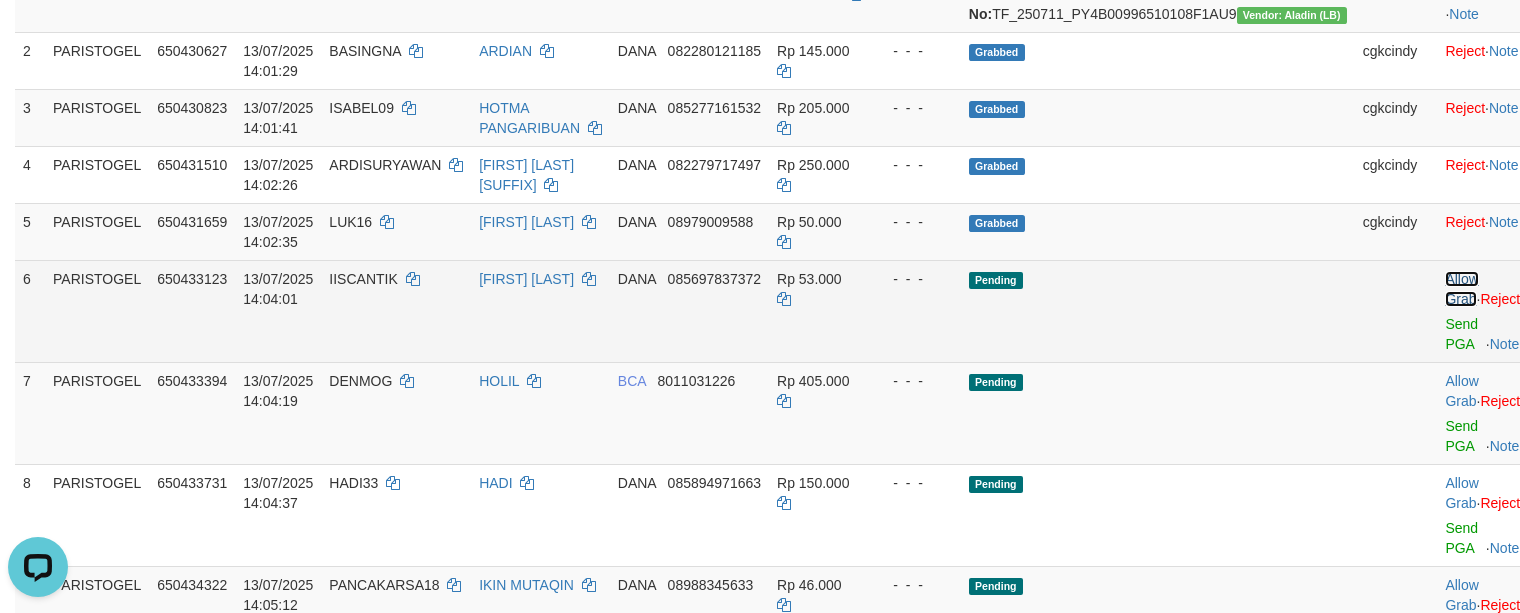 click on "Allow Grab" at bounding box center (1461, 289) 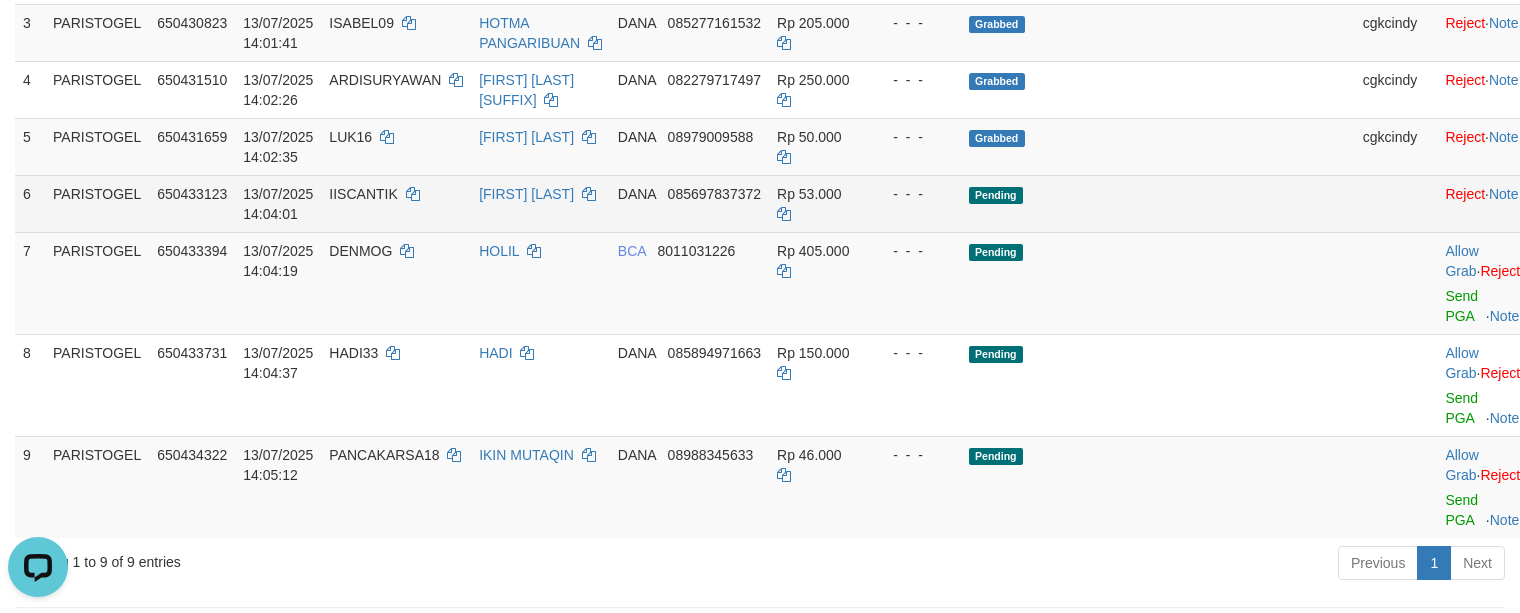 scroll, scrollTop: 533, scrollLeft: 0, axis: vertical 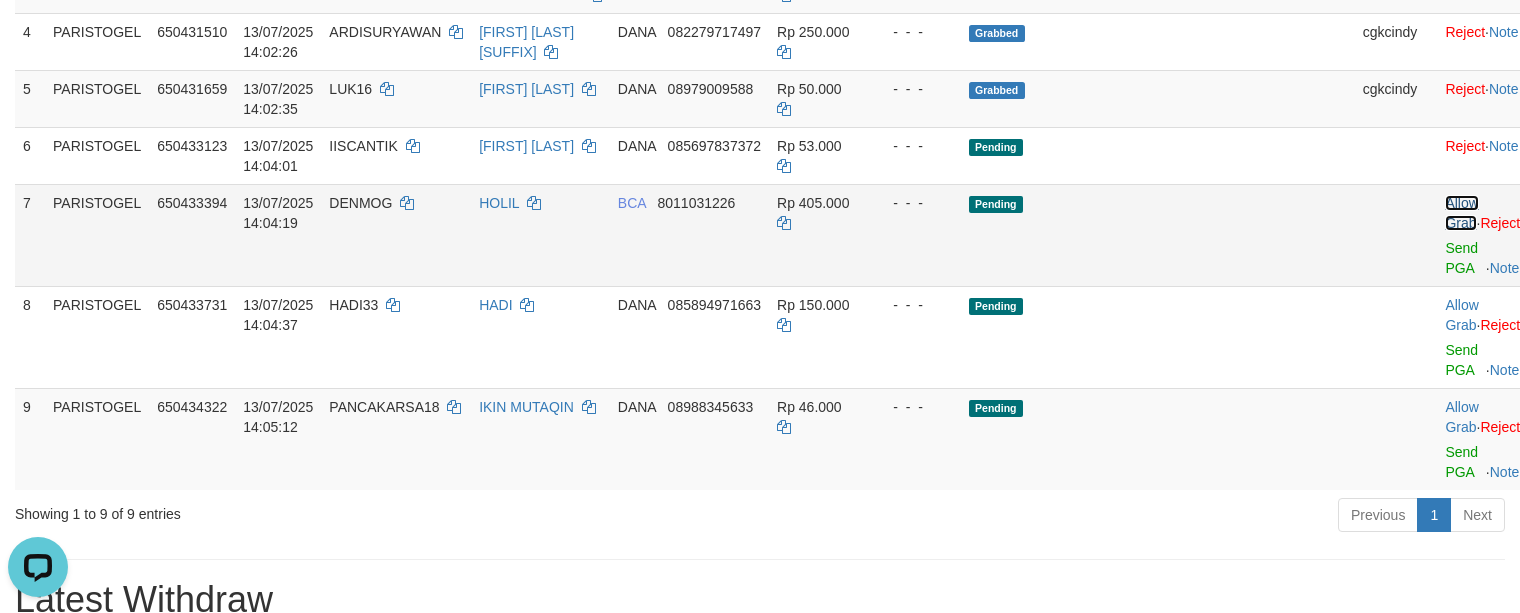 click on "Allow Grab" at bounding box center (1461, 213) 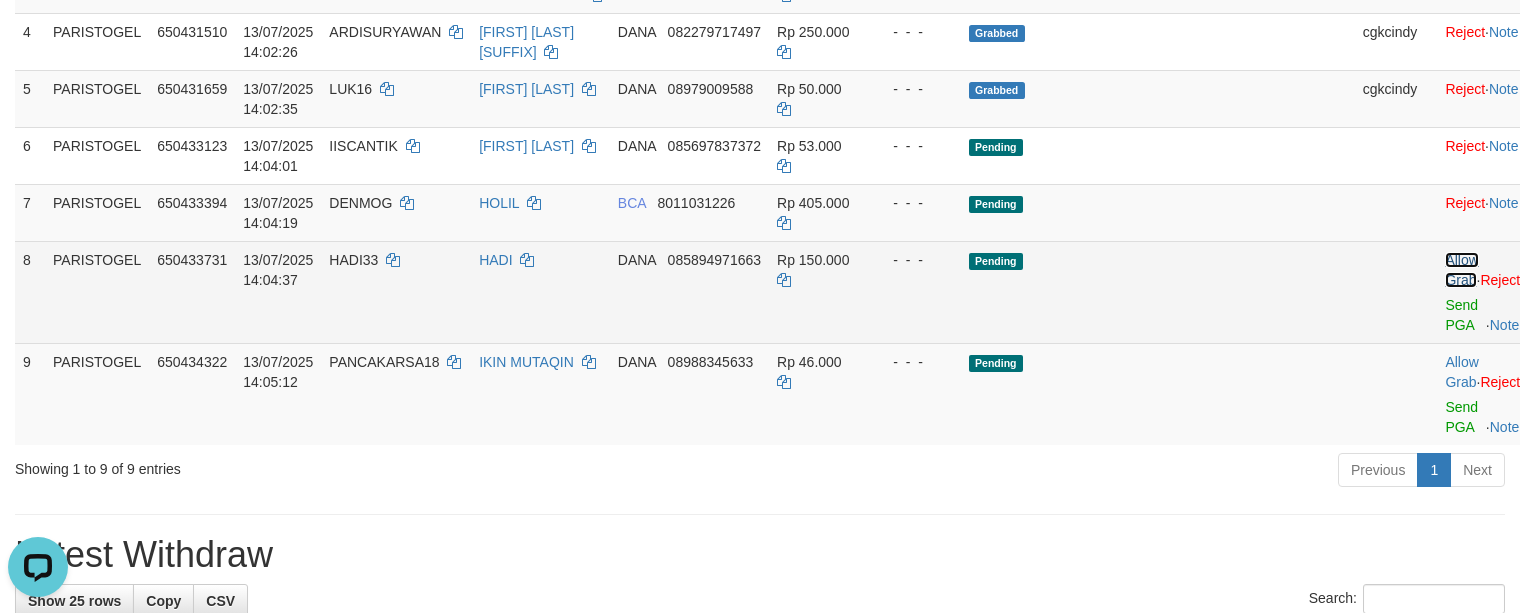 click on "Allow Grab" at bounding box center (1461, 270) 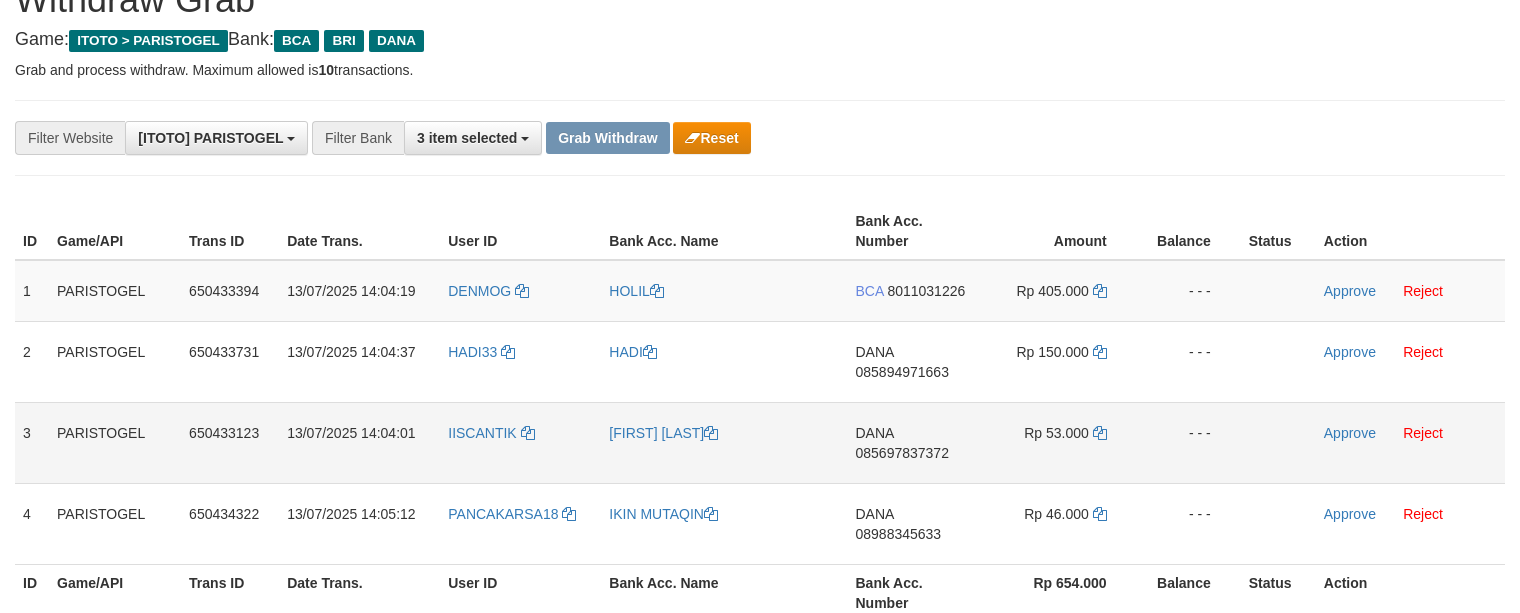 scroll, scrollTop: 133, scrollLeft: 0, axis: vertical 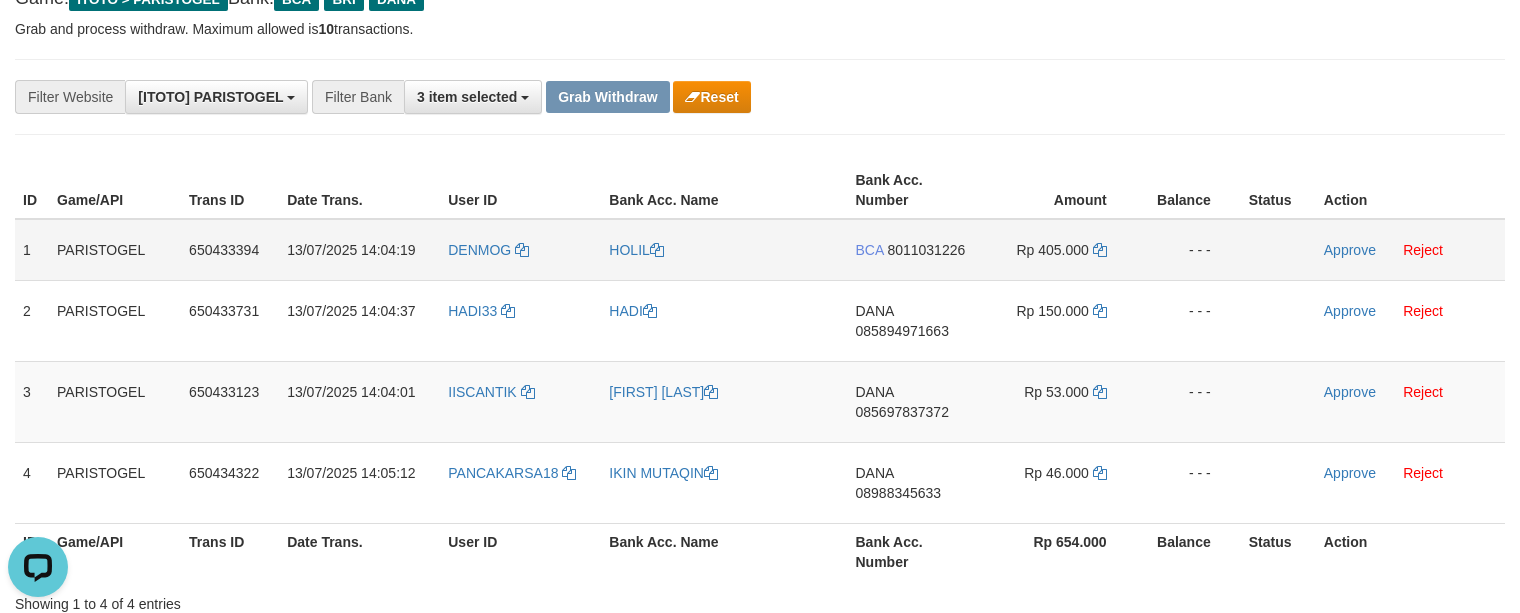click on "DENMOG" at bounding box center (520, 250) 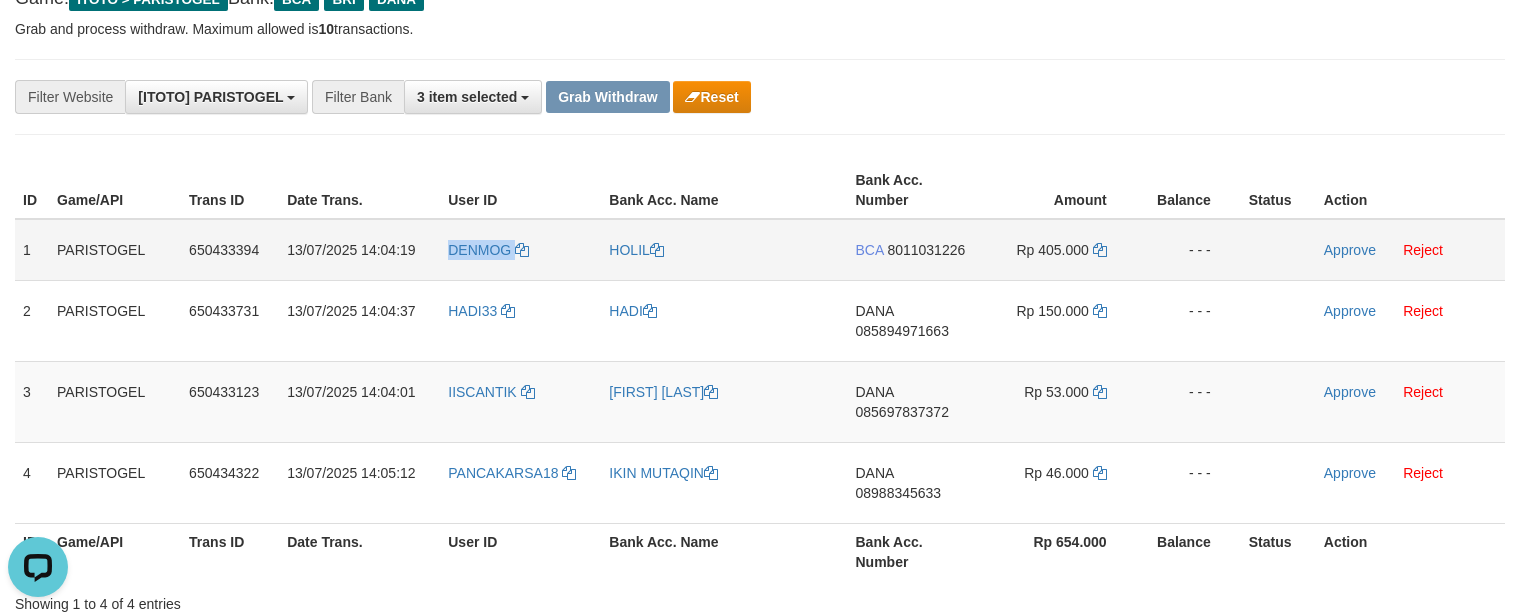 click on "DENMOG" at bounding box center (520, 250) 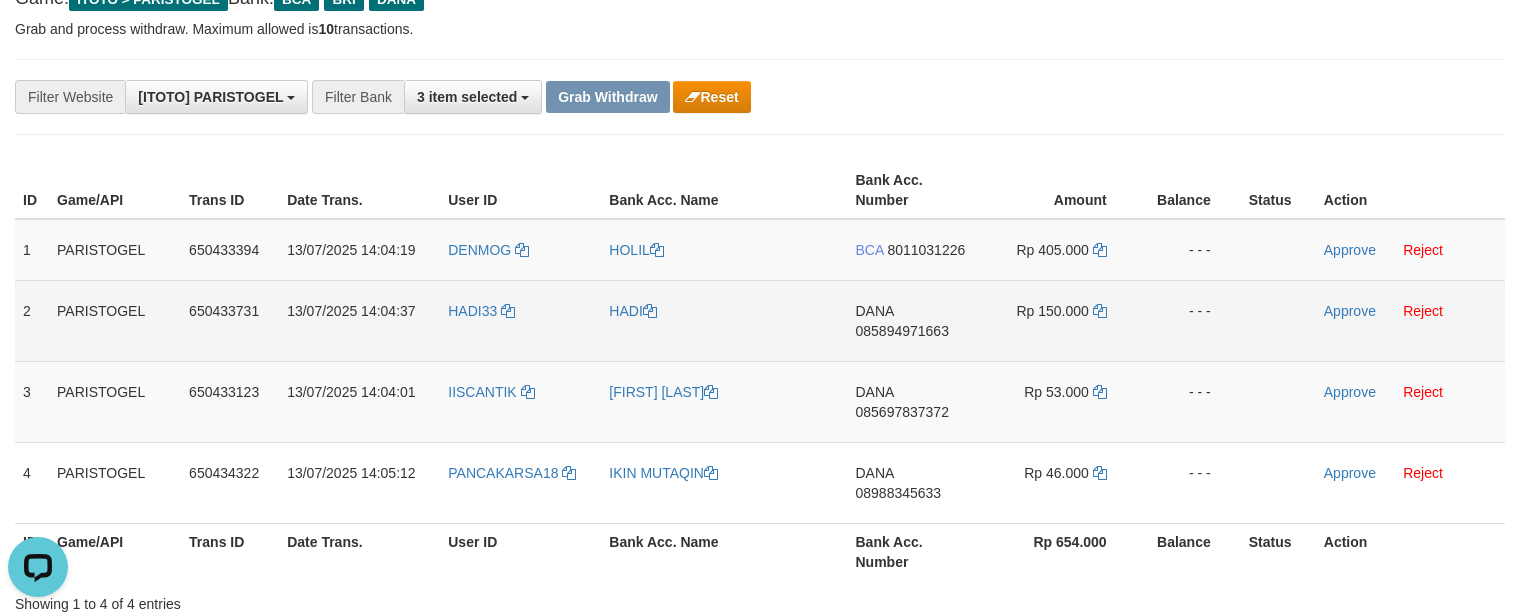 click on "HADI33" at bounding box center (520, 320) 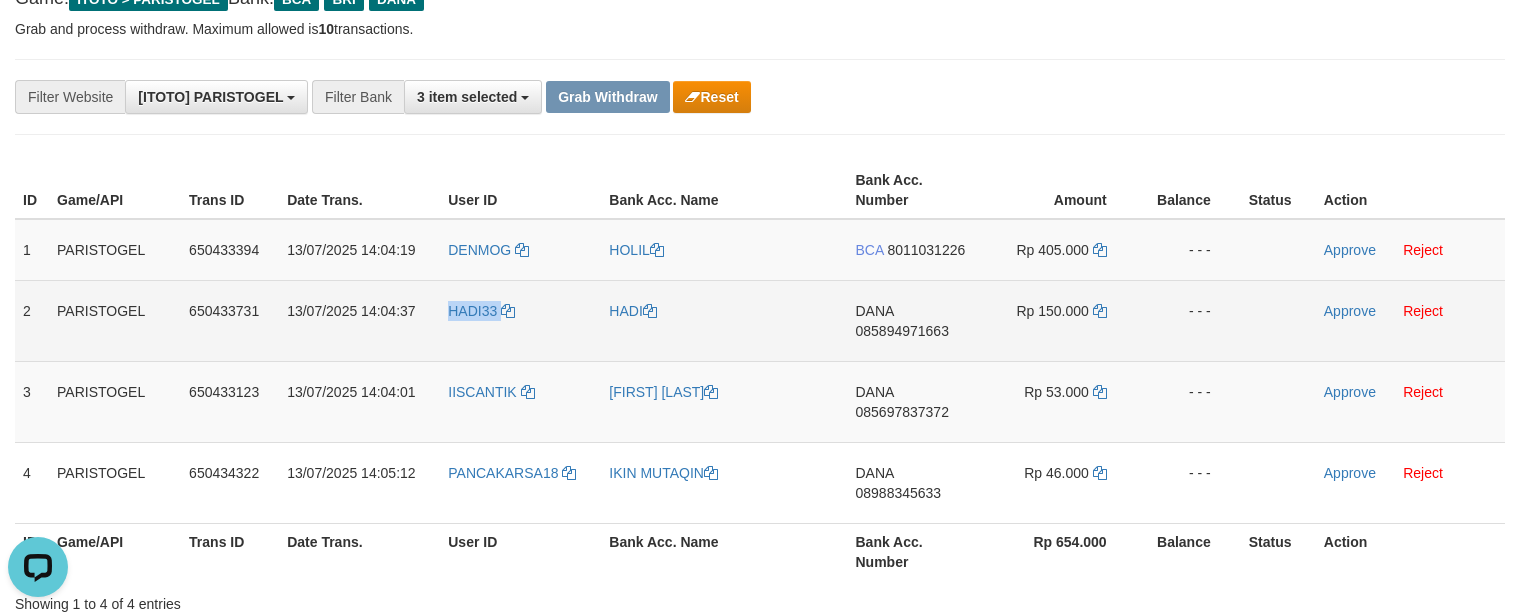 click on "HADI33" at bounding box center [520, 320] 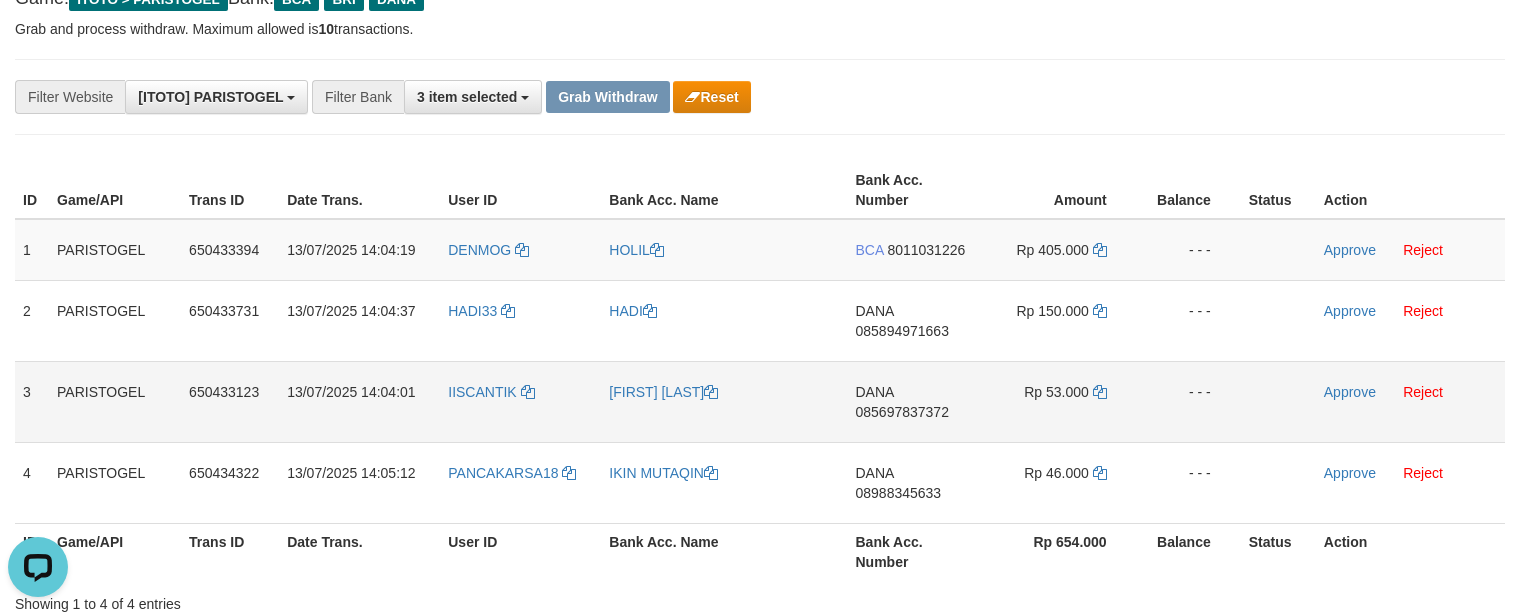 click on "IISCANTIK" at bounding box center [520, 401] 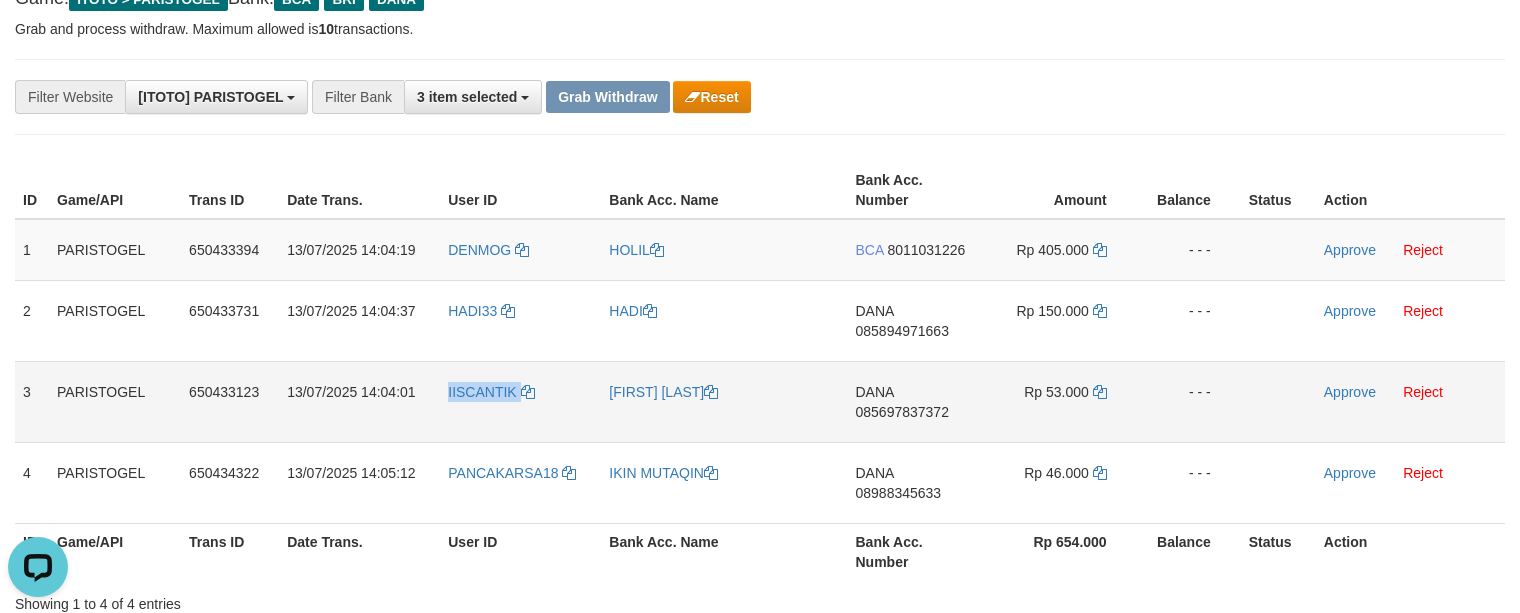 copy on "IISCANTIK" 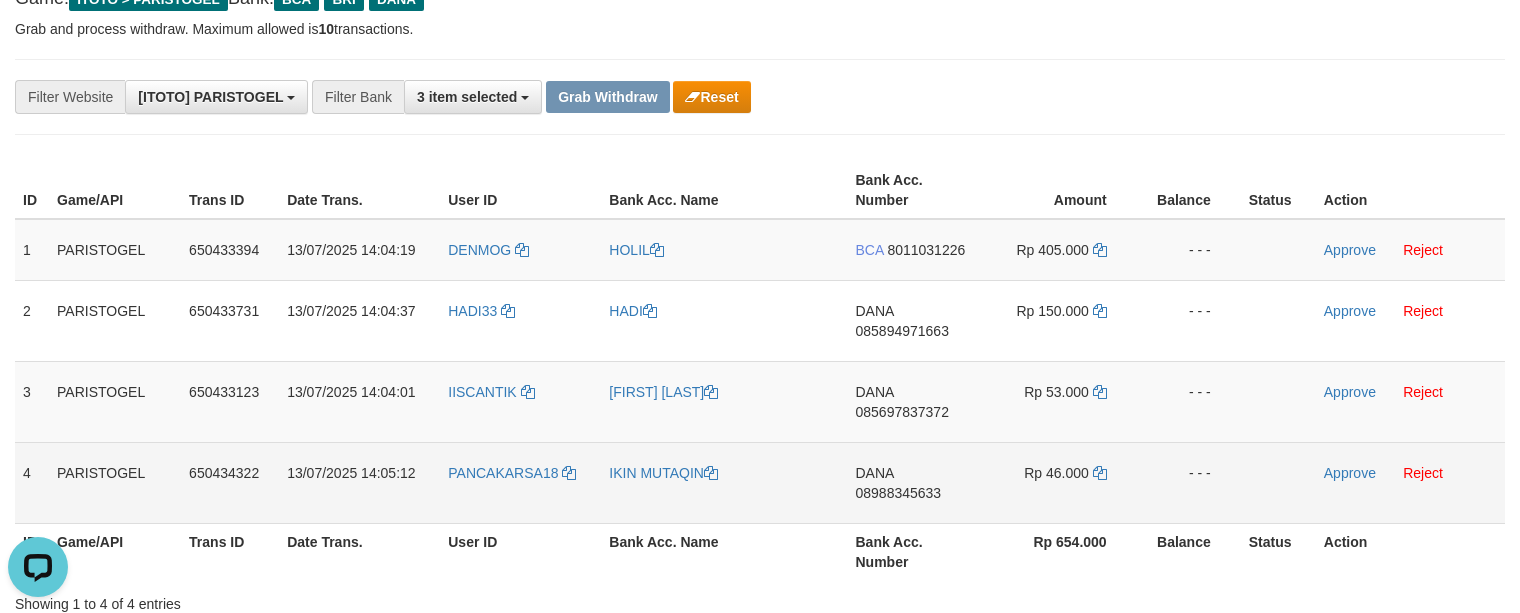 click on "PANCAKARSA18" at bounding box center (520, 482) 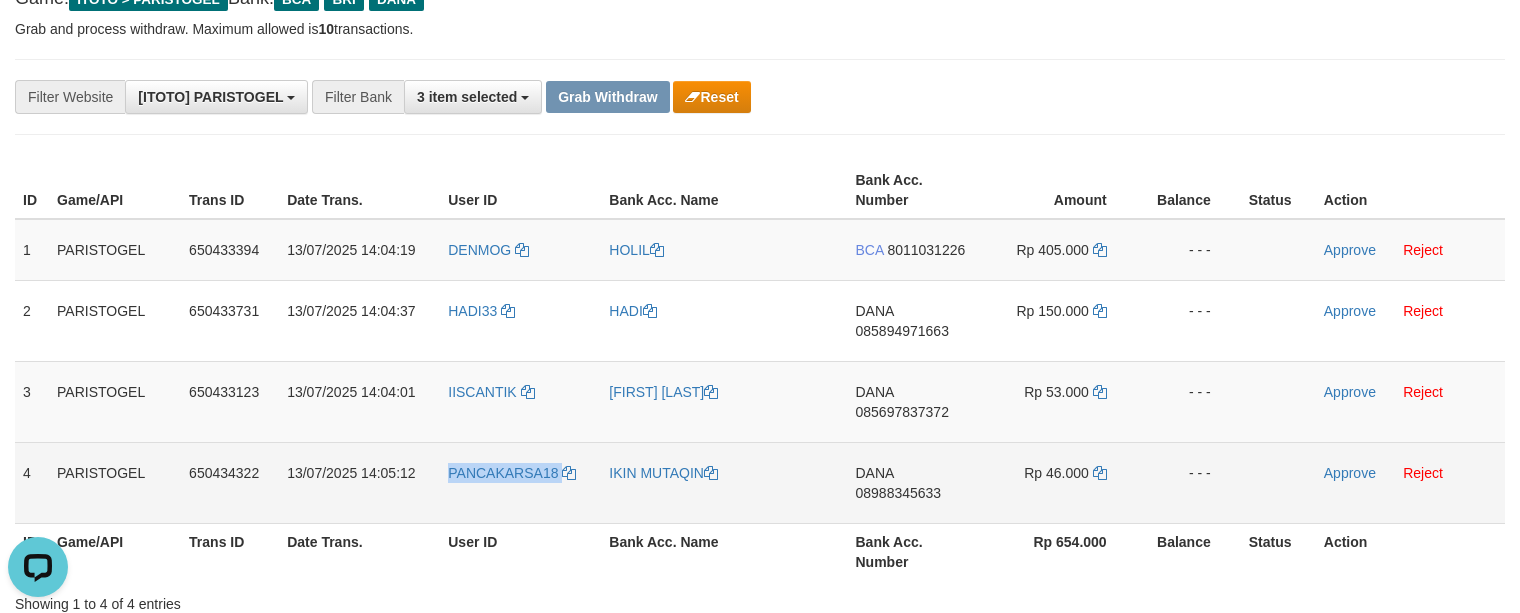 click on "PANCAKARSA18" at bounding box center (520, 482) 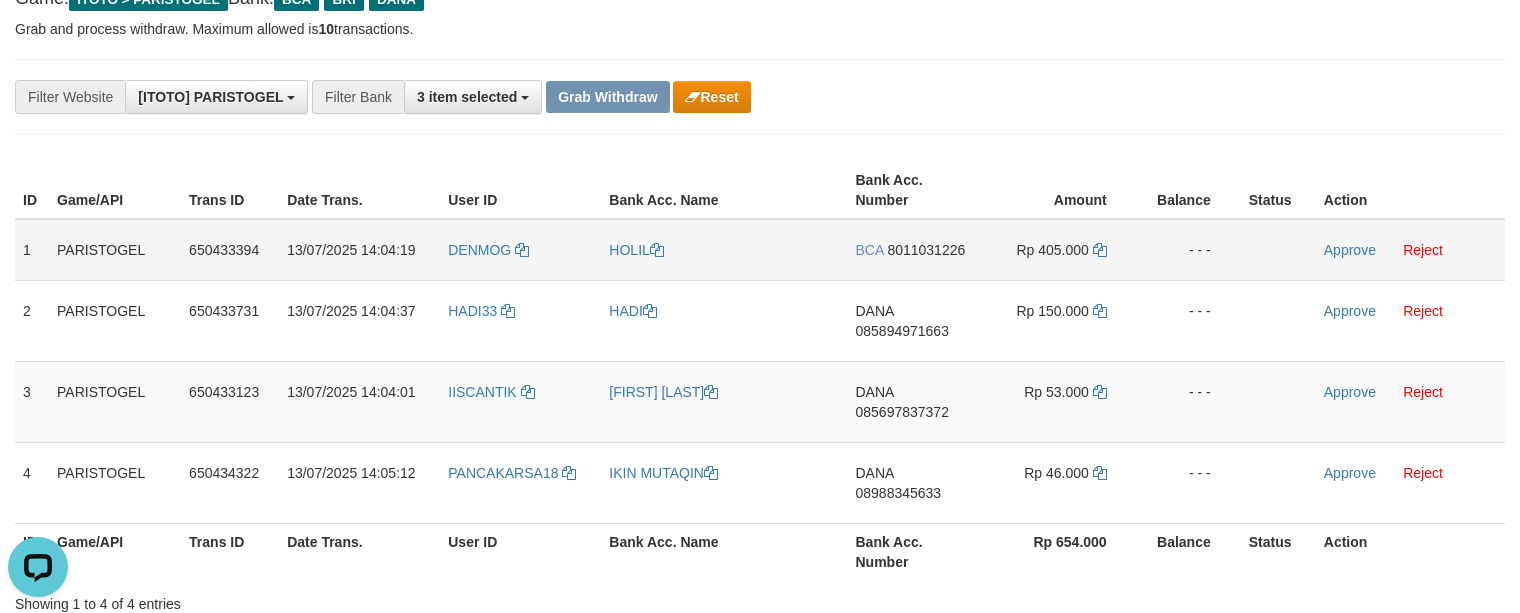 click on "HOLIL" at bounding box center [724, 250] 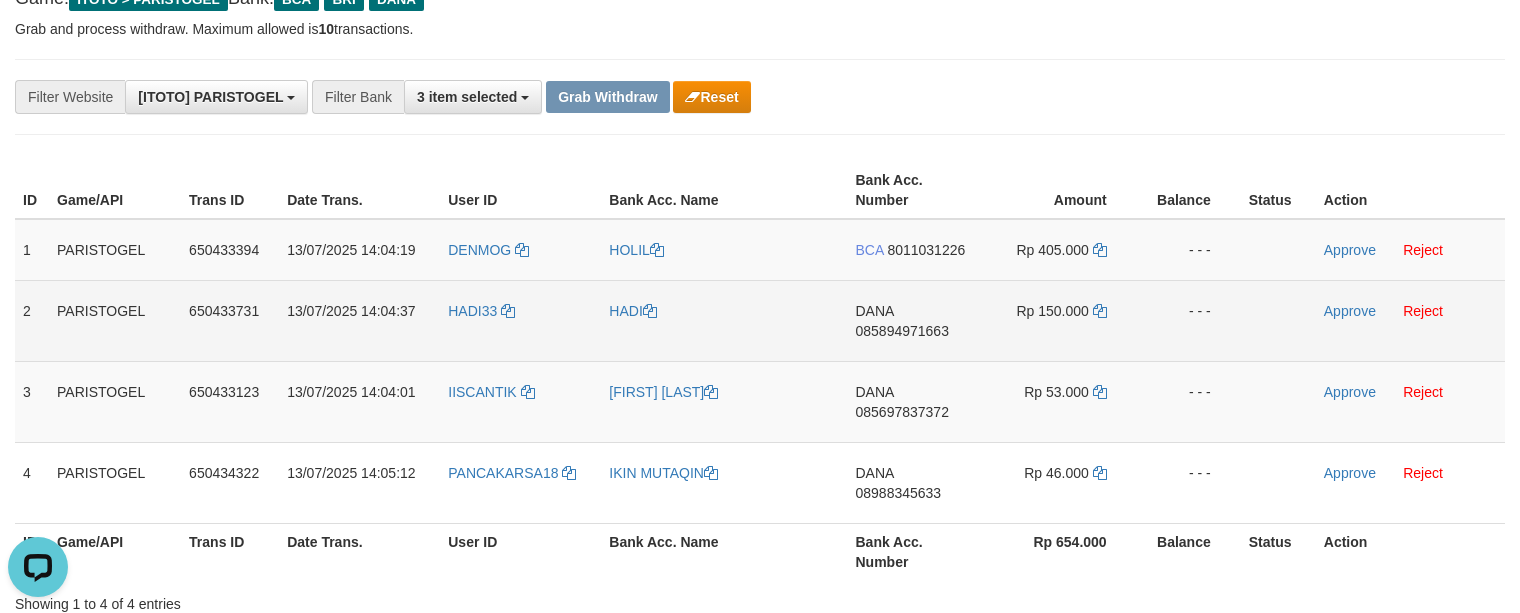 click on "HADI33" at bounding box center [520, 320] 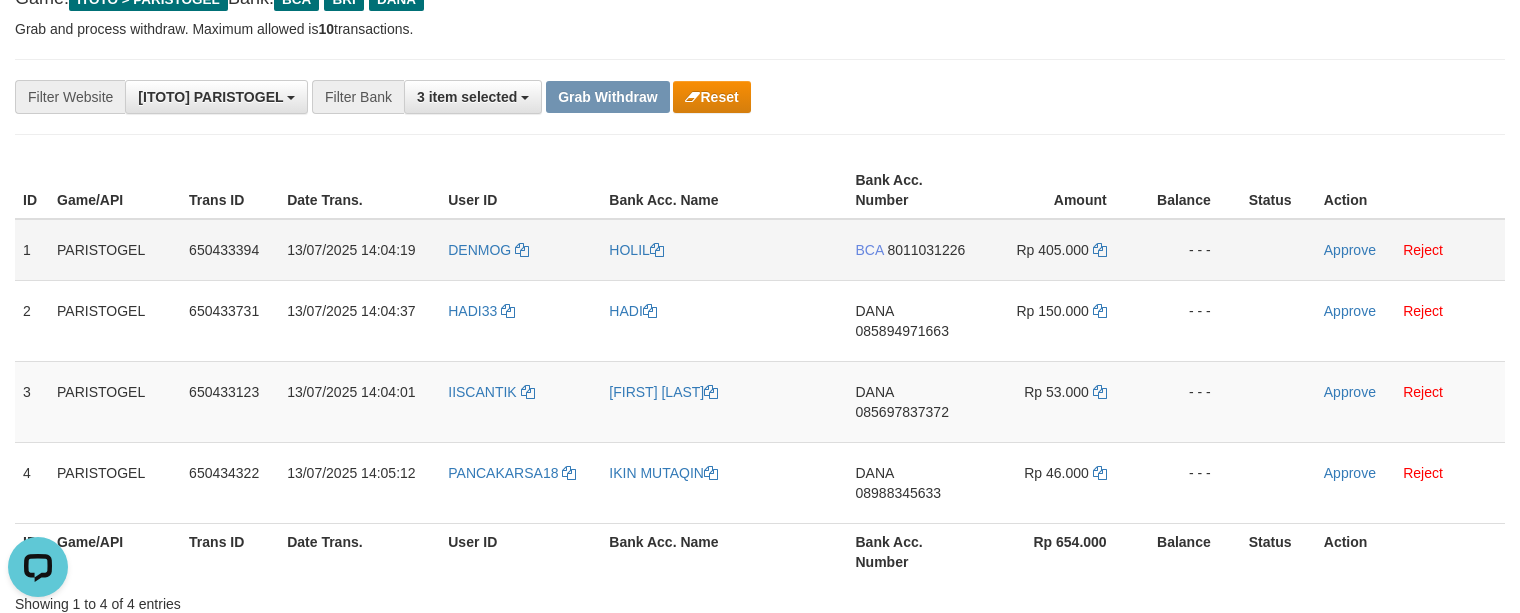 click on "DENMOG" at bounding box center (520, 250) 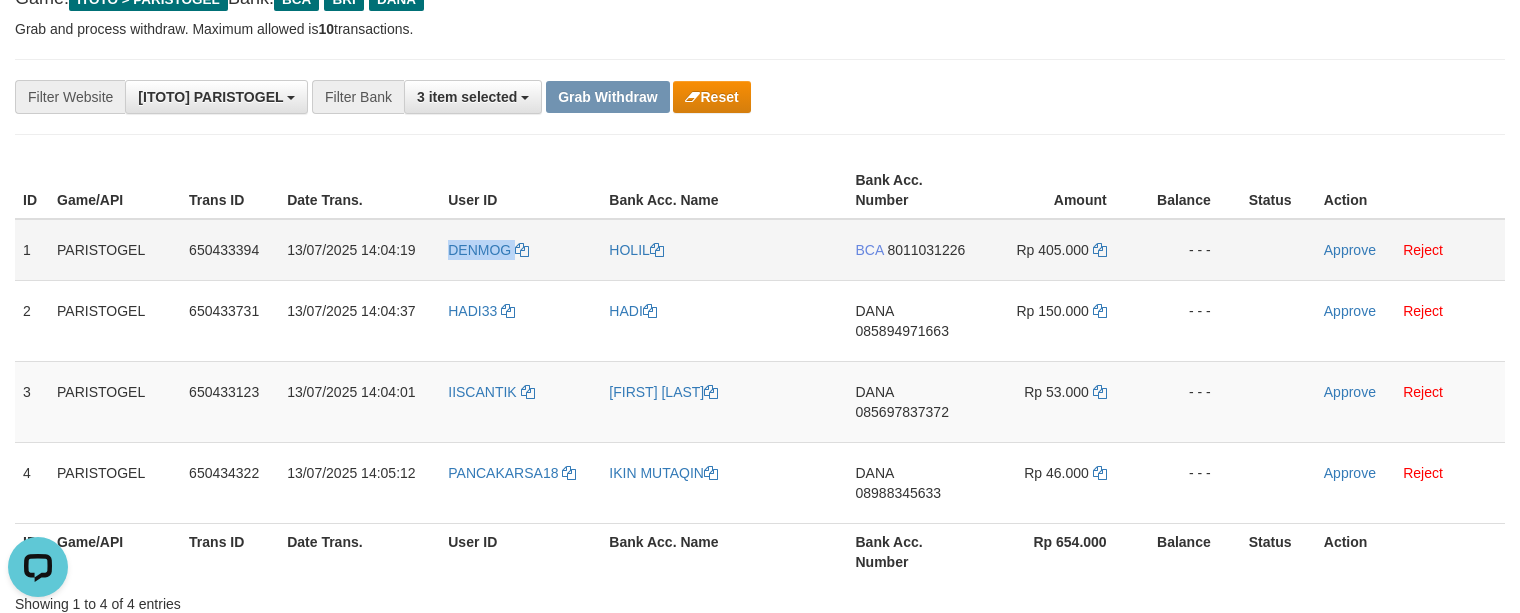 click on "DENMOG" at bounding box center [520, 250] 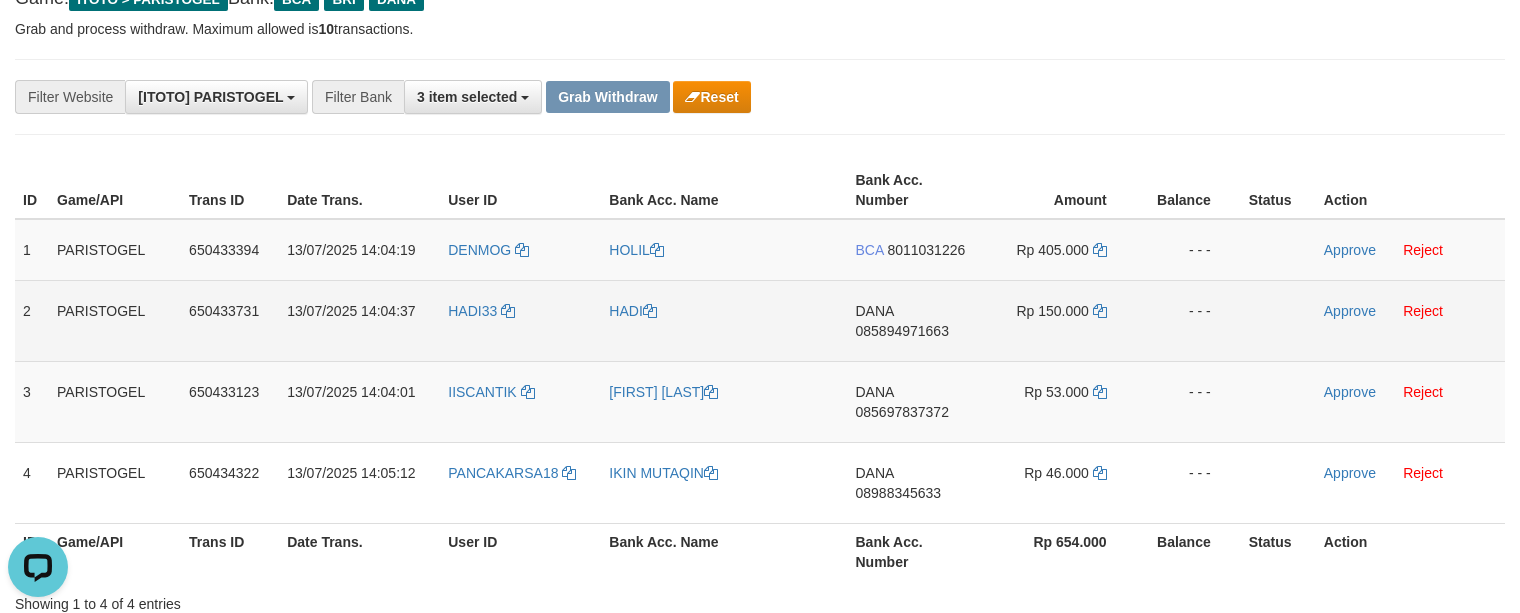 click on "HADI" at bounding box center [724, 320] 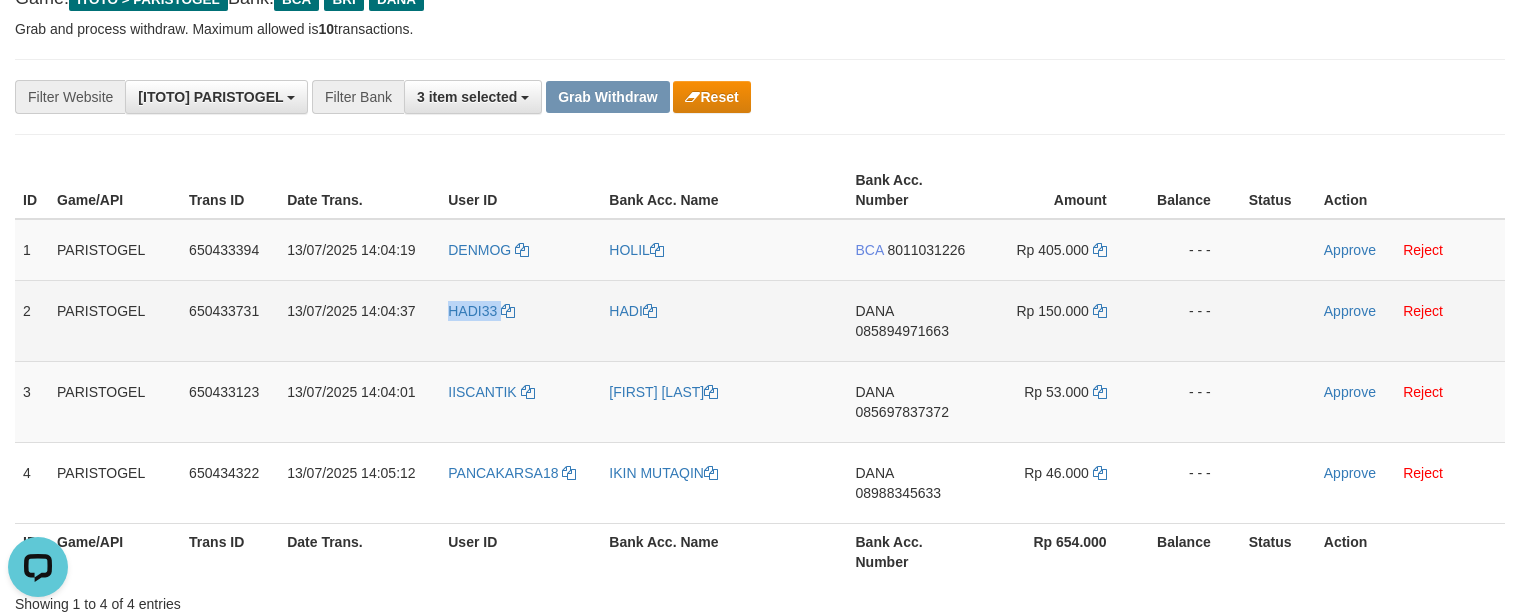 click on "HADI33" at bounding box center (520, 320) 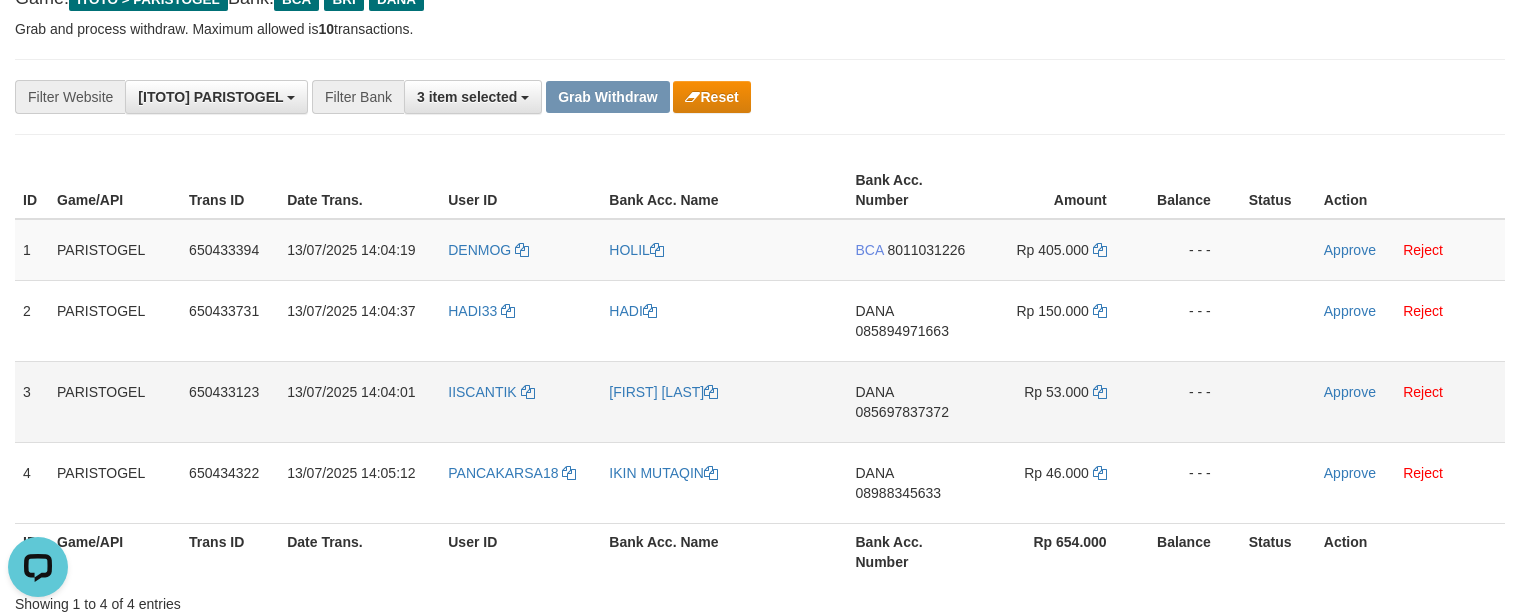 click on "[FIRST] [LAST]" at bounding box center [724, 401] 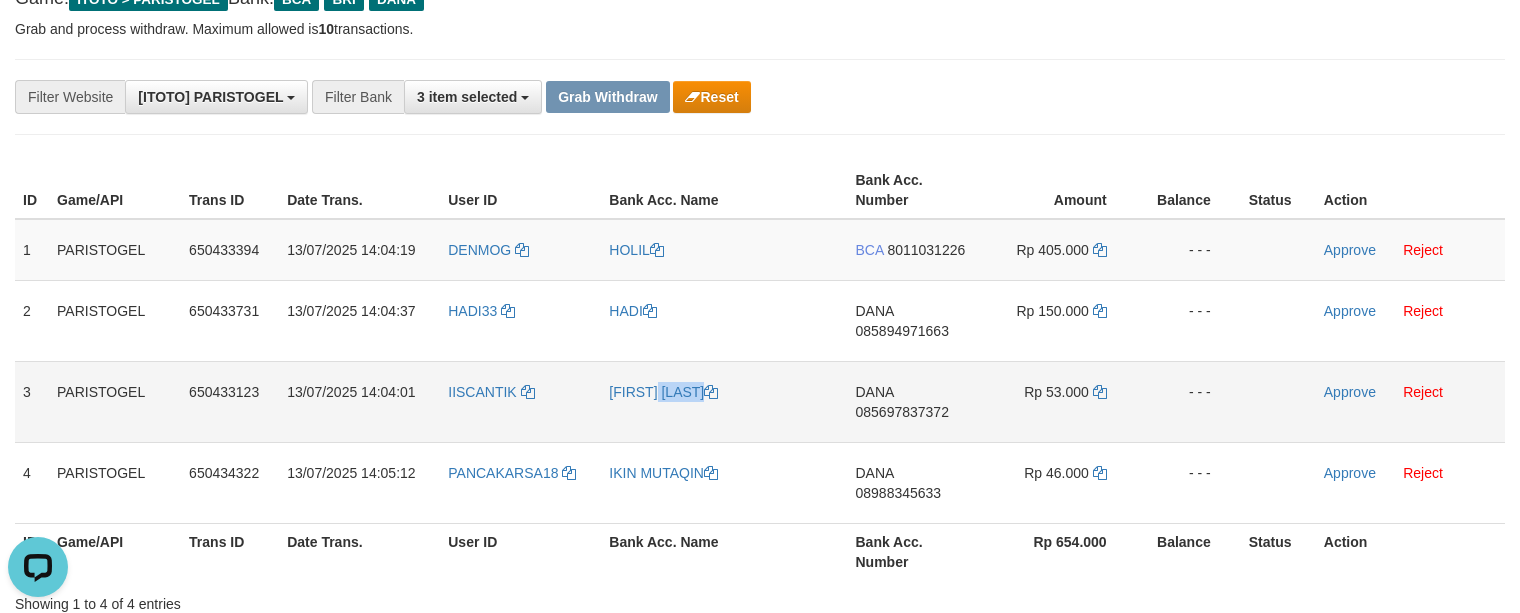 click on "[FIRST] [LAST]" at bounding box center [724, 401] 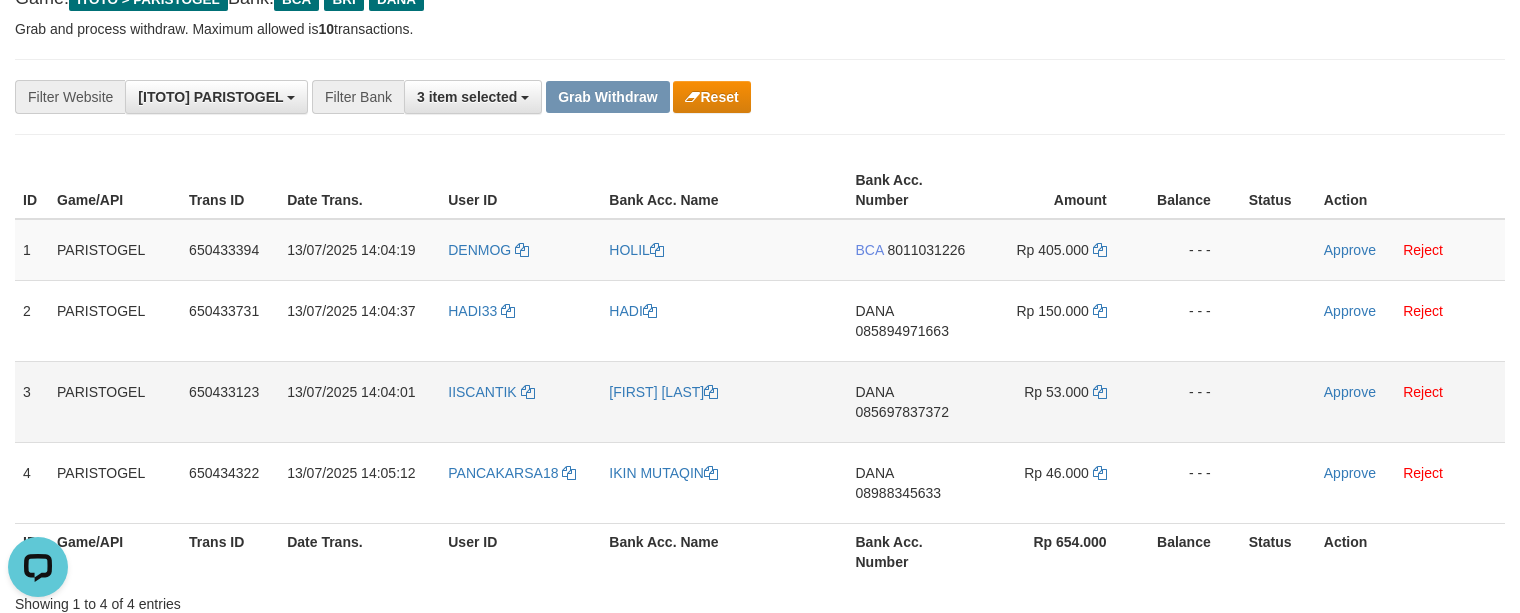 click on "IISCANTIK" at bounding box center [520, 401] 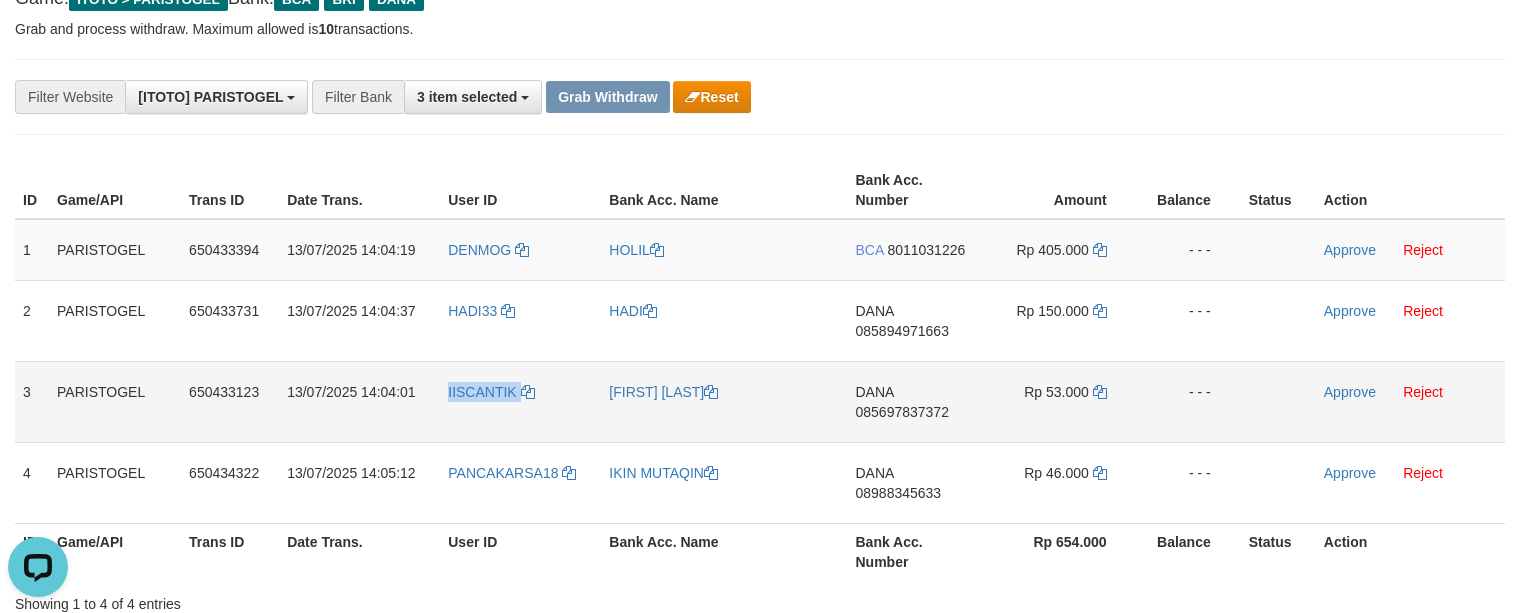 click on "IISCANTIK" at bounding box center [520, 401] 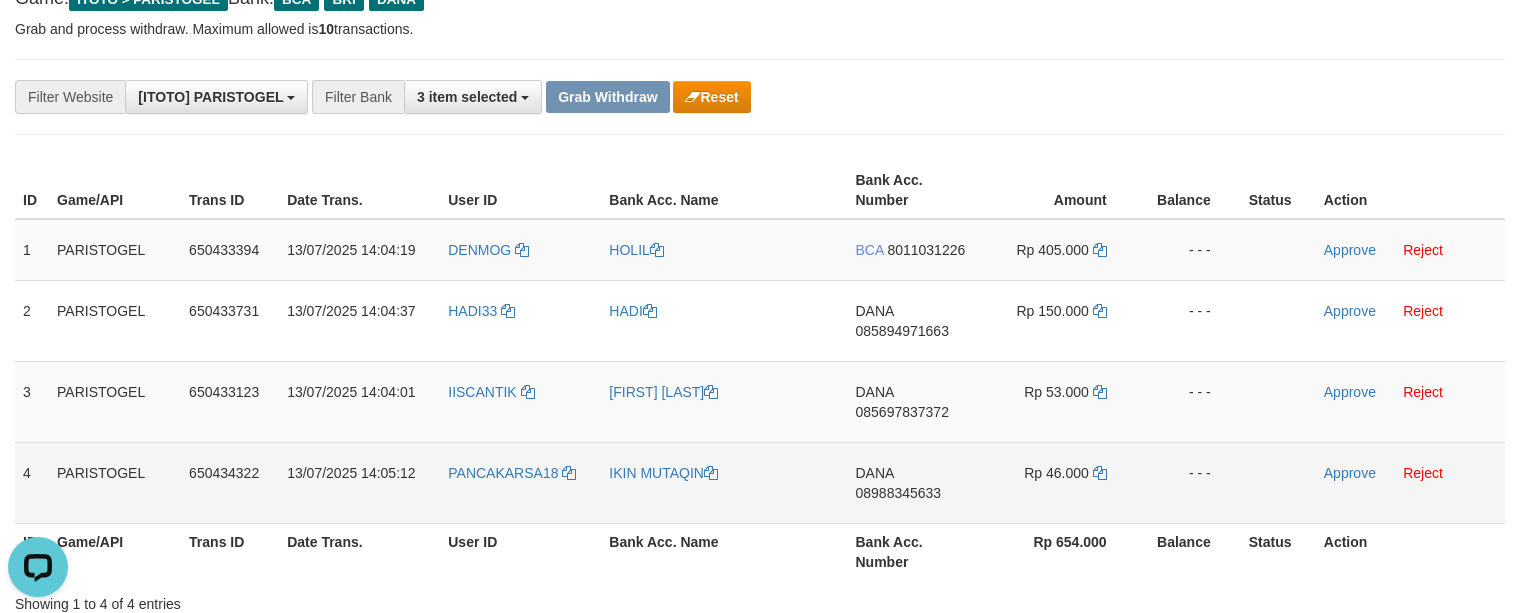 click on "IKIN MUTAQIN" at bounding box center [724, 482] 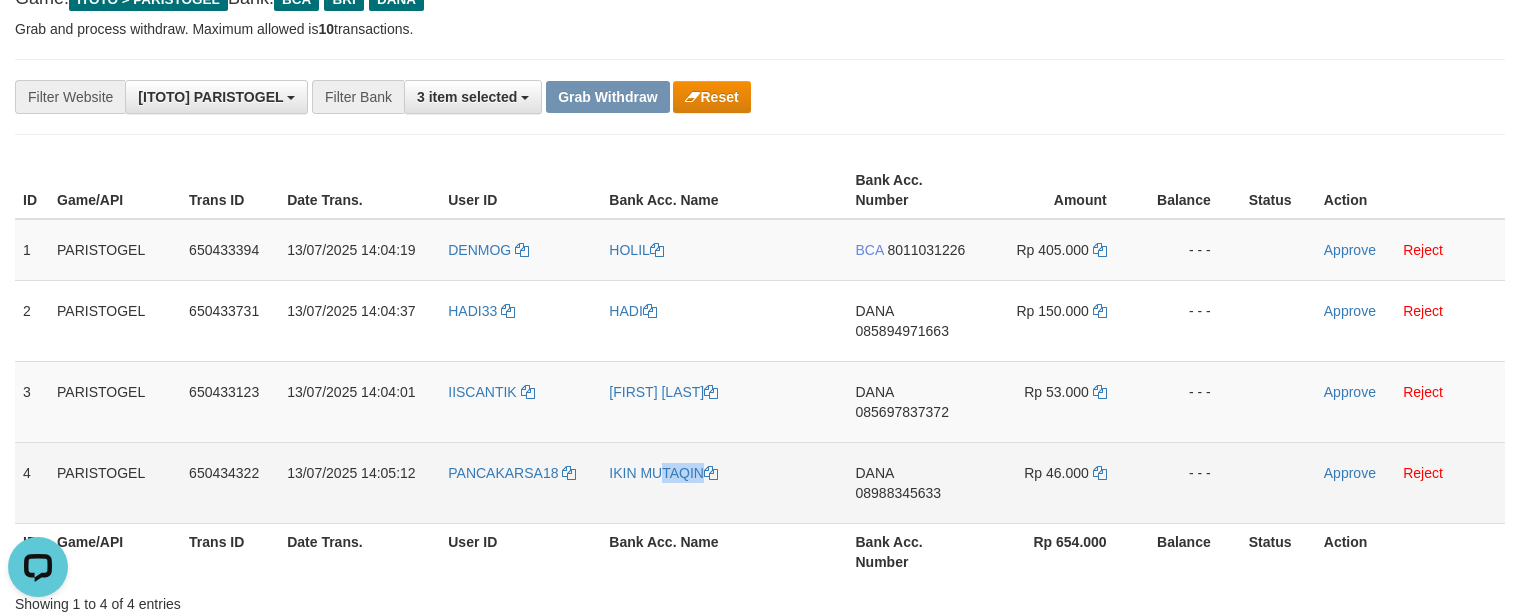 click on "IKIN MUTAQIN" at bounding box center (724, 482) 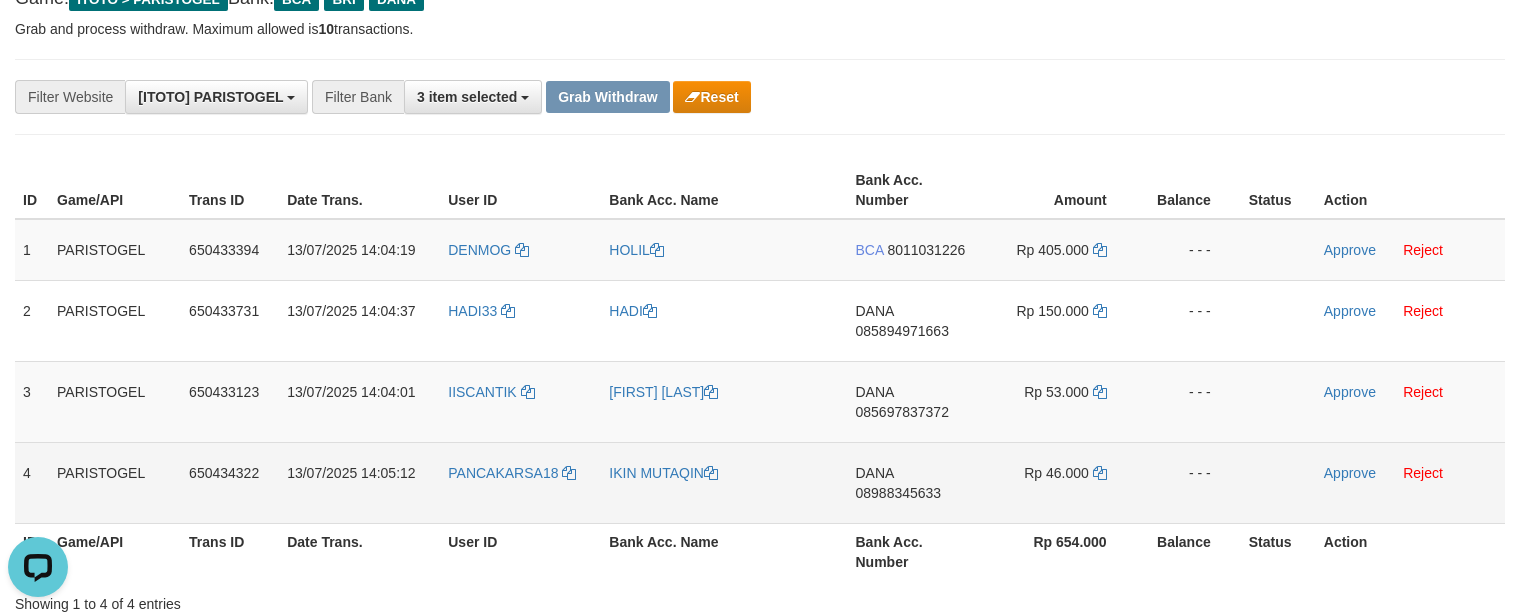 click on "PANCAKARSA18" at bounding box center (520, 482) 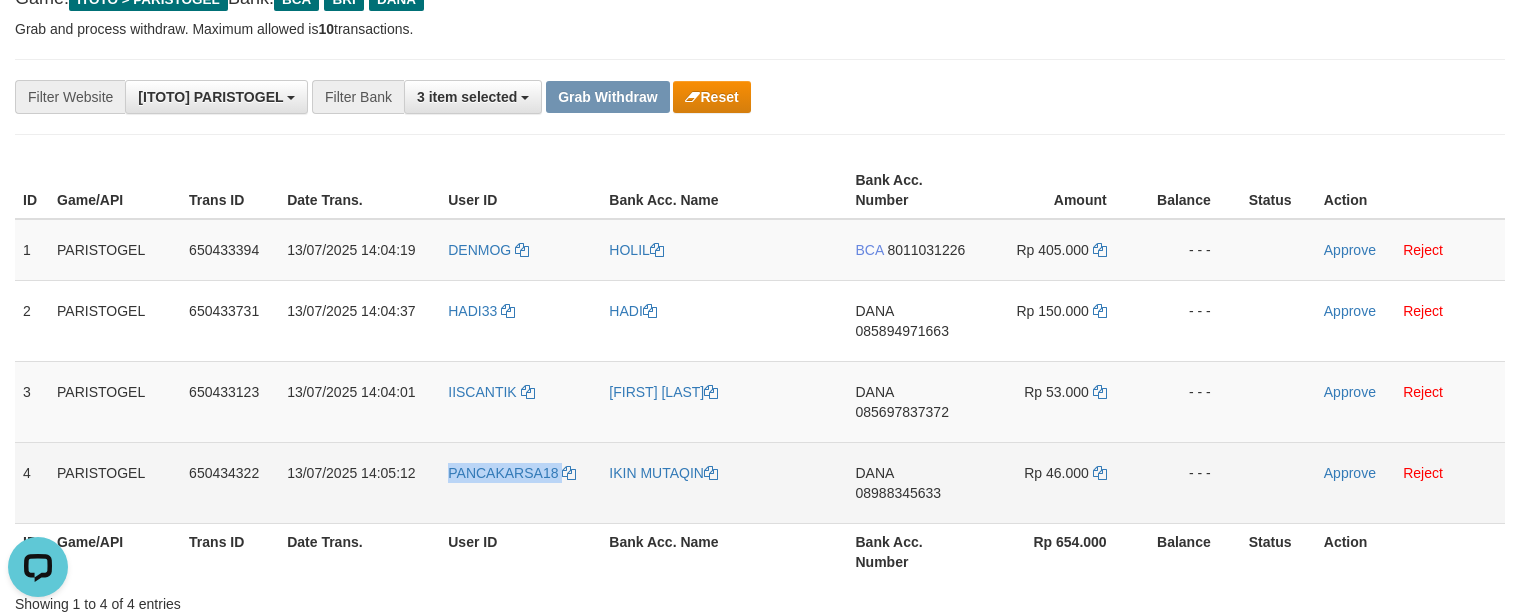 click on "PANCAKARSA18" at bounding box center (520, 482) 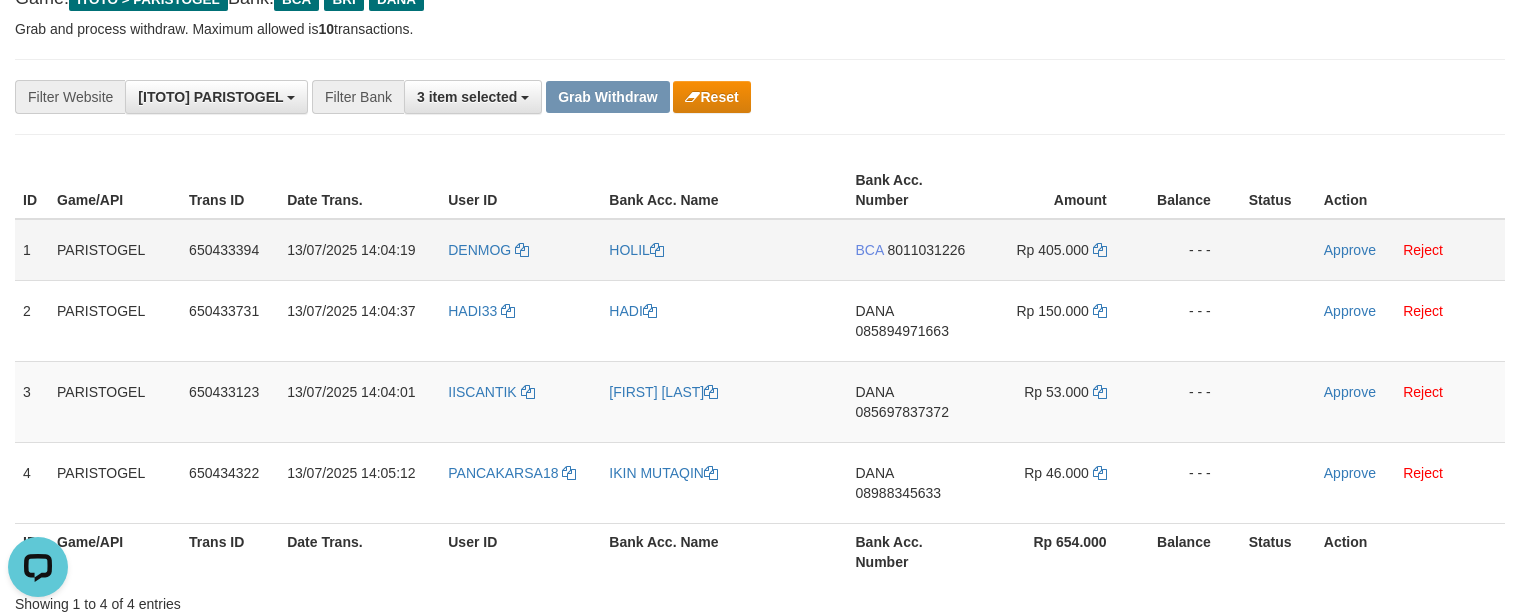 click on "BCA
8011031226" at bounding box center (914, 250) 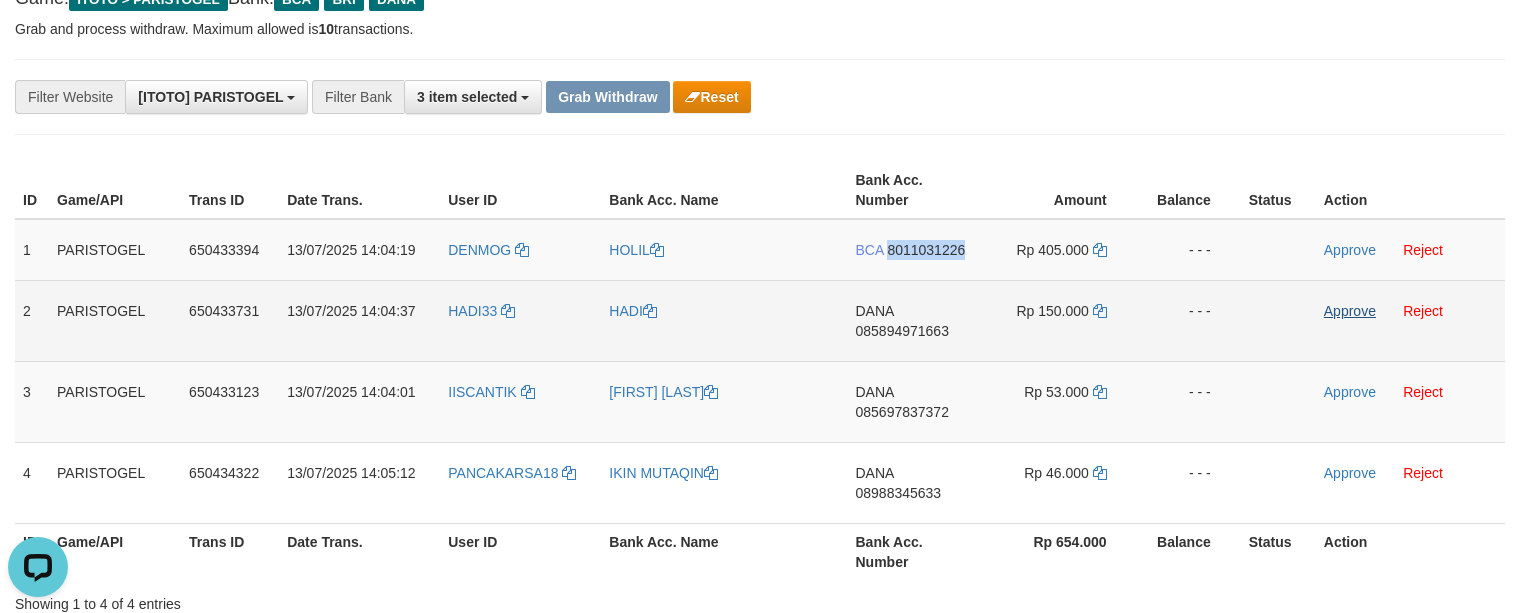 drag, startPoint x: 918, startPoint y: 269, endPoint x: 1360, endPoint y: 314, distance: 444.28482 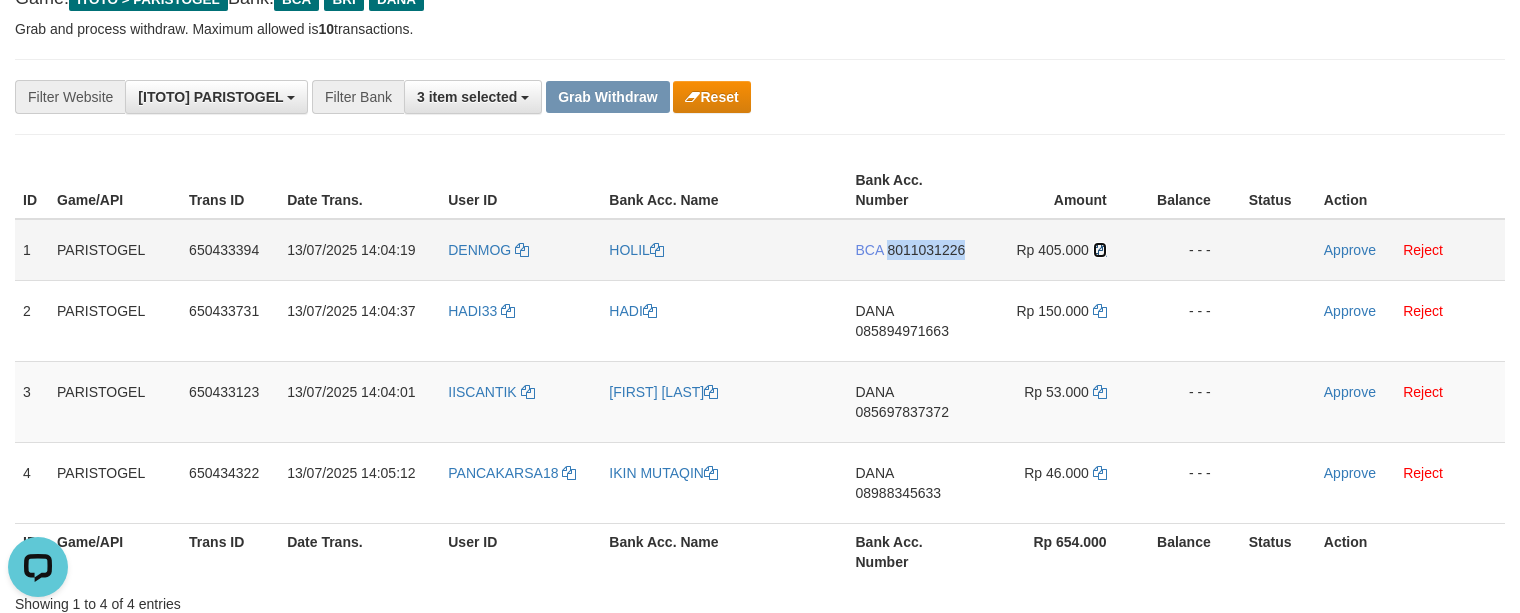 click at bounding box center [1100, 250] 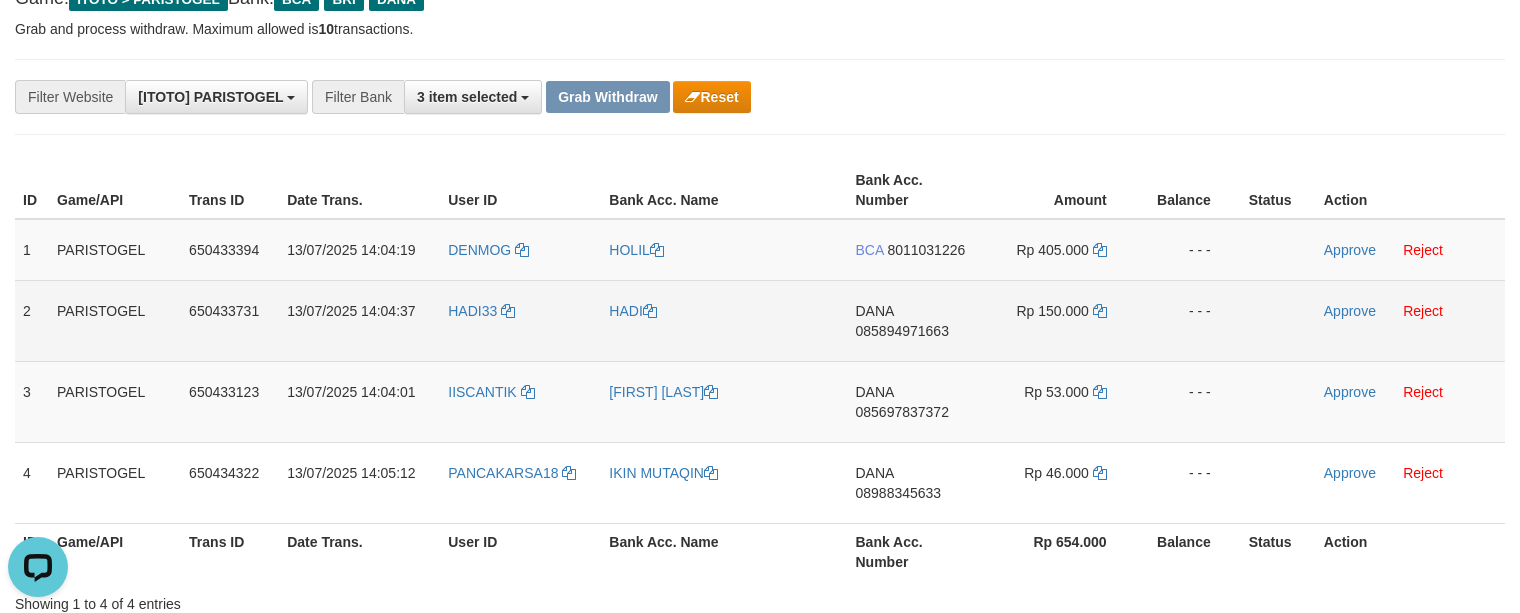 click on "DANA
085894971663" at bounding box center (914, 320) 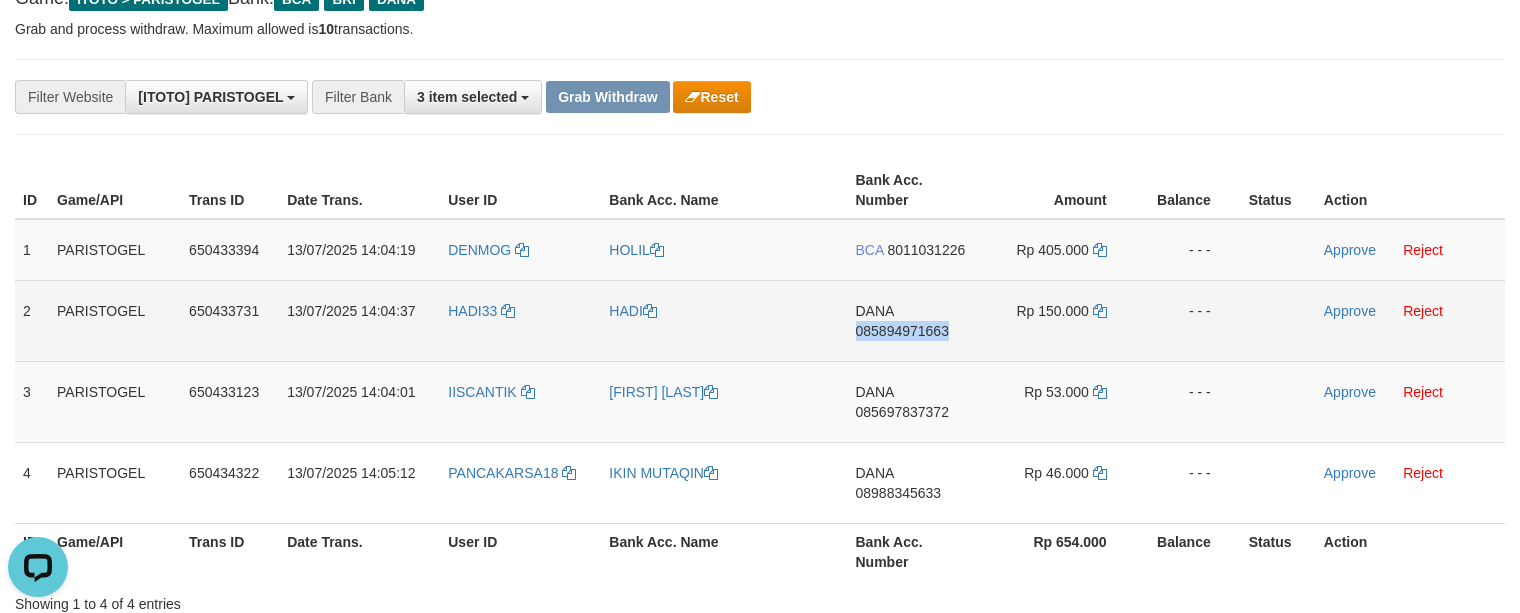 click on "DANA
085894971663" at bounding box center [914, 320] 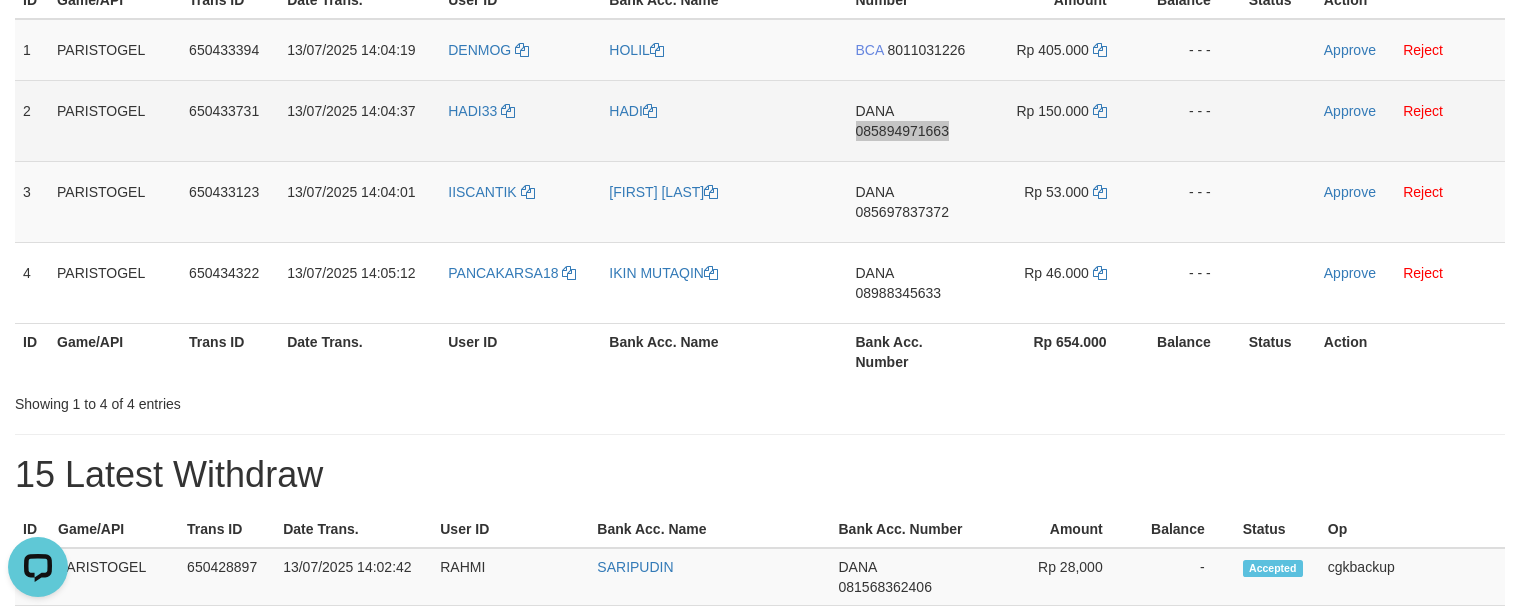 scroll, scrollTop: 266, scrollLeft: 0, axis: vertical 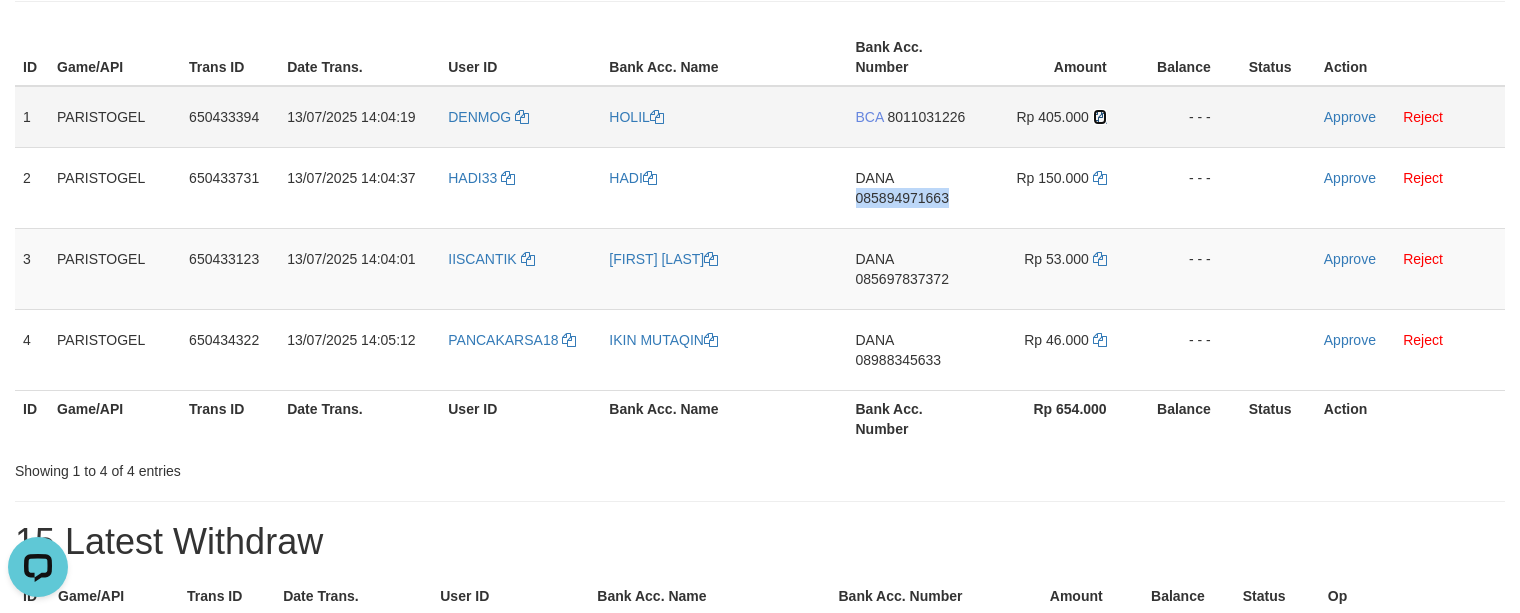 click at bounding box center (1100, 117) 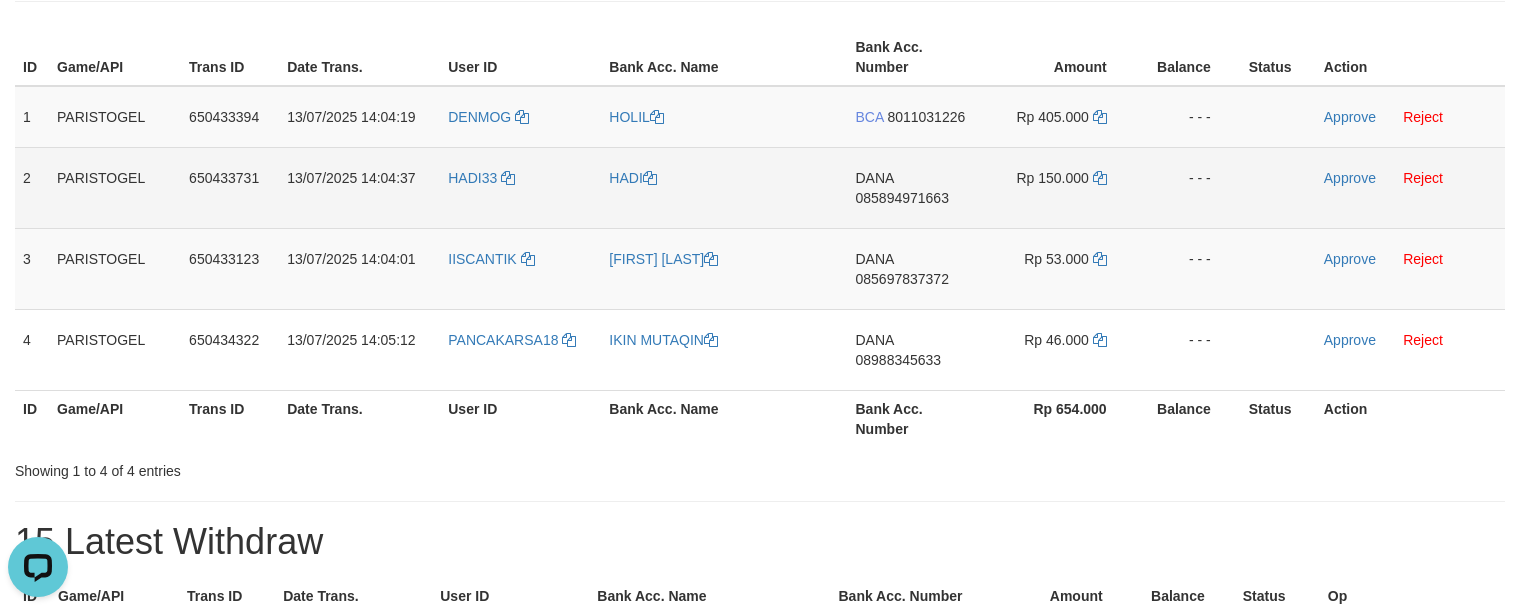 click on "DANA
085894971663" at bounding box center [914, 187] 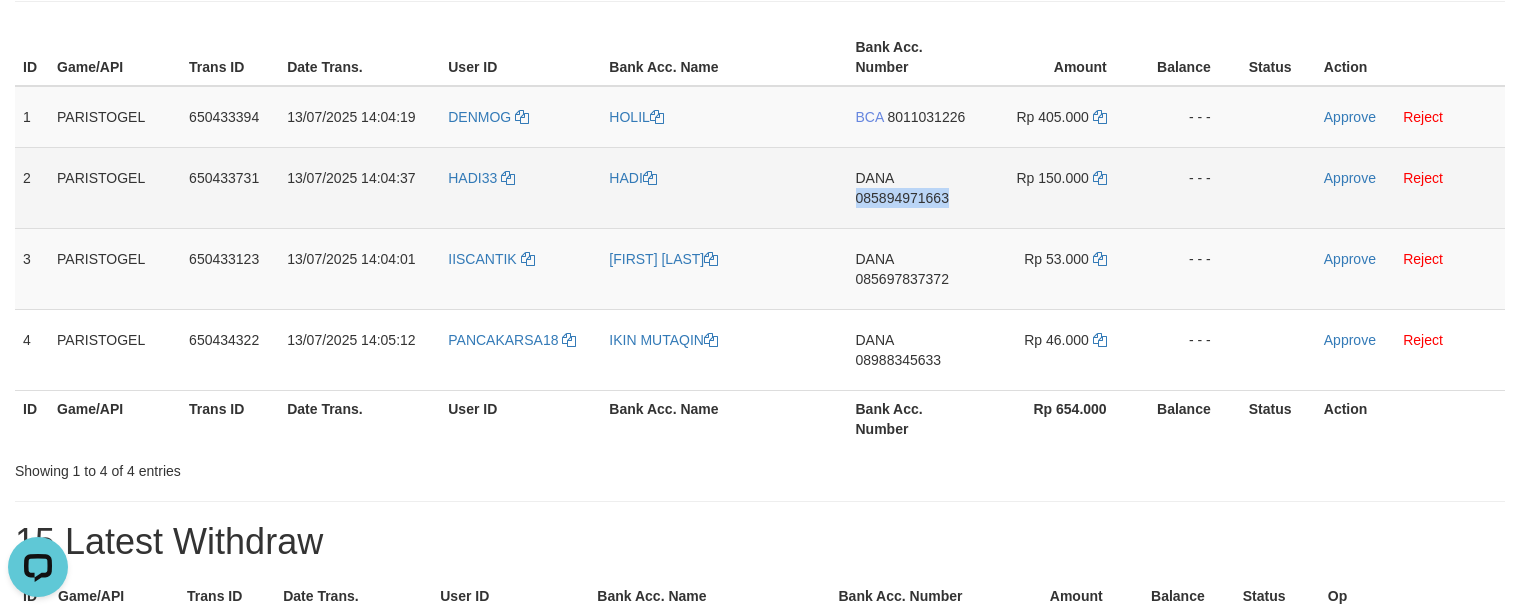 click on "DANA
085894971663" at bounding box center [914, 187] 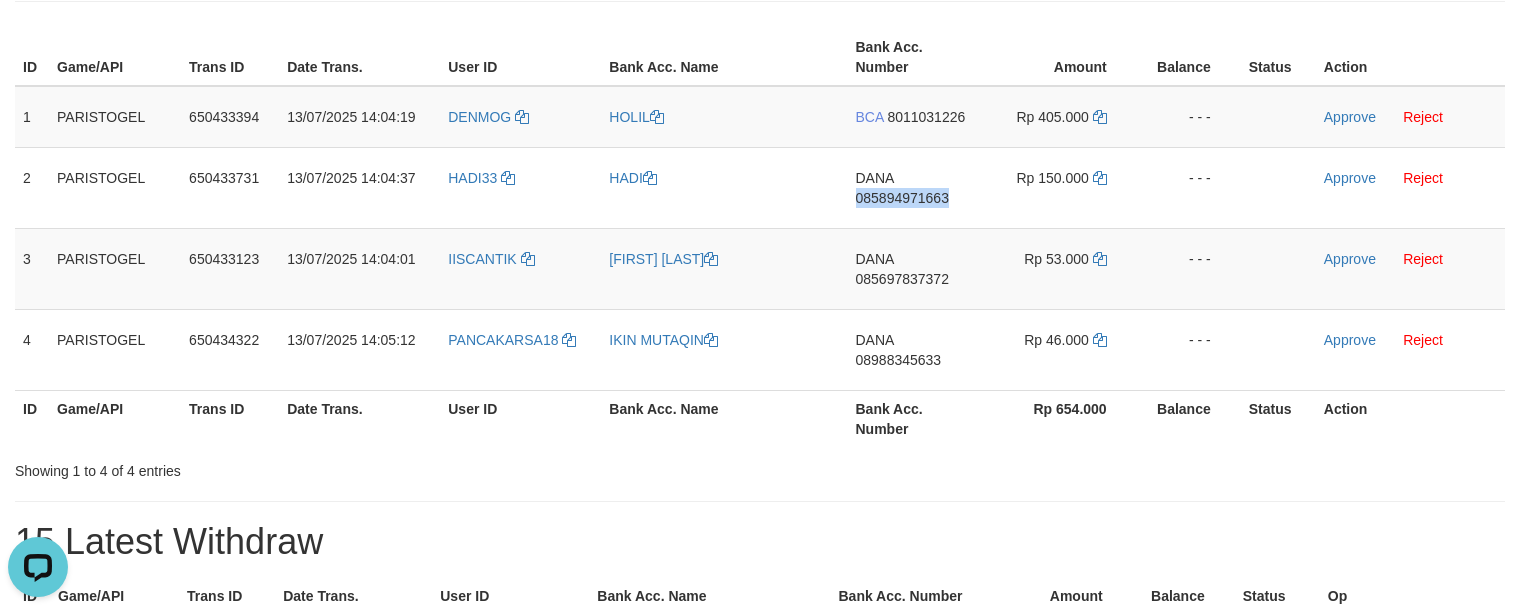 click at bounding box center (1093, 178) 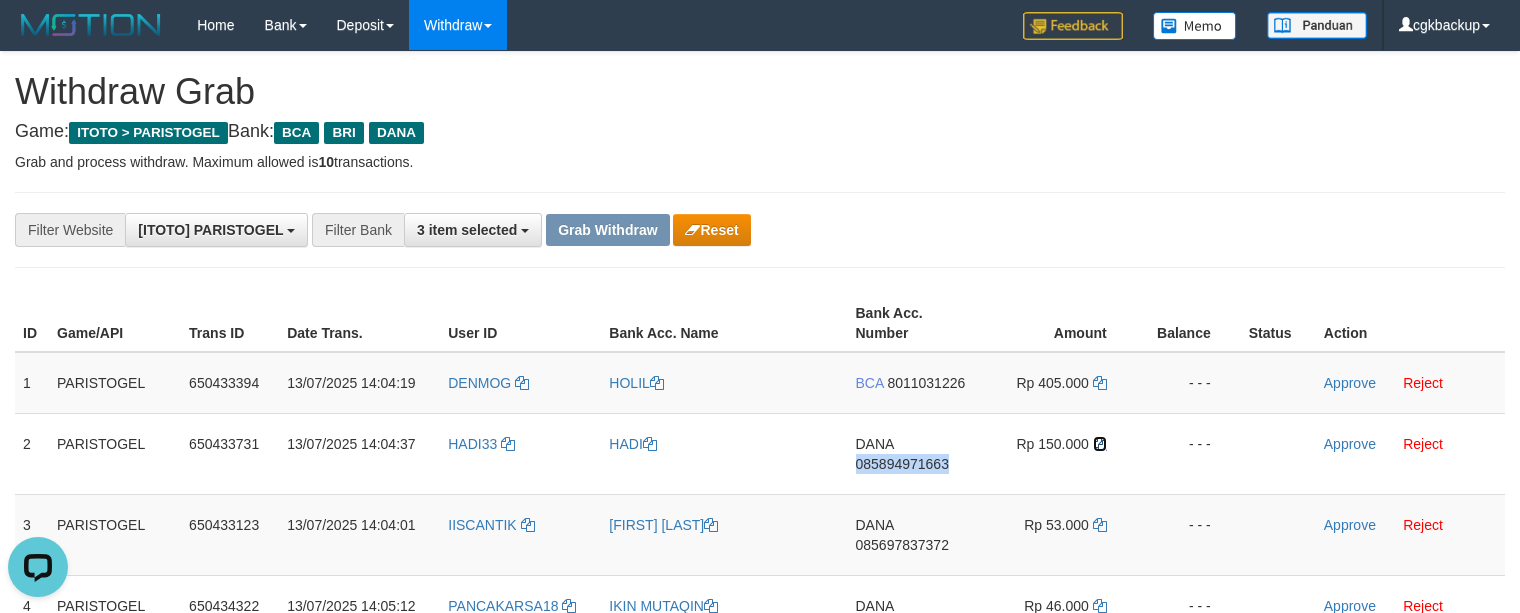 click at bounding box center (1100, 444) 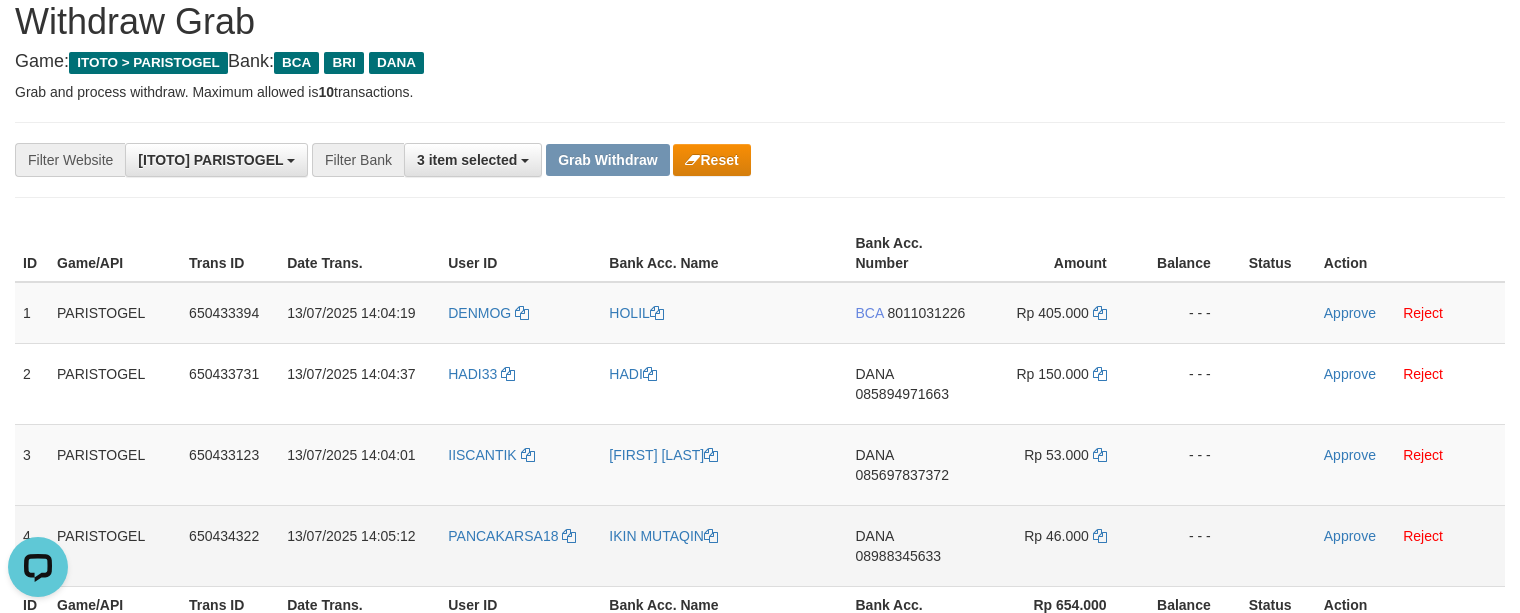 scroll, scrollTop: 133, scrollLeft: 0, axis: vertical 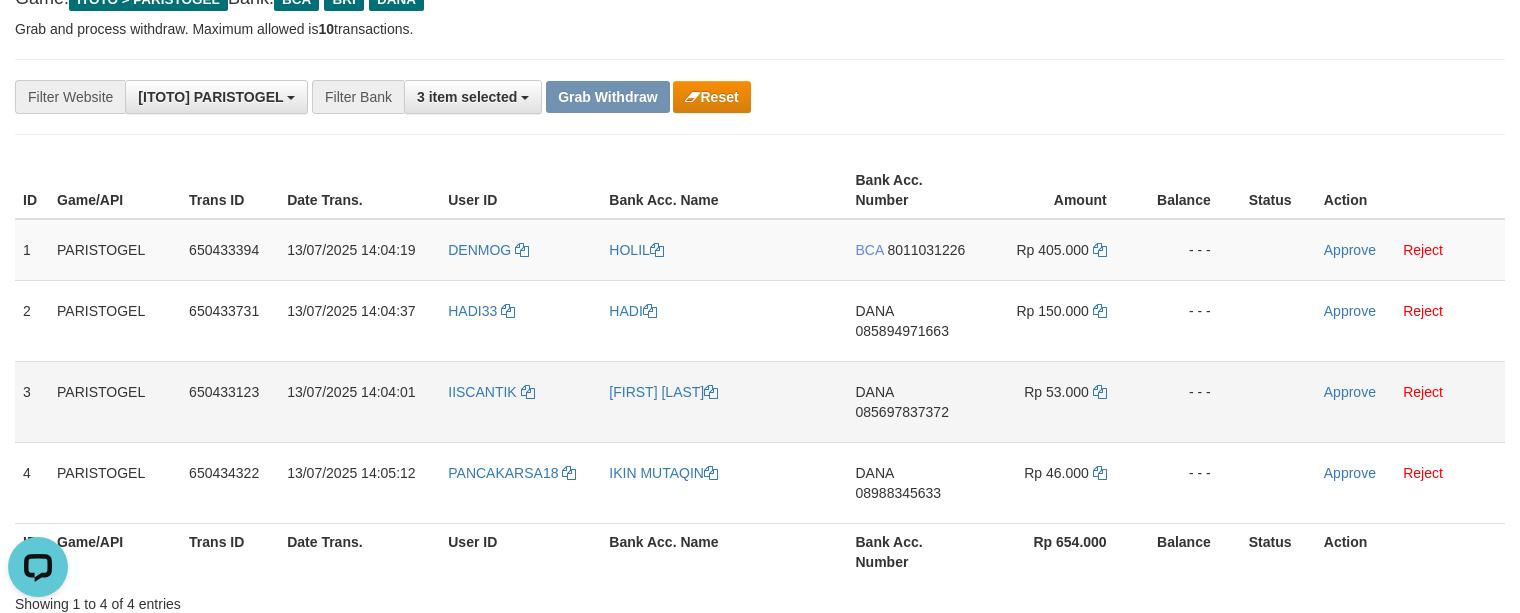 click on "DANA
085697837372" at bounding box center (914, 401) 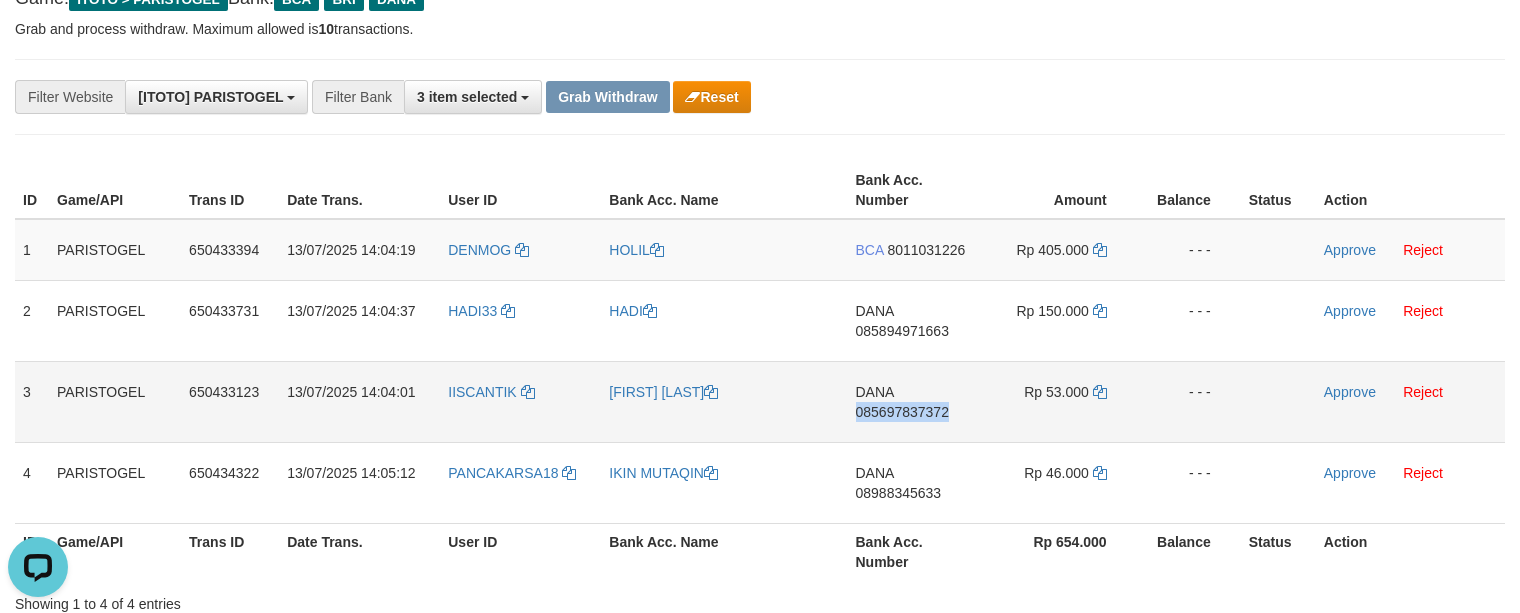 click on "DANA
085697837372" at bounding box center (914, 401) 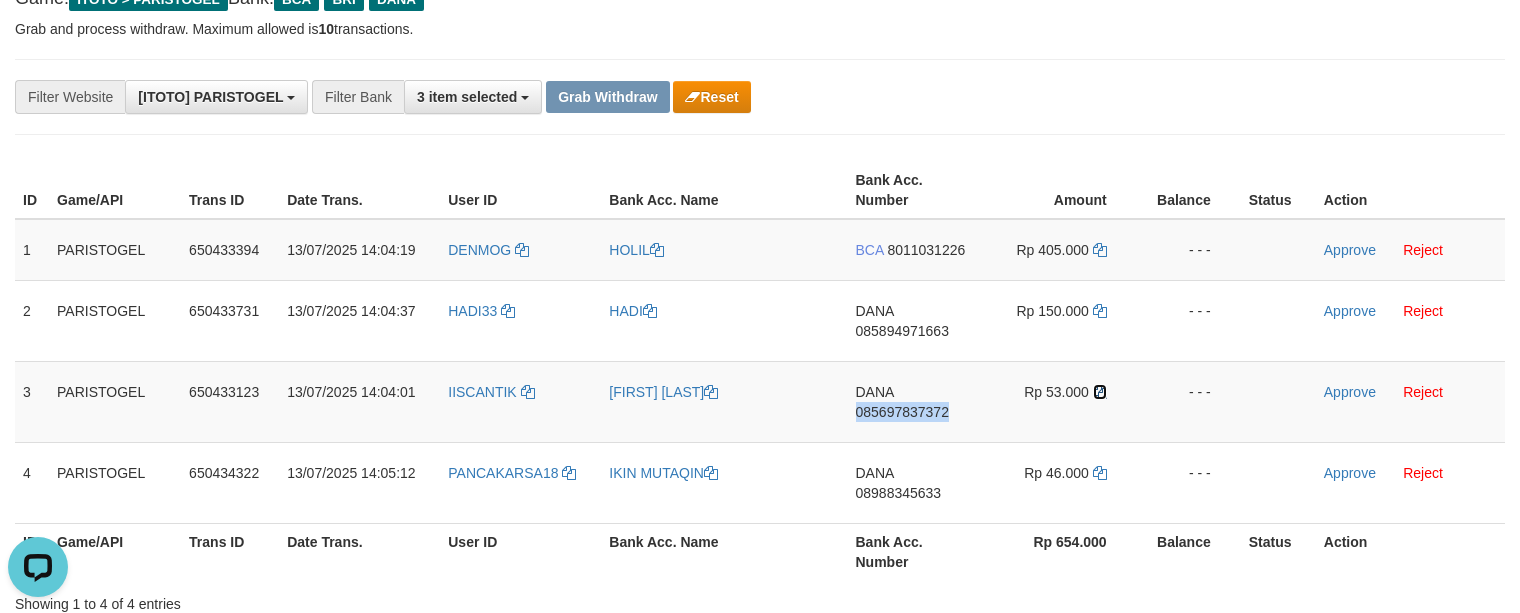 click at bounding box center (1100, 392) 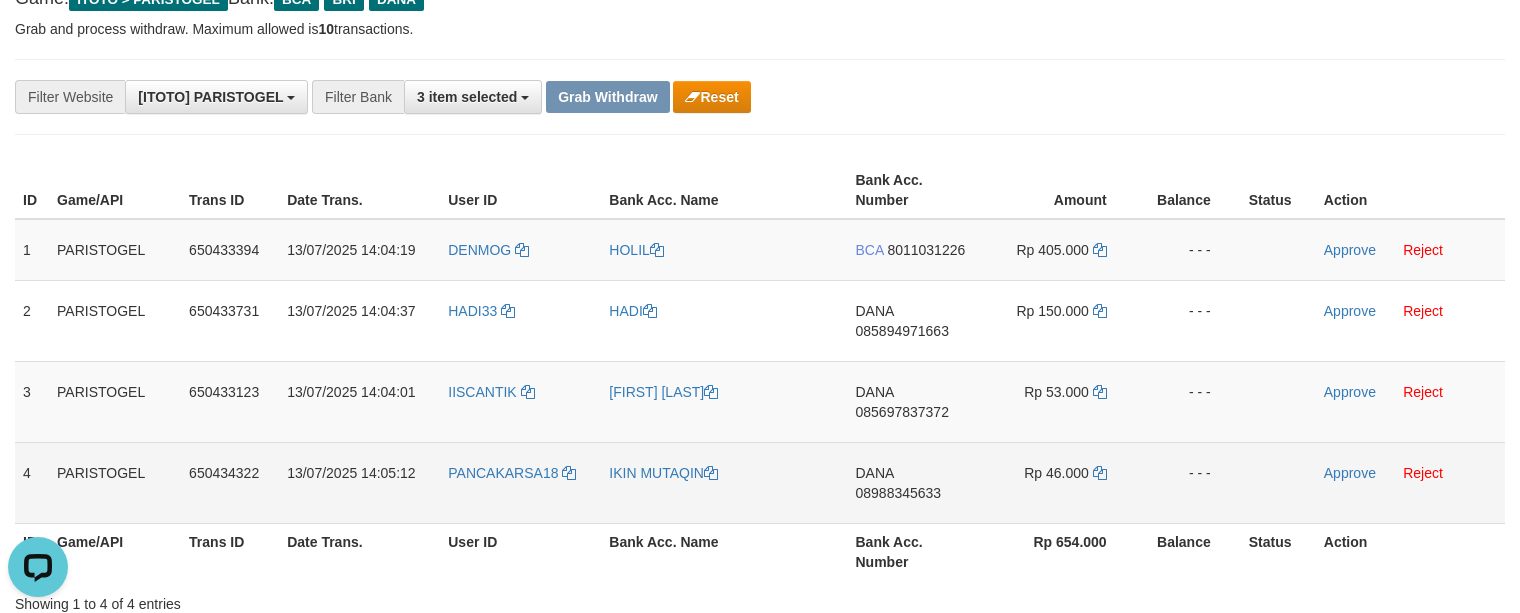click on "DANA
08988345633" at bounding box center (914, 482) 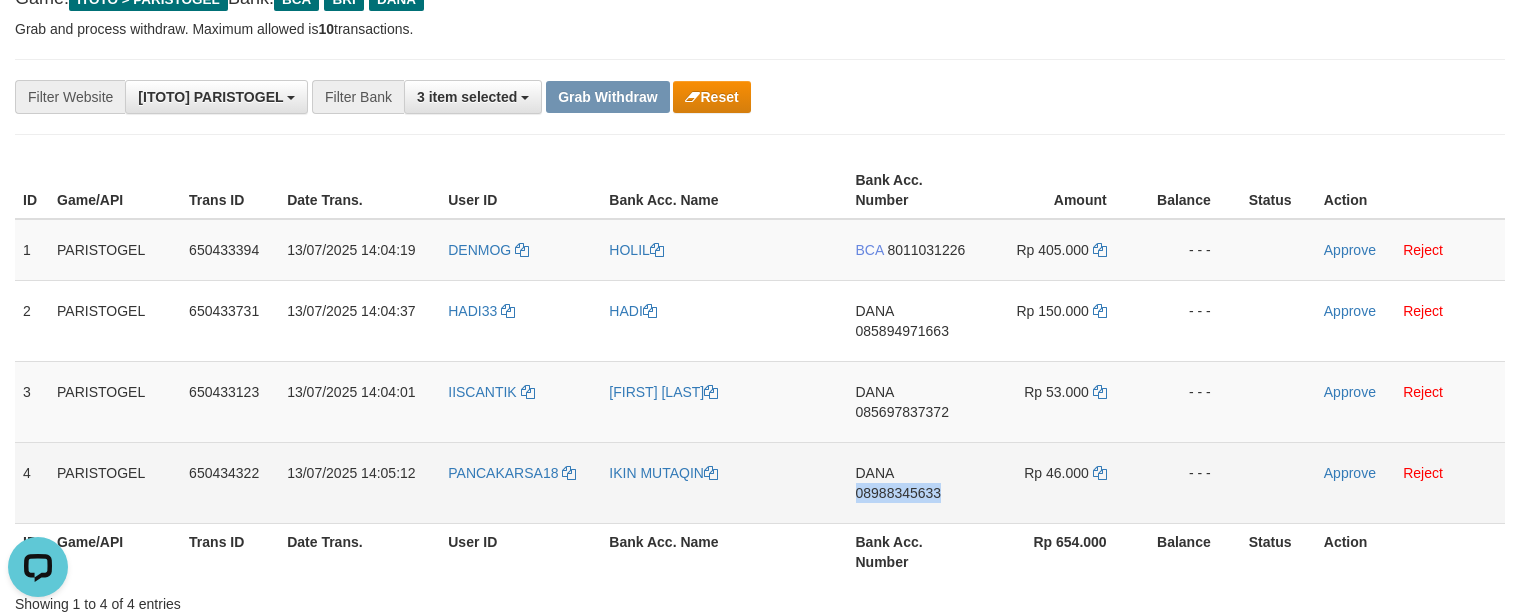 click on "DANA
08988345633" at bounding box center (914, 482) 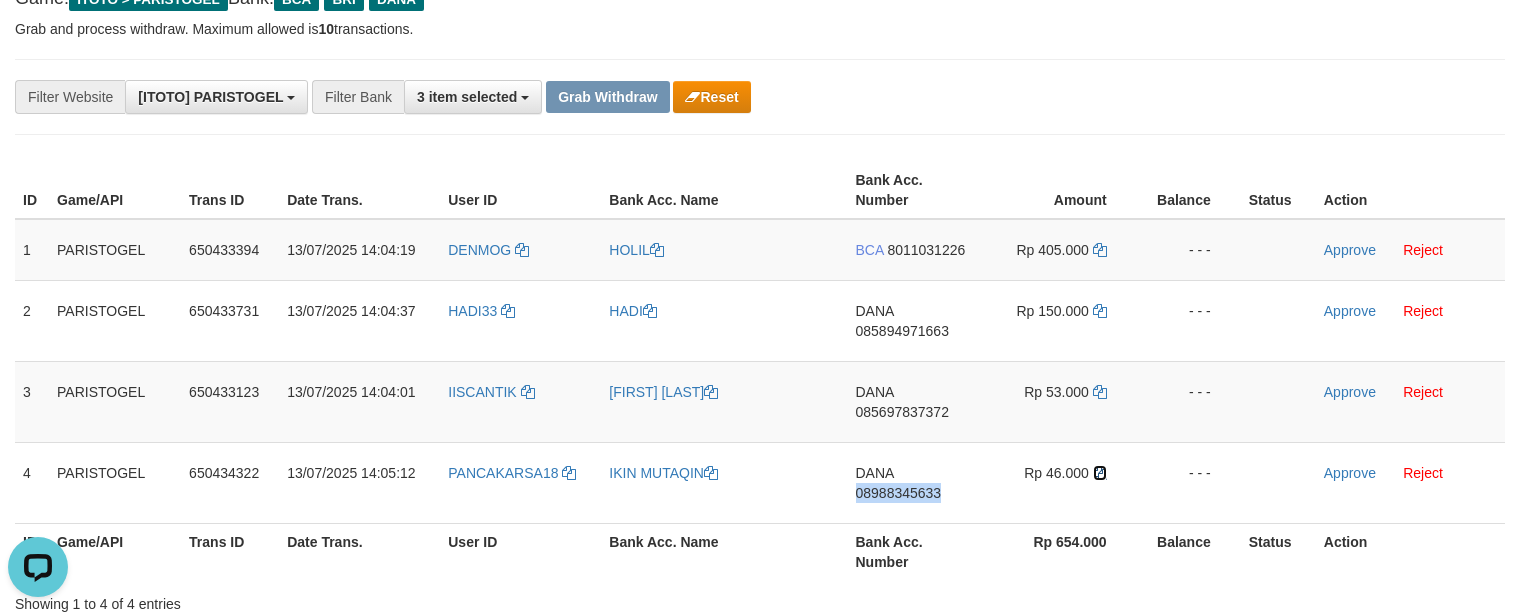 click at bounding box center [1100, 473] 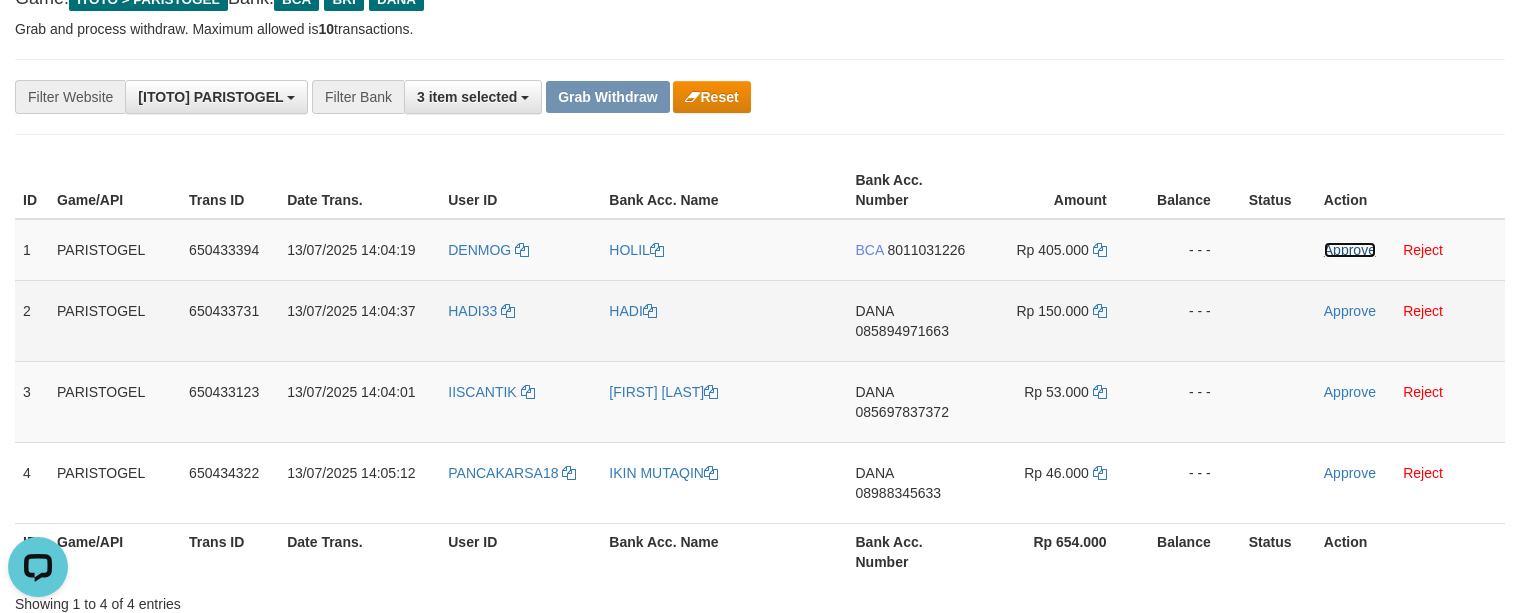 drag, startPoint x: 1333, startPoint y: 248, endPoint x: 1338, endPoint y: 292, distance: 44.28318 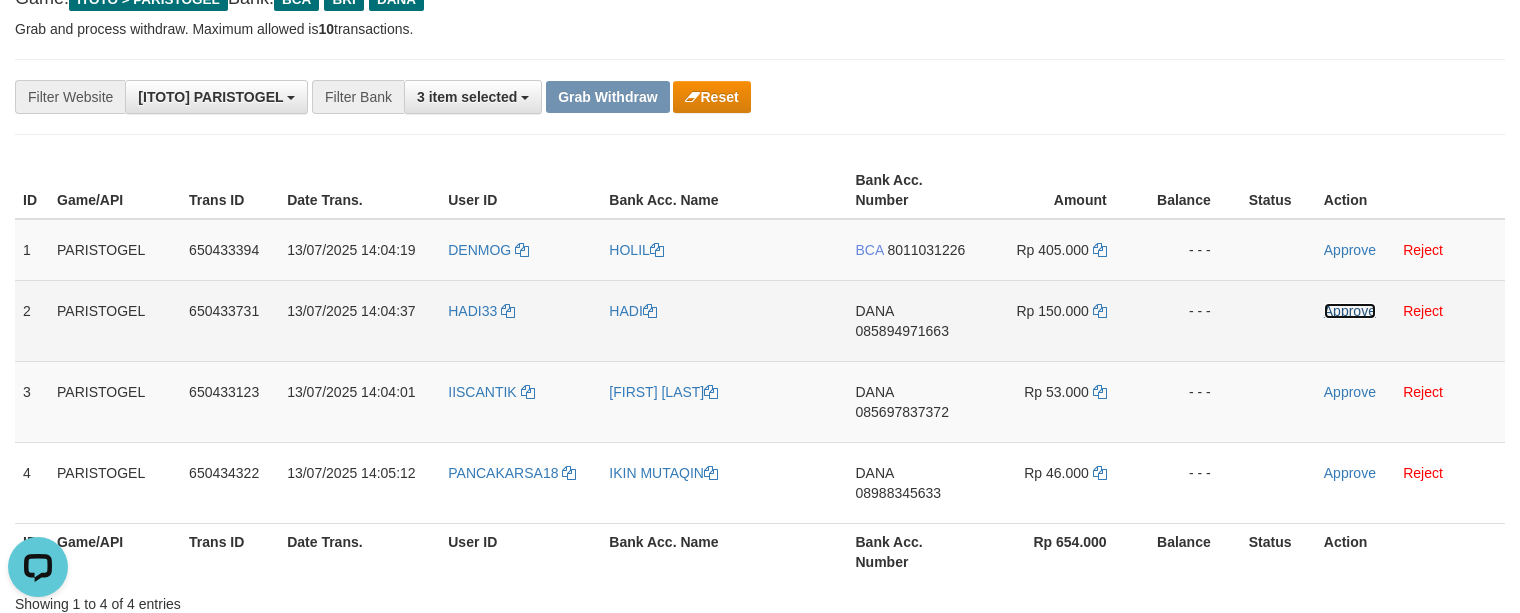 click on "Approve" at bounding box center (1350, 311) 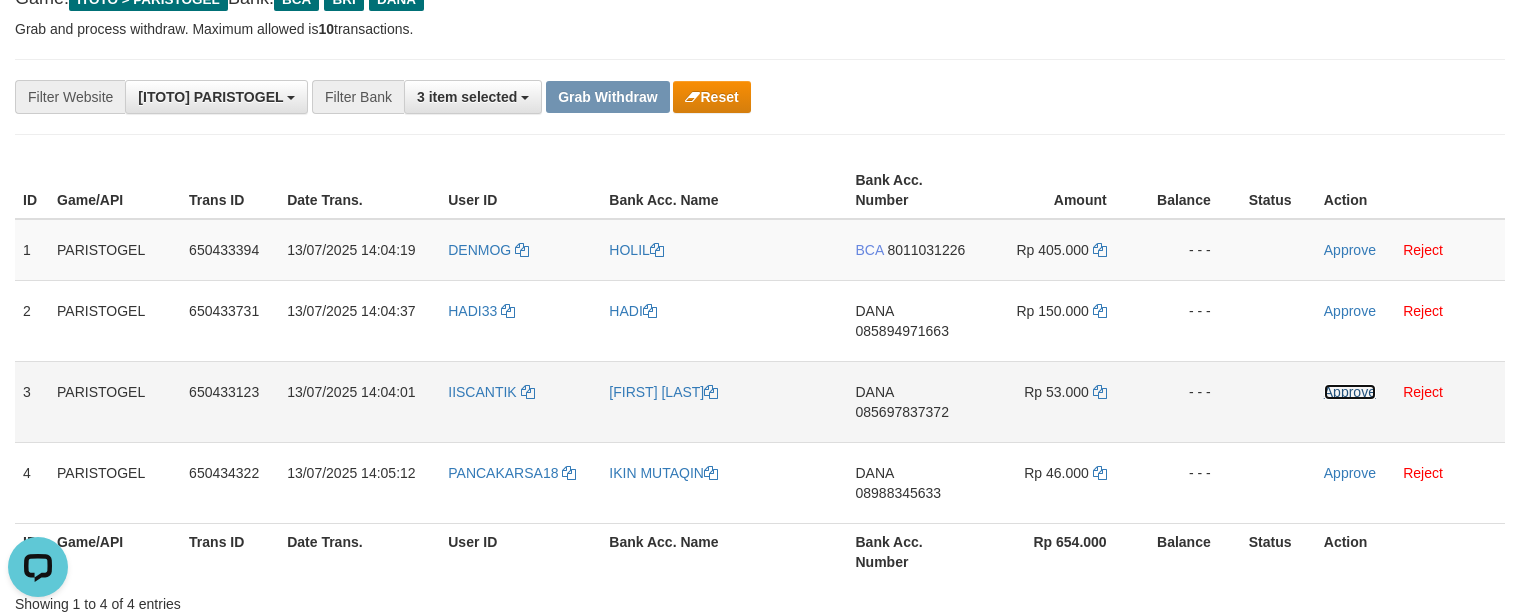 click on "Approve" at bounding box center (1350, 392) 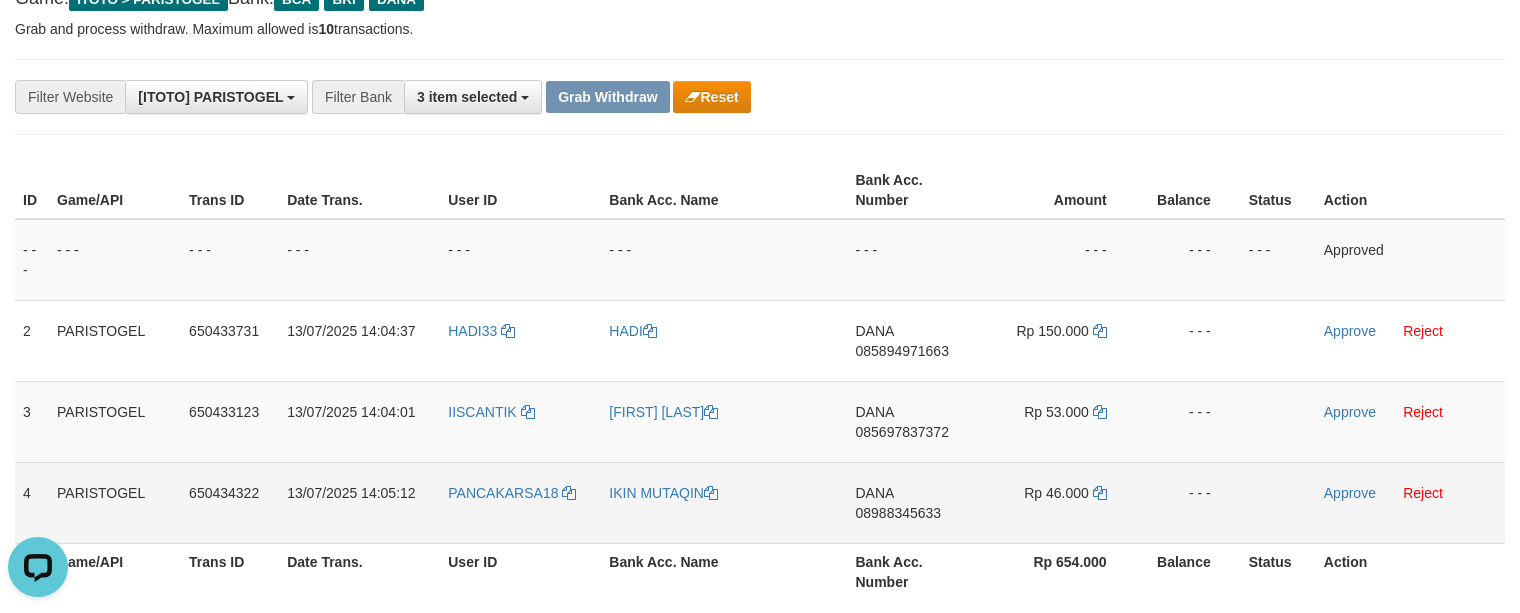 click on "Approve
Reject" at bounding box center (1410, 421) 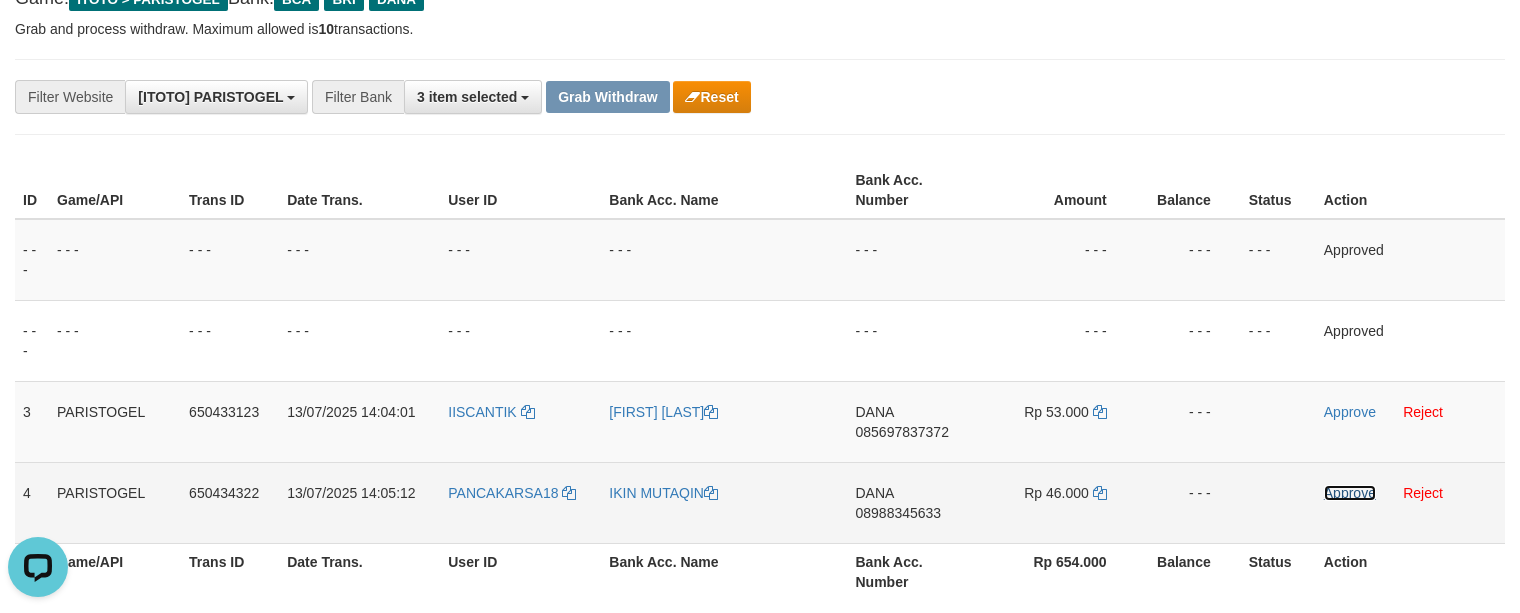 click on "Approve" at bounding box center [1350, 493] 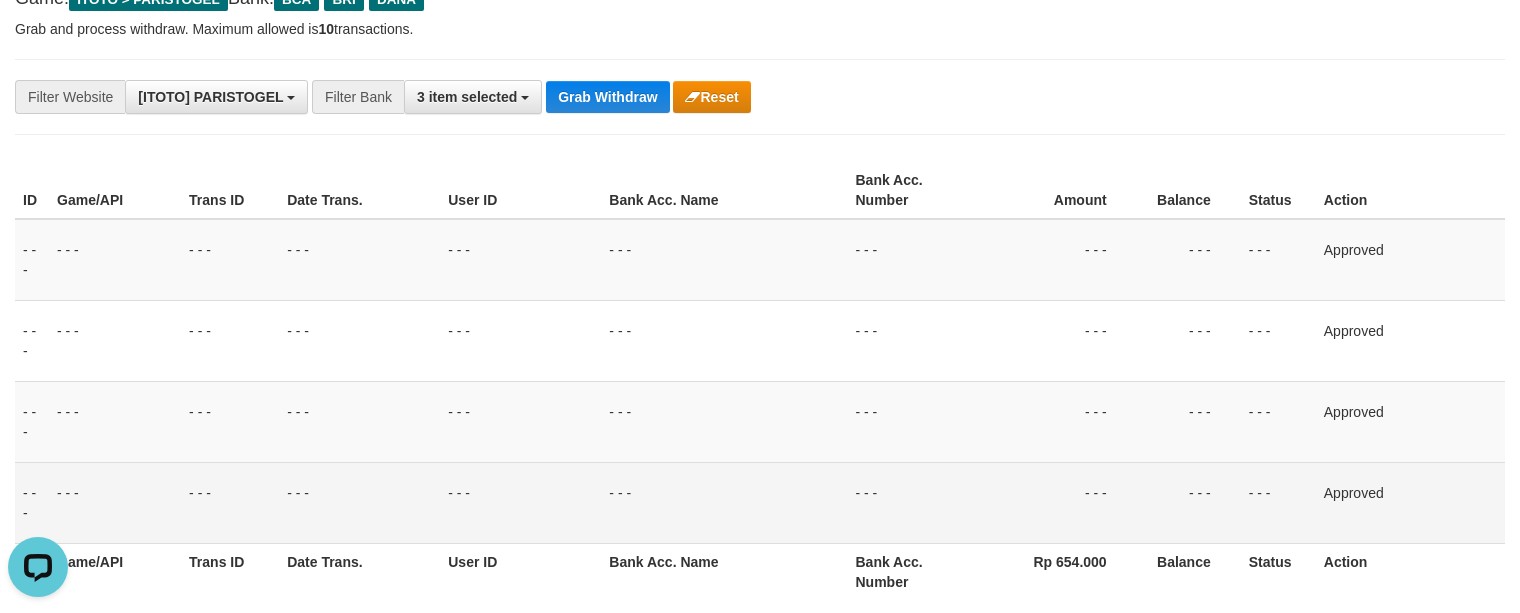 click on "**********" at bounding box center [760, 97] 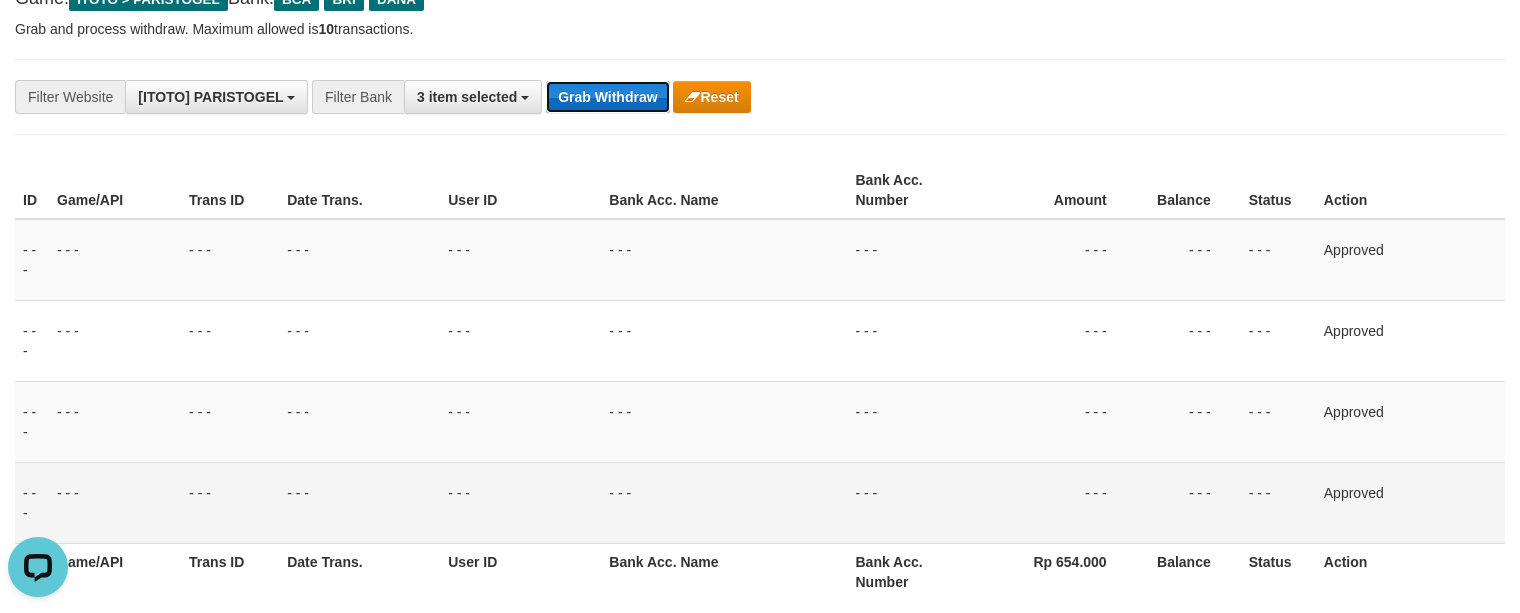 click on "Grab Withdraw" at bounding box center [607, 97] 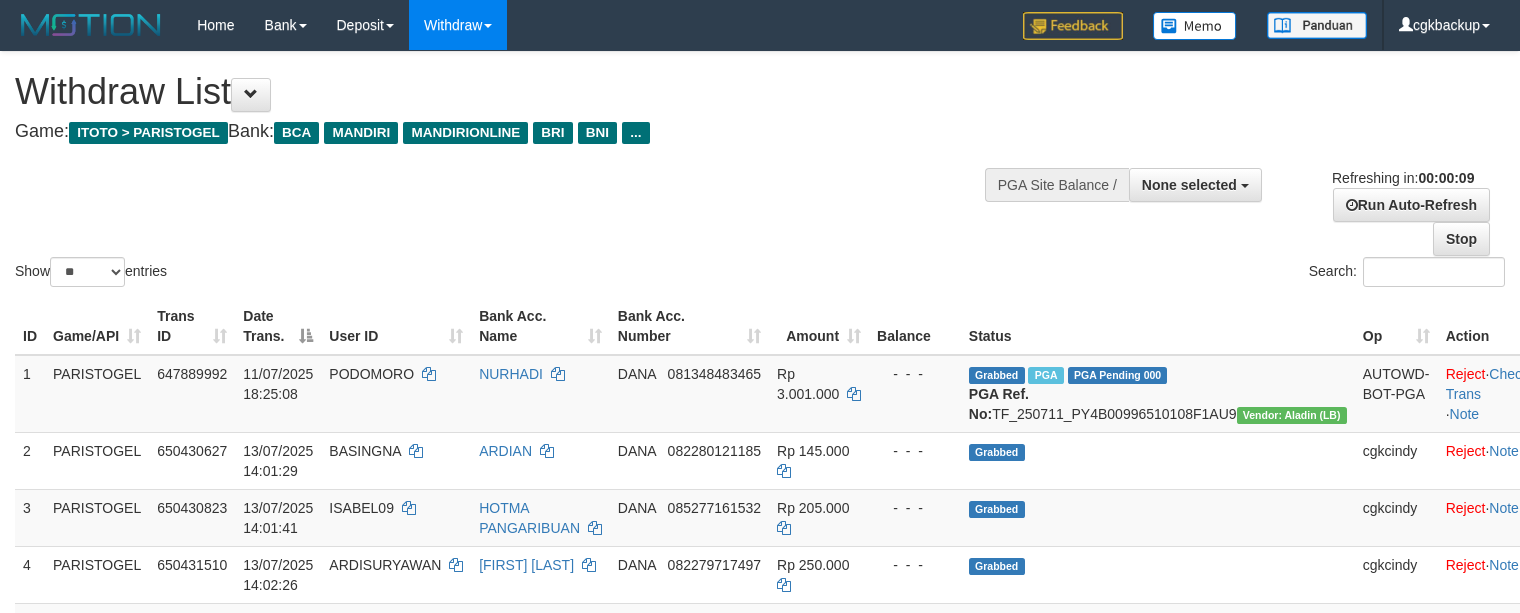 select 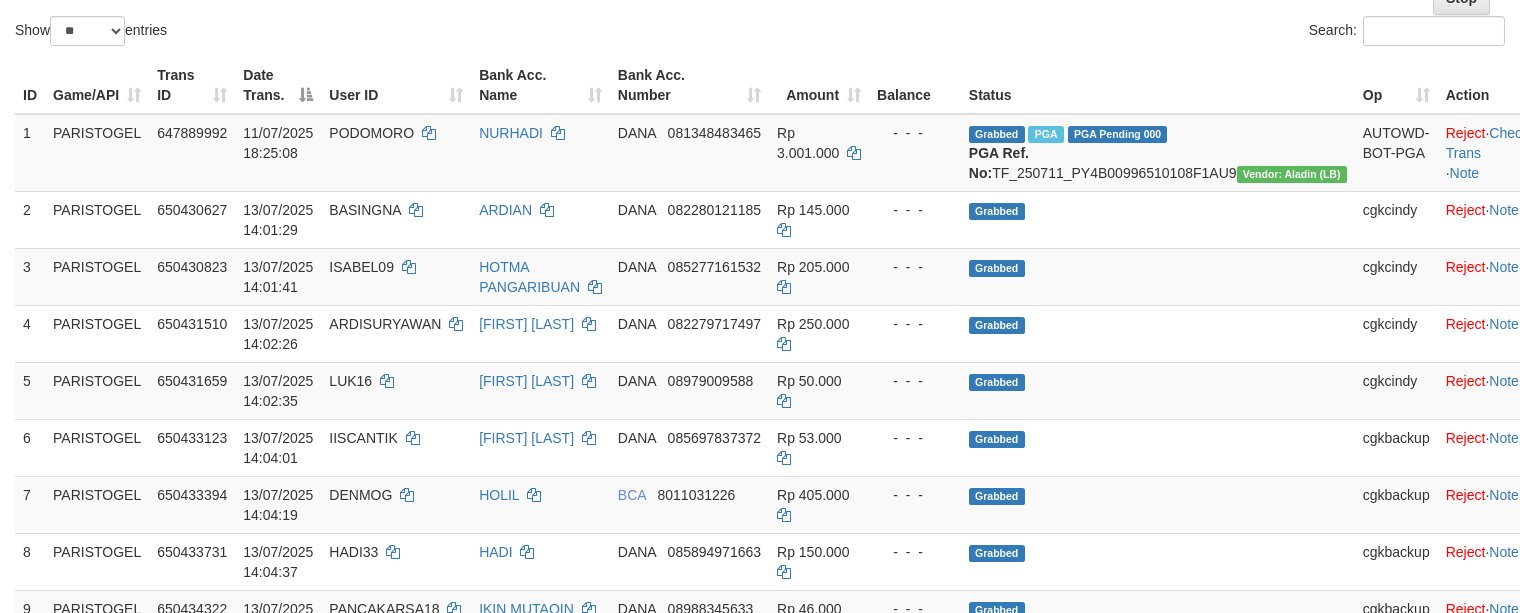 scroll, scrollTop: 400, scrollLeft: 0, axis: vertical 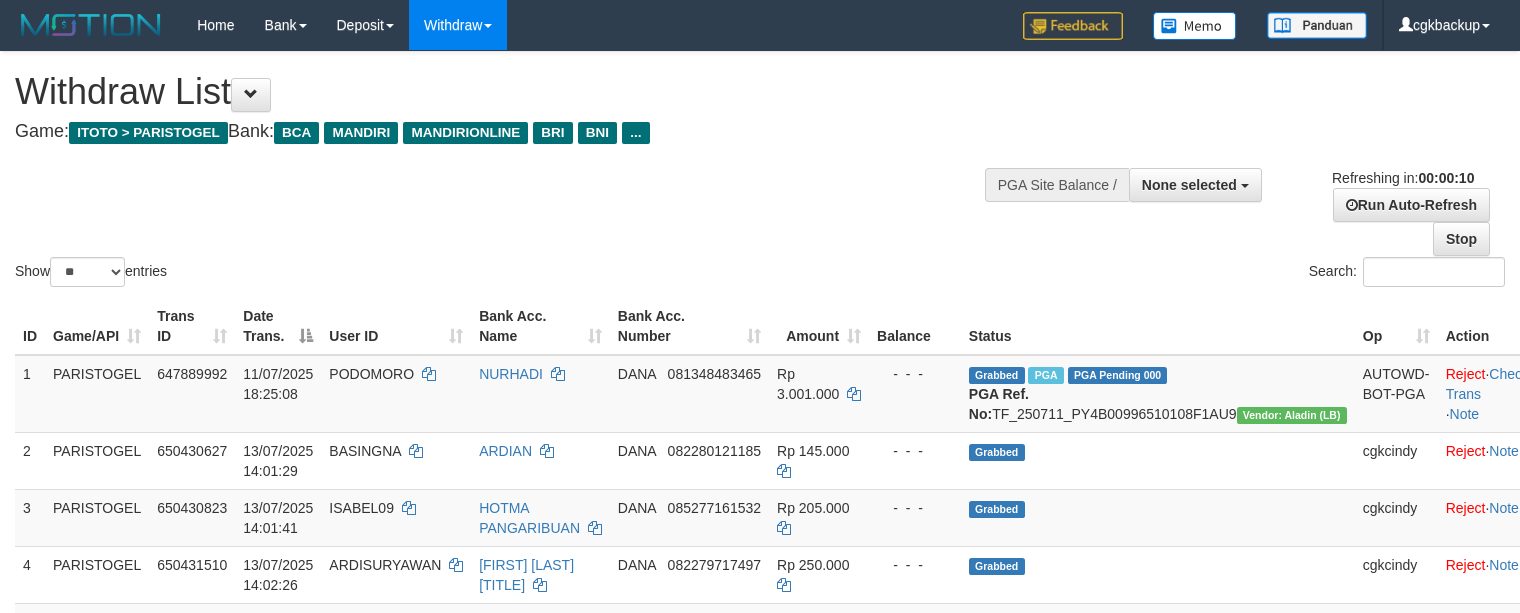 select 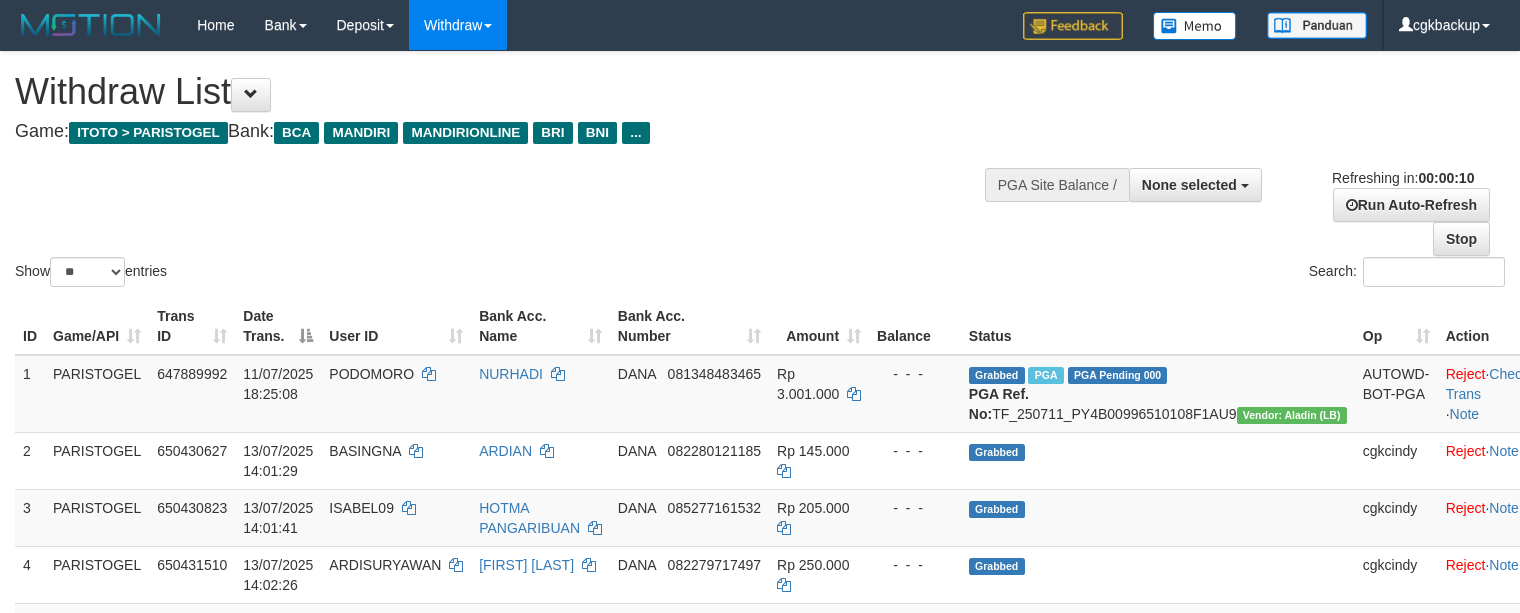 select 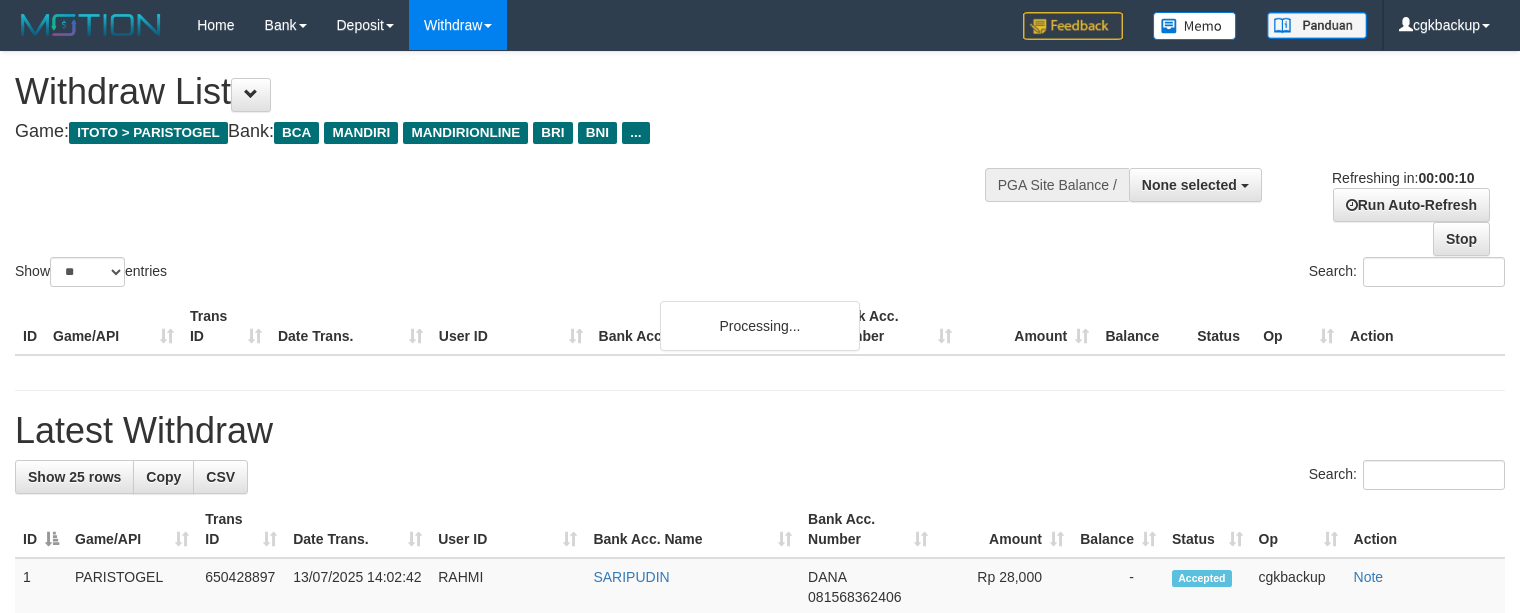 select 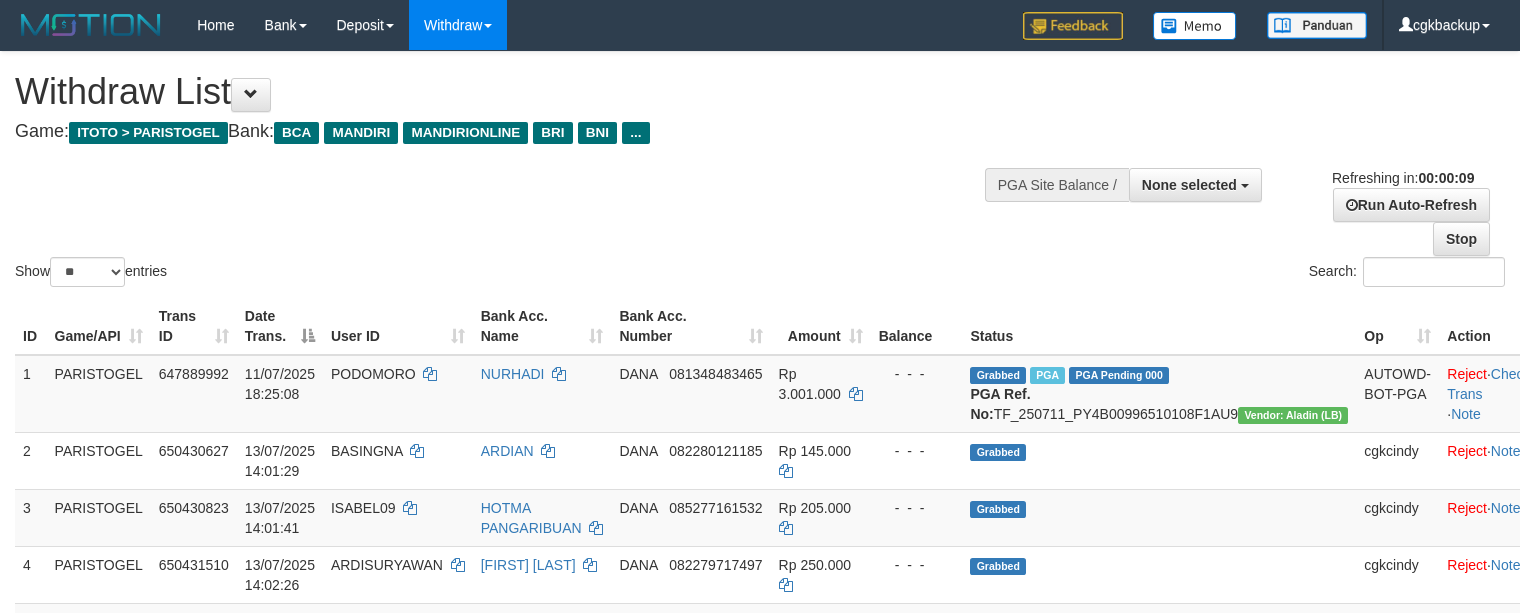 select 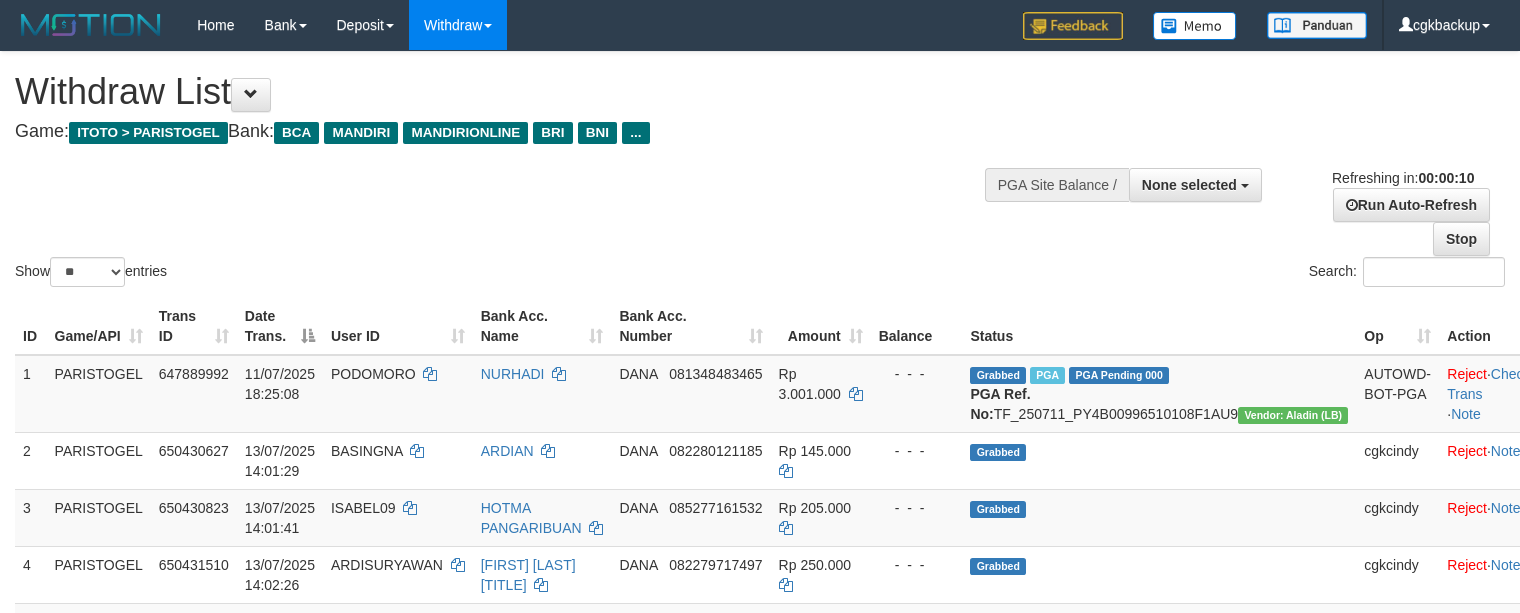 select 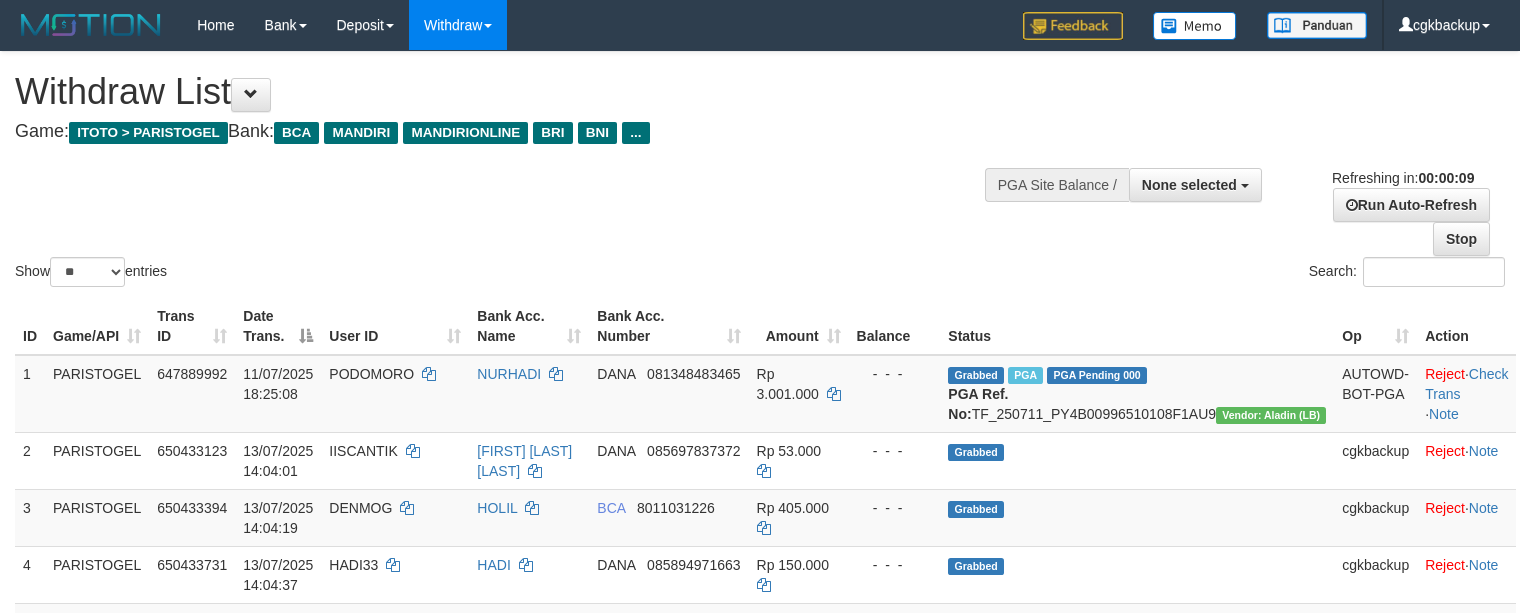 select 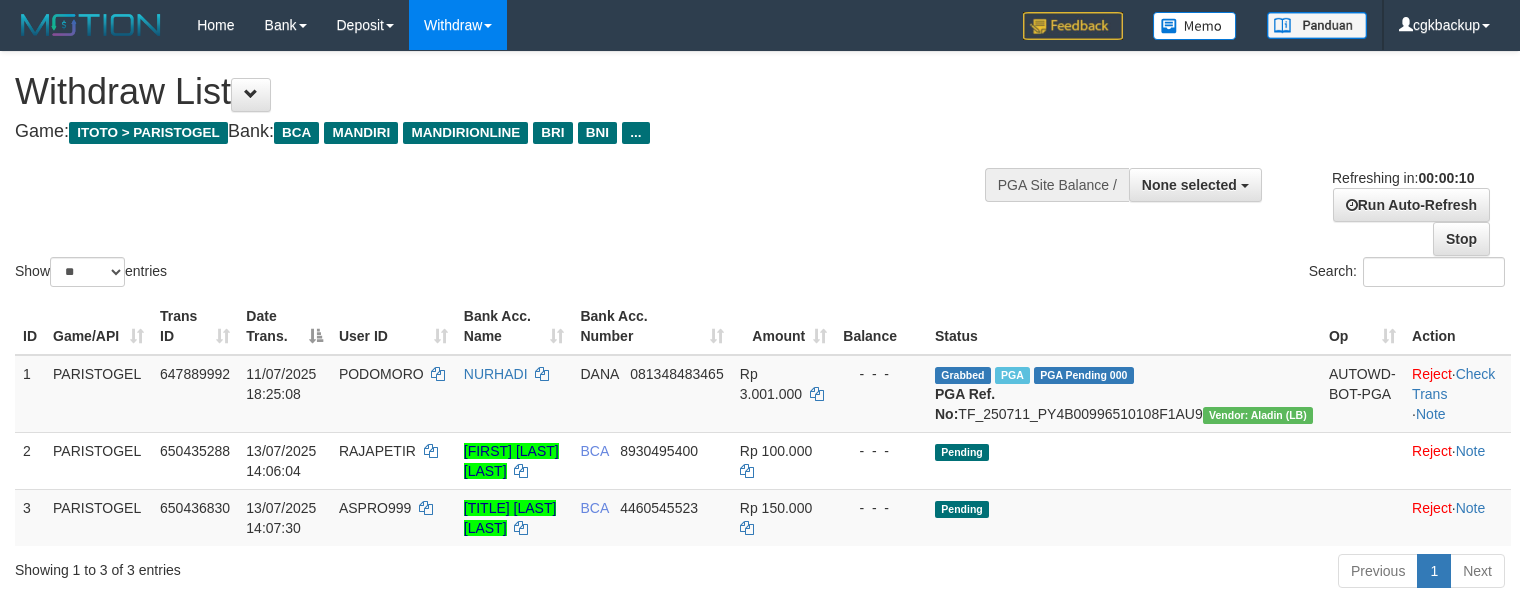 select 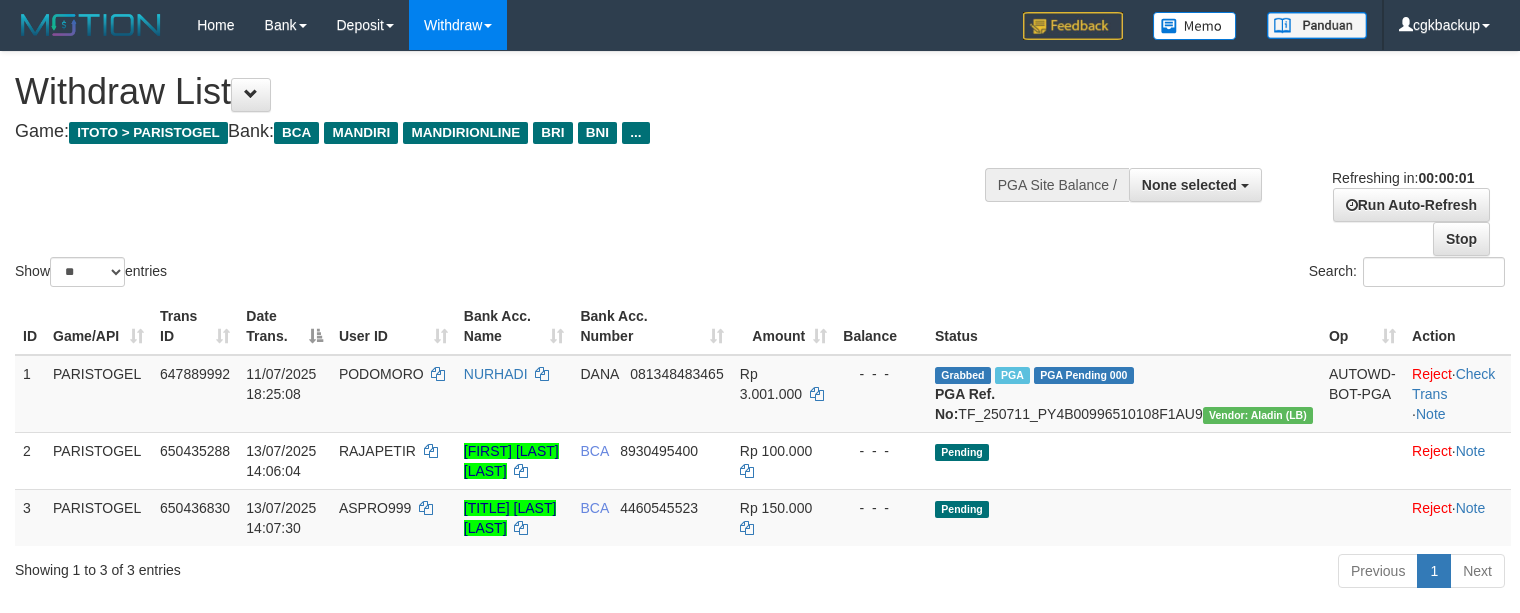 scroll, scrollTop: 0, scrollLeft: 0, axis: both 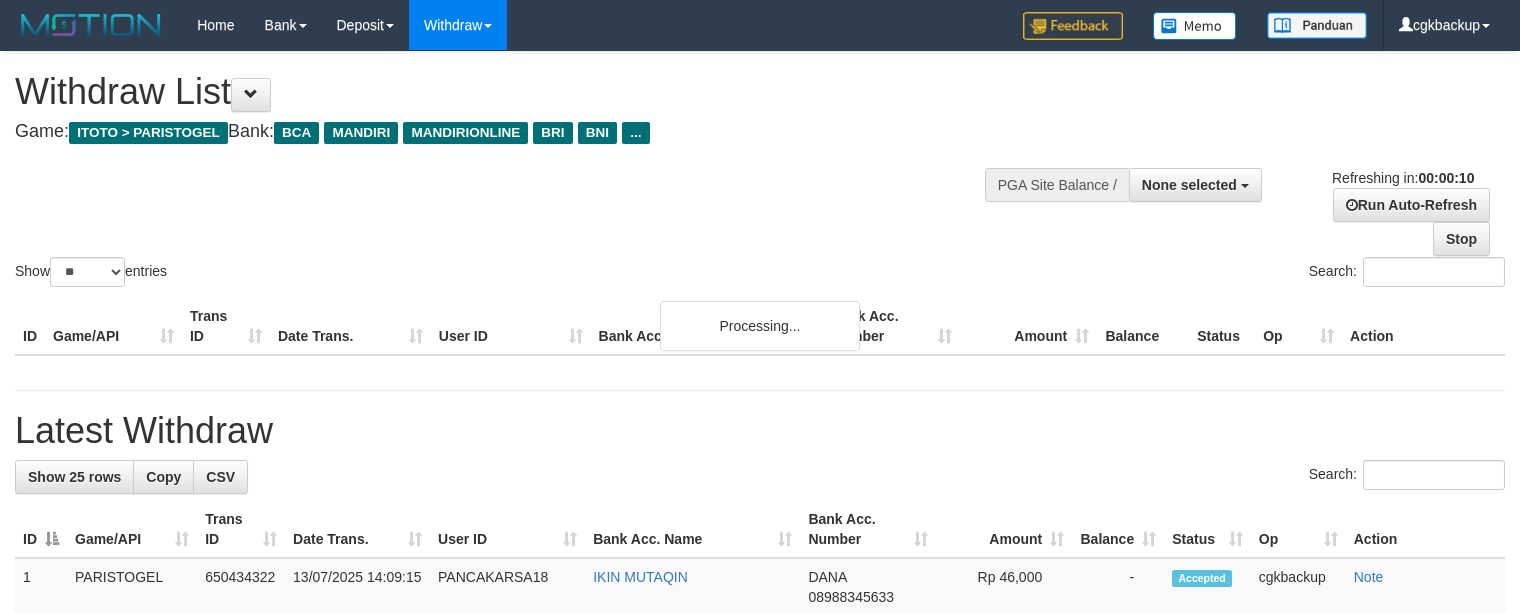 select 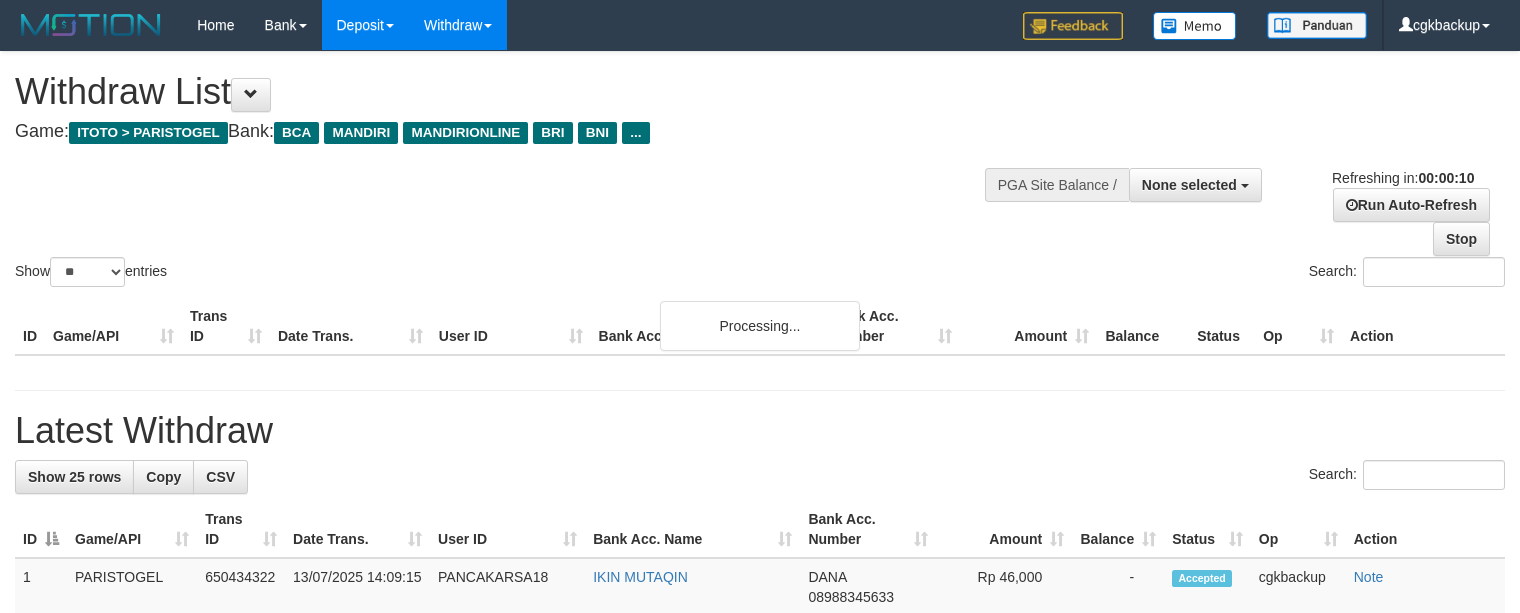scroll, scrollTop: 0, scrollLeft: 0, axis: both 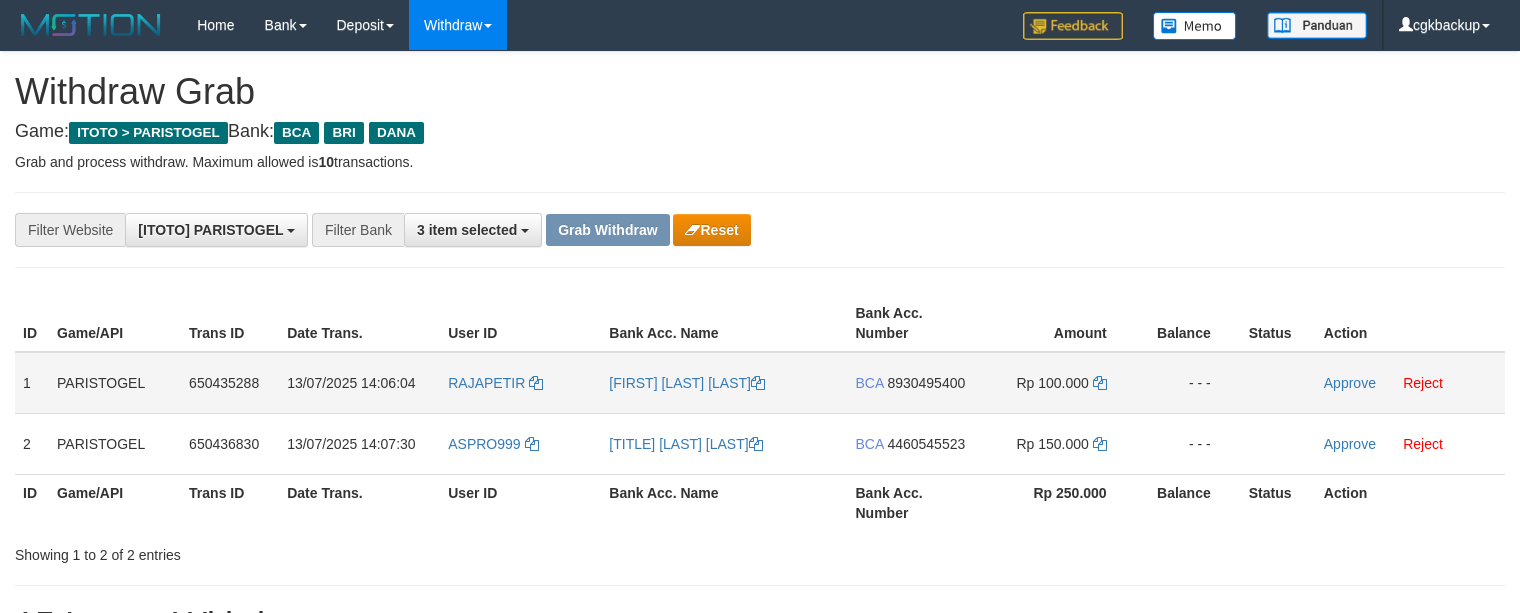click on "[FIRST] [LAST] [LAST]" at bounding box center (724, 383) 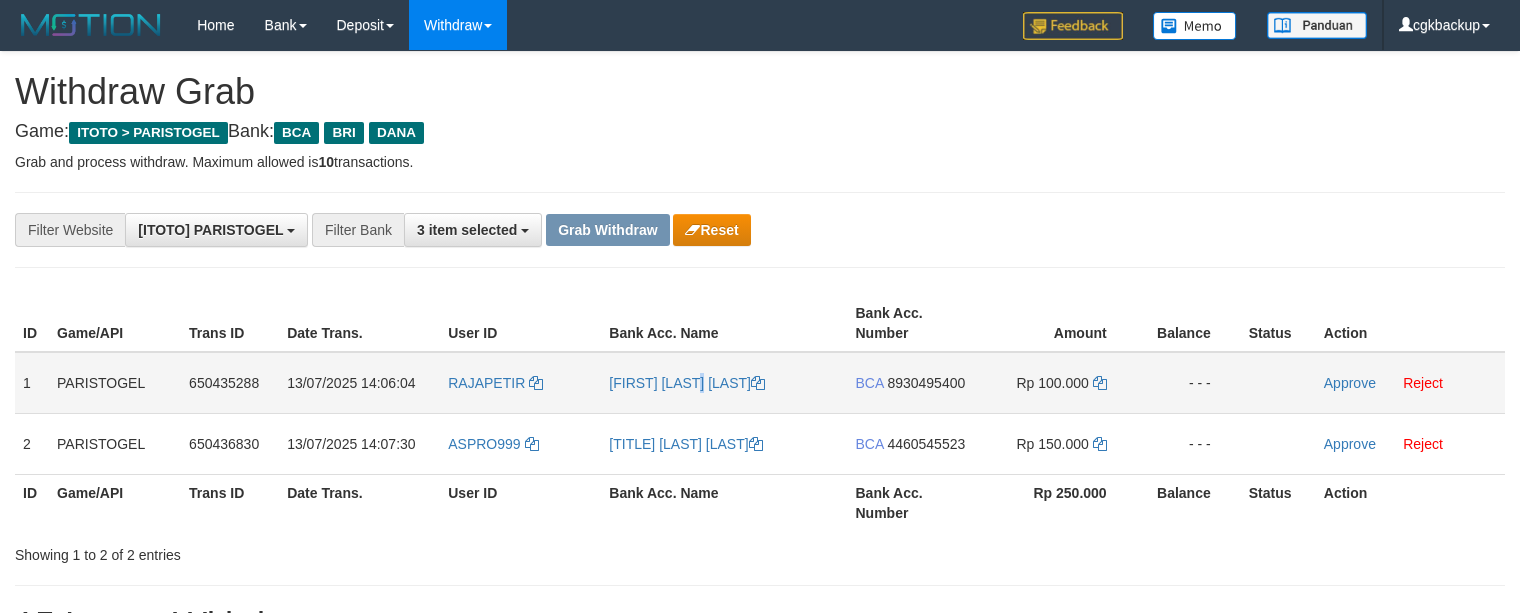 click on "[FIRST] [LAST] [LAST]" at bounding box center [724, 383] 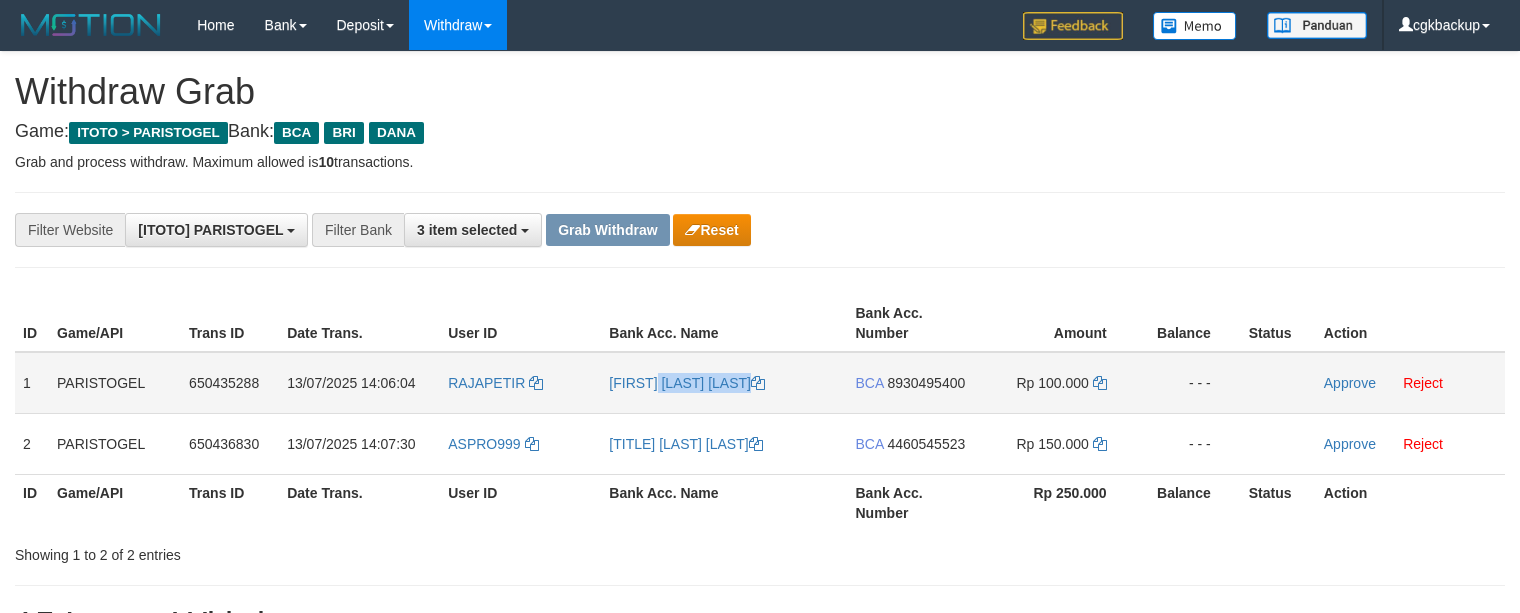 click on "[FIRST] [LAST]" at bounding box center (724, 383) 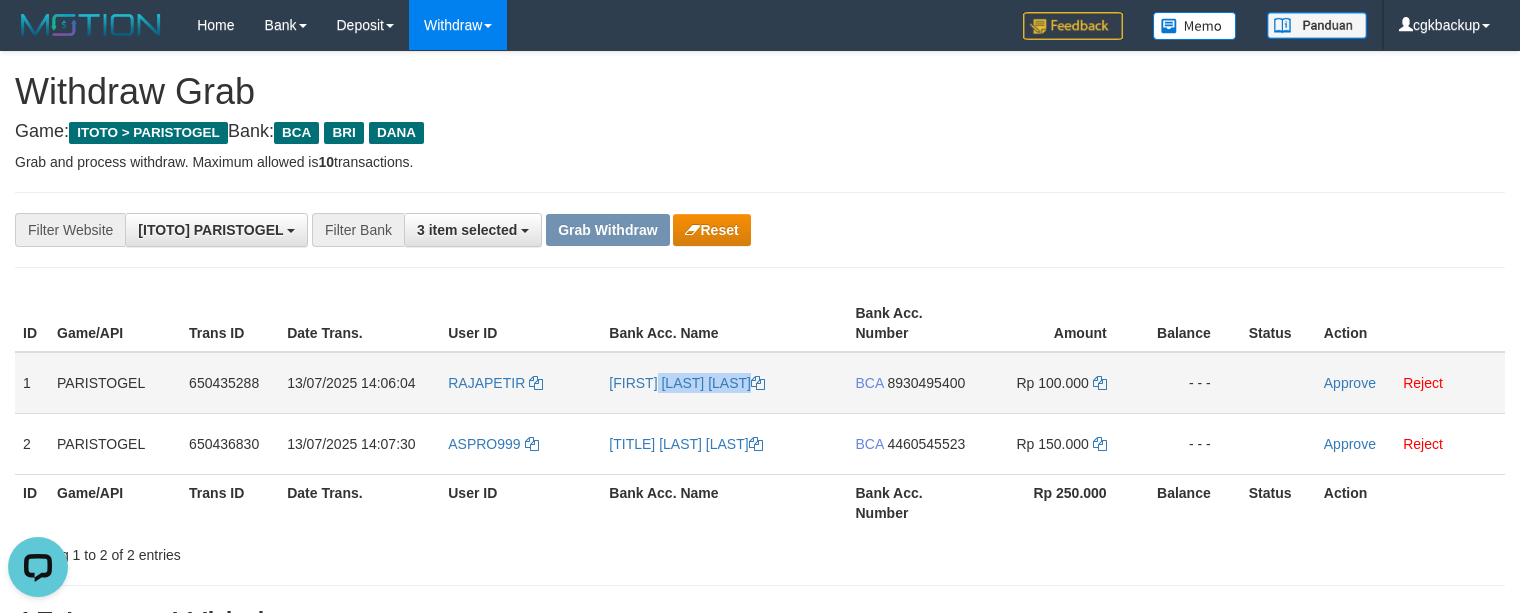 scroll, scrollTop: 0, scrollLeft: 0, axis: both 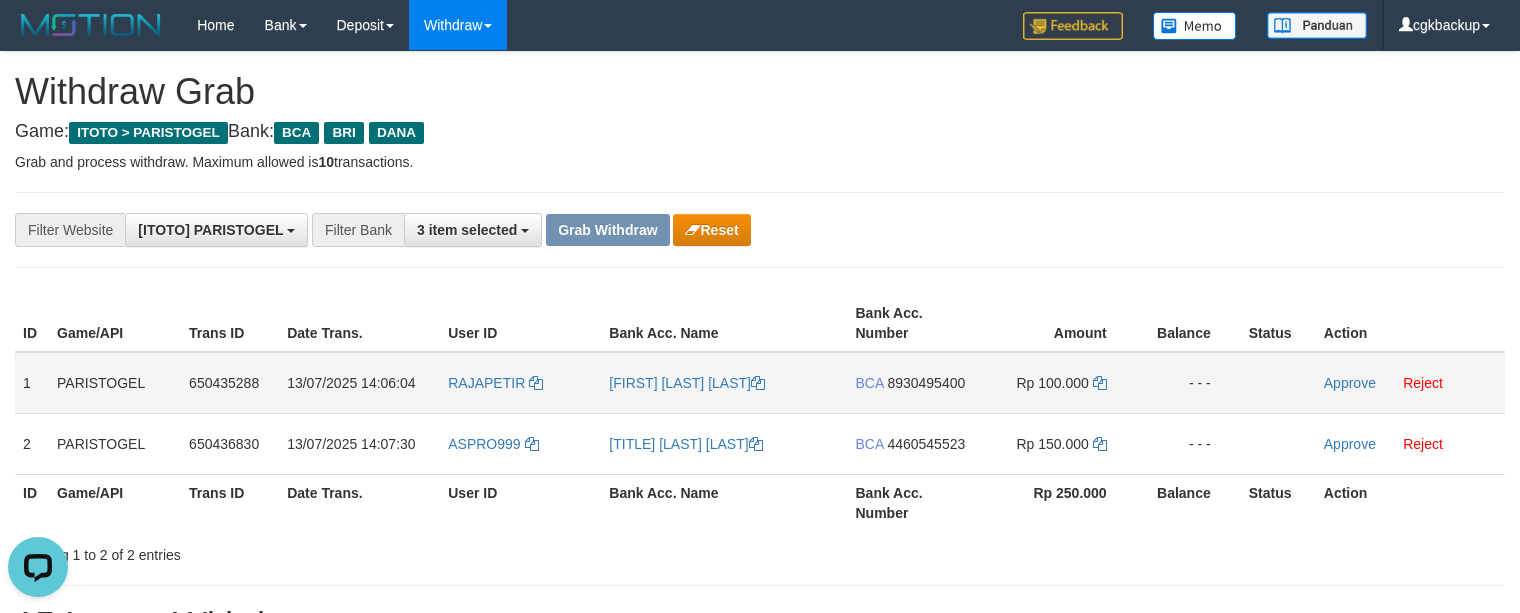 click on "RAJAPETIR" at bounding box center (520, 383) 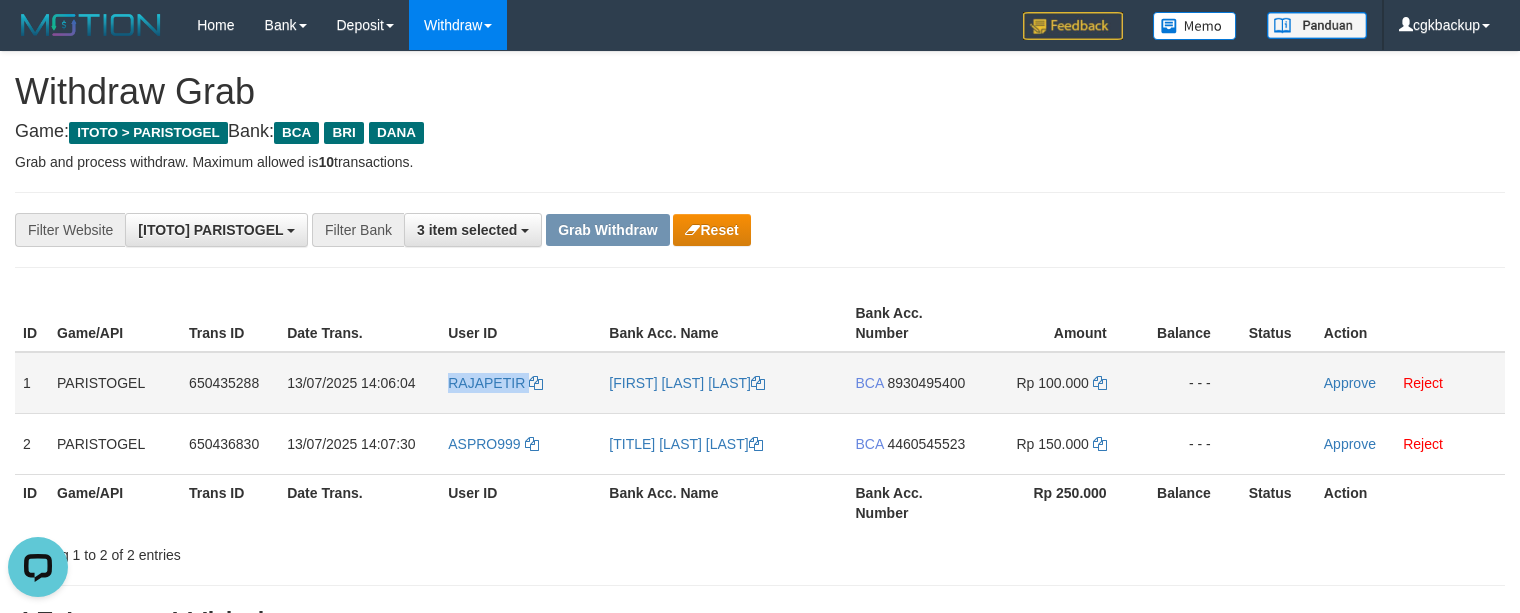 click on "RAJAPETIR" at bounding box center (520, 383) 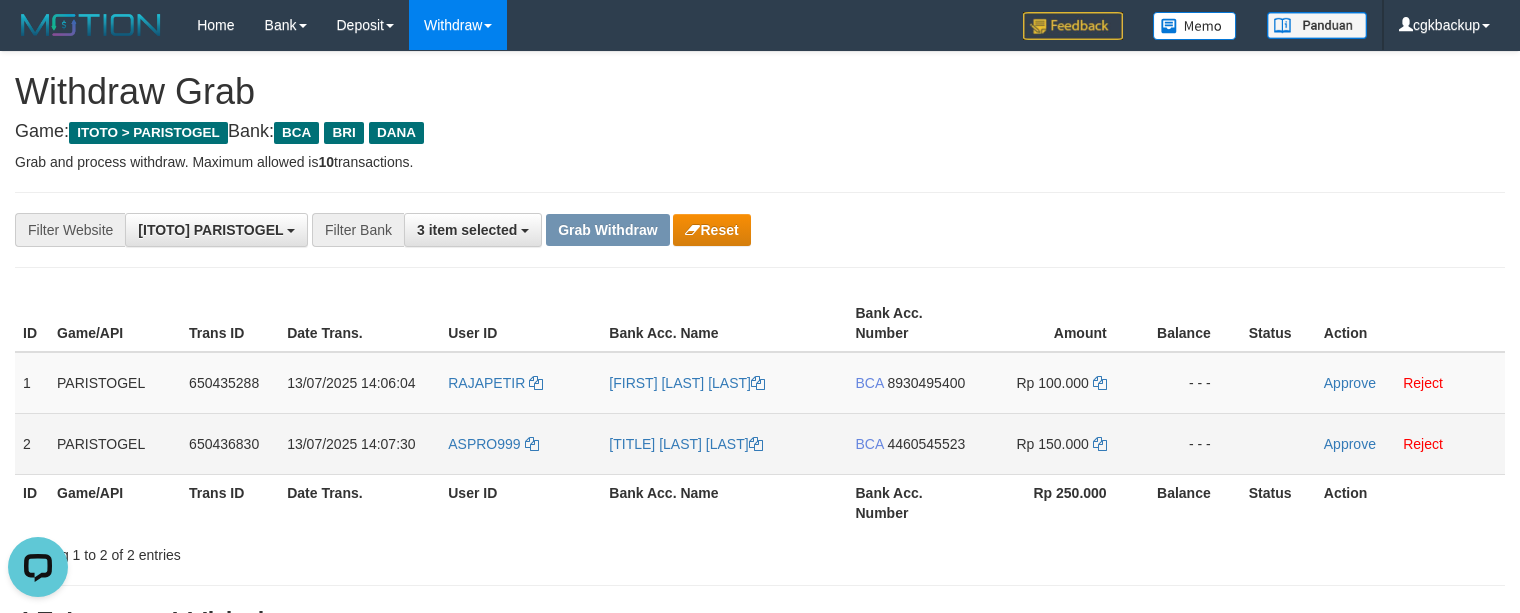 click on "ASPRO999" at bounding box center [520, 443] 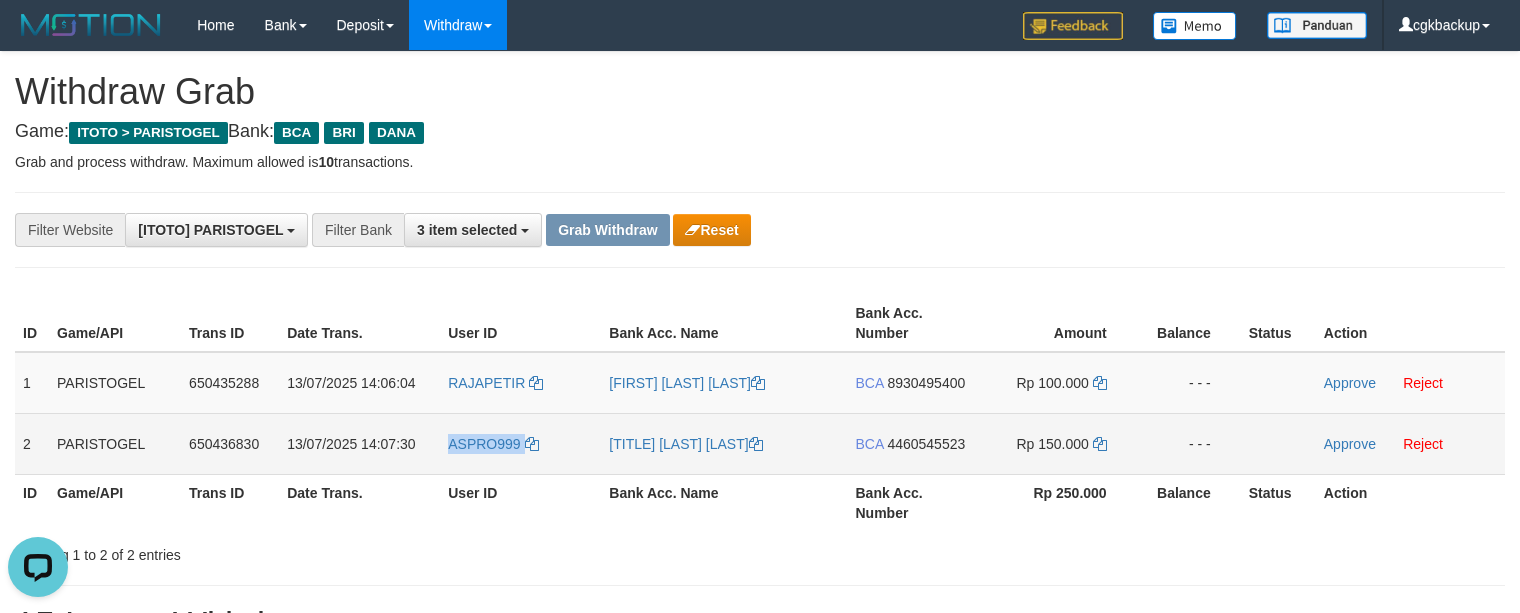 click on "ASPRO999" at bounding box center (520, 443) 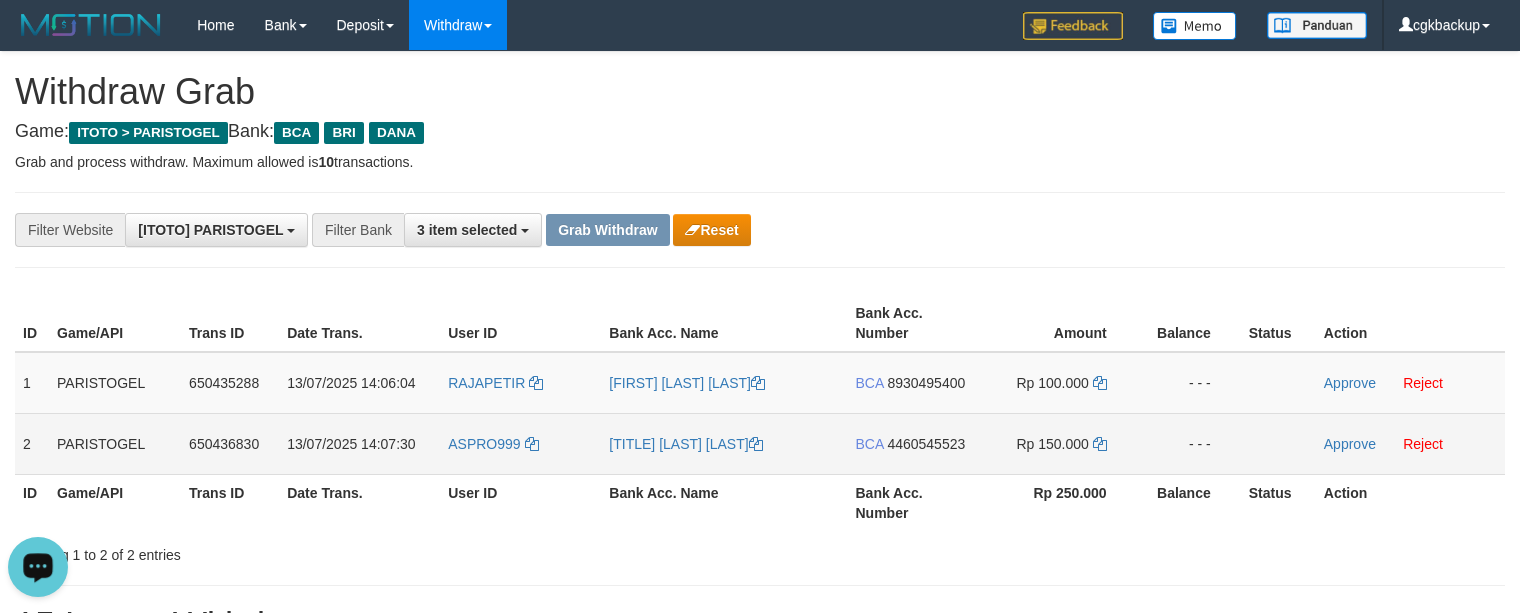 click on "[TITLE] [FIRST] [LAST] [LAST]" at bounding box center (724, 443) 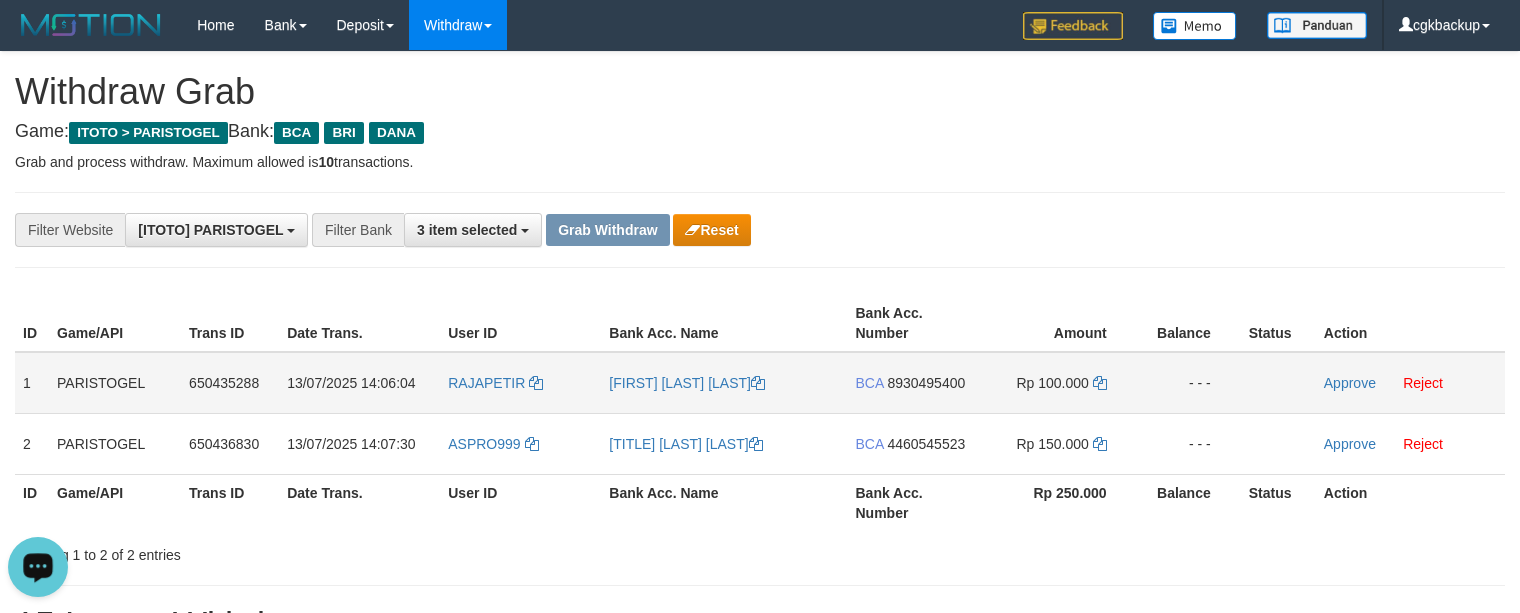 click on "[FIRST] [LAST] [LAST]" at bounding box center (724, 383) 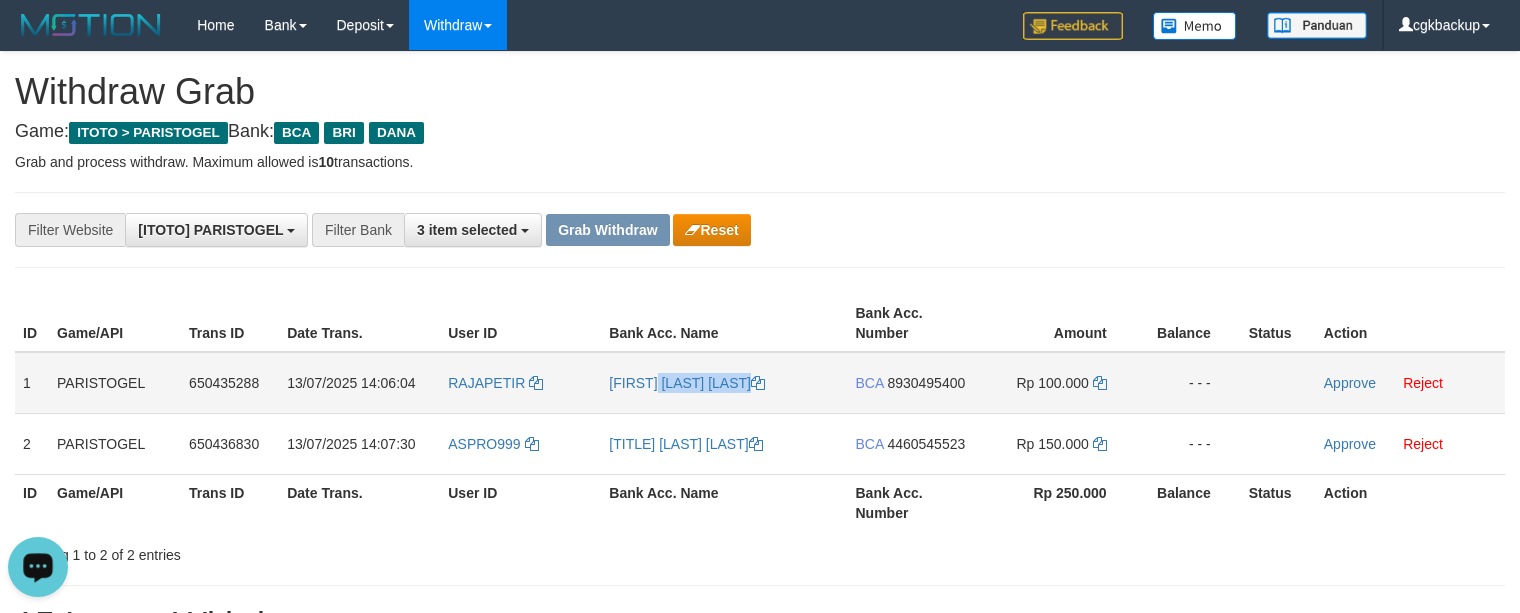 click on "[FIRST] [LAST]" at bounding box center (724, 383) 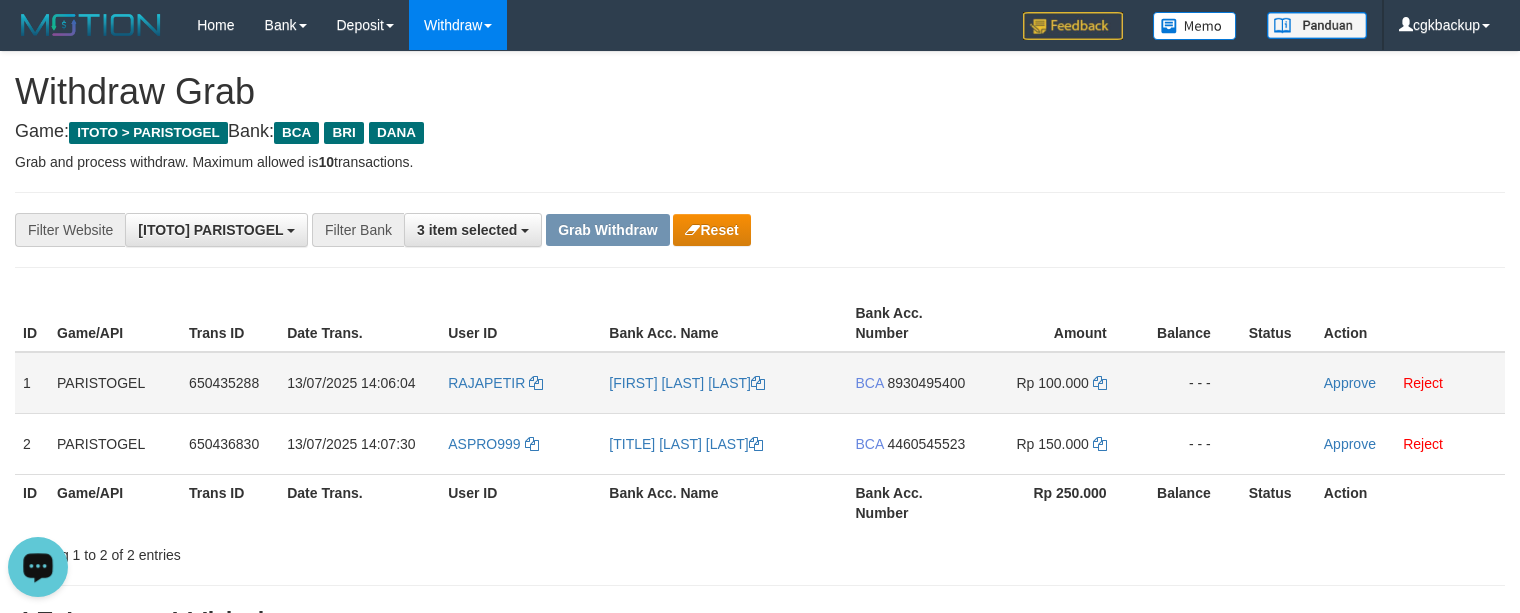 click on "RAJAPETIR" at bounding box center (520, 383) 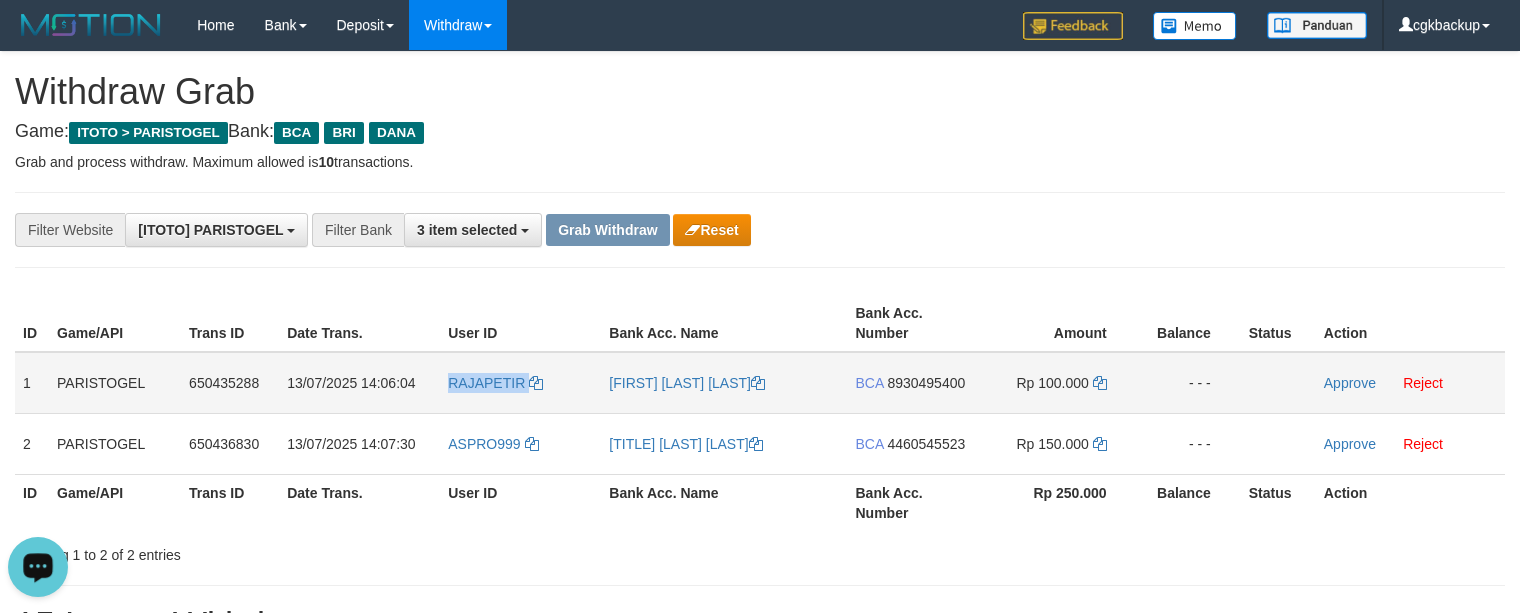 click on "RAJAPETIR" at bounding box center (520, 383) 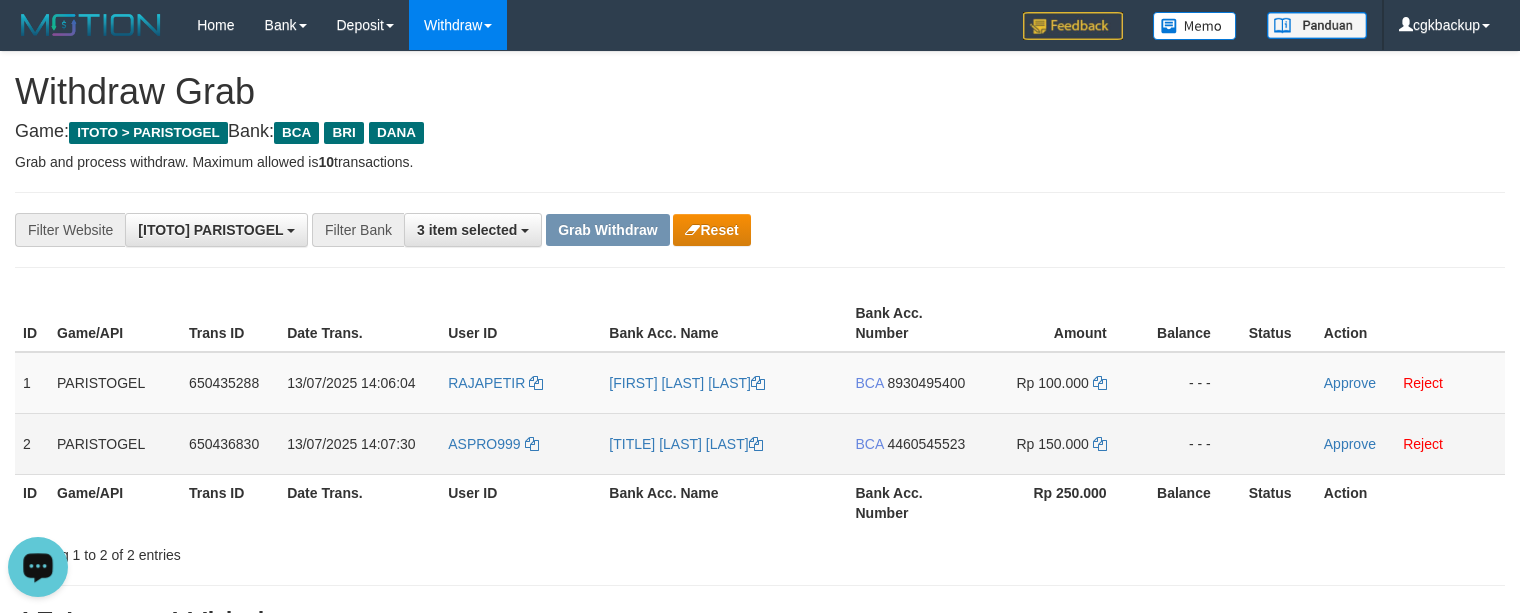 click on "[FIRST] [LAST]" at bounding box center [724, 443] 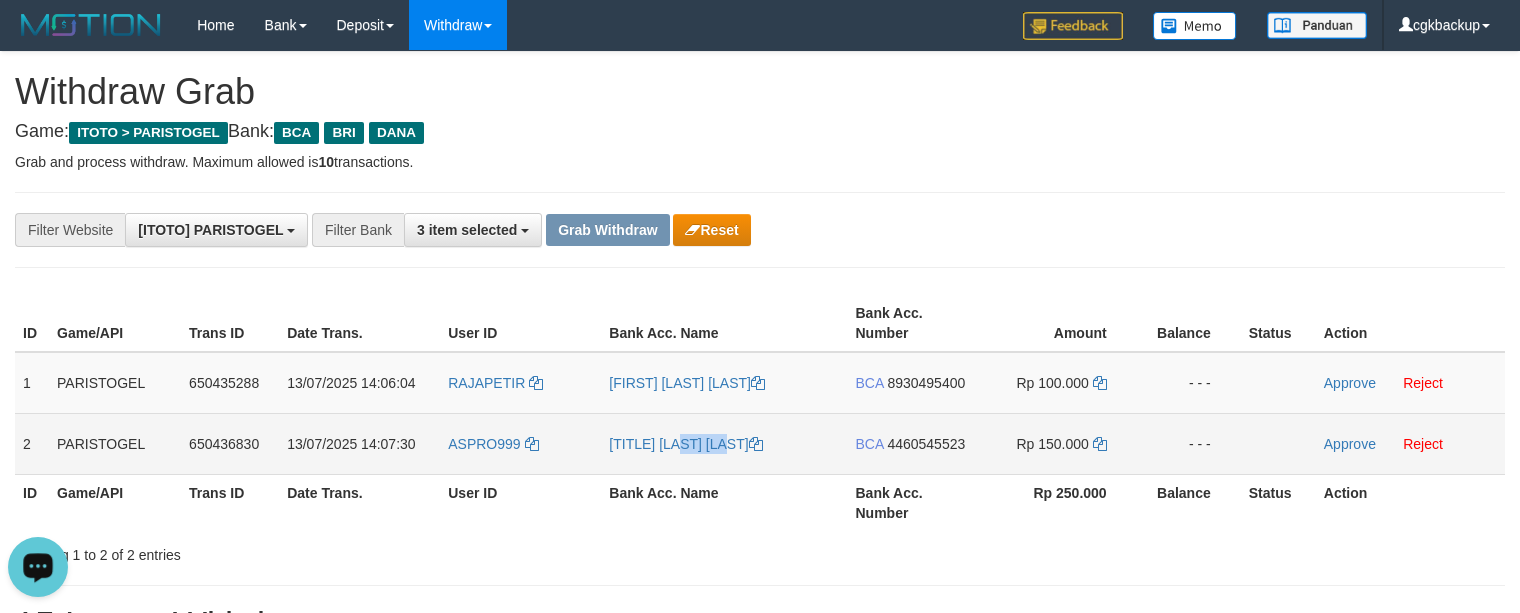 click on "[FIRST] [LAST]" at bounding box center [724, 443] 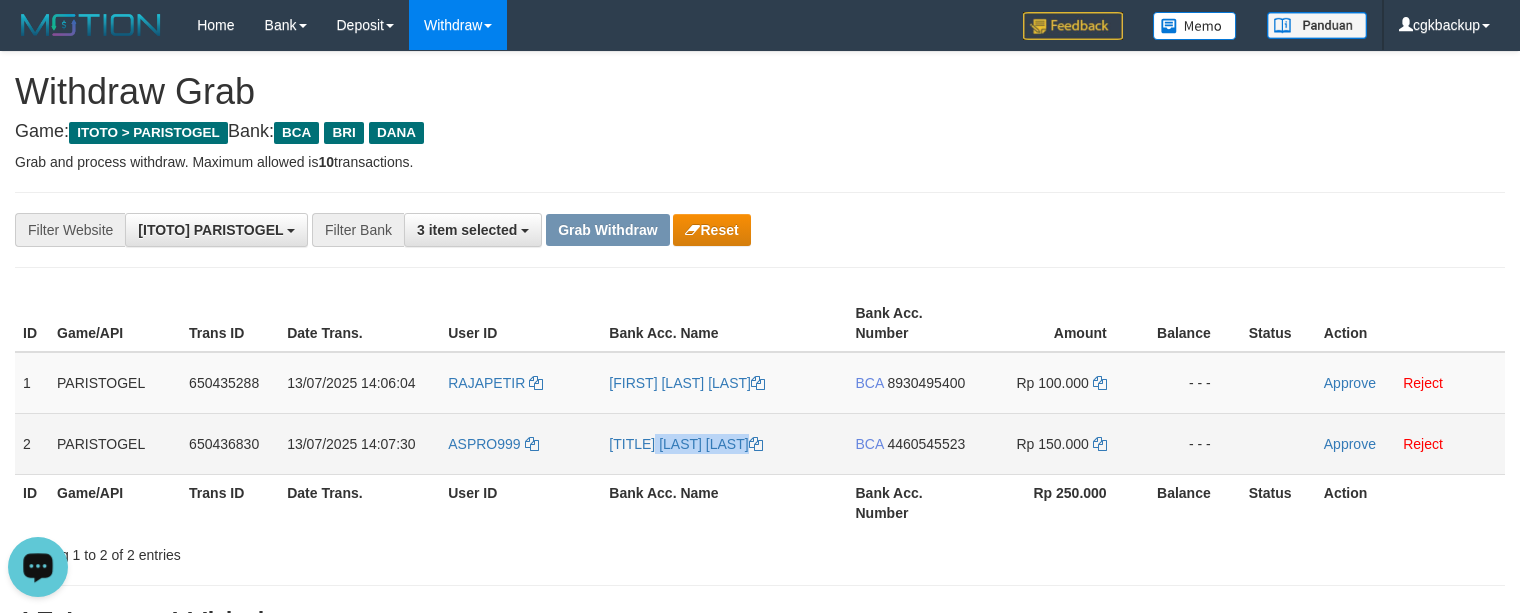 click on "[FIRST] [LAST]" at bounding box center [724, 443] 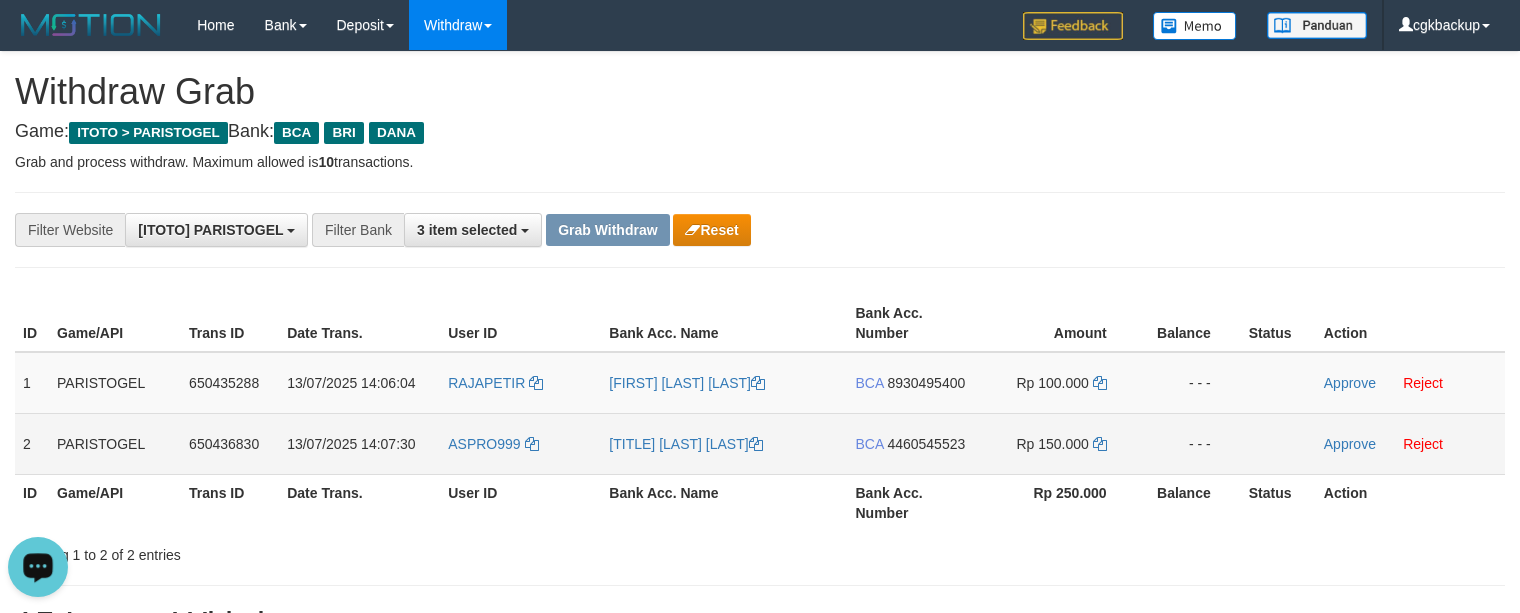 click on "ASPRO999" at bounding box center [520, 443] 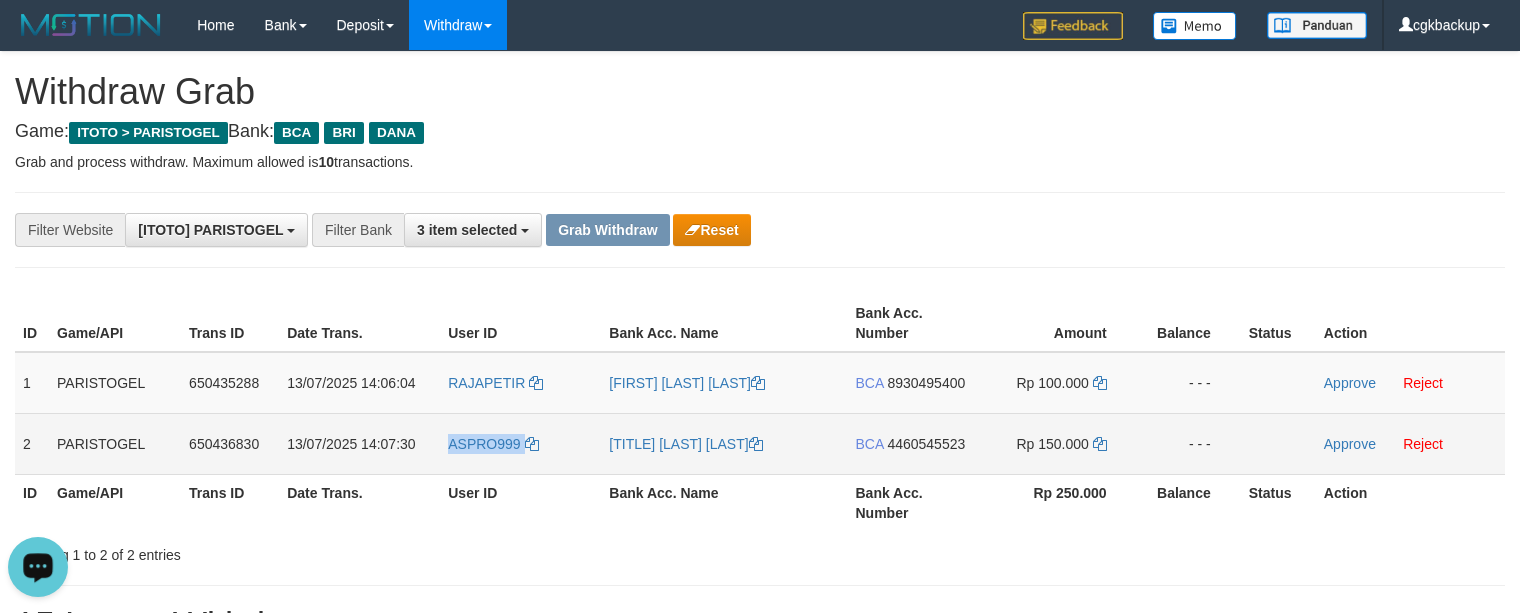 click on "ASPRO999" at bounding box center [520, 443] 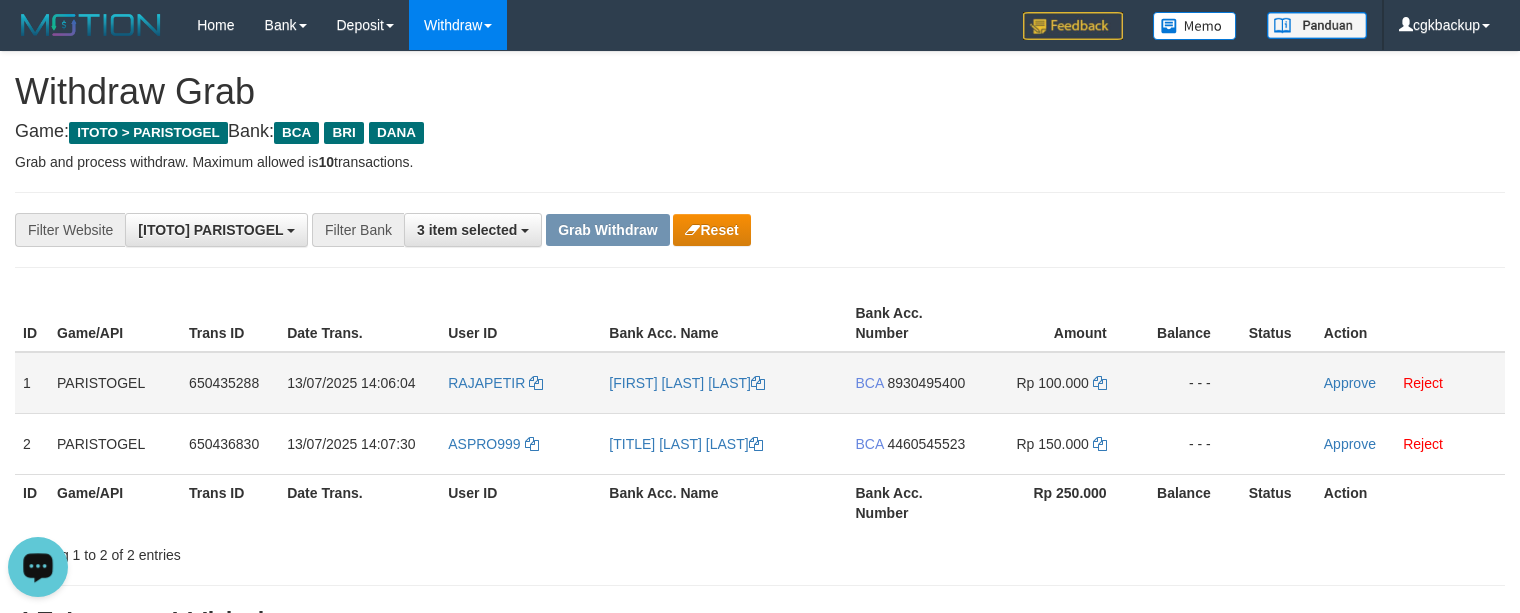 click on "BCA
8930495400" at bounding box center (914, 383) 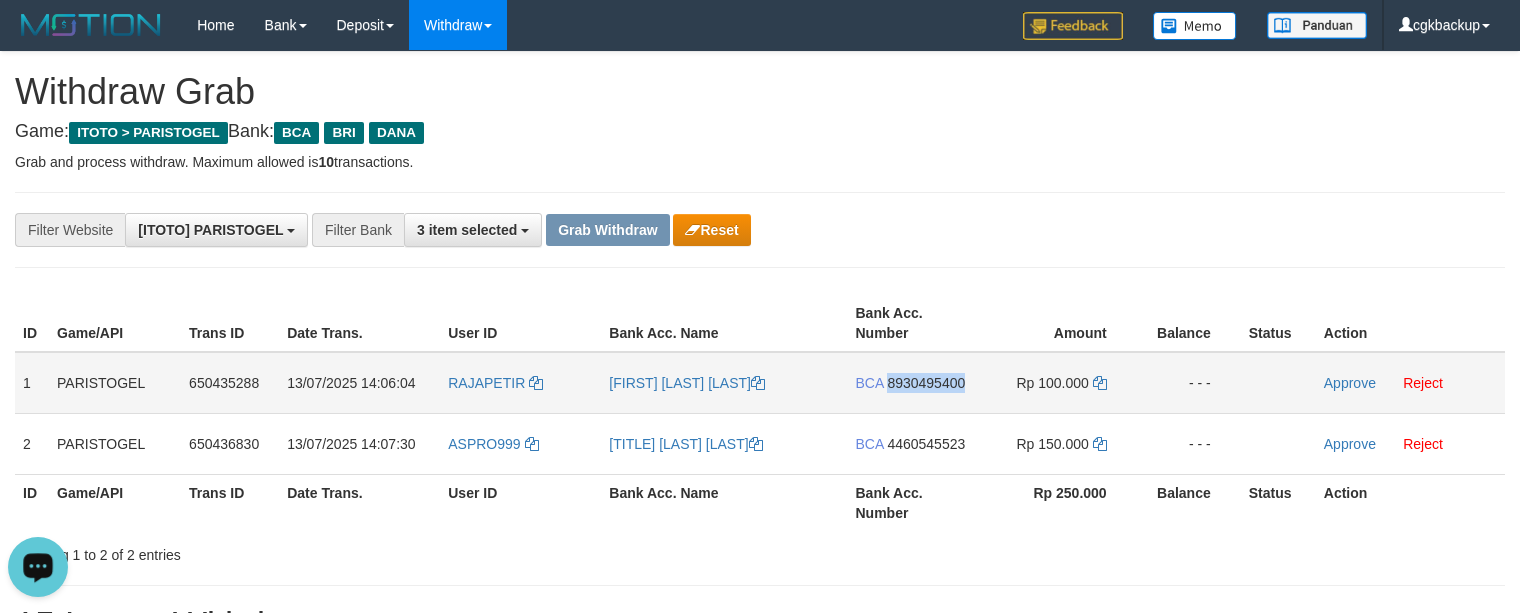 click on "BCA
8930495400" at bounding box center (914, 383) 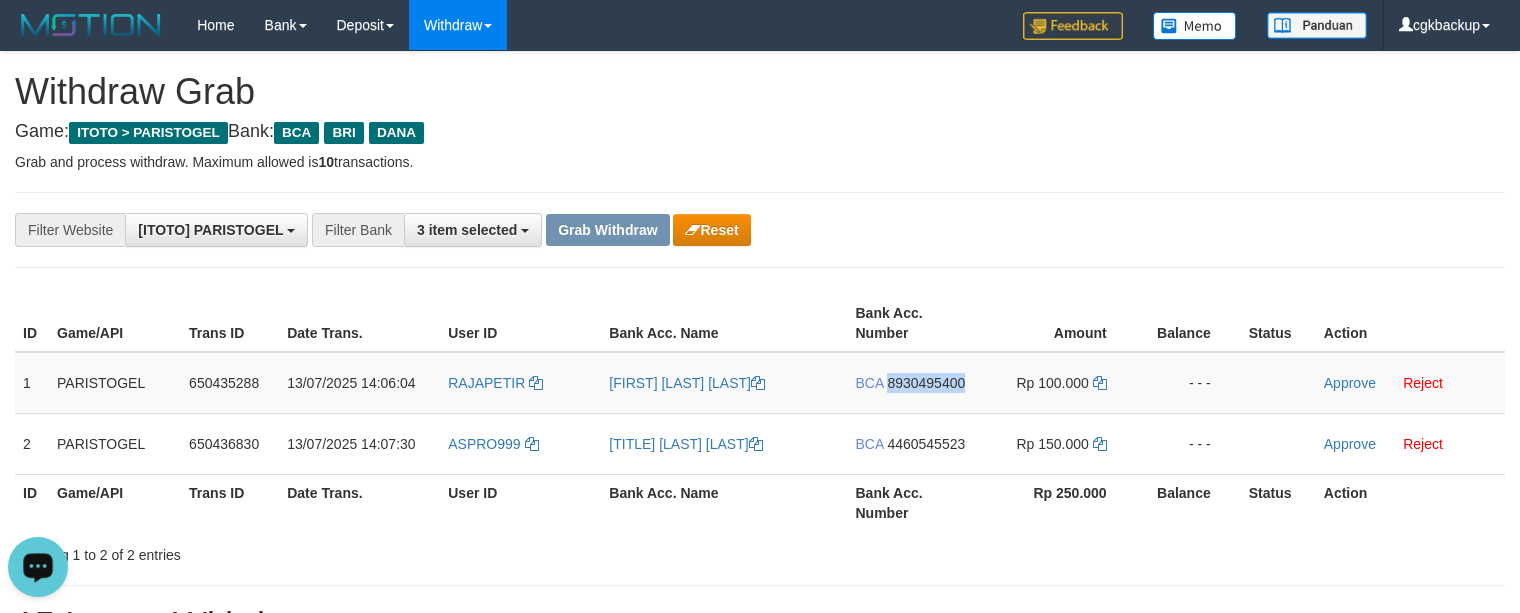 copy on "8930495400" 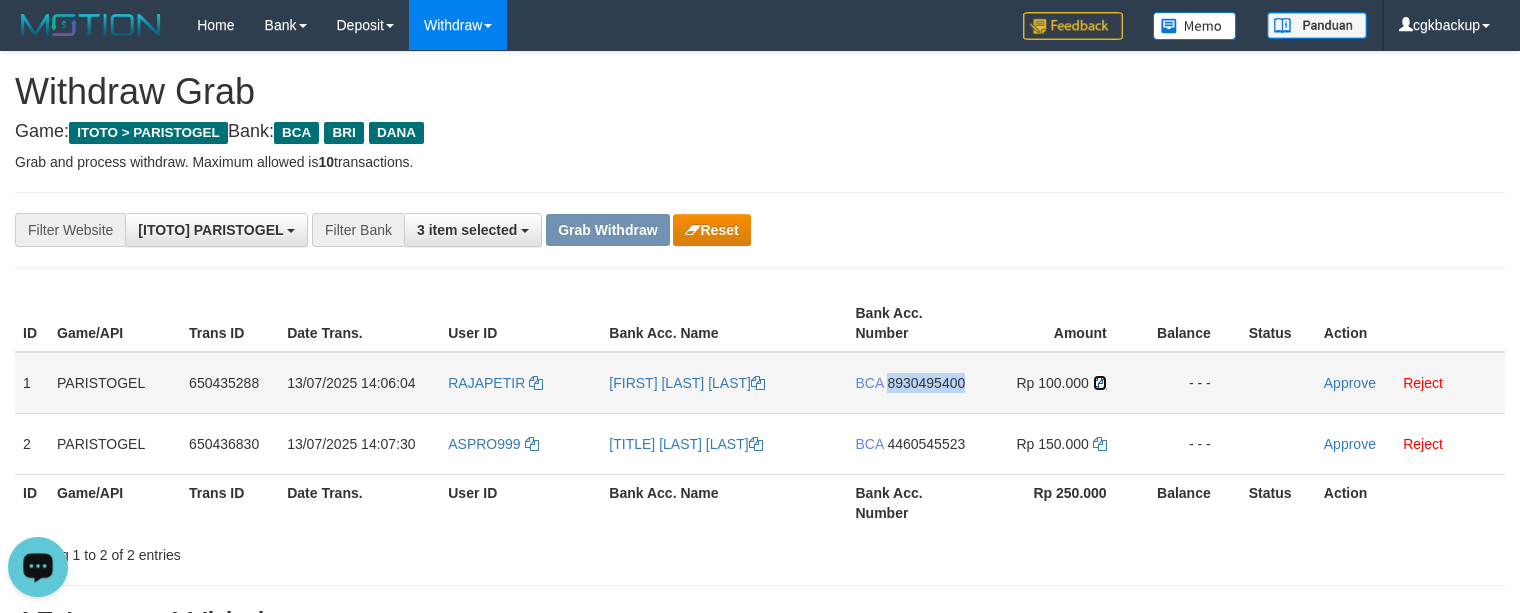 click at bounding box center (1100, 383) 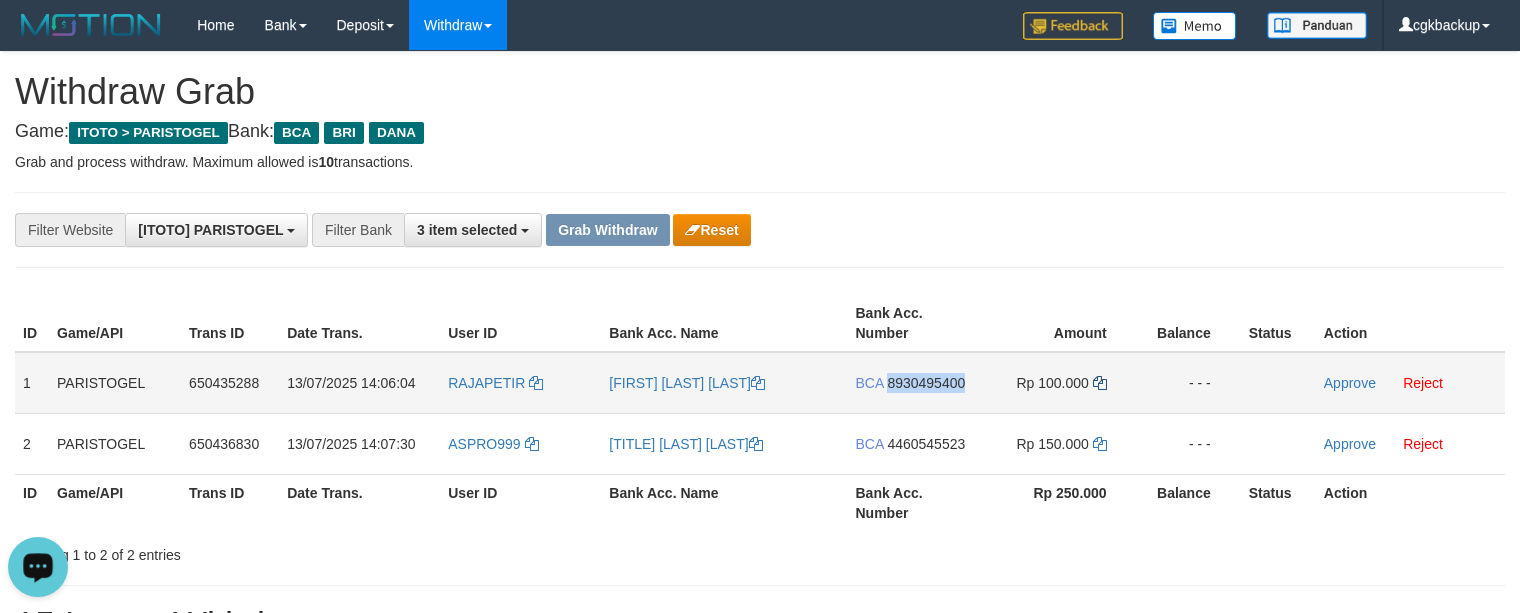 copy on "8930495400" 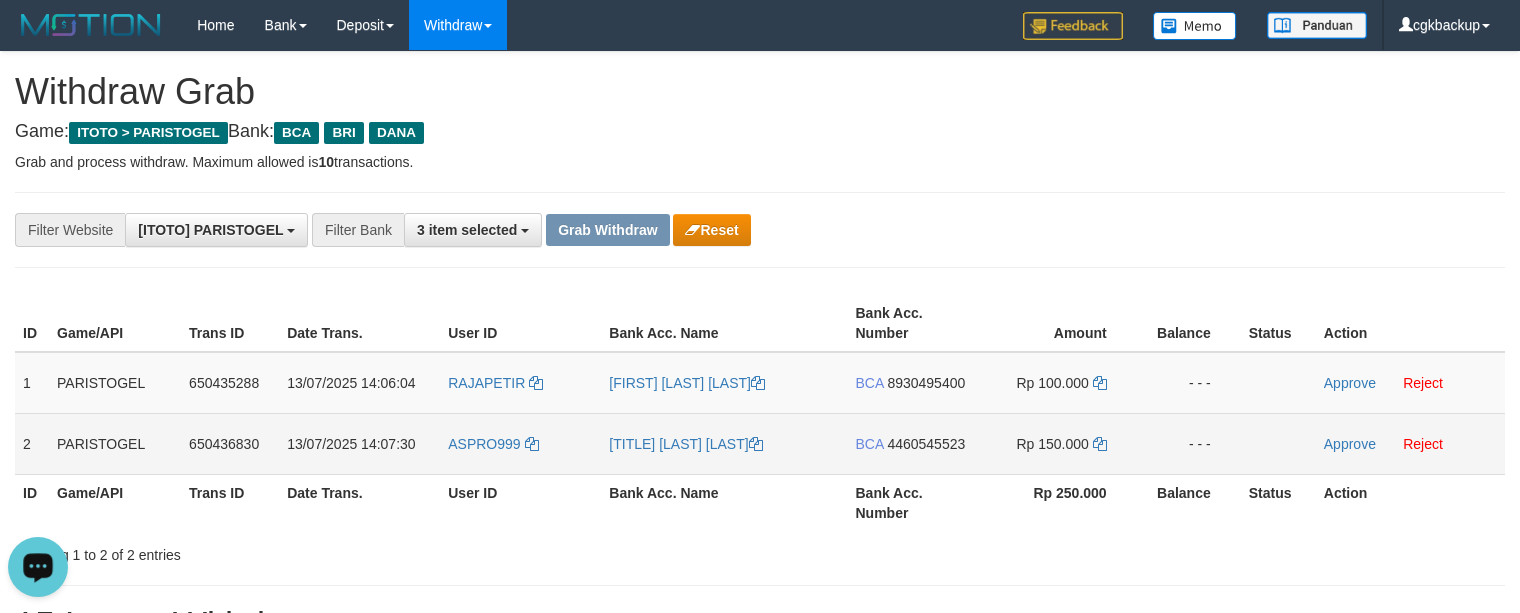click on "BCA
4460545523" at bounding box center (914, 443) 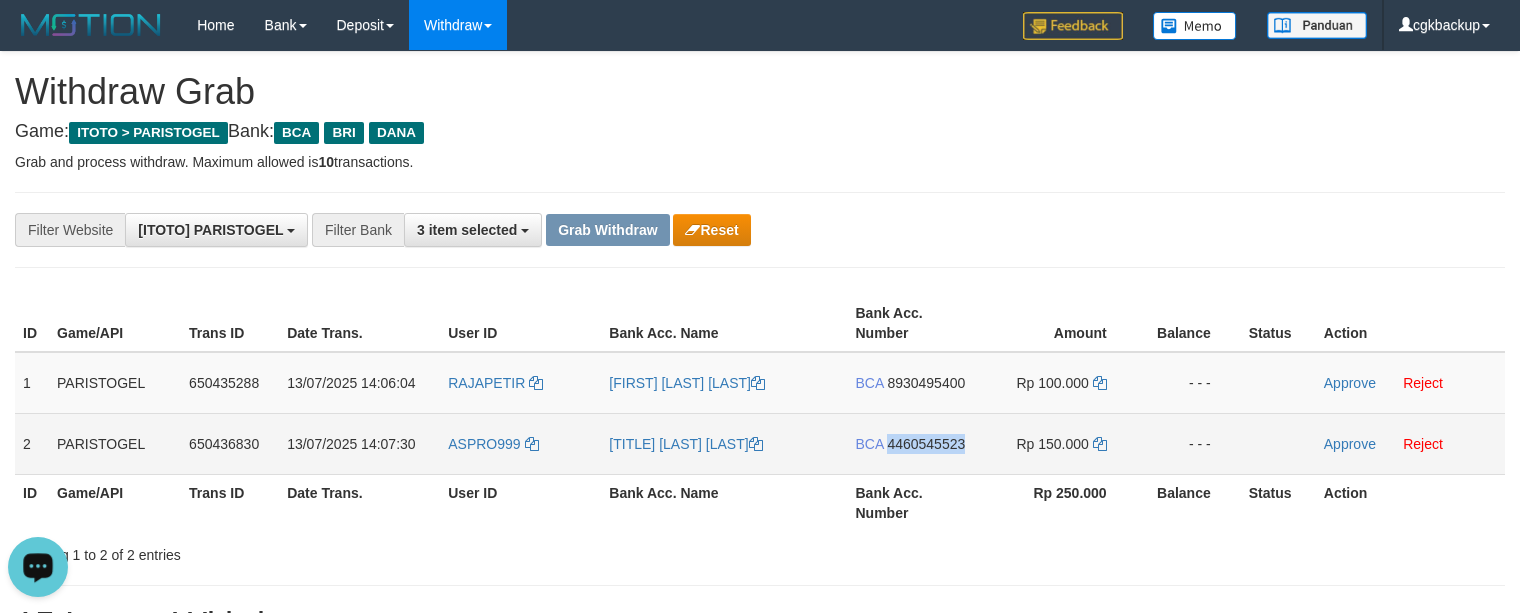 click on "BCA
4460545523" at bounding box center (914, 443) 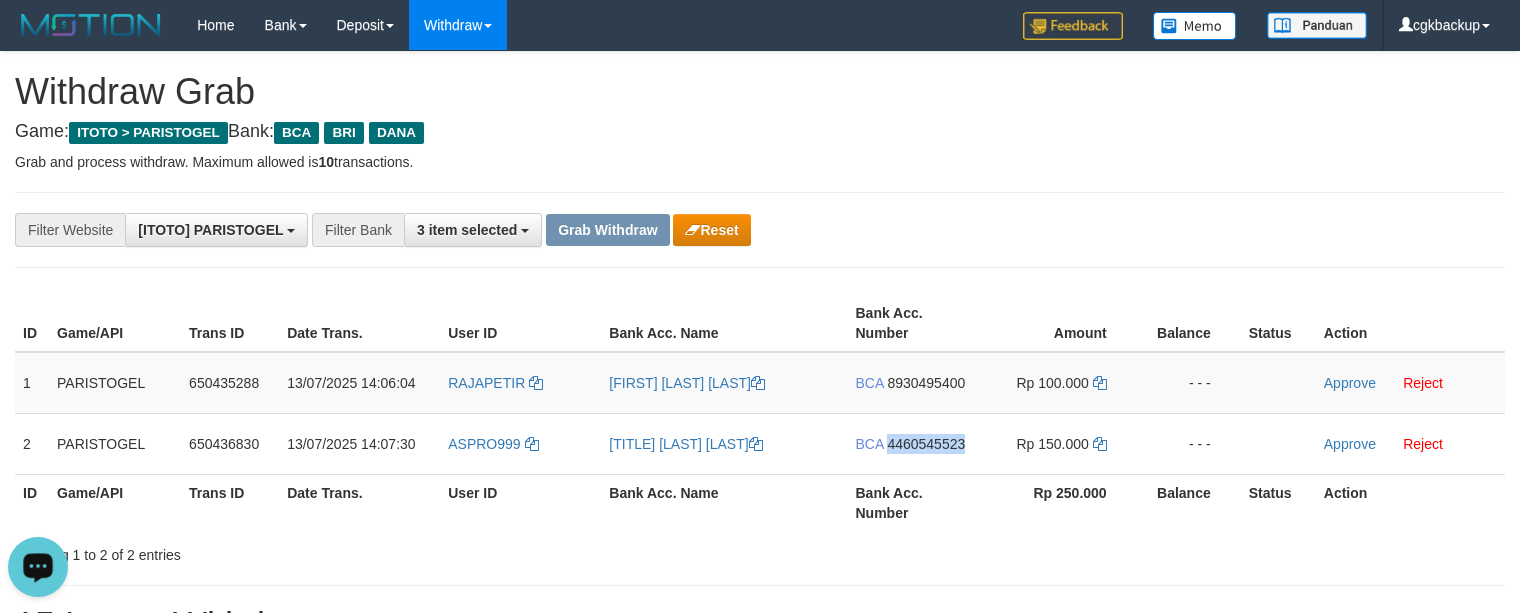 copy on "4460545523" 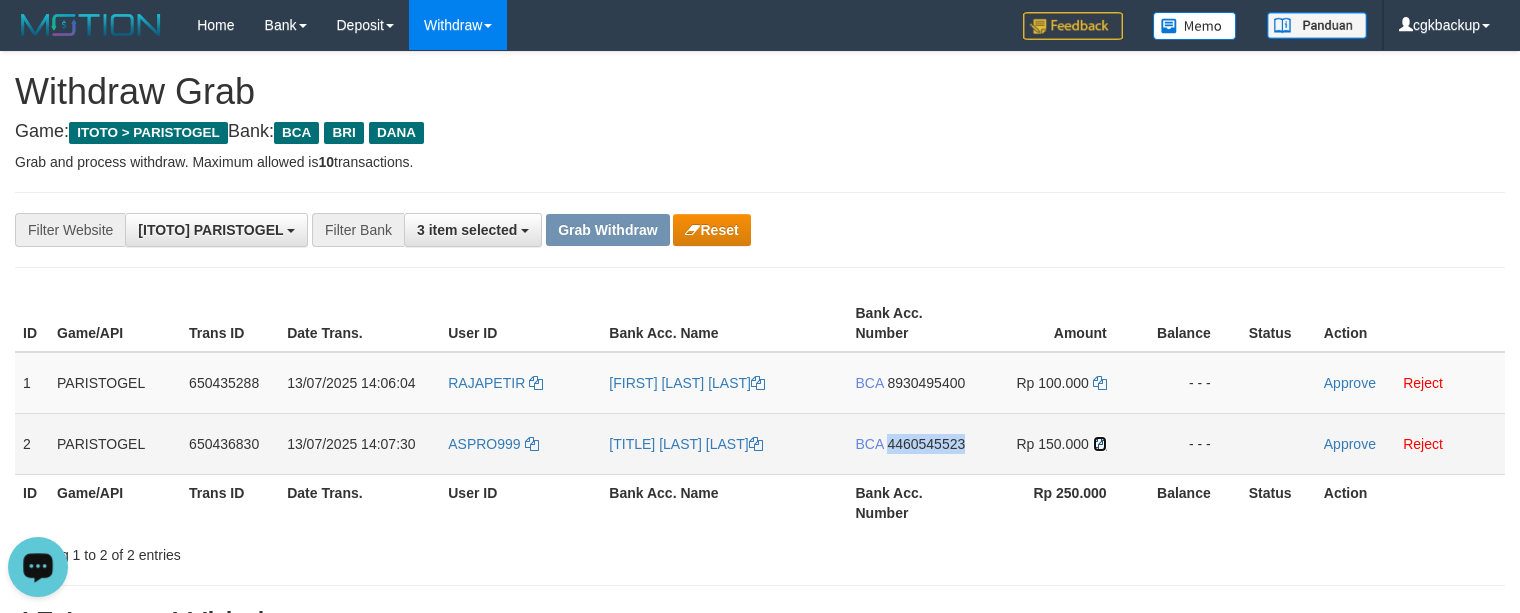 click at bounding box center (1100, 444) 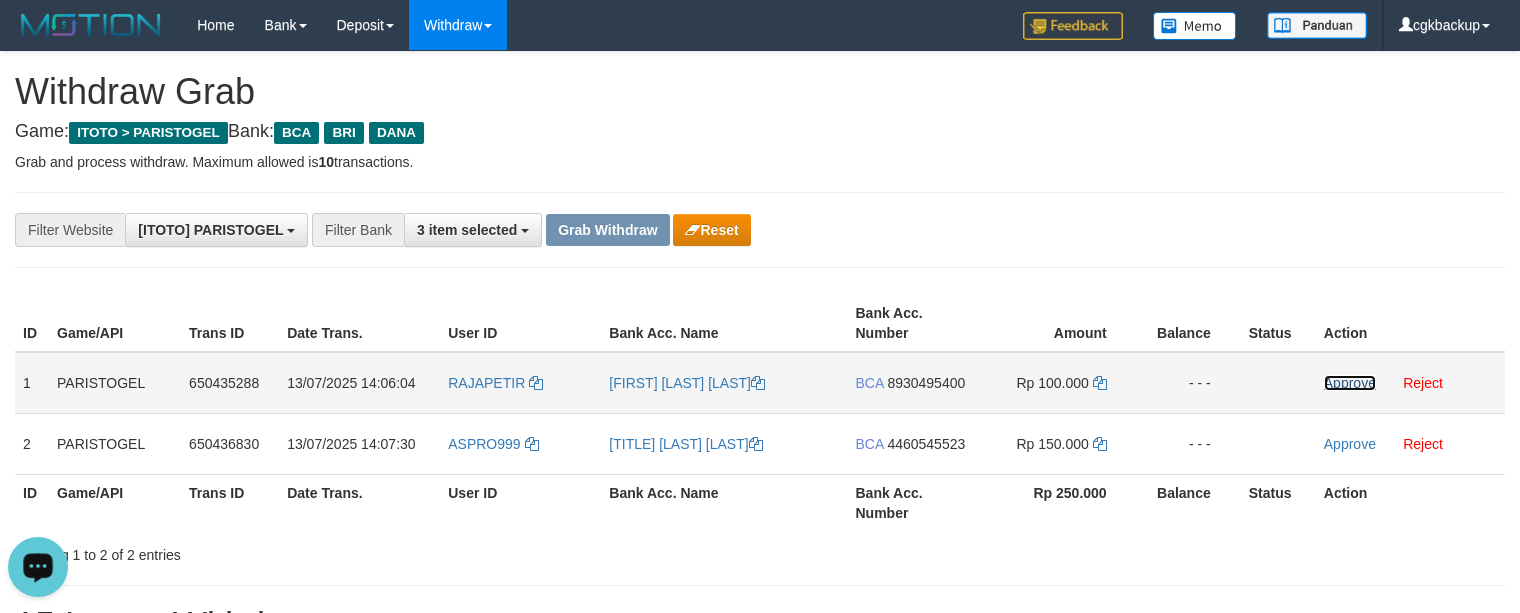 click on "Approve" at bounding box center [1350, 383] 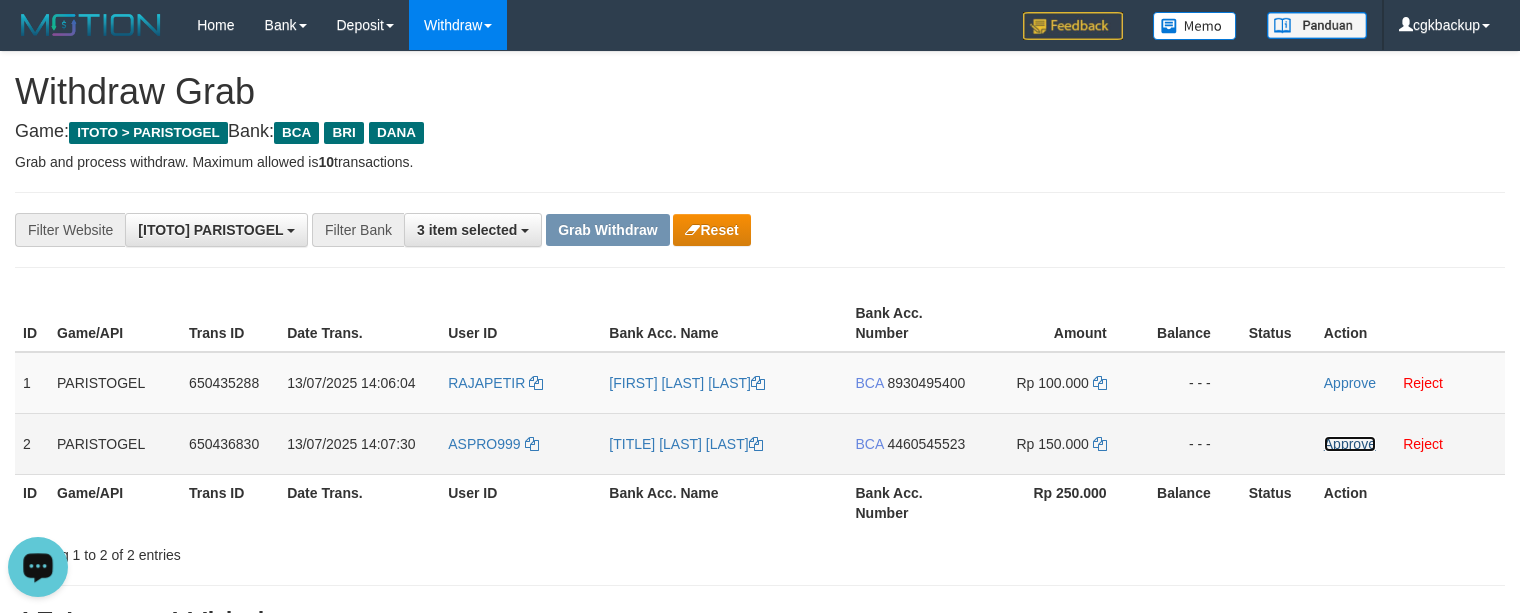 click on "Approve" at bounding box center (1350, 444) 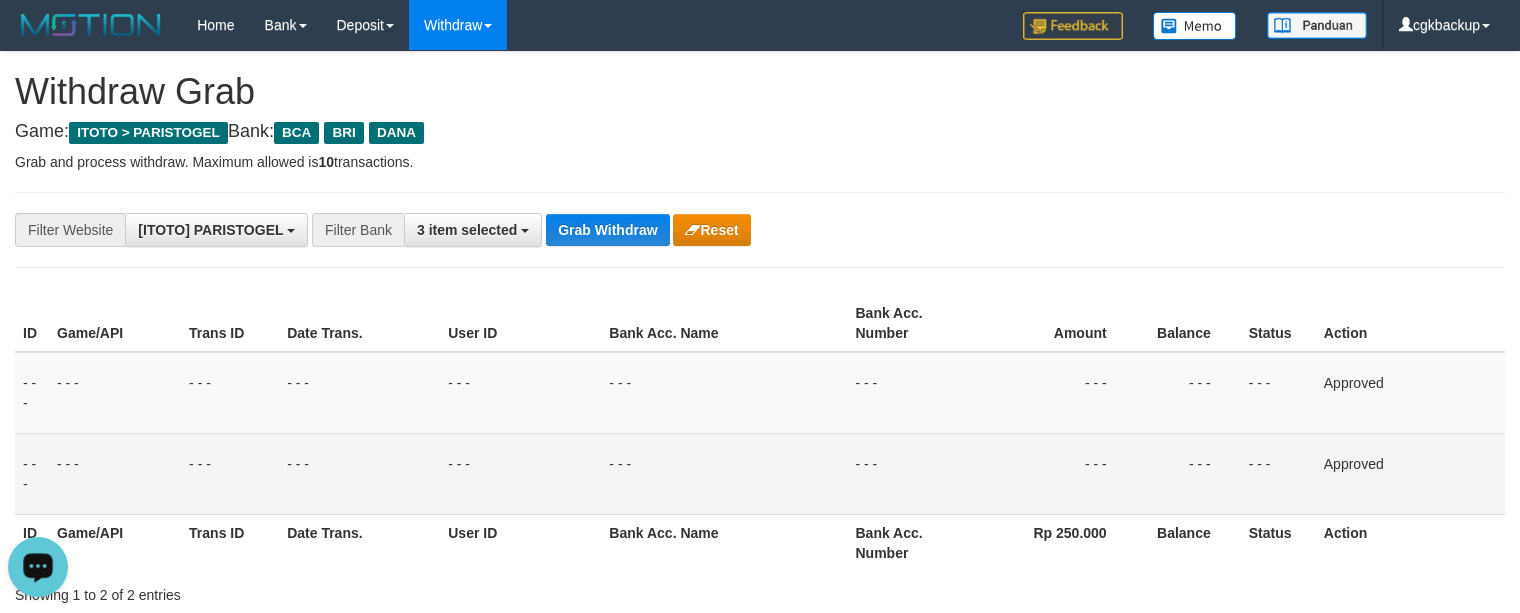 drag, startPoint x: 880, startPoint y: 122, endPoint x: 844, endPoint y: 125, distance: 36.124783 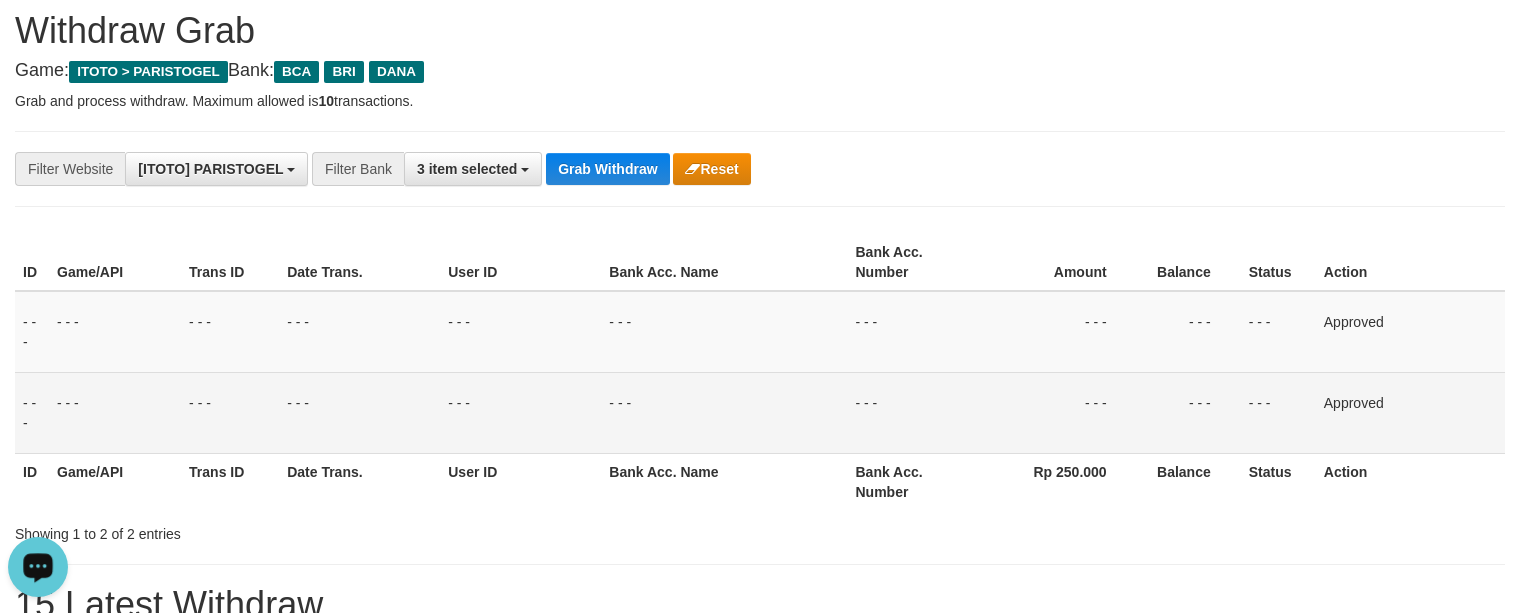 scroll, scrollTop: 0, scrollLeft: 0, axis: both 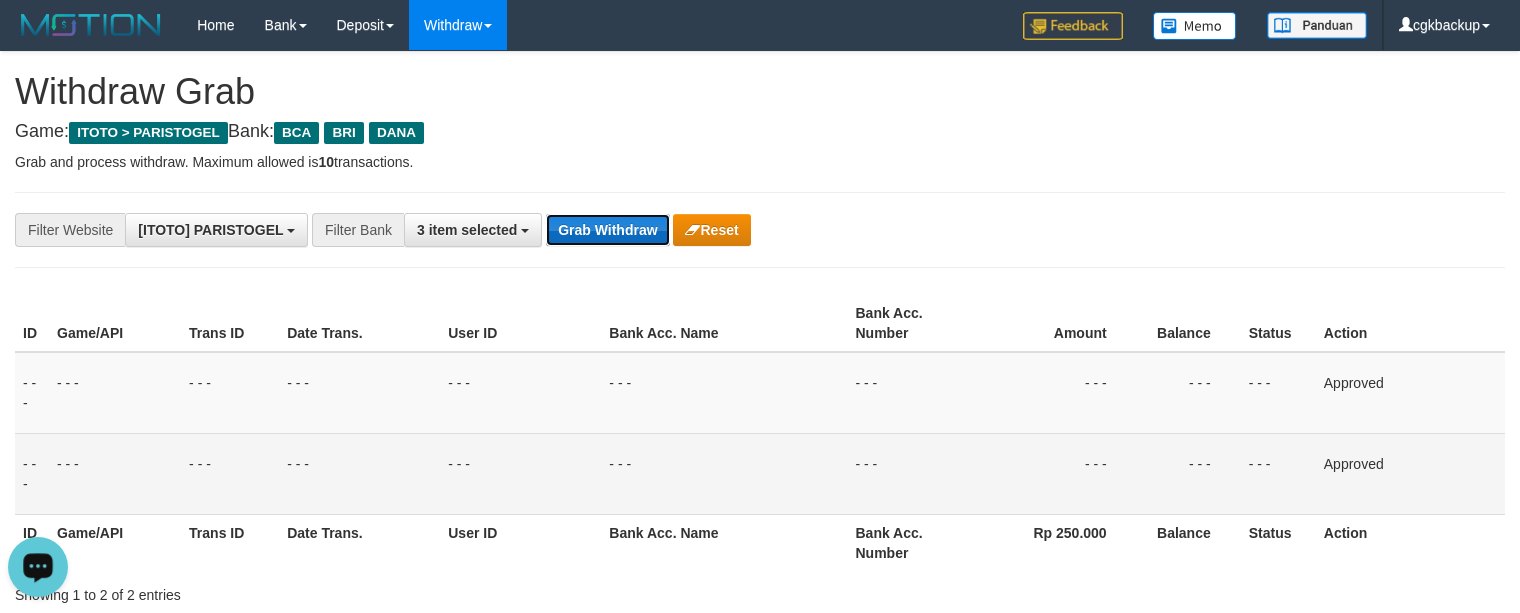 click on "Grab Withdraw" at bounding box center [607, 230] 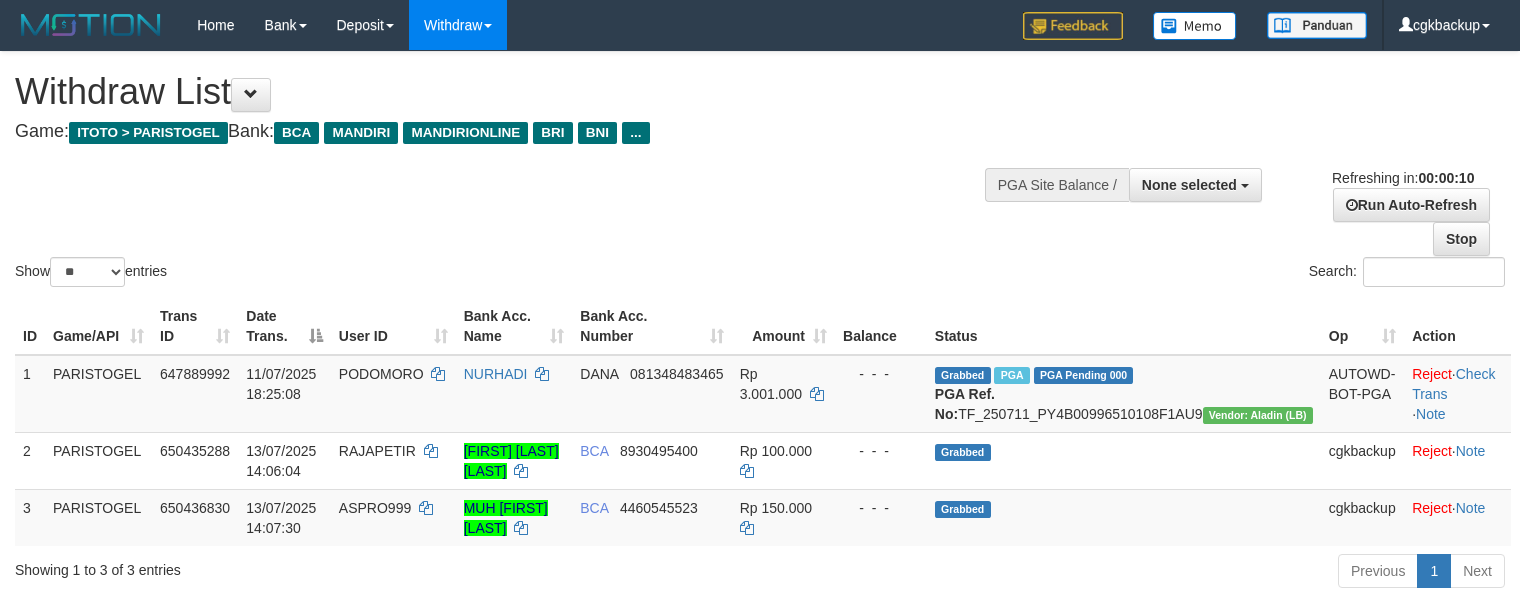 select 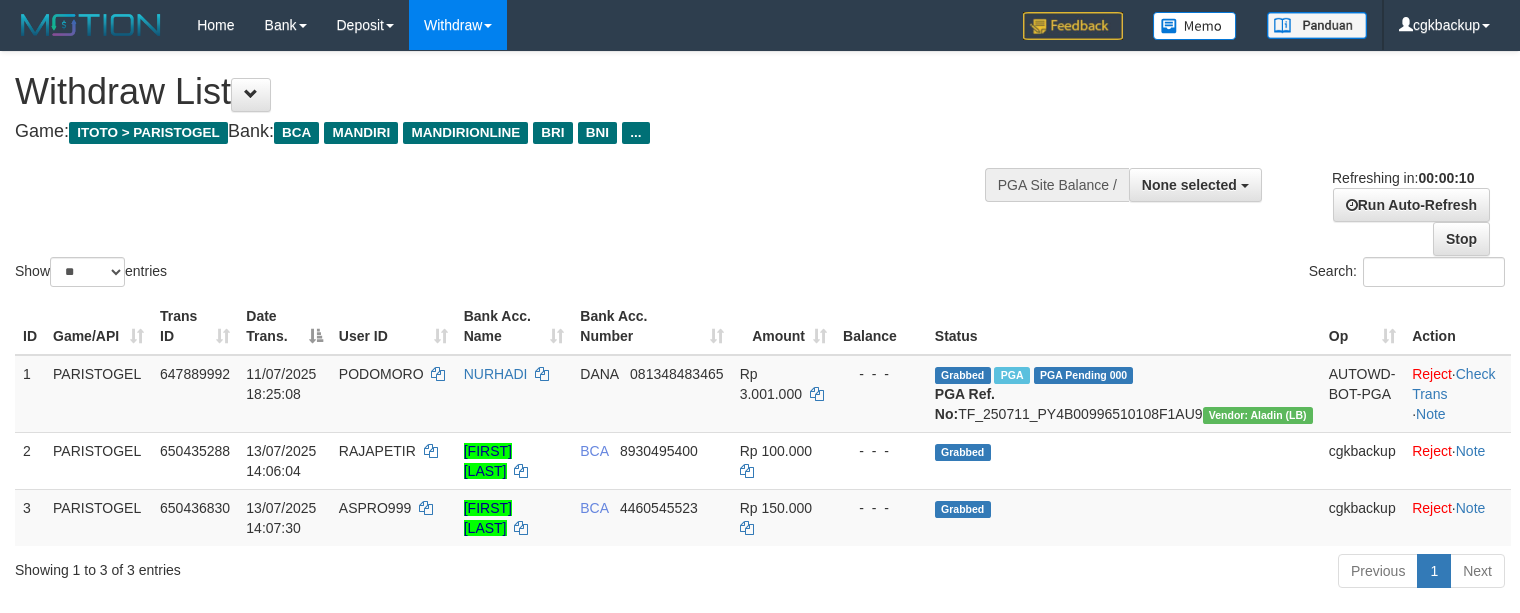 select 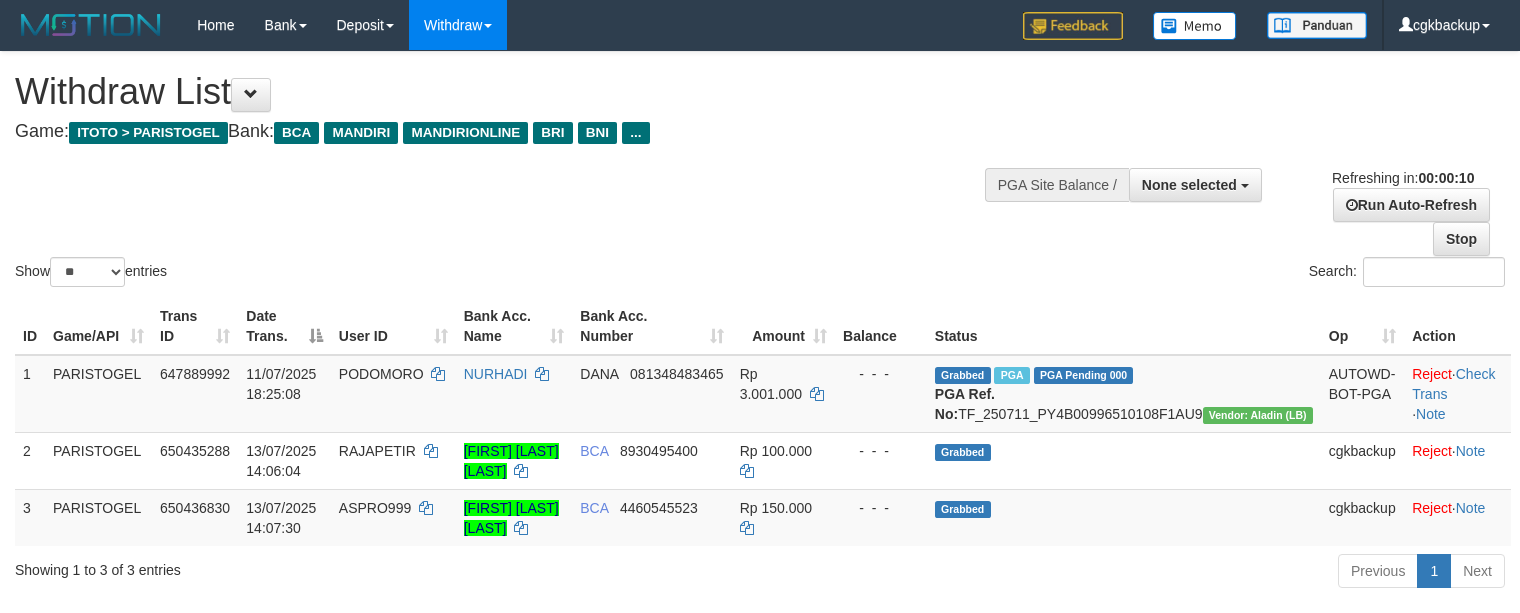 select 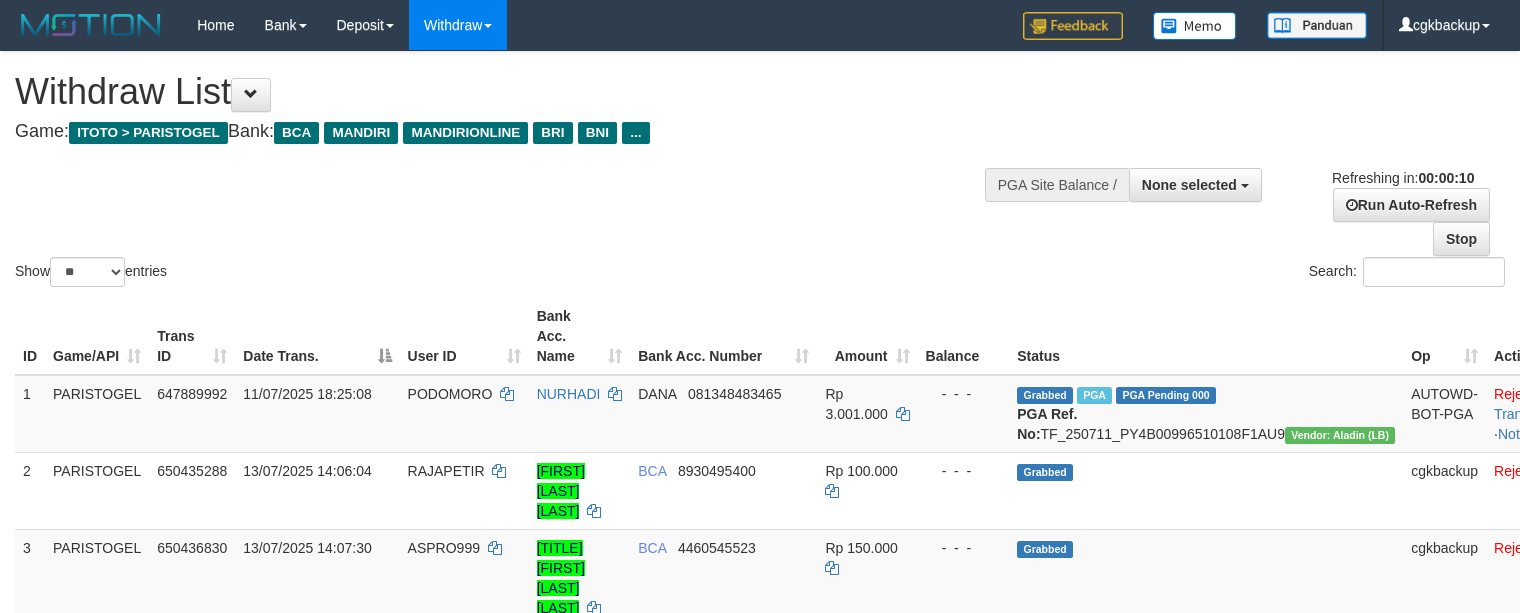 select 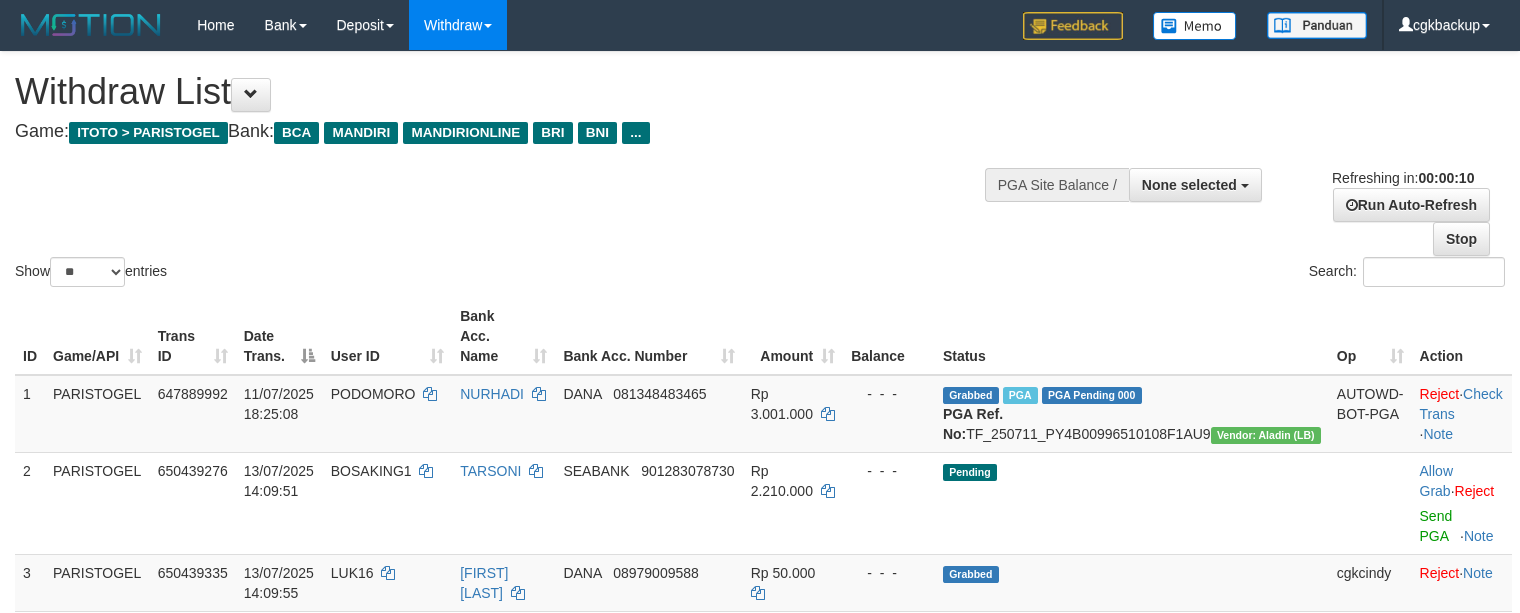 select 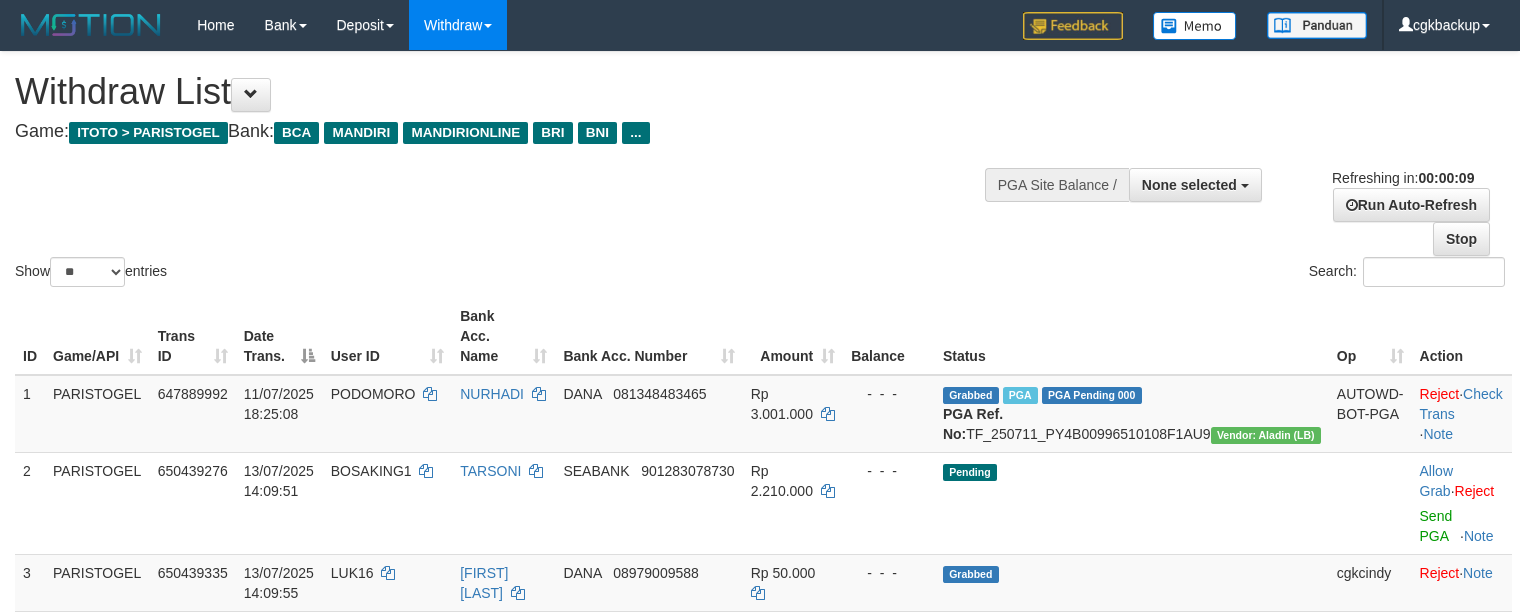 select 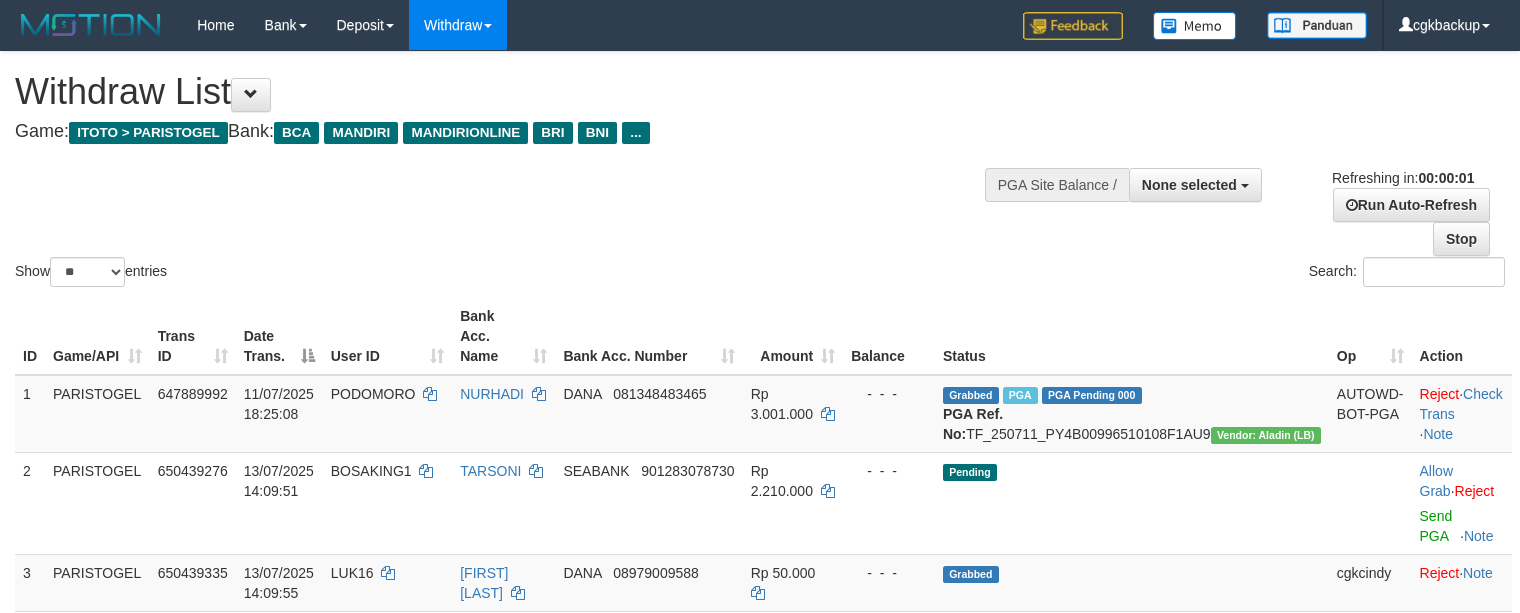 scroll, scrollTop: 0, scrollLeft: 0, axis: both 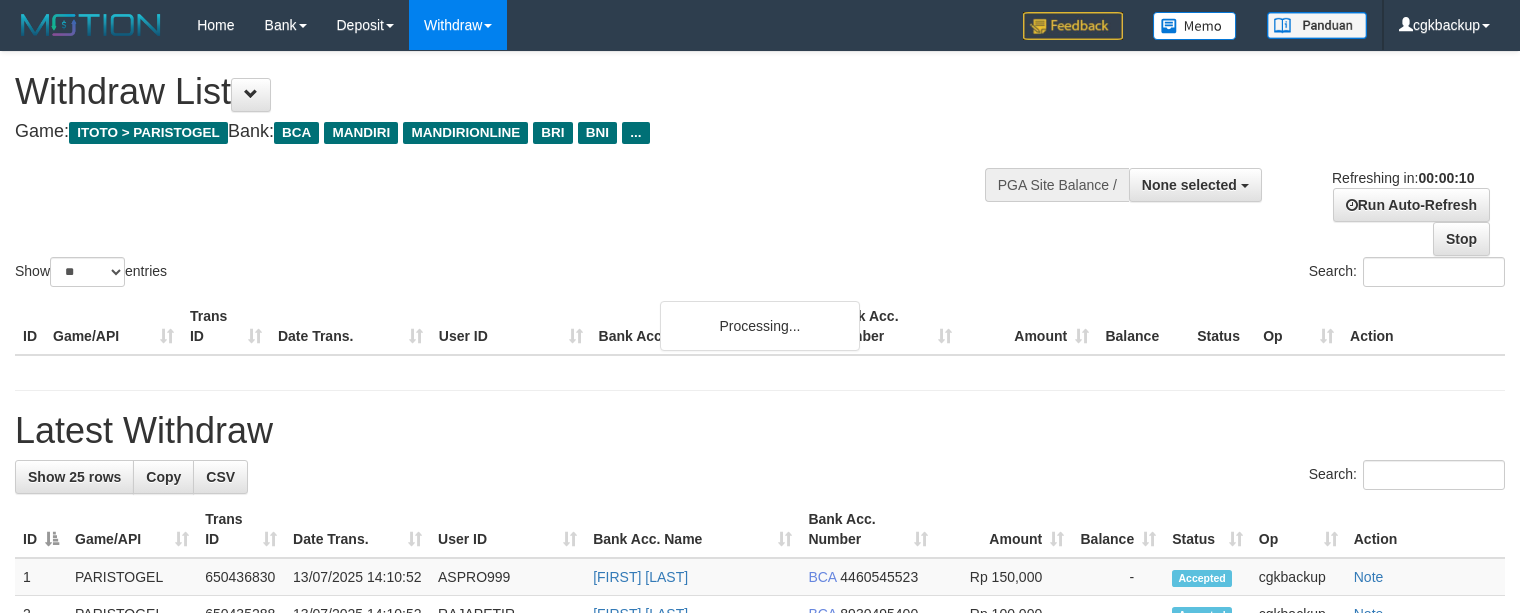select 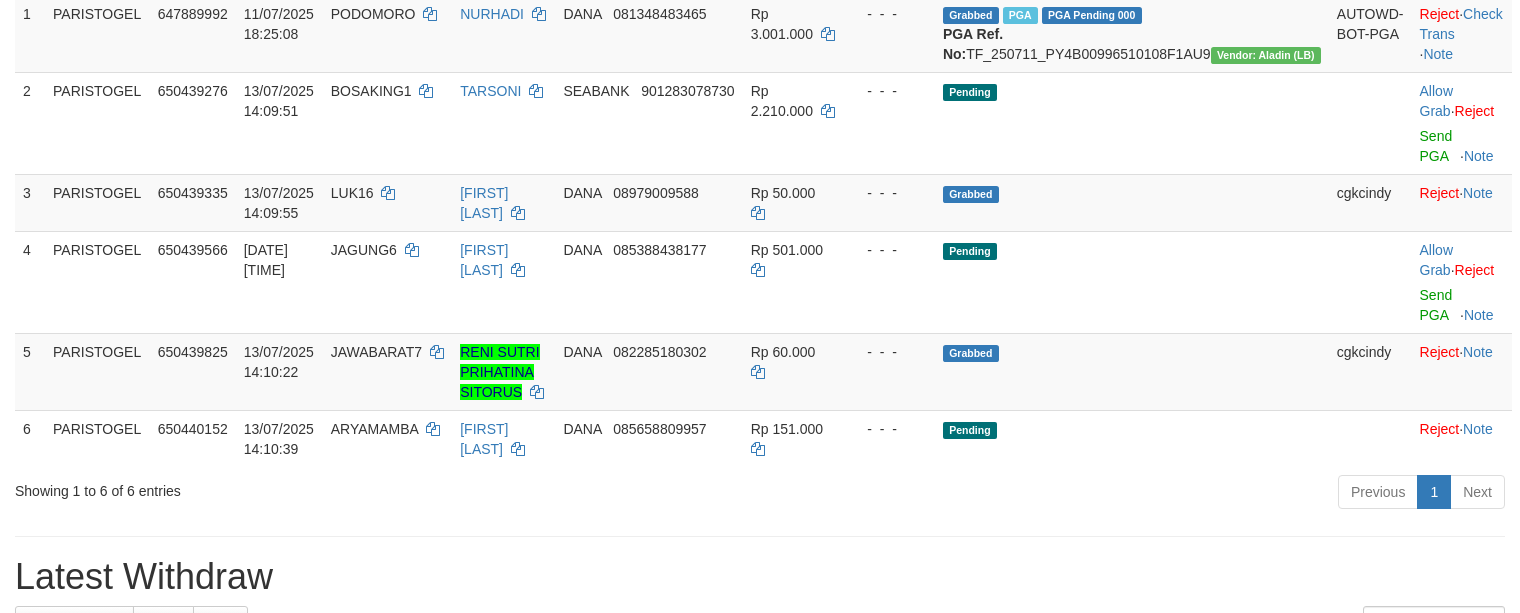 scroll, scrollTop: 400, scrollLeft: 0, axis: vertical 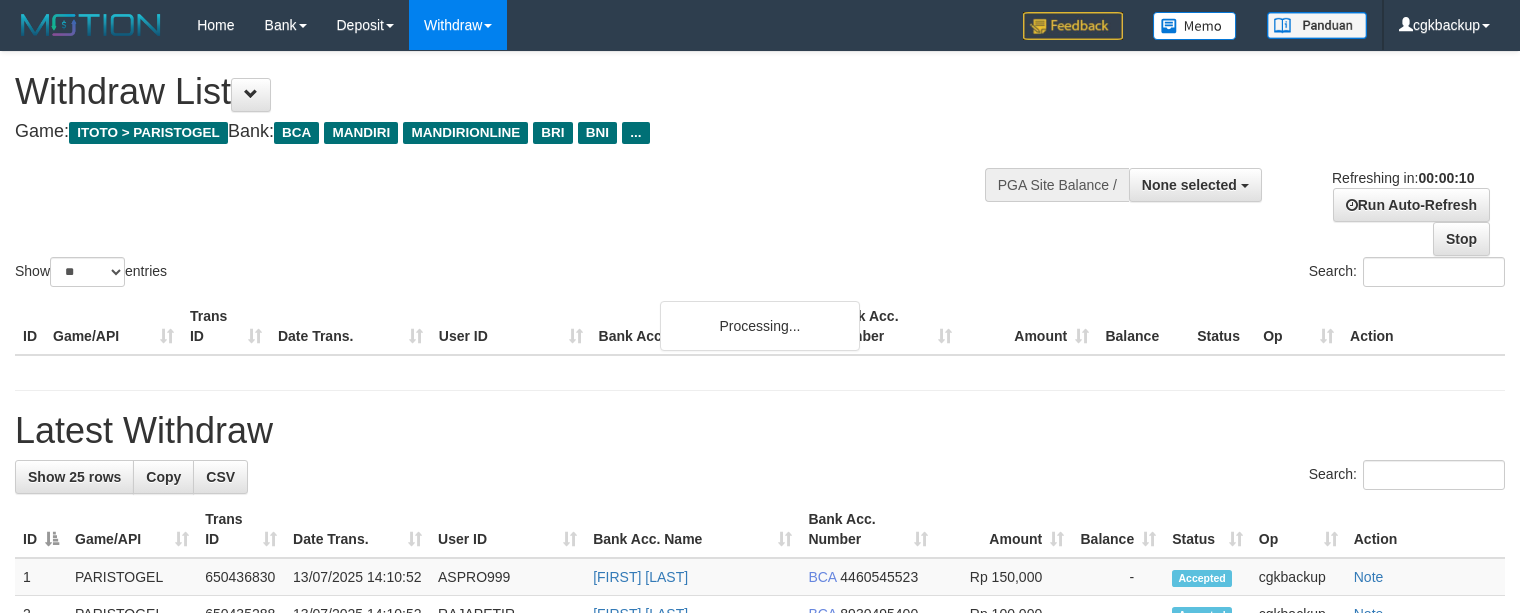 select 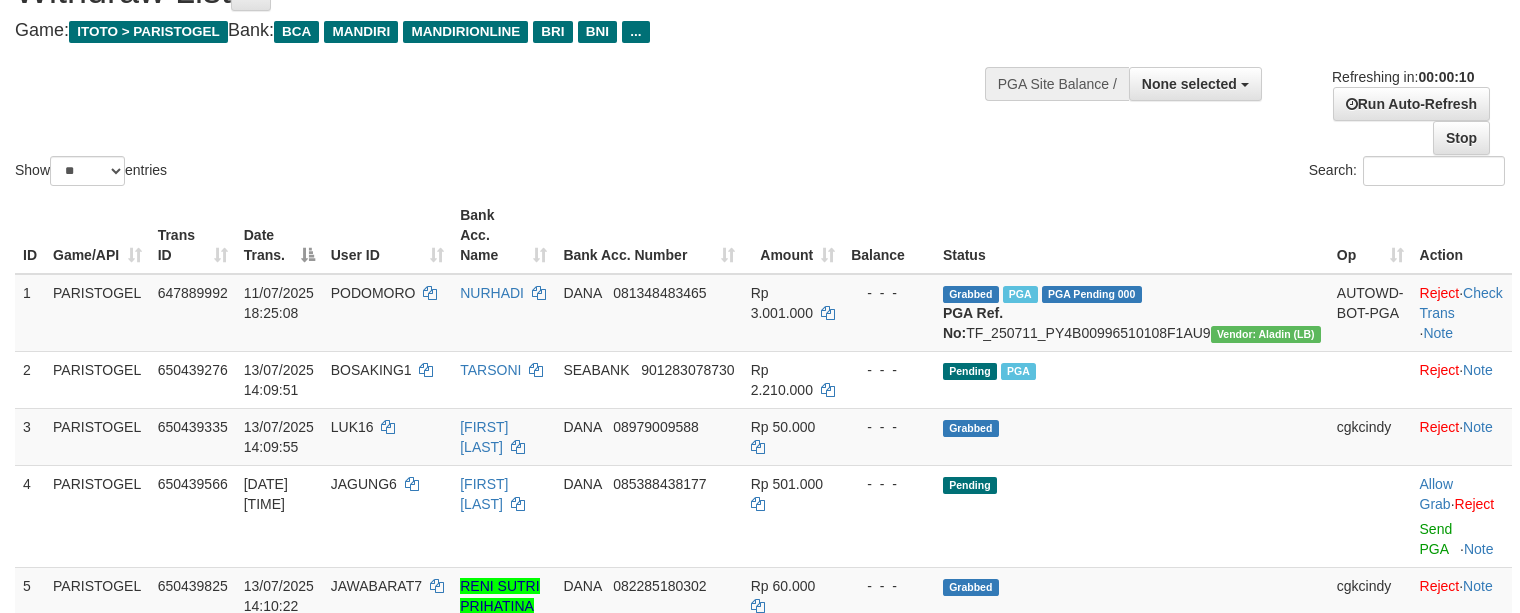 scroll, scrollTop: 266, scrollLeft: 0, axis: vertical 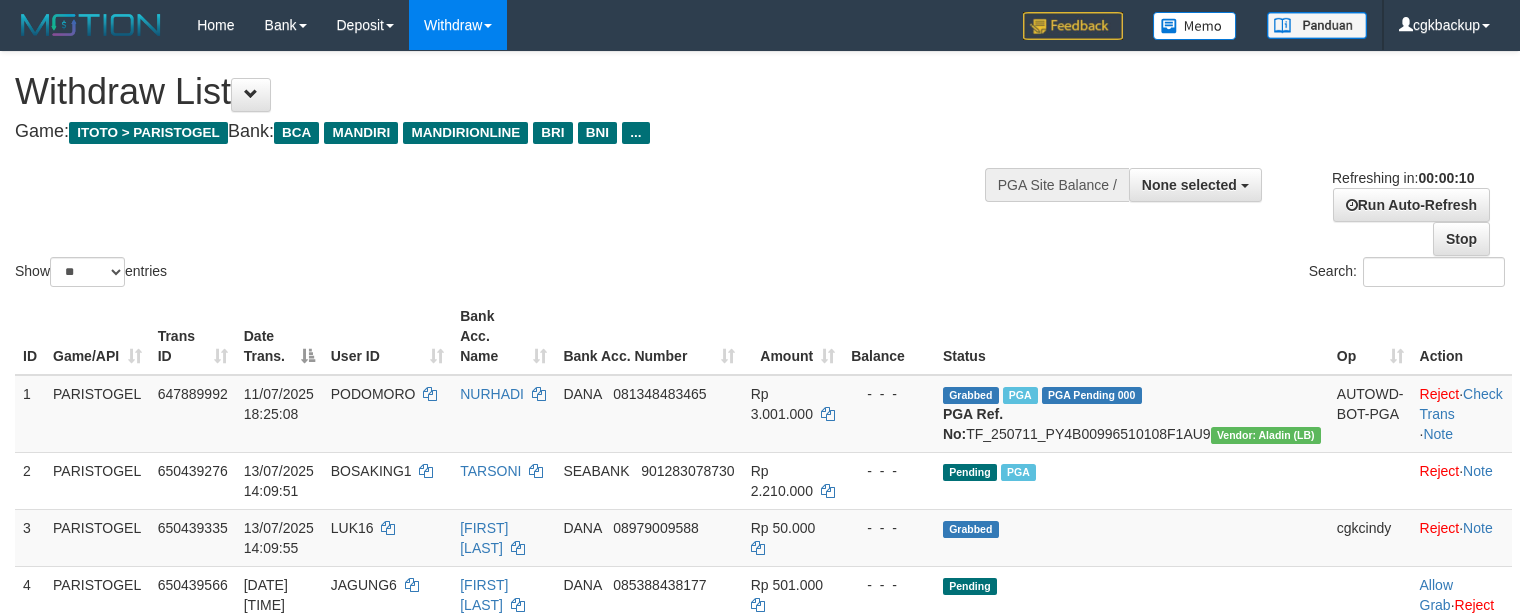 select 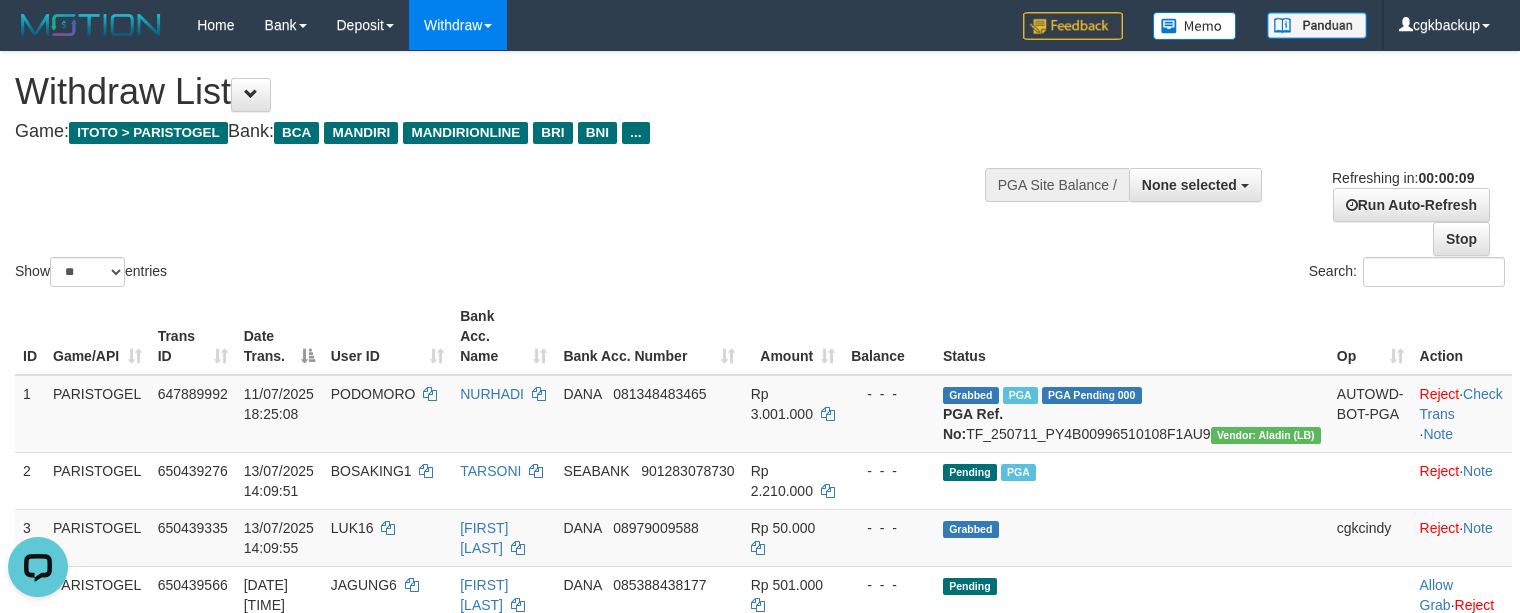 scroll, scrollTop: 0, scrollLeft: 0, axis: both 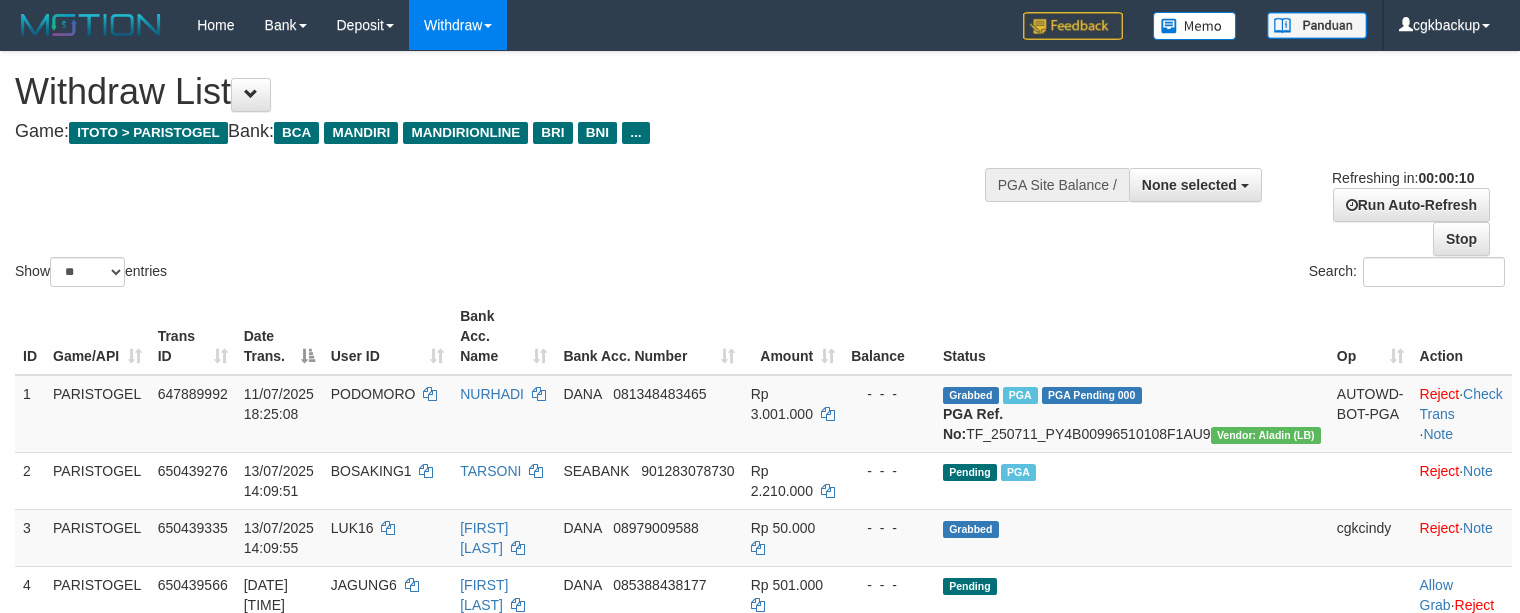 select 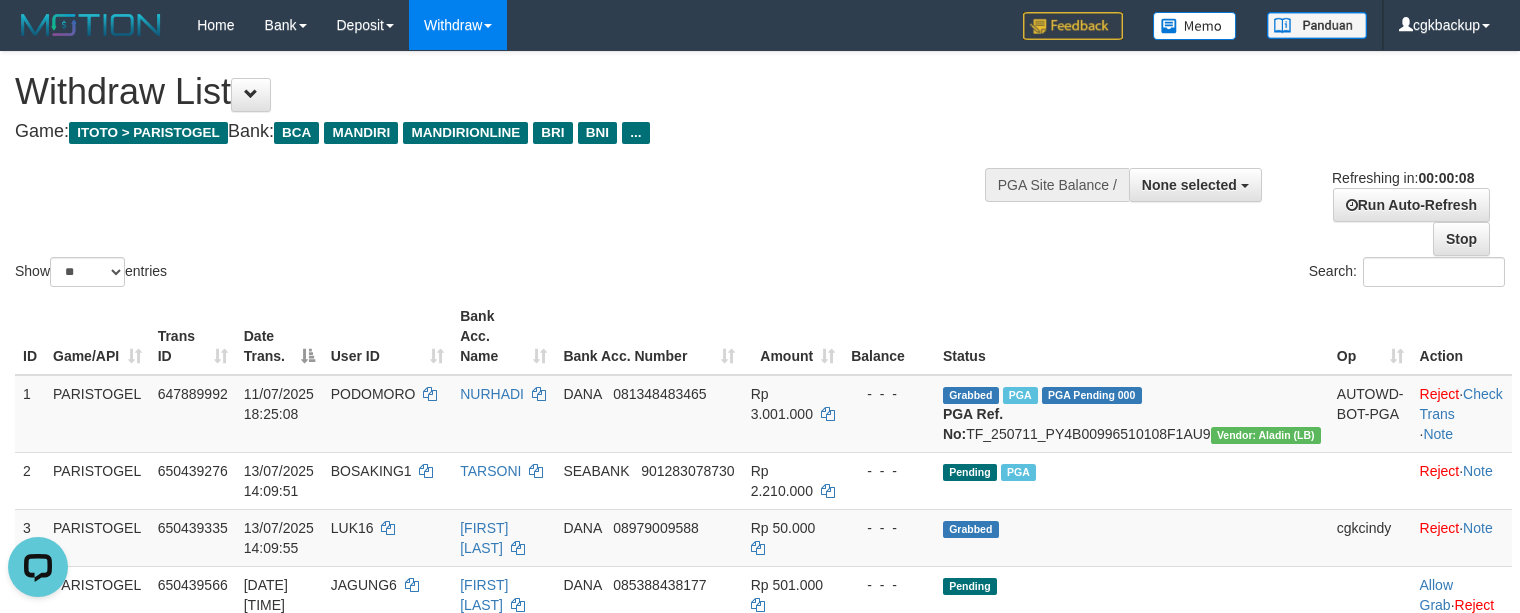 scroll, scrollTop: 0, scrollLeft: 0, axis: both 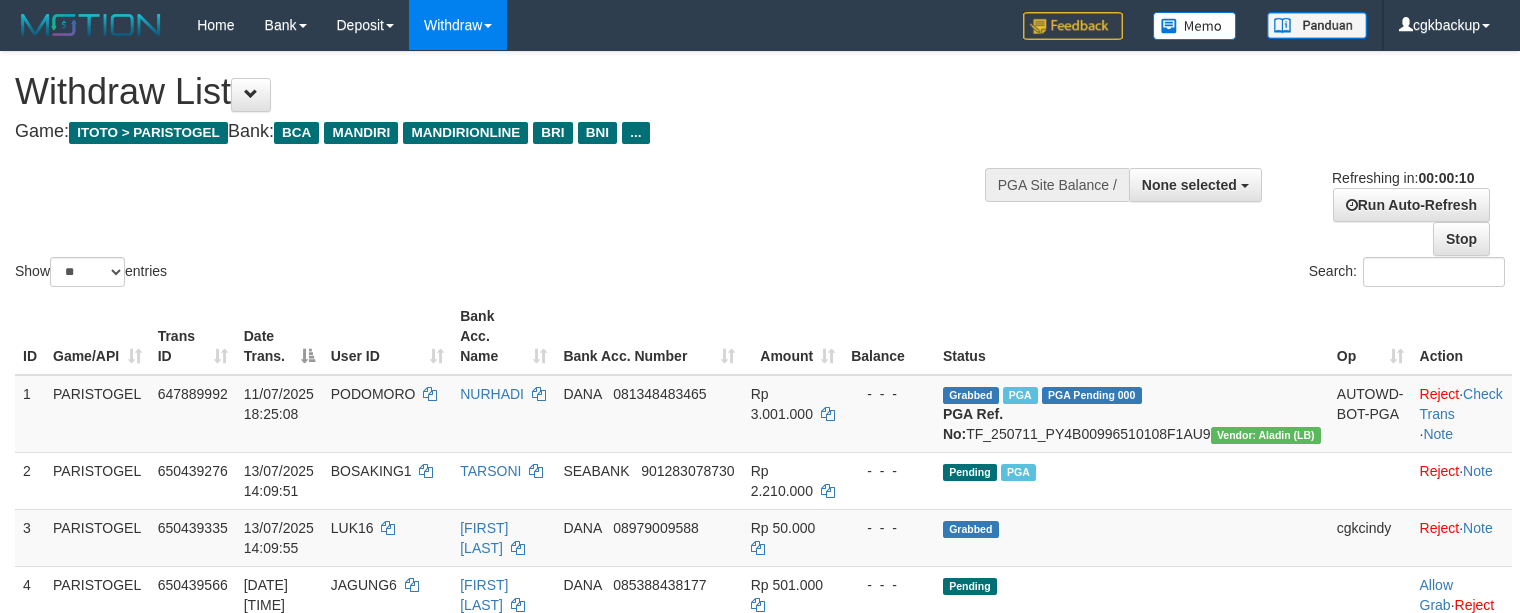 select 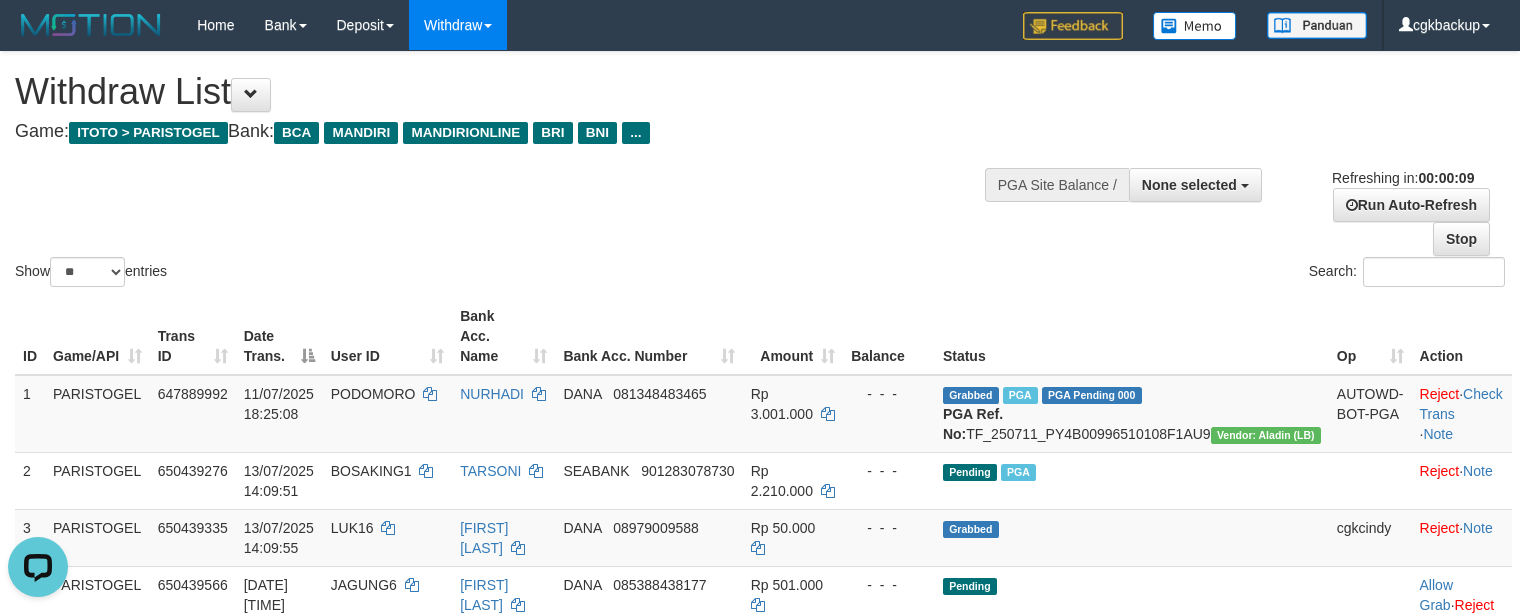 scroll, scrollTop: 0, scrollLeft: 0, axis: both 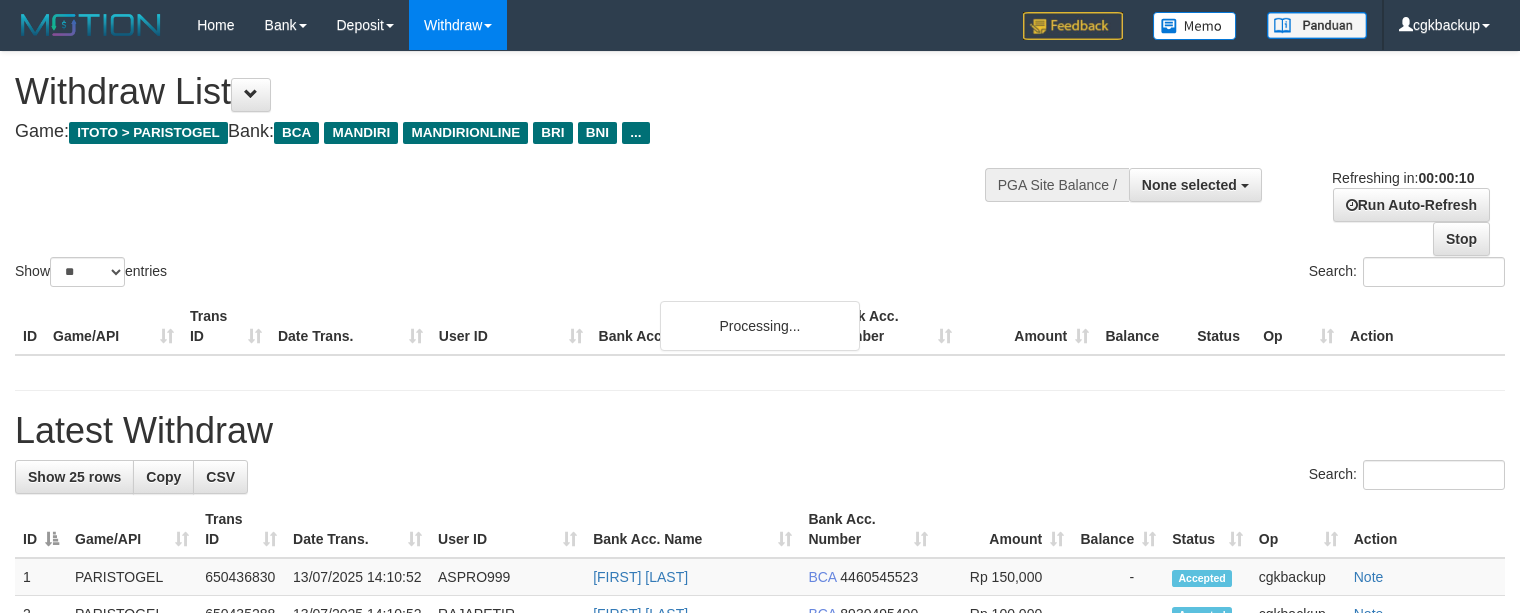 select 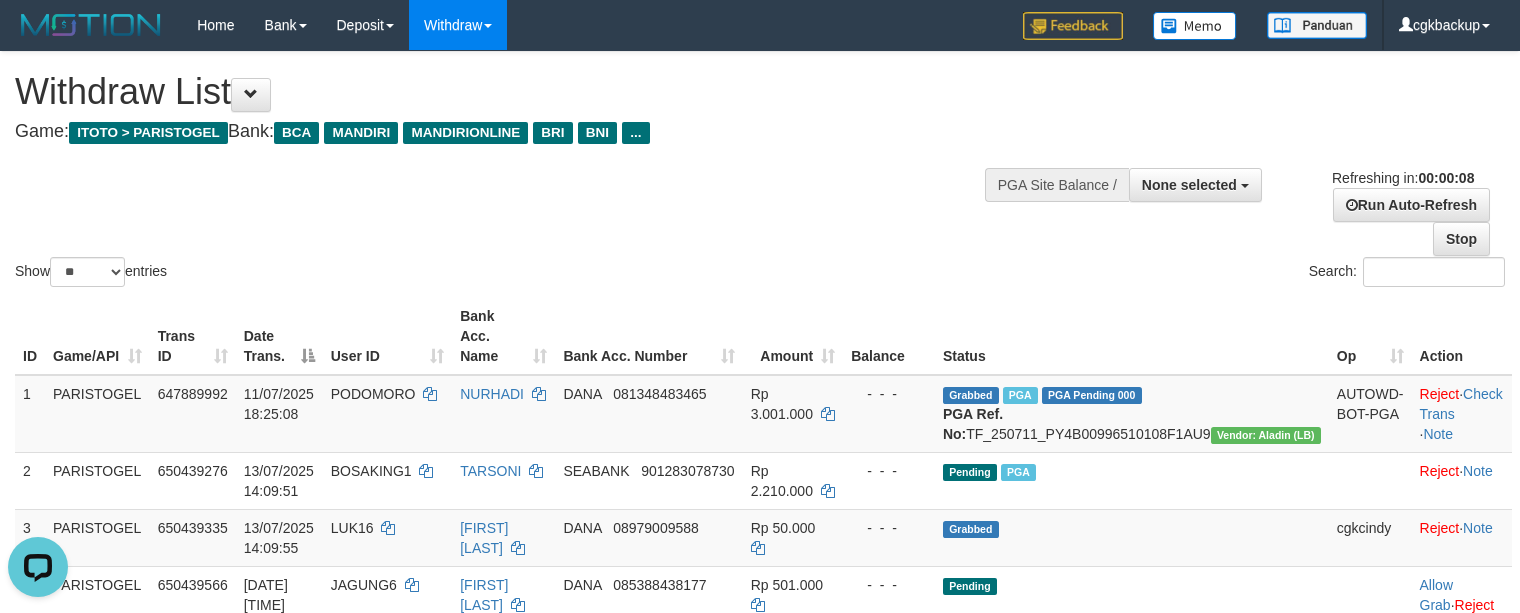 scroll, scrollTop: 0, scrollLeft: 0, axis: both 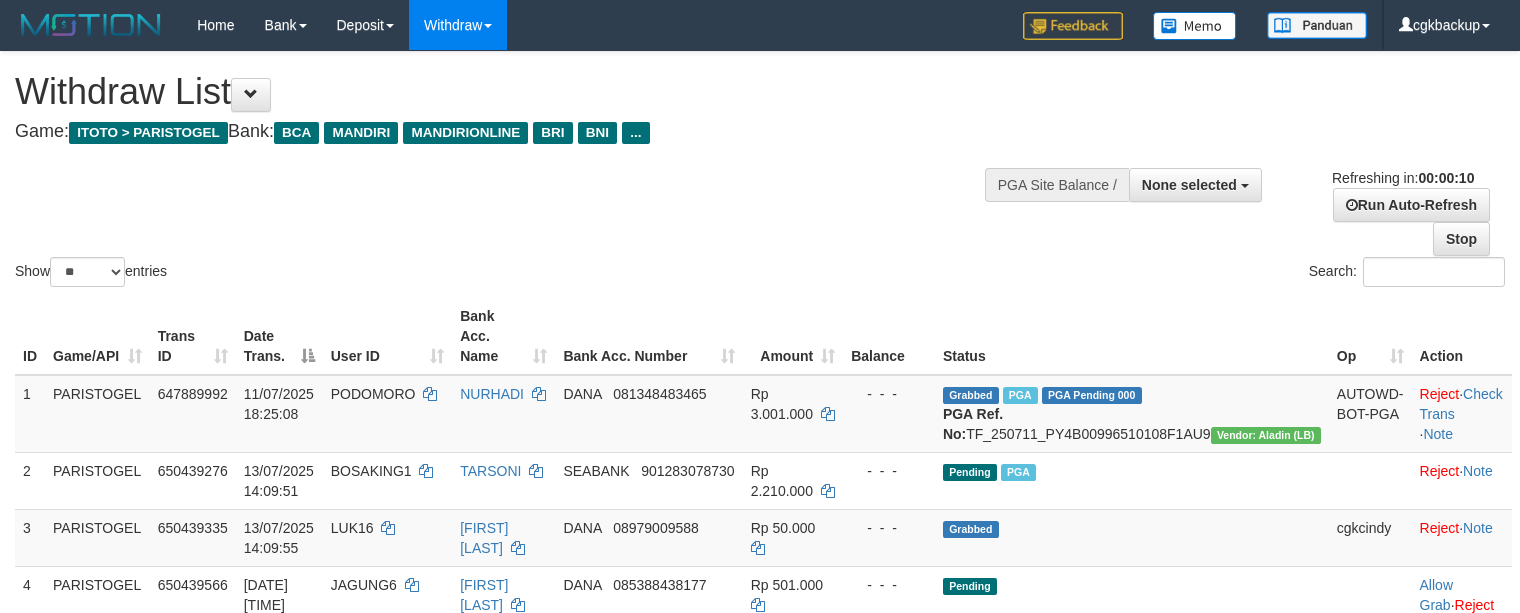 select 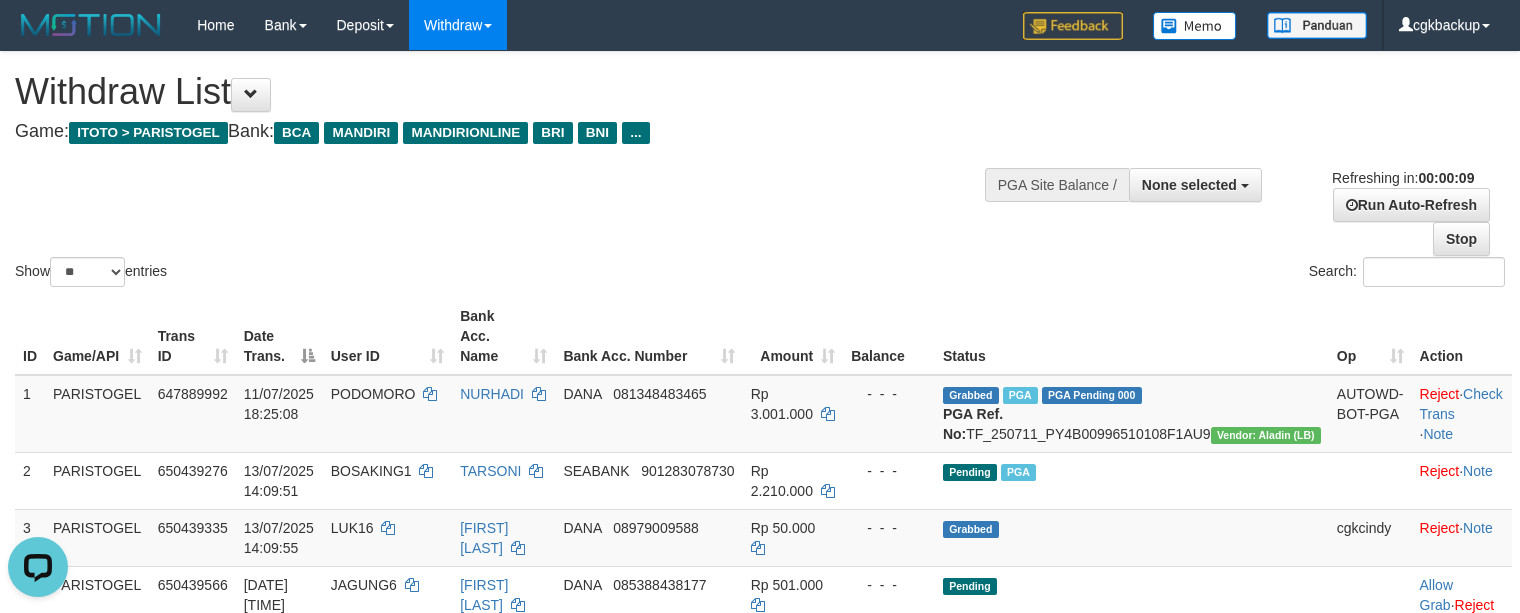 scroll, scrollTop: 0, scrollLeft: 0, axis: both 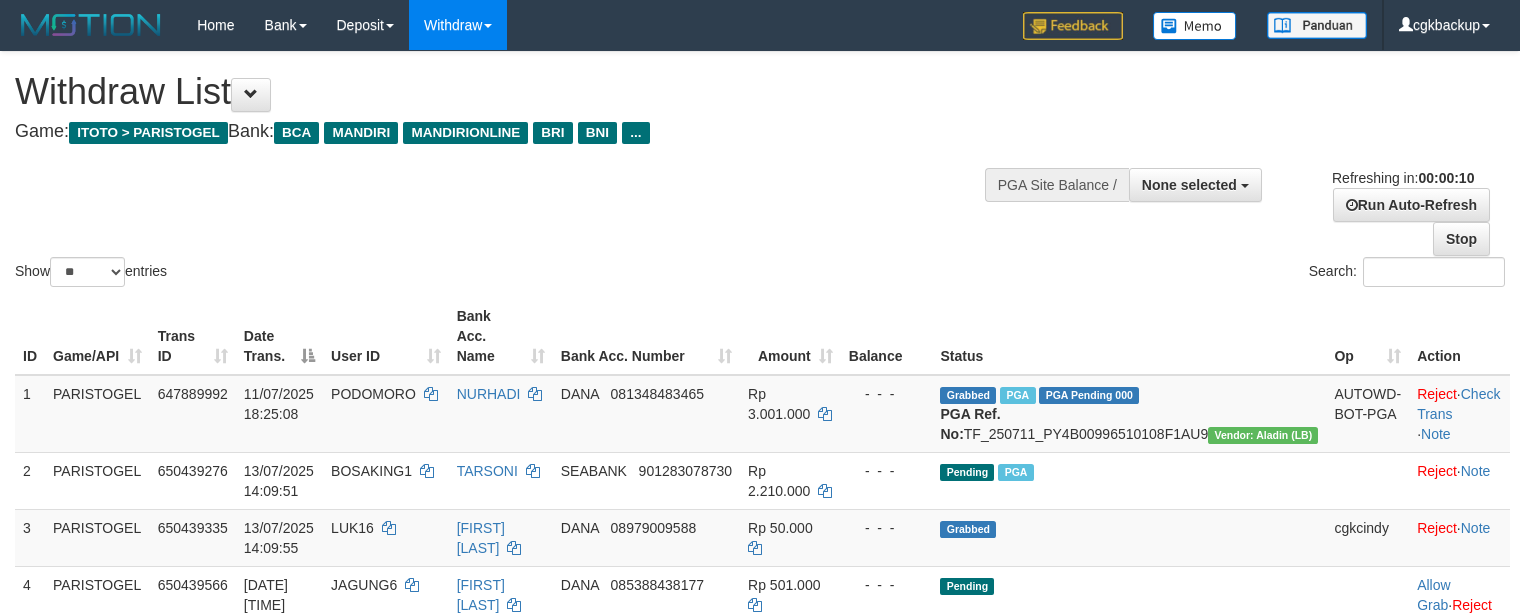 select 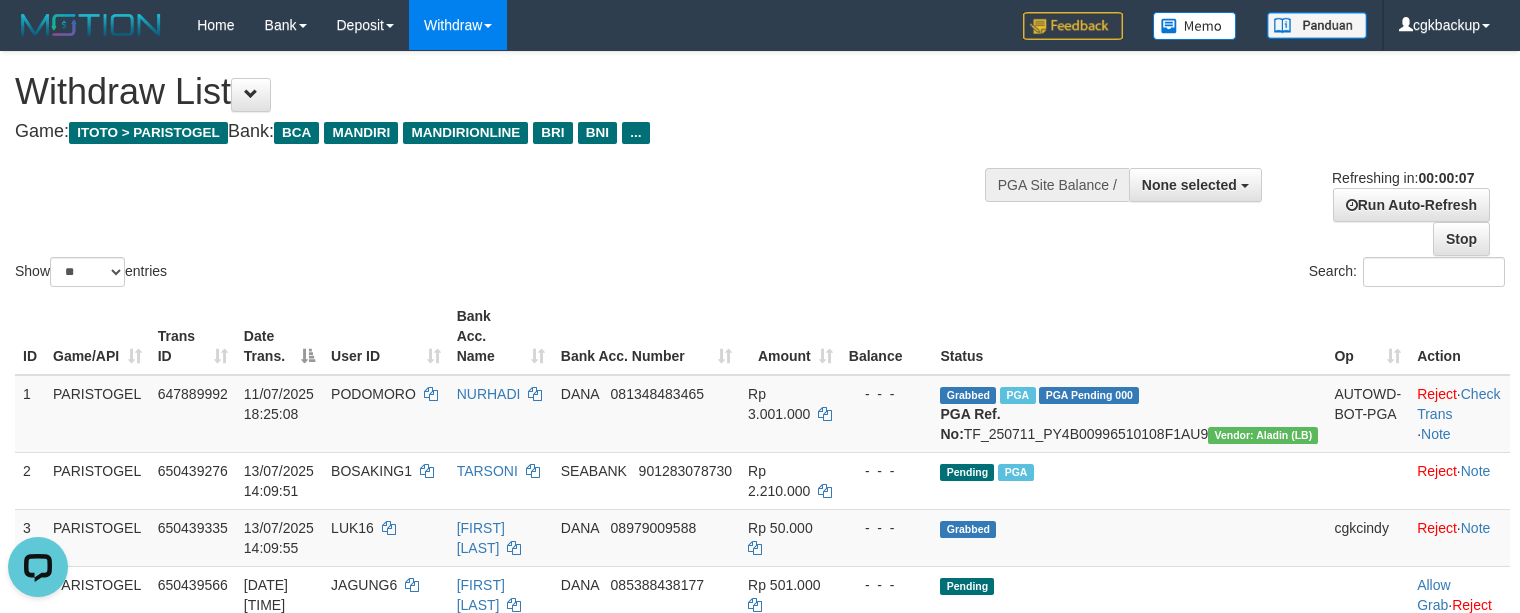 scroll, scrollTop: 0, scrollLeft: 0, axis: both 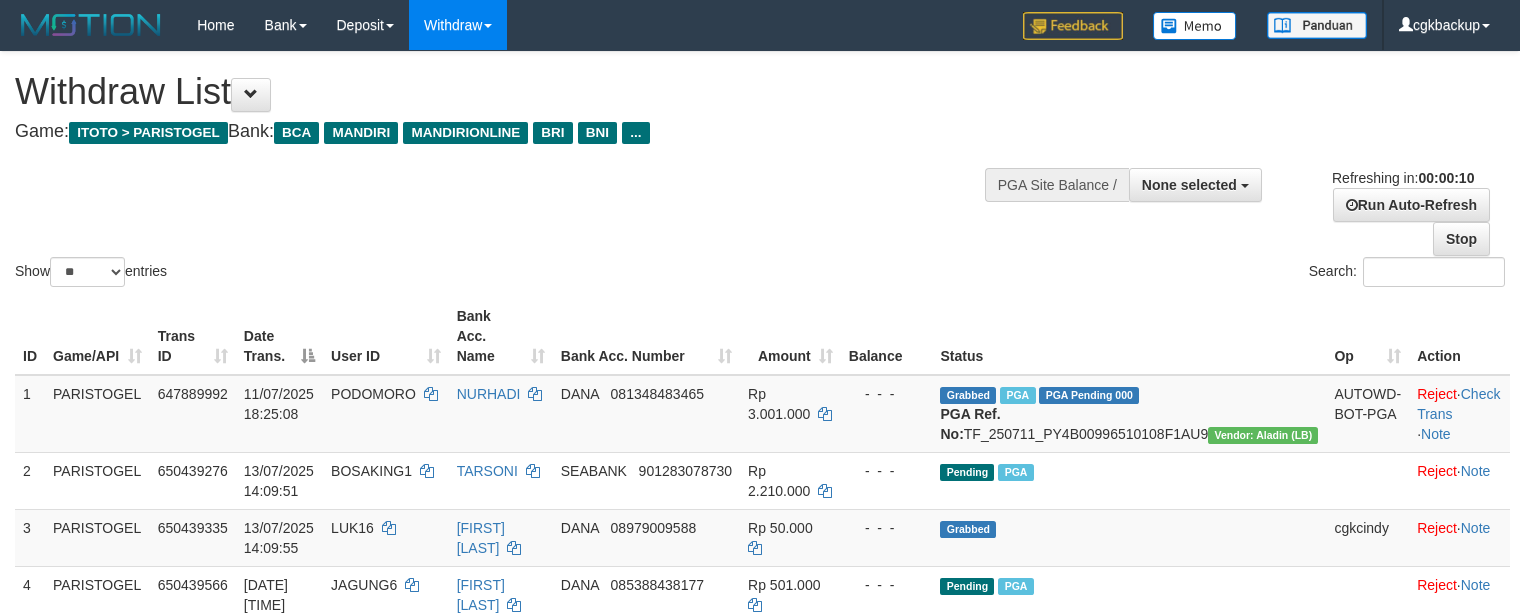 select 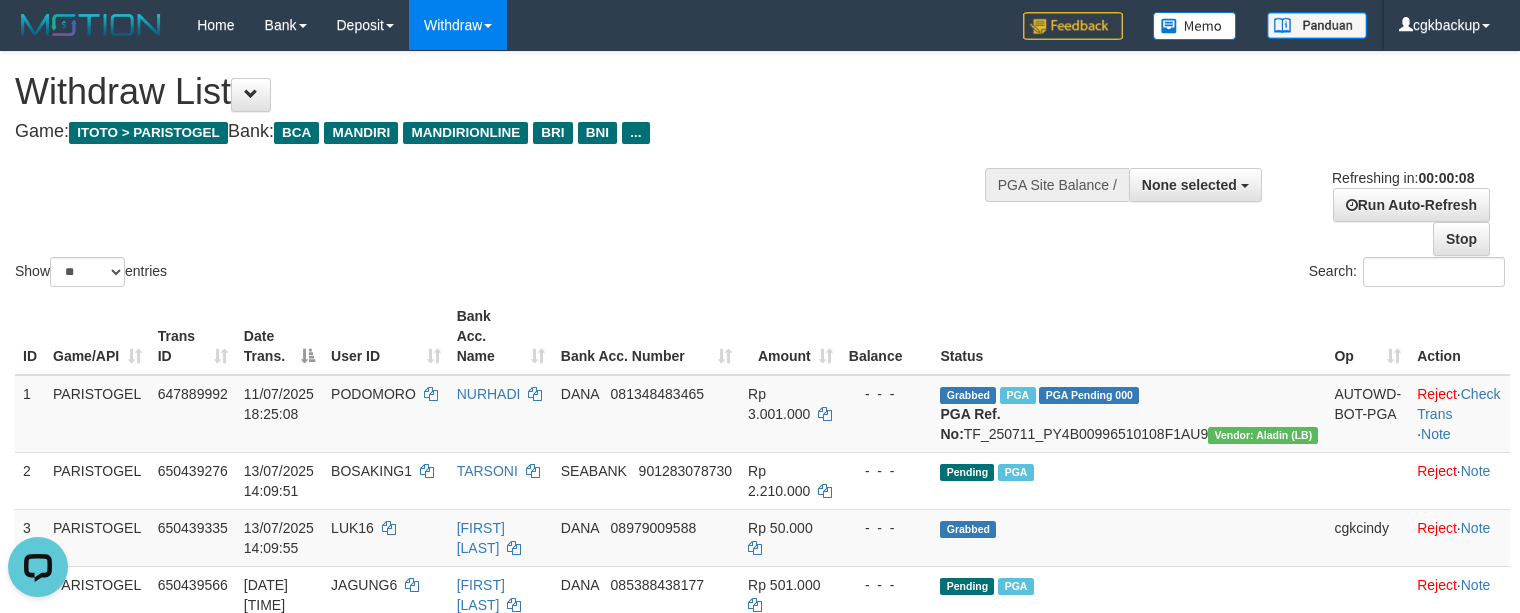 scroll, scrollTop: 0, scrollLeft: 0, axis: both 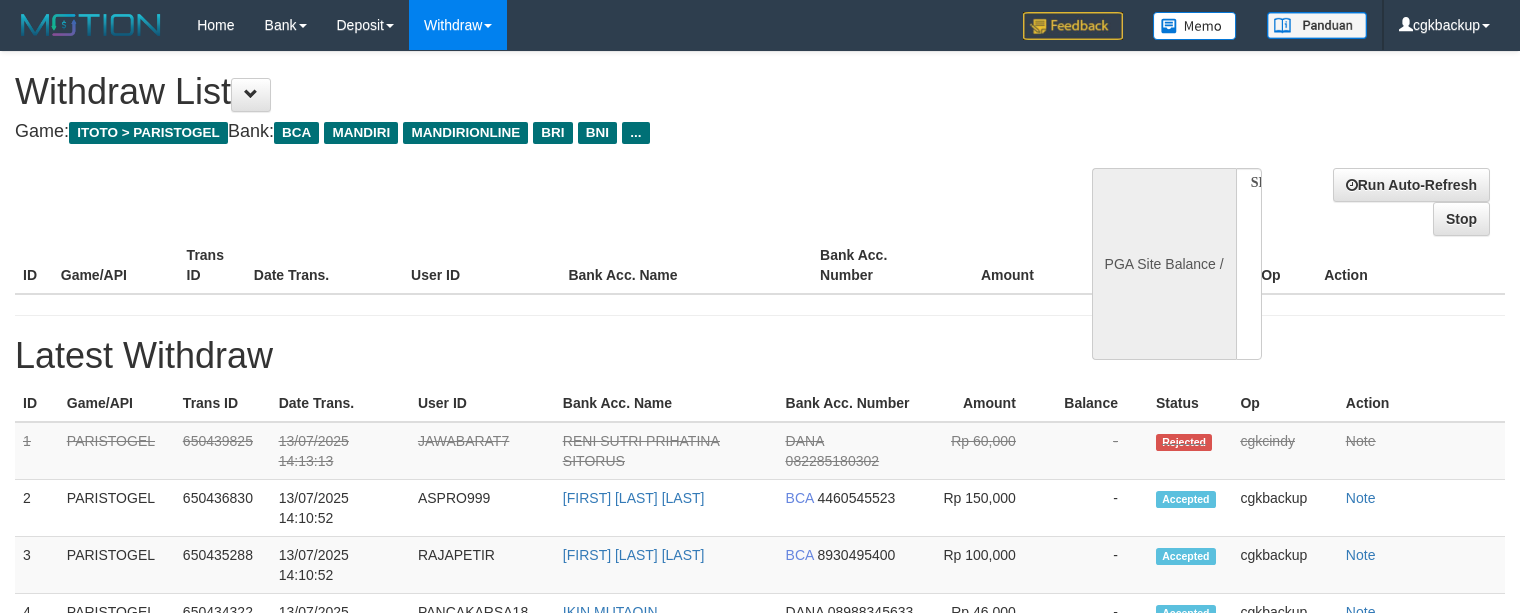 select 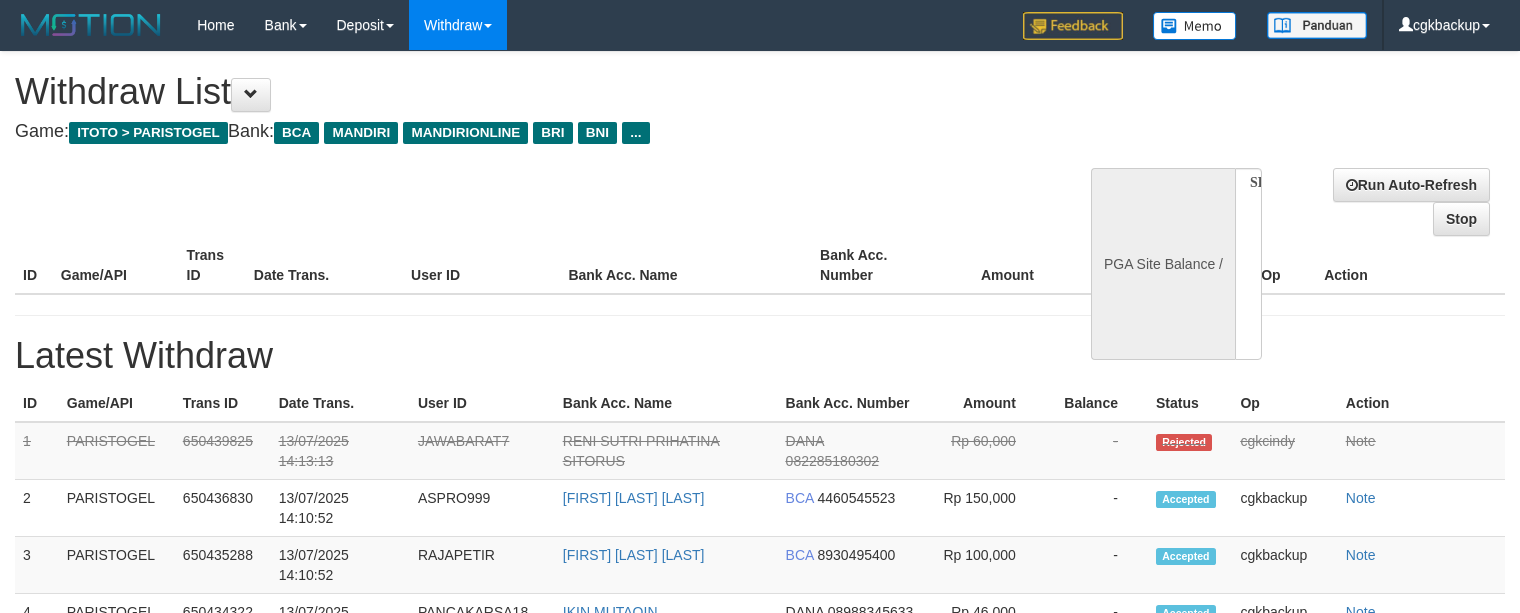 scroll, scrollTop: 0, scrollLeft: 0, axis: both 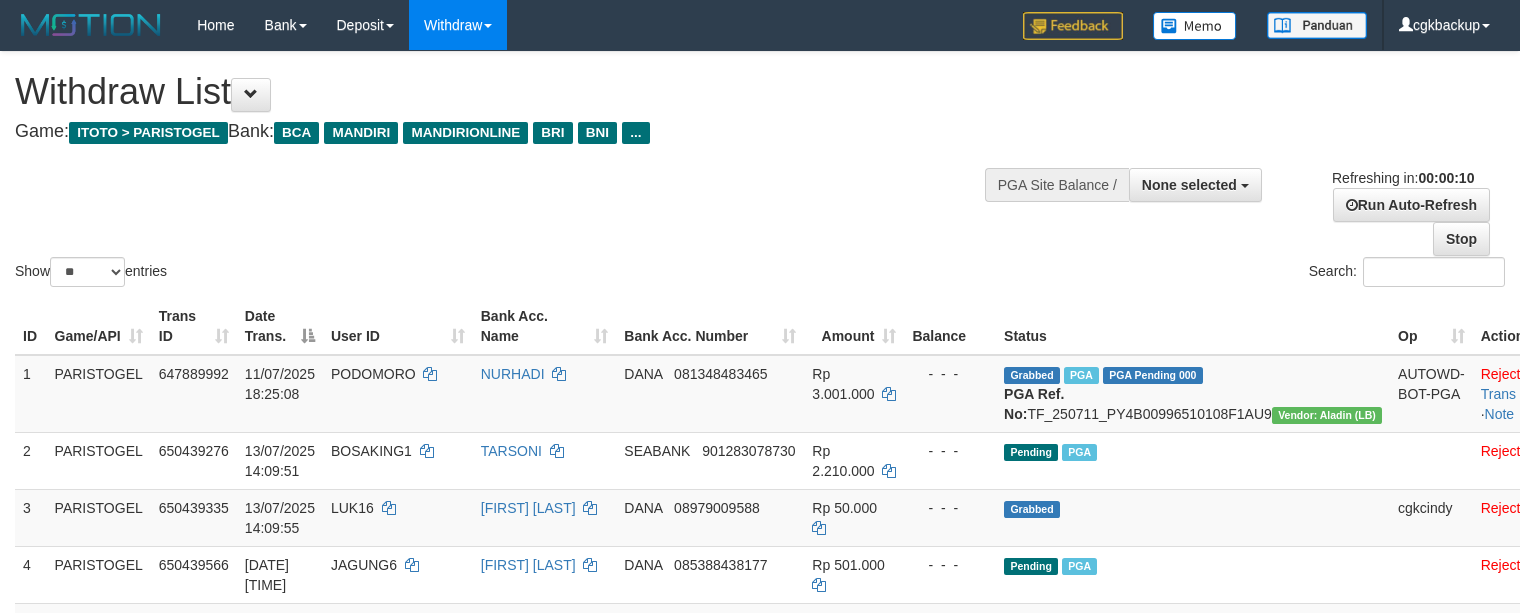select 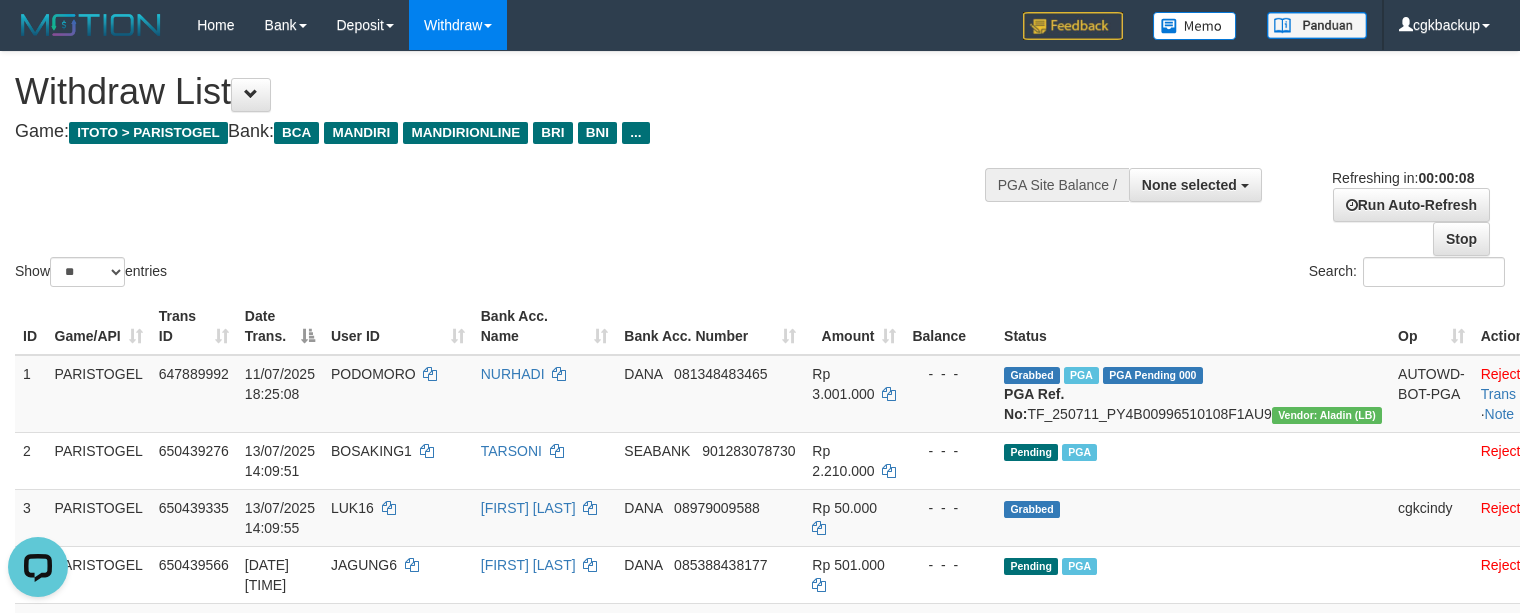 scroll, scrollTop: 0, scrollLeft: 0, axis: both 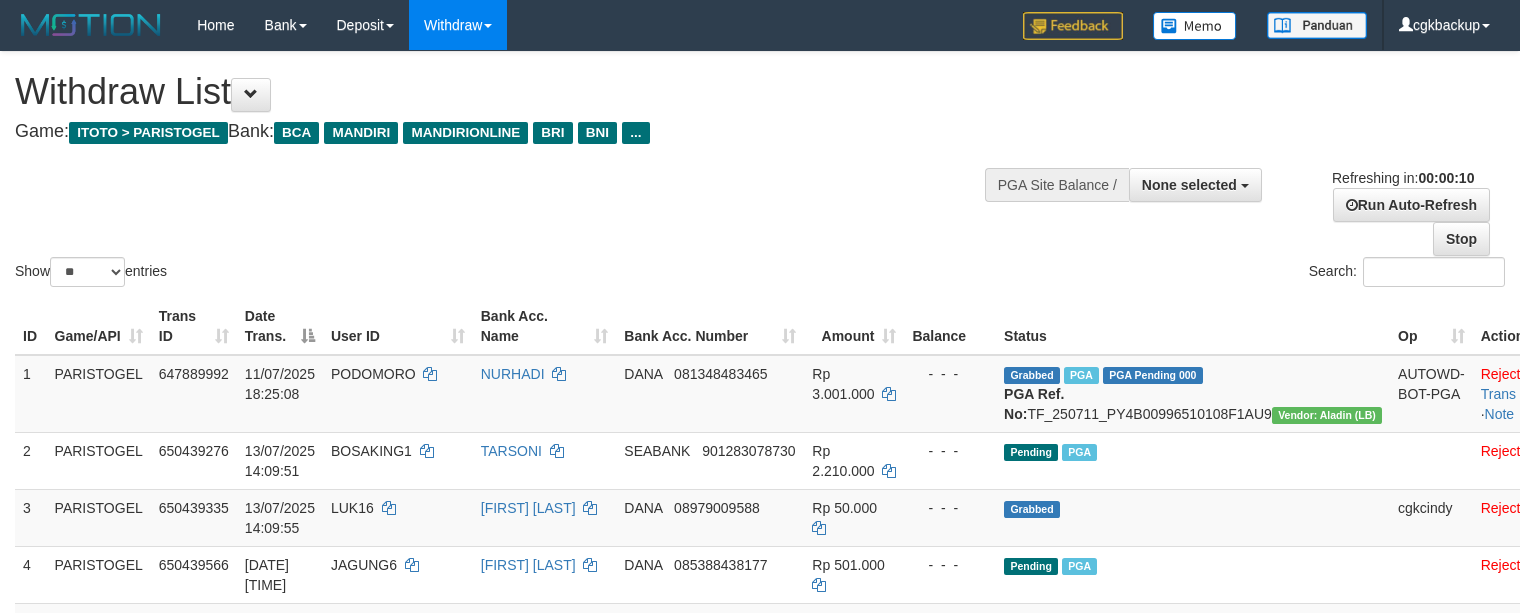select 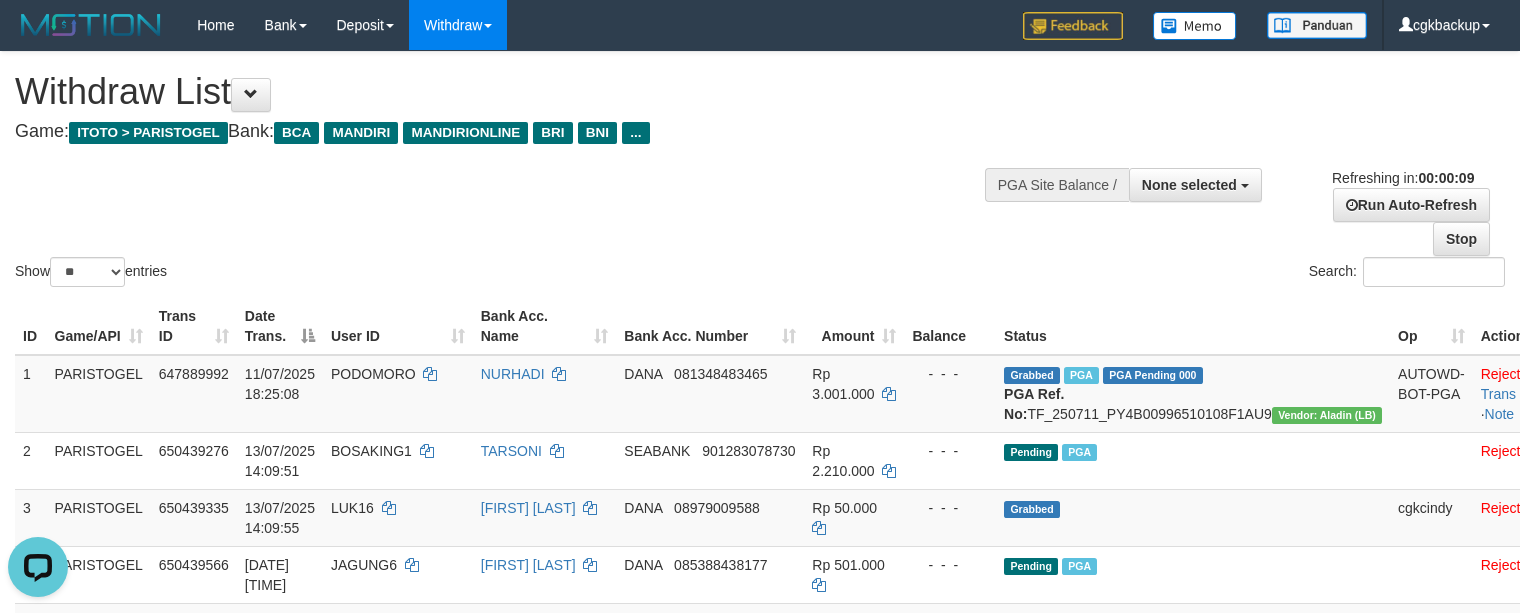 scroll, scrollTop: 0, scrollLeft: 0, axis: both 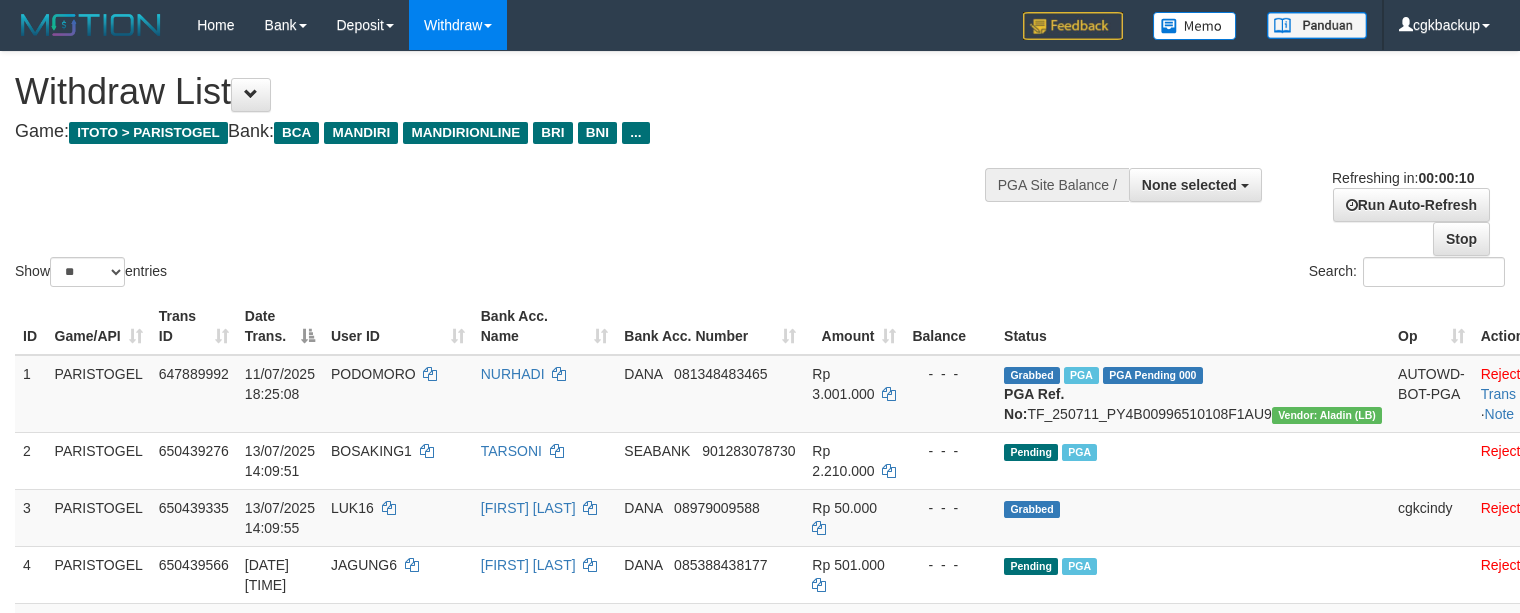 select 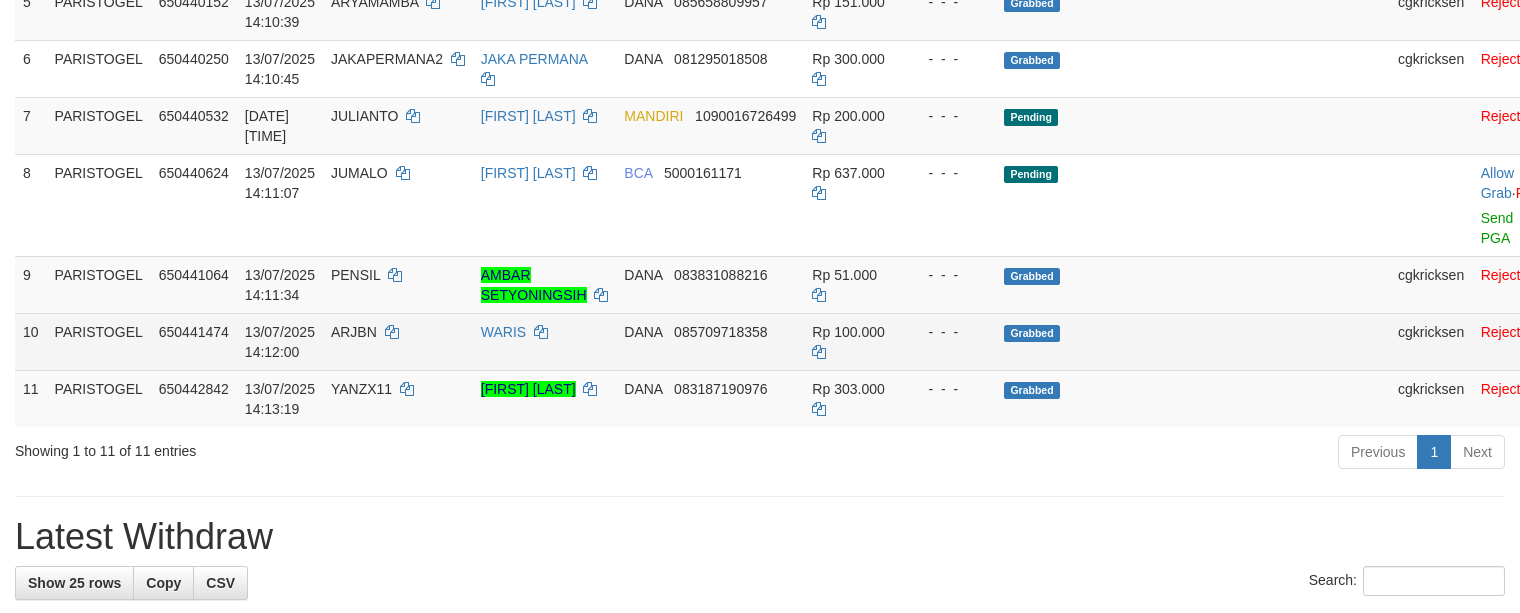 scroll, scrollTop: 666, scrollLeft: 0, axis: vertical 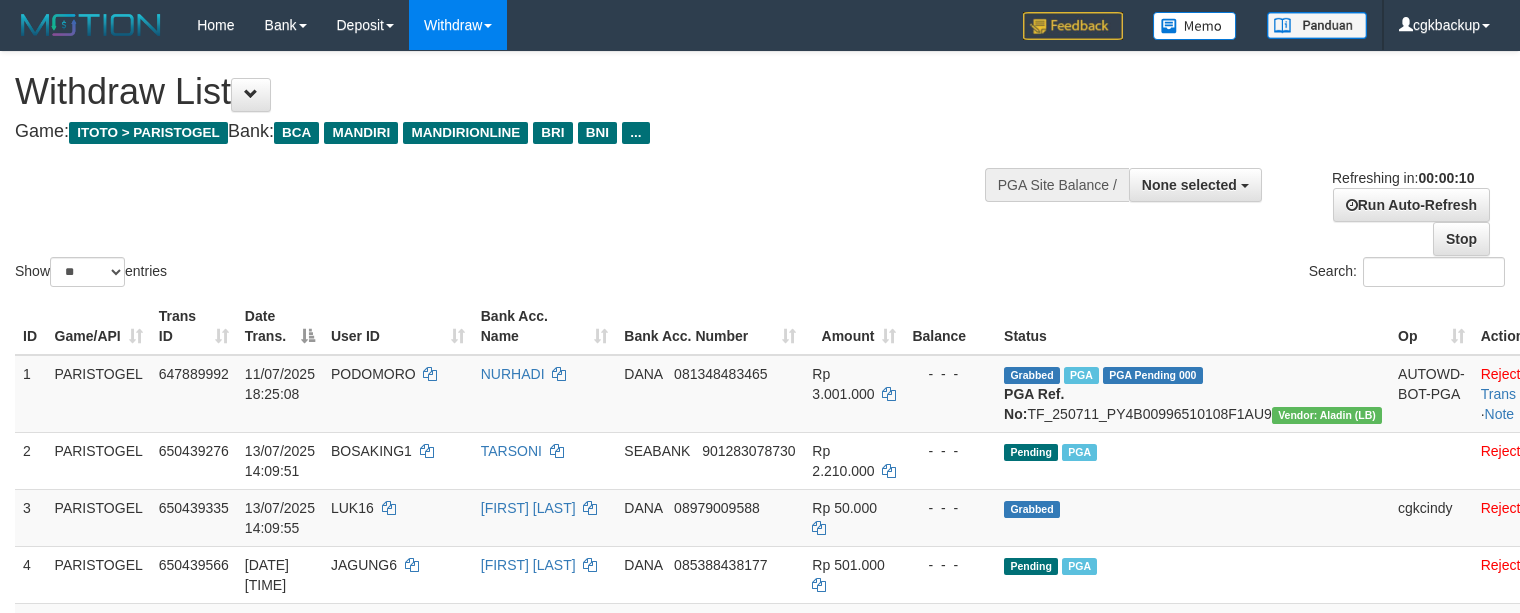 select 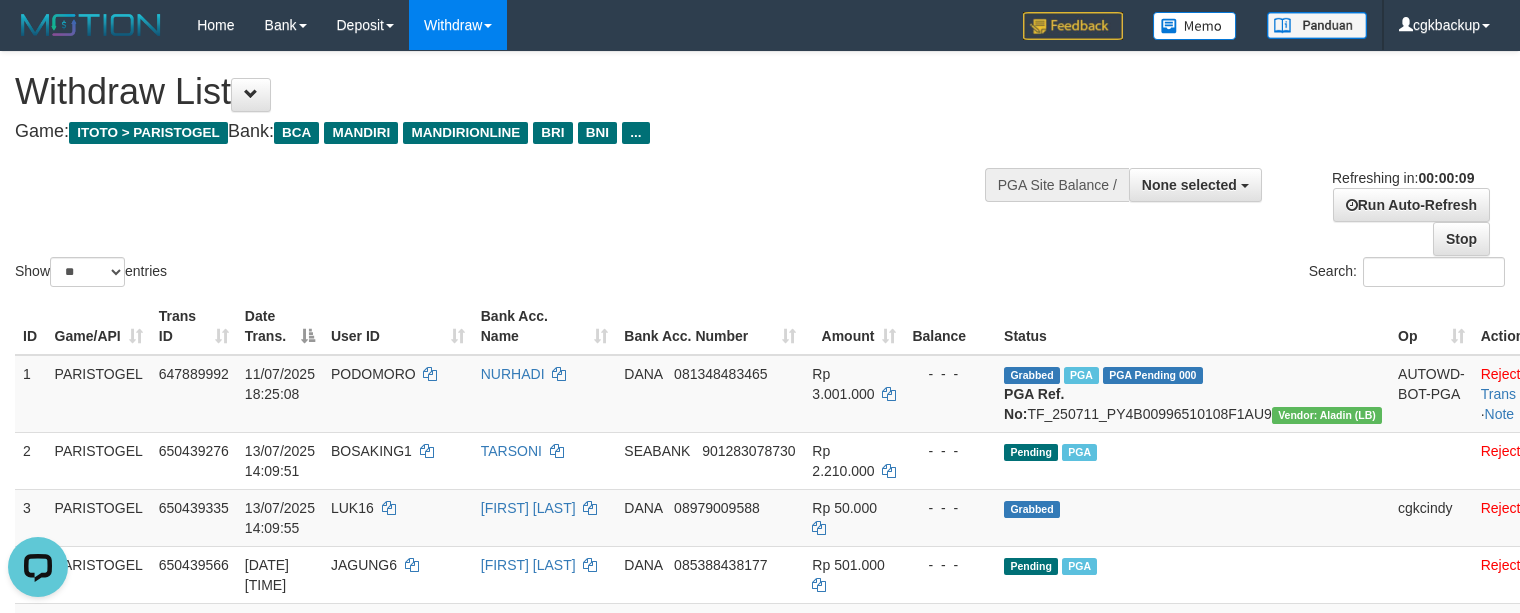 scroll, scrollTop: 0, scrollLeft: 0, axis: both 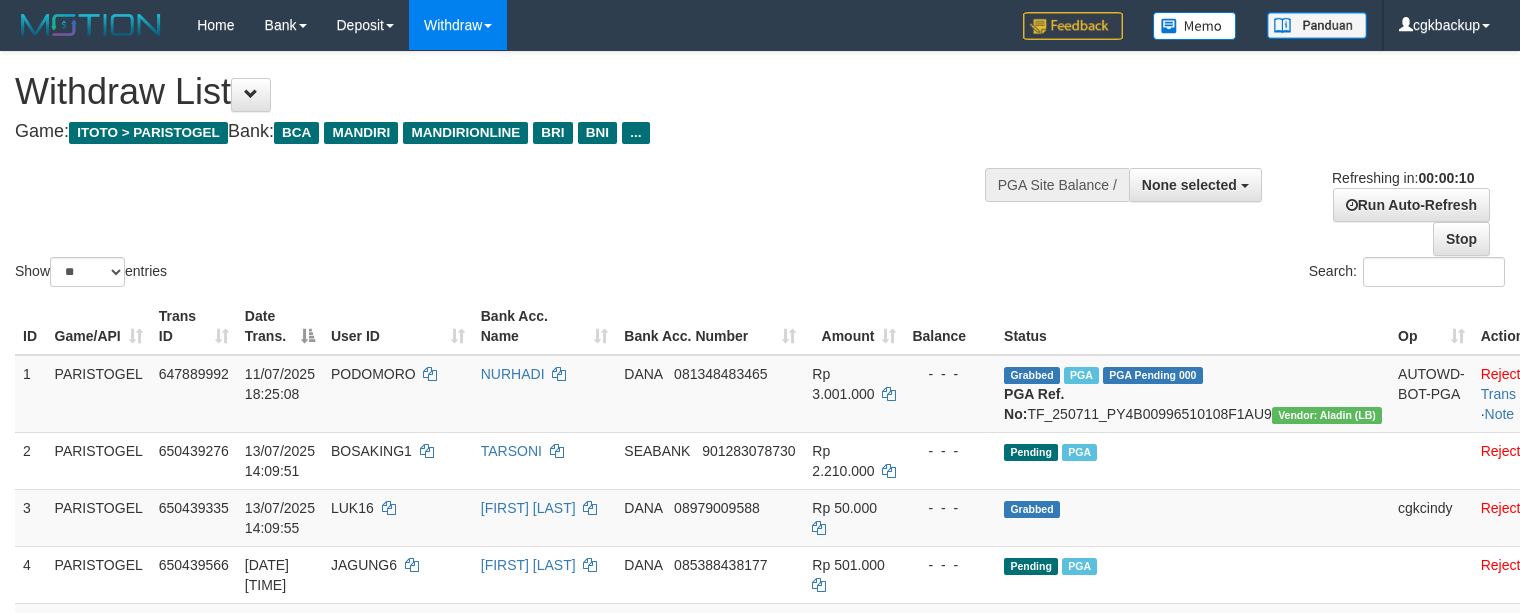 select 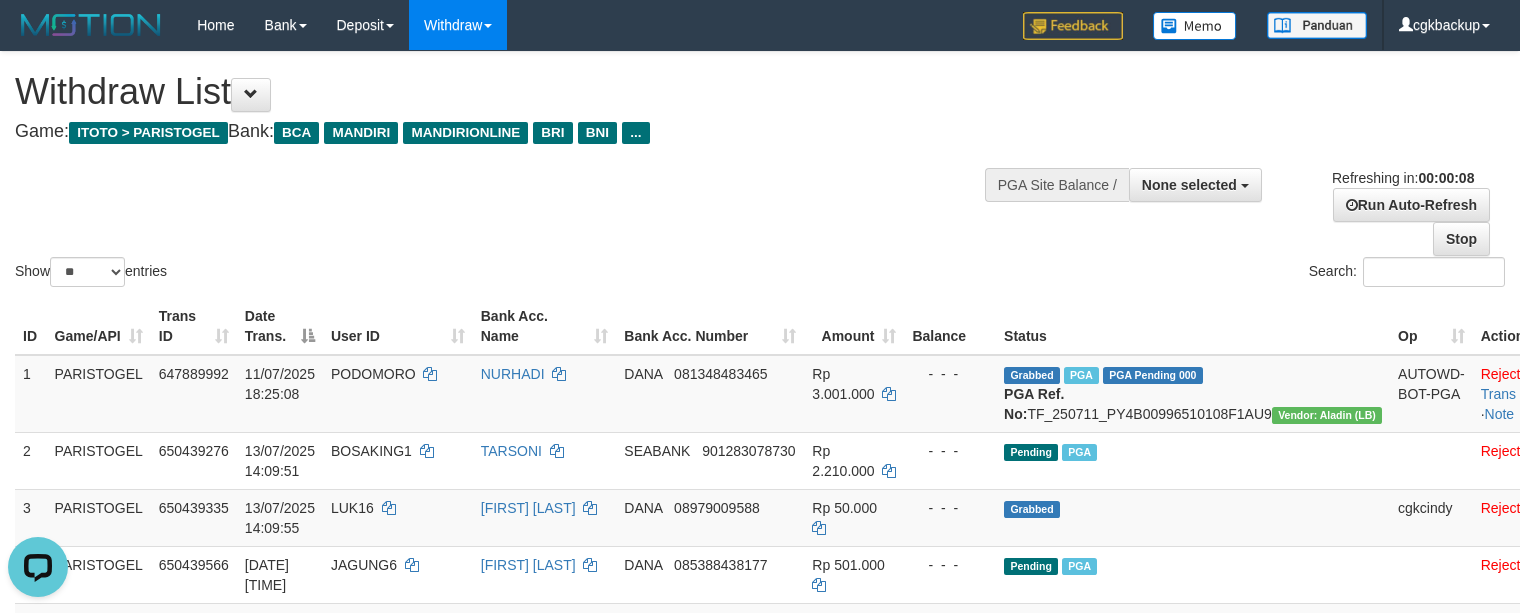 scroll, scrollTop: 0, scrollLeft: 0, axis: both 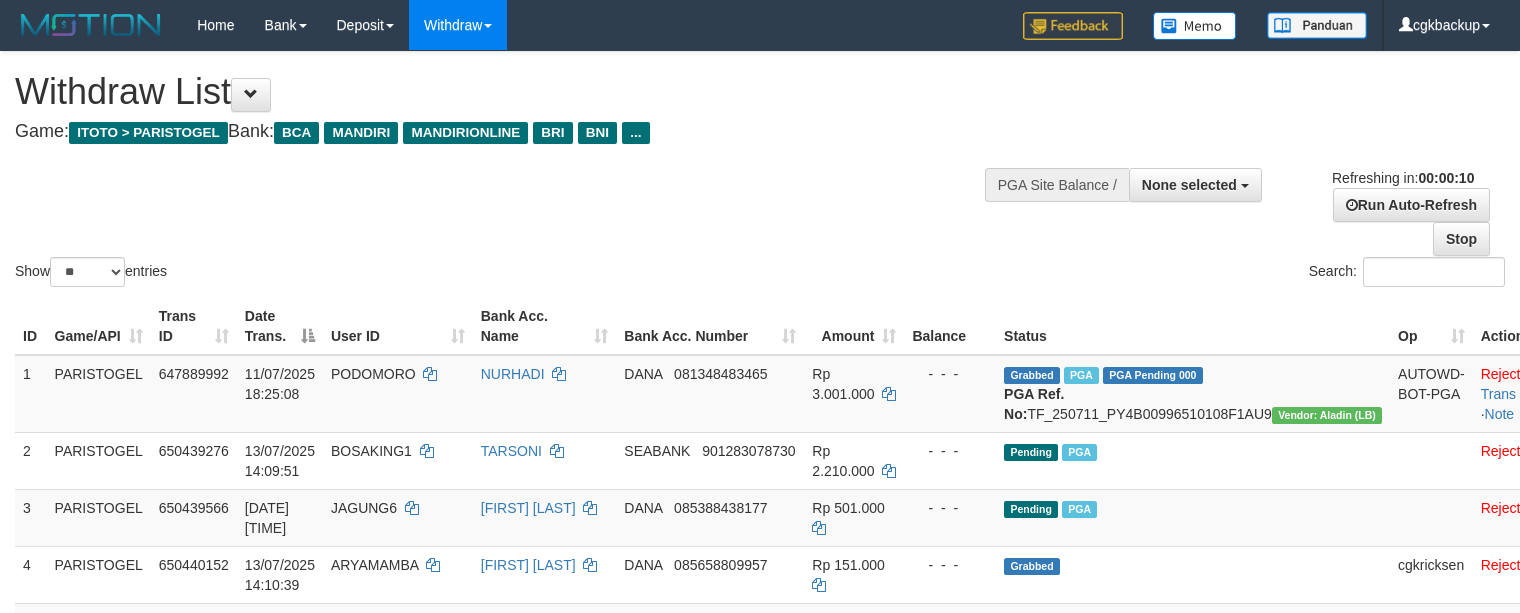 select 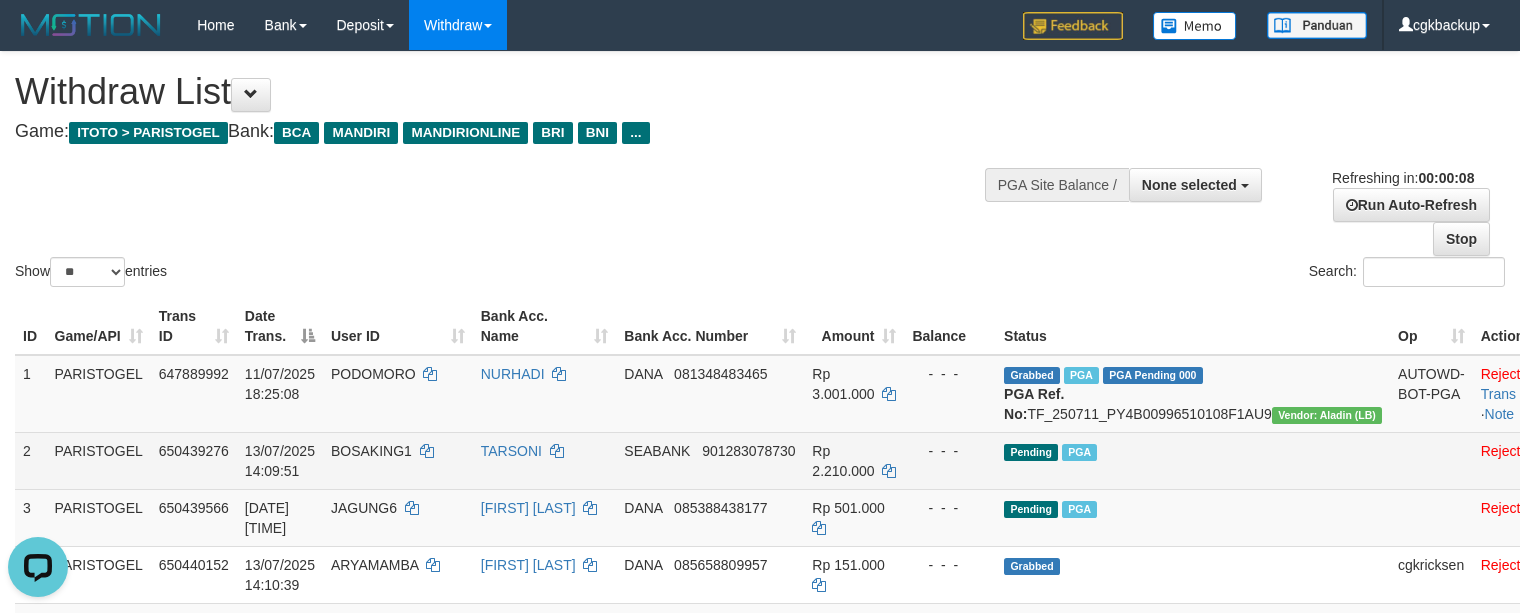 scroll, scrollTop: 0, scrollLeft: 0, axis: both 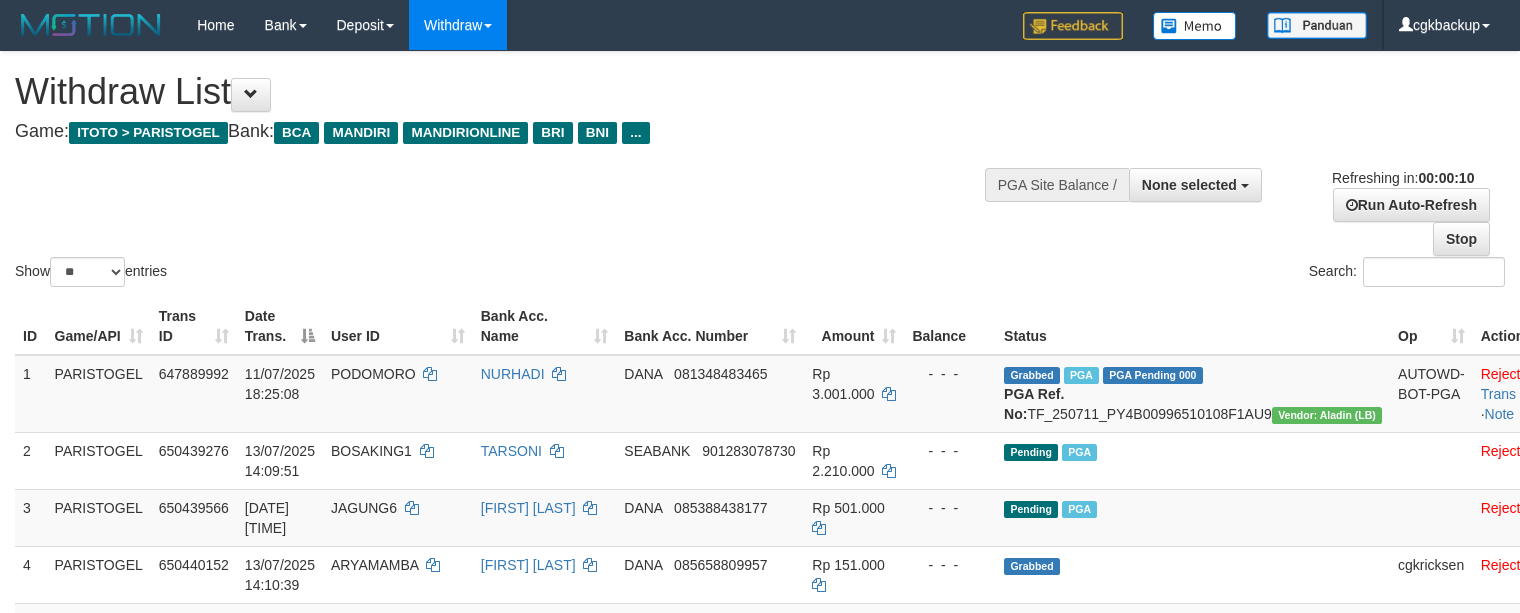 select 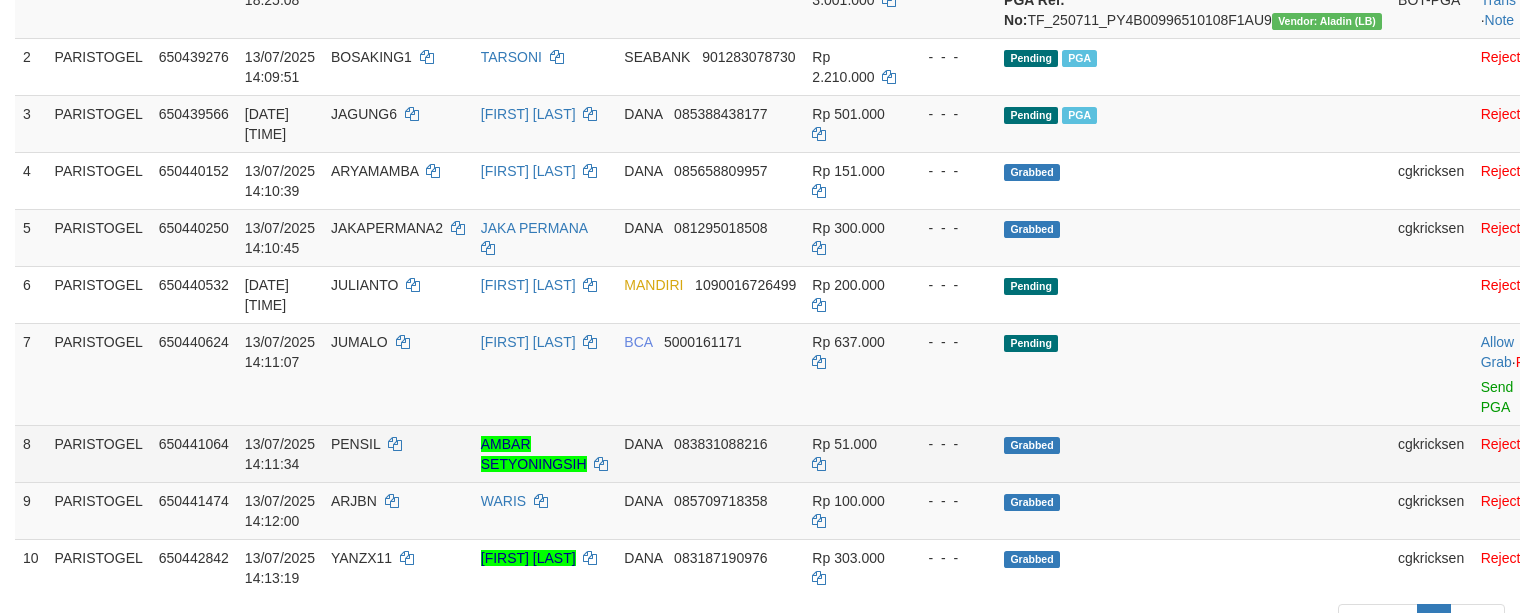 scroll, scrollTop: 533, scrollLeft: 0, axis: vertical 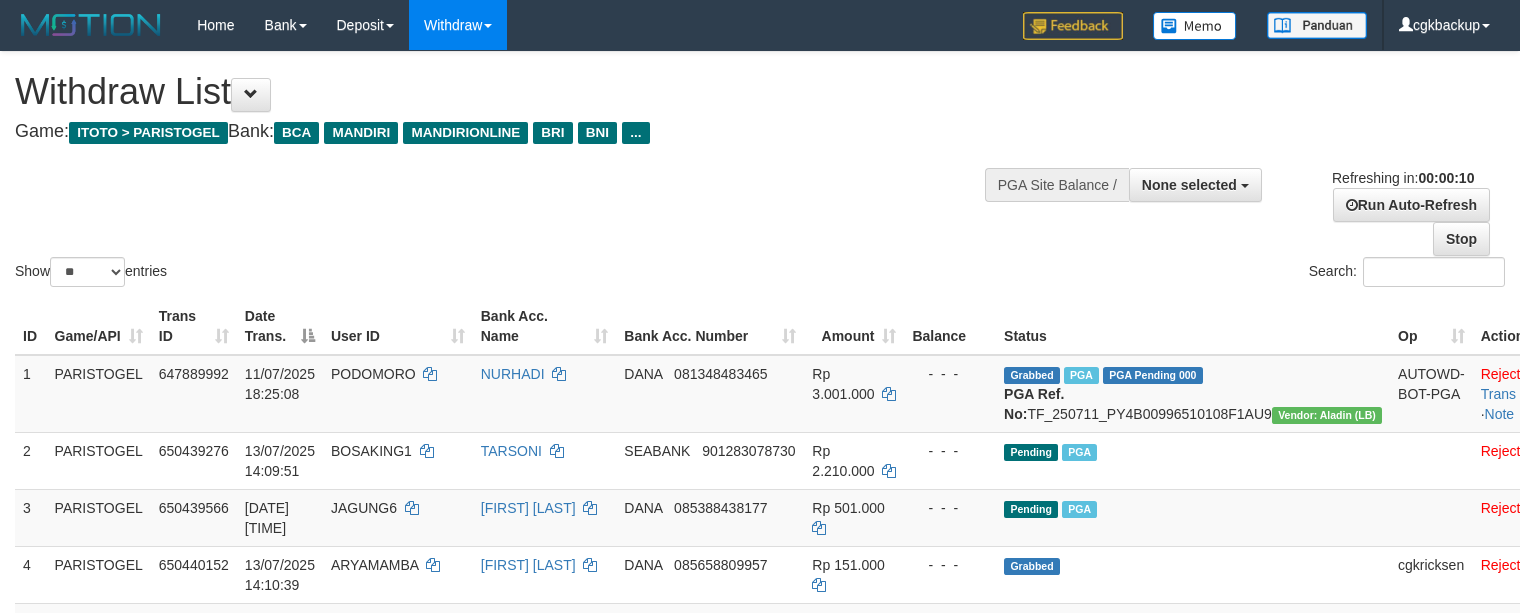 select 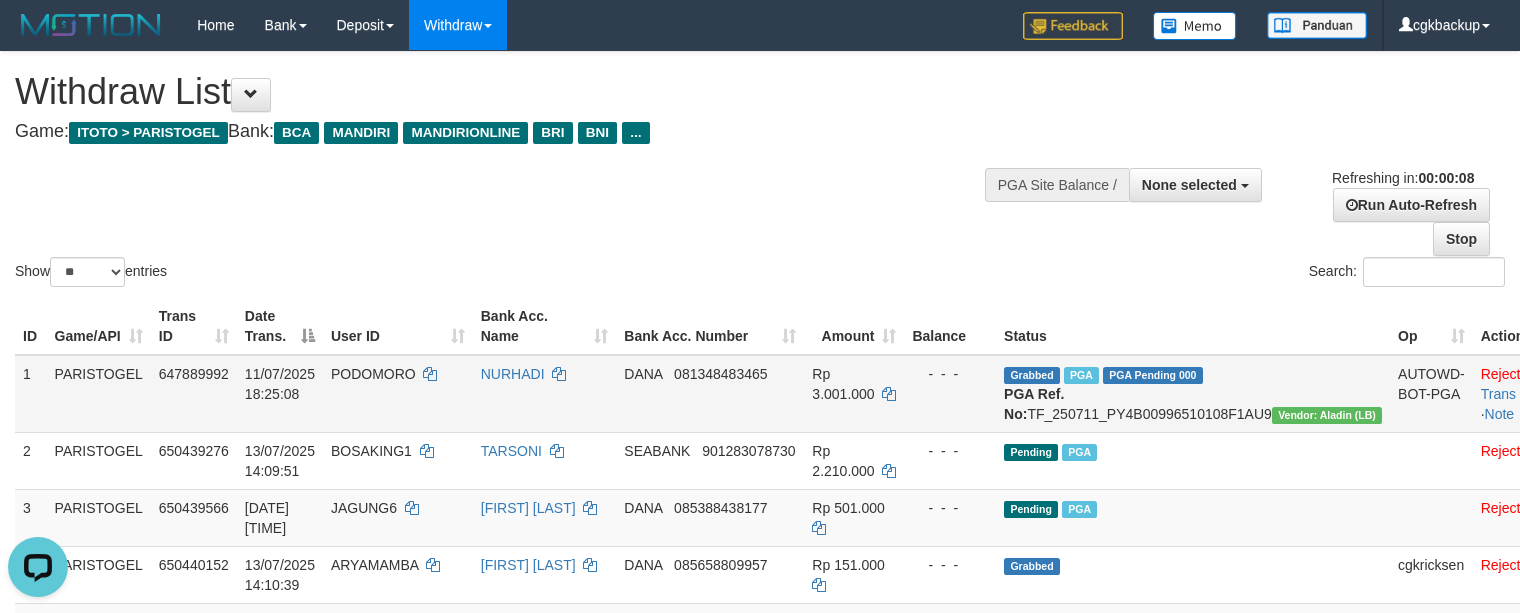 scroll, scrollTop: 0, scrollLeft: 0, axis: both 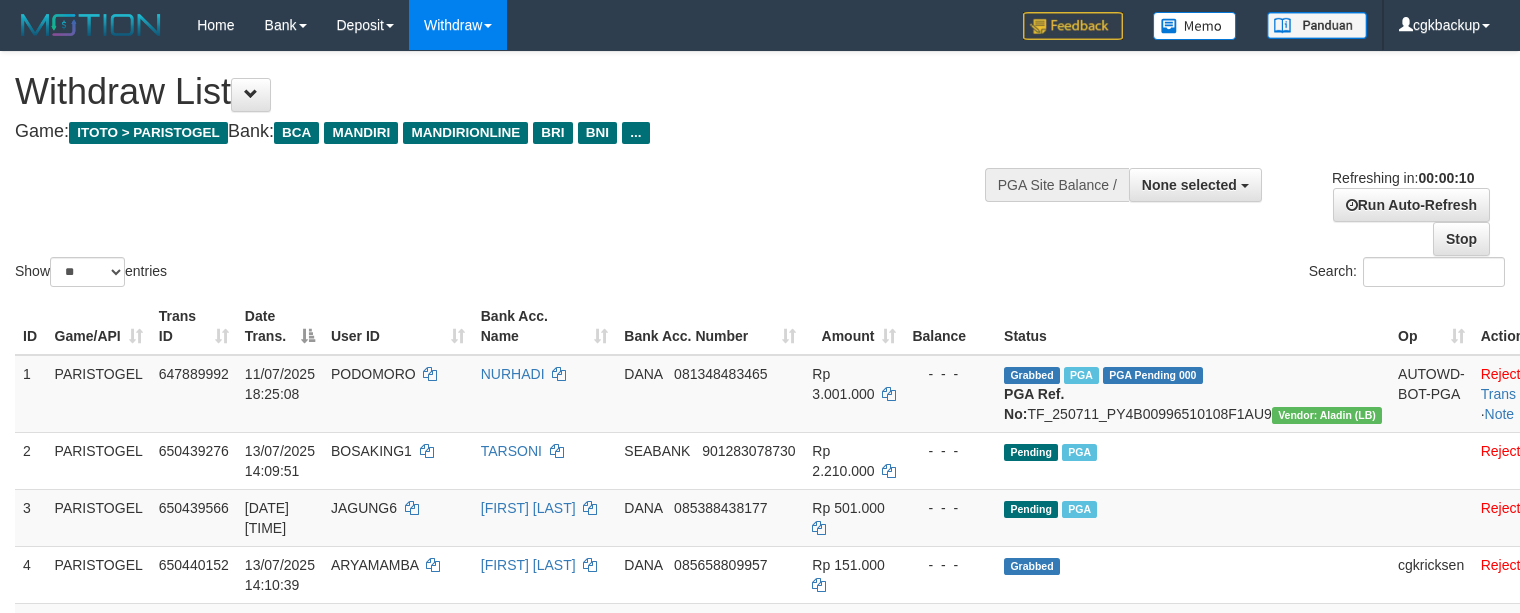 select 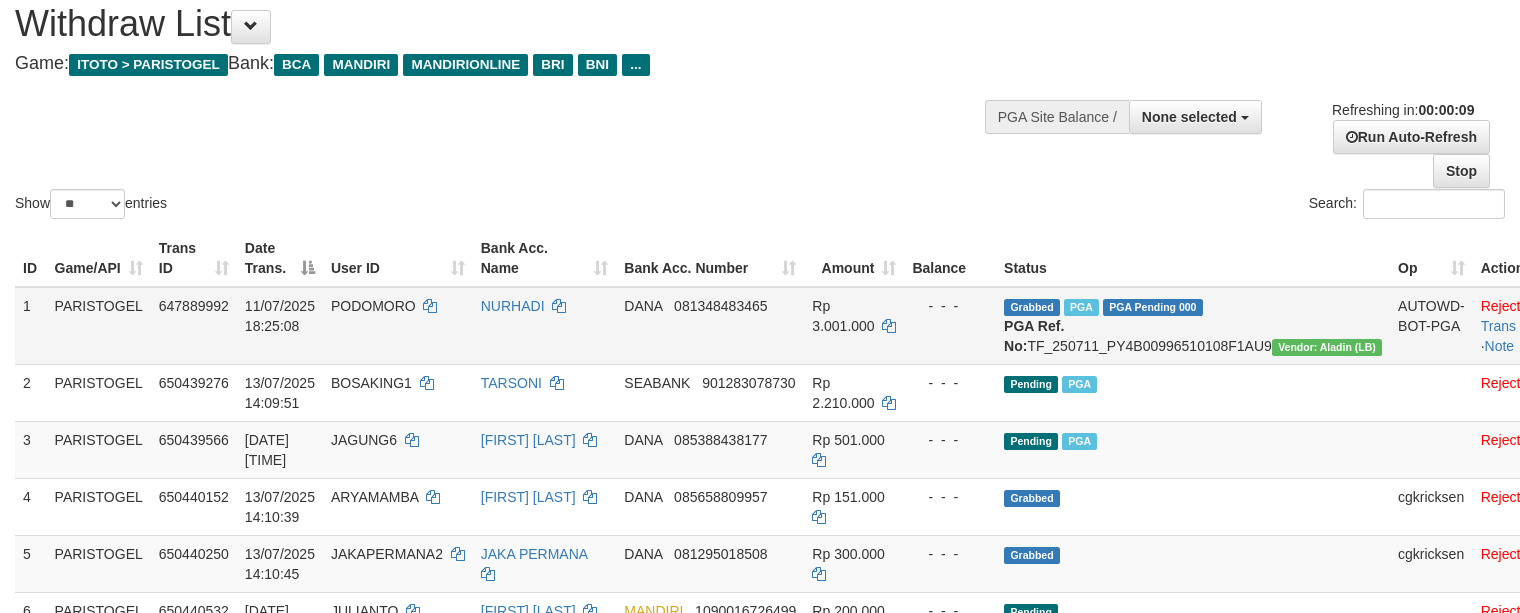 scroll, scrollTop: 133, scrollLeft: 0, axis: vertical 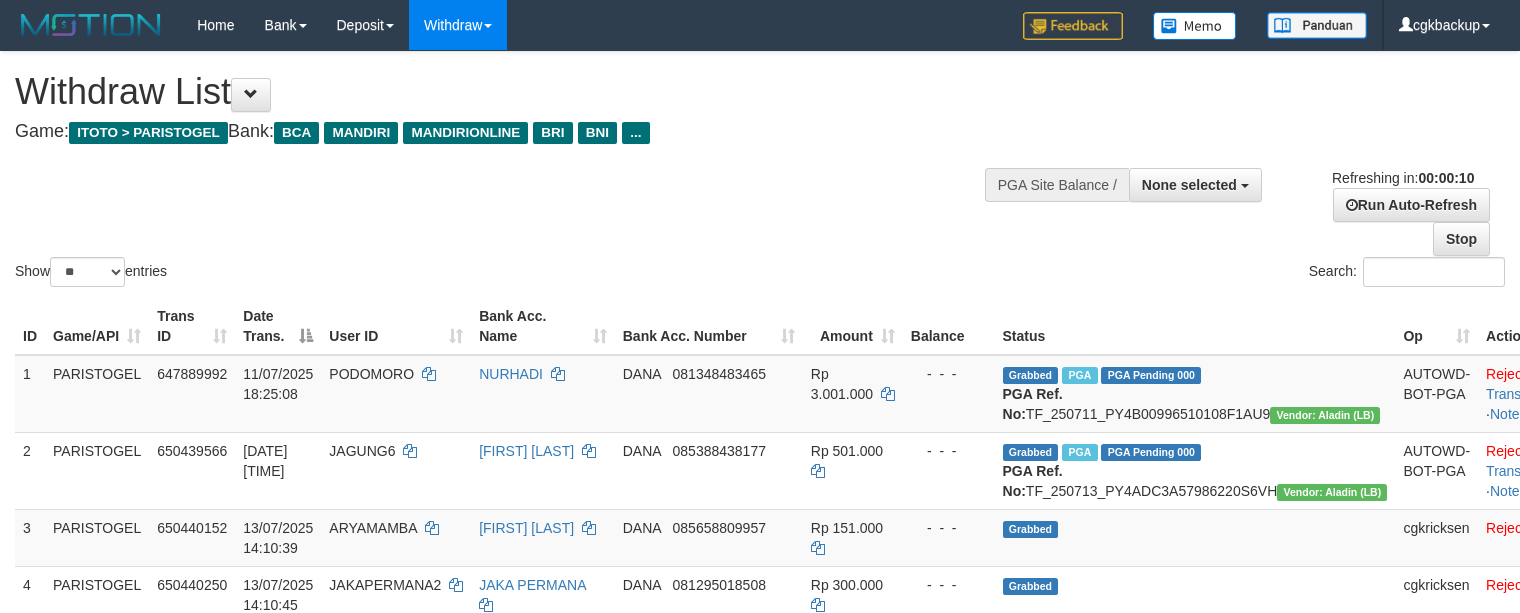 select 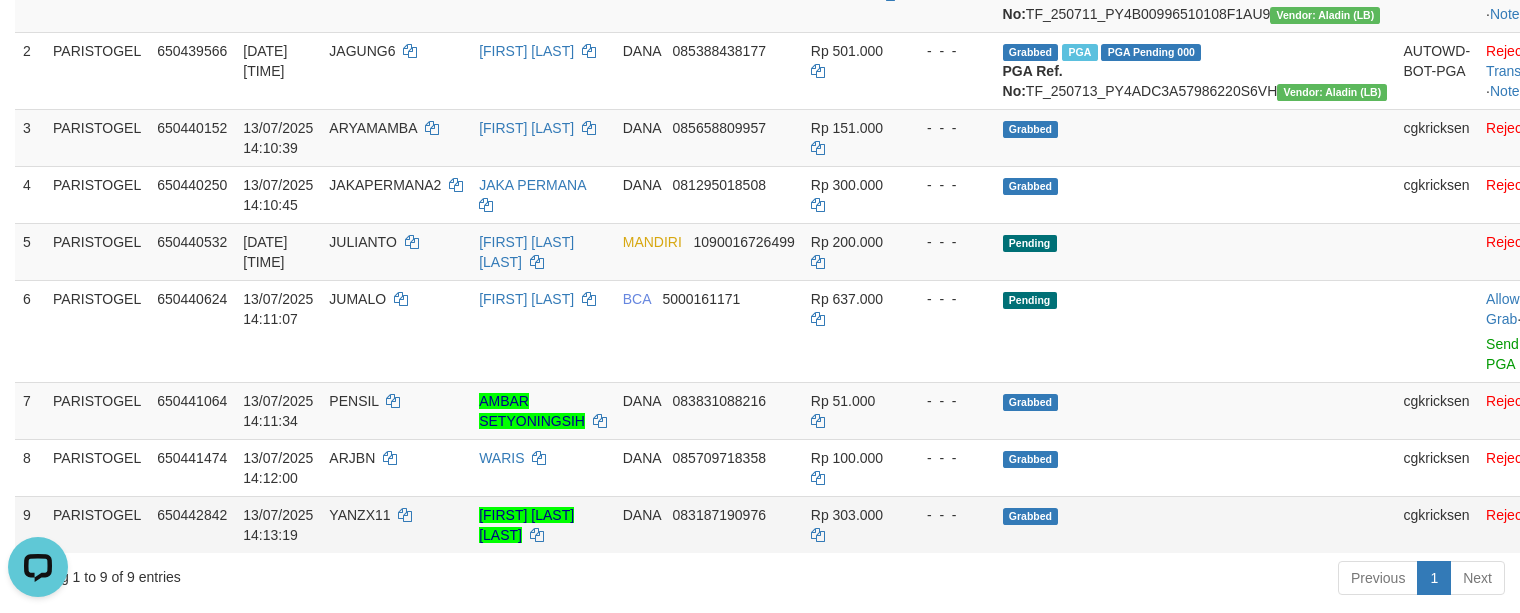 scroll, scrollTop: 0, scrollLeft: 0, axis: both 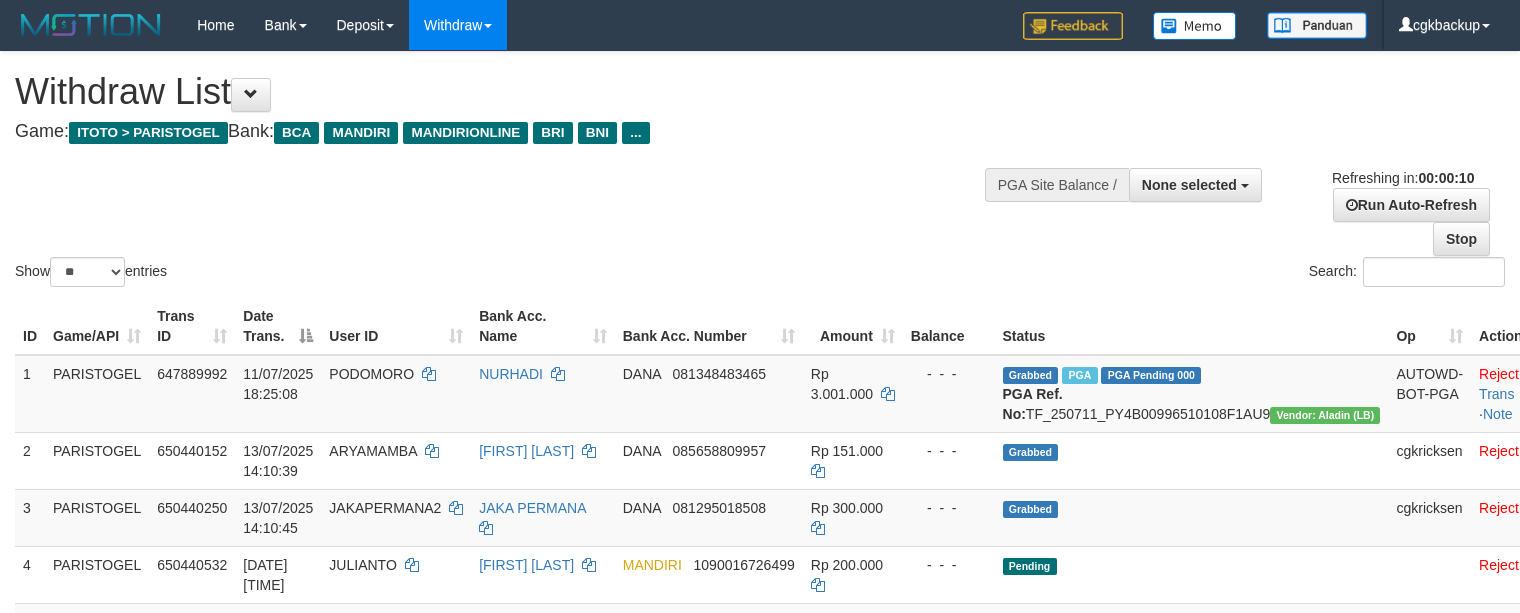 select 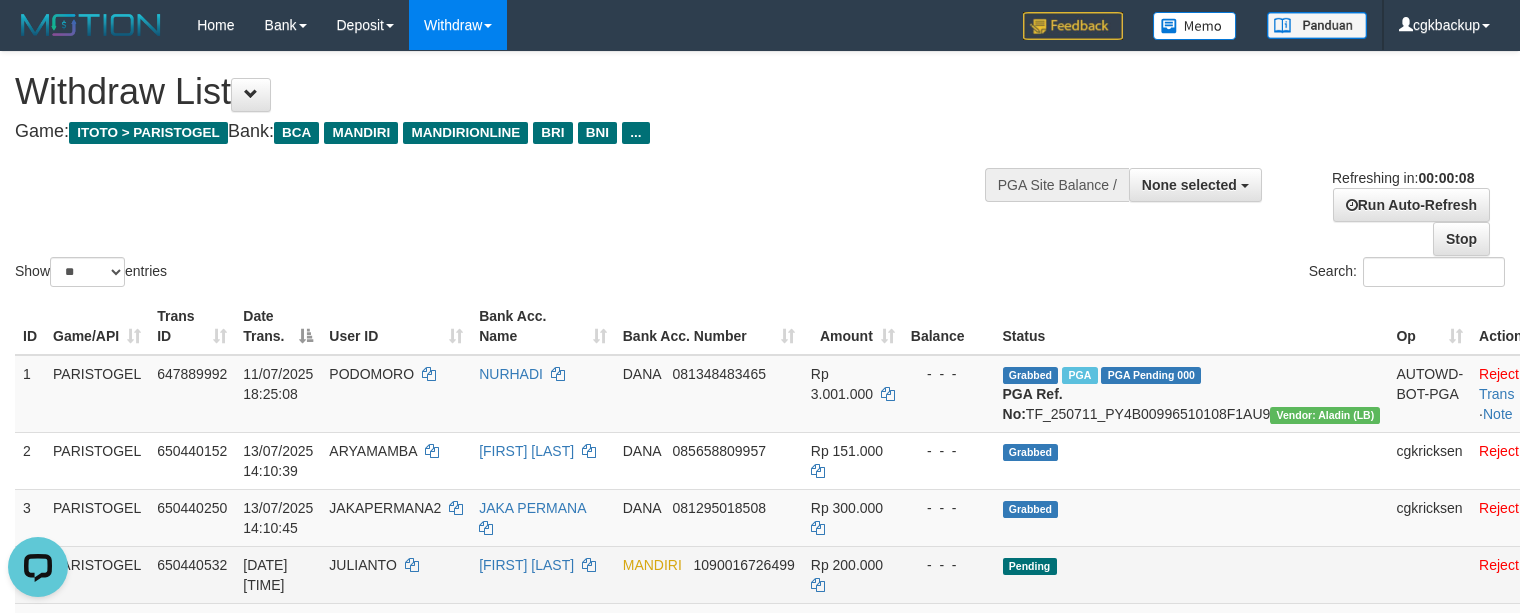 scroll, scrollTop: 0, scrollLeft: 0, axis: both 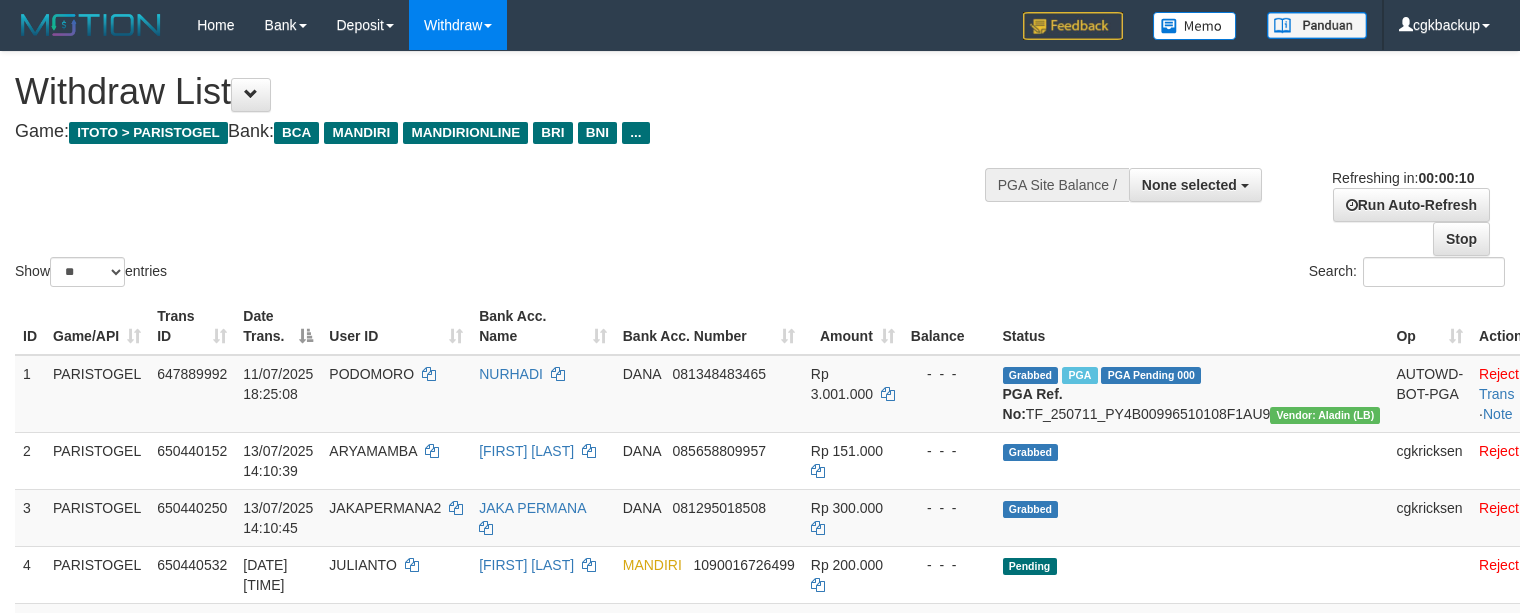 select 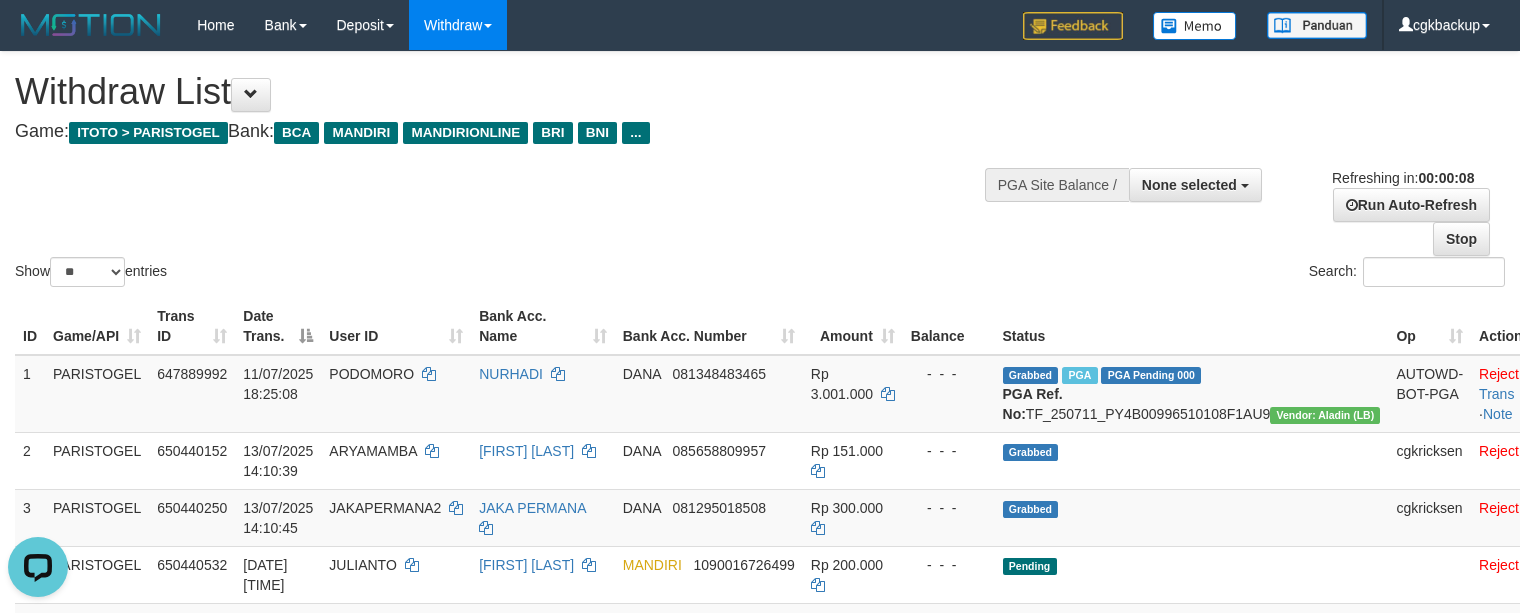 scroll, scrollTop: 0, scrollLeft: 0, axis: both 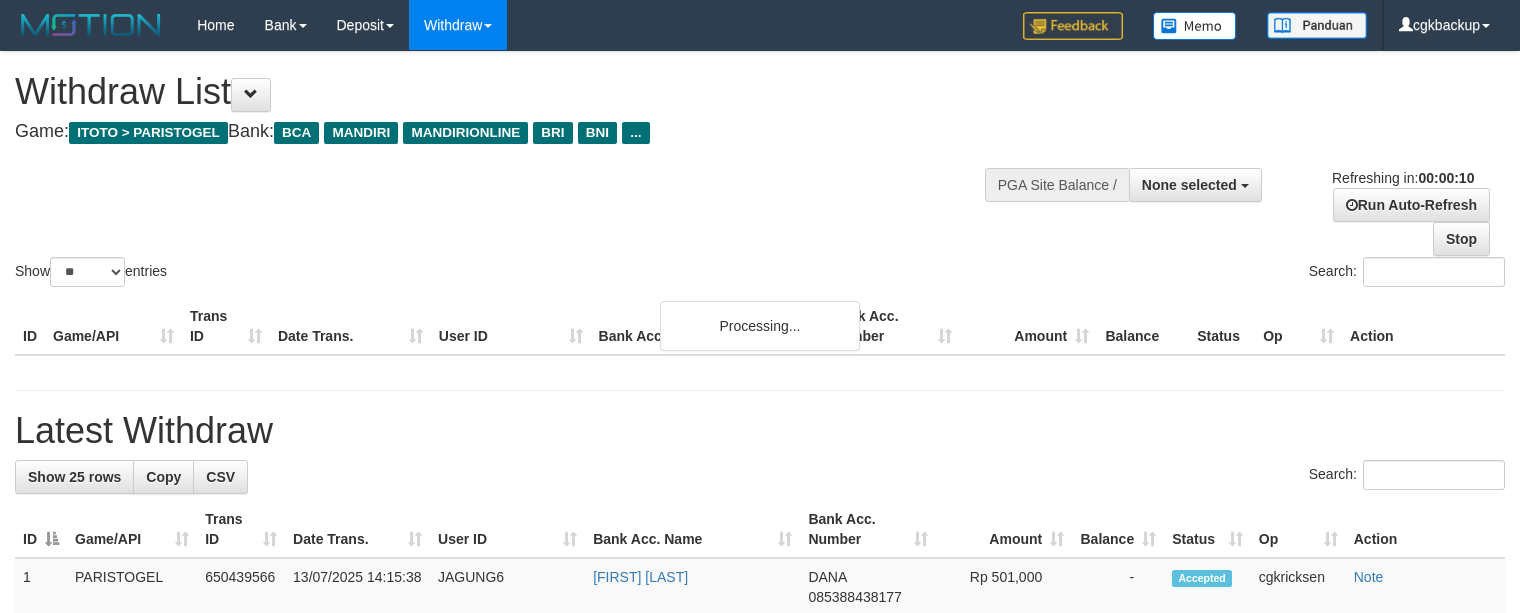 select 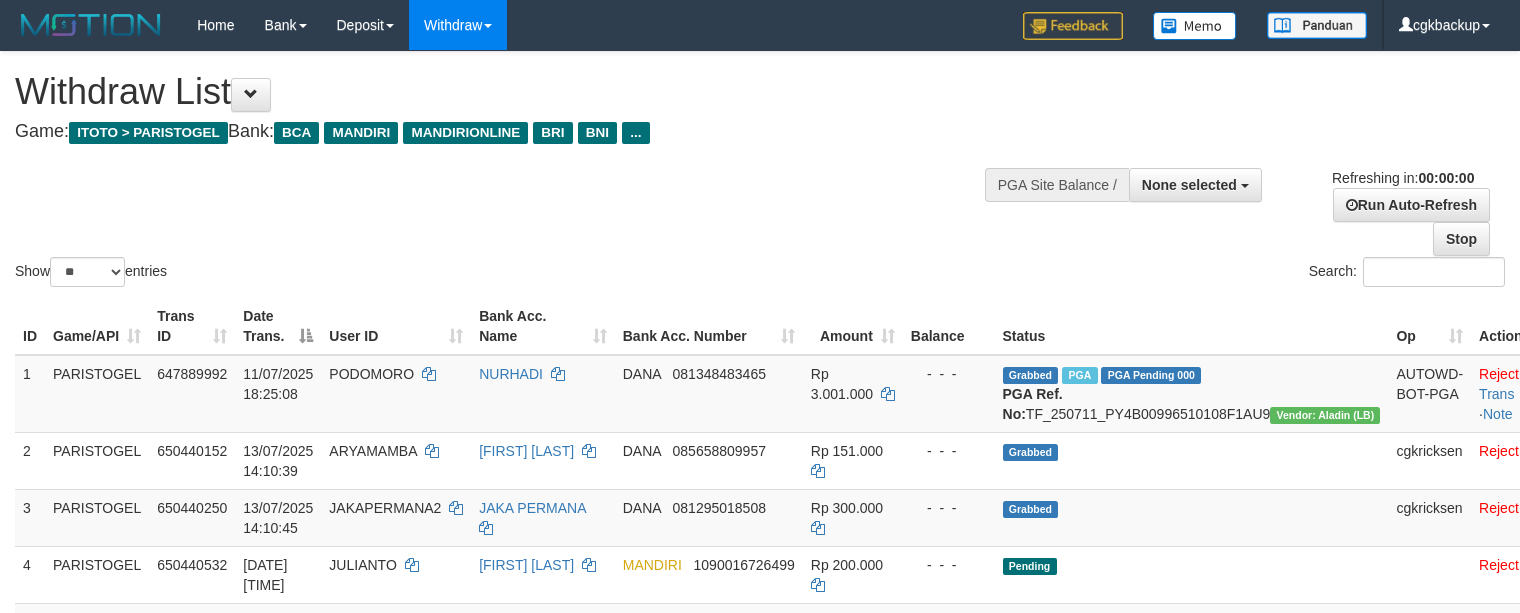 scroll, scrollTop: 0, scrollLeft: 0, axis: both 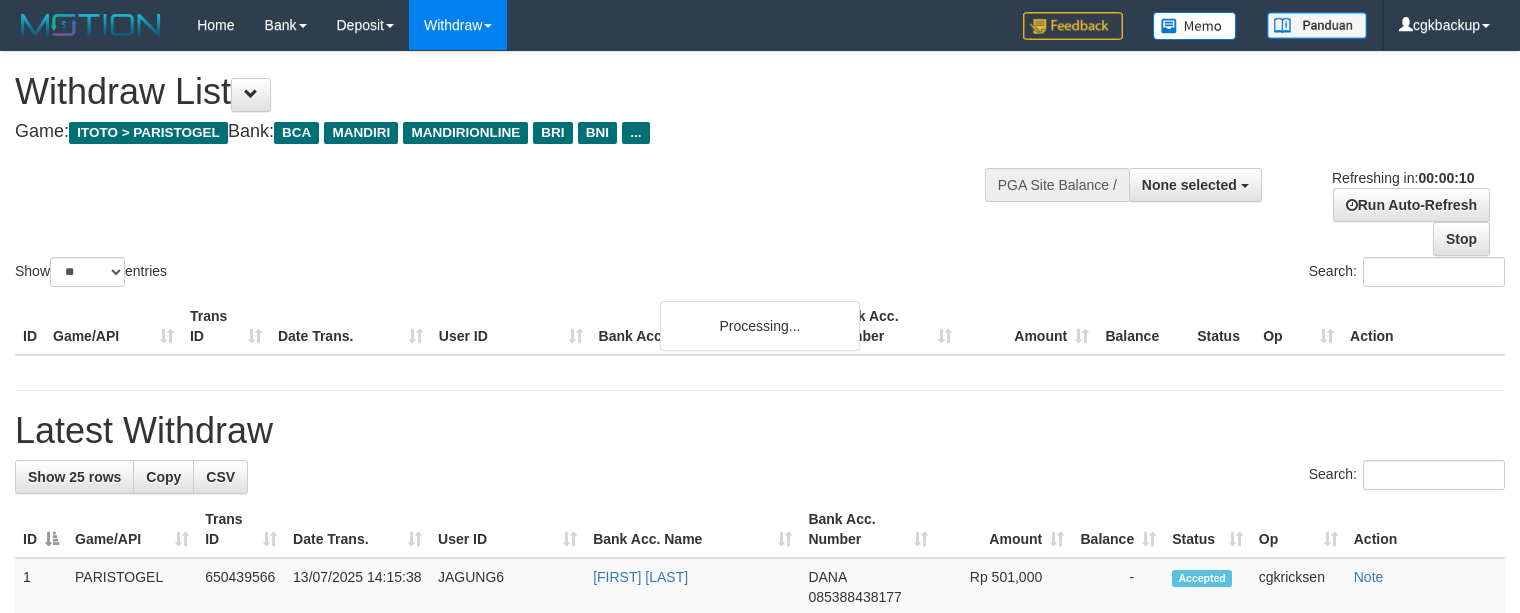select 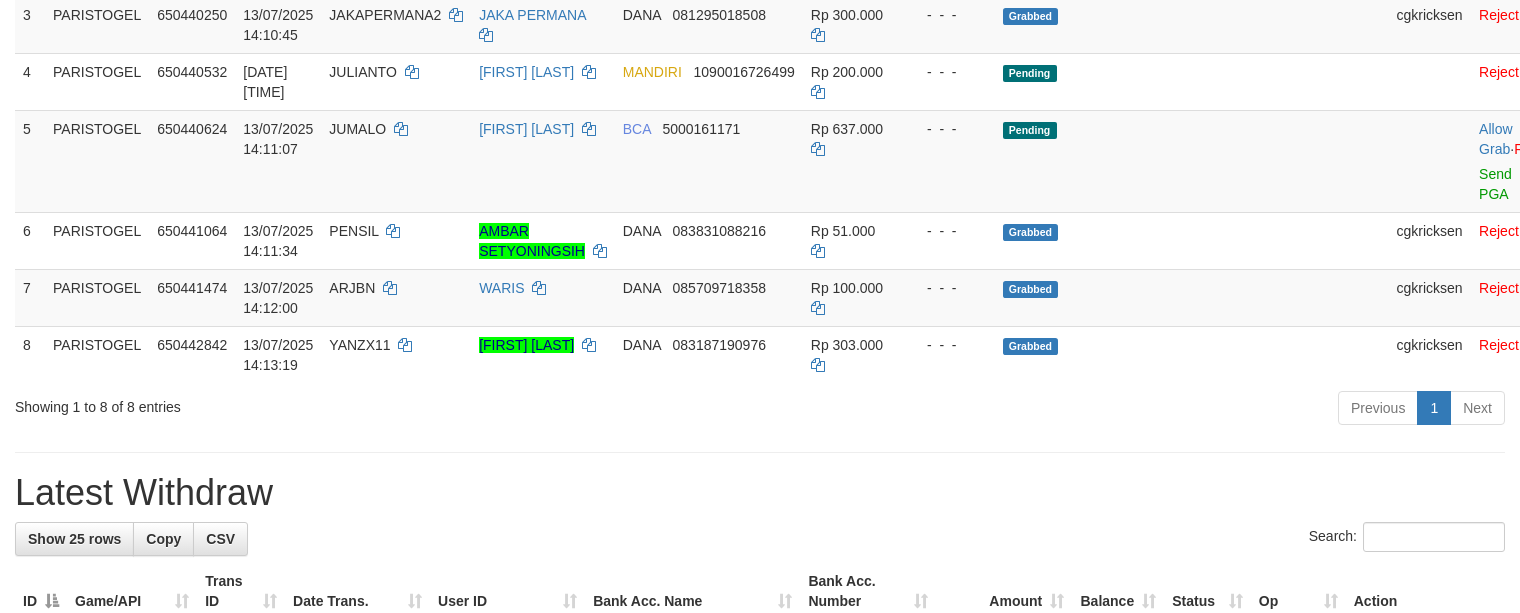scroll, scrollTop: 400, scrollLeft: 0, axis: vertical 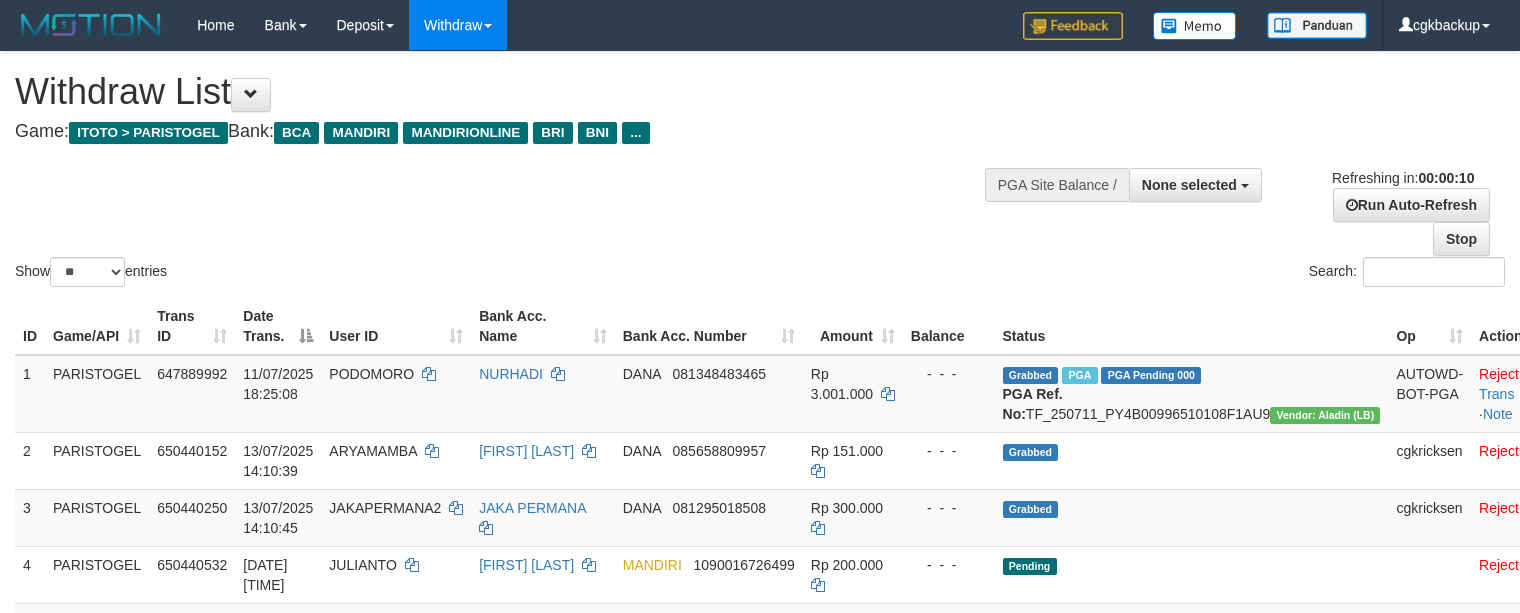 select 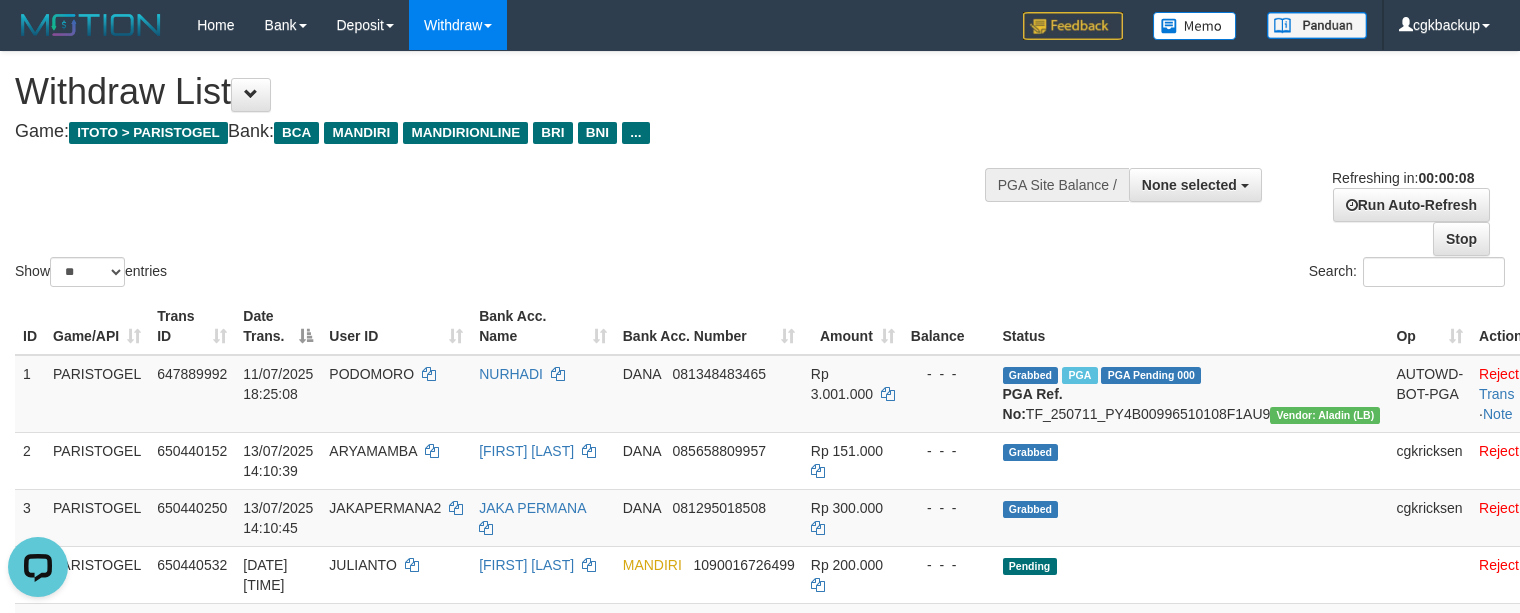 scroll, scrollTop: 0, scrollLeft: 0, axis: both 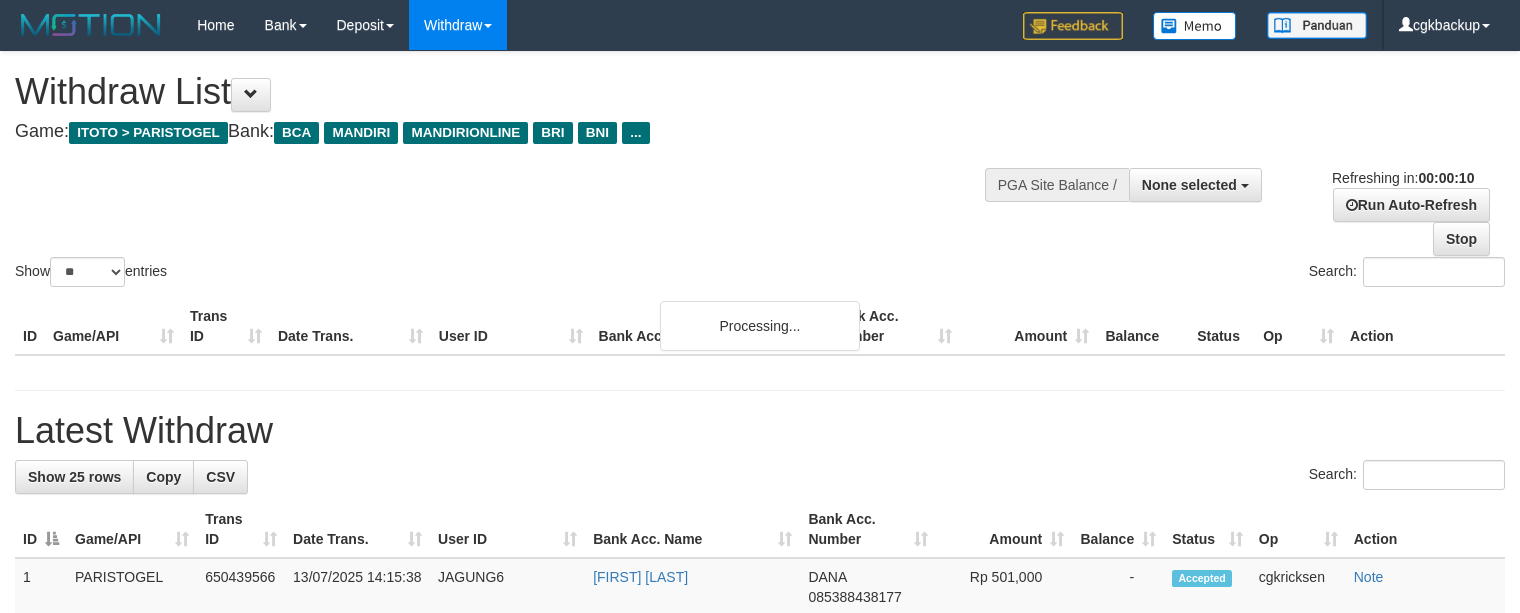 select 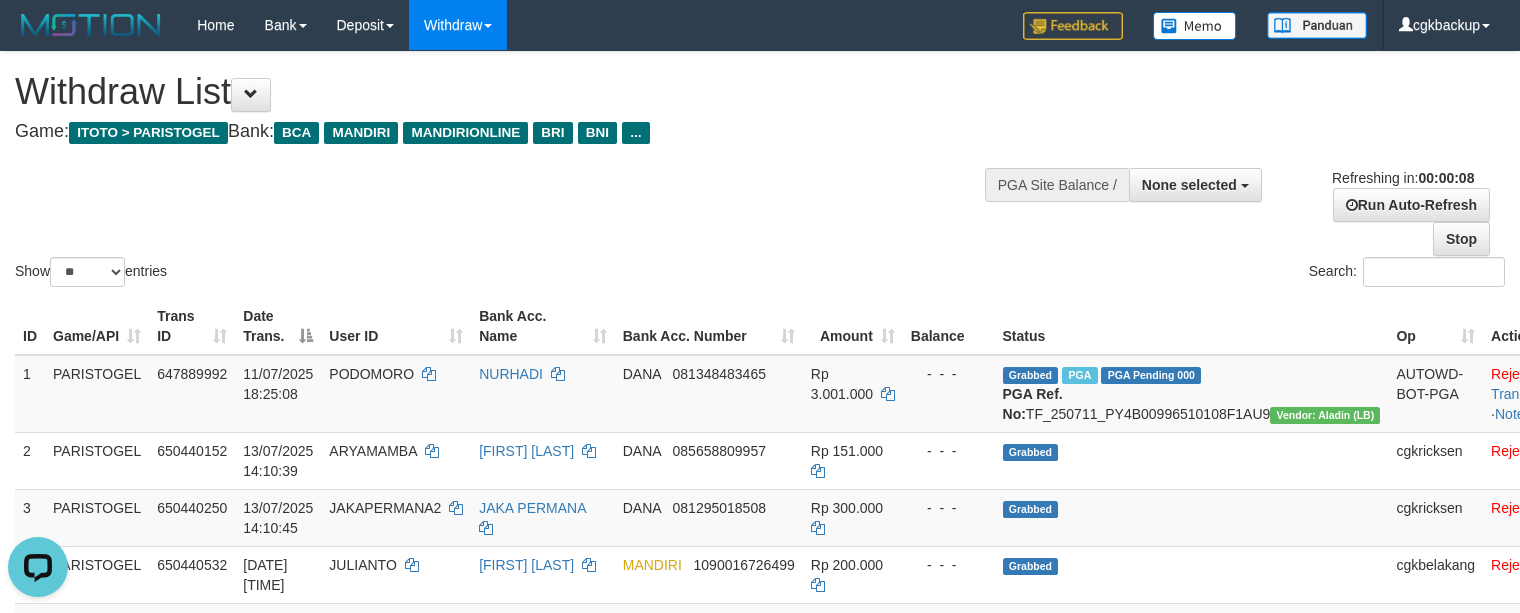 scroll, scrollTop: 0, scrollLeft: 0, axis: both 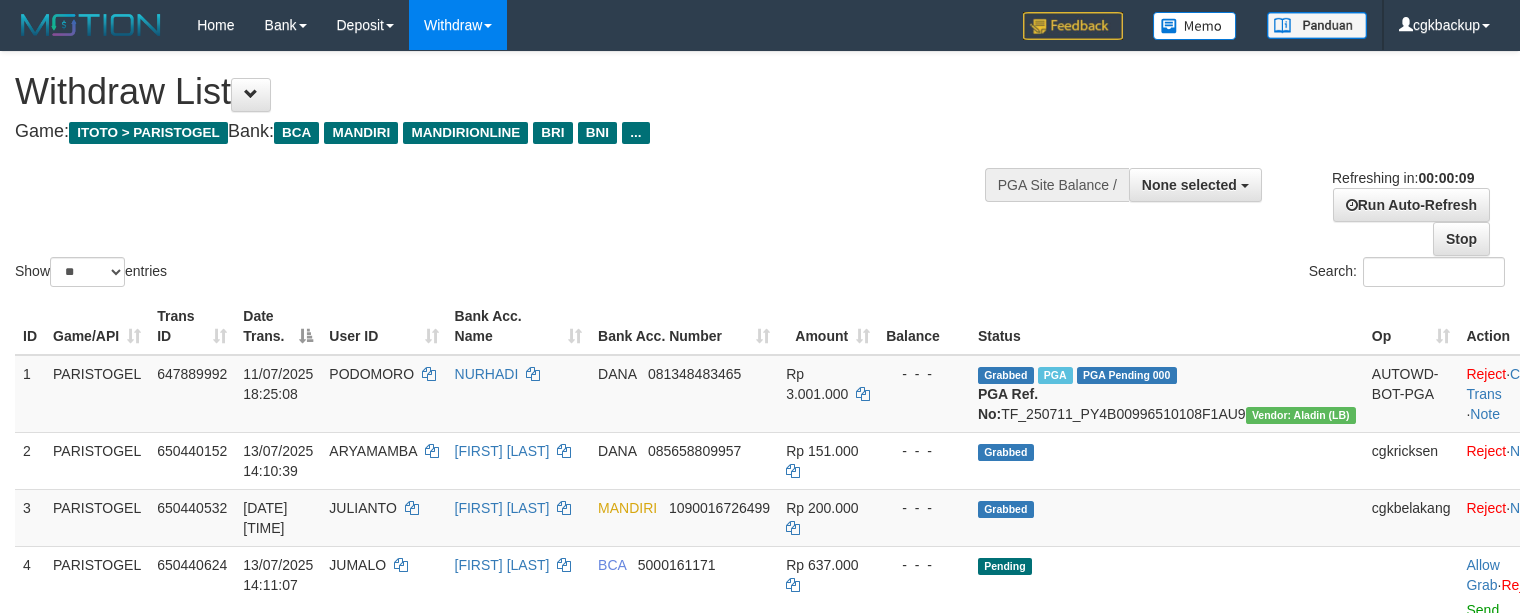 select 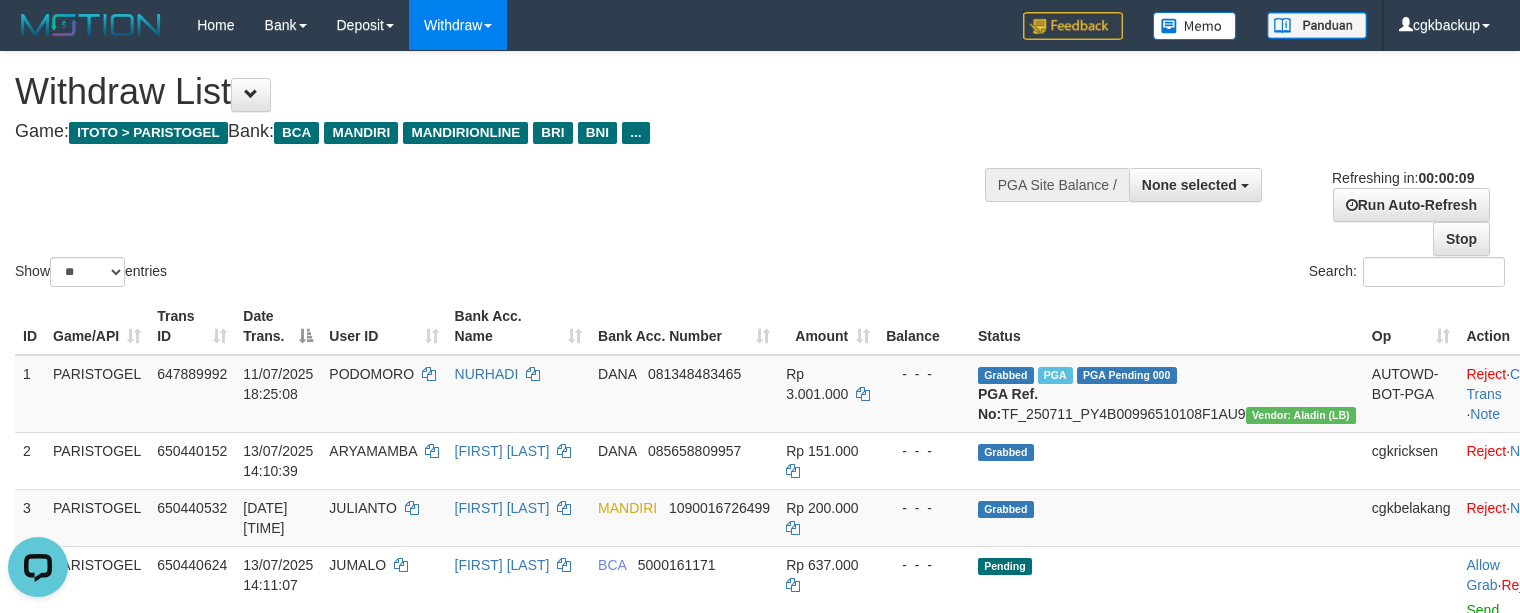 scroll, scrollTop: 0, scrollLeft: 0, axis: both 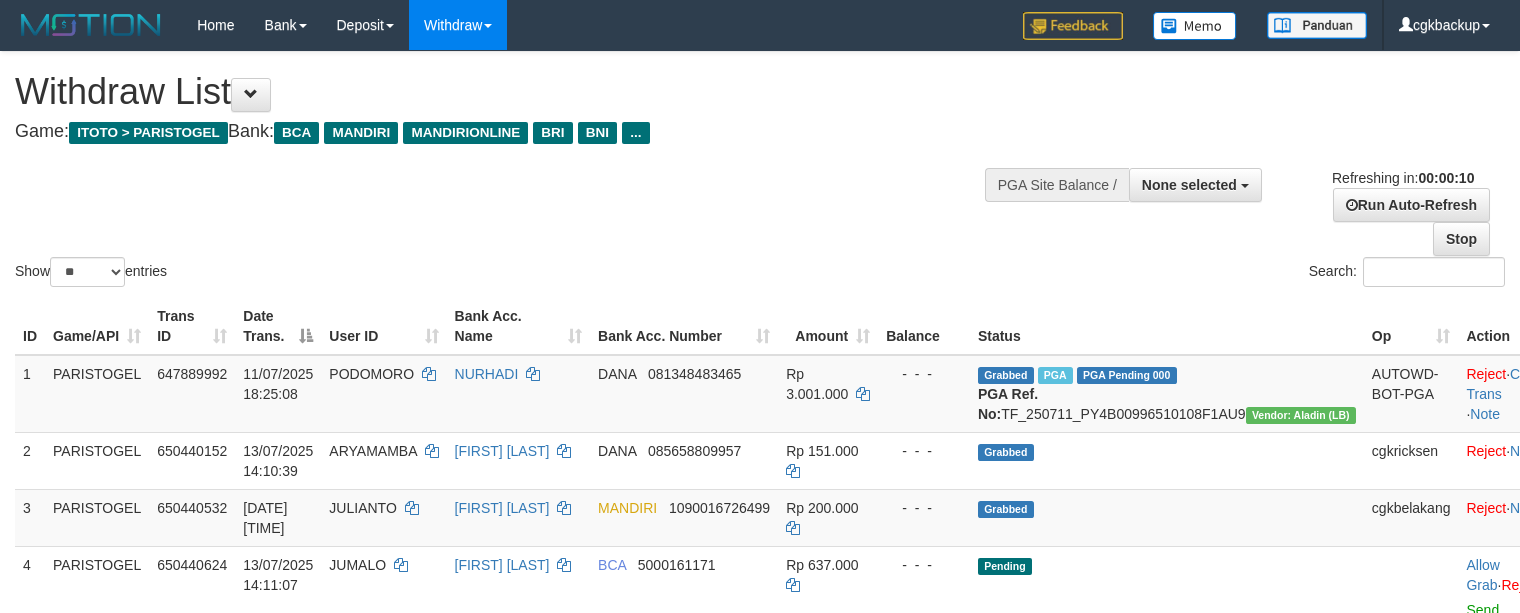 select 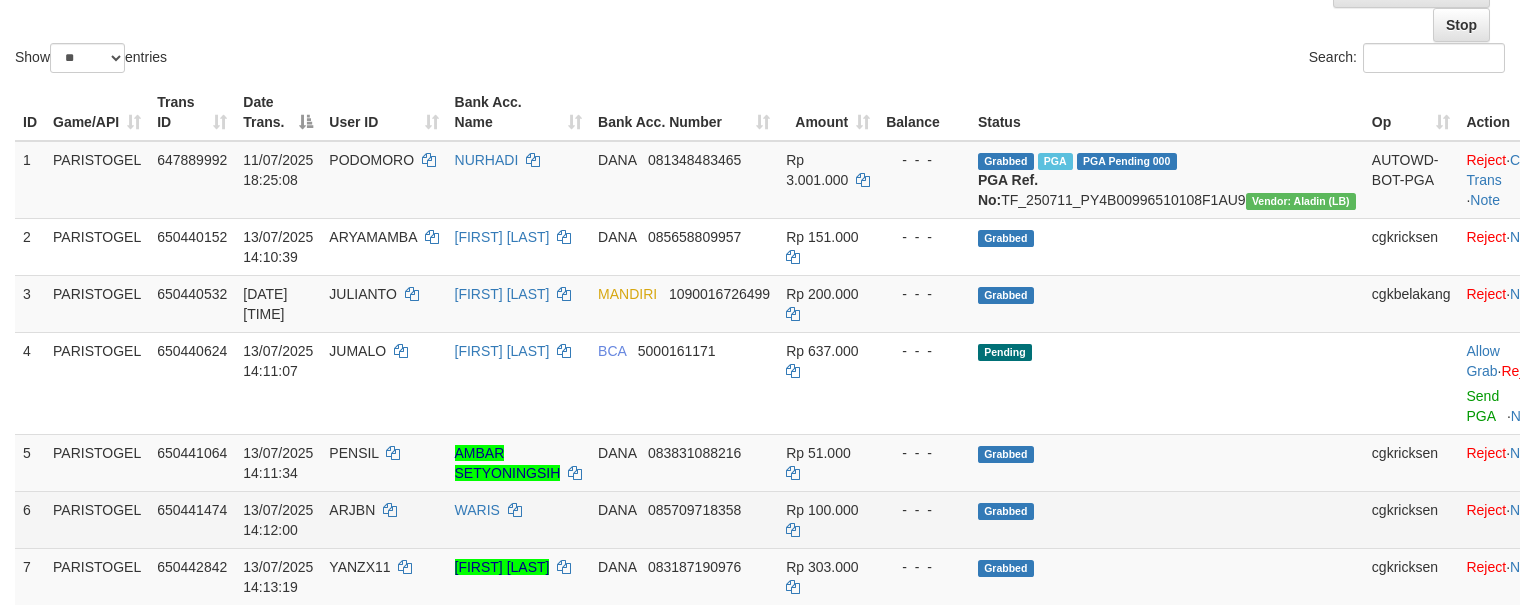 scroll, scrollTop: 133, scrollLeft: 0, axis: vertical 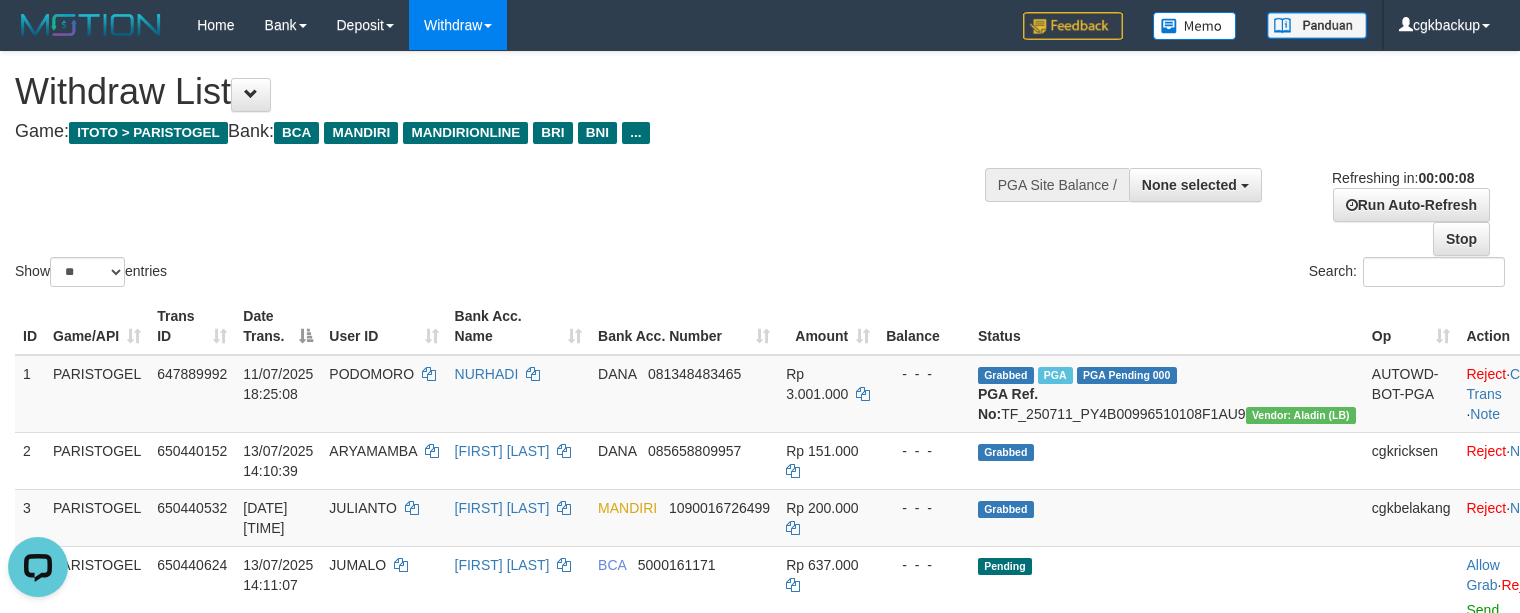click on "Show  ** ** ** ***  entries" at bounding box center [380, 274] 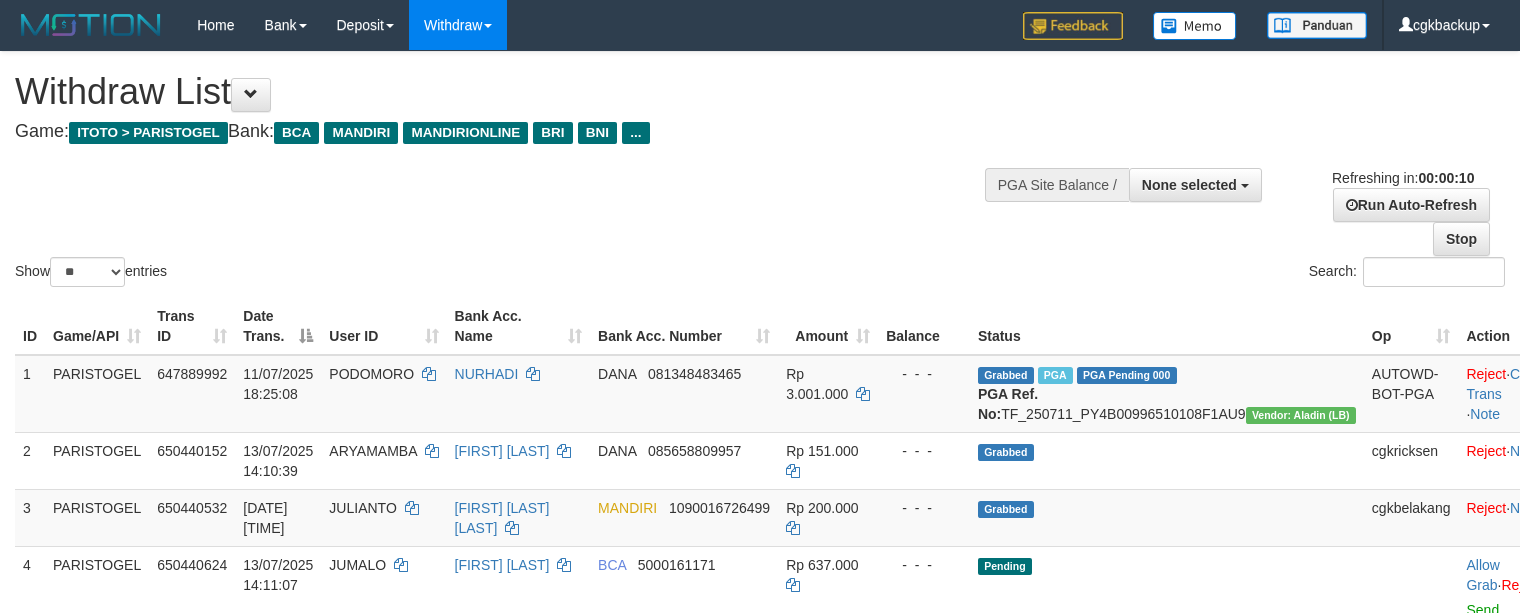 select 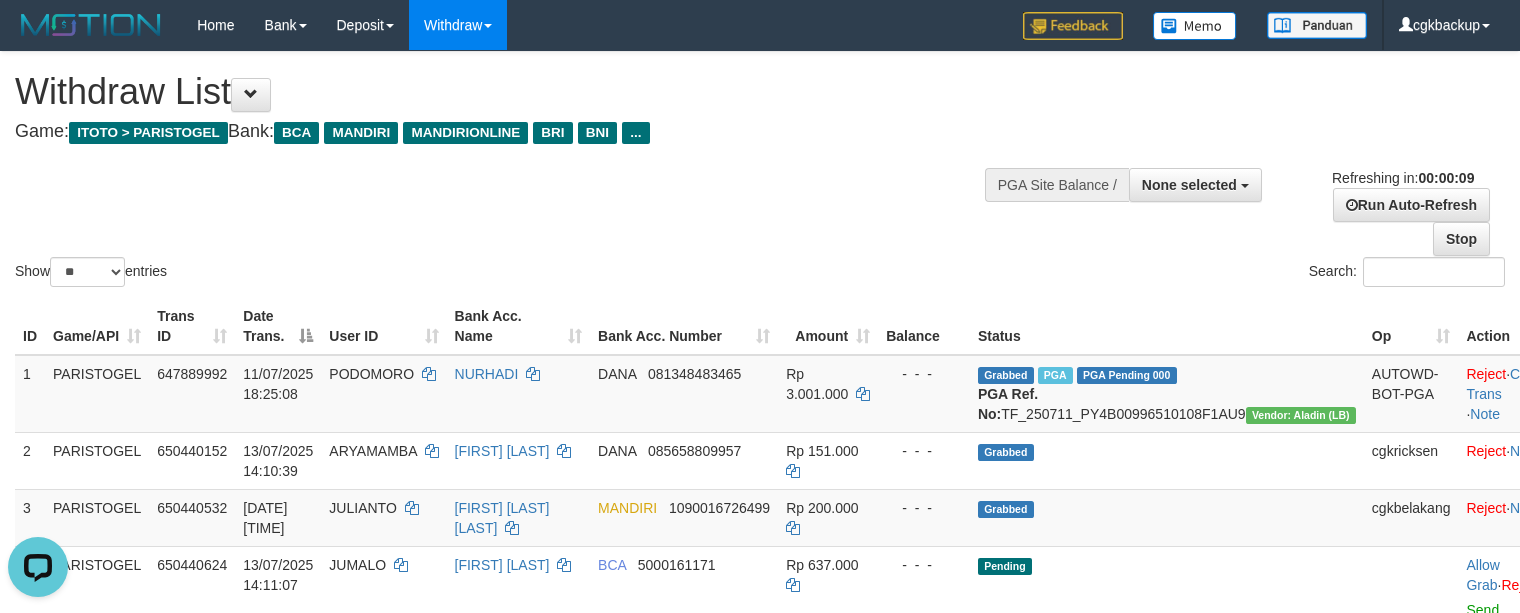 scroll, scrollTop: 0, scrollLeft: 0, axis: both 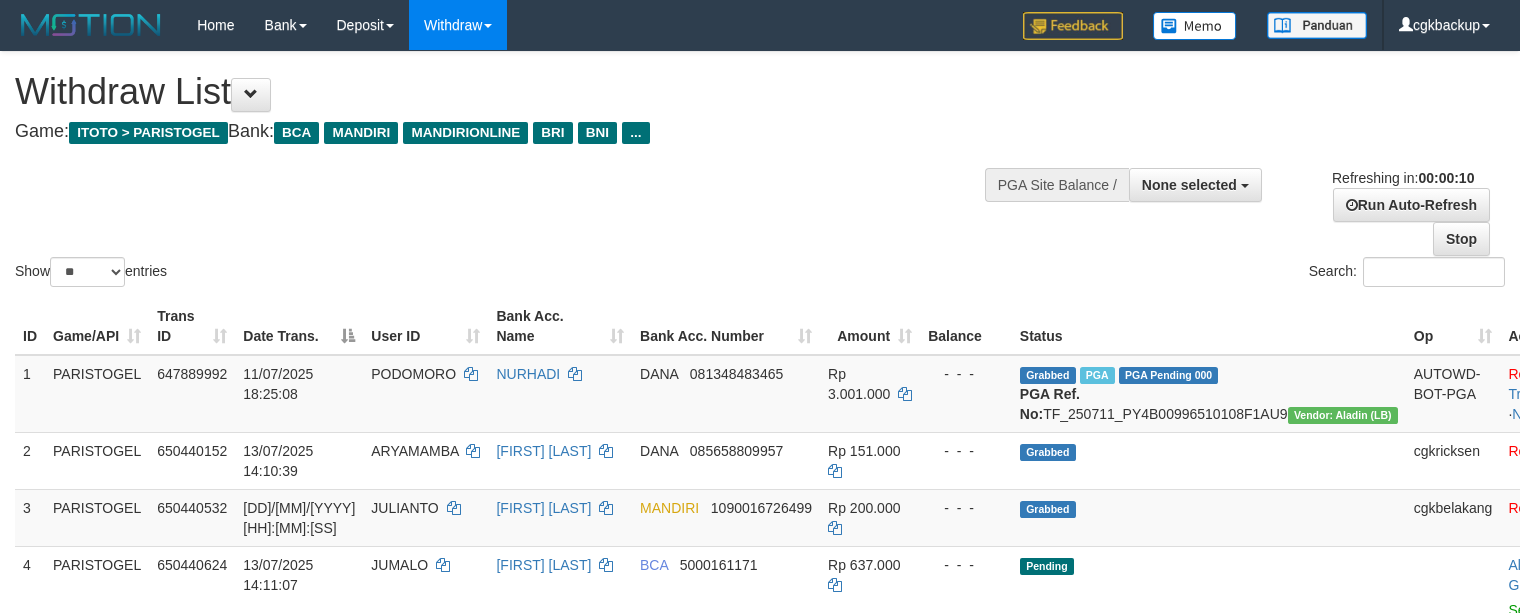 select 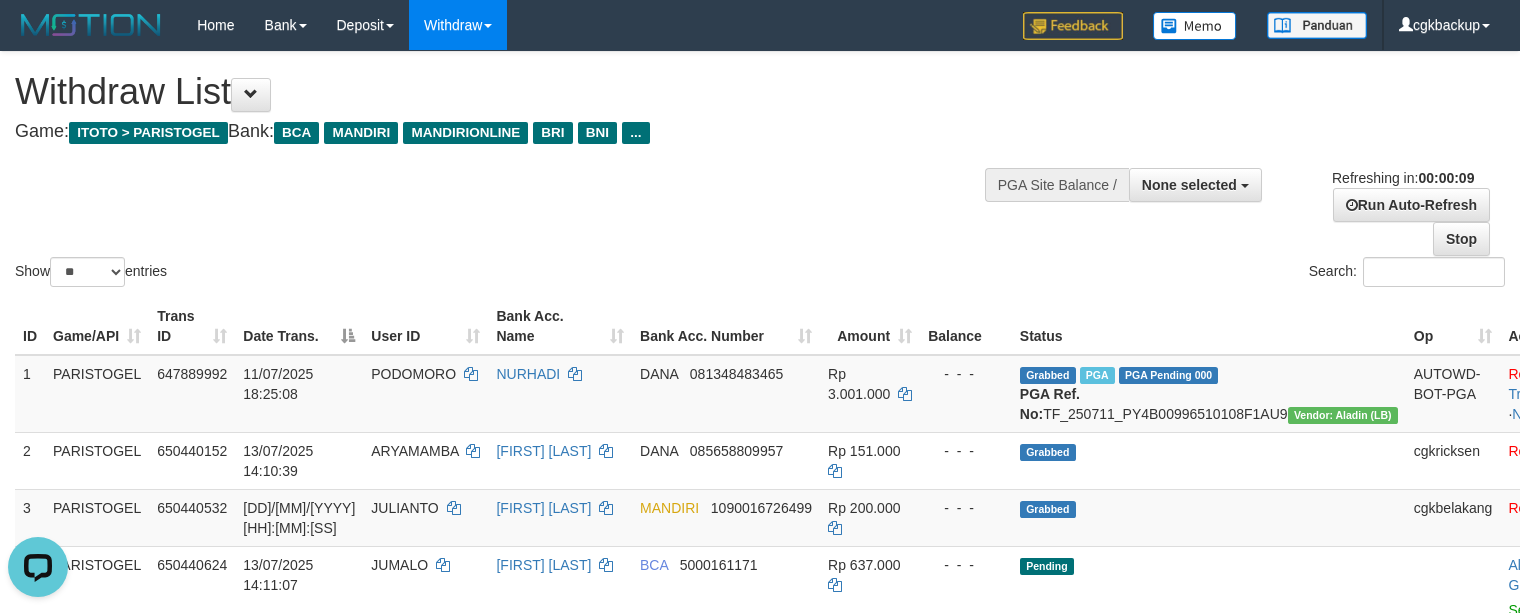 scroll, scrollTop: 0, scrollLeft: 0, axis: both 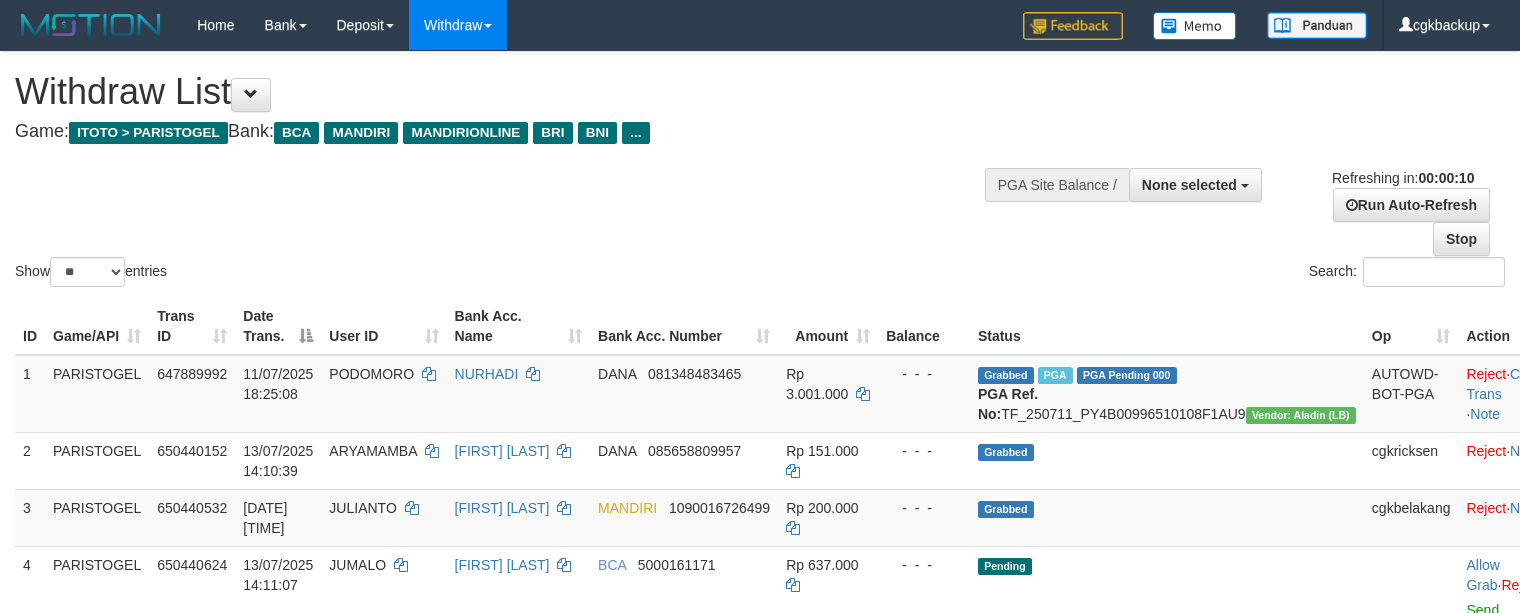 select 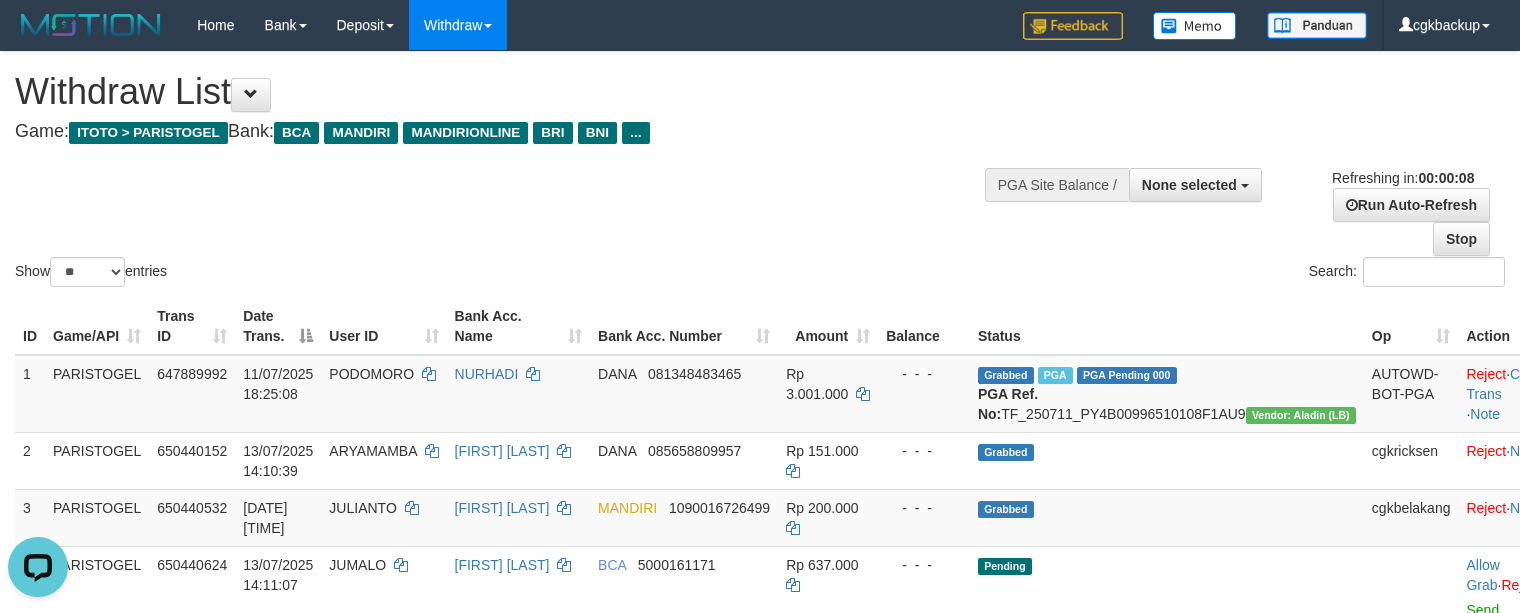 scroll, scrollTop: 0, scrollLeft: 0, axis: both 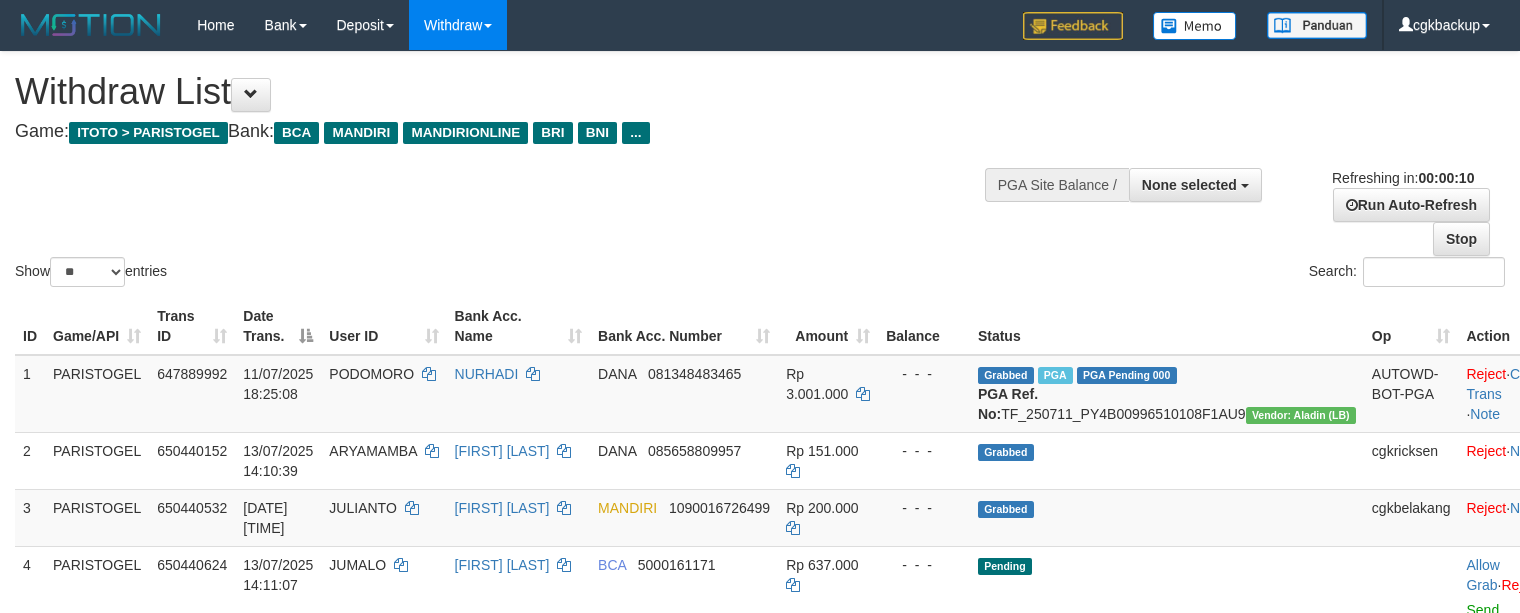 select 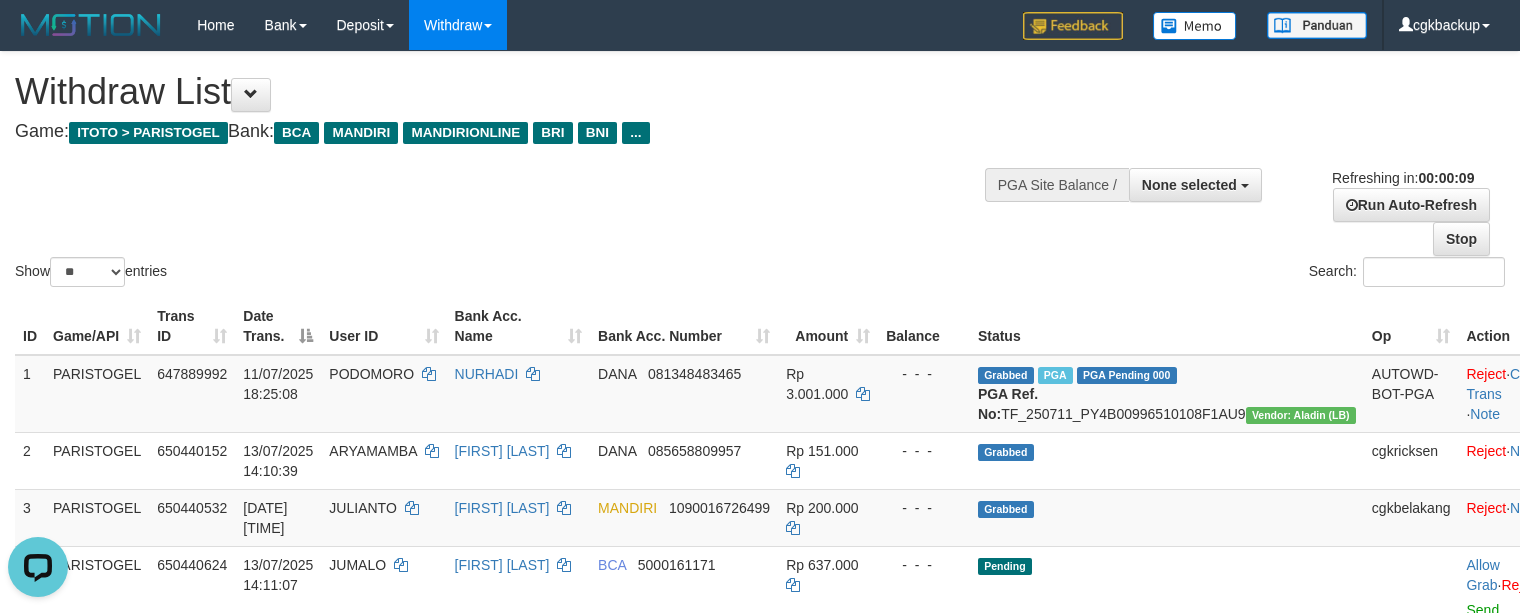 scroll, scrollTop: 0, scrollLeft: 0, axis: both 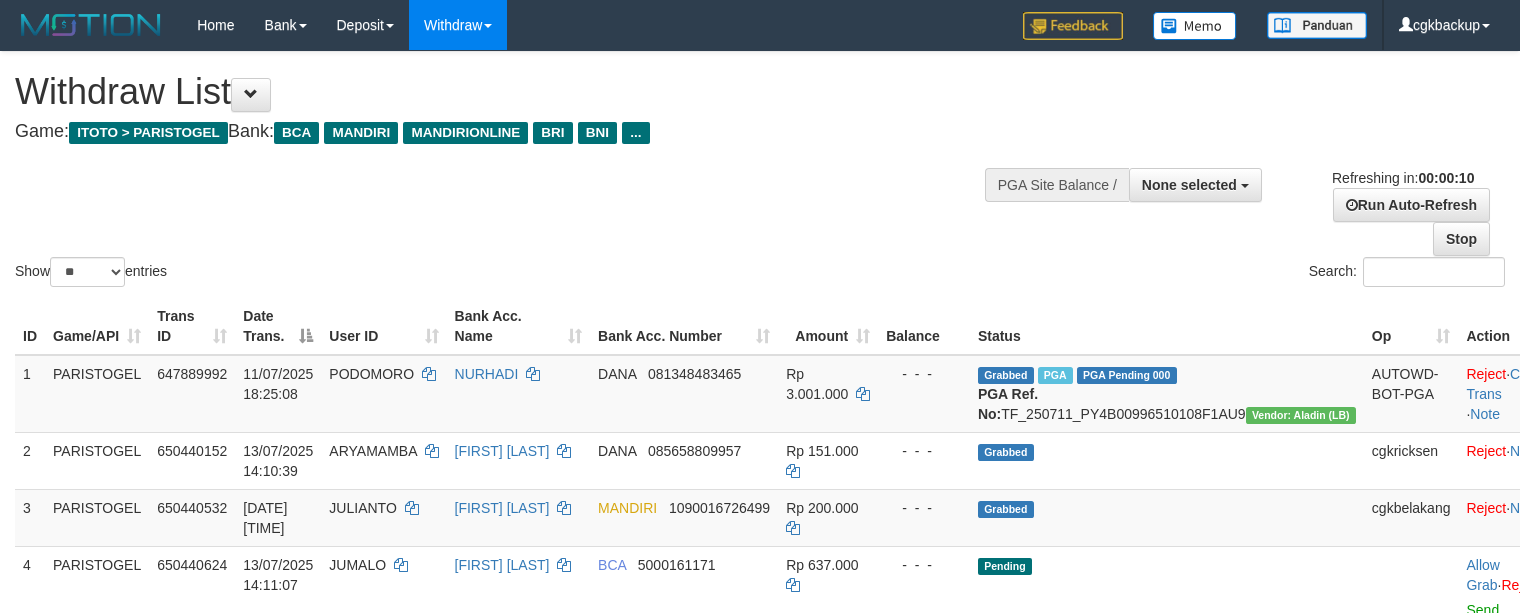 select 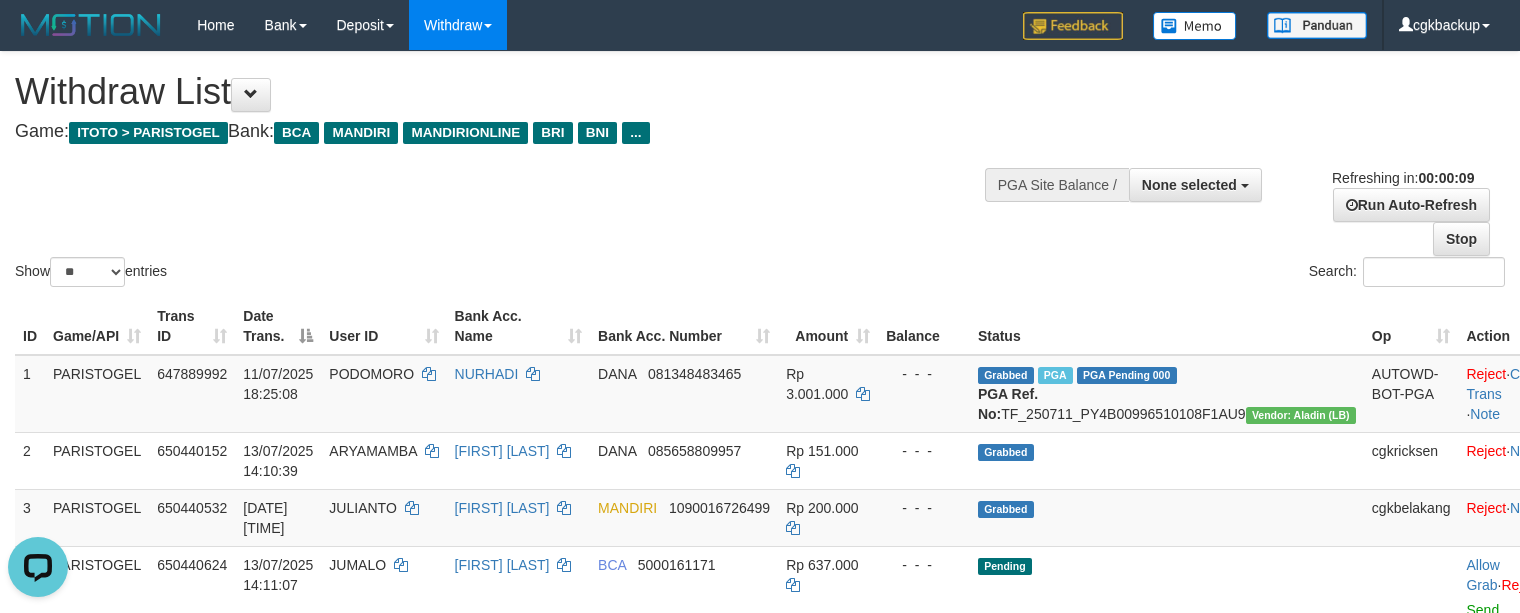 scroll, scrollTop: 0, scrollLeft: 0, axis: both 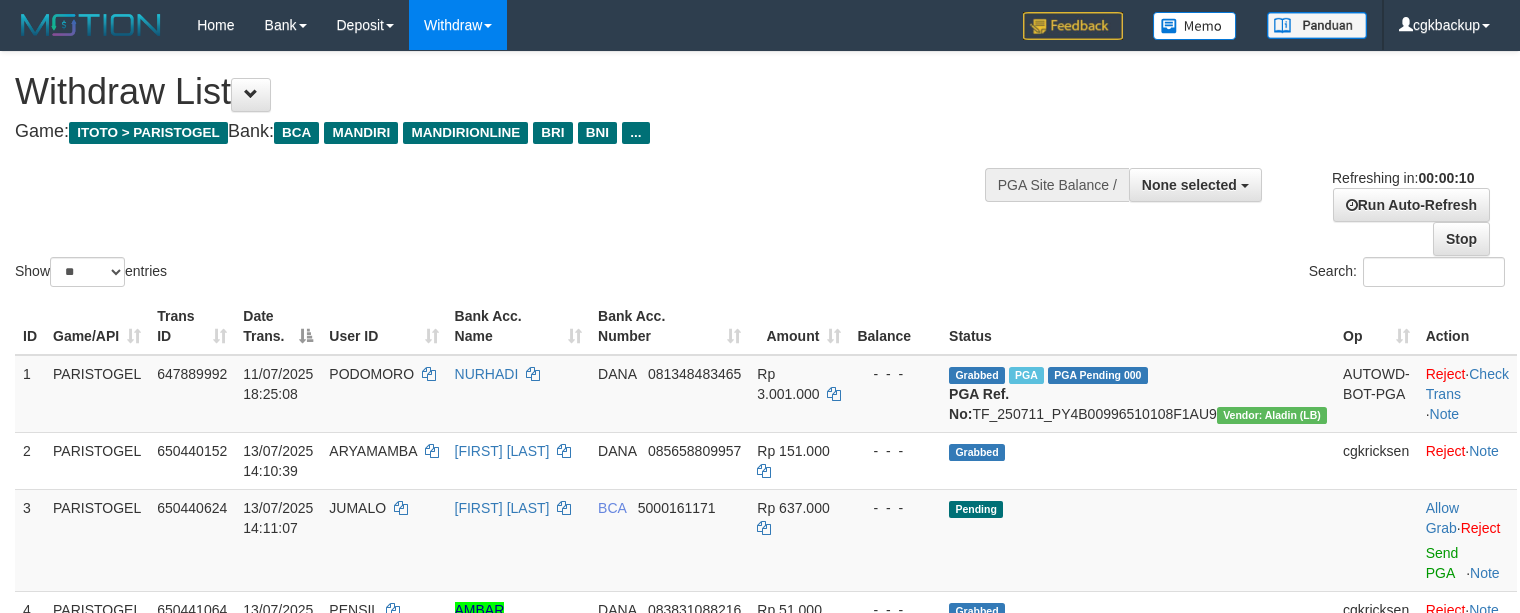 select 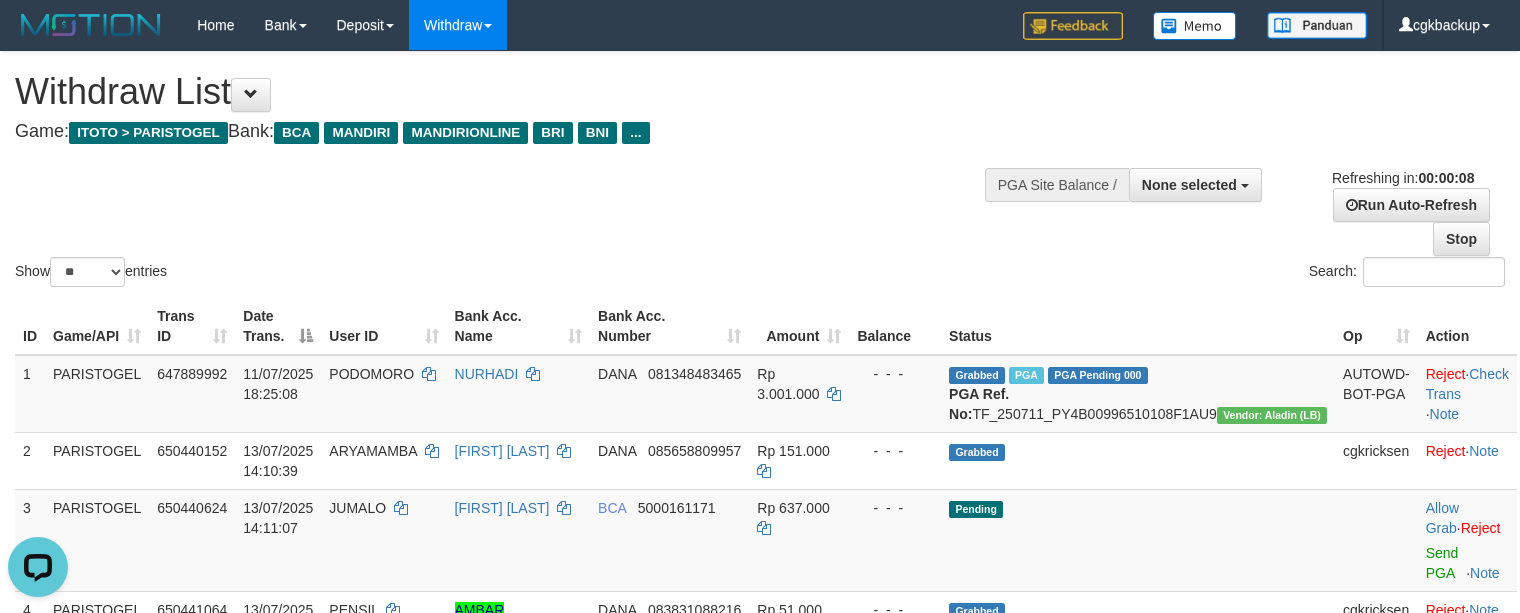 scroll, scrollTop: 0, scrollLeft: 0, axis: both 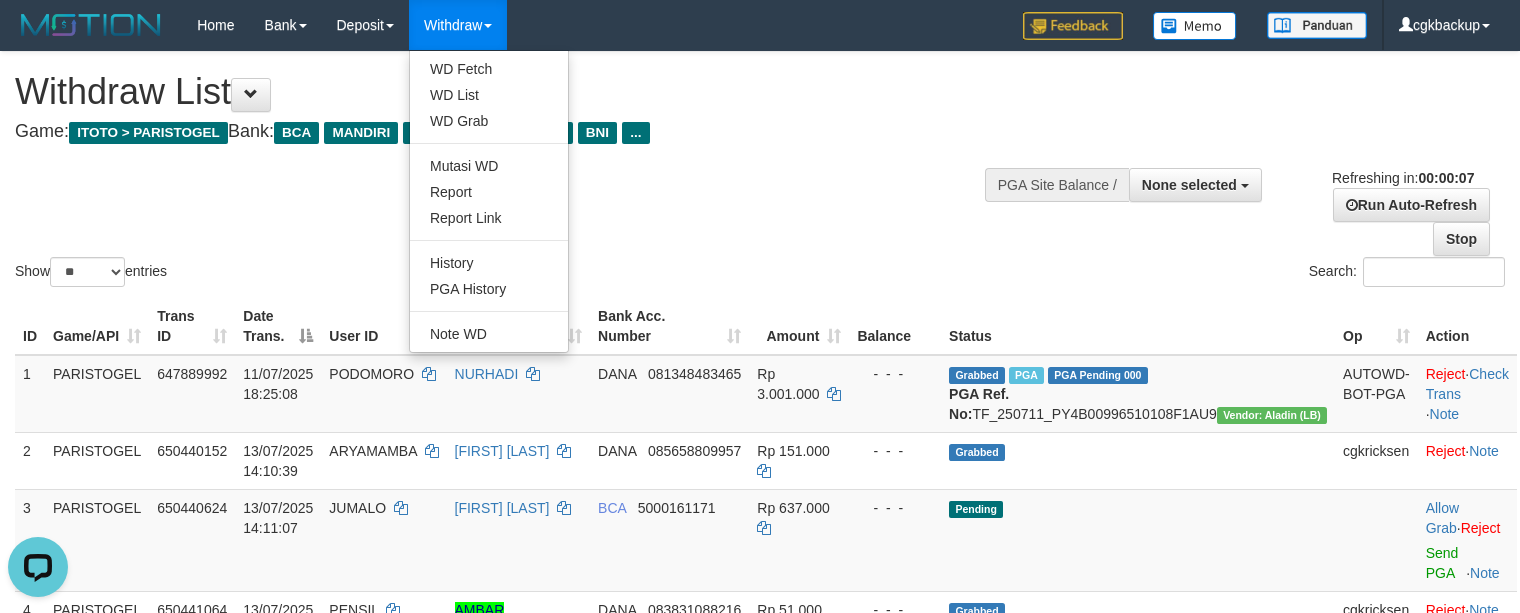 drag, startPoint x: 493, startPoint y: 46, endPoint x: 492, endPoint y: 36, distance: 10.049875 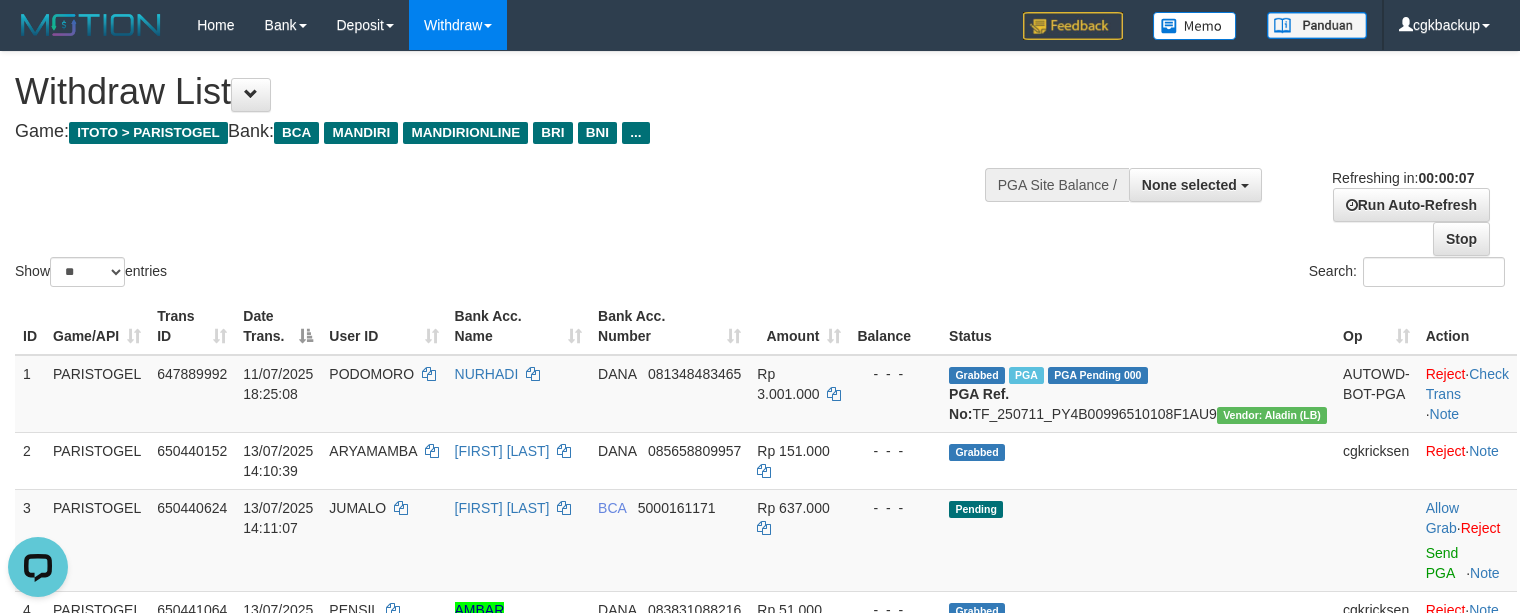 click on "Withdraw" at bounding box center (458, 25) 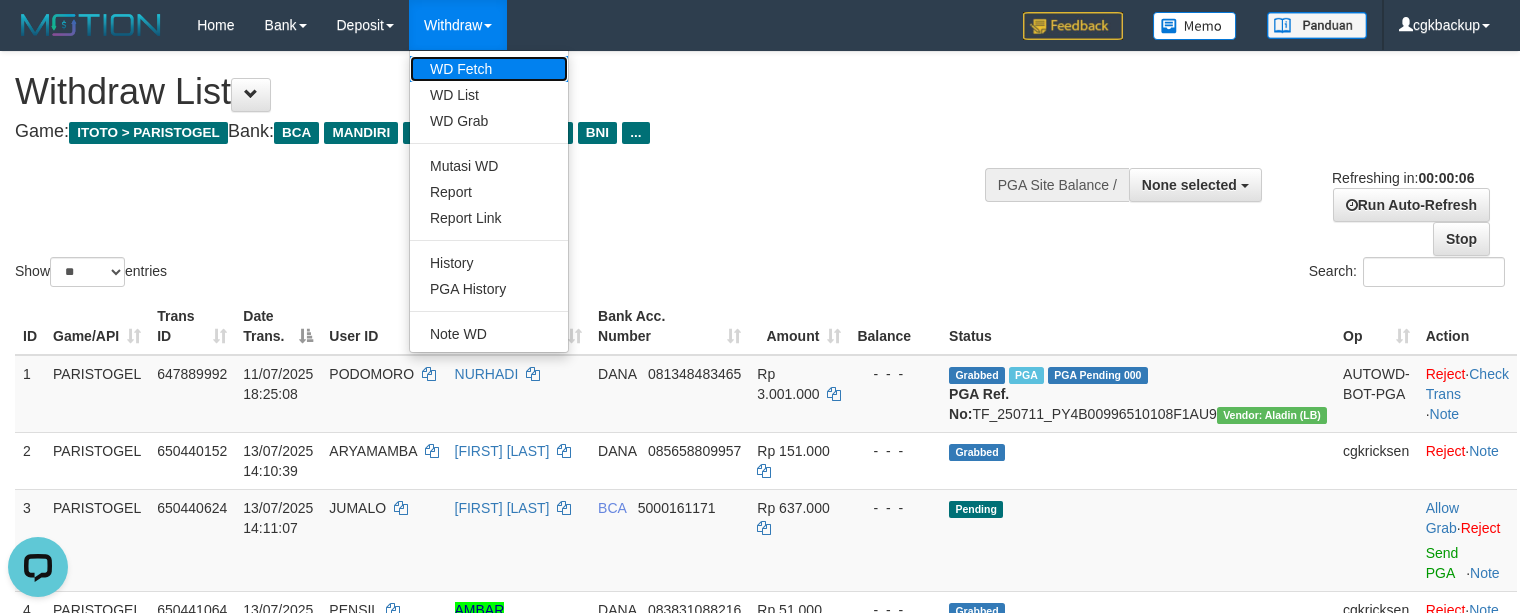 click on "WD Fetch" at bounding box center [489, 69] 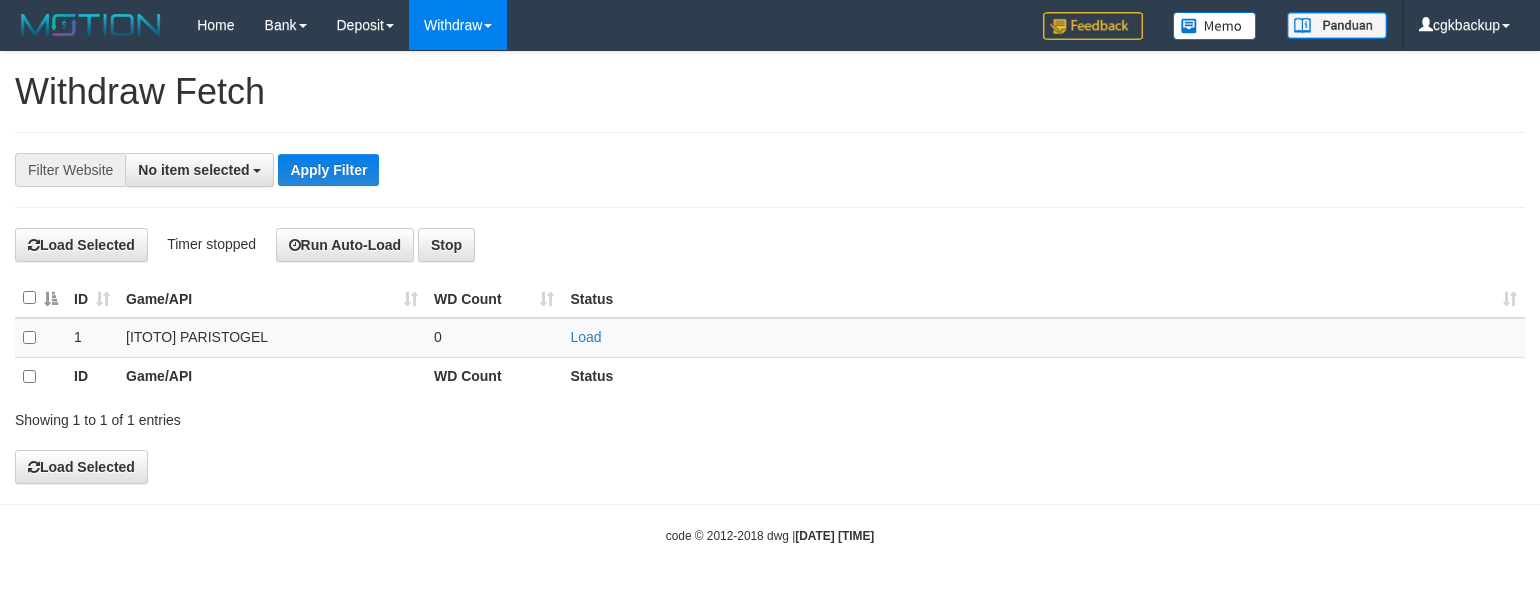 select 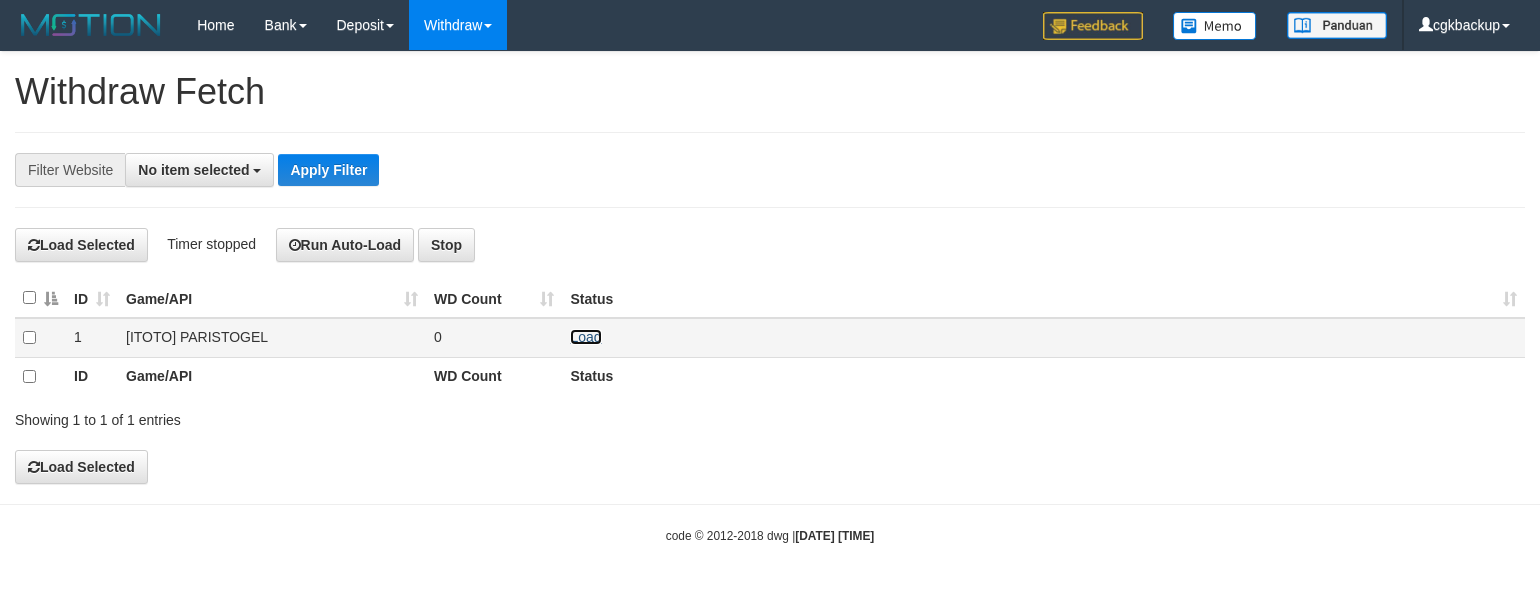 click on "Load" at bounding box center (585, 337) 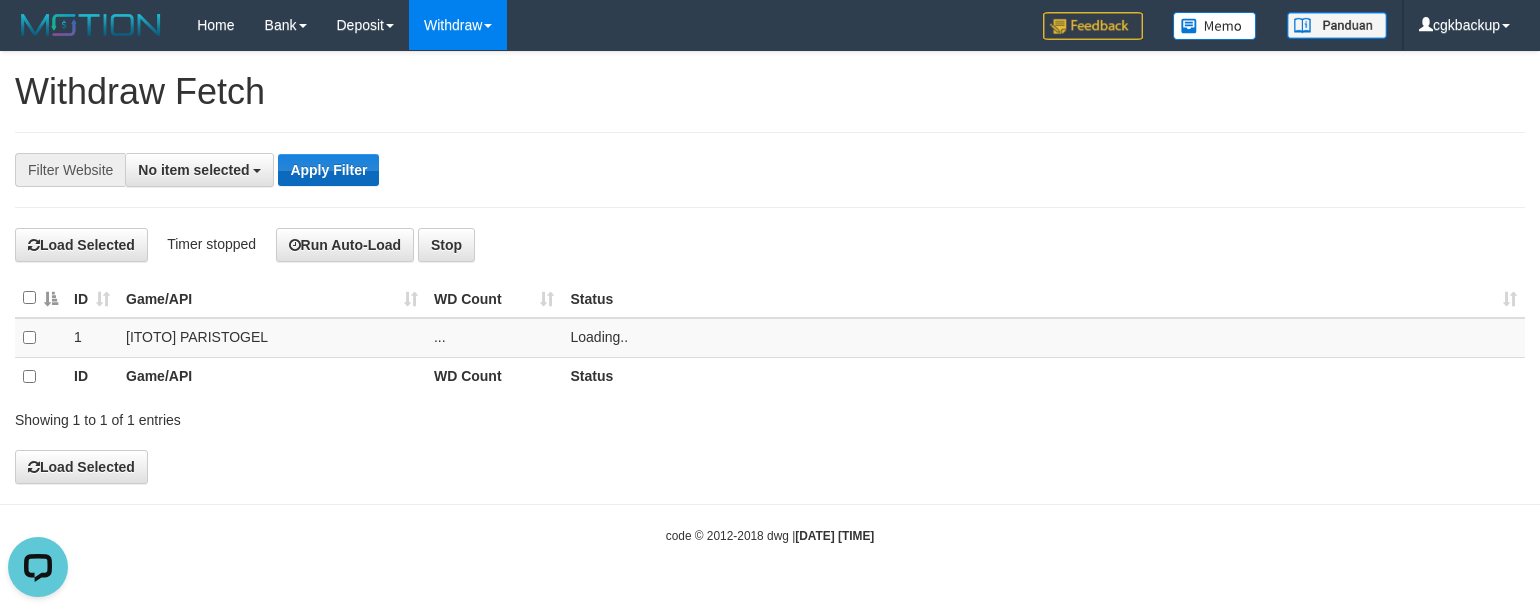 scroll, scrollTop: 0, scrollLeft: 0, axis: both 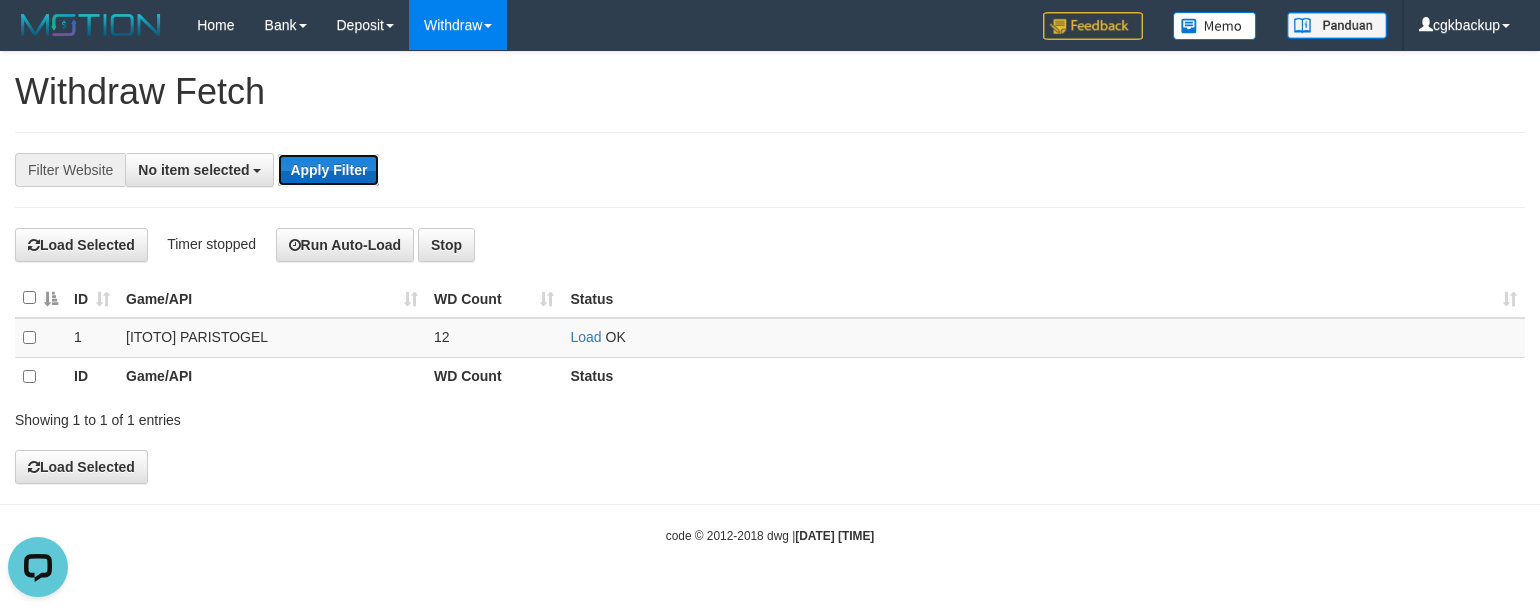 click on "Apply Filter" at bounding box center [328, 170] 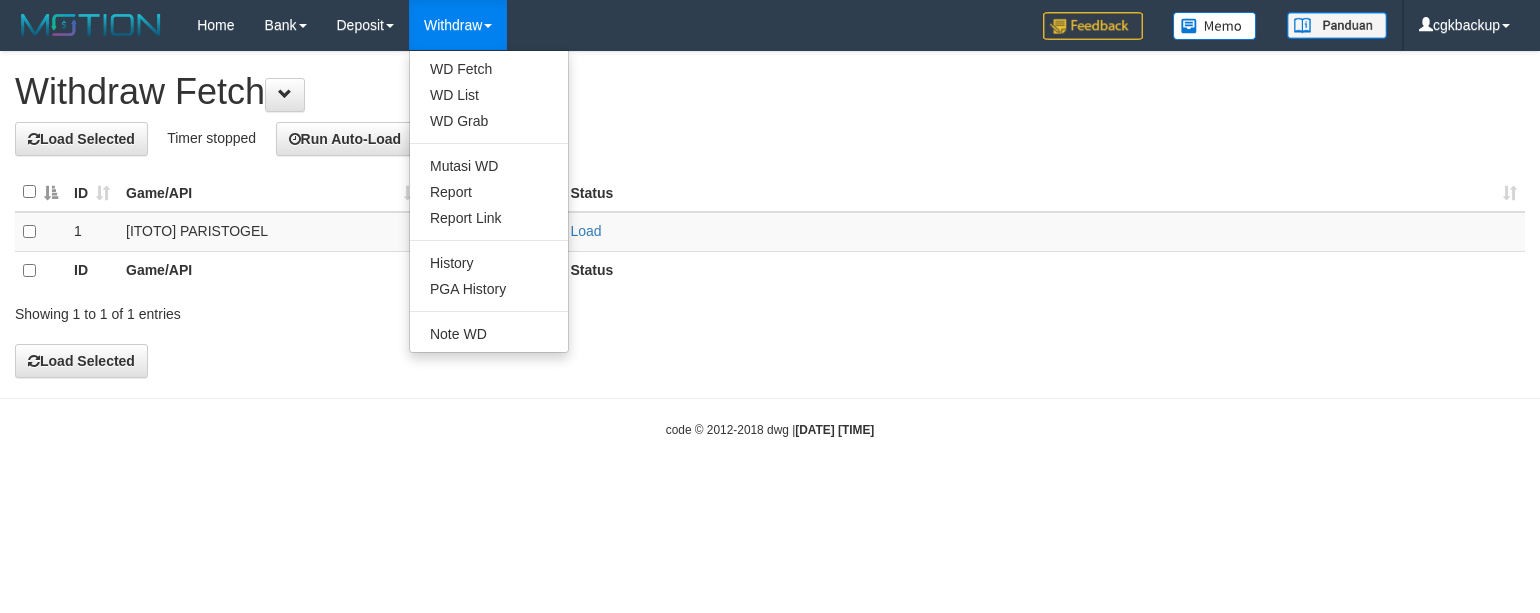 scroll, scrollTop: 0, scrollLeft: 0, axis: both 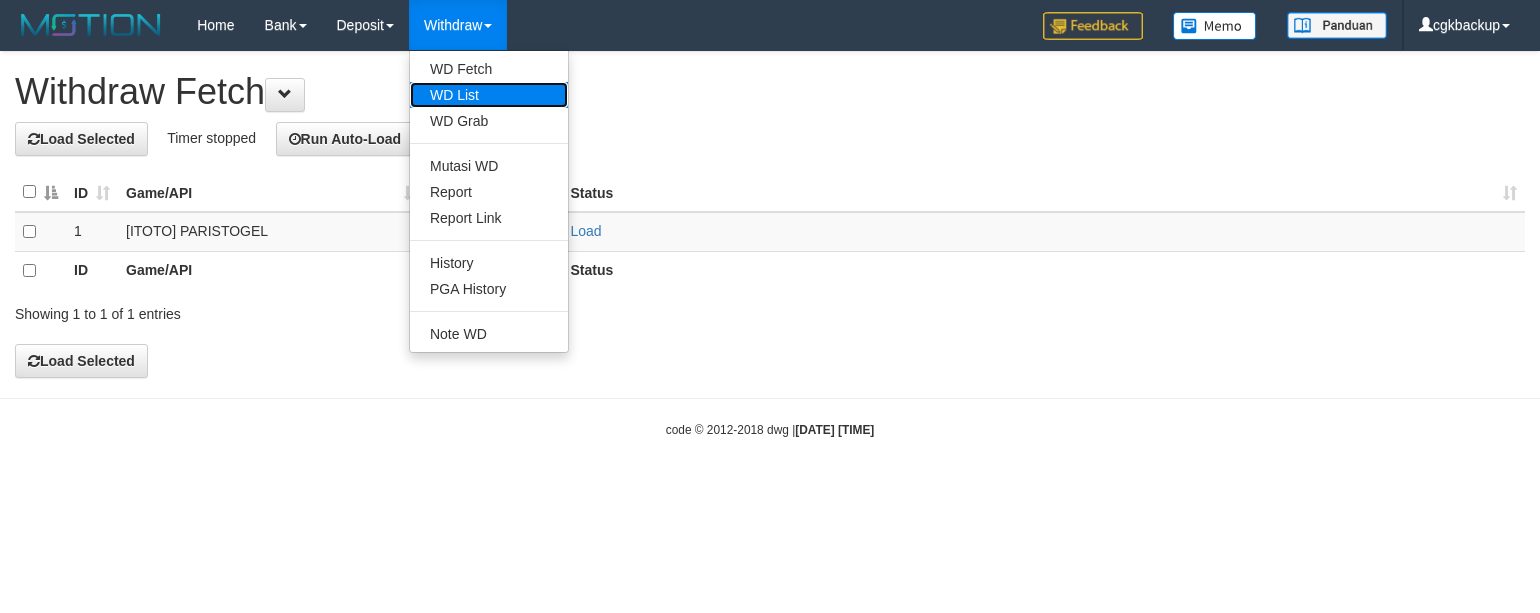 click on "WD List" at bounding box center [489, 95] 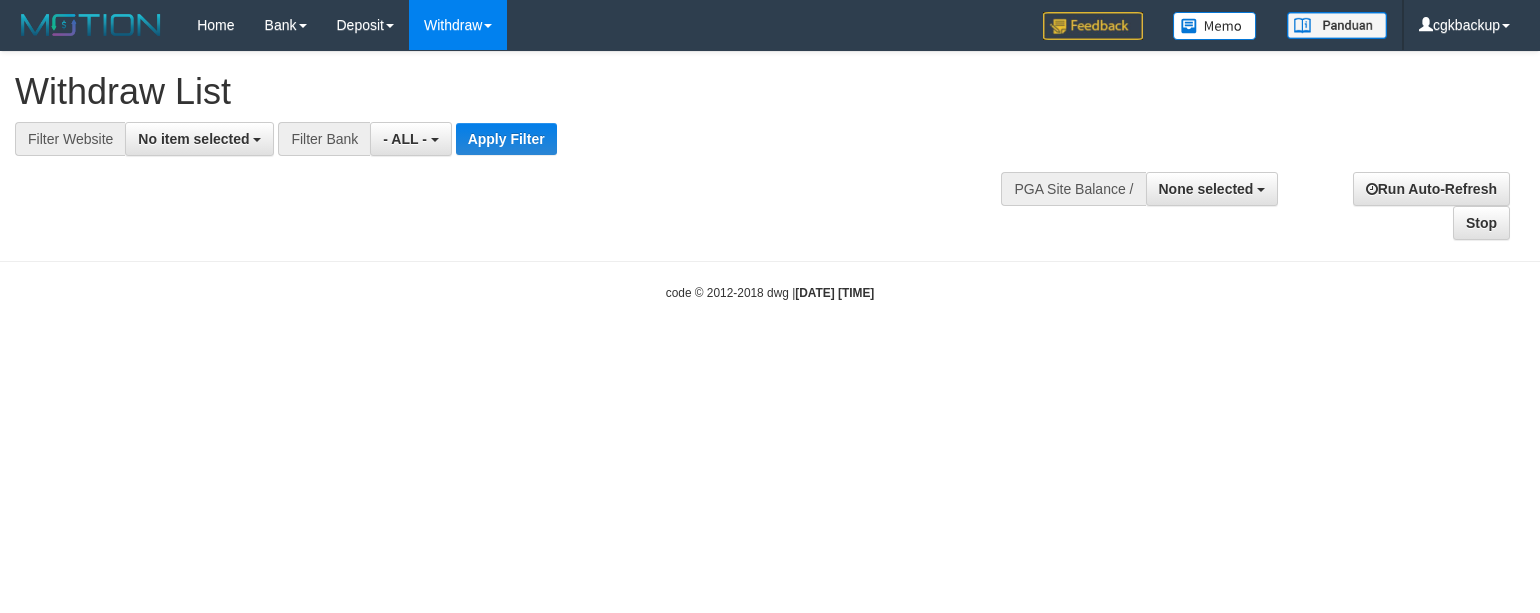 select 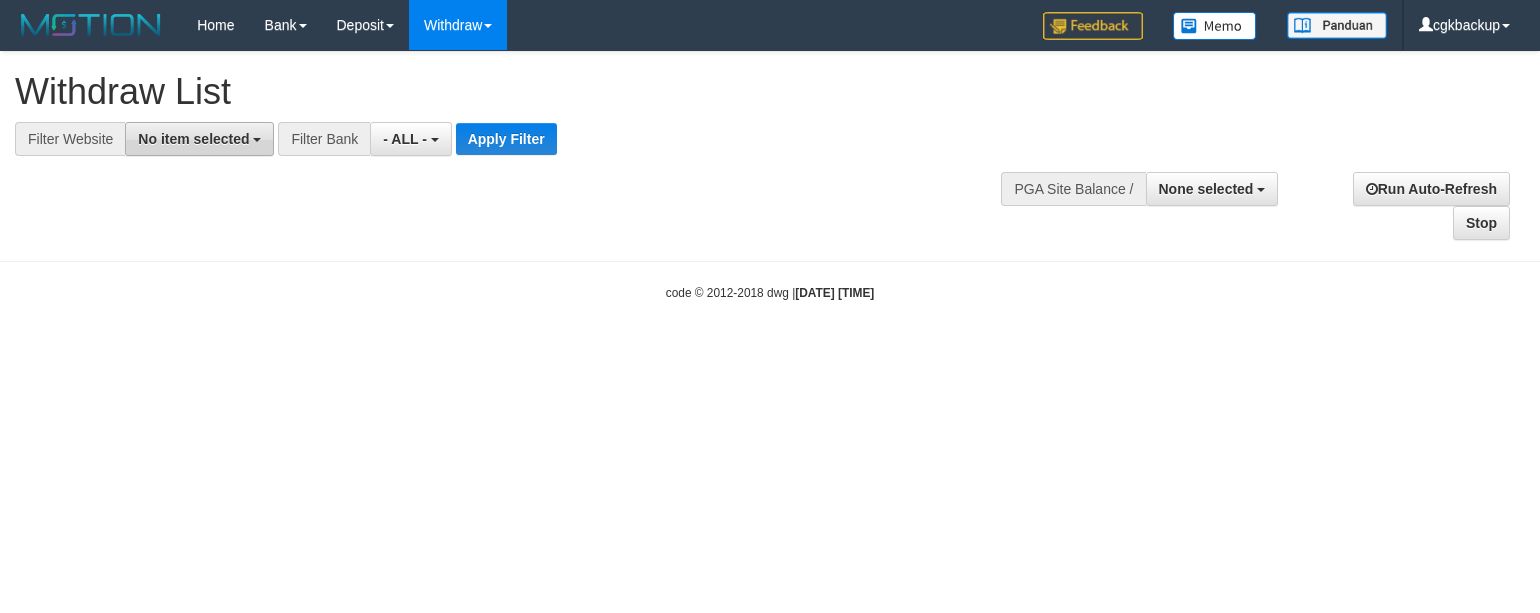 click on "No item selected" at bounding box center (193, 139) 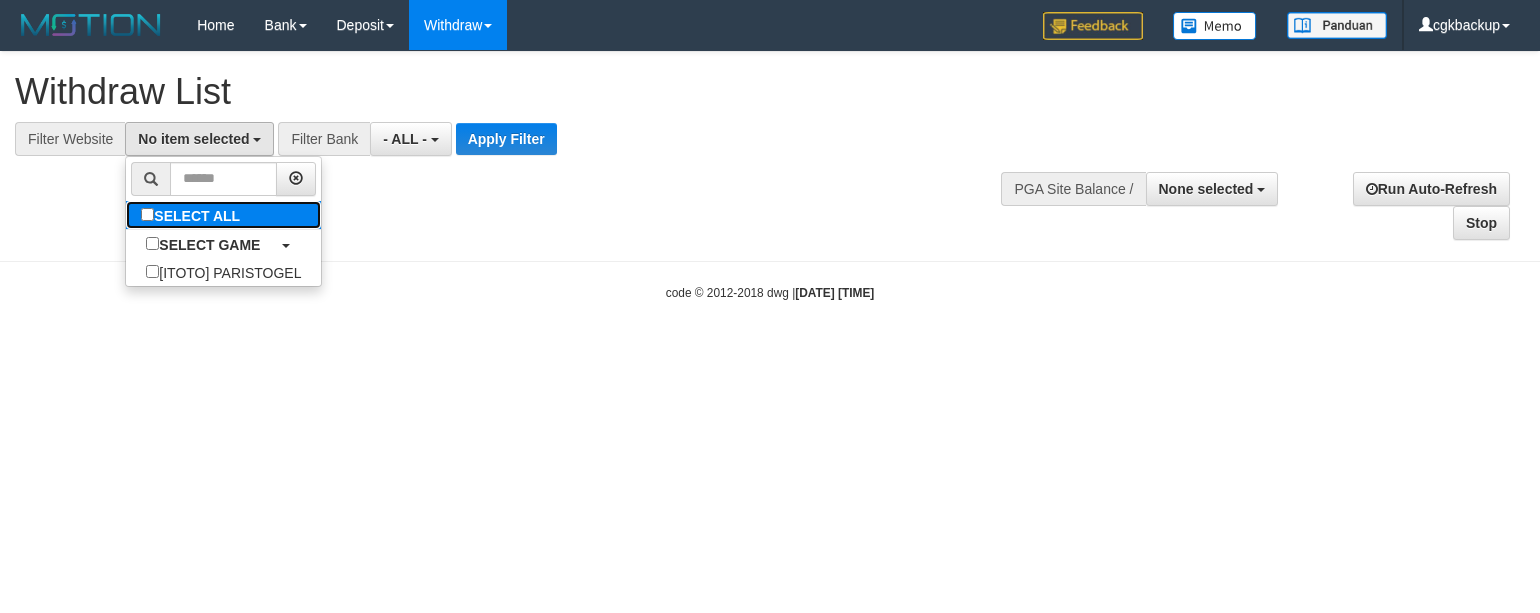 click on "SELECT ALL" at bounding box center [193, 215] 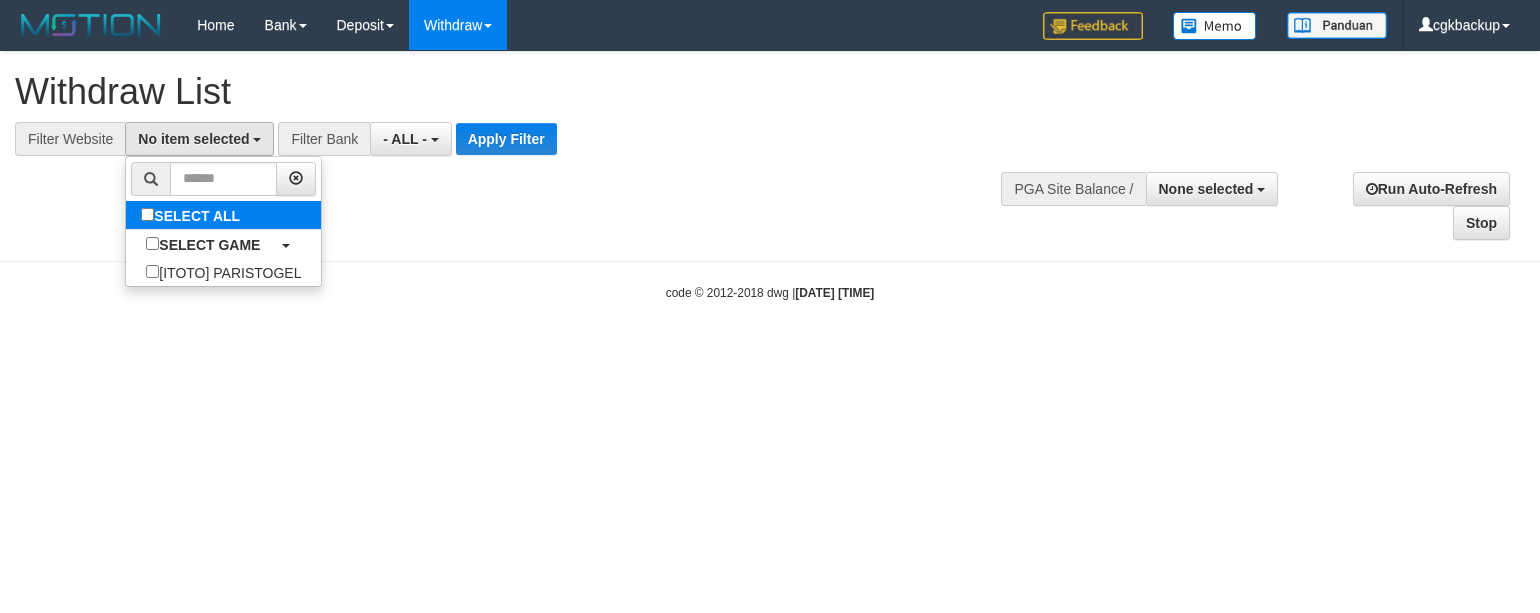 select on "****" 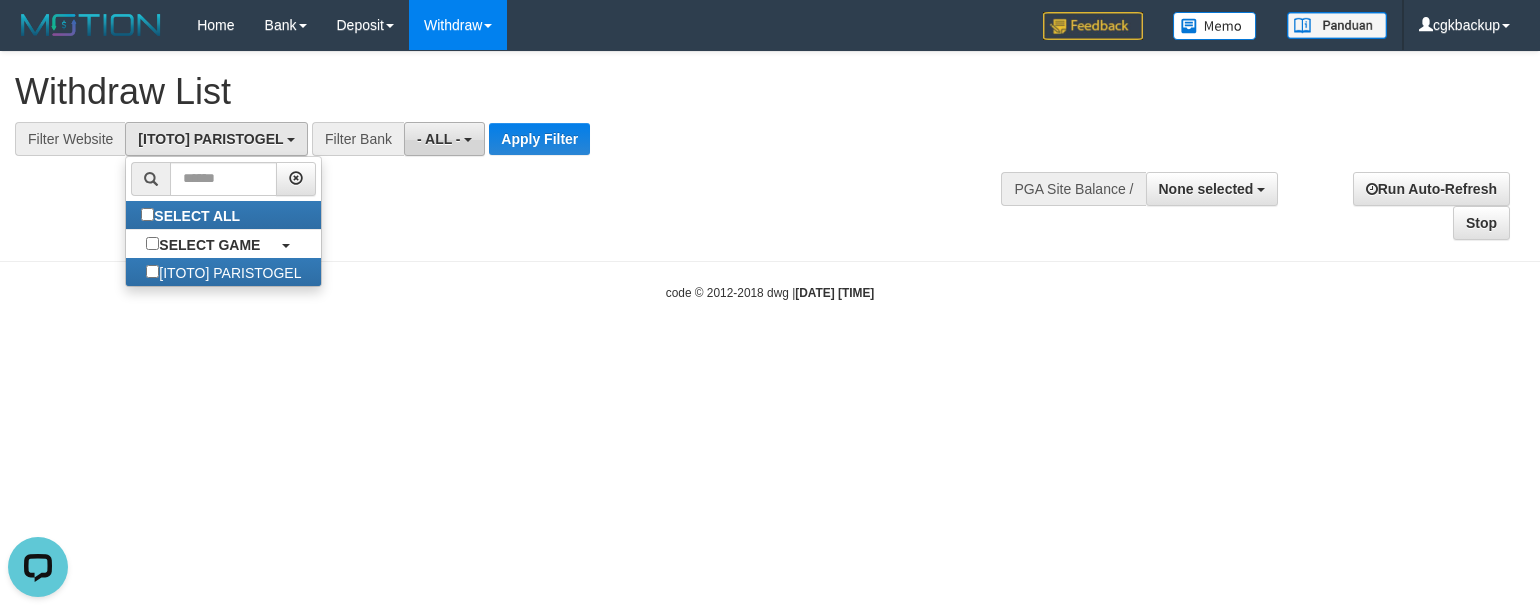 scroll, scrollTop: 0, scrollLeft: 0, axis: both 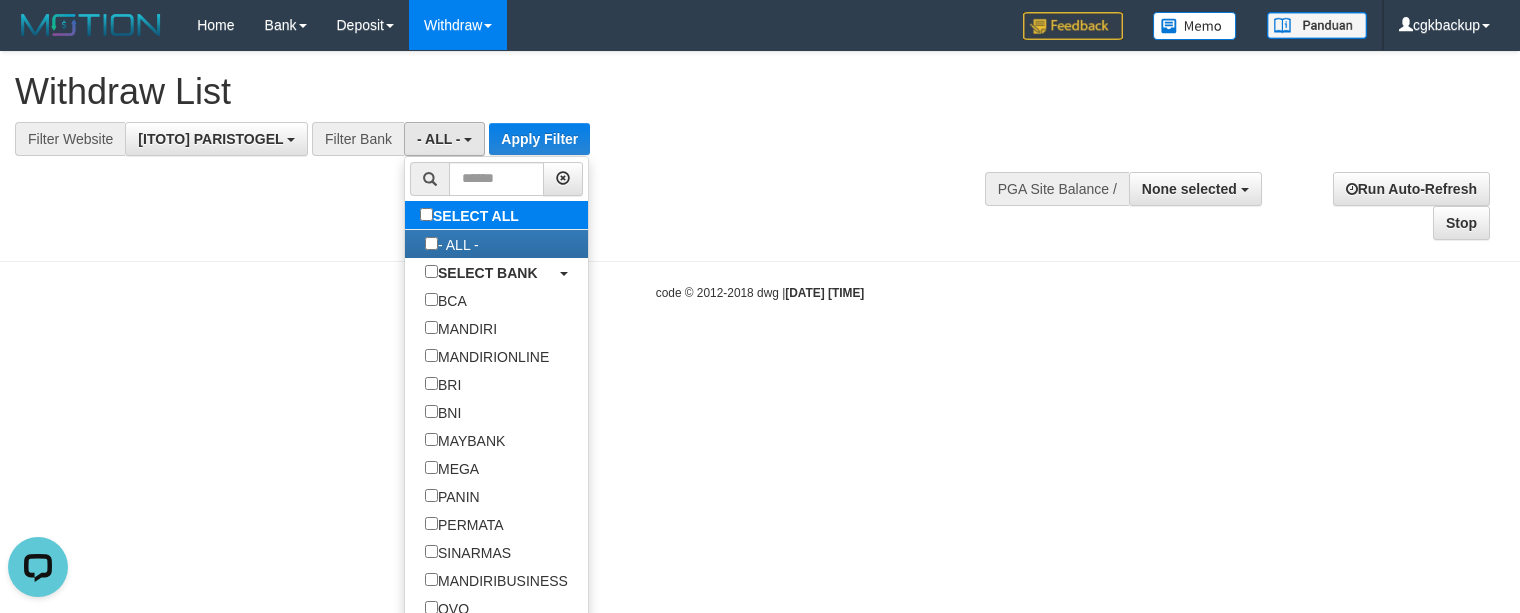 drag, startPoint x: 441, startPoint y: 193, endPoint x: 442, endPoint y: 214, distance: 21.023796 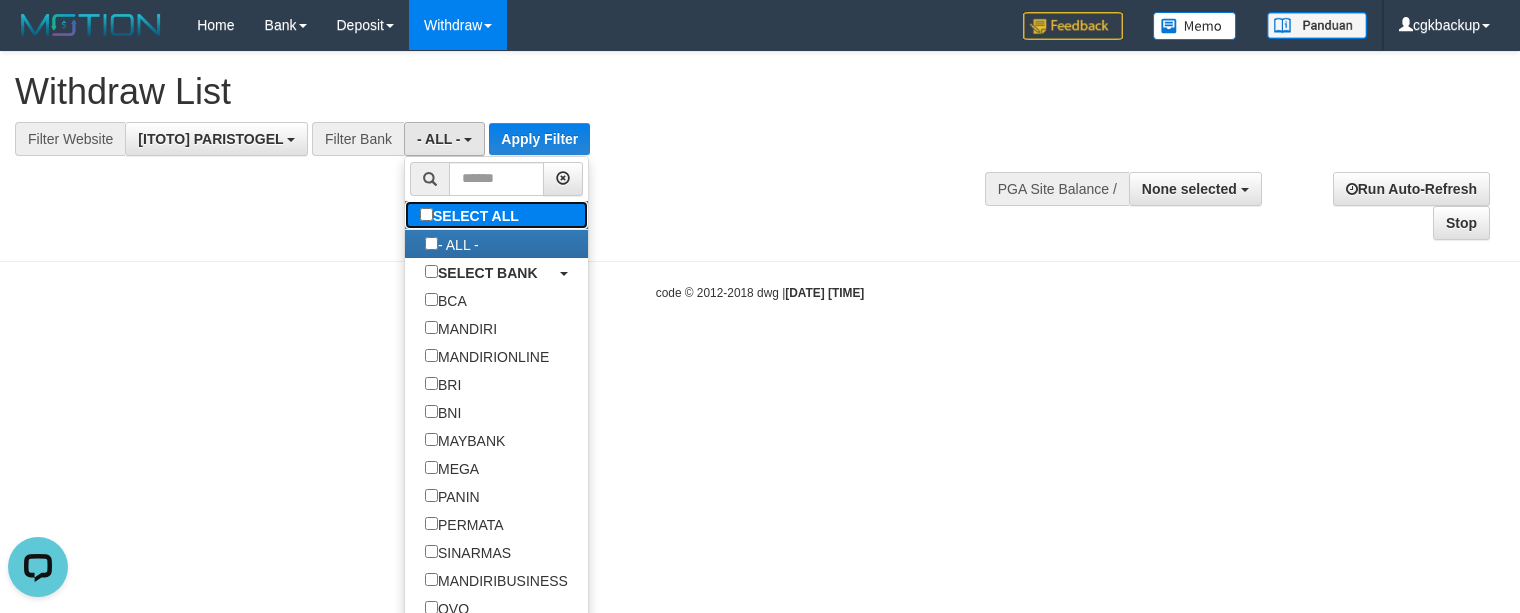 click on "SELECT ALL" at bounding box center [472, 215] 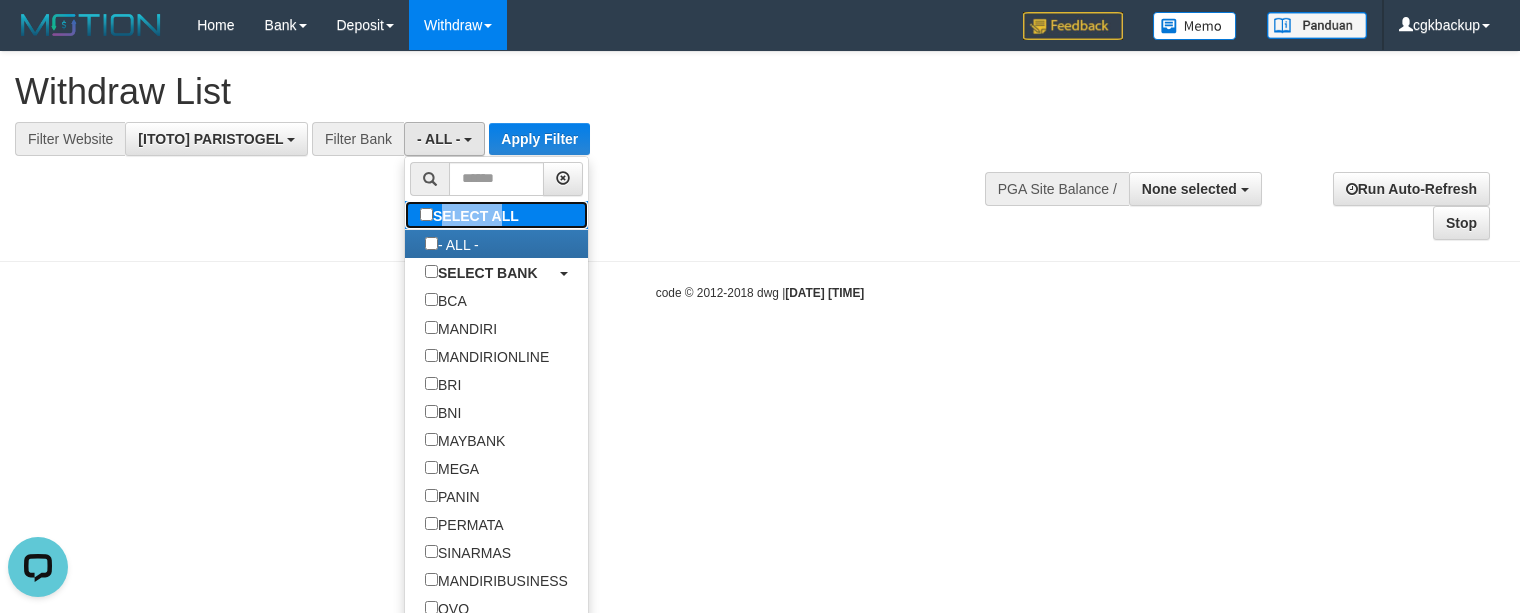 click on "SELECT ALL" at bounding box center (472, 215) 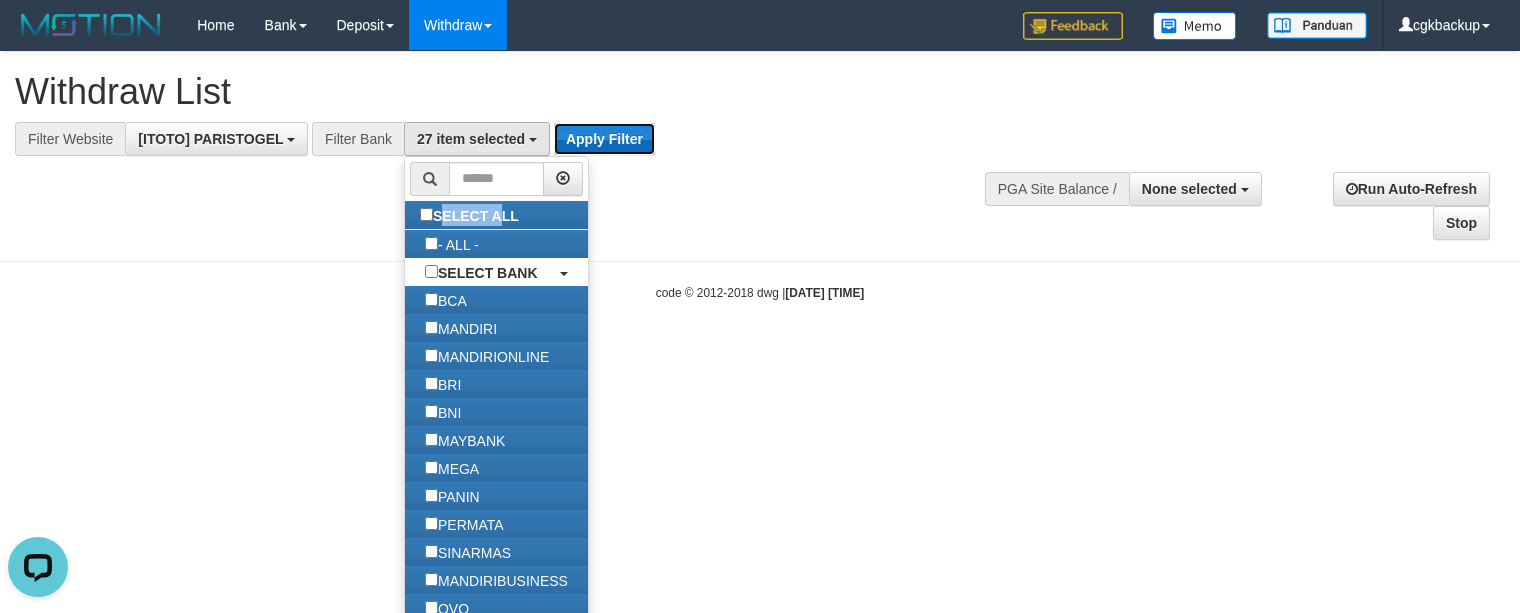 click on "Apply Filter" at bounding box center (604, 139) 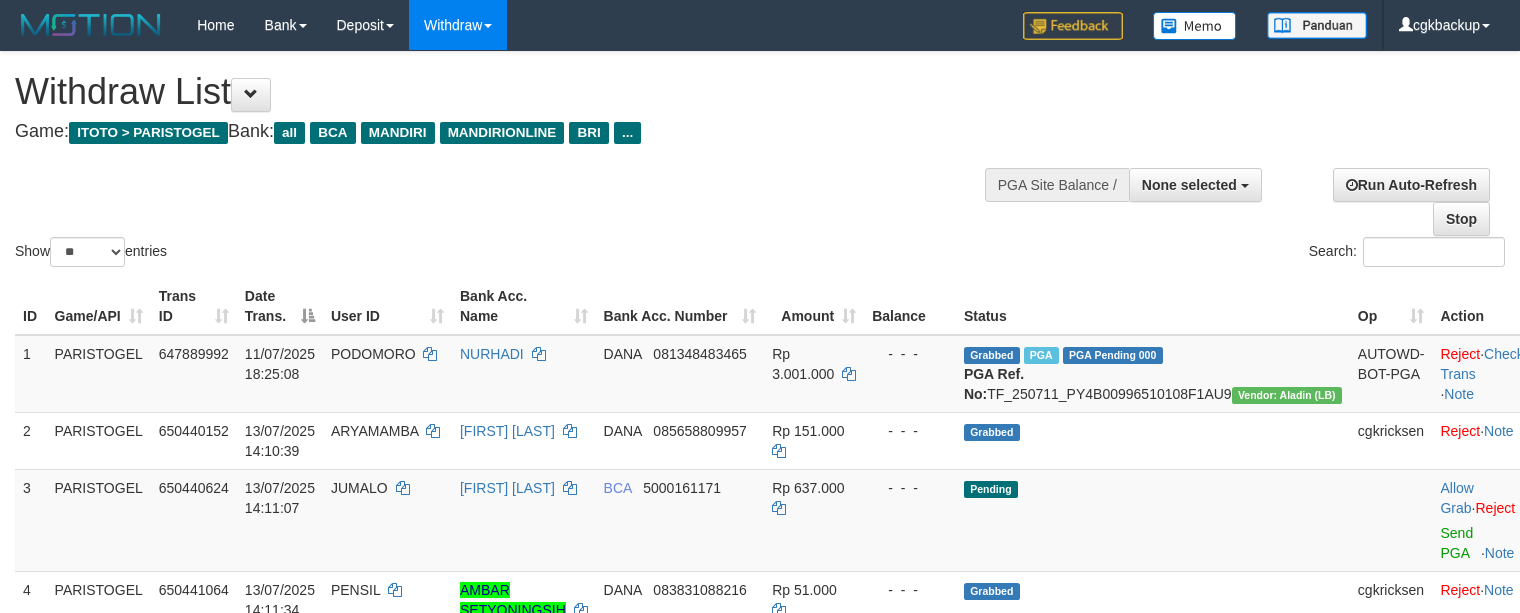 select 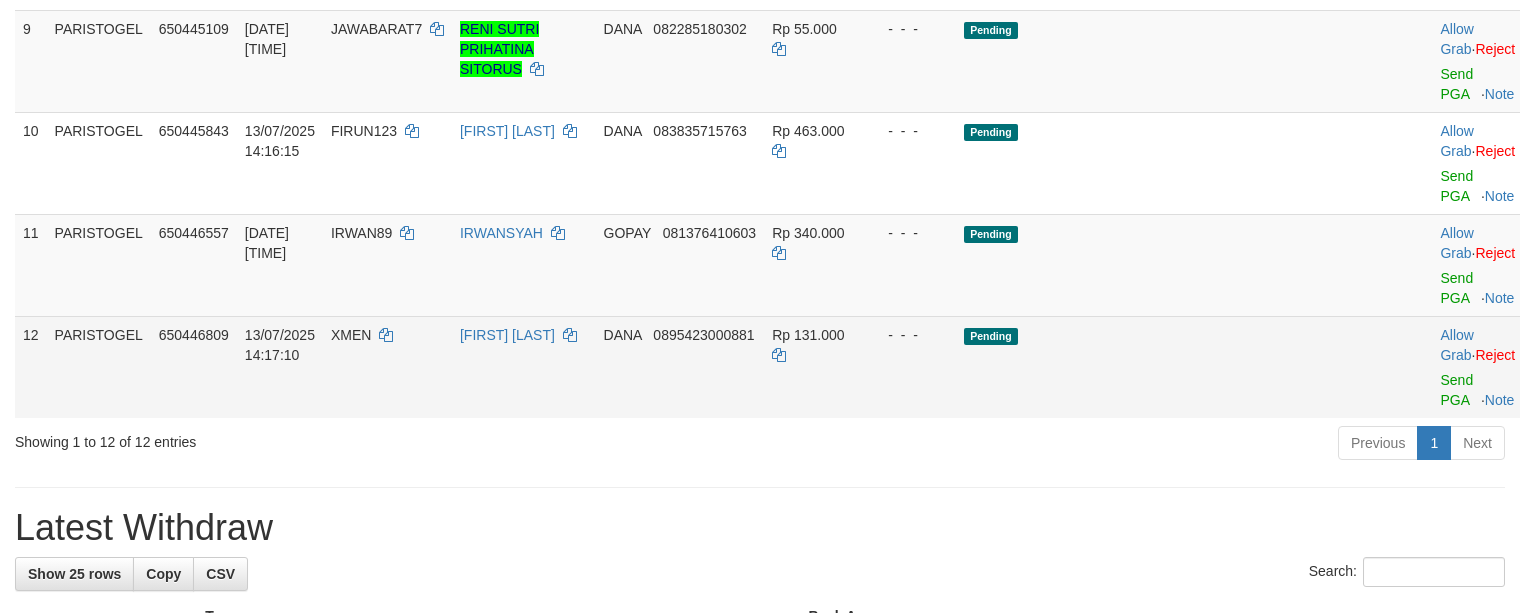 scroll, scrollTop: 933, scrollLeft: 0, axis: vertical 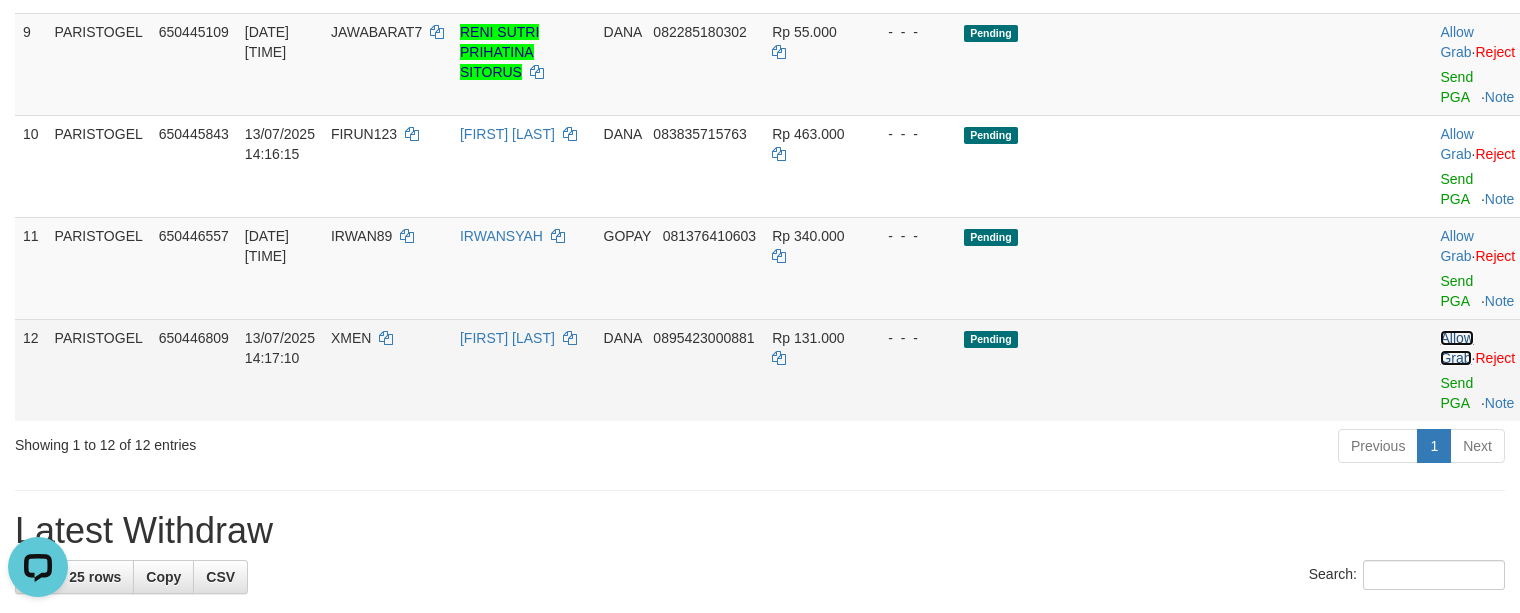 click on "Allow Grab" at bounding box center [1456, 348] 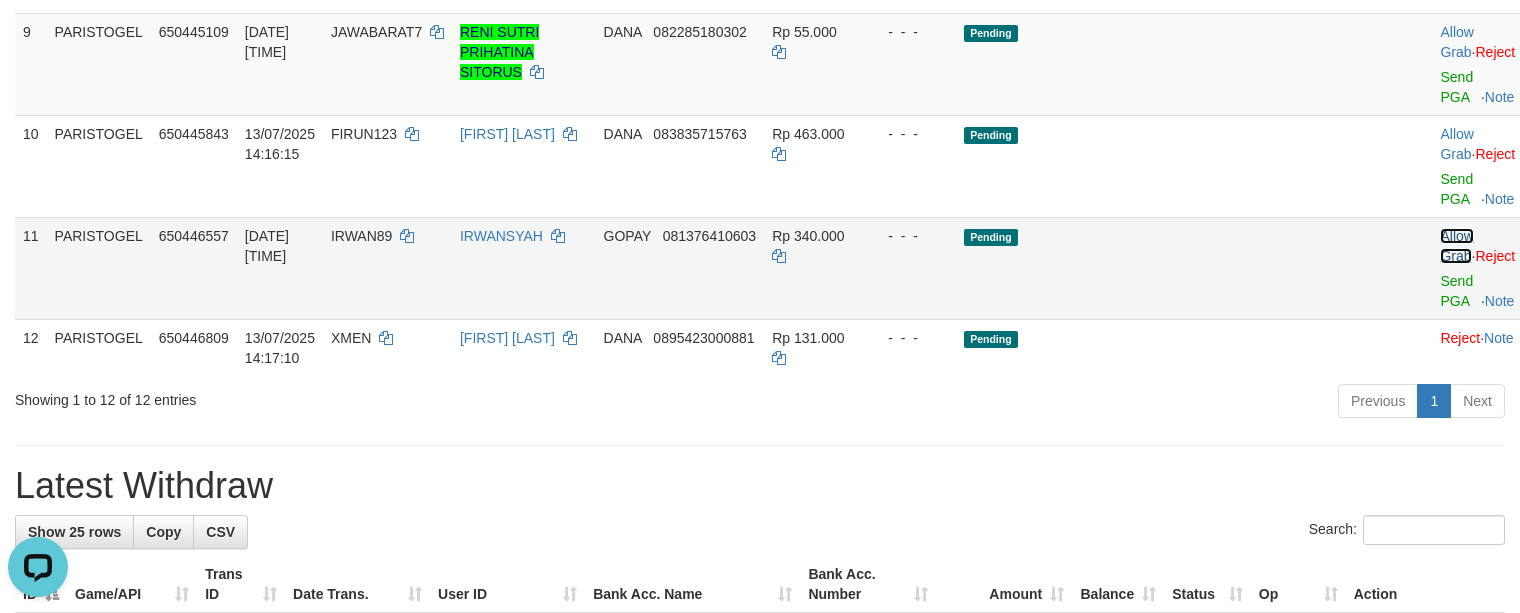 click on "Allow Grab" at bounding box center (1456, 246) 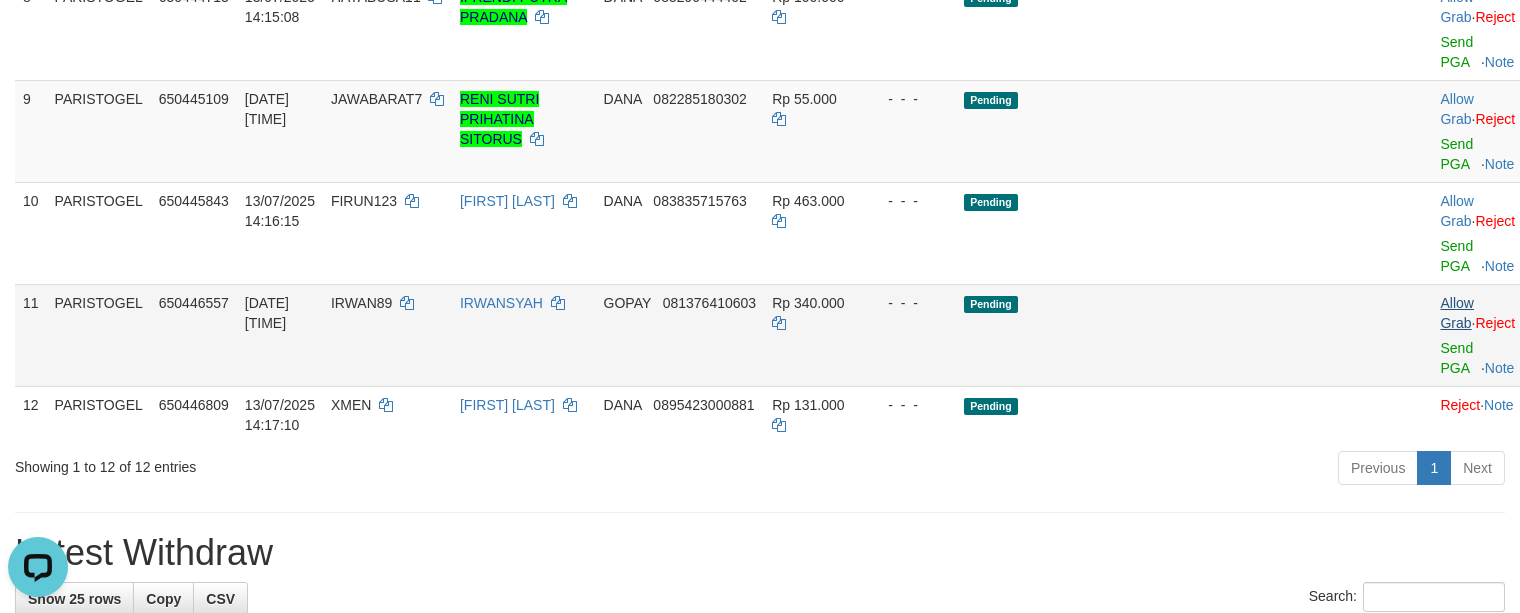 scroll, scrollTop: 800, scrollLeft: 0, axis: vertical 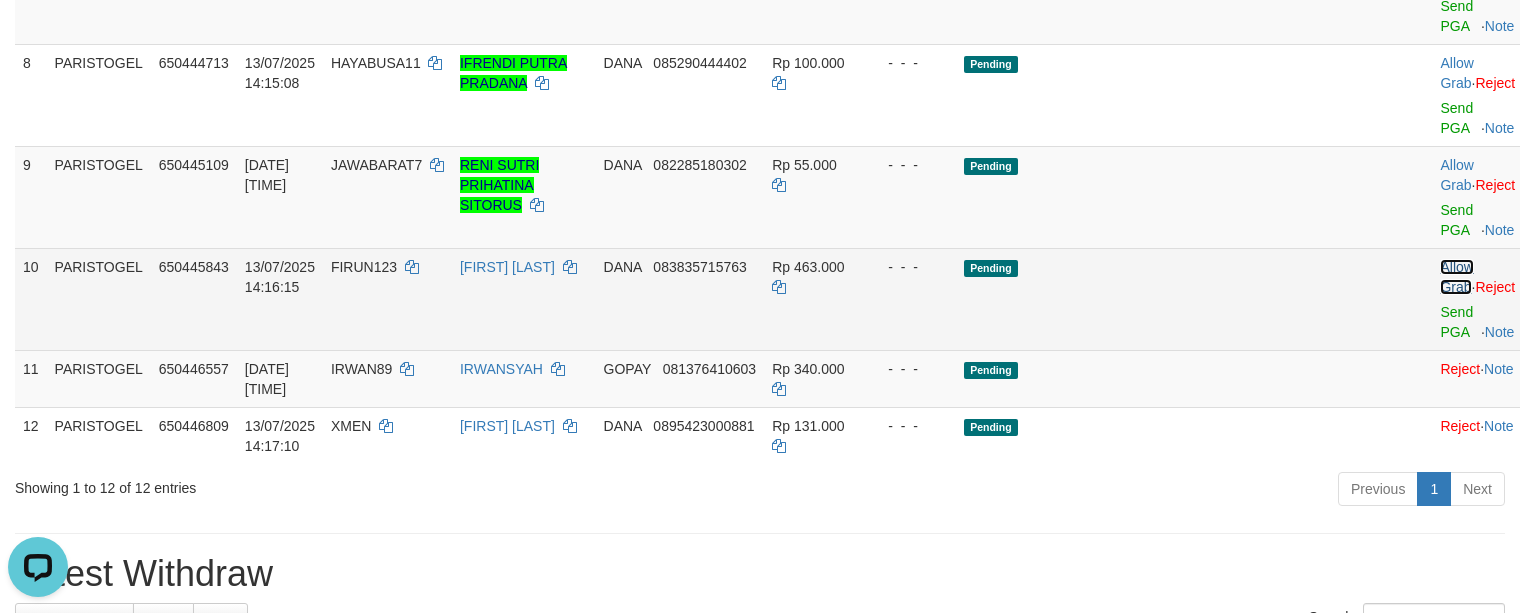 click on "Allow Grab" at bounding box center [1456, 277] 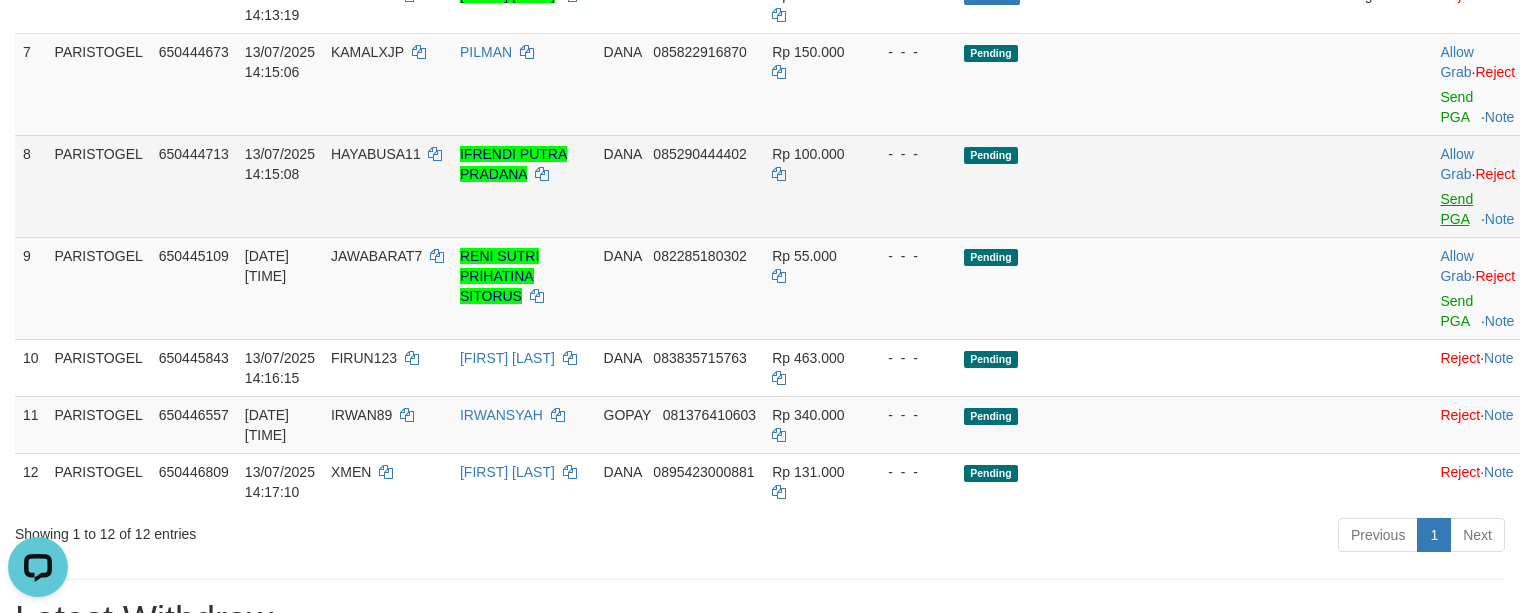 scroll, scrollTop: 666, scrollLeft: 0, axis: vertical 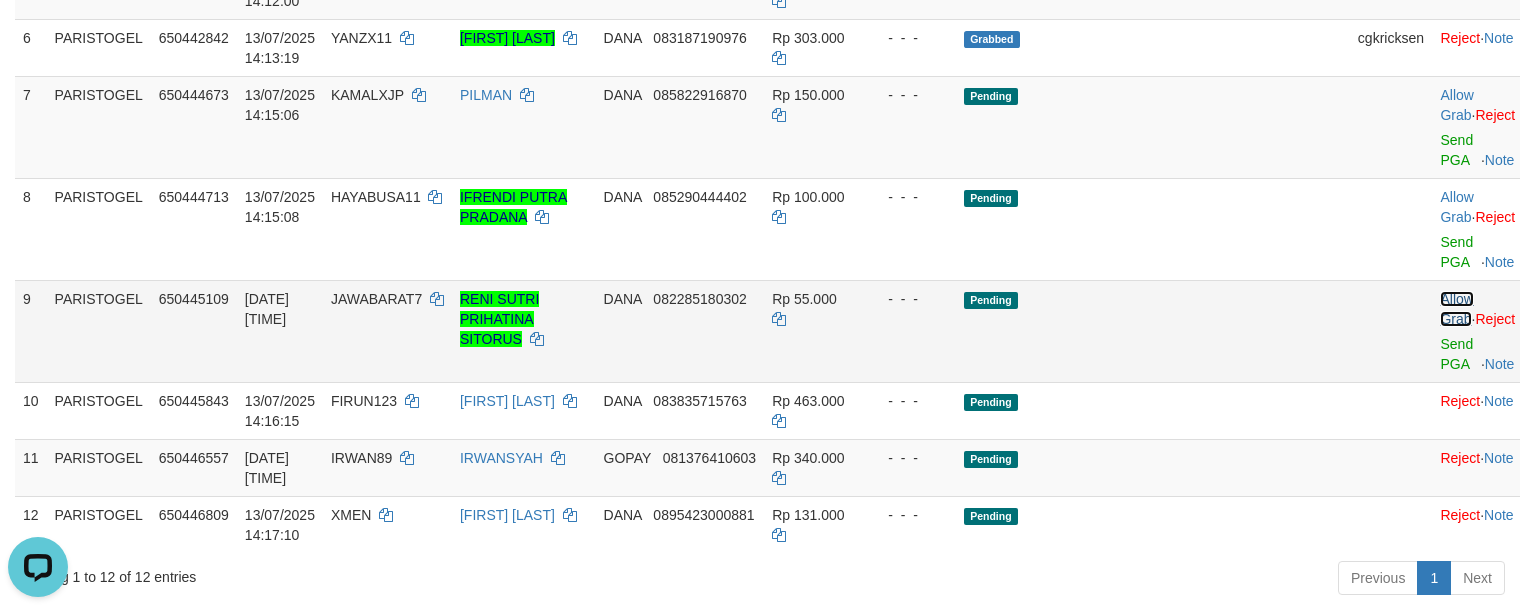 click on "Allow Grab" at bounding box center (1456, 309) 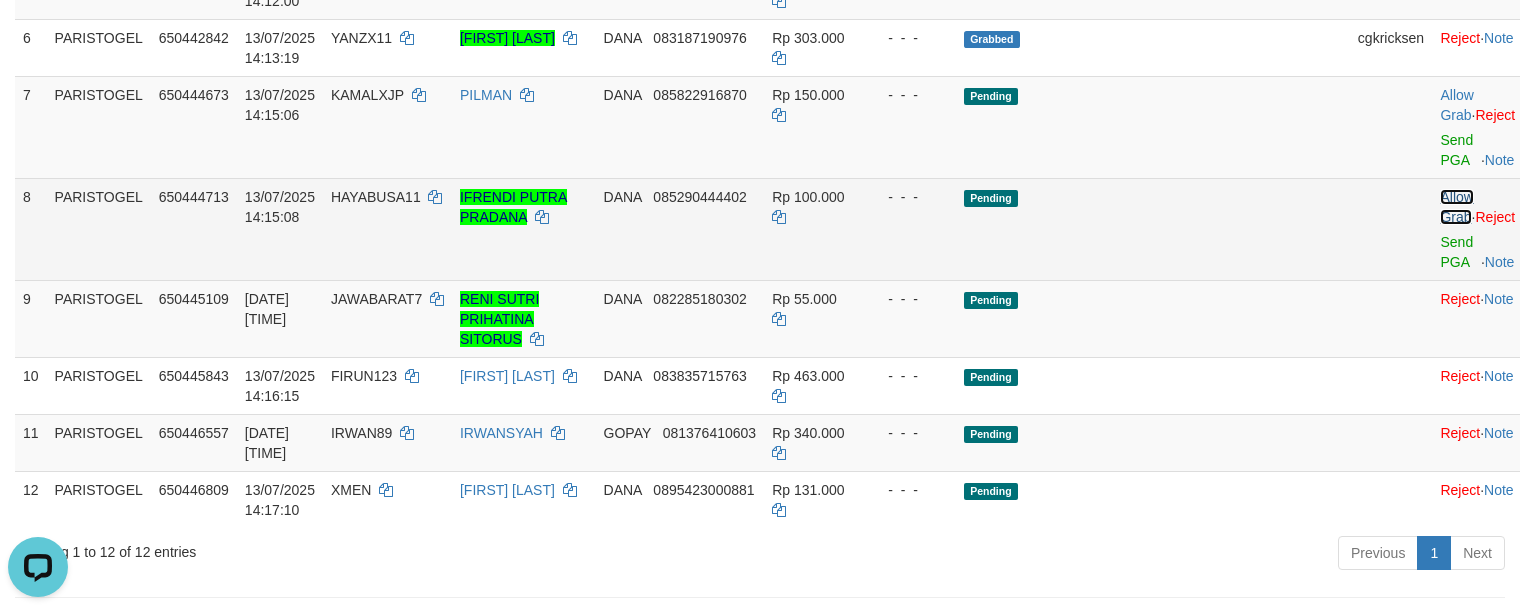 click on "Allow Grab" at bounding box center [1456, 207] 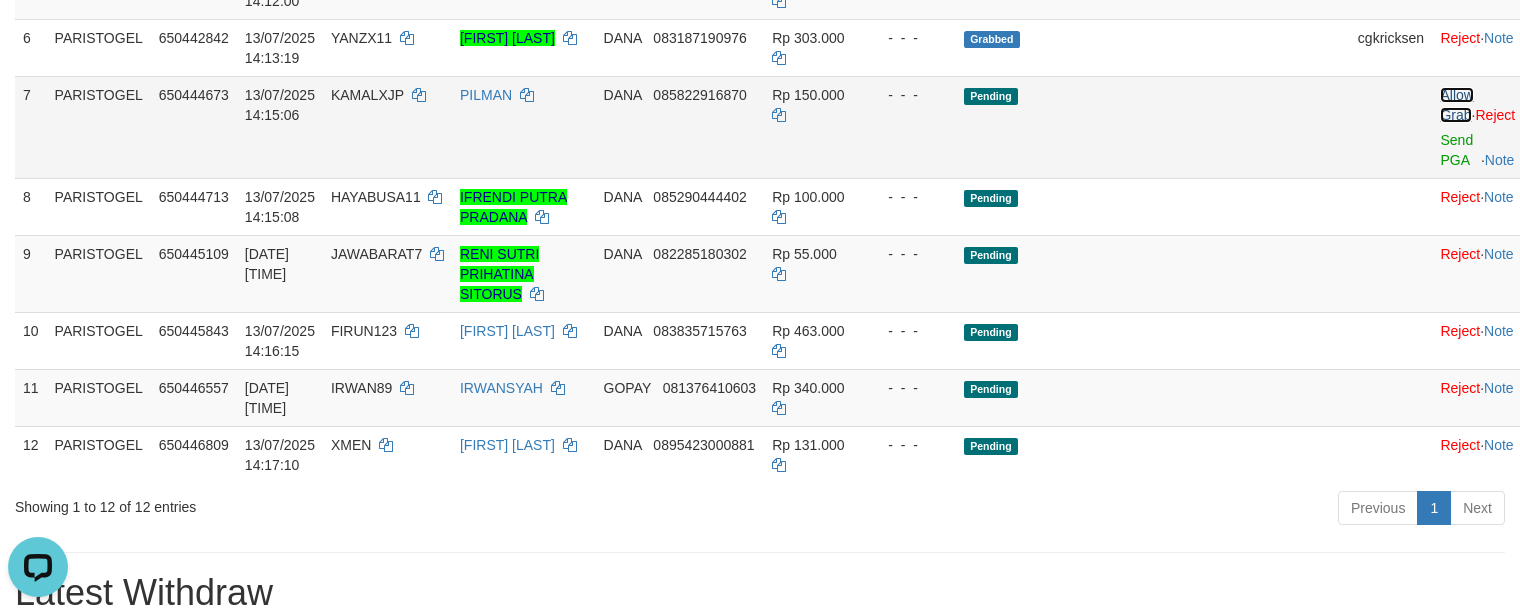 click on "Allow Grab" at bounding box center (1456, 105) 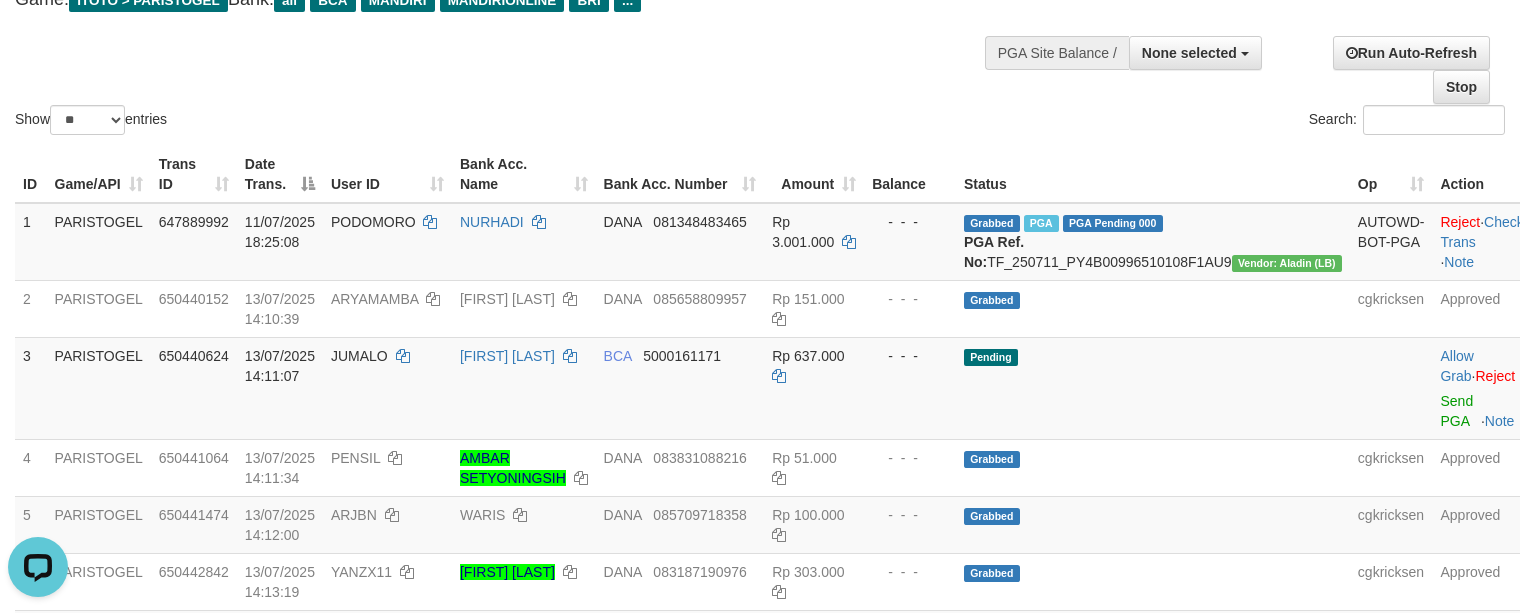 scroll, scrollTop: 0, scrollLeft: 0, axis: both 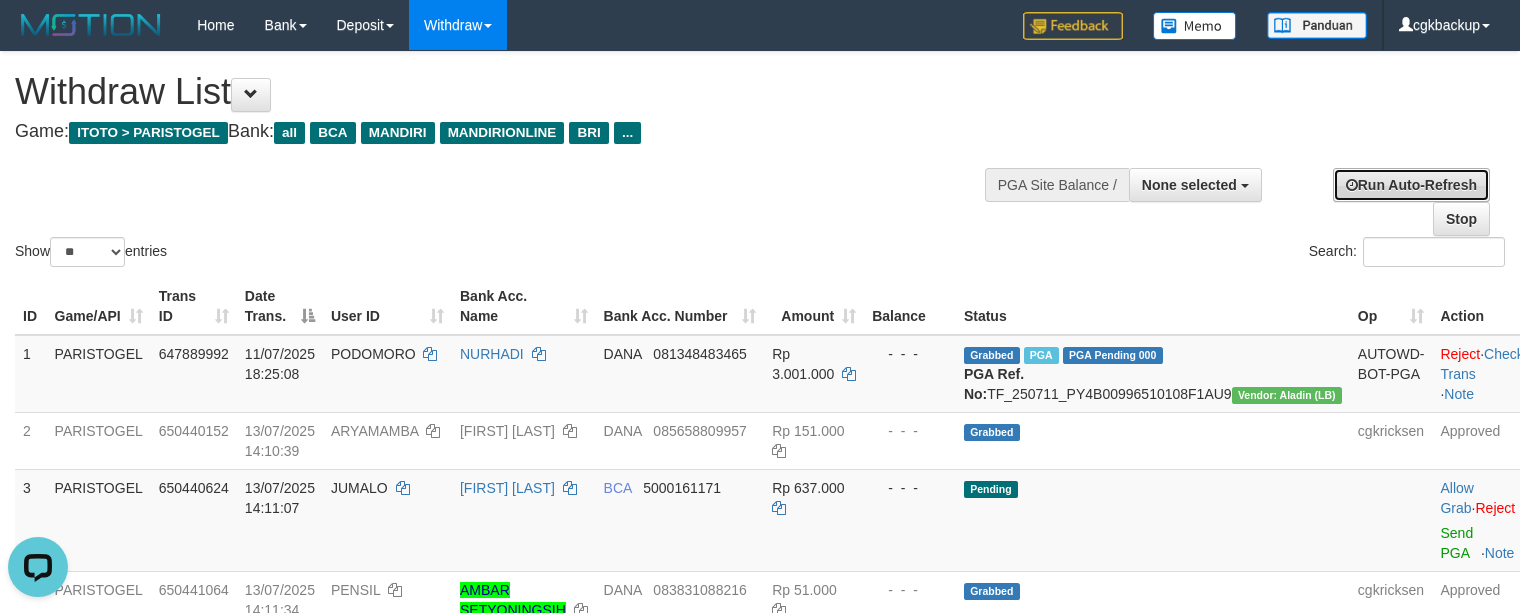 click at bounding box center (1352, 185) 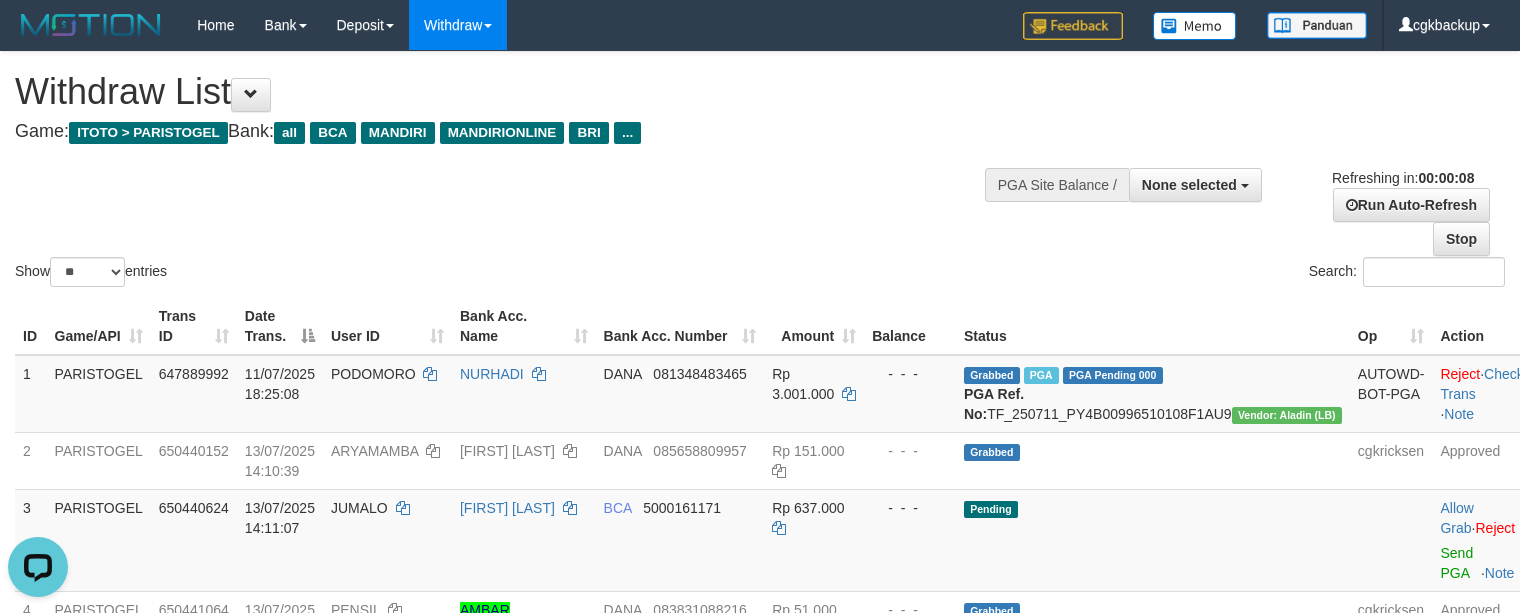 scroll, scrollTop: 133, scrollLeft: 0, axis: vertical 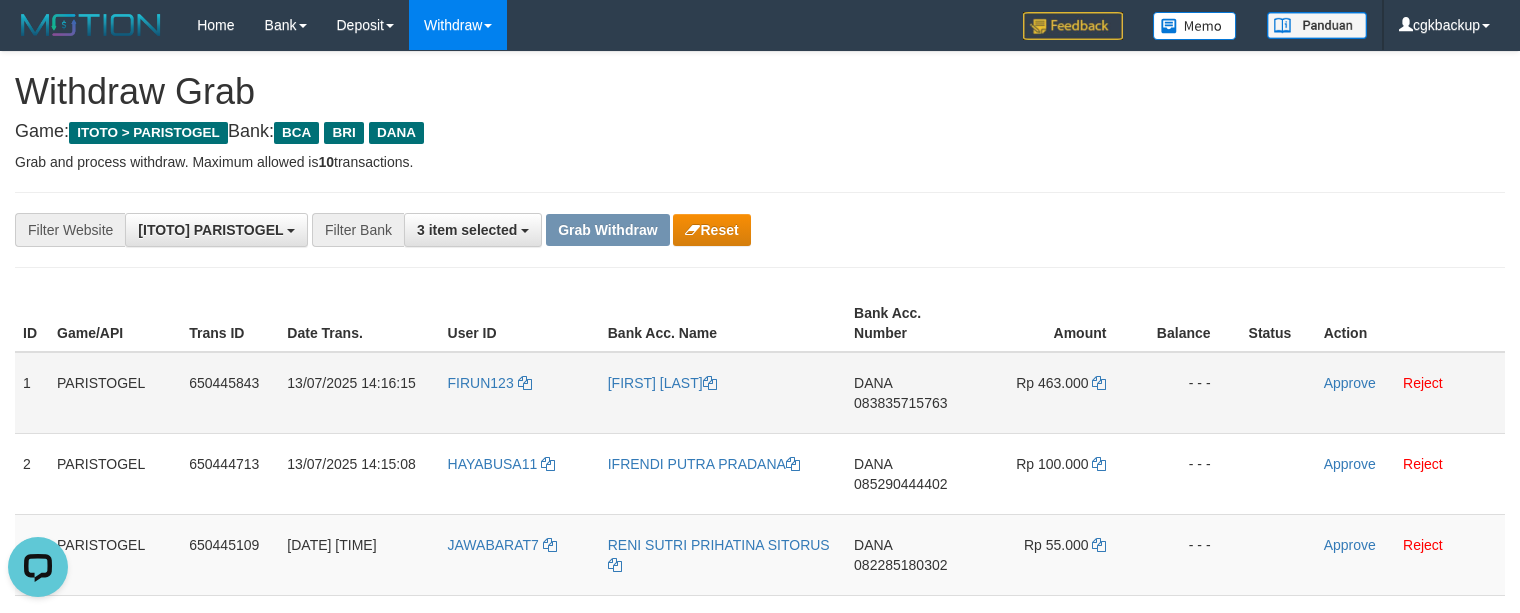 click on "FIRUN123" at bounding box center [520, 393] 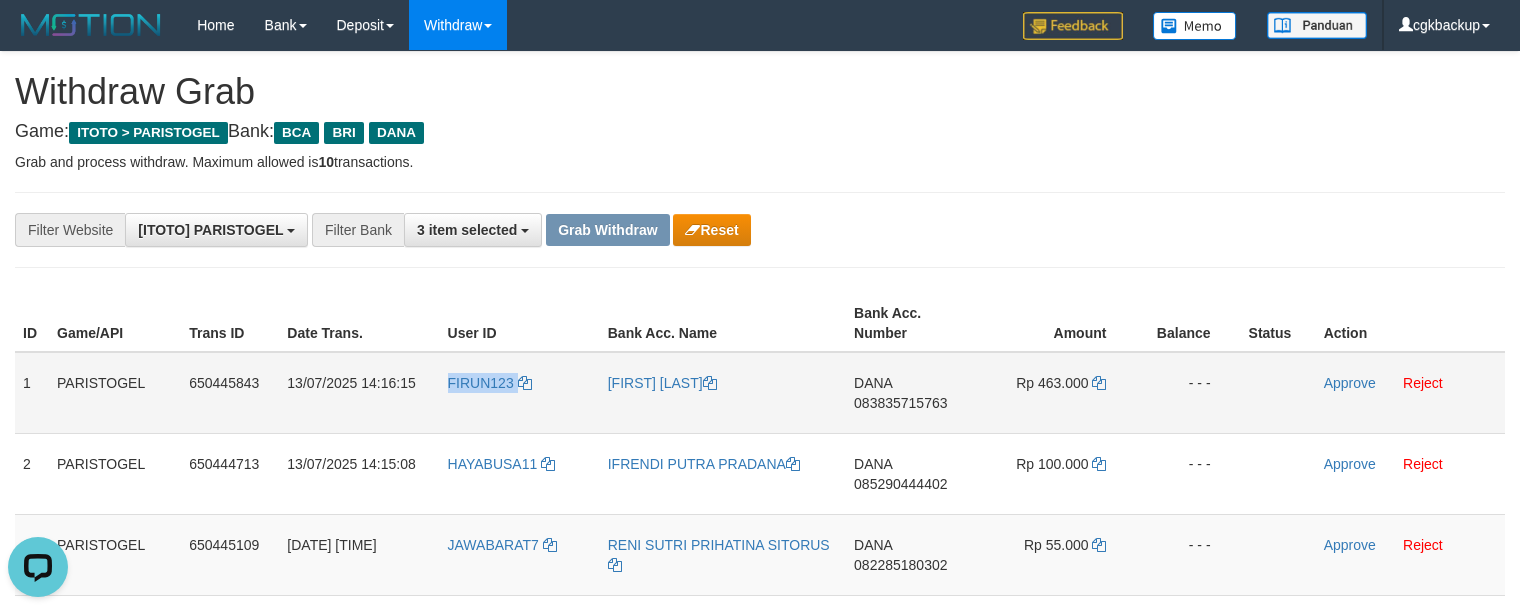 click on "FIRUN123" at bounding box center [520, 393] 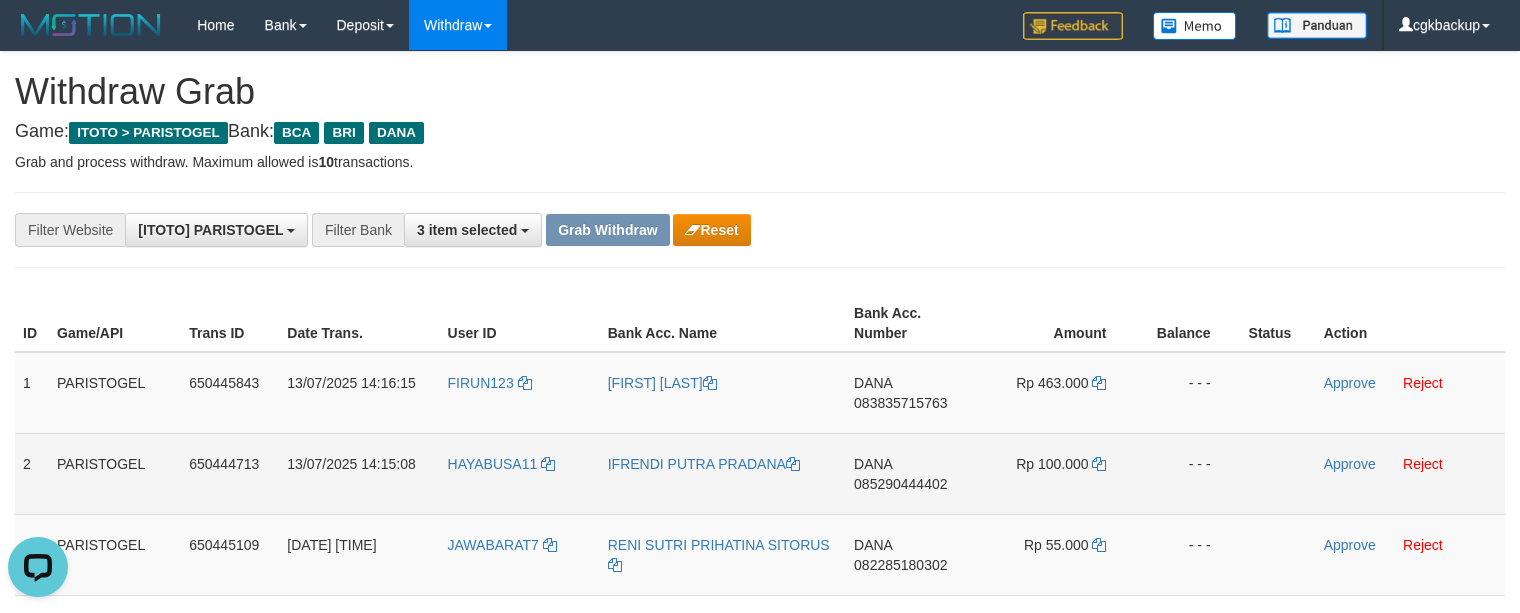 click on "HAYABUSA11" at bounding box center (520, 473) 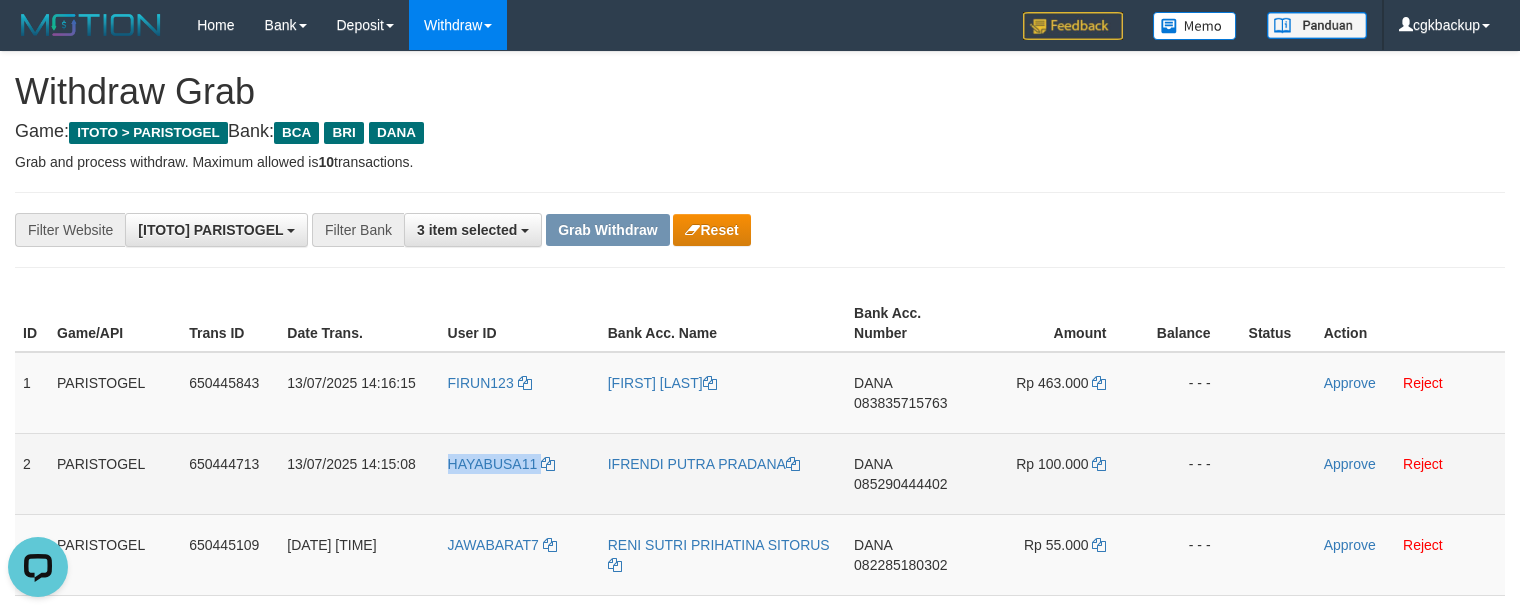 copy on "HAYABUSA11" 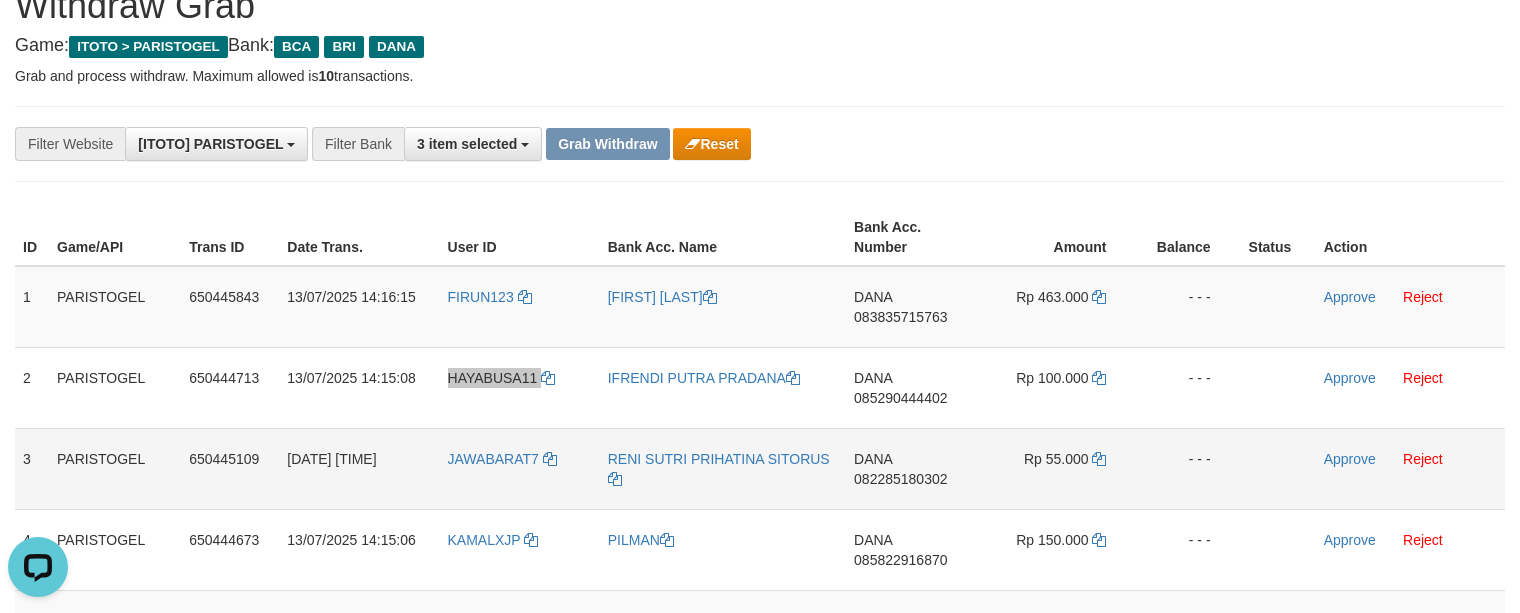 scroll, scrollTop: 133, scrollLeft: 0, axis: vertical 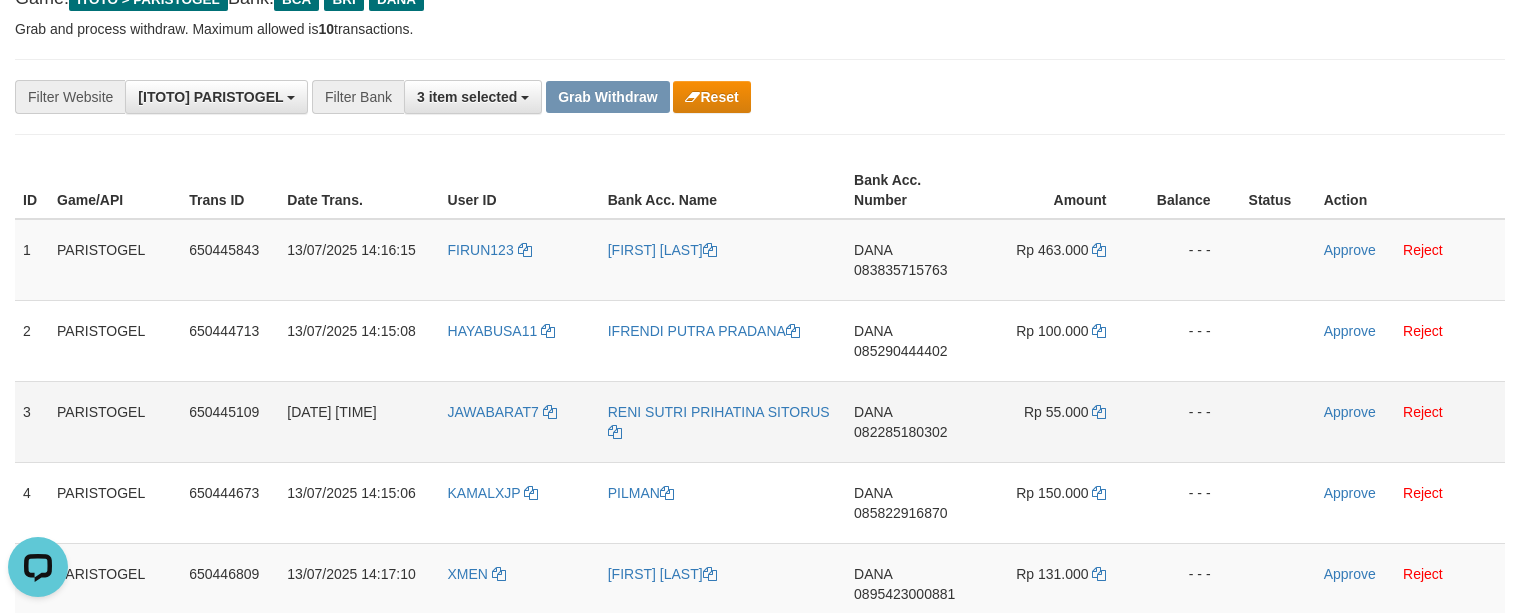 click on "JAWABARAT7" at bounding box center (520, 421) 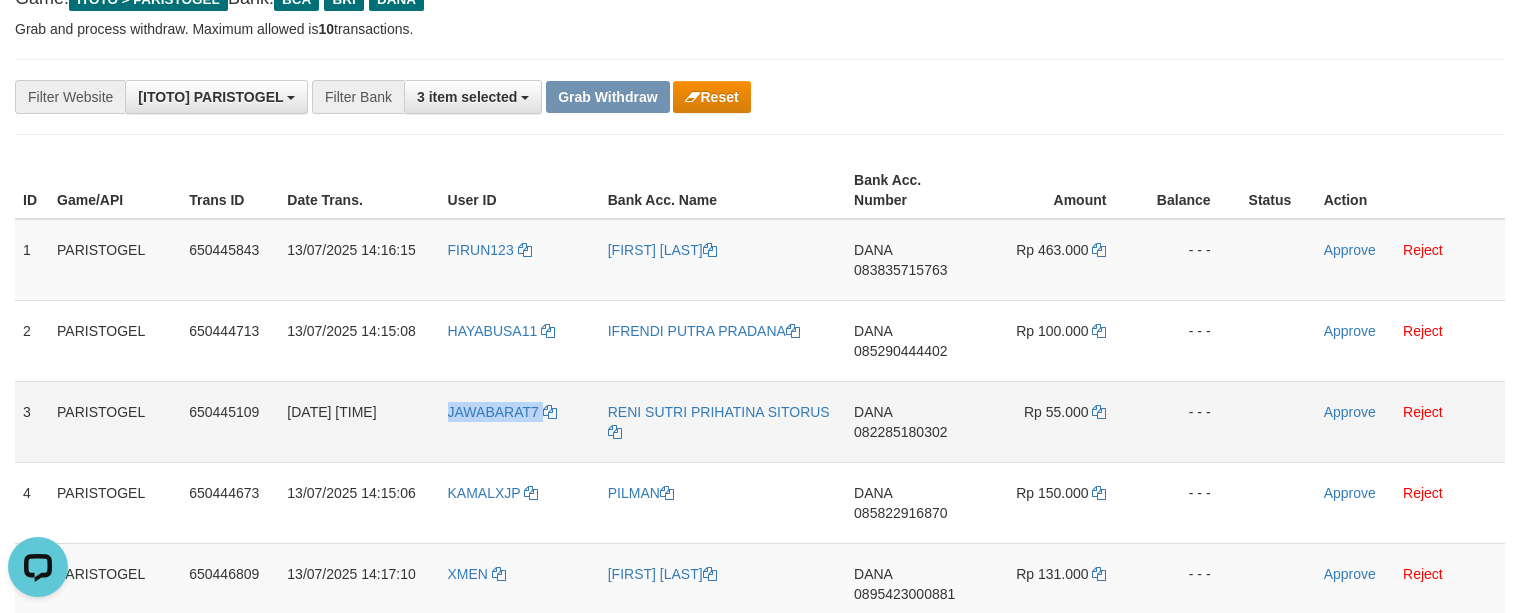 click on "JAWABARAT7" at bounding box center (520, 421) 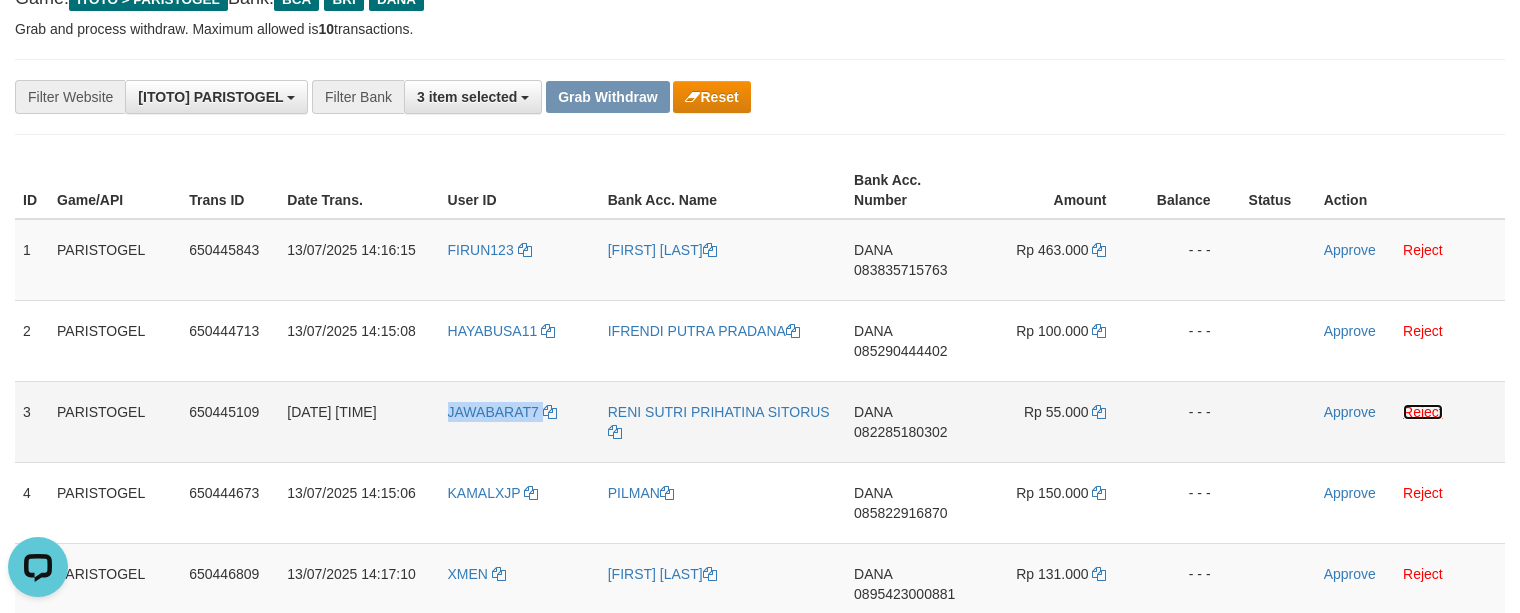 click on "Reject" at bounding box center [1423, 412] 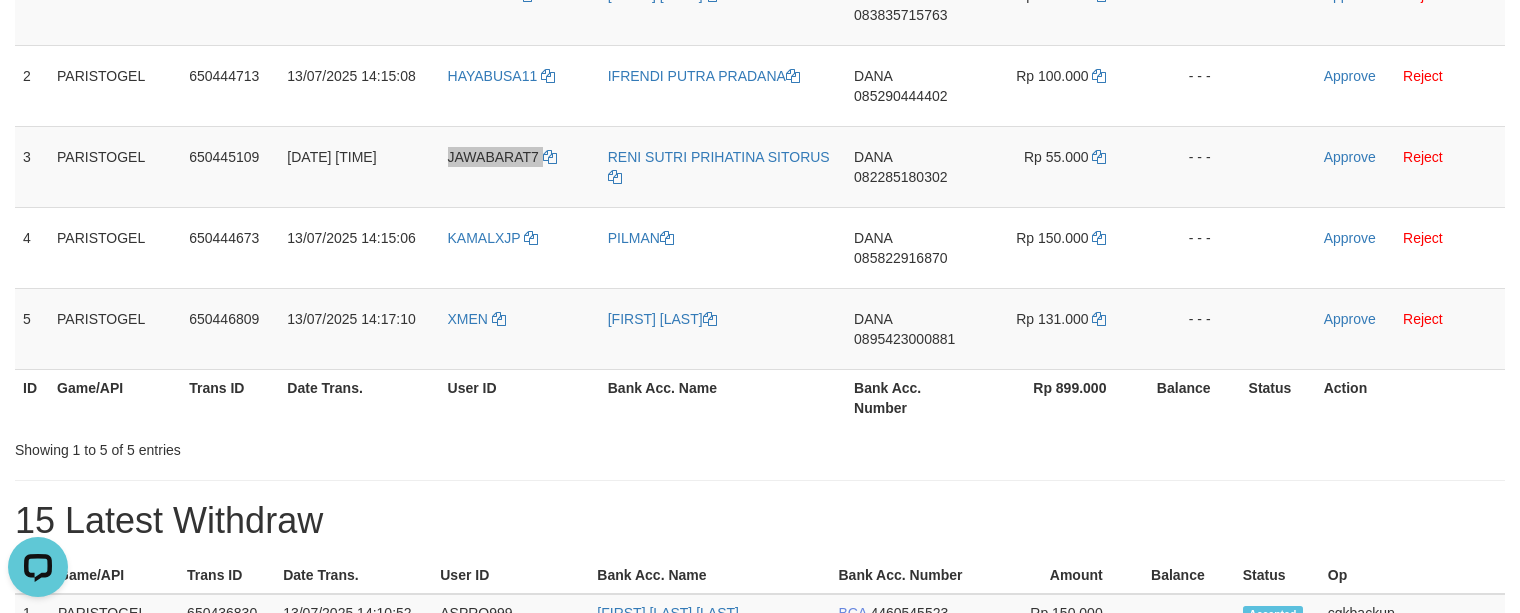 scroll, scrollTop: 400, scrollLeft: 0, axis: vertical 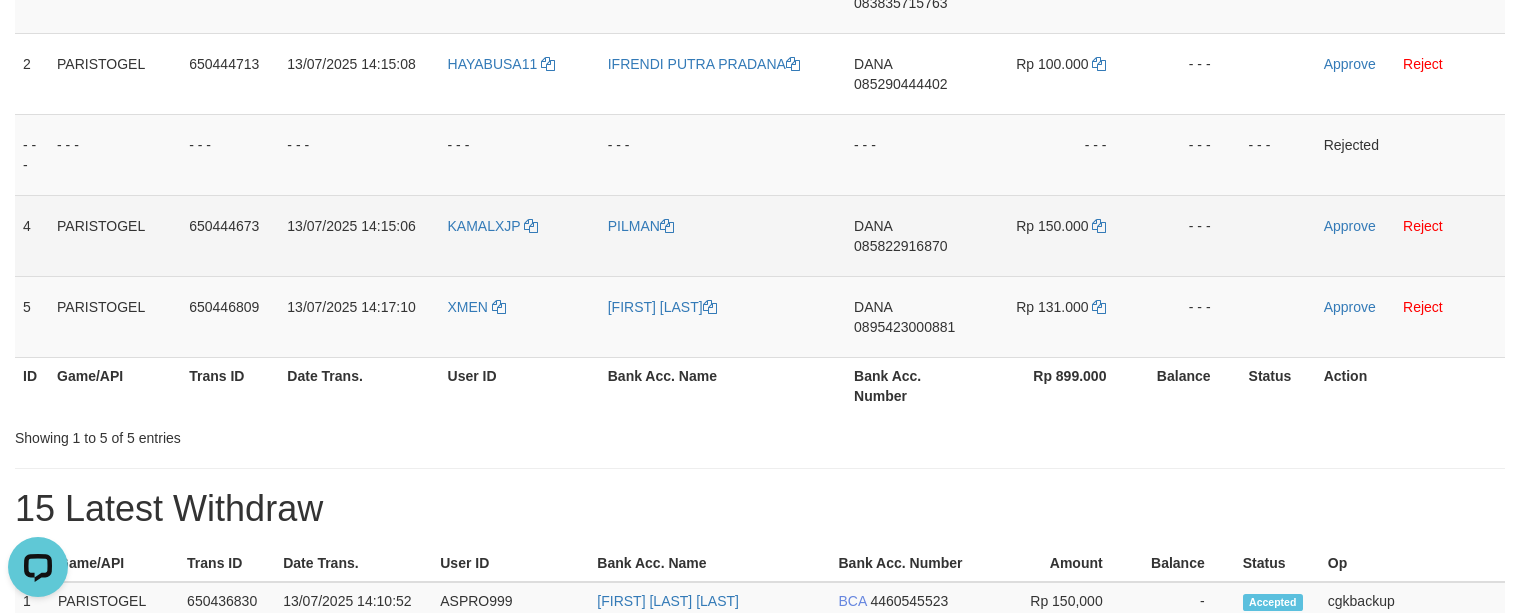 click on "KAMALXJP" at bounding box center [520, 235] 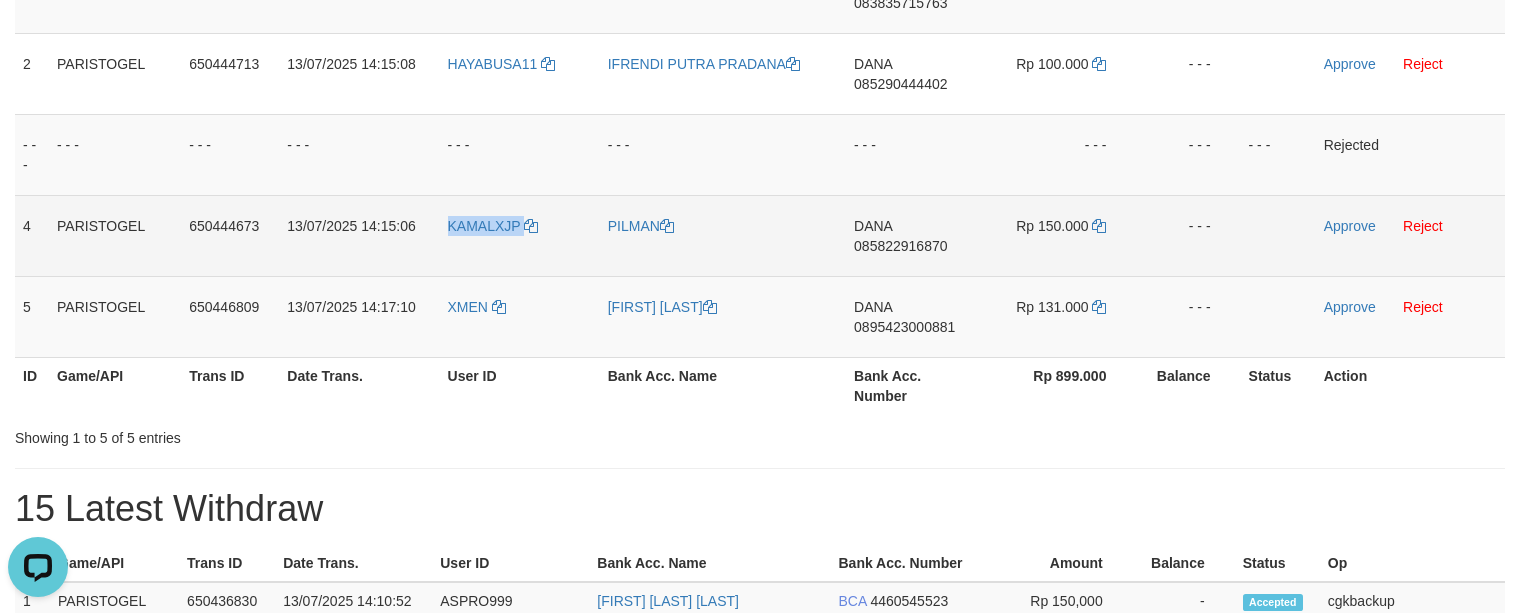 click on "KAMALXJP" at bounding box center [520, 235] 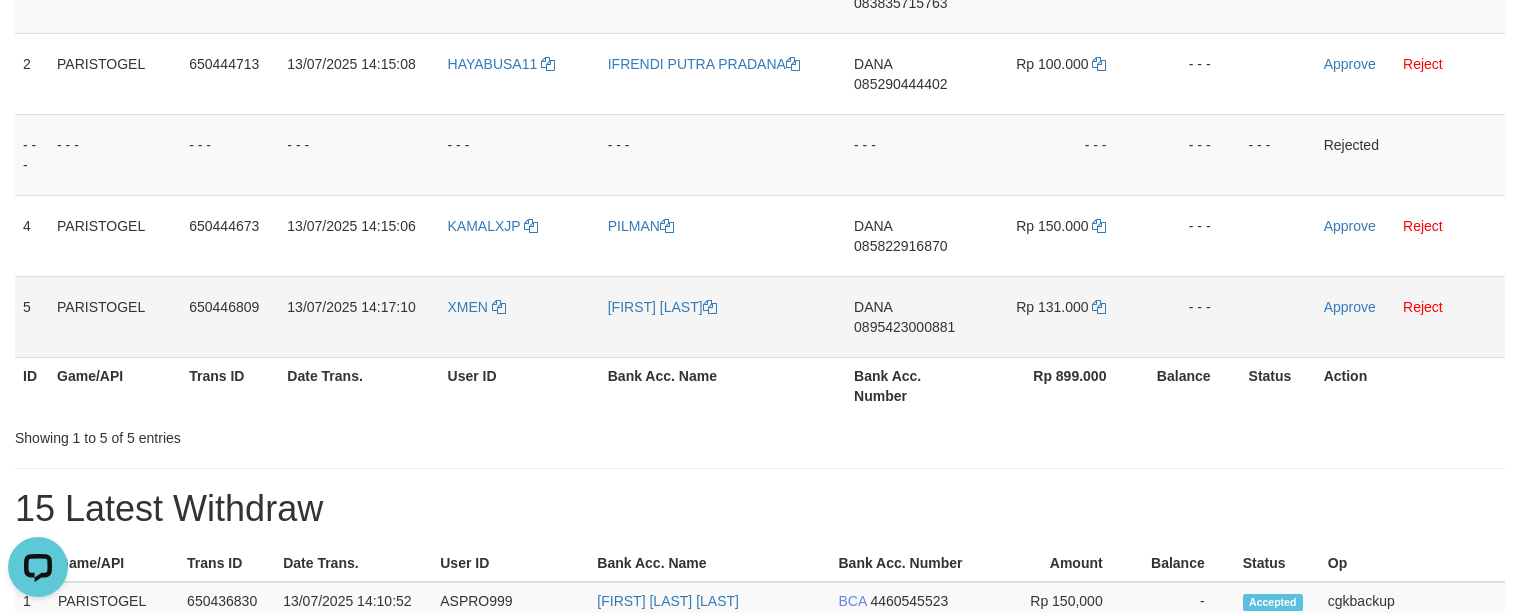 click on "XMEN" at bounding box center [520, 316] 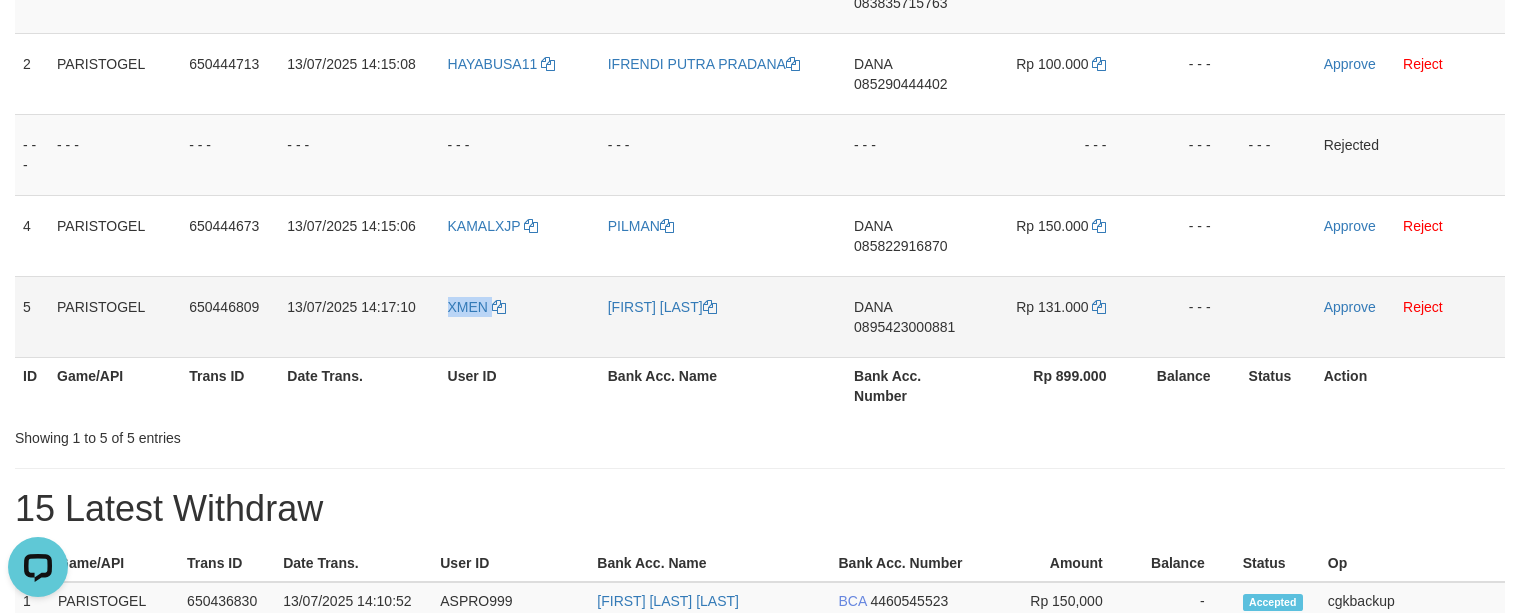 click on "XMEN" at bounding box center (520, 316) 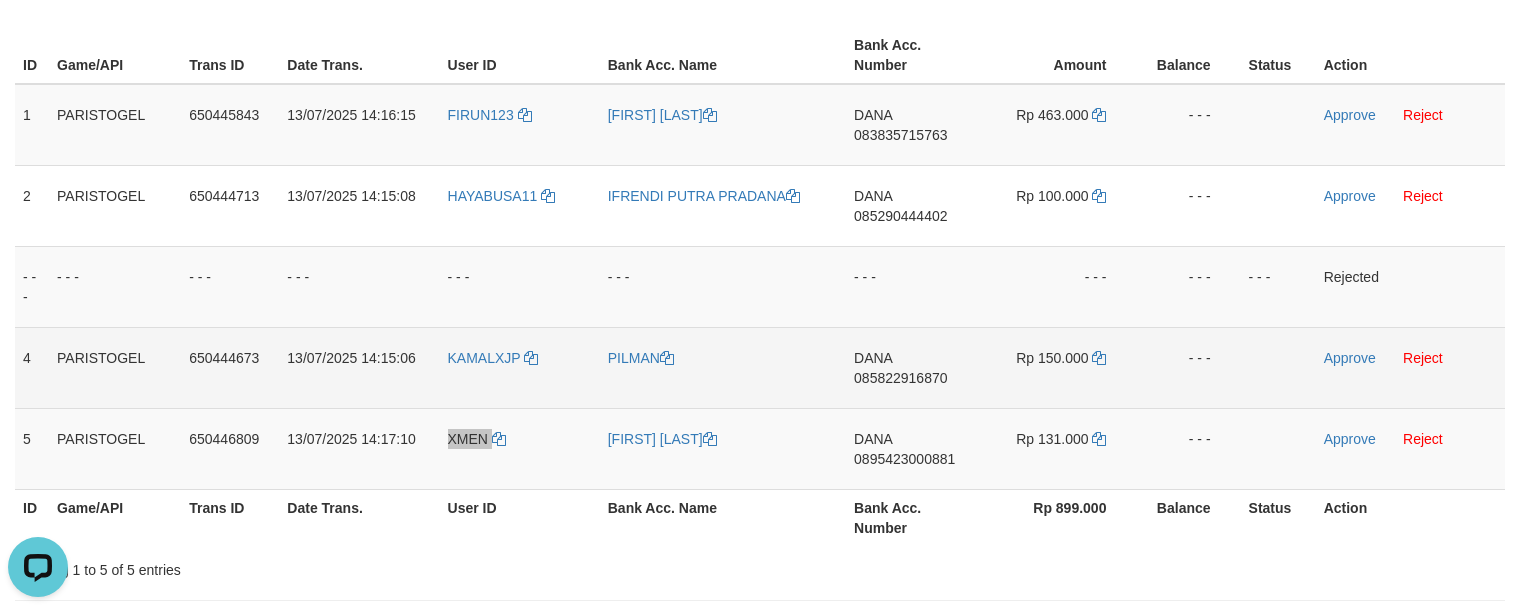 scroll, scrollTop: 266, scrollLeft: 0, axis: vertical 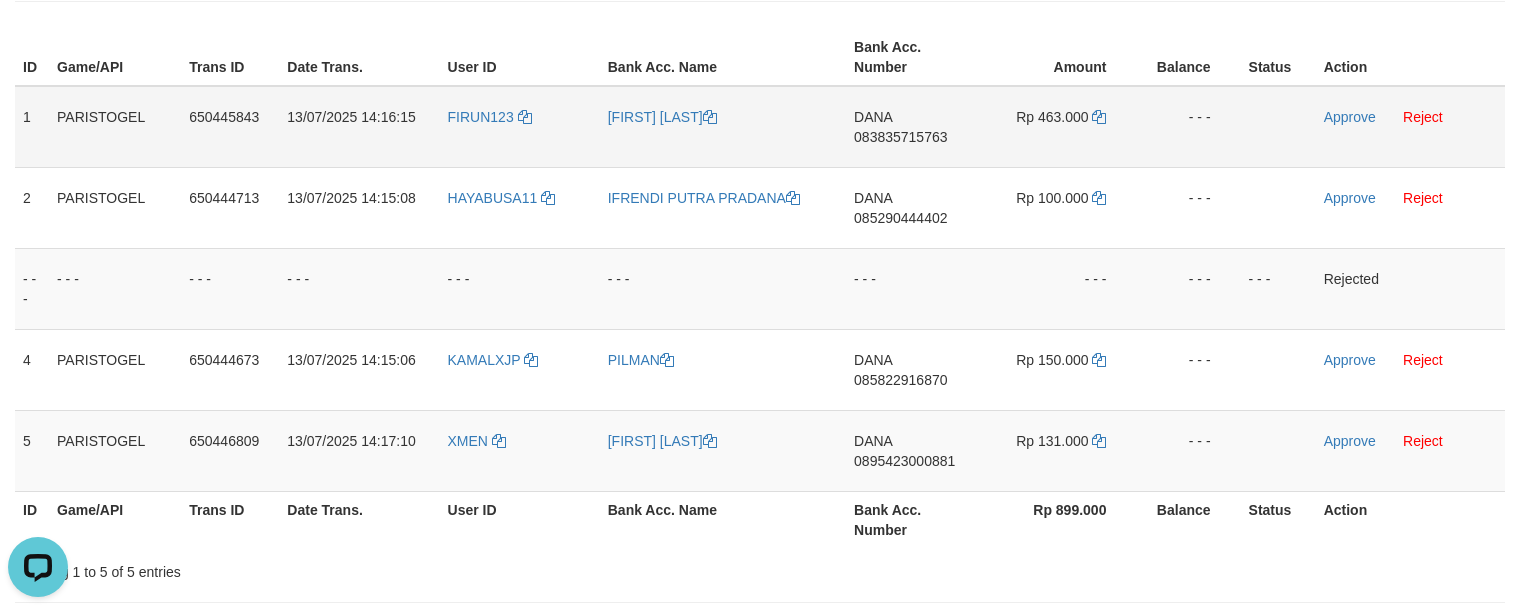 click on "[FIRST] [LAST]" at bounding box center [723, 127] 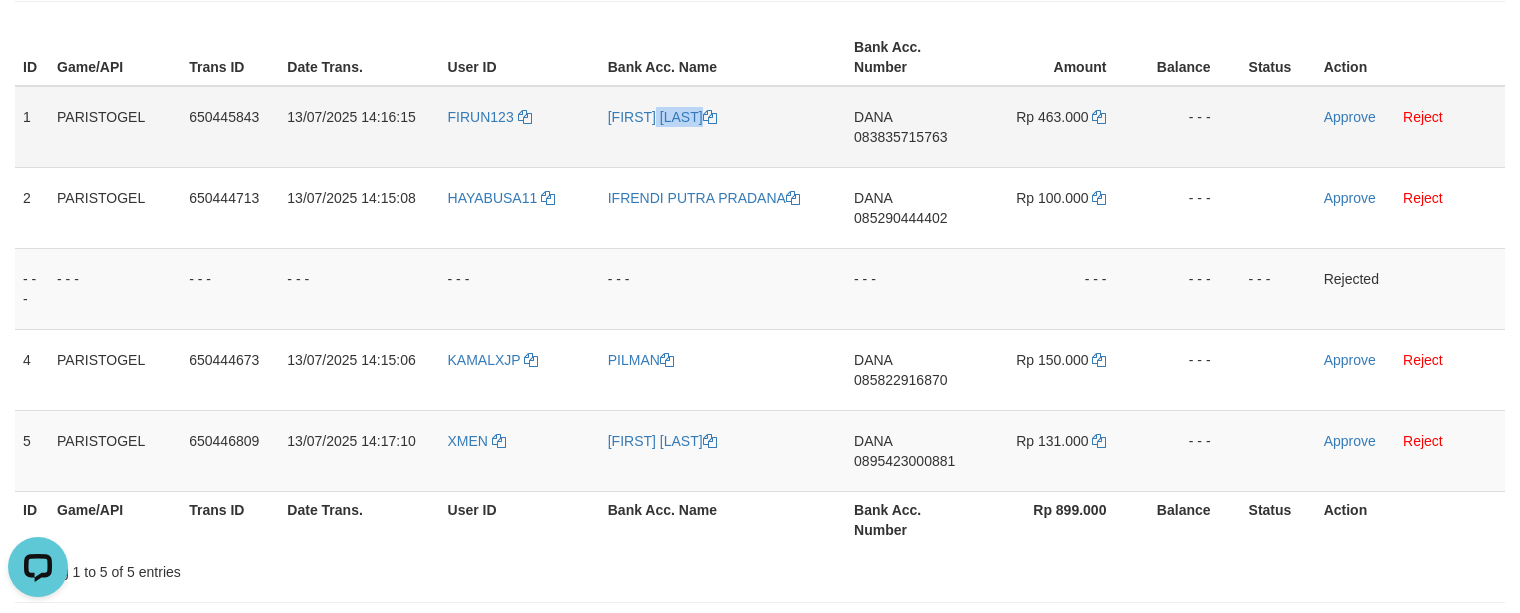 click on "[FIRST] [LAST]" at bounding box center [723, 127] 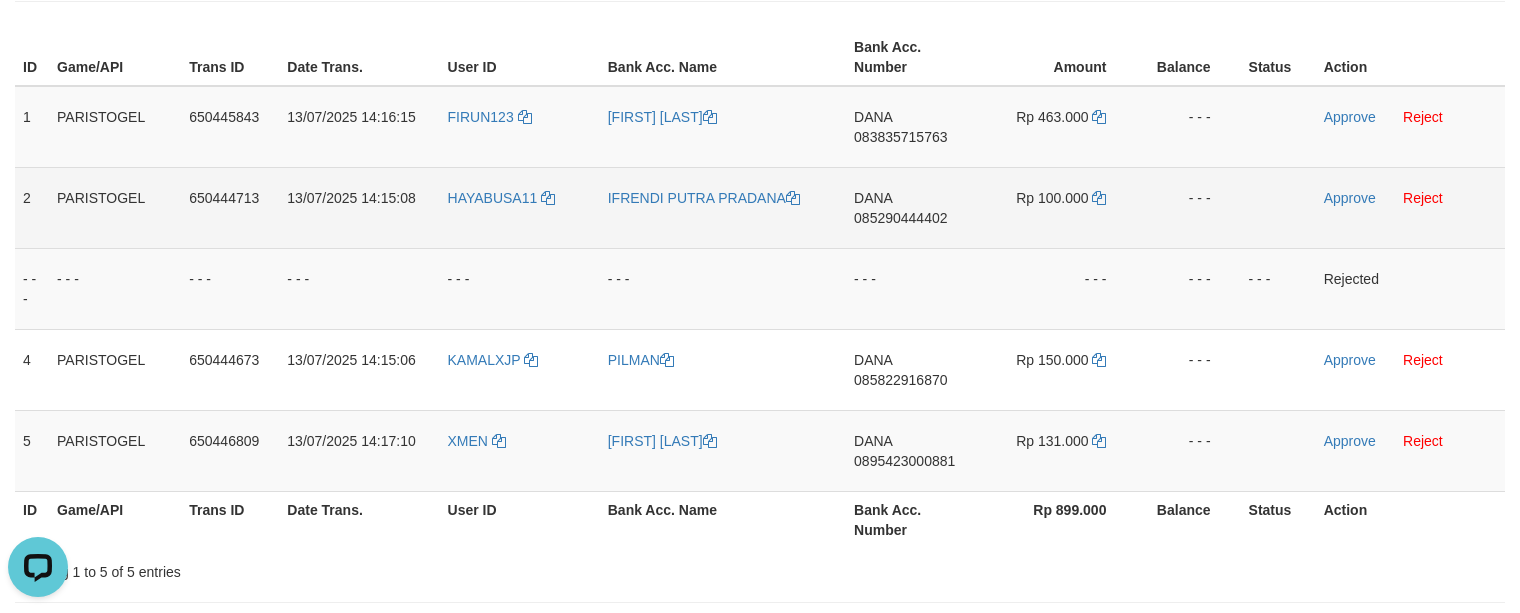 click on "HAYABUSA11" at bounding box center [520, 207] 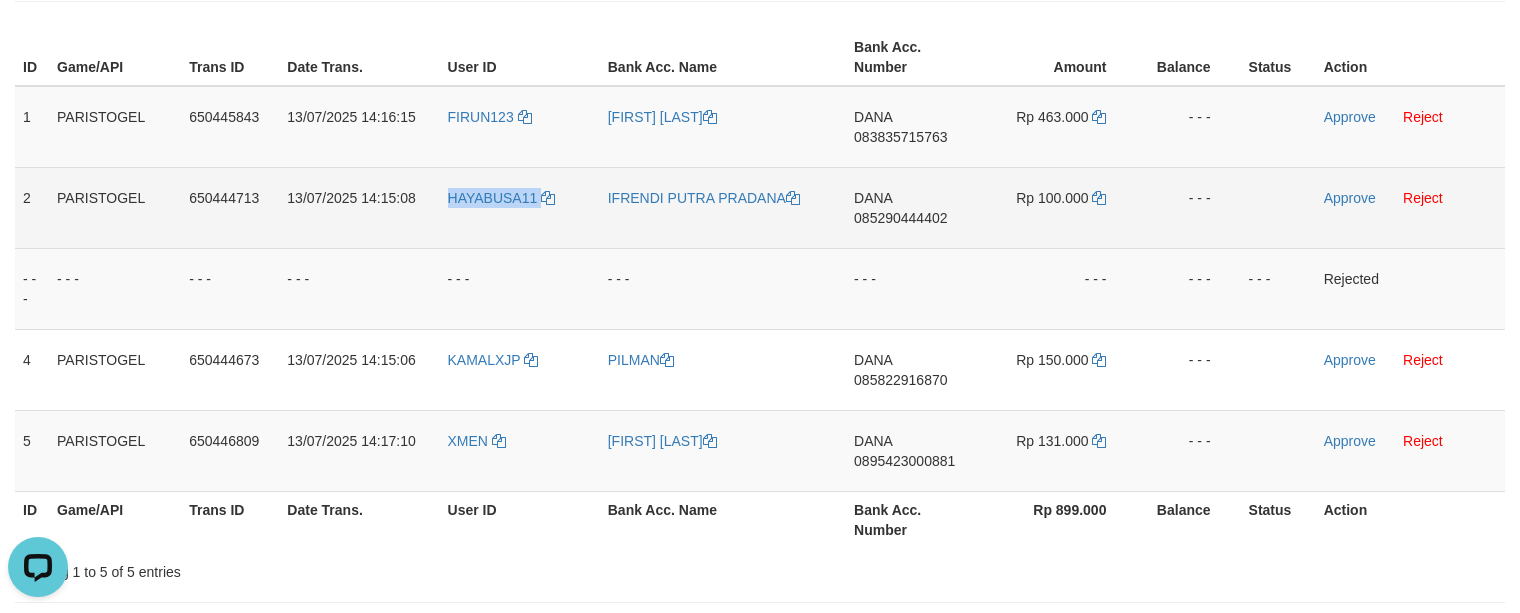 click on "HAYABUSA11" at bounding box center (520, 207) 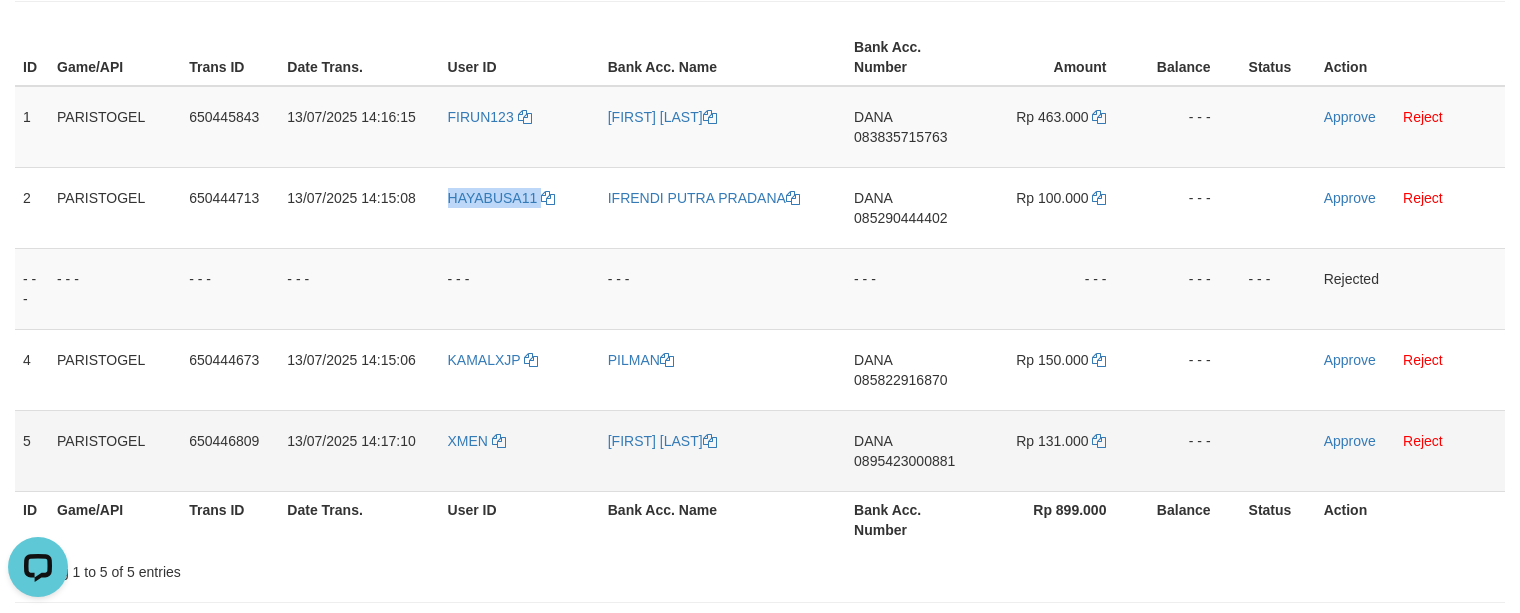 copy on "HAYABUSA11" 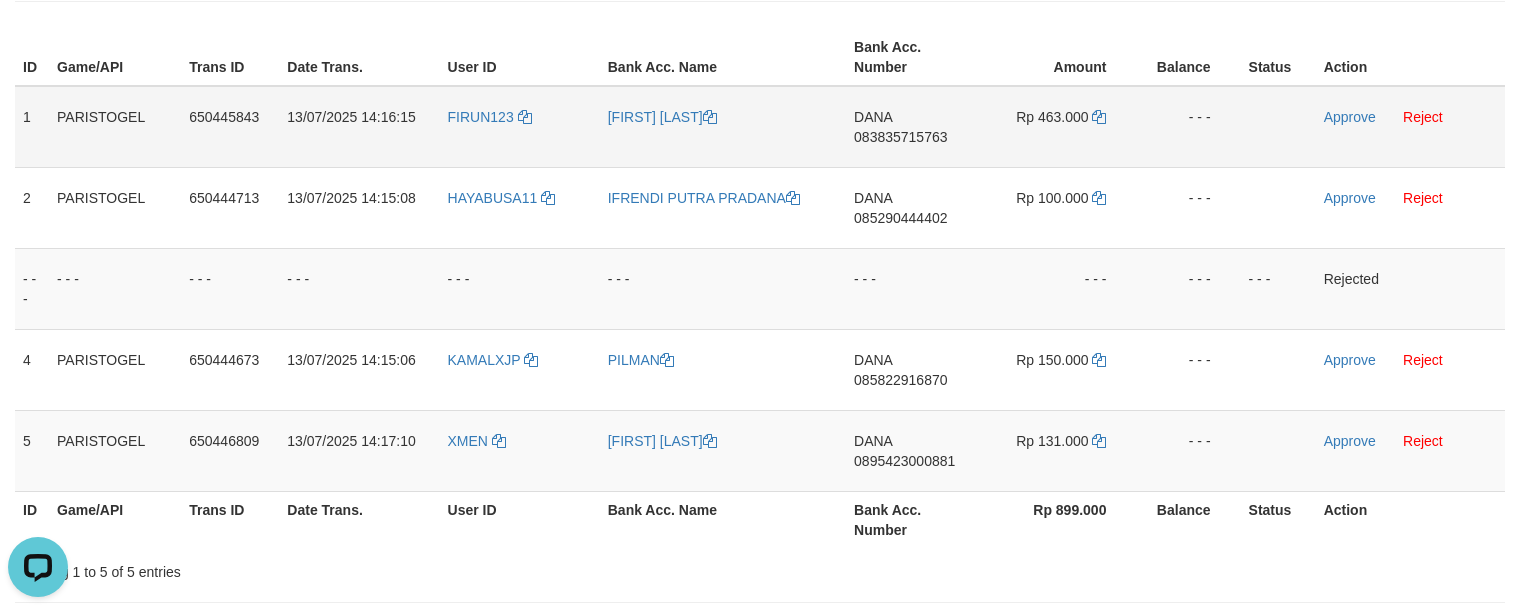 click on "[FIRST] [LAST]" at bounding box center (723, 127) 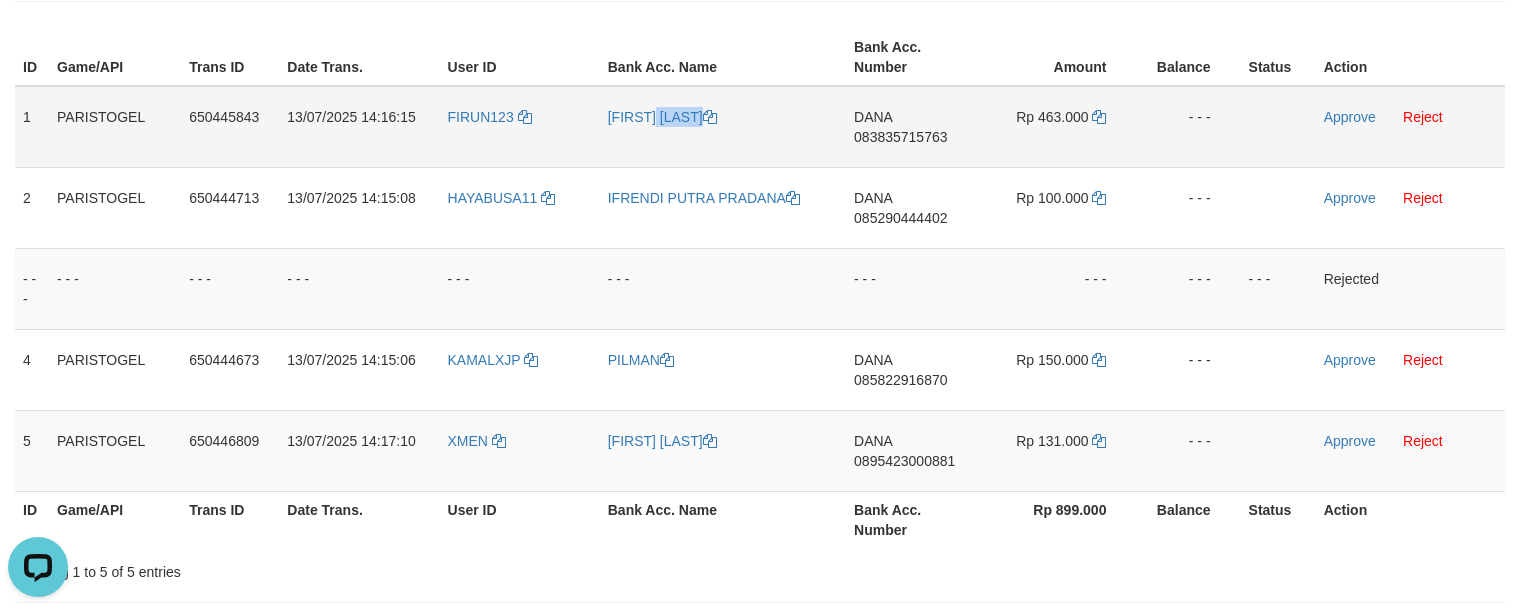 click on "[FIRST] [LAST]" at bounding box center (723, 127) 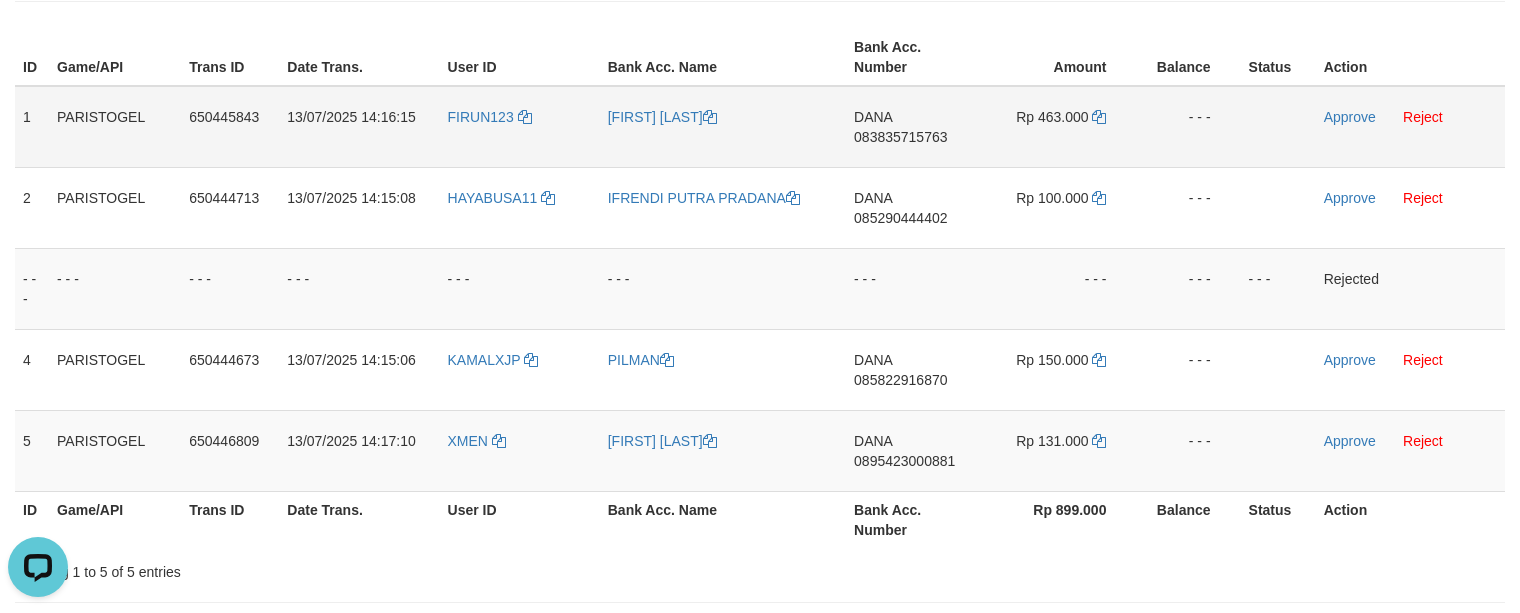 click on "FIRUN123" at bounding box center (520, 127) 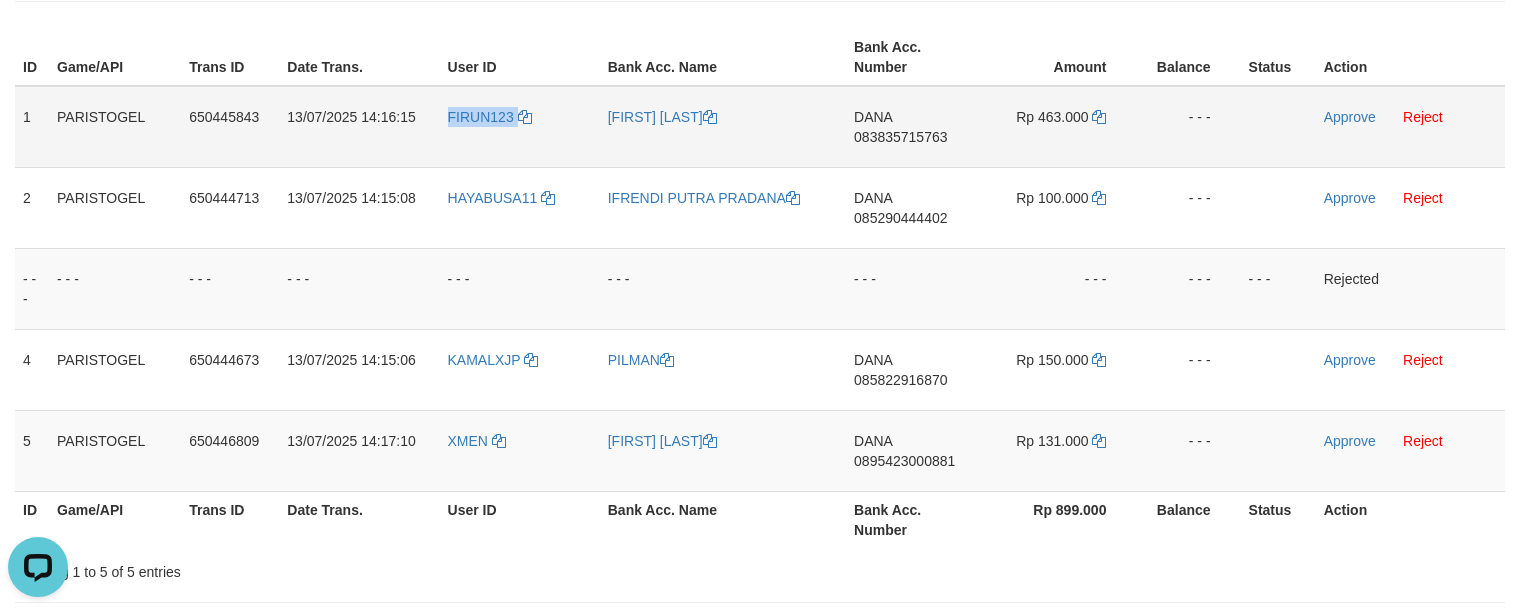 click on "FIRUN123" at bounding box center (520, 127) 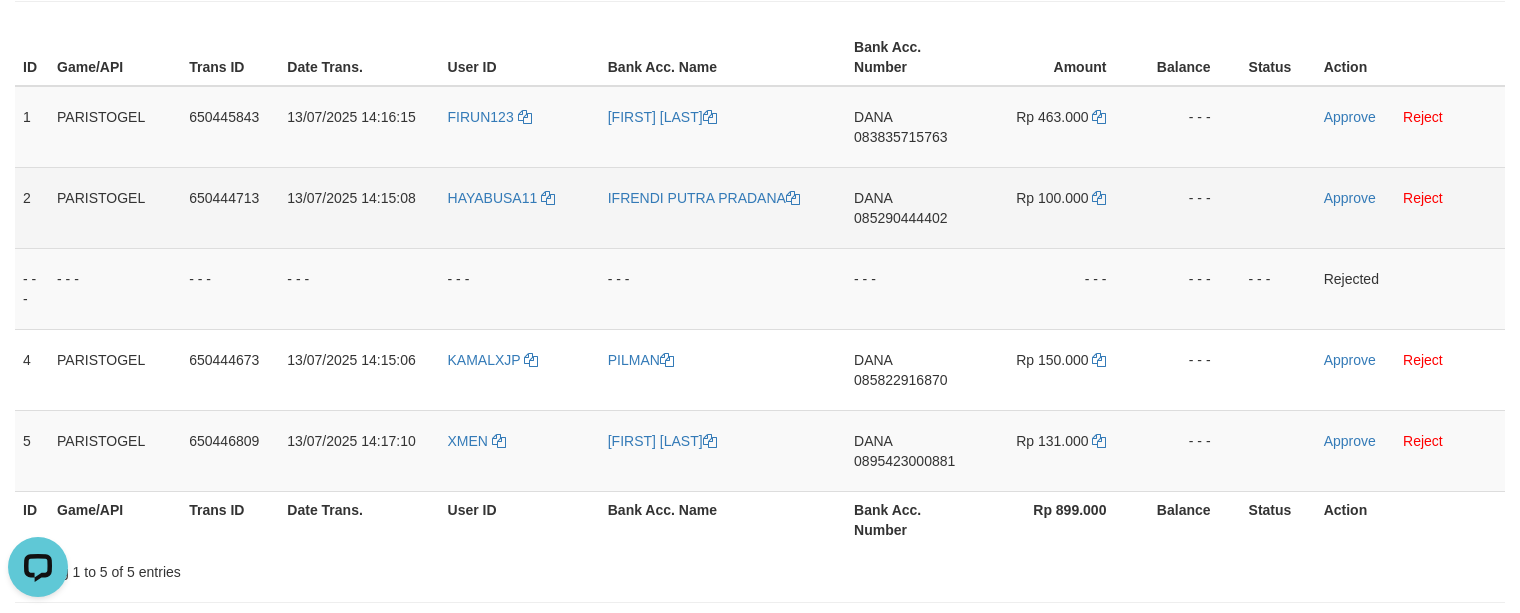 click on "IFRENDI PUTRA PRADANA" at bounding box center [723, 207] 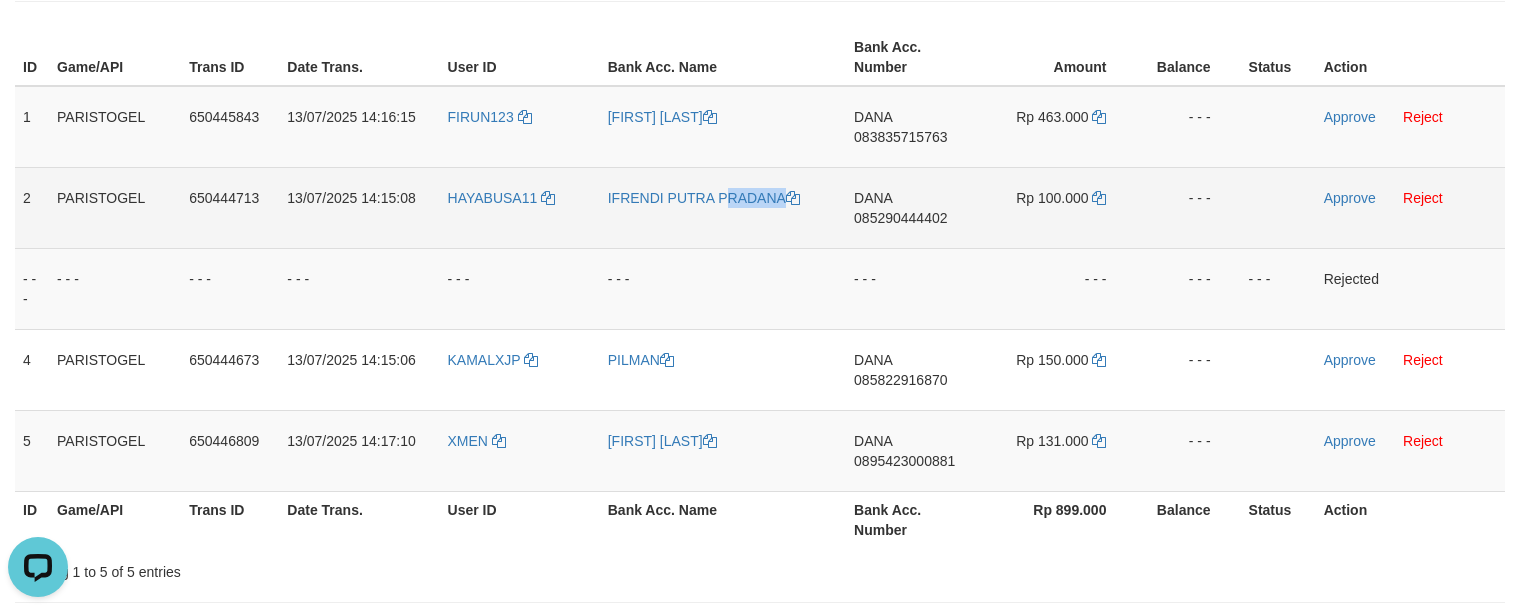 click on "IFRENDI PUTRA PRADANA" at bounding box center [723, 207] 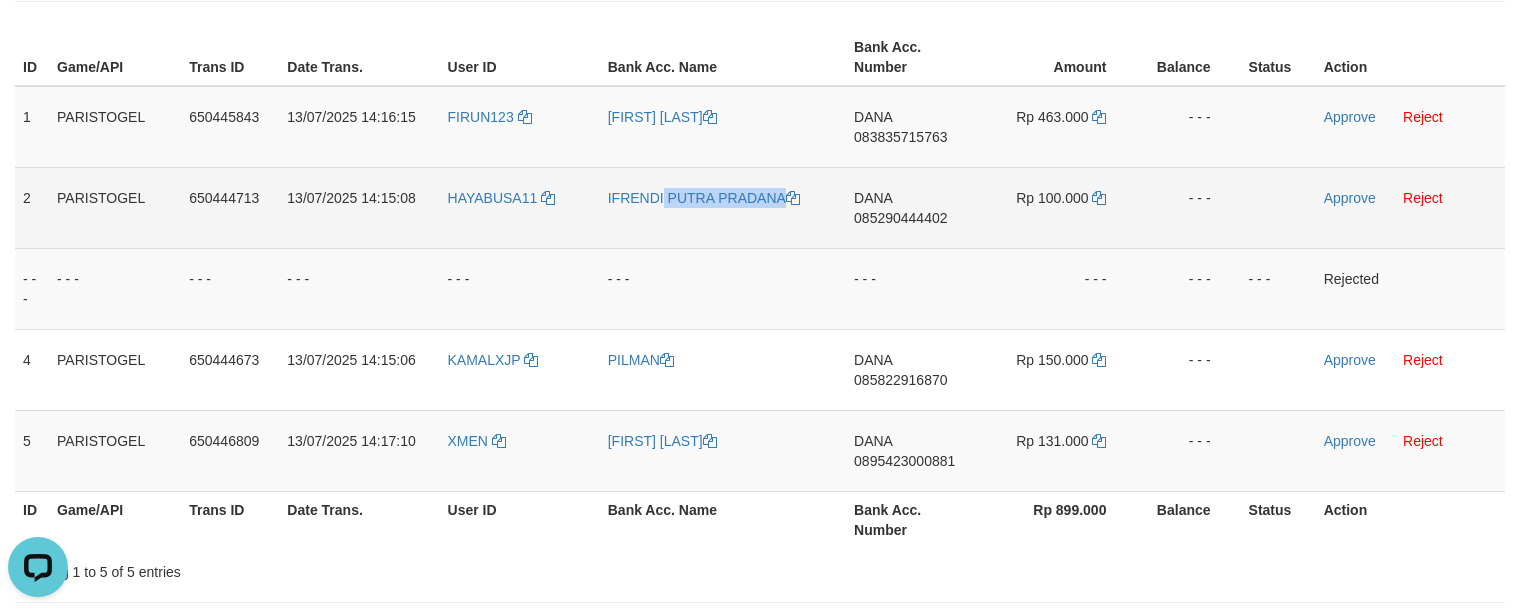 click on "IFRENDI PUTRA PRADANA" at bounding box center (723, 207) 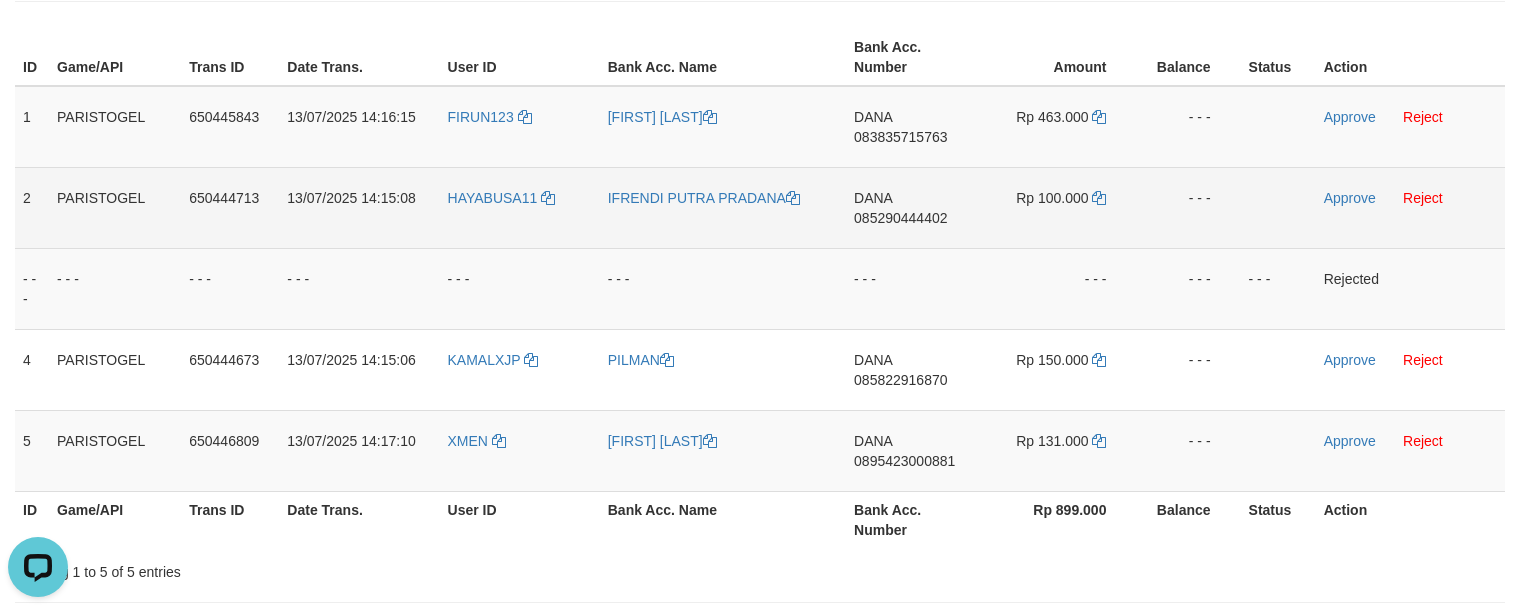 click on "HAYABUSA11" at bounding box center (520, 207) 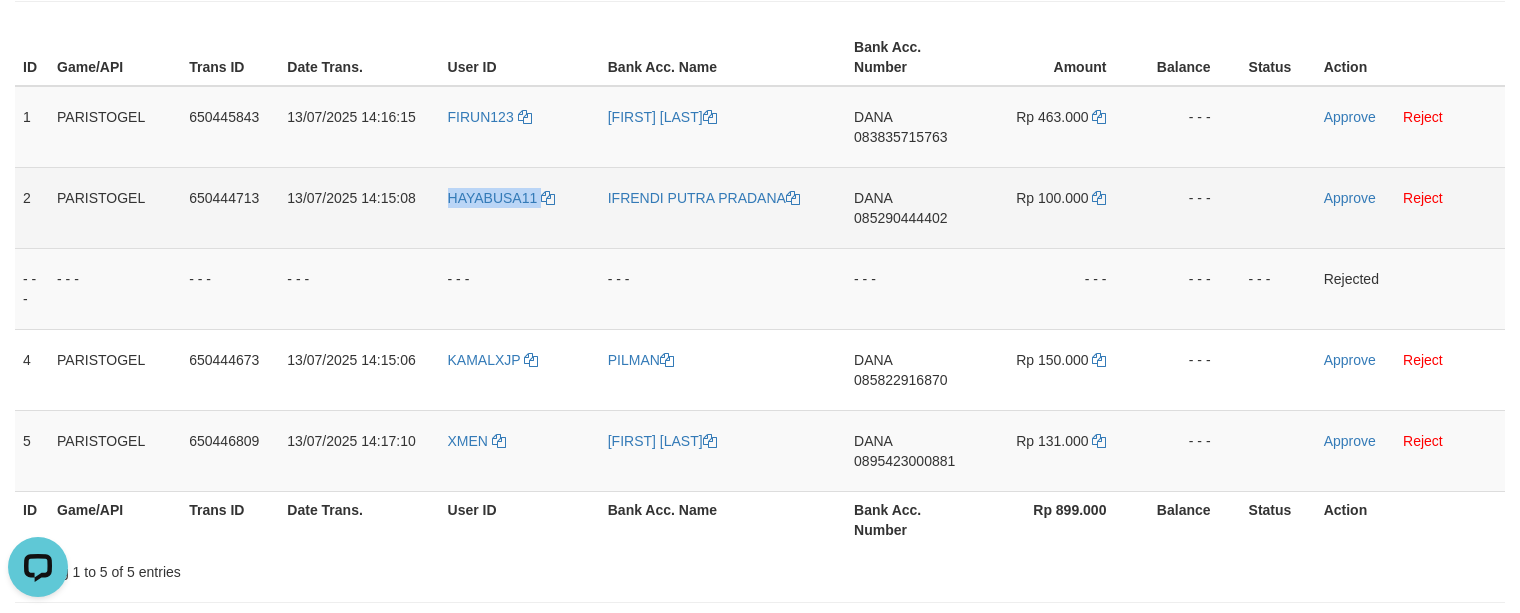 click on "HAYABUSA11" at bounding box center (520, 207) 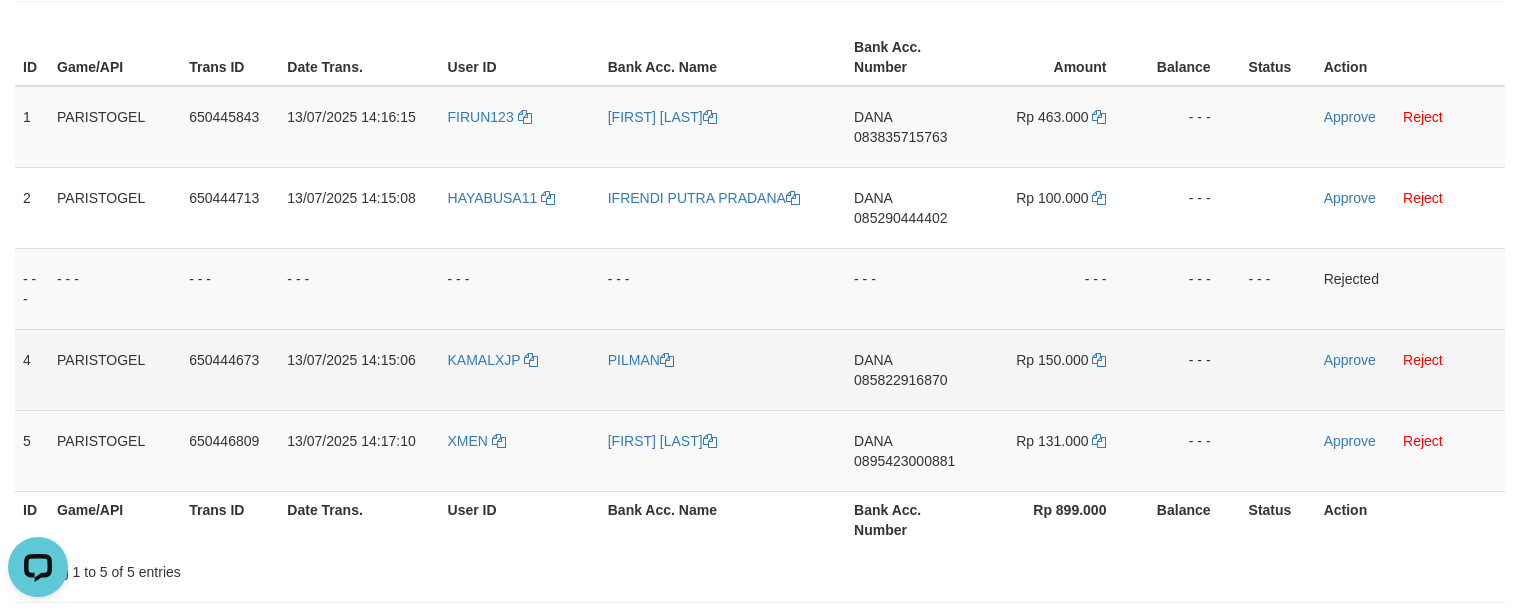 click on "PILMAN" at bounding box center [723, 369] 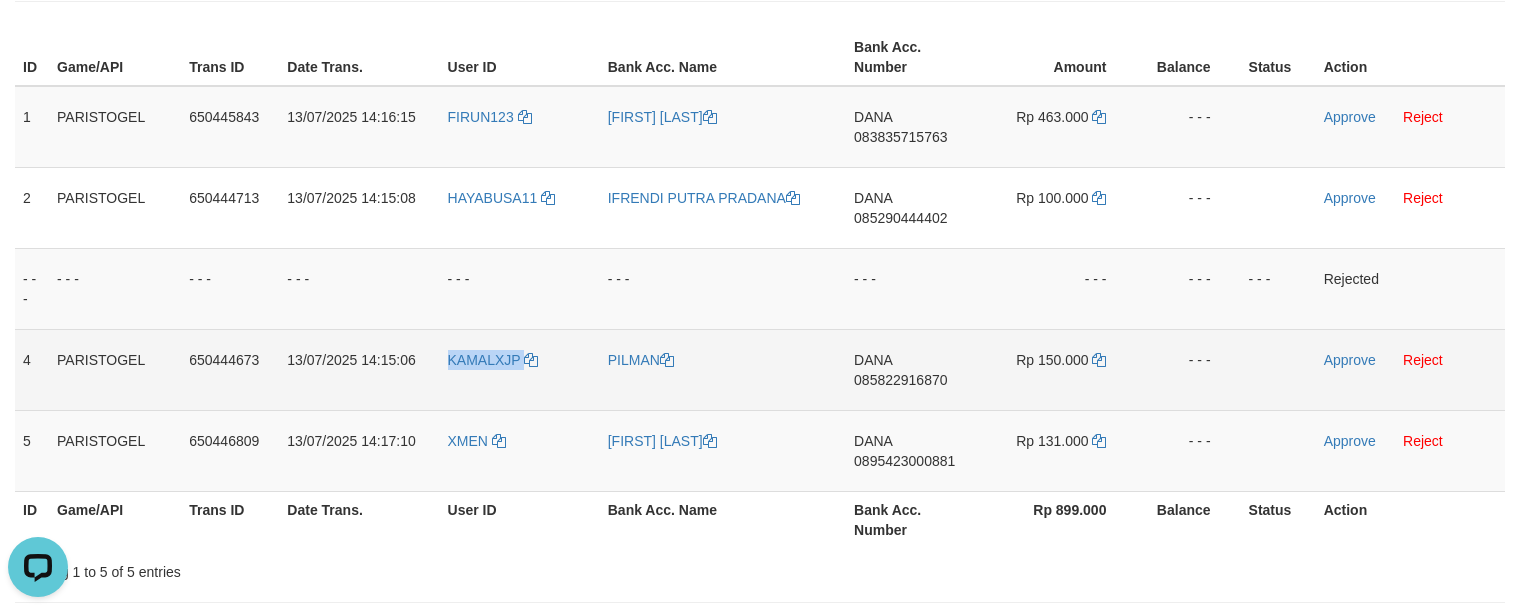 click on "KAMALXJP" at bounding box center (520, 369) 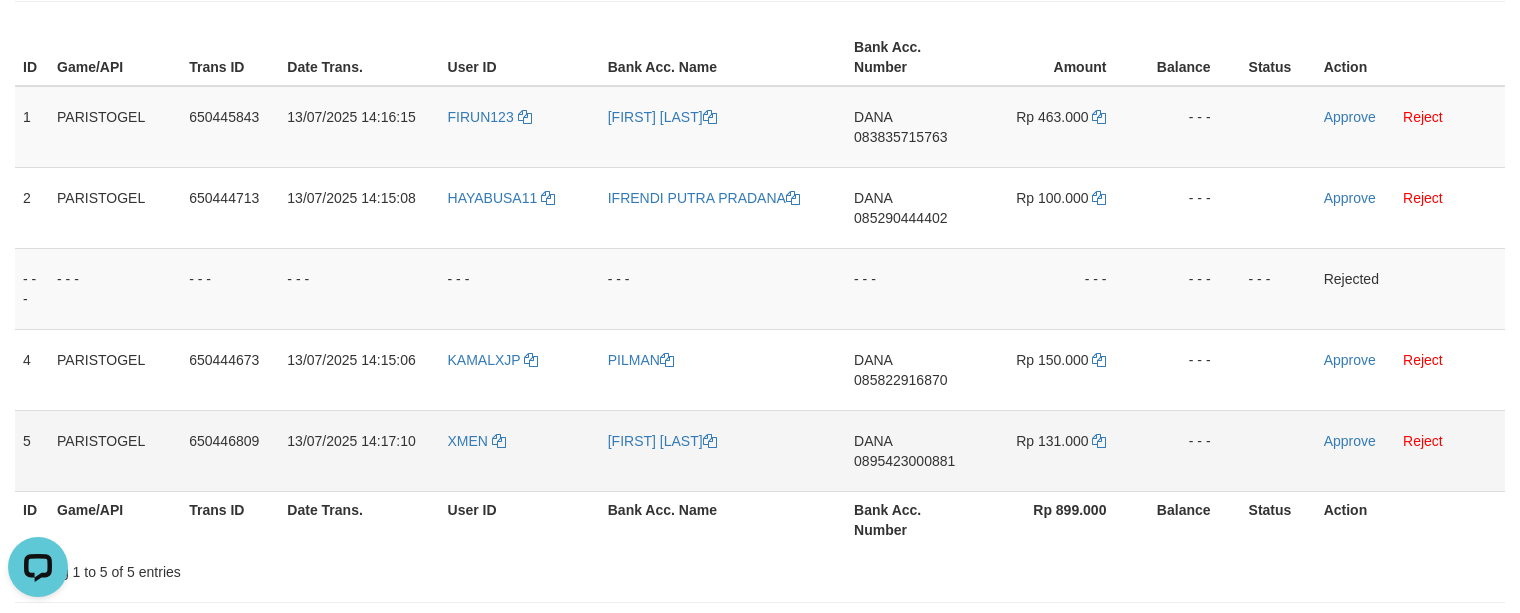 click on "[FIRST] [LAST]" at bounding box center [723, 450] 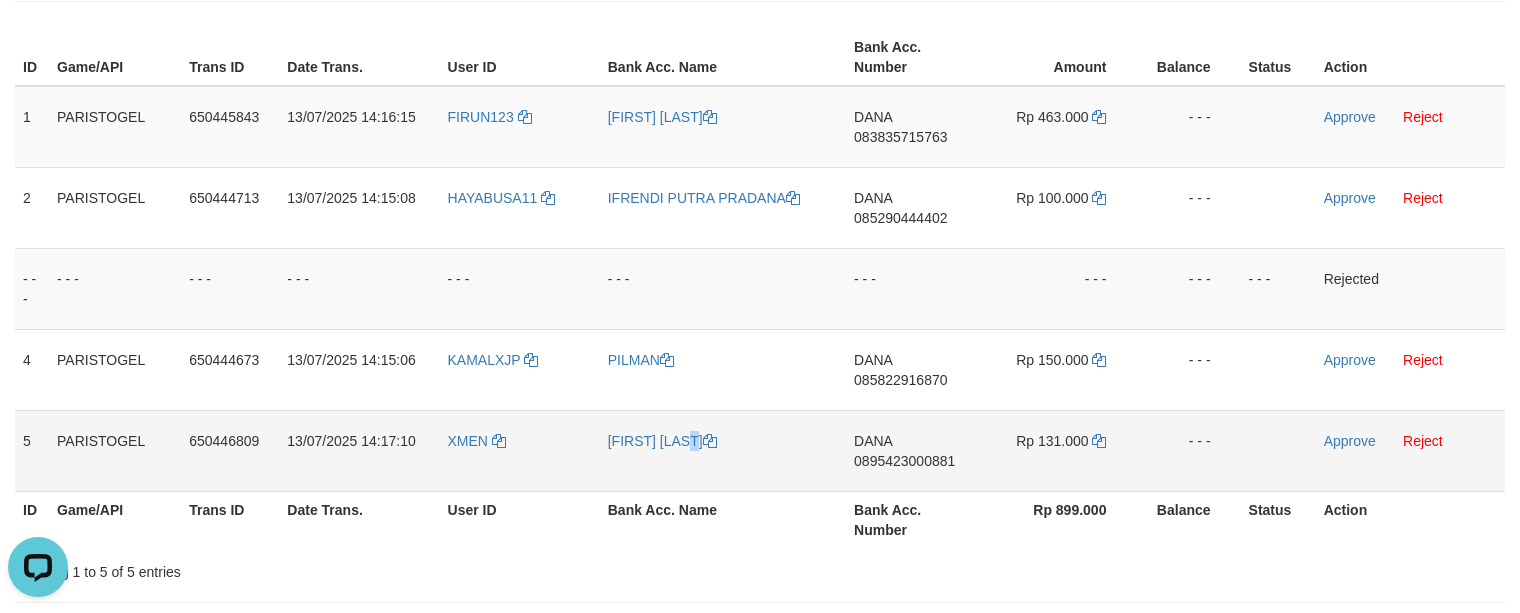 click on "[FIRST] [LAST]" at bounding box center (723, 450) 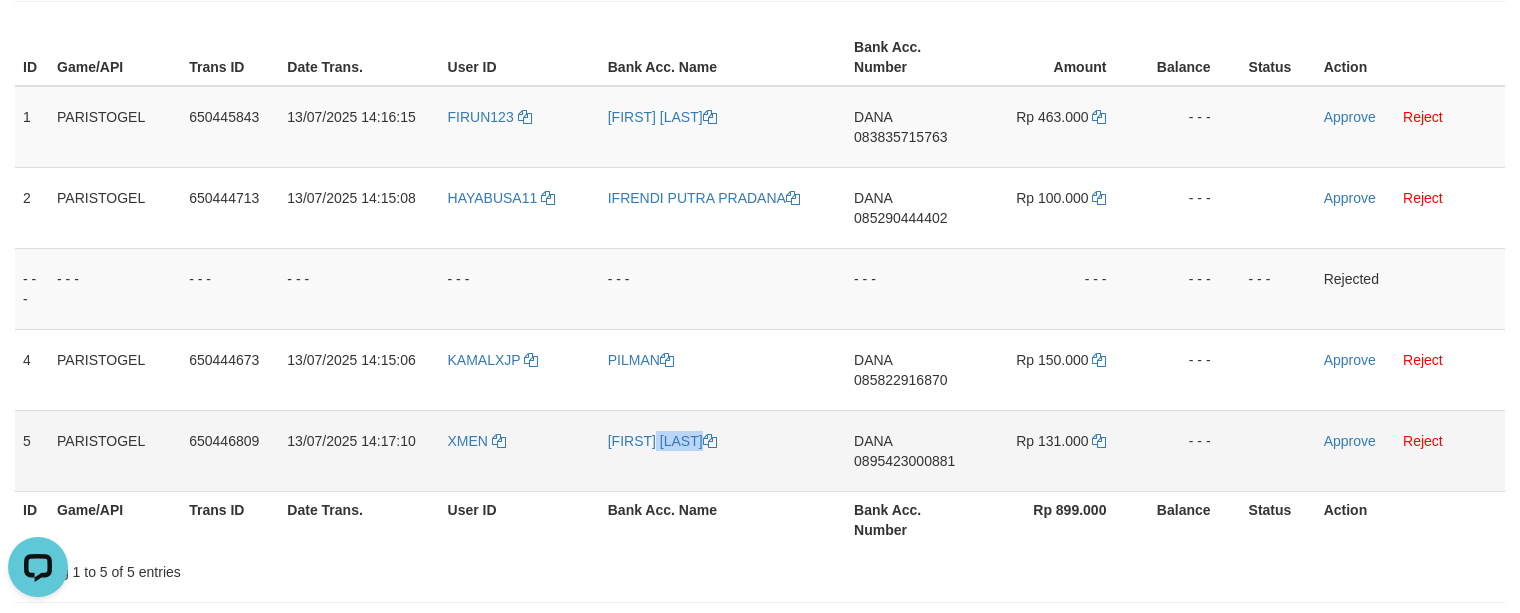 click on "[FIRST] [LAST]" at bounding box center (723, 450) 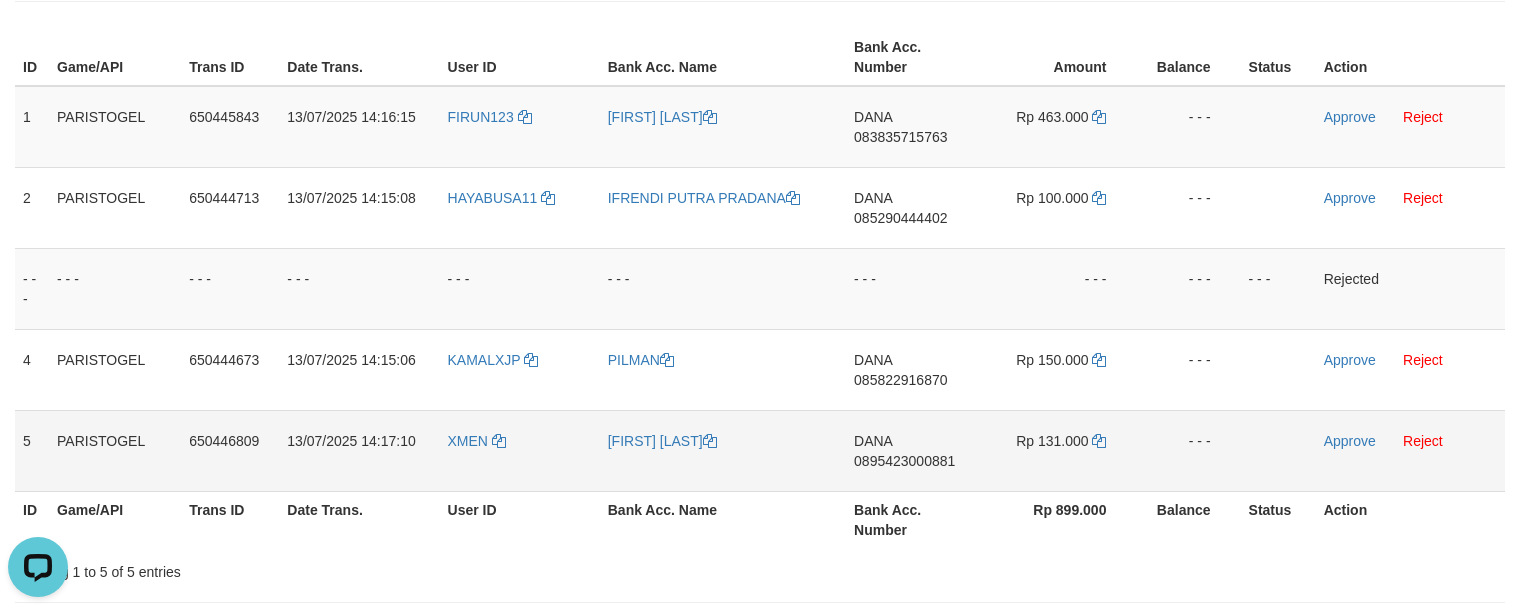 click on "XMEN" at bounding box center (520, 450) 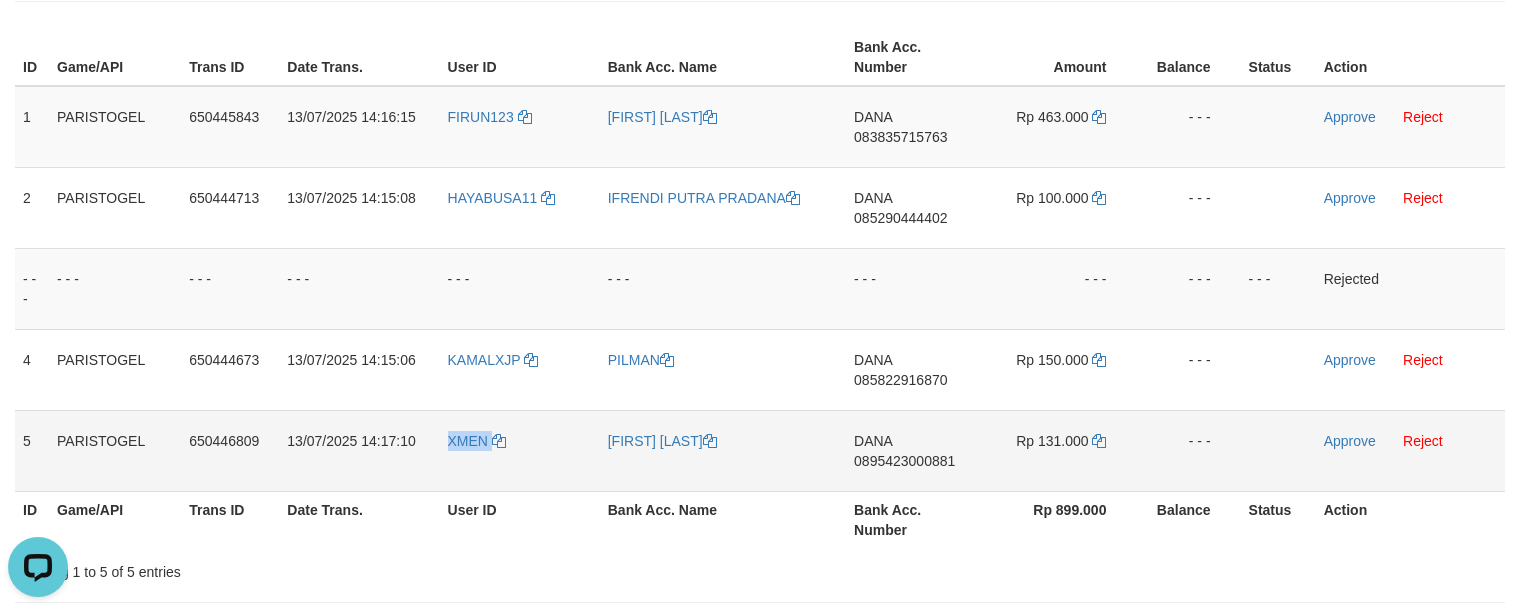 click on "XMEN" at bounding box center (520, 450) 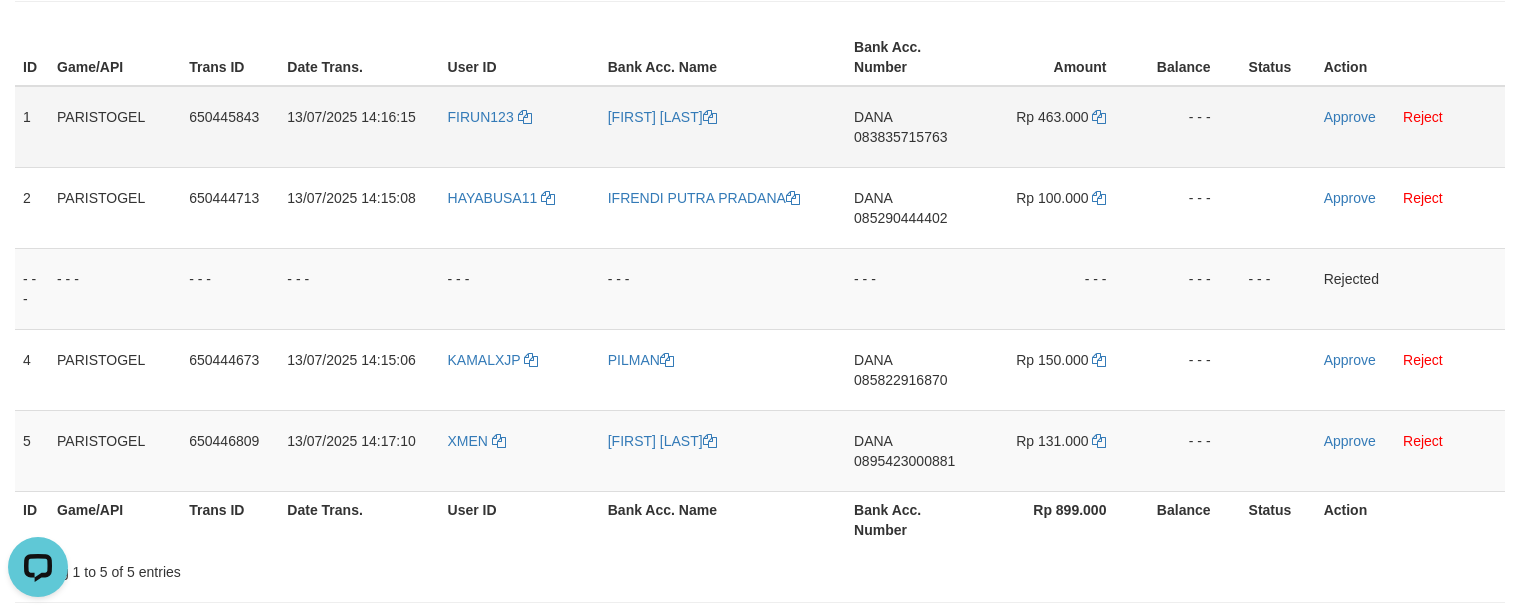 click on "DANA
083835715763" at bounding box center [912, 127] 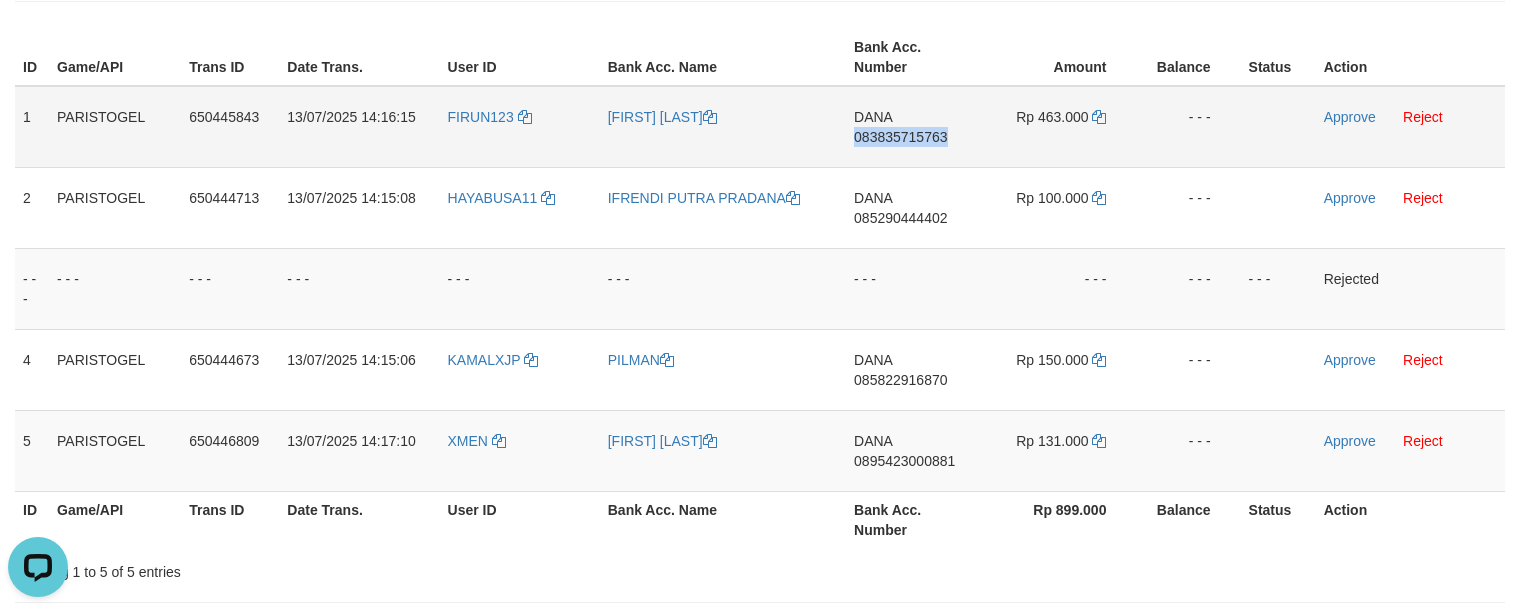 click on "DANA
083835715763" at bounding box center [912, 127] 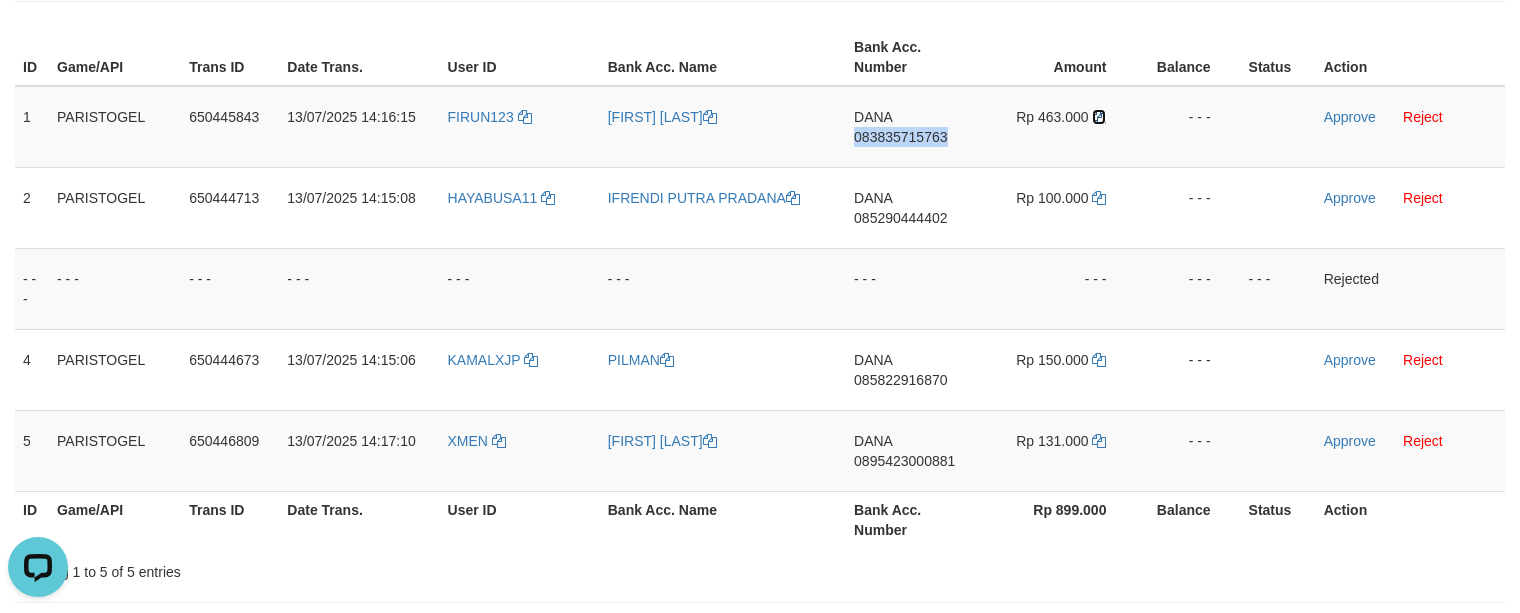click at bounding box center (1099, 117) 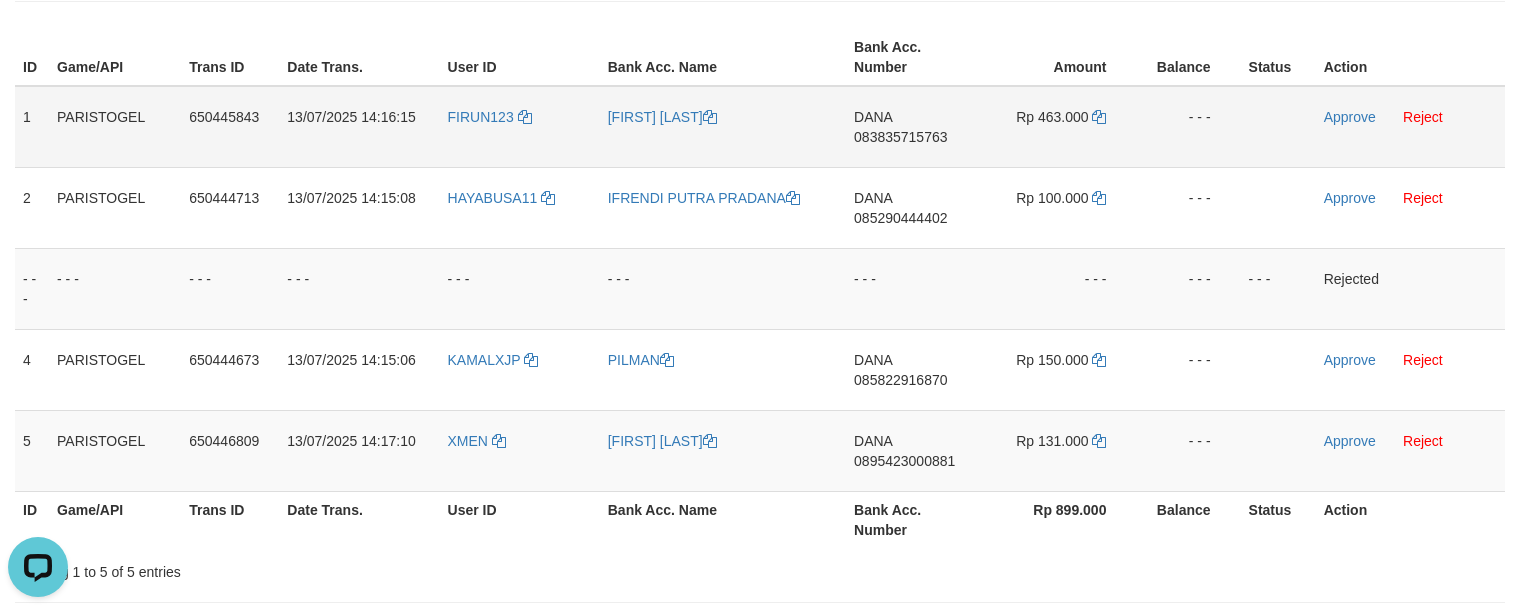 click on "083835715763" at bounding box center [900, 137] 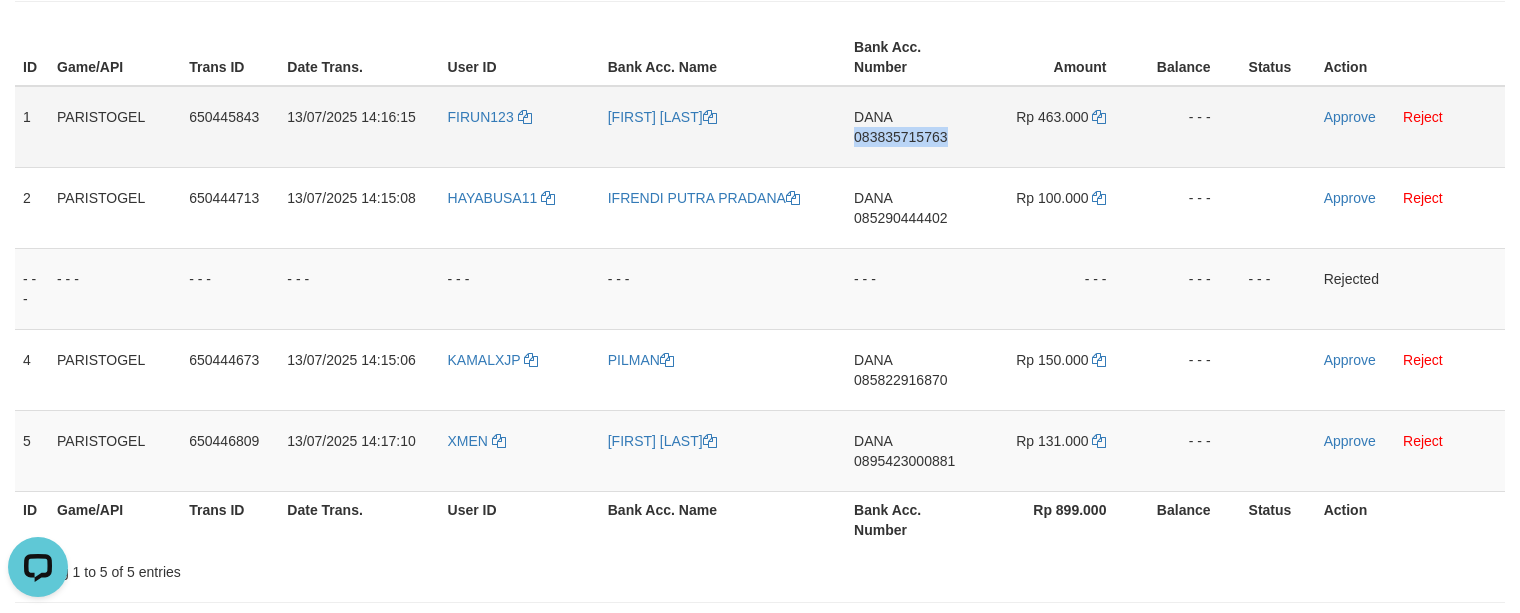 click on "DANA
083835715763" at bounding box center [912, 127] 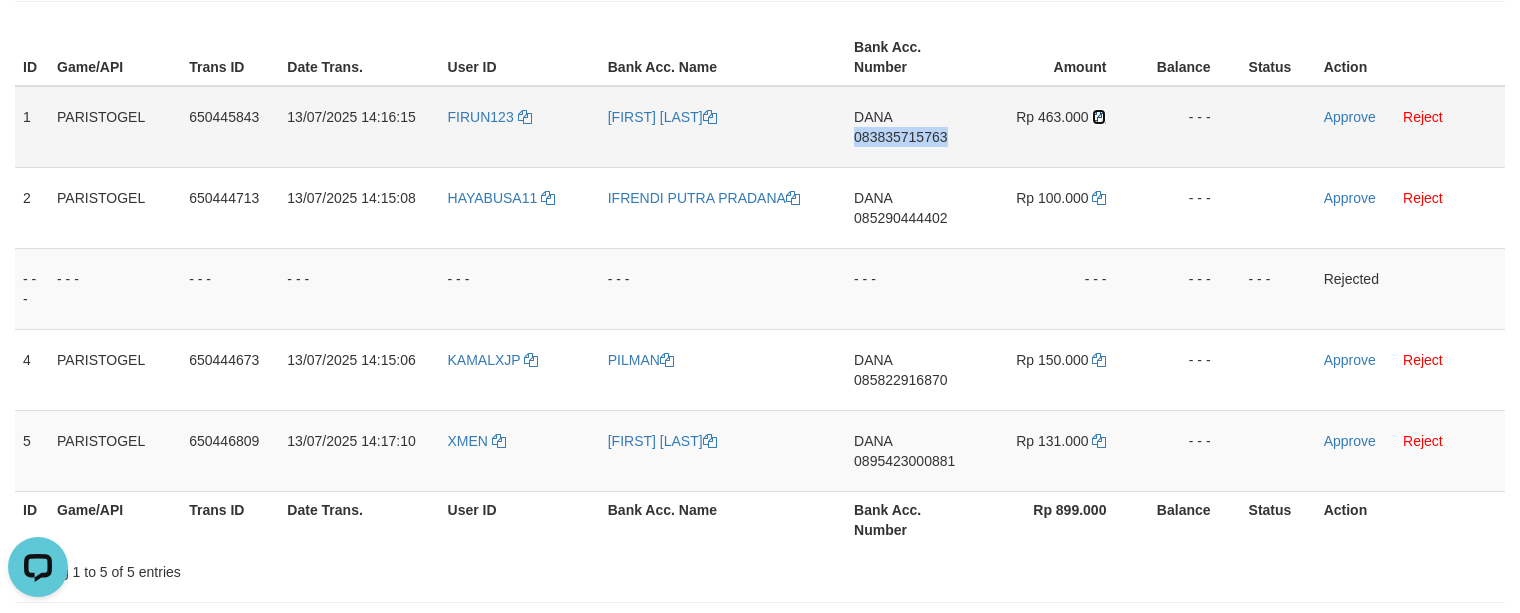 click at bounding box center [1099, 117] 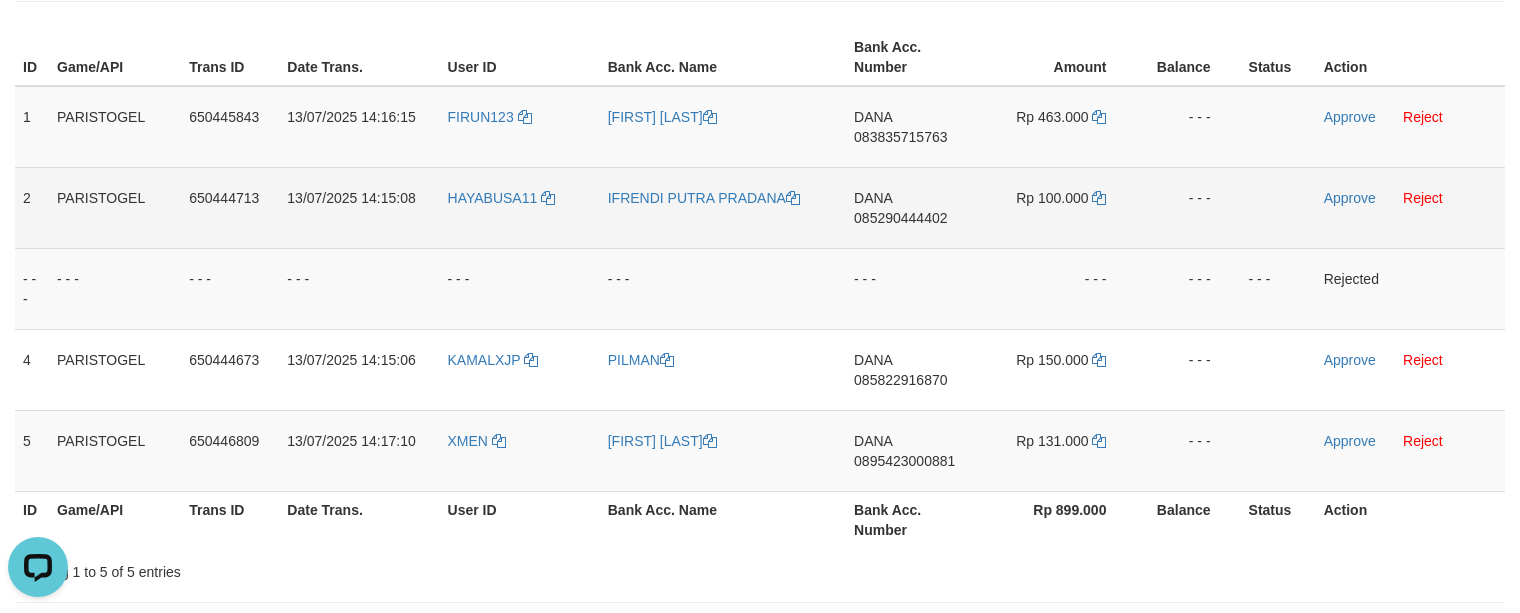click on "DANA
085290444402" at bounding box center (912, 207) 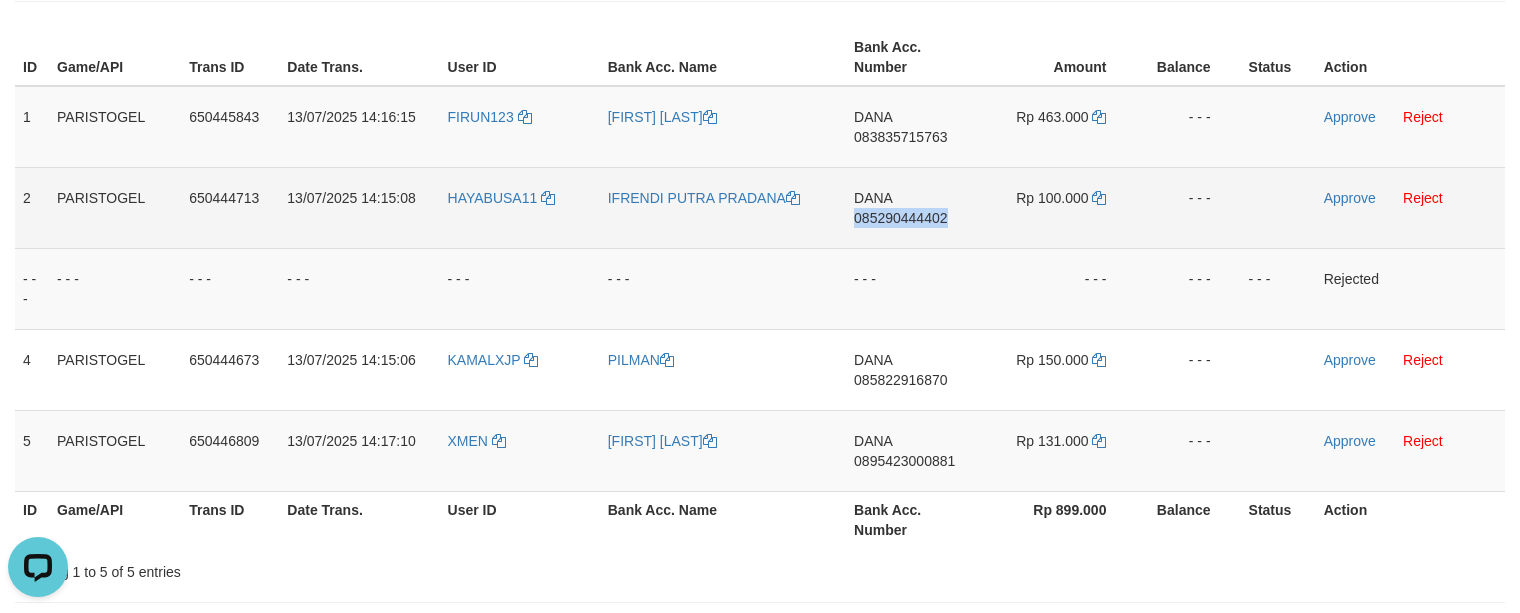 click on "DANA
085290444402" at bounding box center [912, 207] 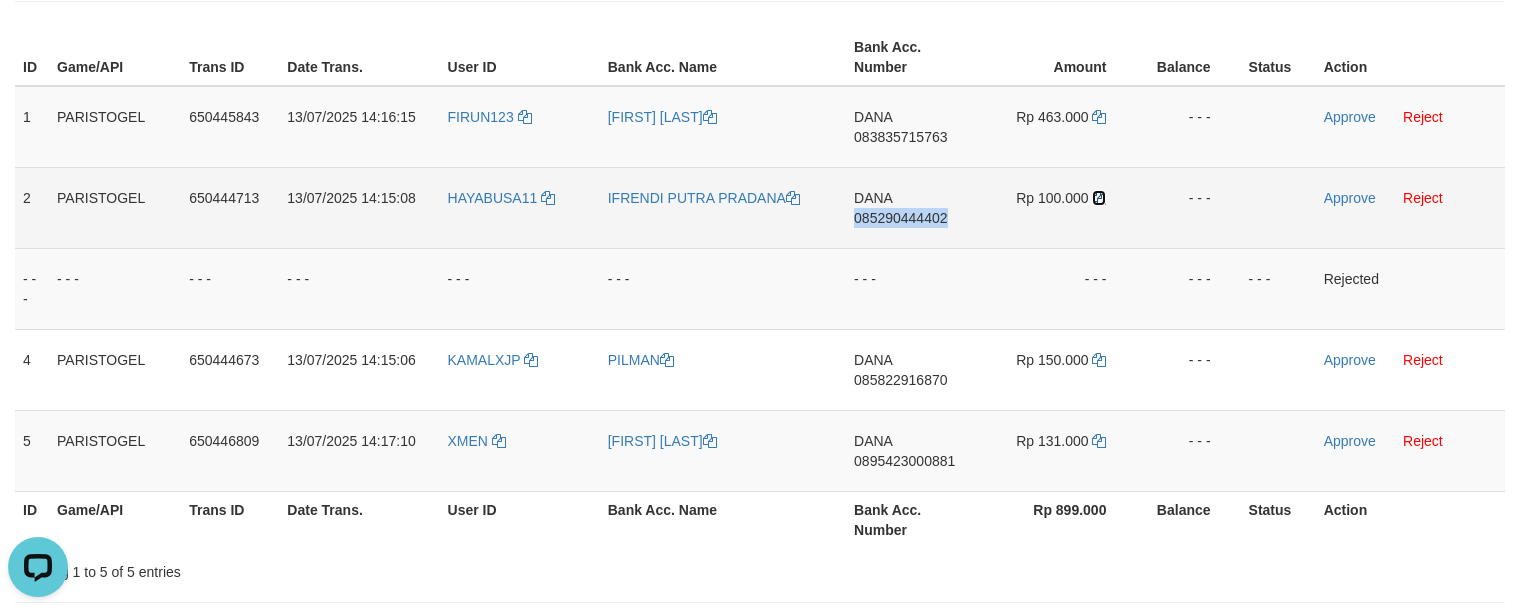 drag, startPoint x: 1102, startPoint y: 202, endPoint x: 1329, endPoint y: 221, distance: 227.79376 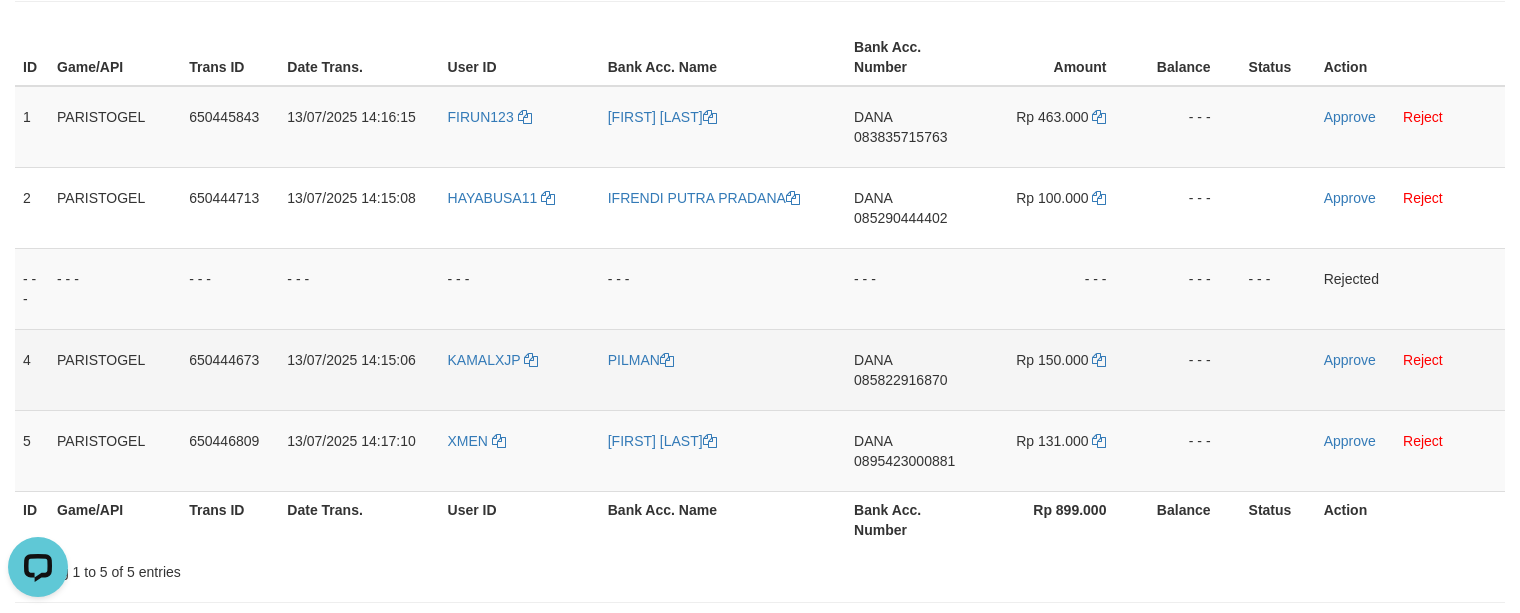 click on "DANA
085822916870" at bounding box center (912, 369) 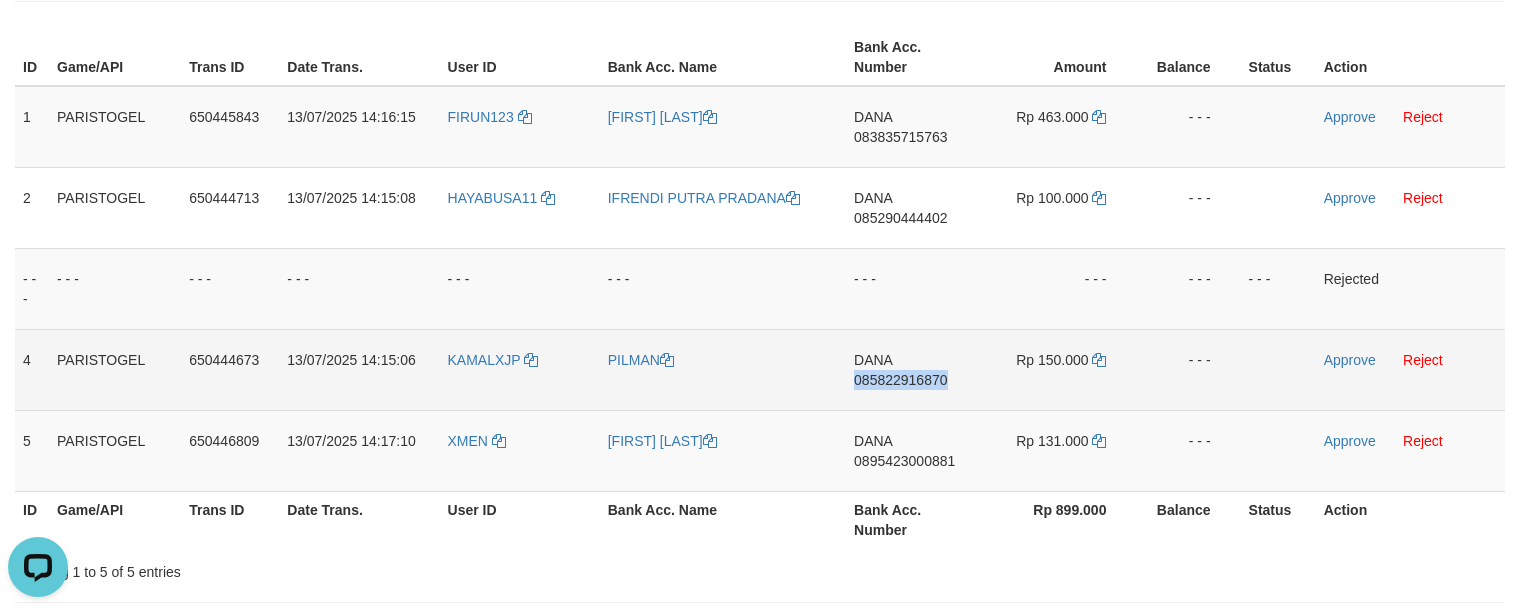 click on "DANA
085822916870" at bounding box center (912, 369) 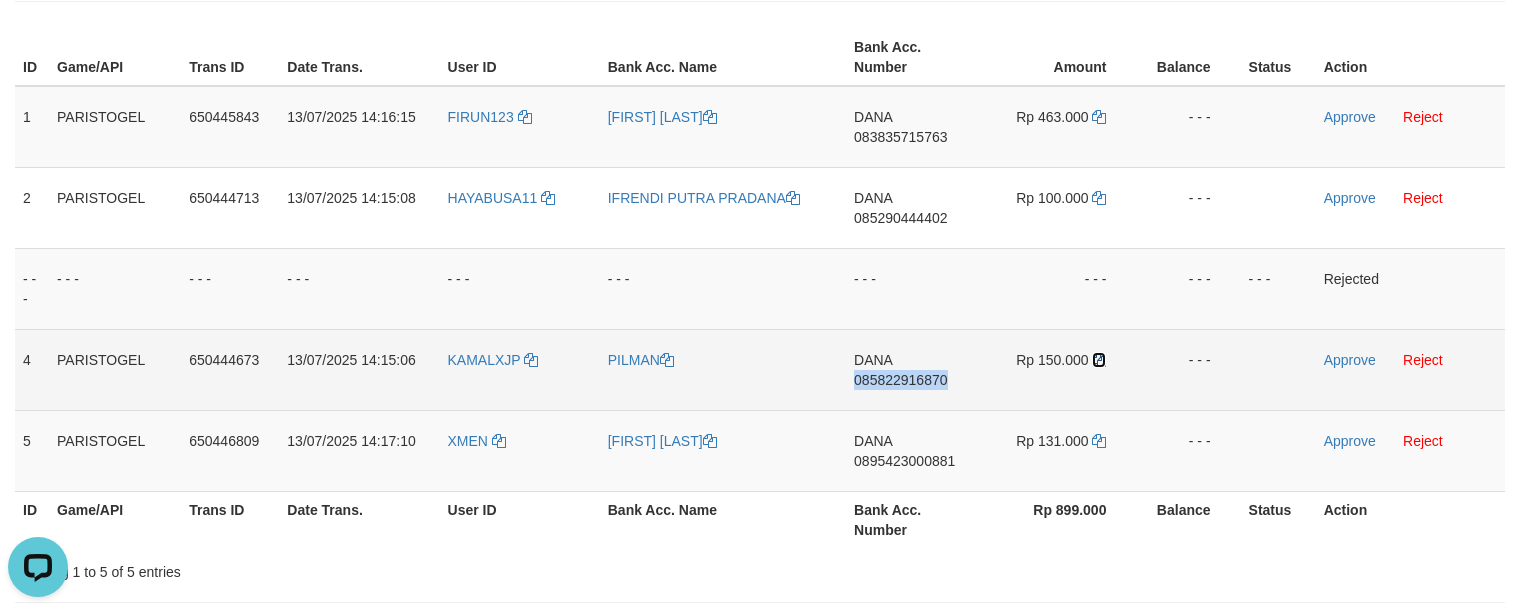 drag, startPoint x: 1102, startPoint y: 362, endPoint x: 1113, endPoint y: 362, distance: 11 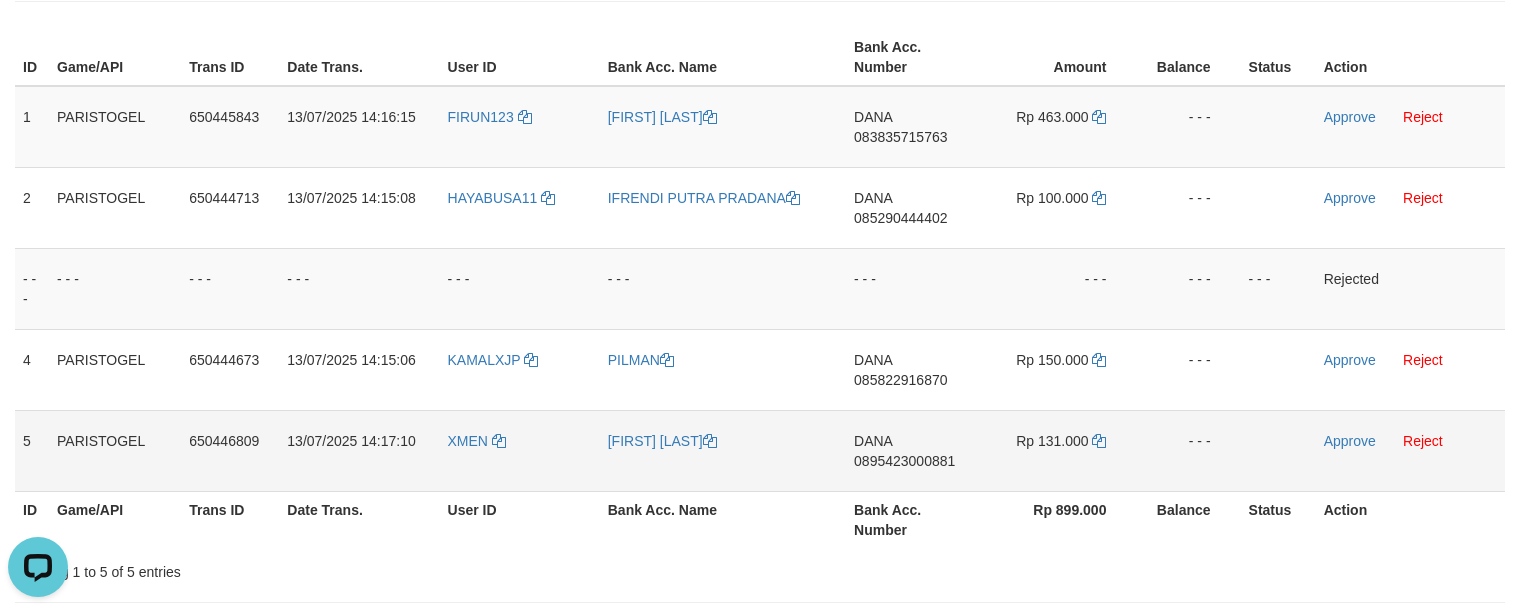 click on "DANA
0895423000881" at bounding box center [912, 450] 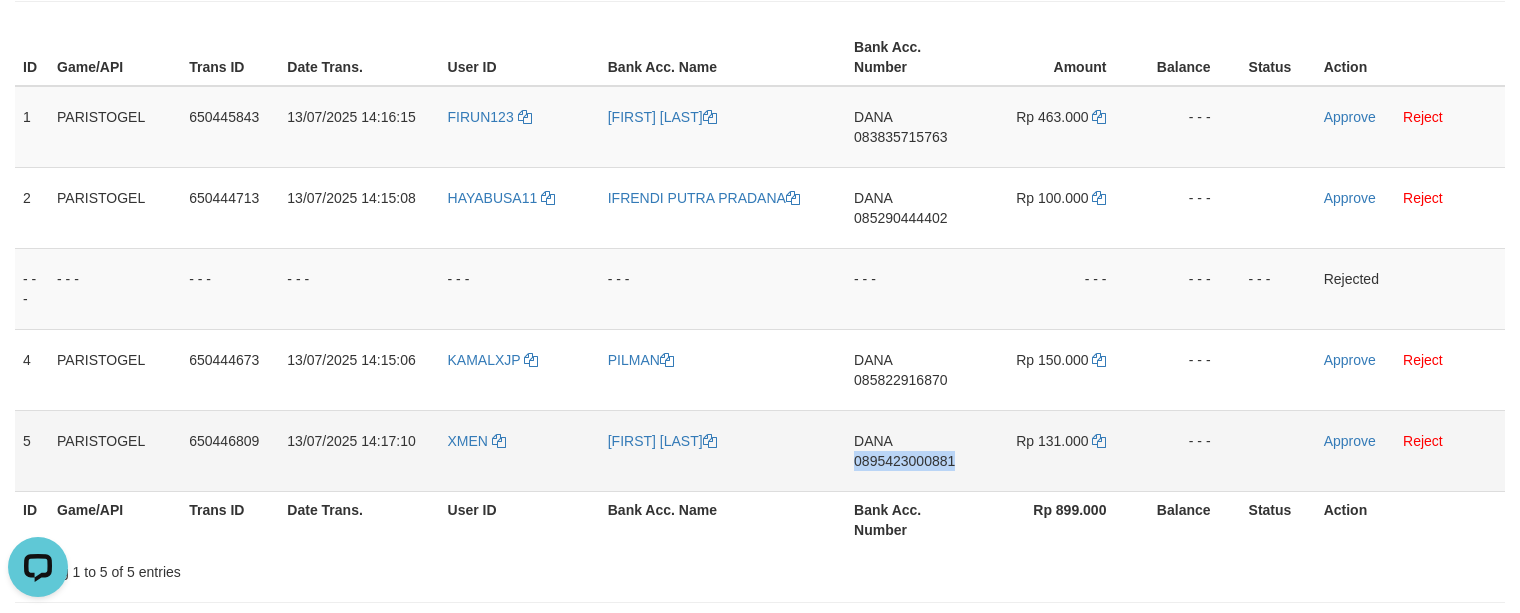 click on "DANA
0895423000881" at bounding box center [912, 450] 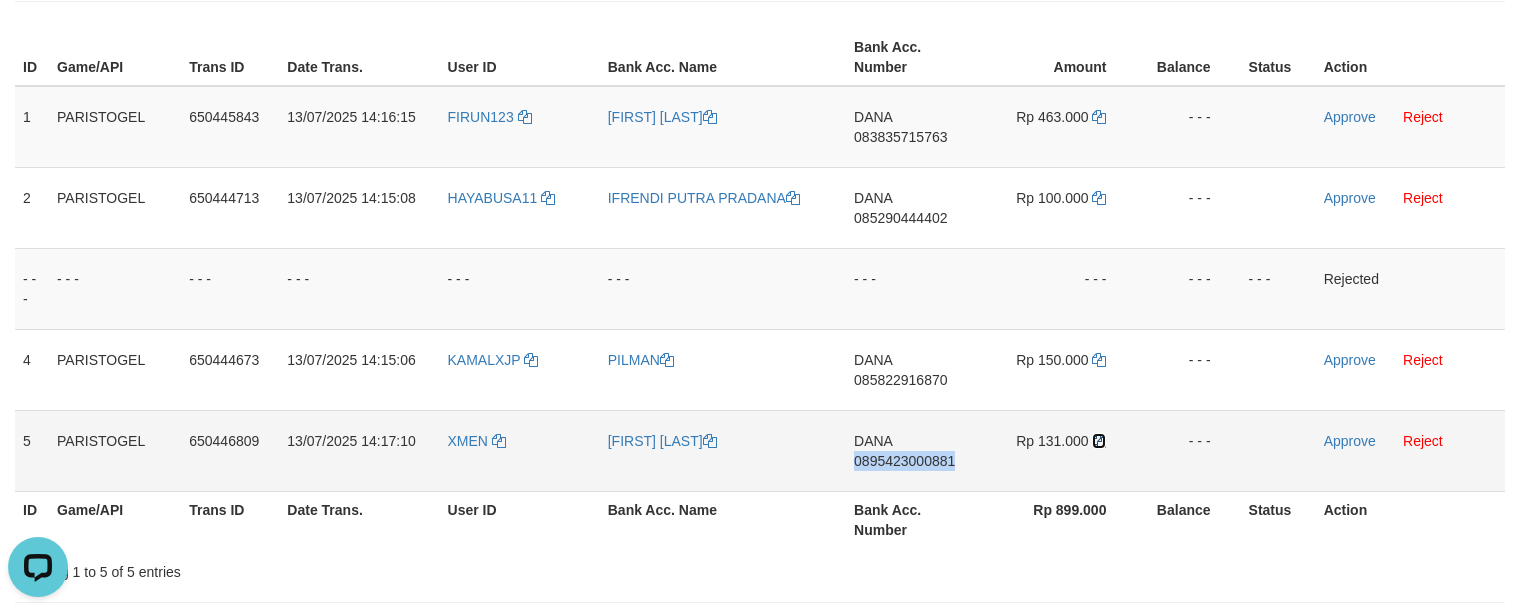 drag, startPoint x: 1096, startPoint y: 442, endPoint x: 1125, endPoint y: 442, distance: 29 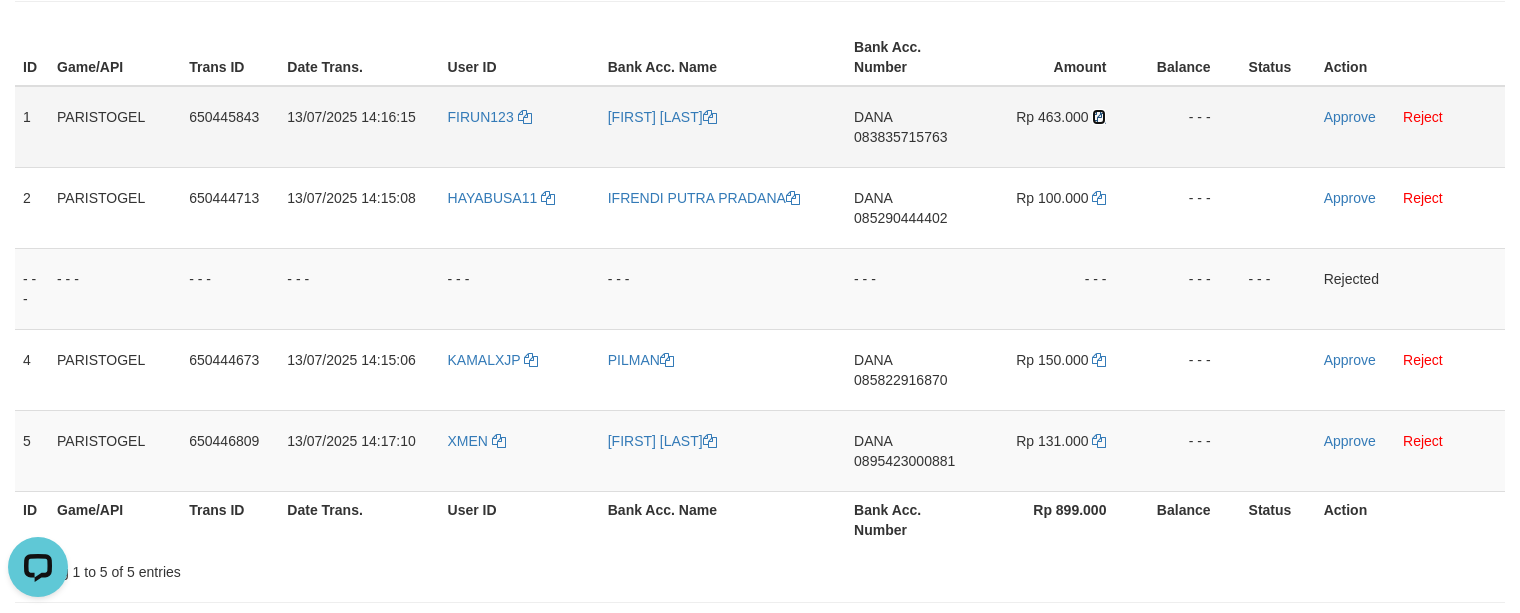 click at bounding box center (1099, 117) 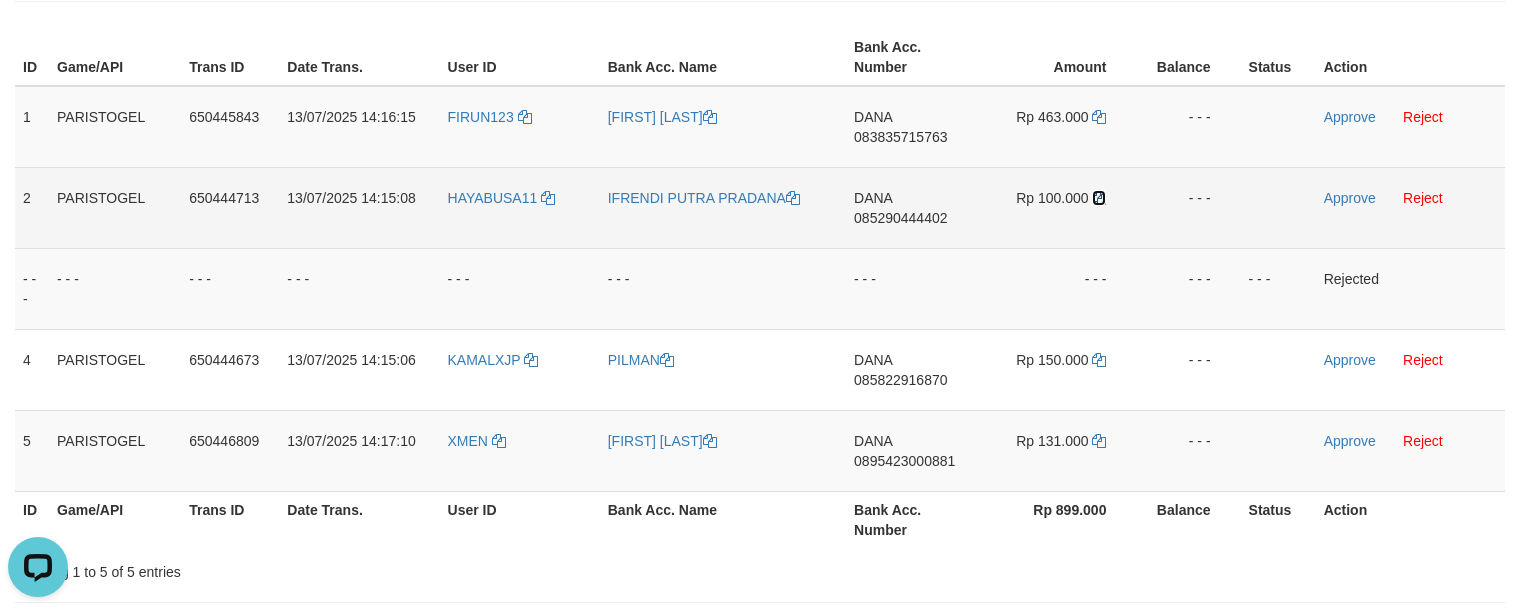 click at bounding box center [1099, 198] 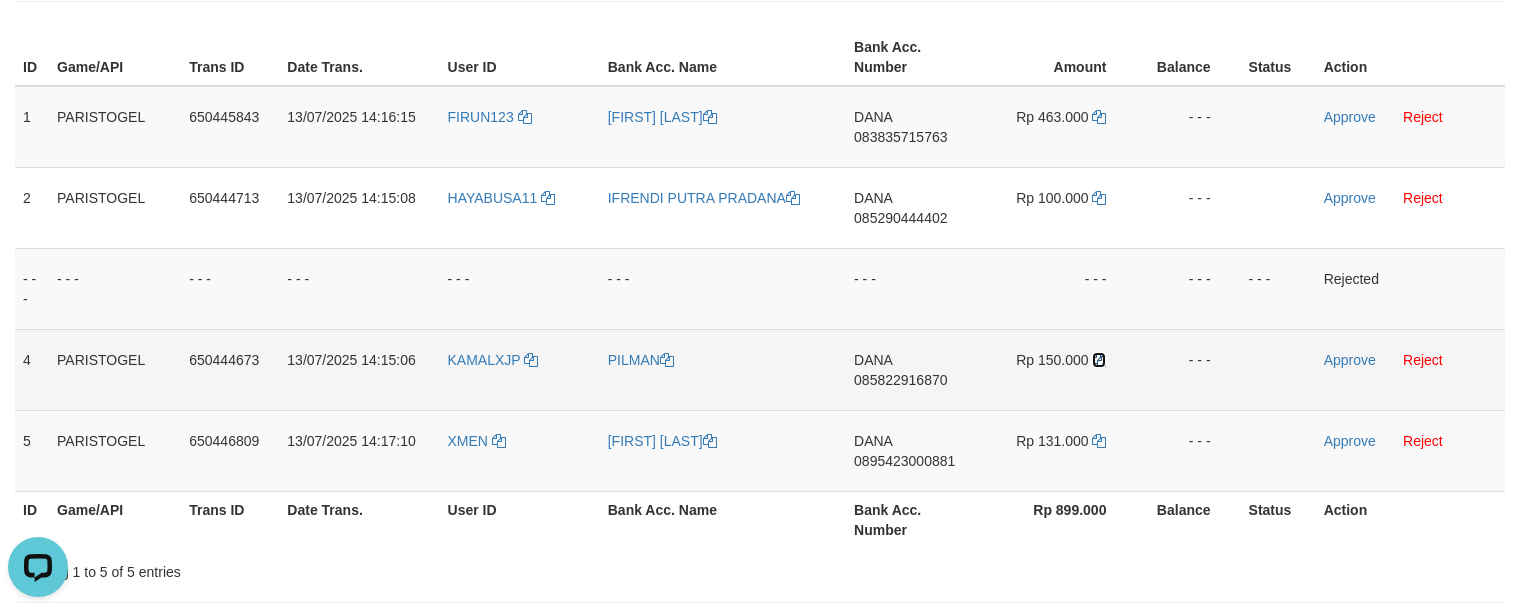 click at bounding box center (1099, 360) 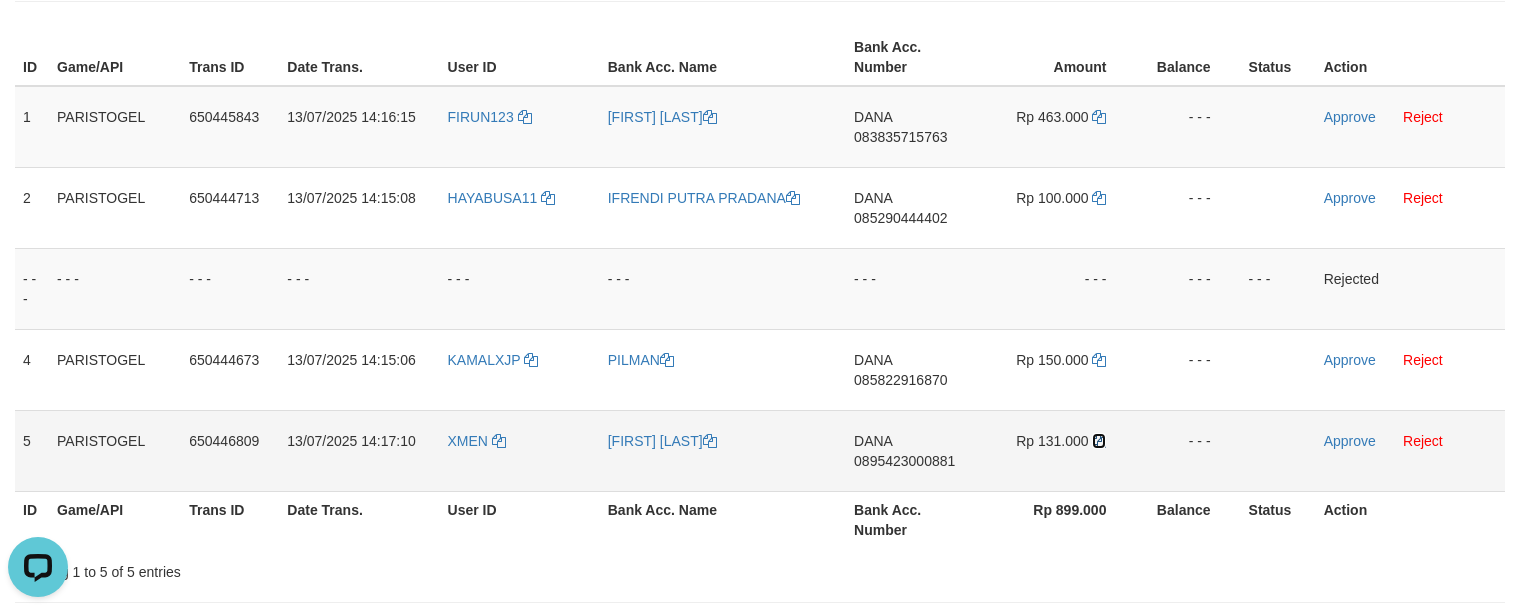 click at bounding box center [1099, 441] 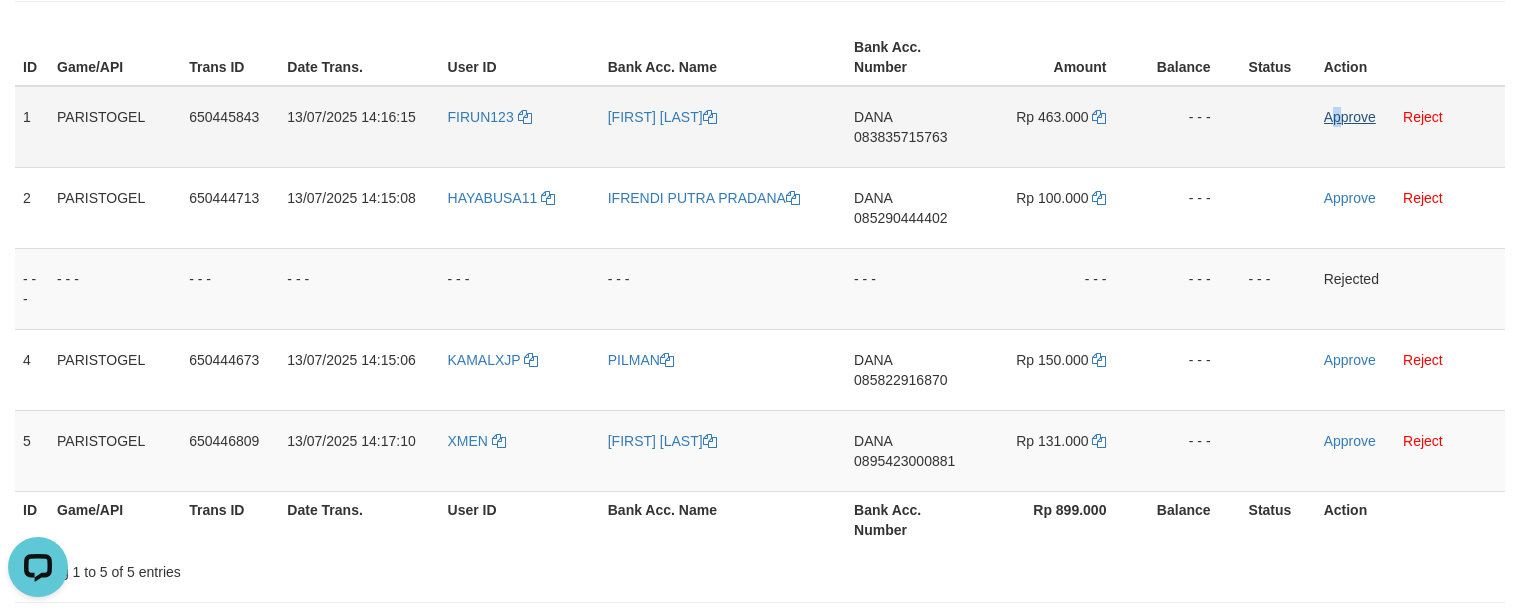 drag, startPoint x: 1336, startPoint y: 134, endPoint x: 1338, endPoint y: 124, distance: 10.198039 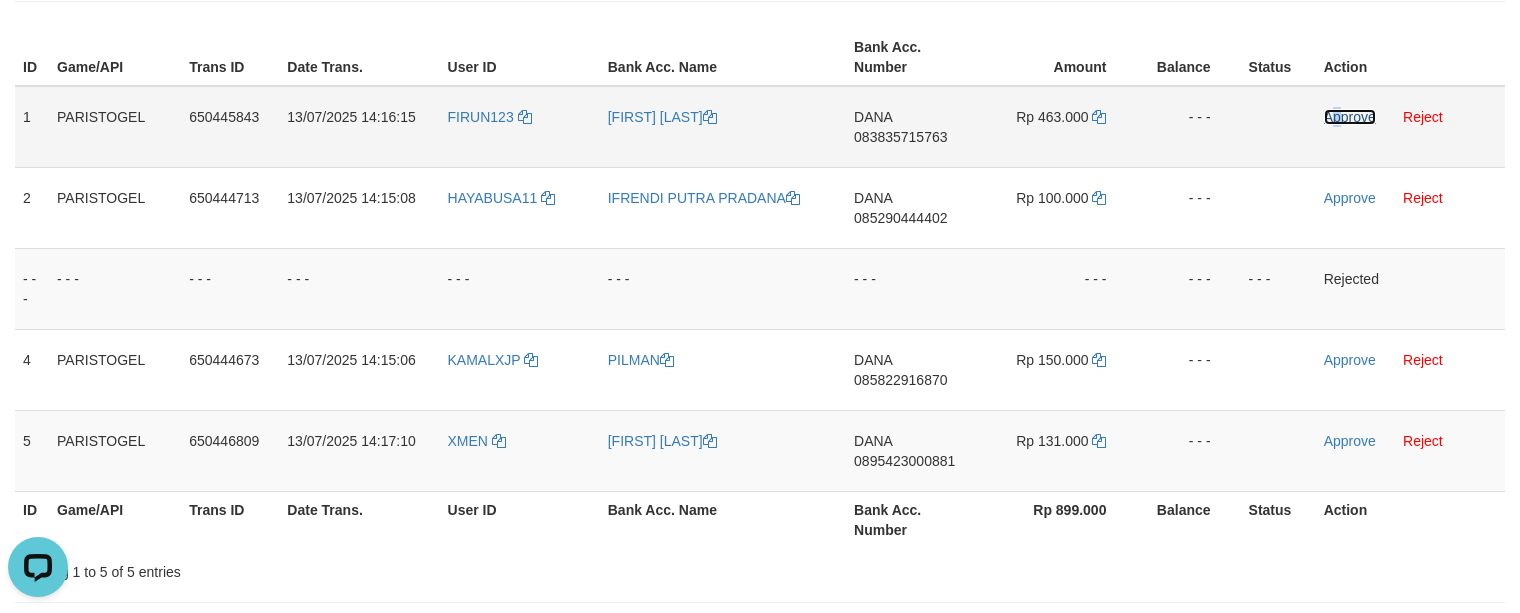 click on "Approve" at bounding box center (1350, 117) 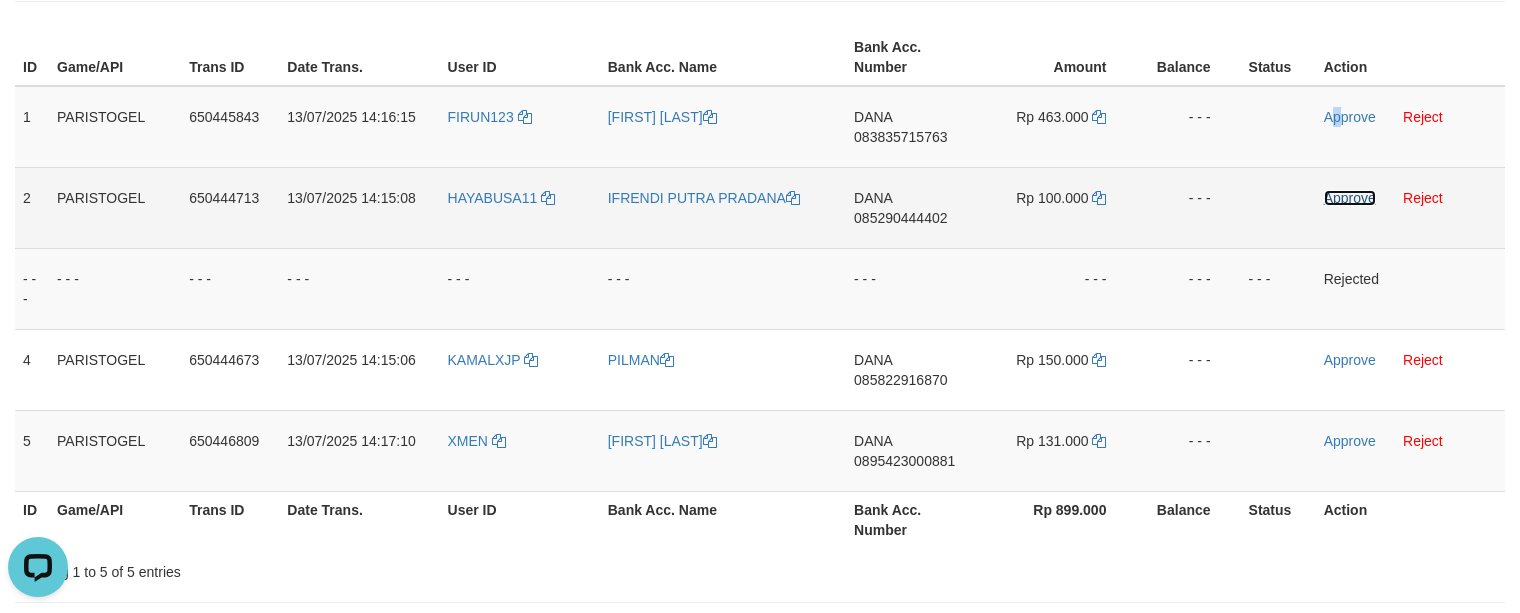 click on "Approve" at bounding box center [1350, 198] 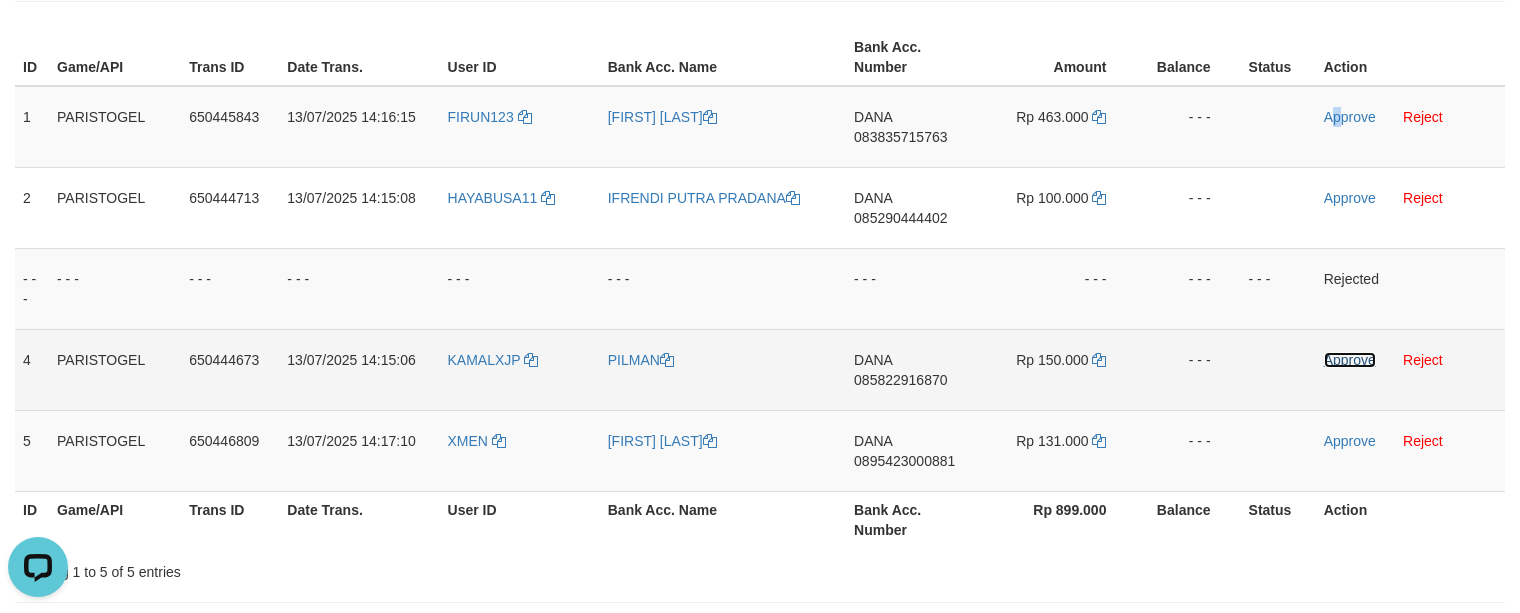 click on "Approve" at bounding box center (1350, 360) 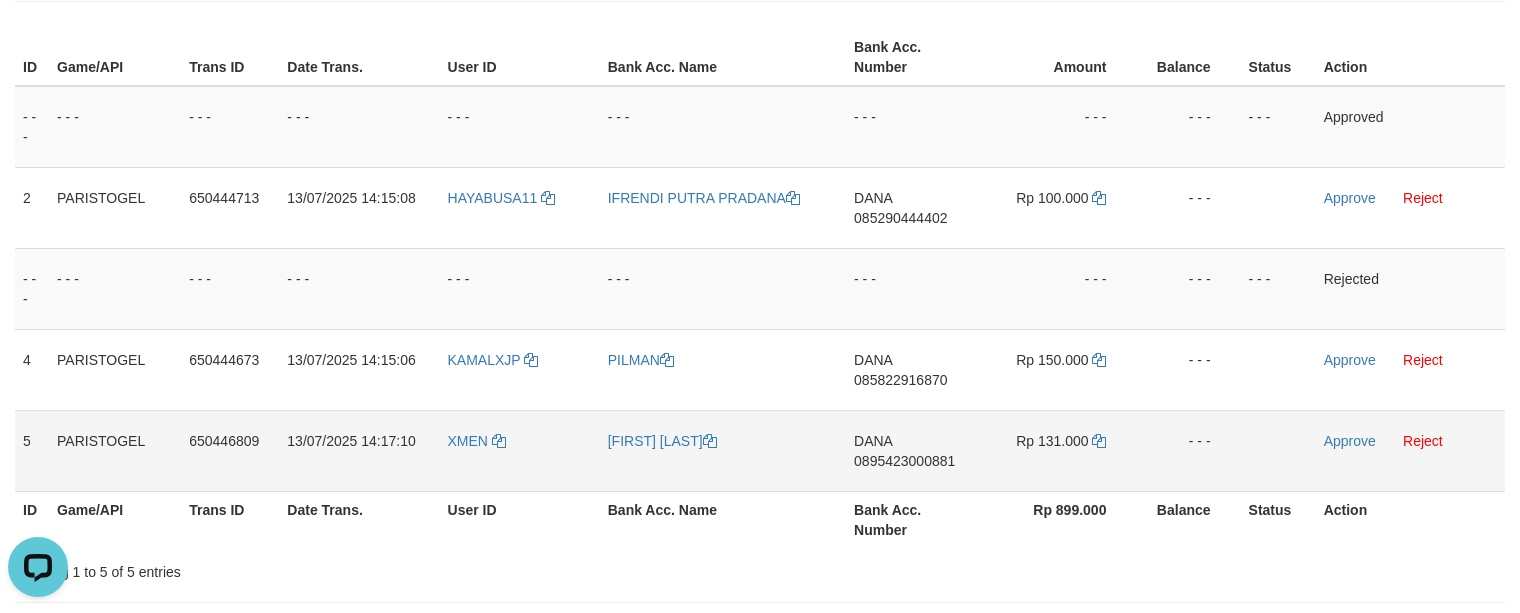 click on "Approve
Reject" at bounding box center [1410, 450] 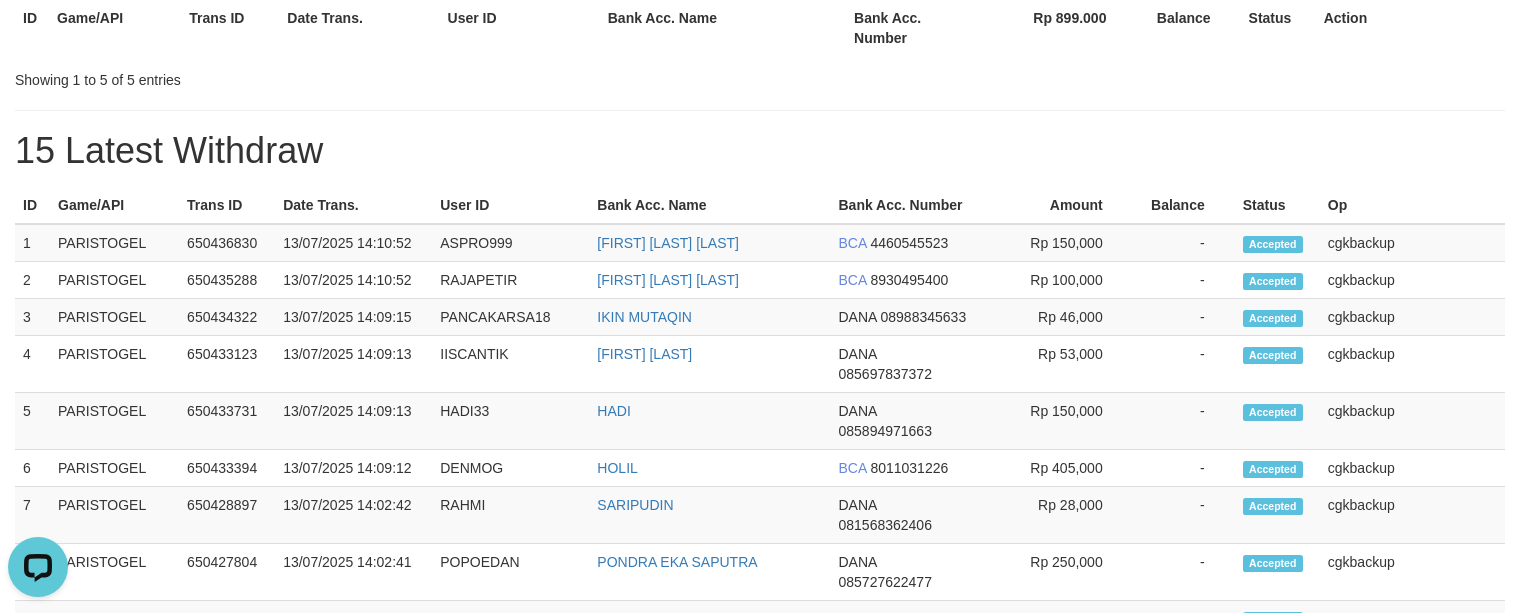 scroll, scrollTop: 402, scrollLeft: 0, axis: vertical 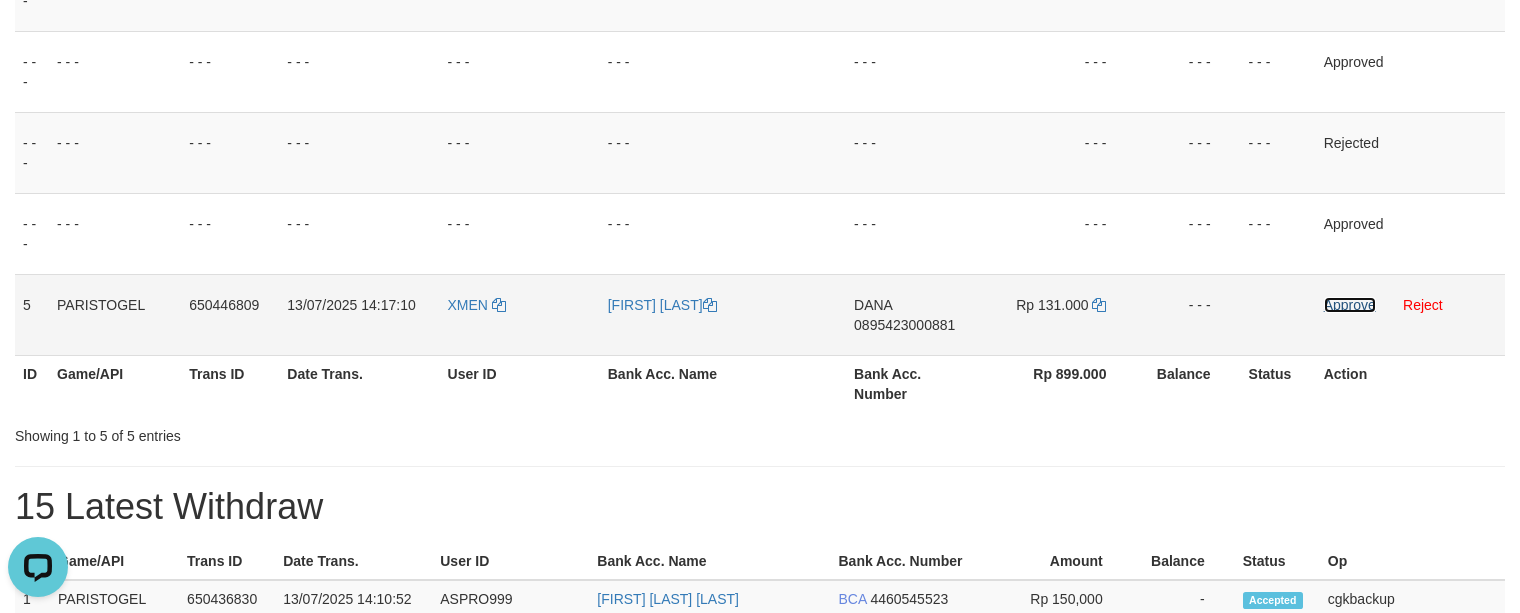 click on "Approve" at bounding box center [1350, 305] 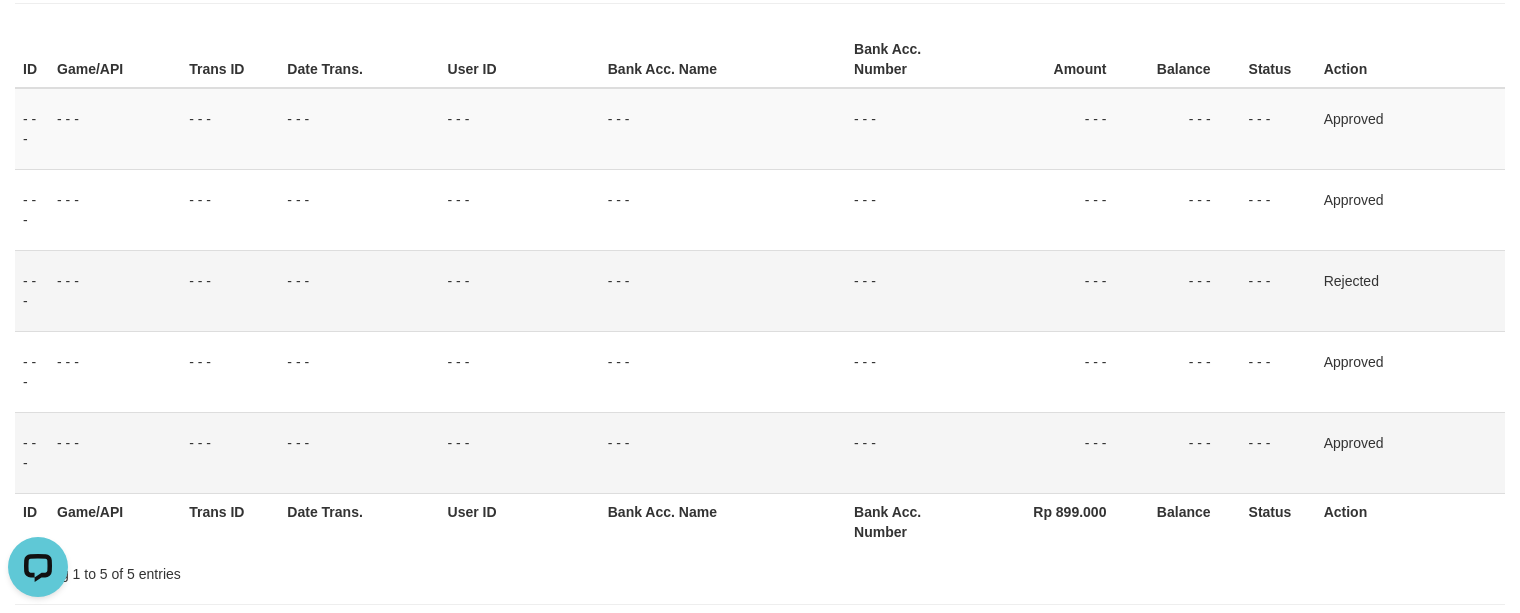 scroll, scrollTop: 2, scrollLeft: 0, axis: vertical 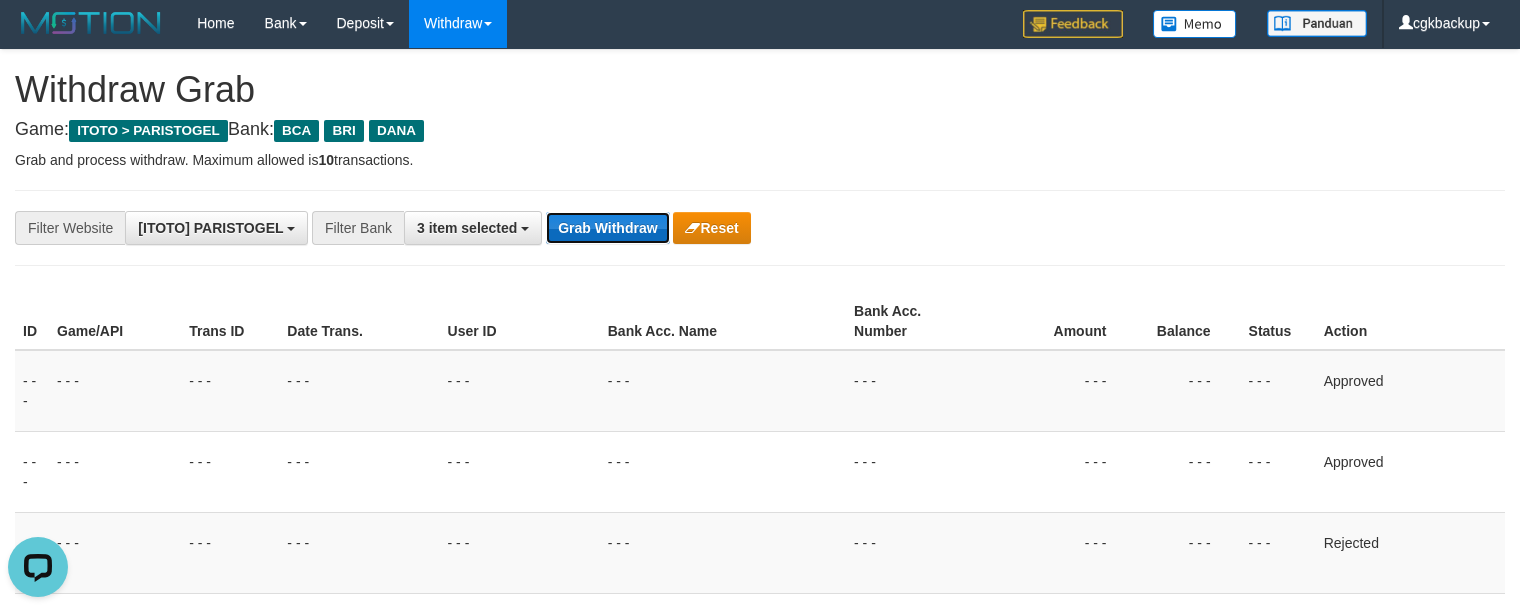 click on "Grab Withdraw" at bounding box center (607, 228) 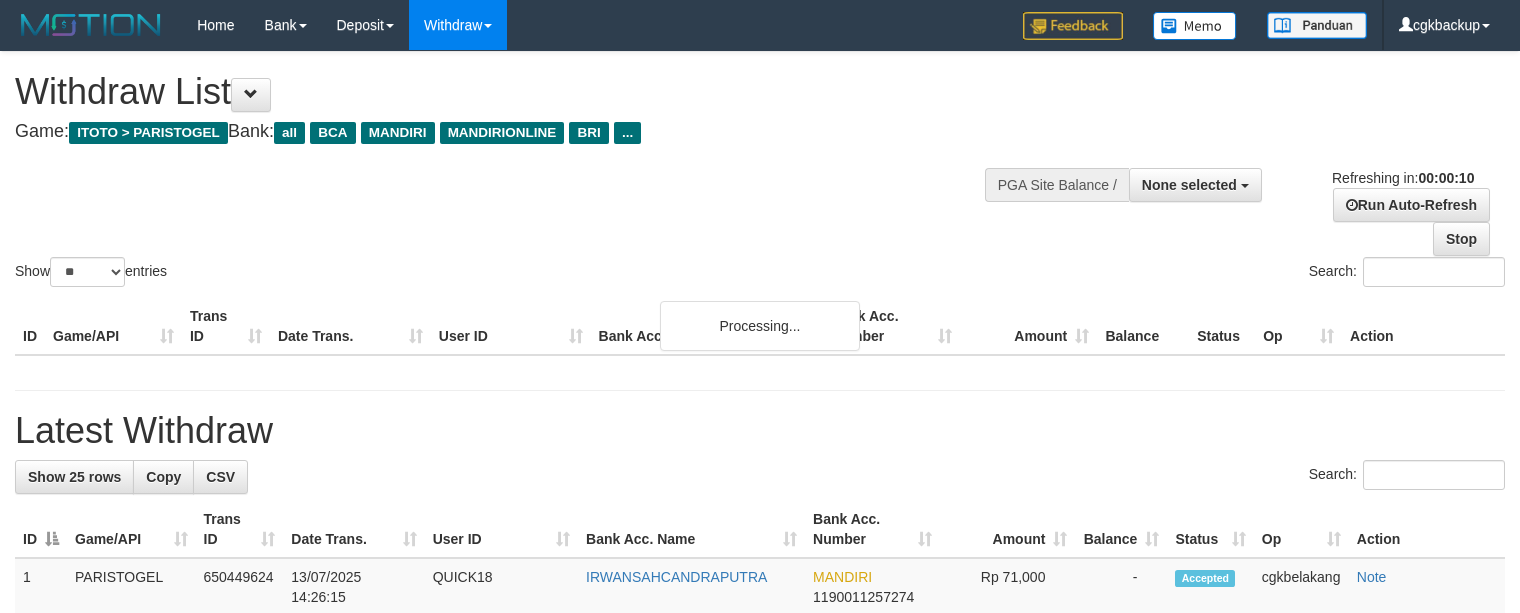 select 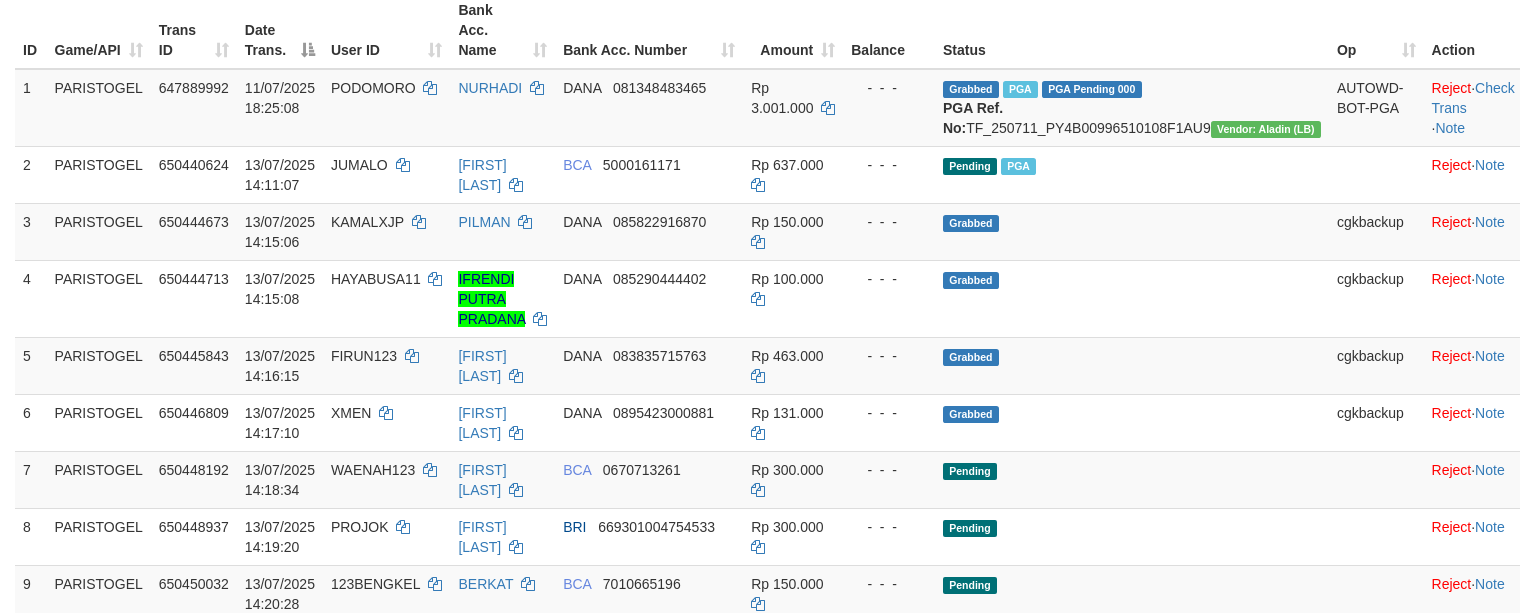scroll, scrollTop: 173, scrollLeft: 0, axis: vertical 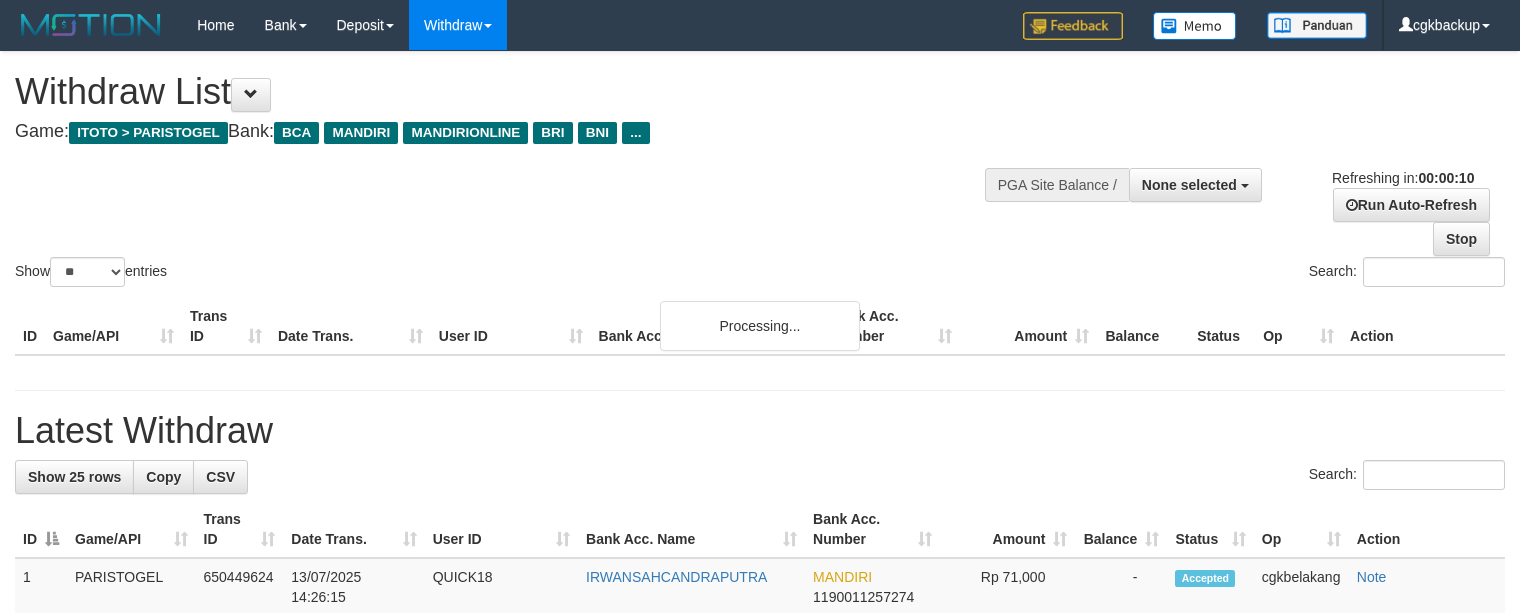 select 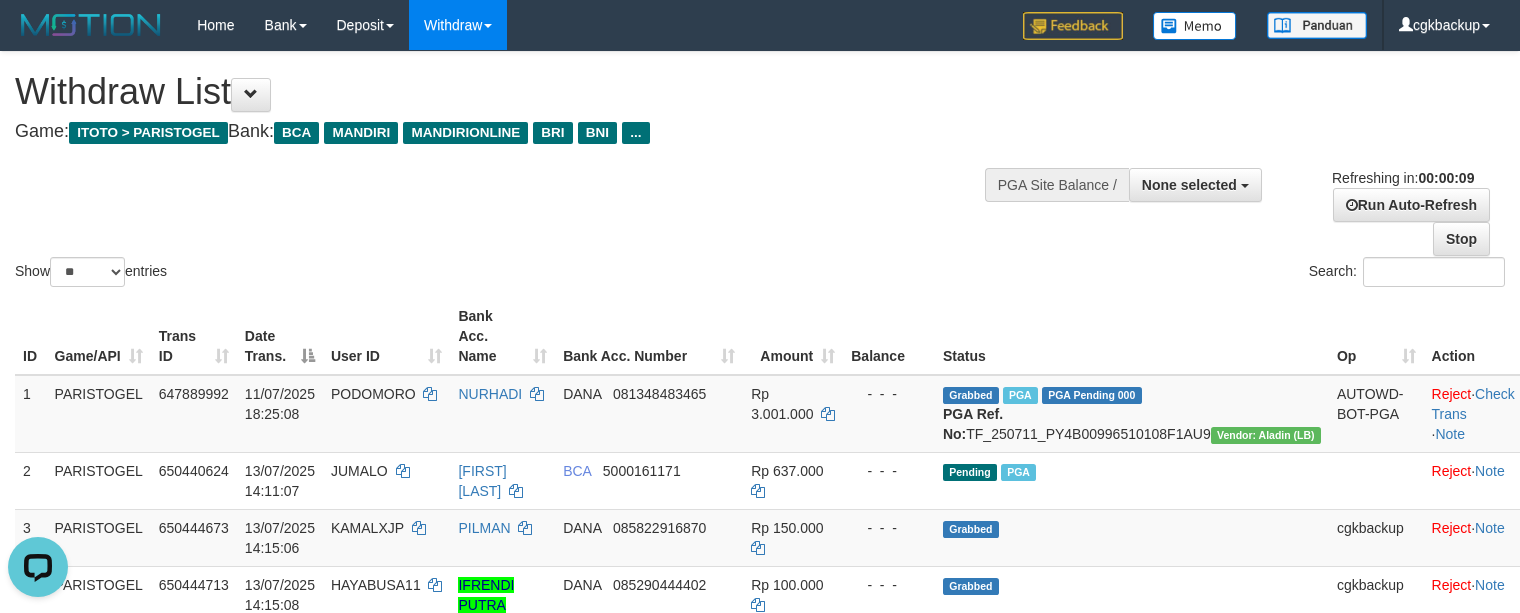 scroll, scrollTop: 0, scrollLeft: 0, axis: both 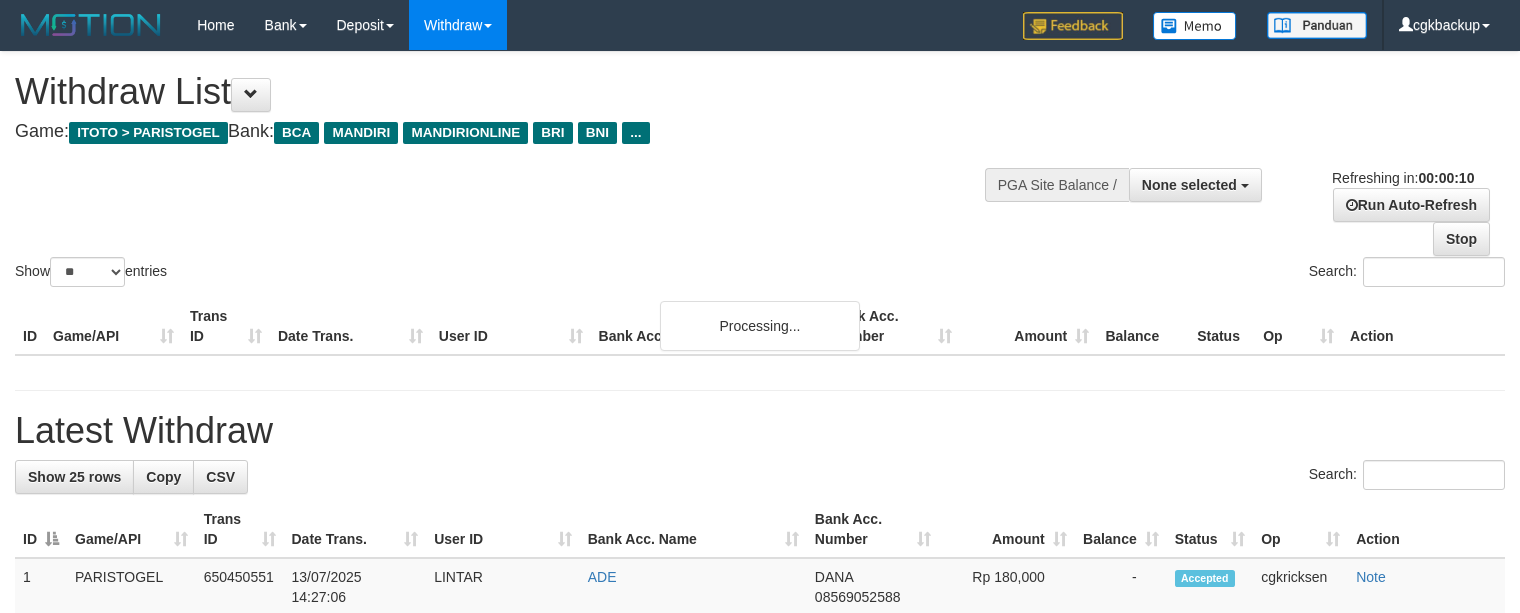 select 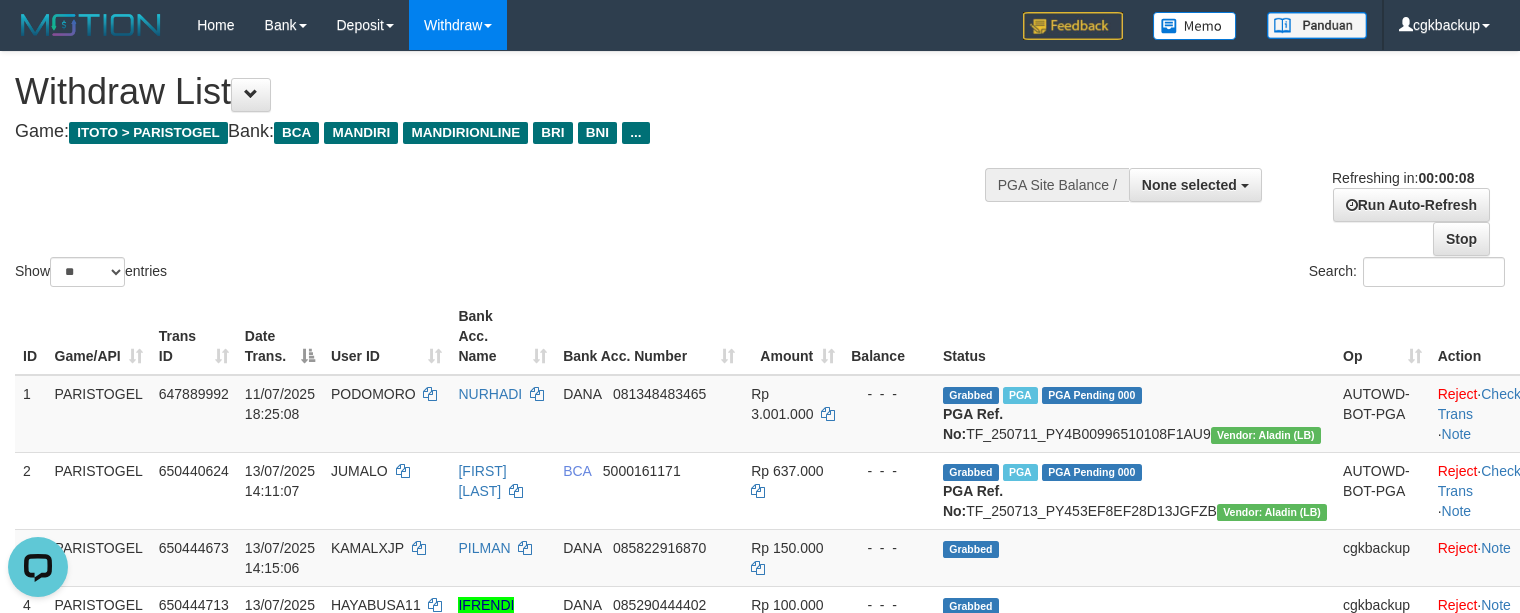 scroll, scrollTop: 0, scrollLeft: 0, axis: both 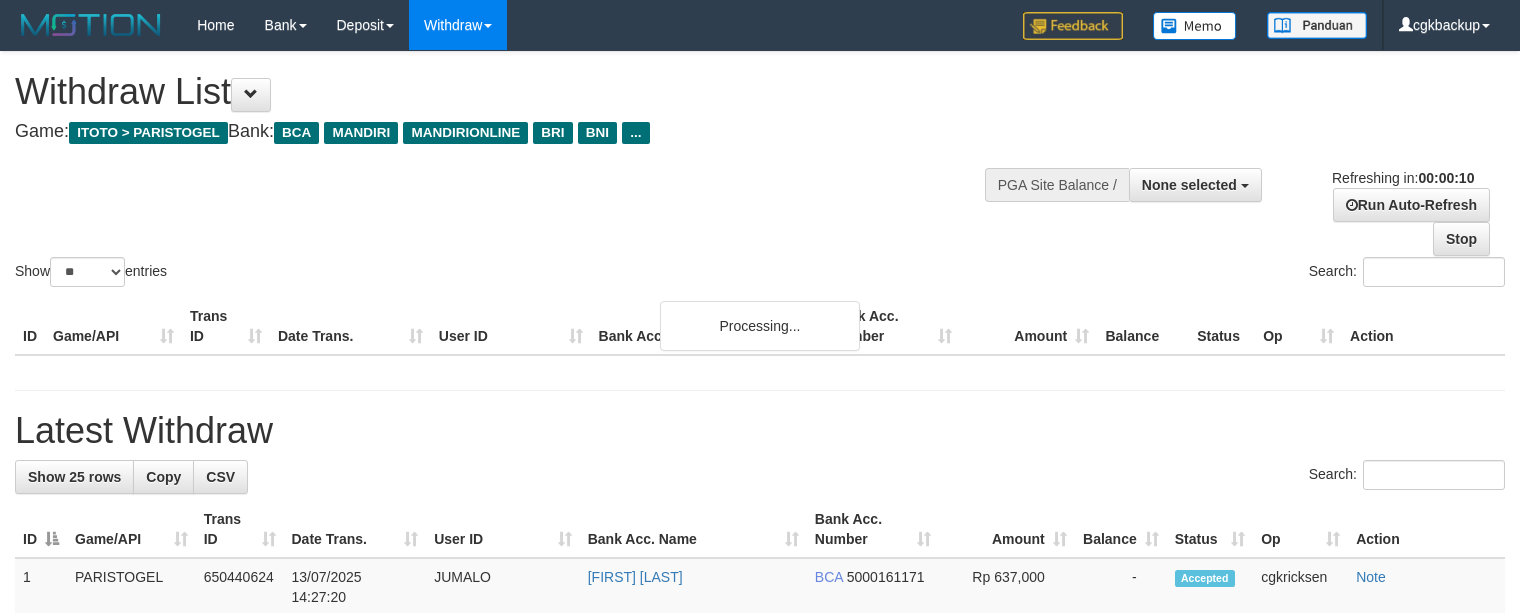 select 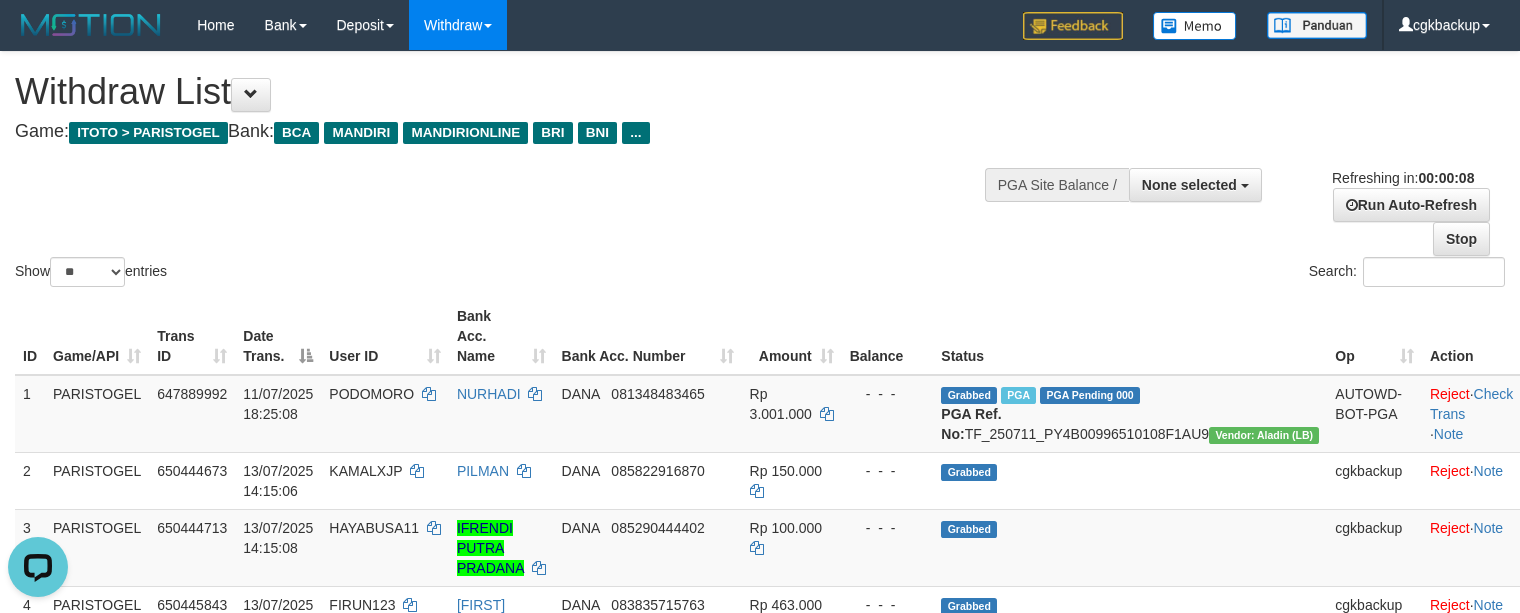 scroll, scrollTop: 0, scrollLeft: 0, axis: both 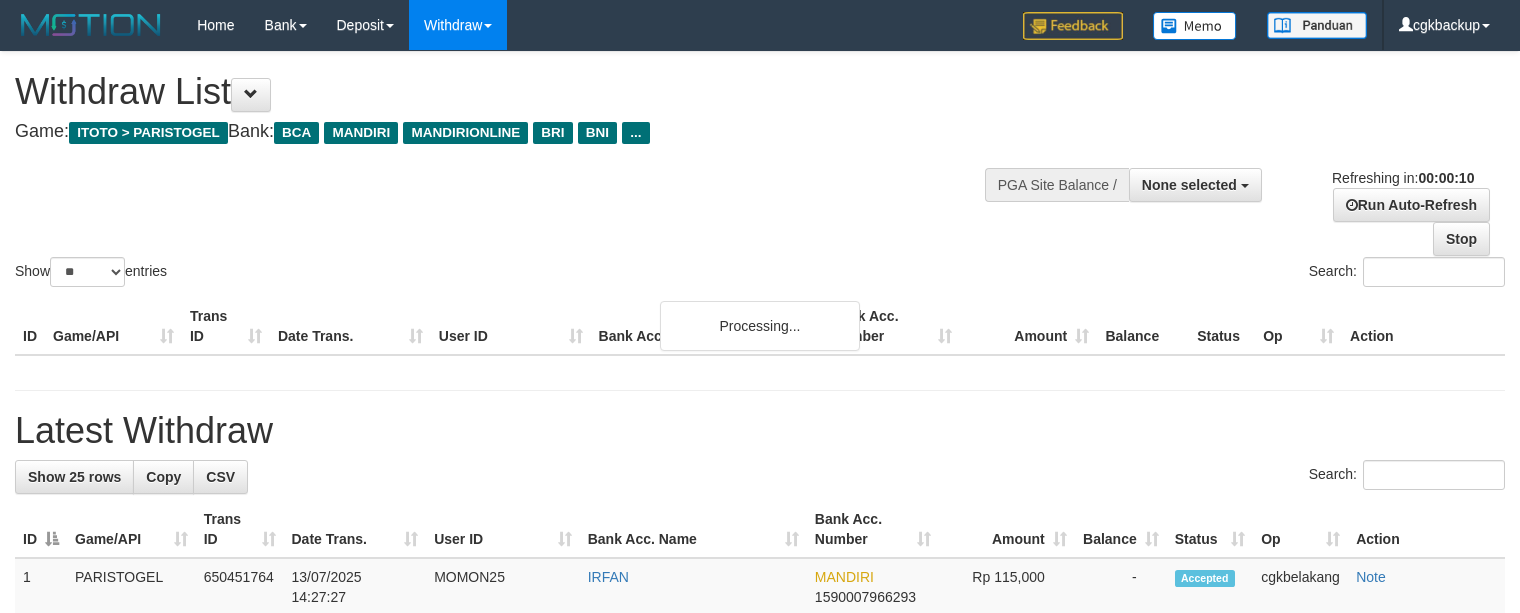select 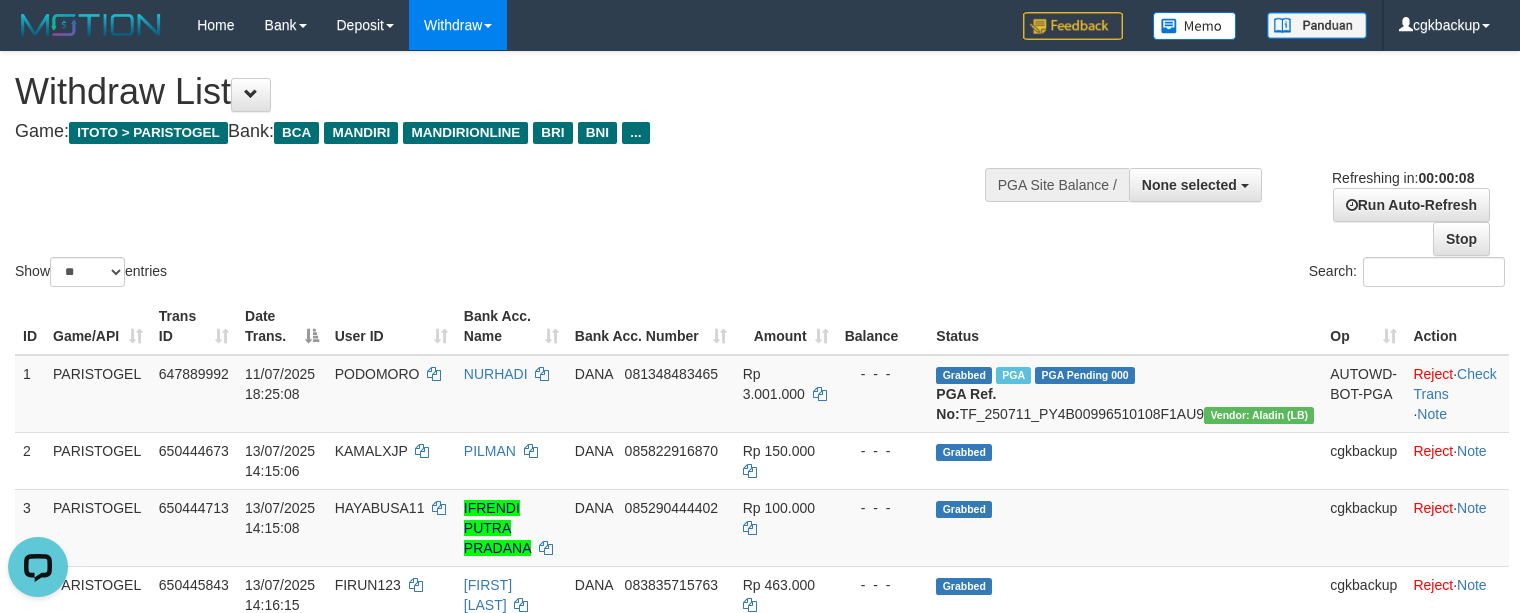 scroll, scrollTop: 0, scrollLeft: 0, axis: both 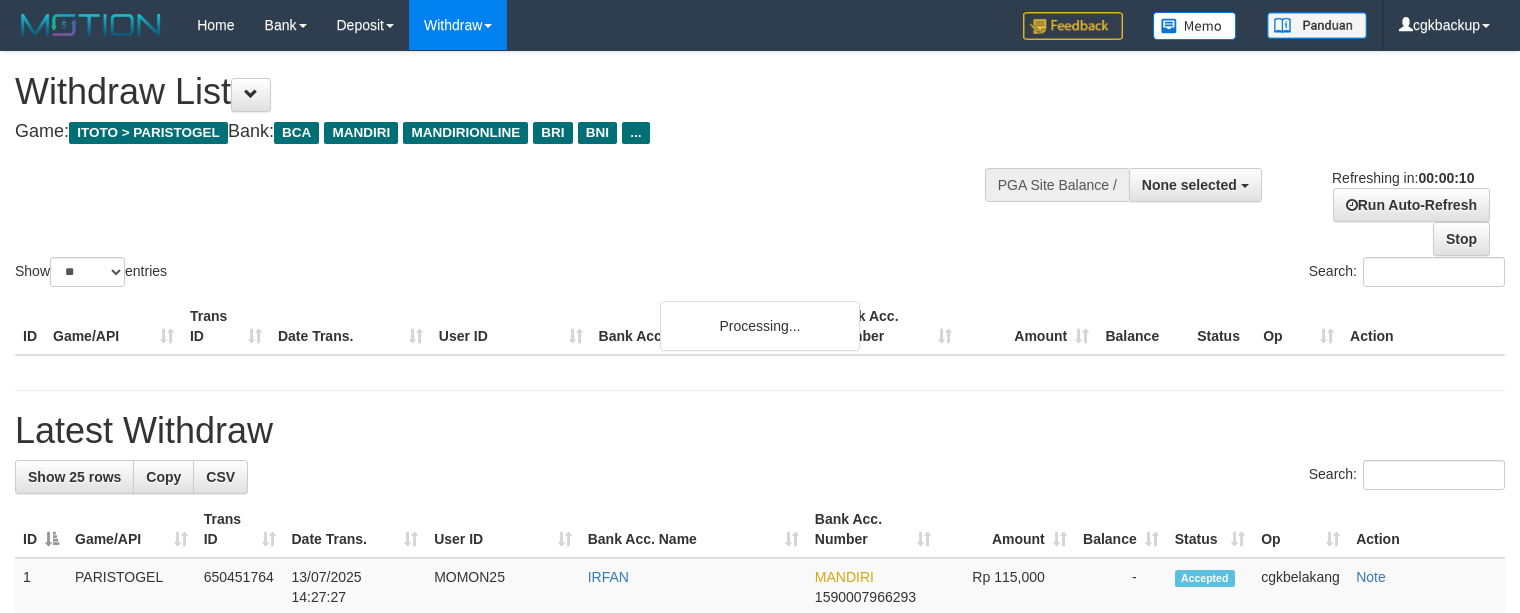 select 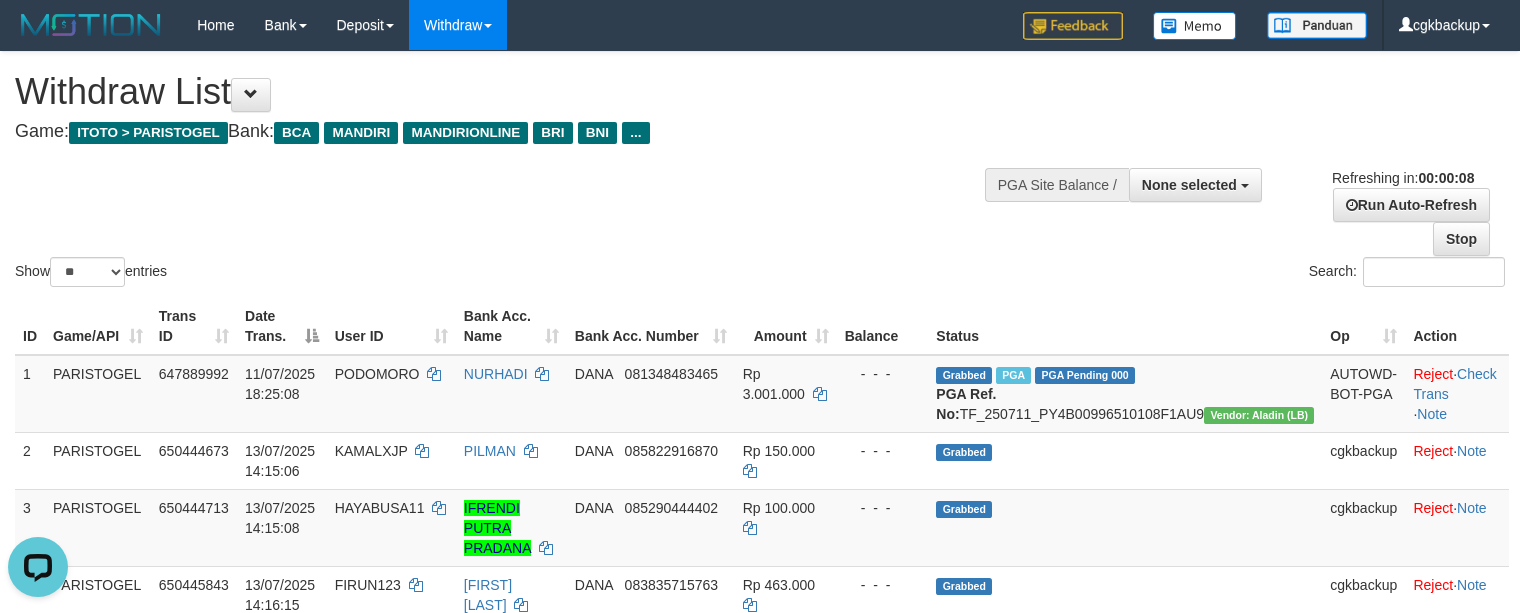 scroll, scrollTop: 0, scrollLeft: 0, axis: both 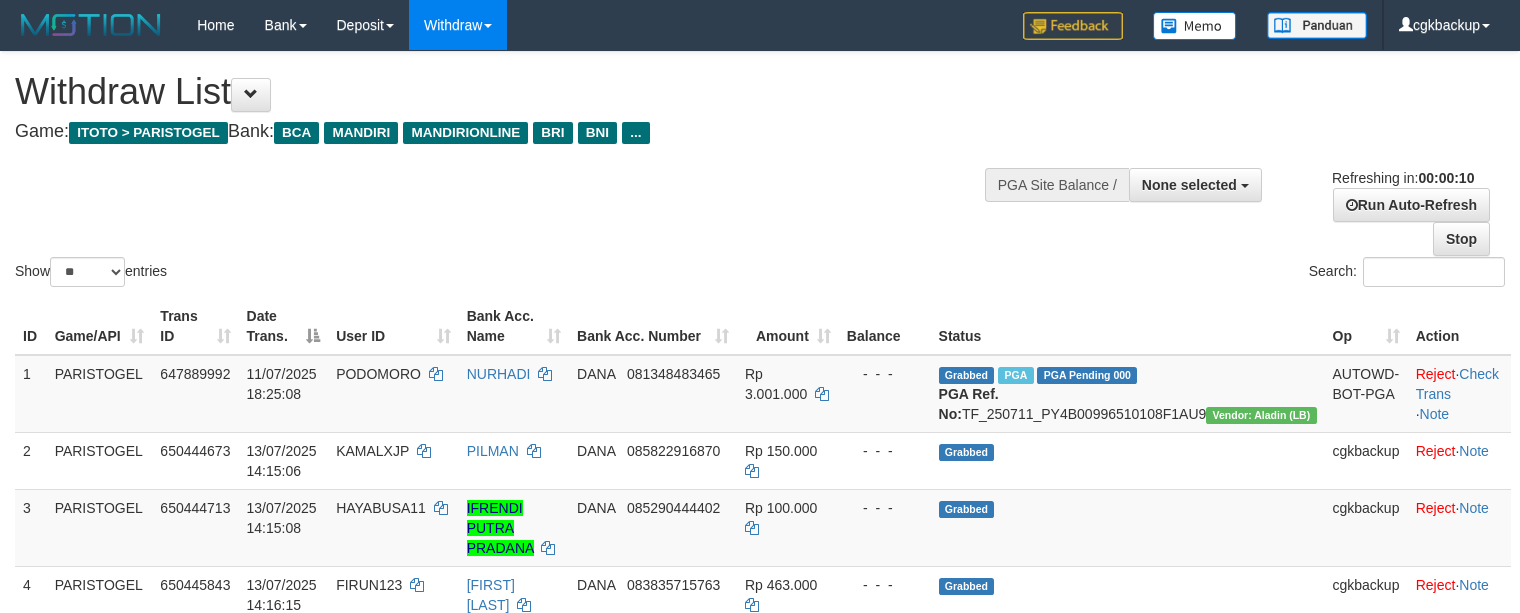 select 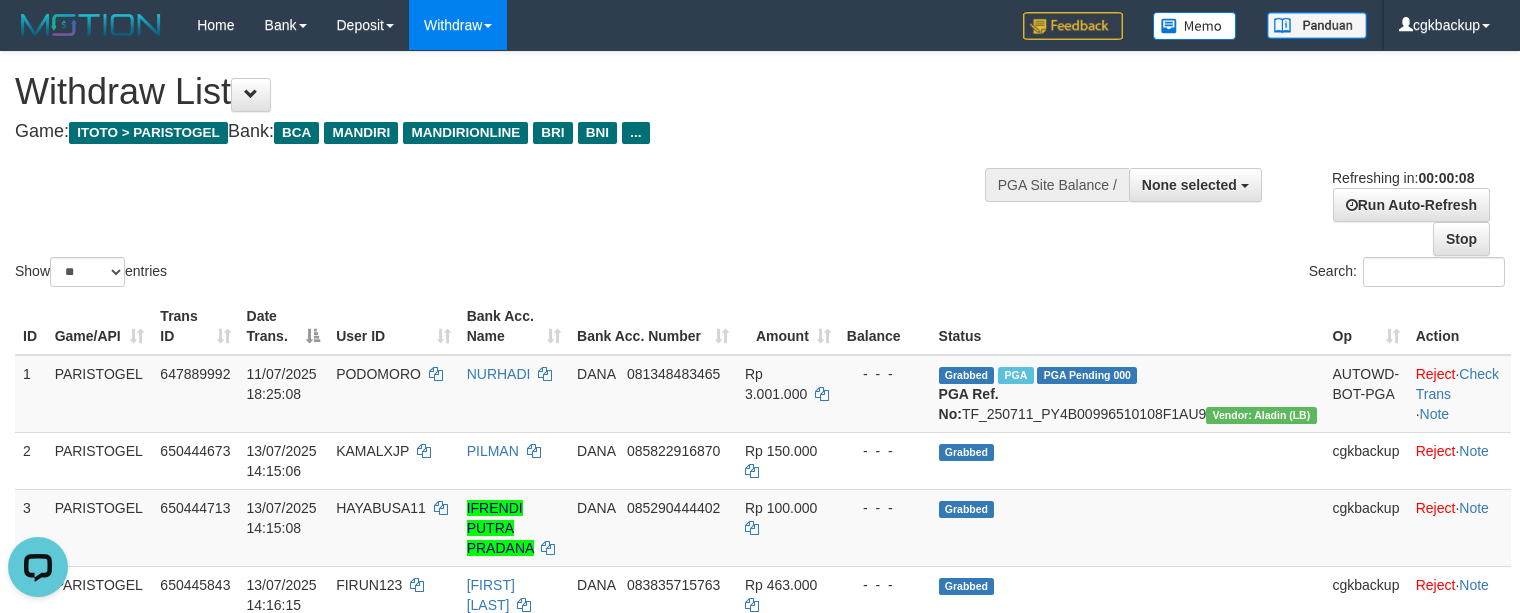 scroll, scrollTop: 0, scrollLeft: 0, axis: both 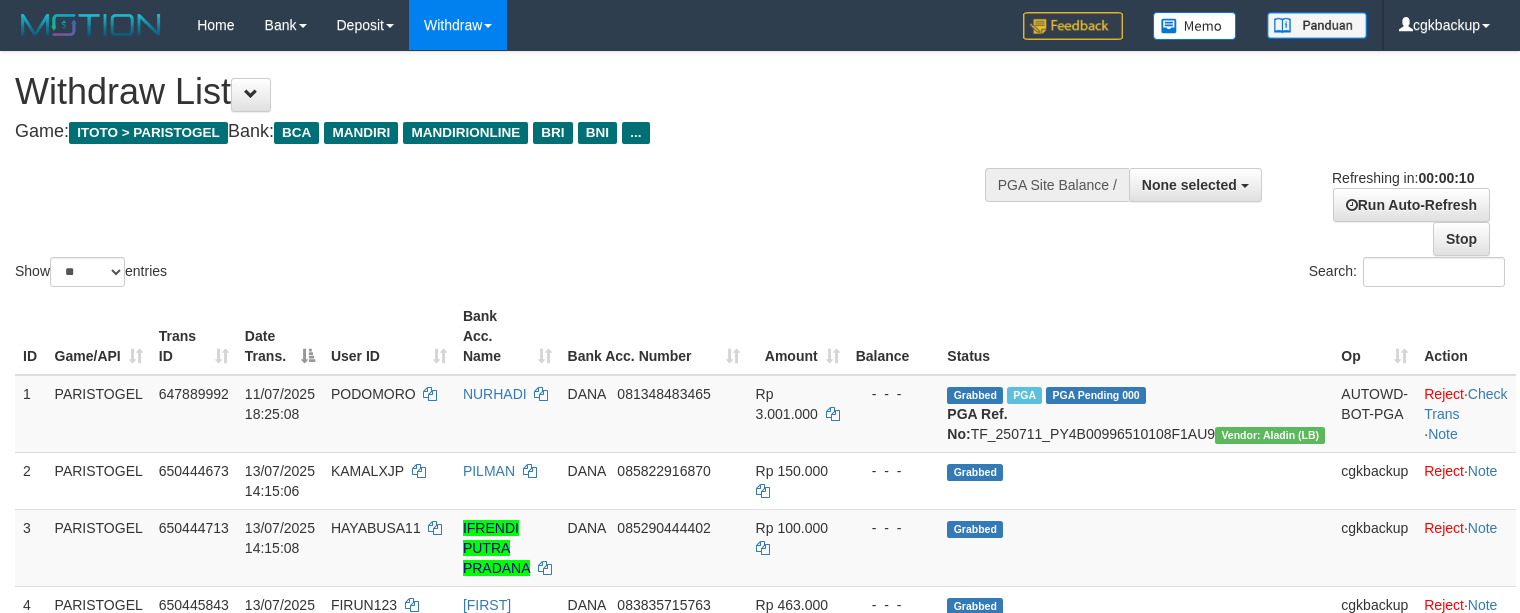 select 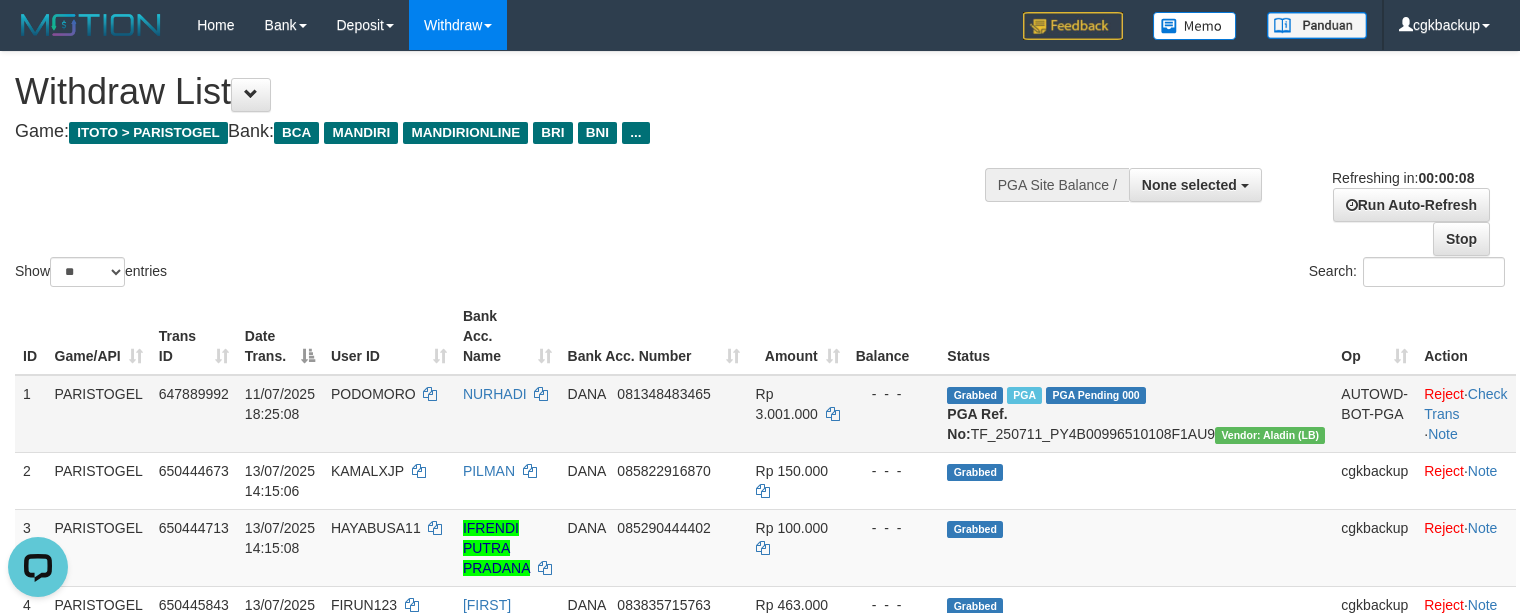 scroll, scrollTop: 0, scrollLeft: 0, axis: both 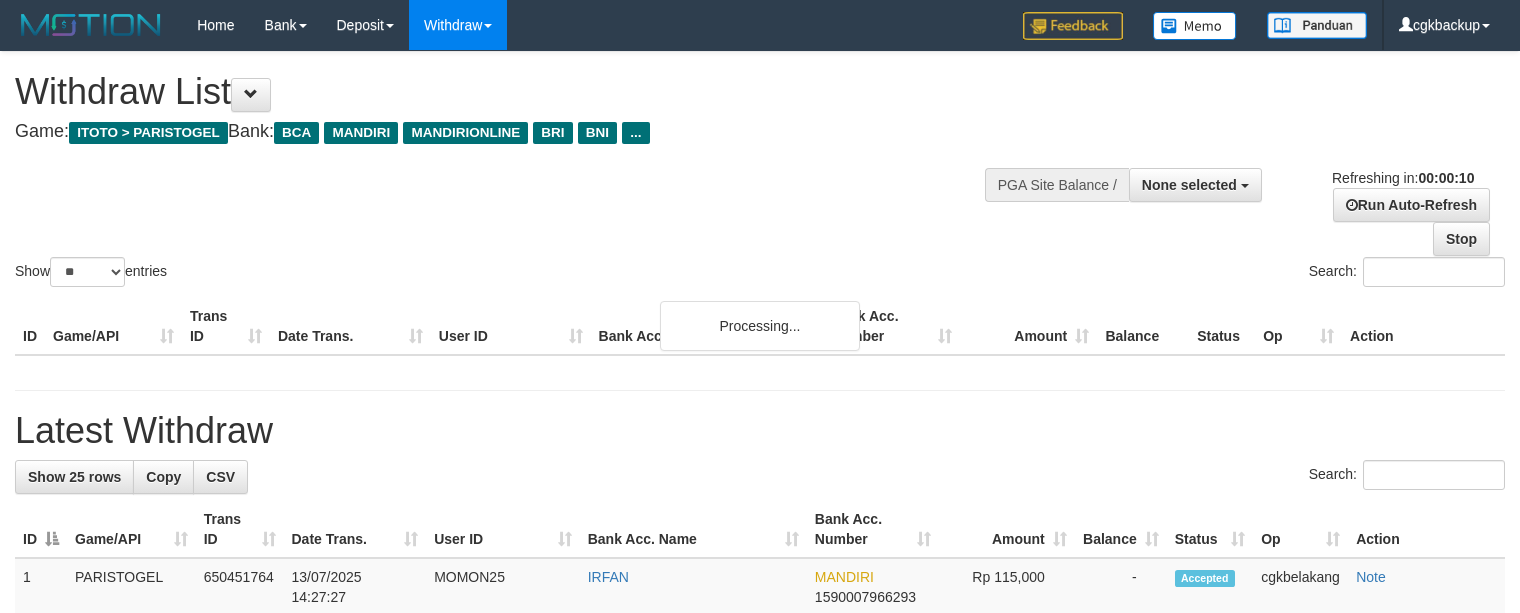select 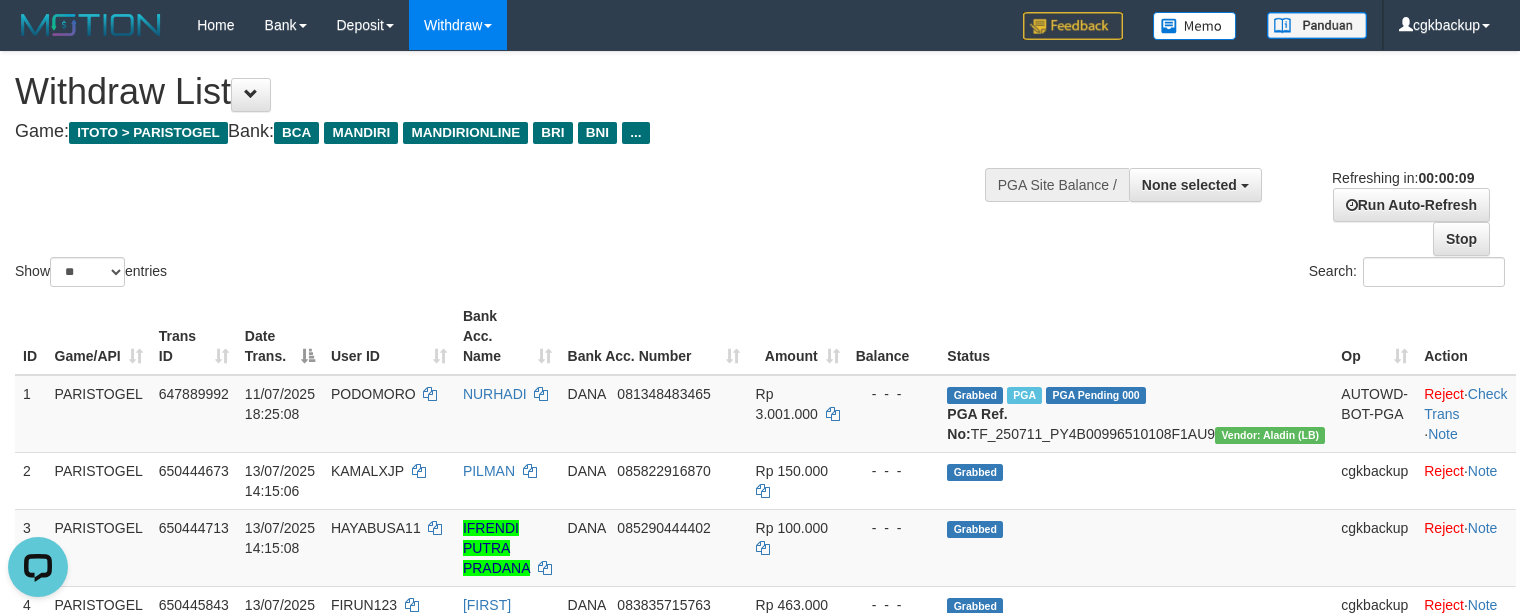 scroll, scrollTop: 0, scrollLeft: 0, axis: both 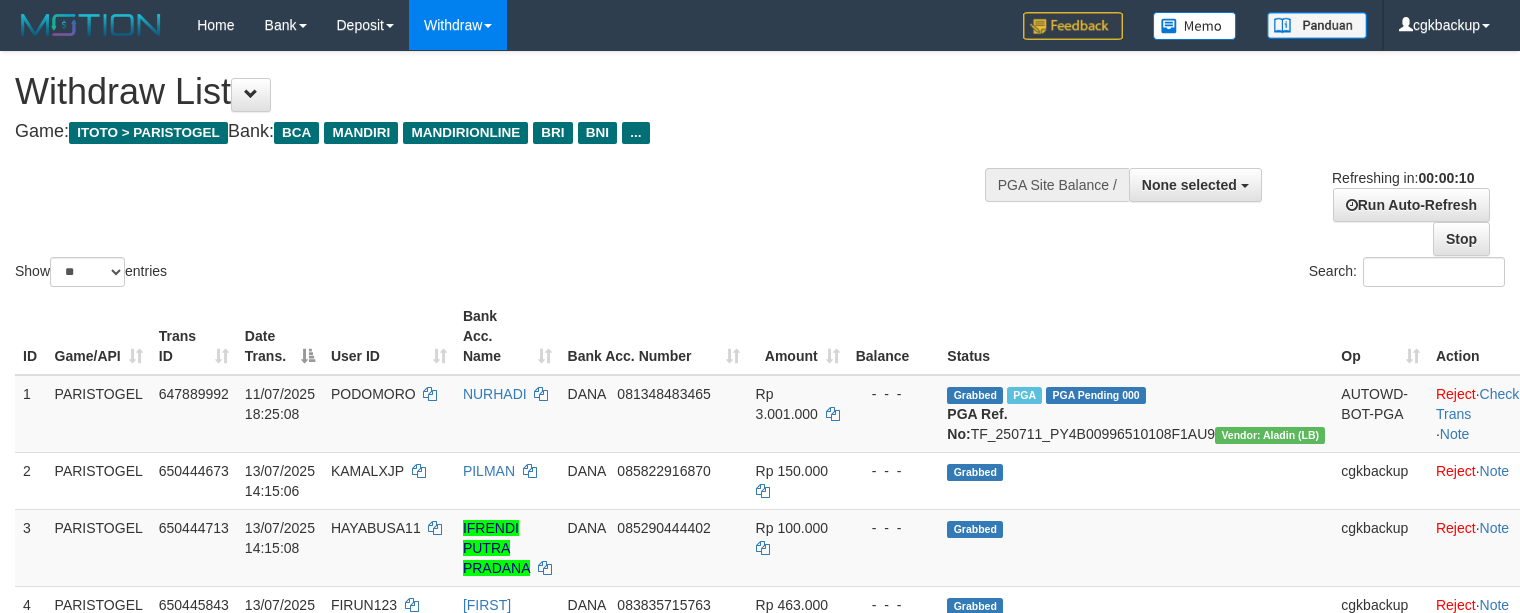 select 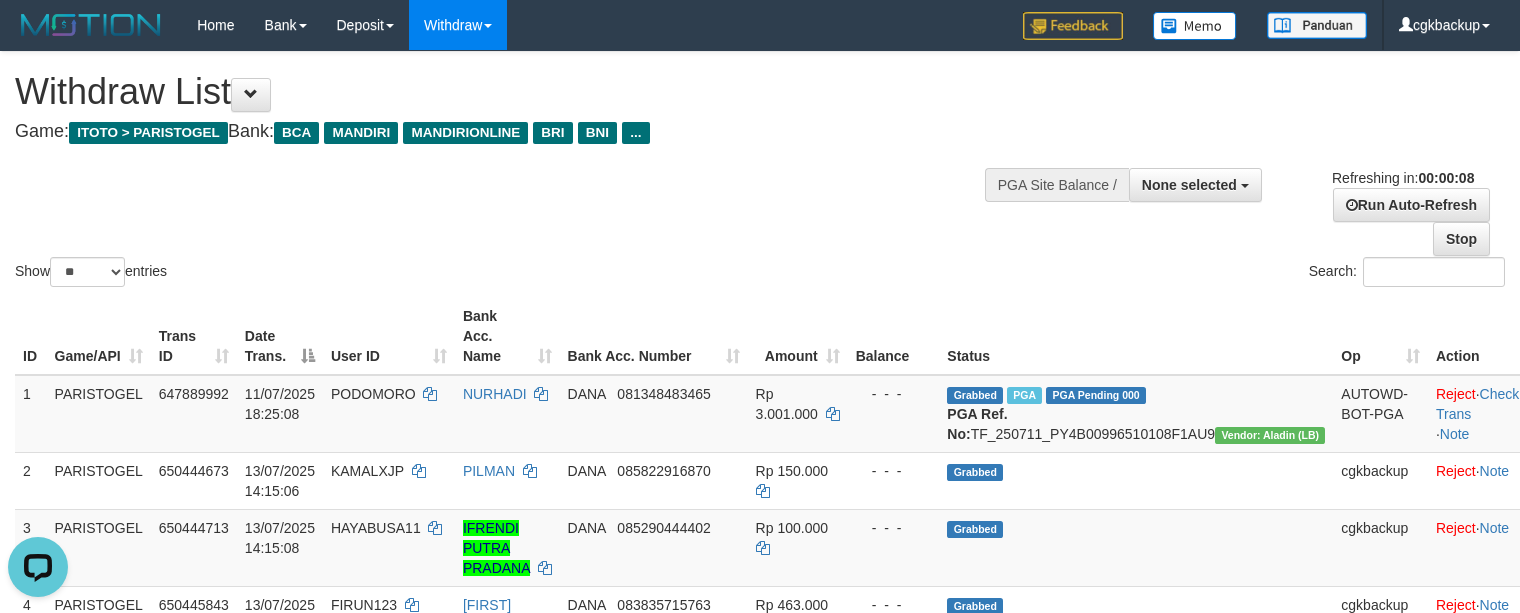 scroll, scrollTop: 0, scrollLeft: 0, axis: both 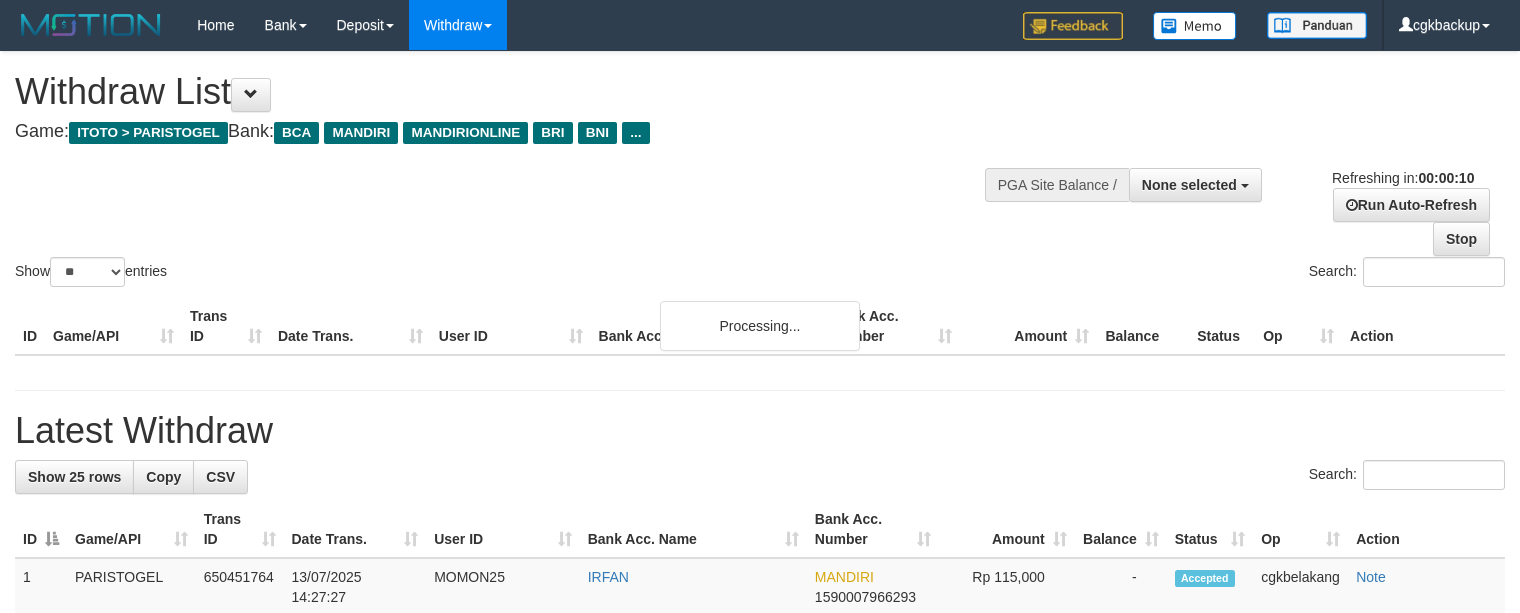 select 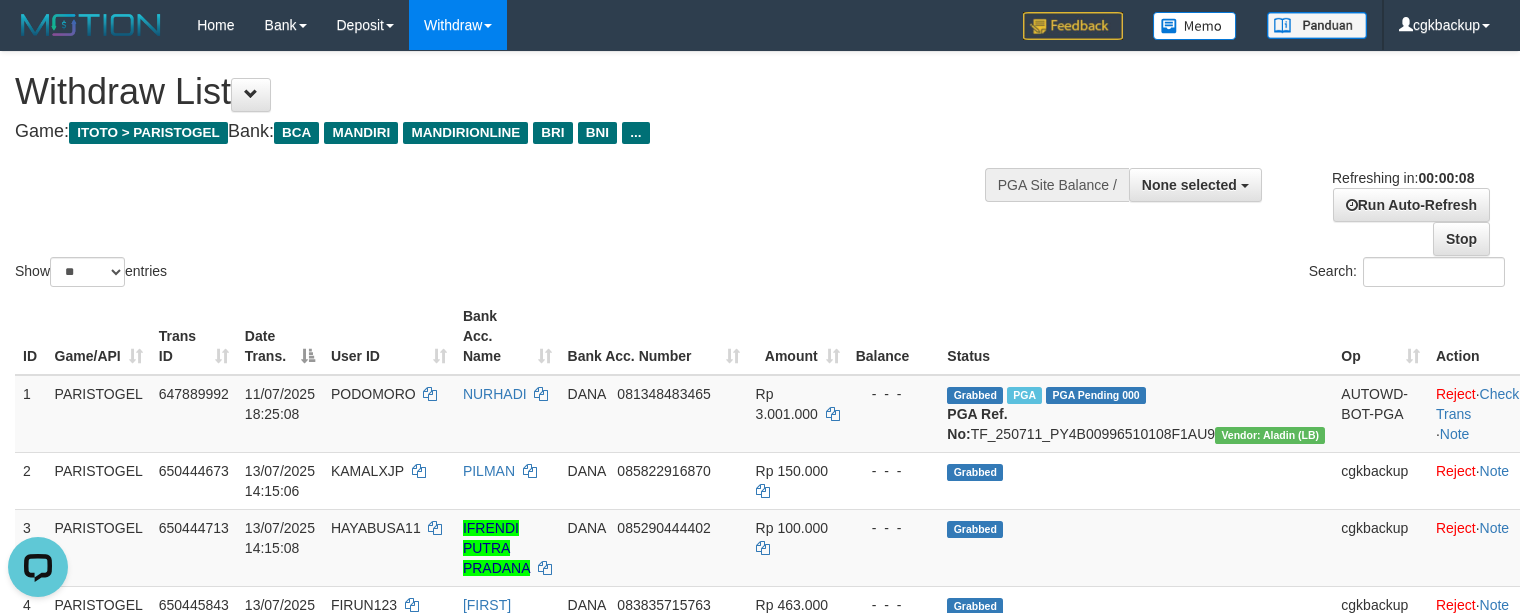 scroll, scrollTop: 0, scrollLeft: 0, axis: both 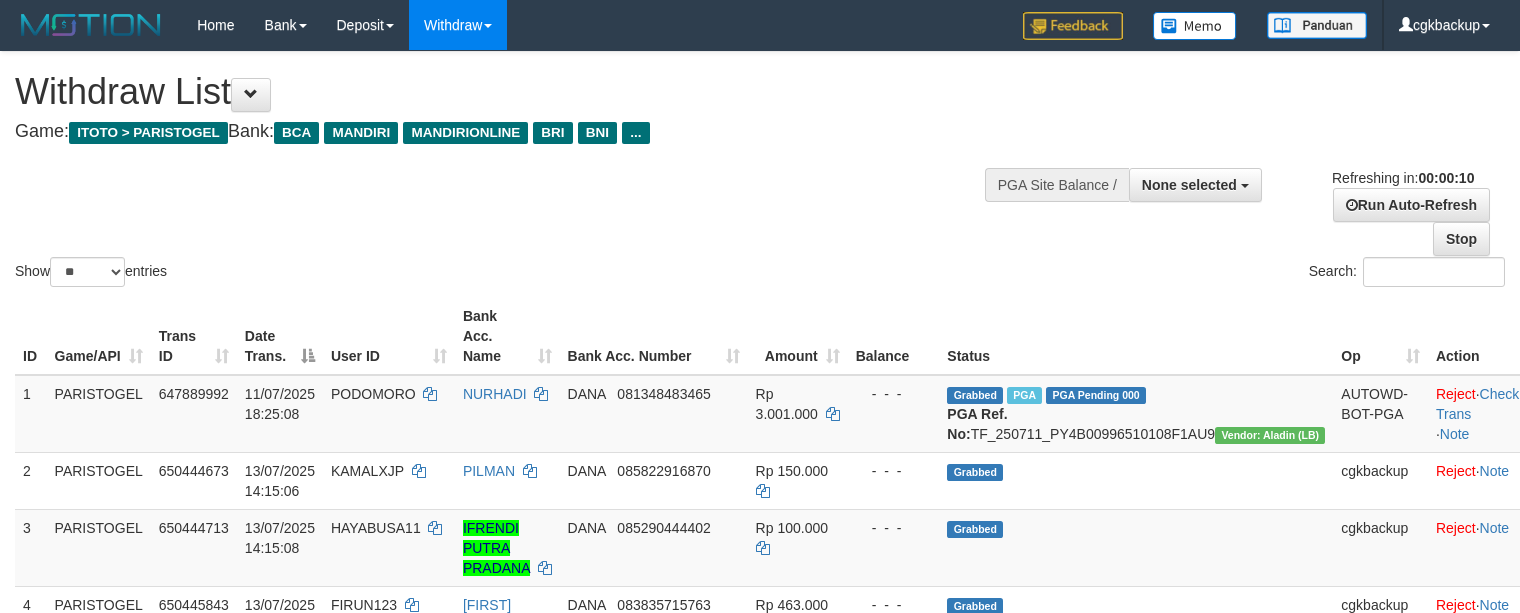select 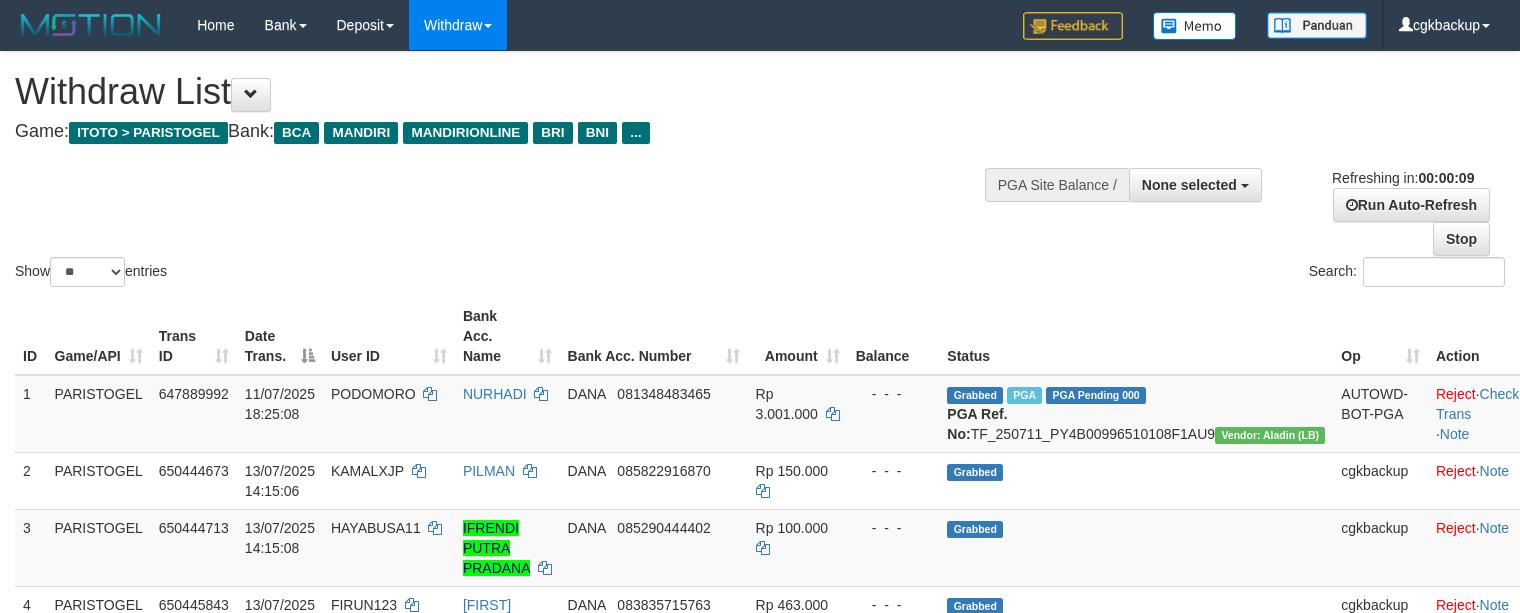 select 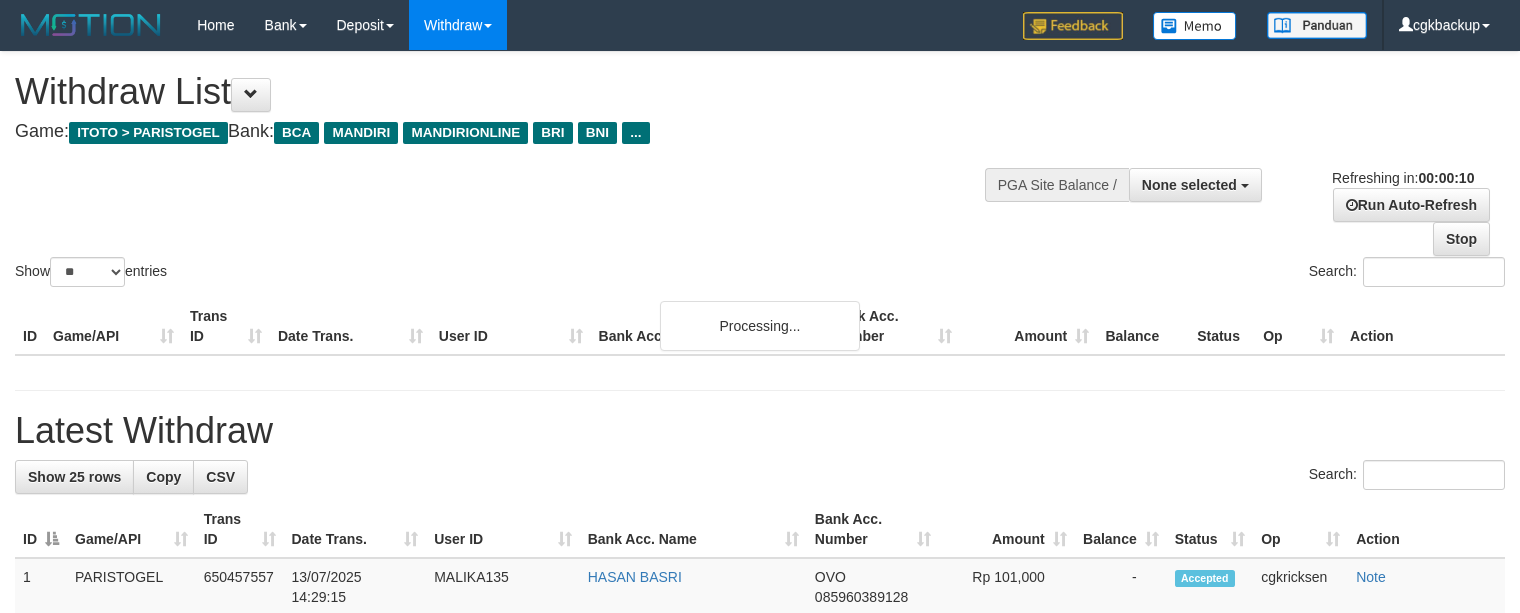 select 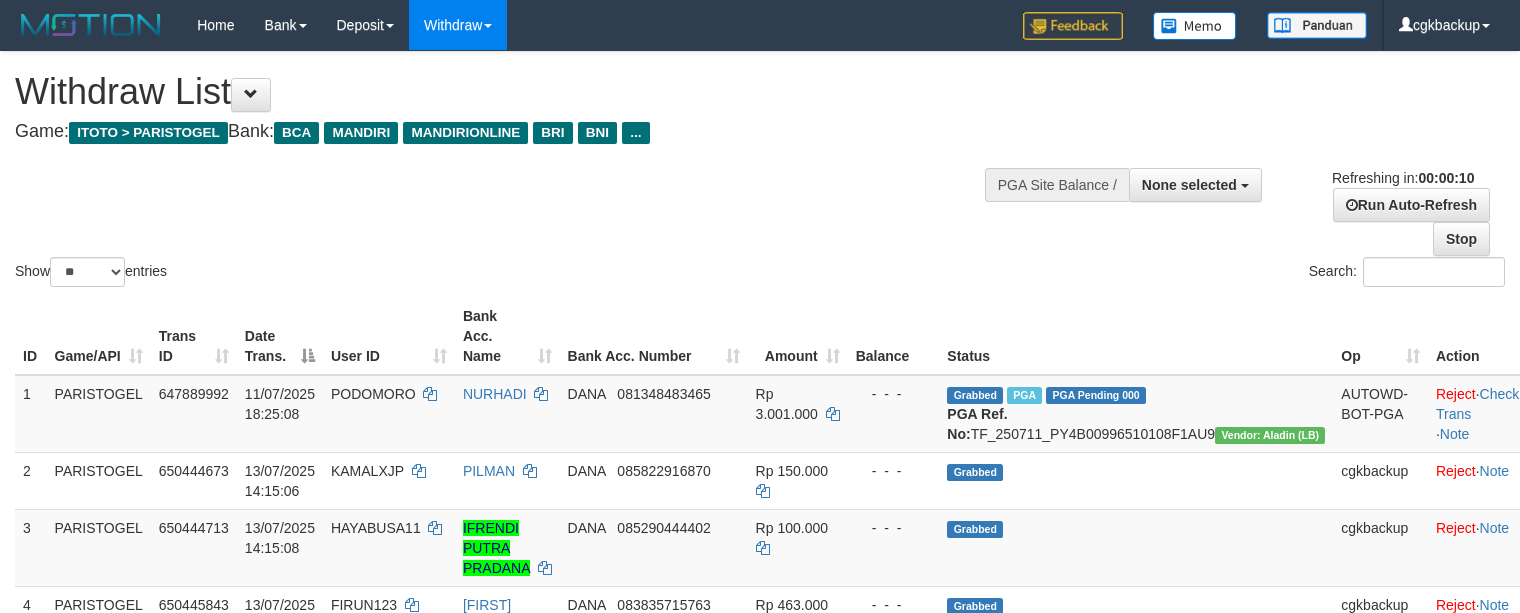 select 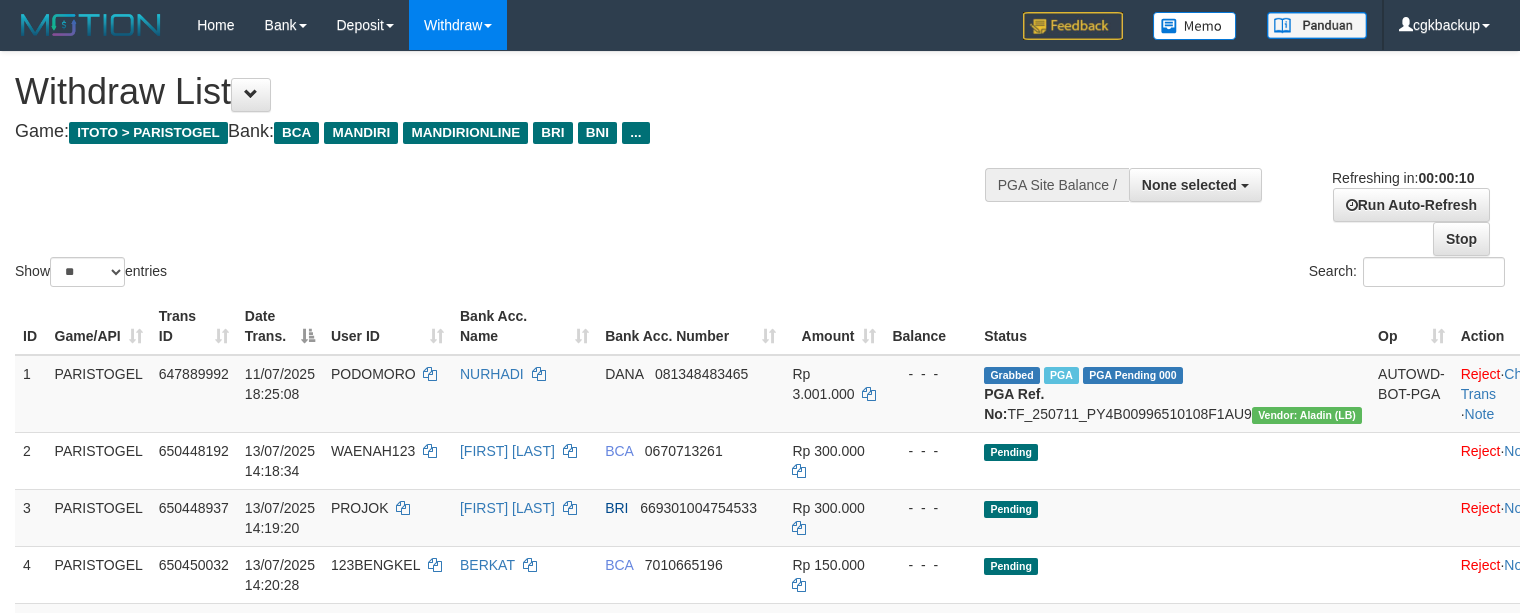 select 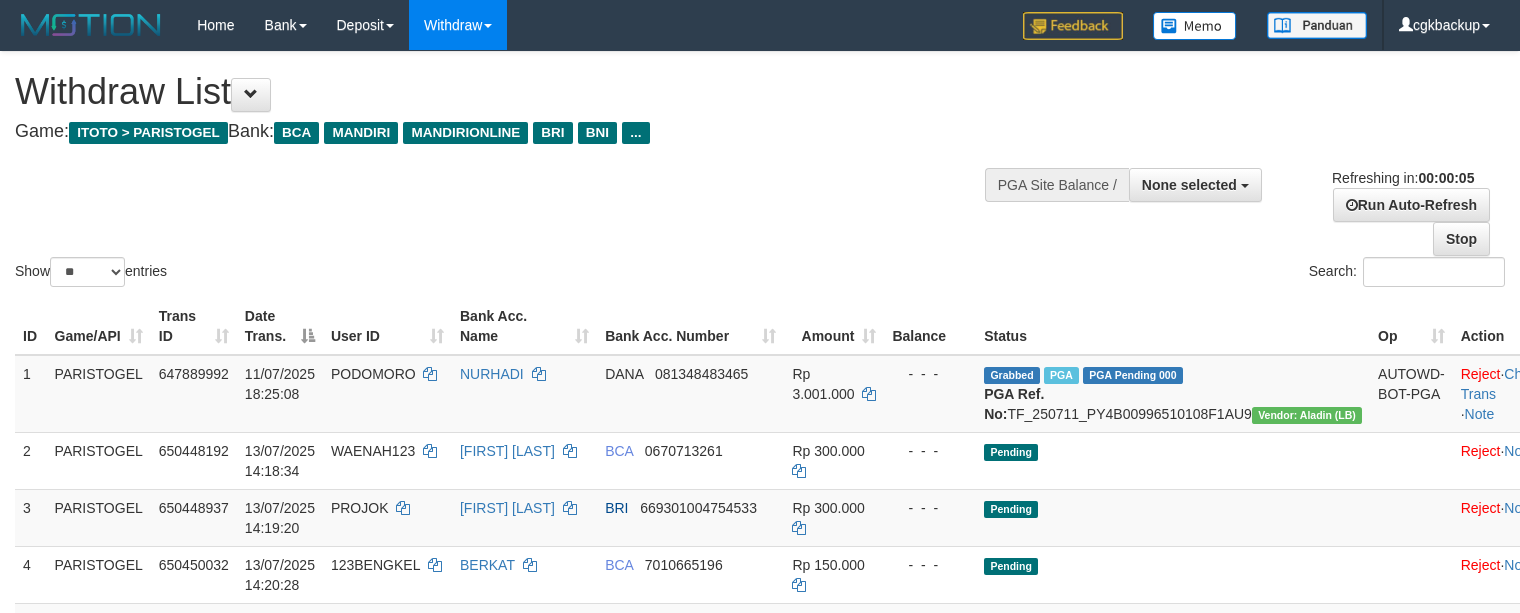 scroll, scrollTop: 0, scrollLeft: 0, axis: both 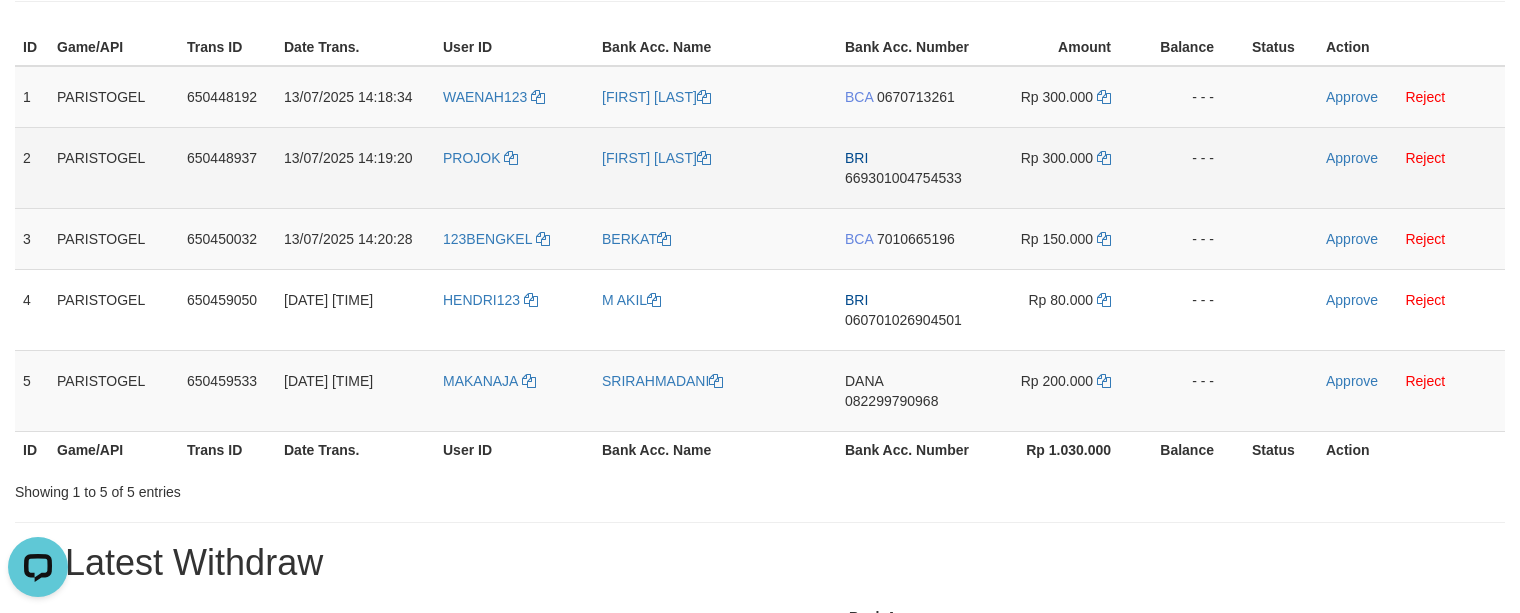 click on "PROJOK" at bounding box center [514, 167] 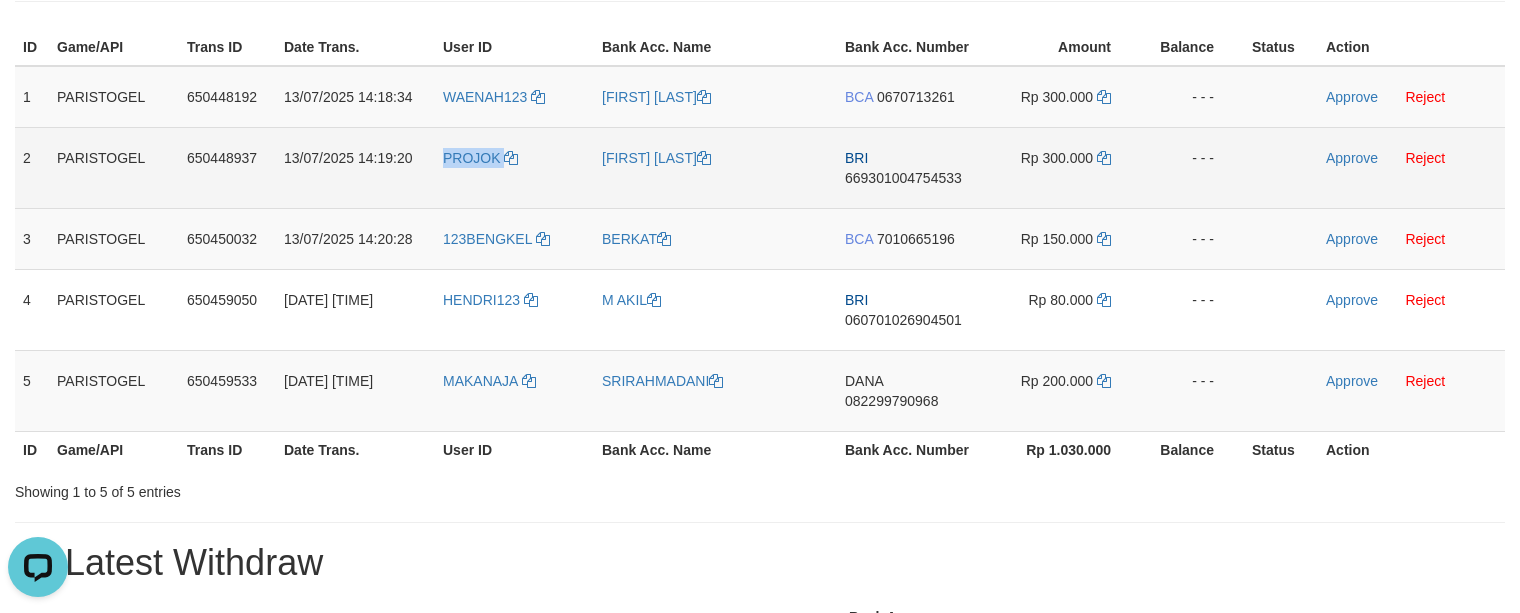 click on "PROJOK" at bounding box center (514, 167) 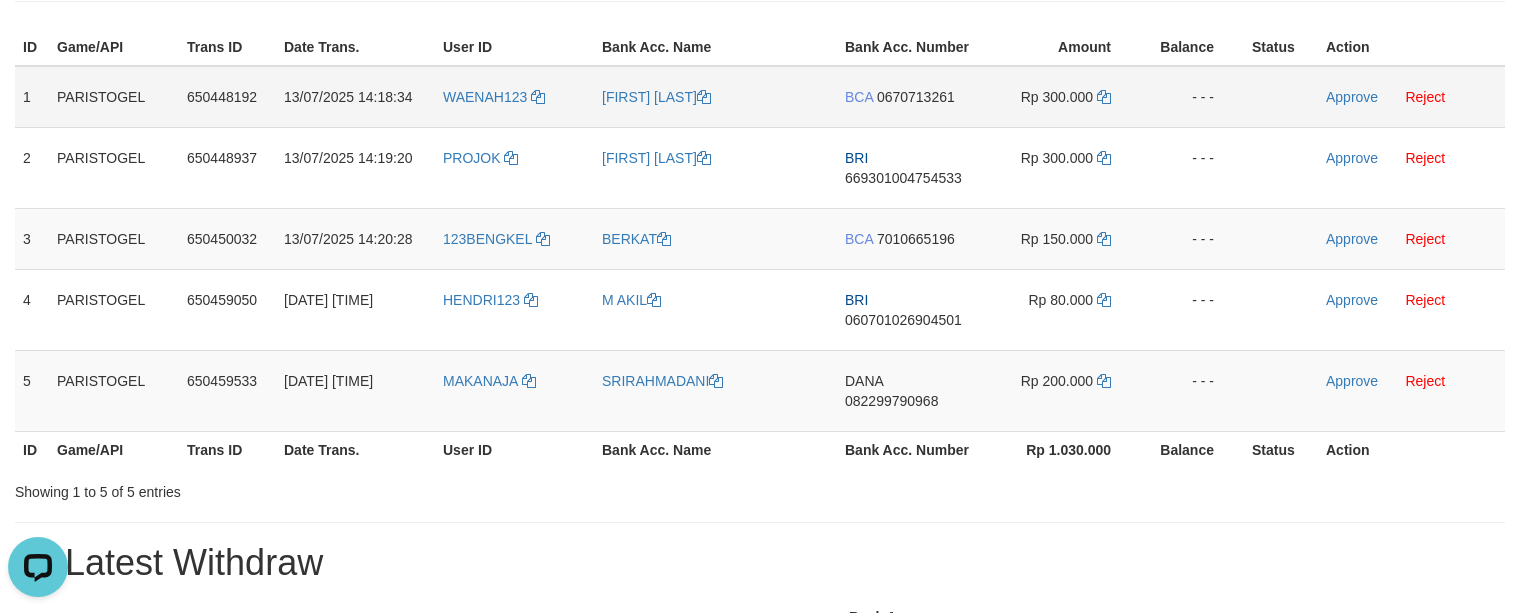 click on "WAENAH123" at bounding box center [514, 97] 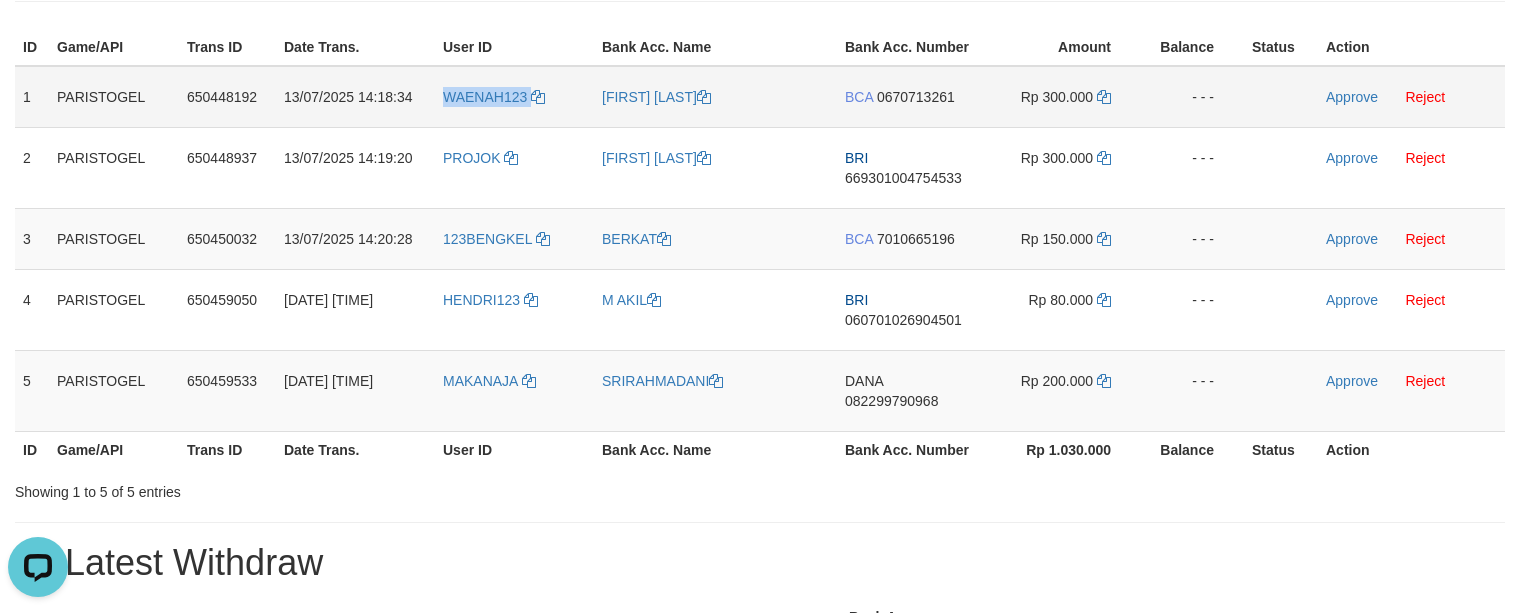 click on "WAENAH123" at bounding box center [514, 97] 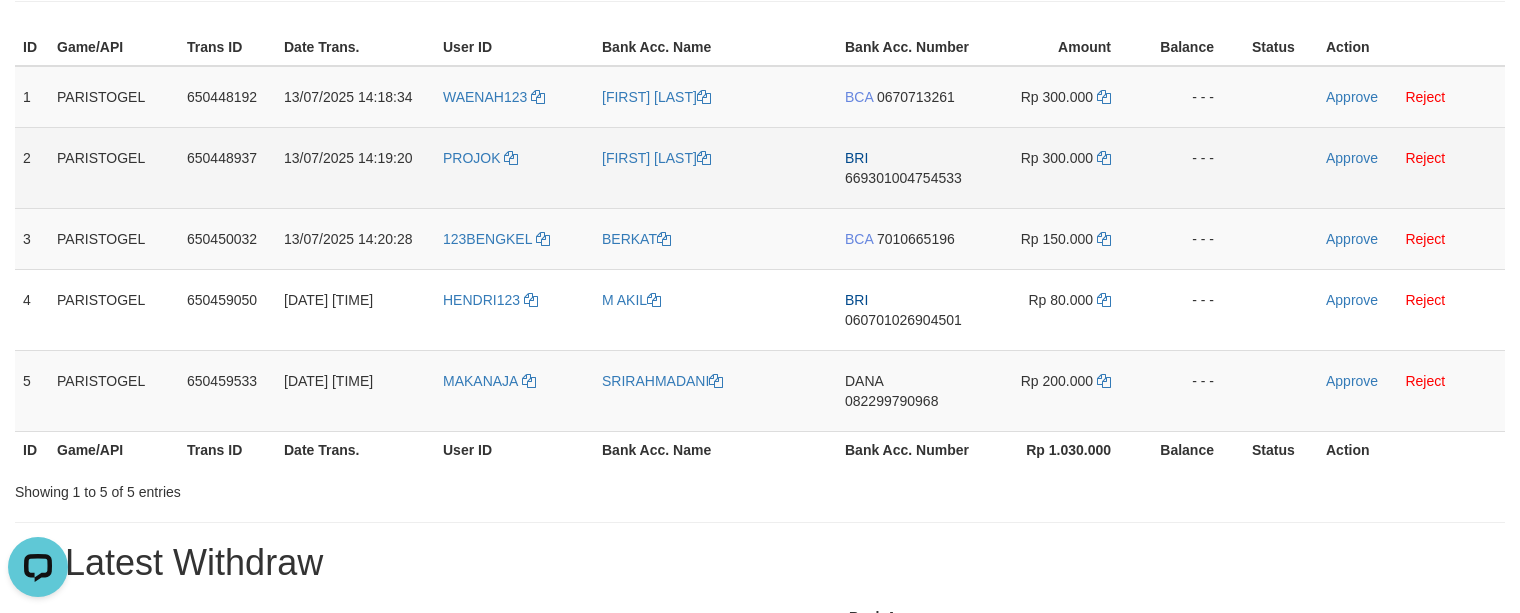 click on "PROJOK" at bounding box center [514, 167] 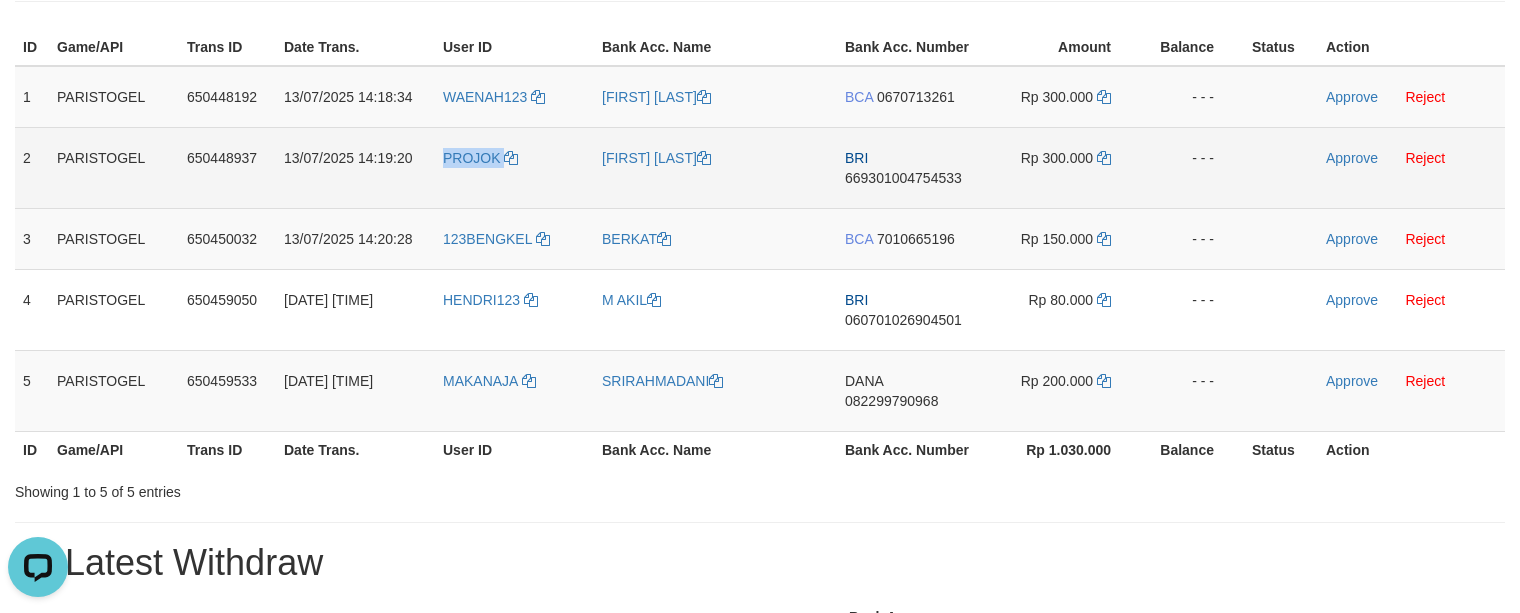 click on "PROJOK" at bounding box center (514, 167) 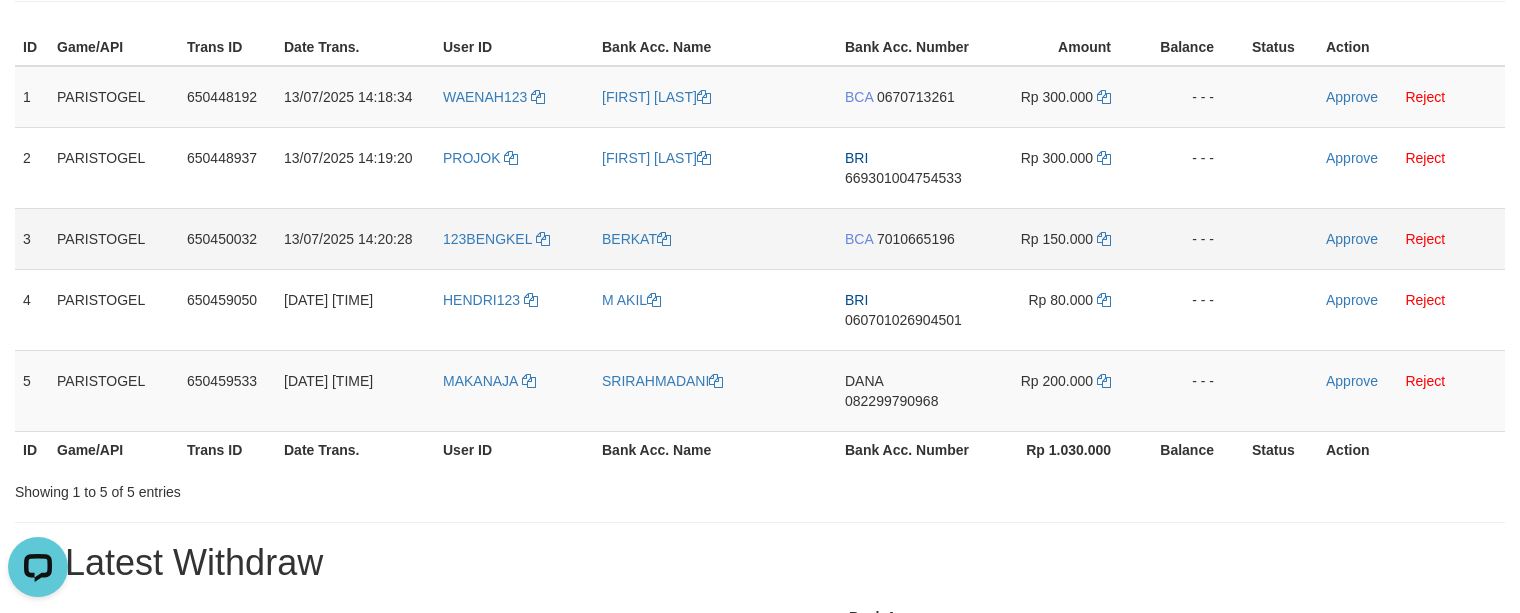 click on "123BENGKEL" at bounding box center [514, 238] 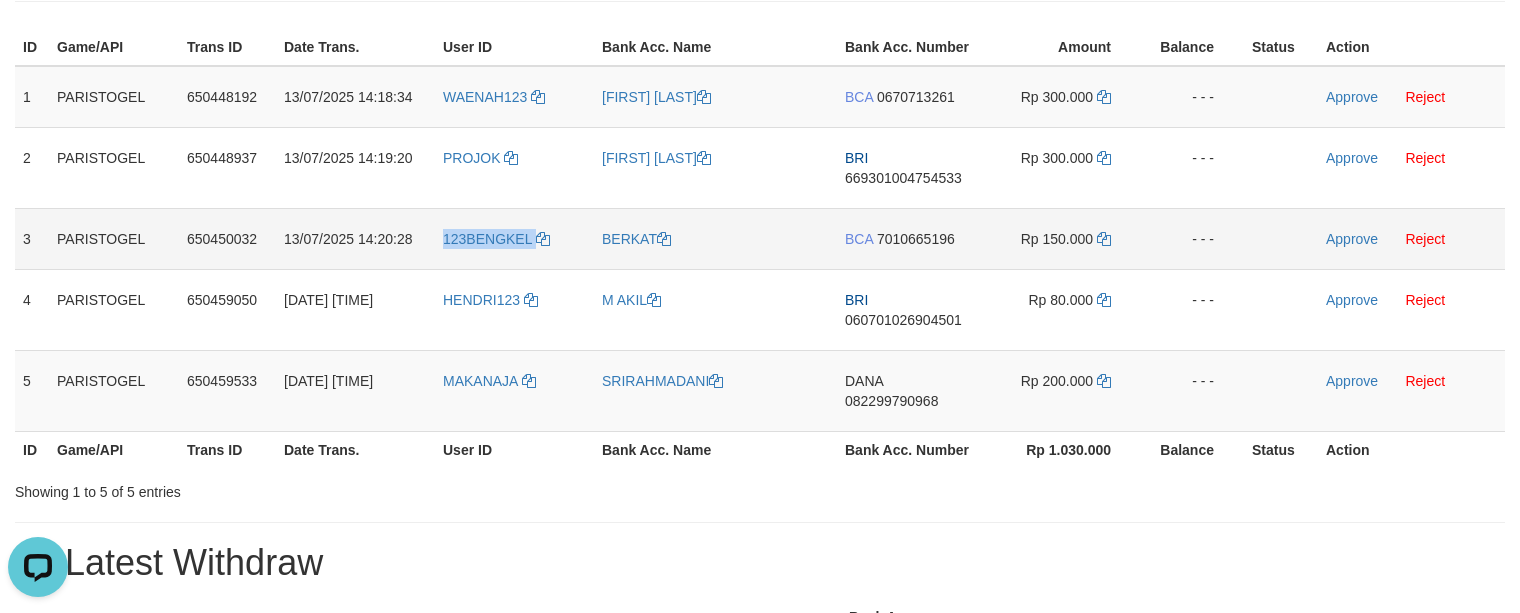click on "123BENGKEL" at bounding box center (514, 238) 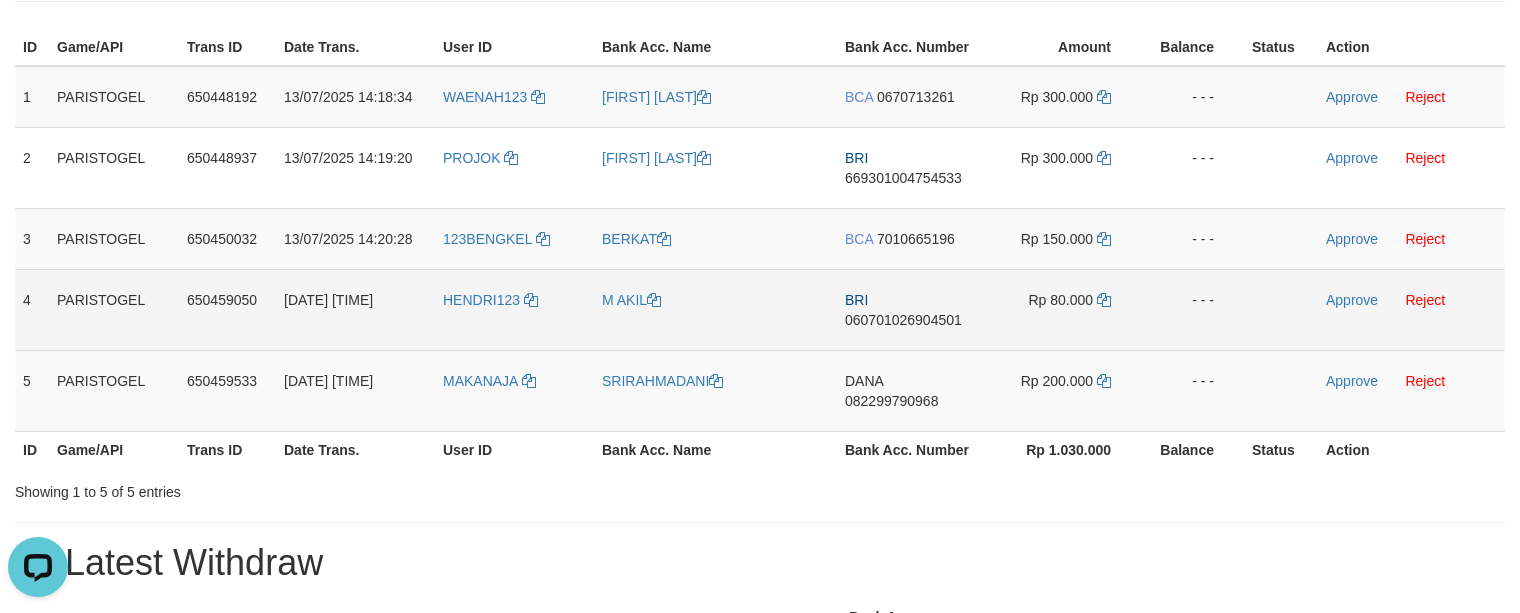 click on "HENDRI123" at bounding box center [514, 309] 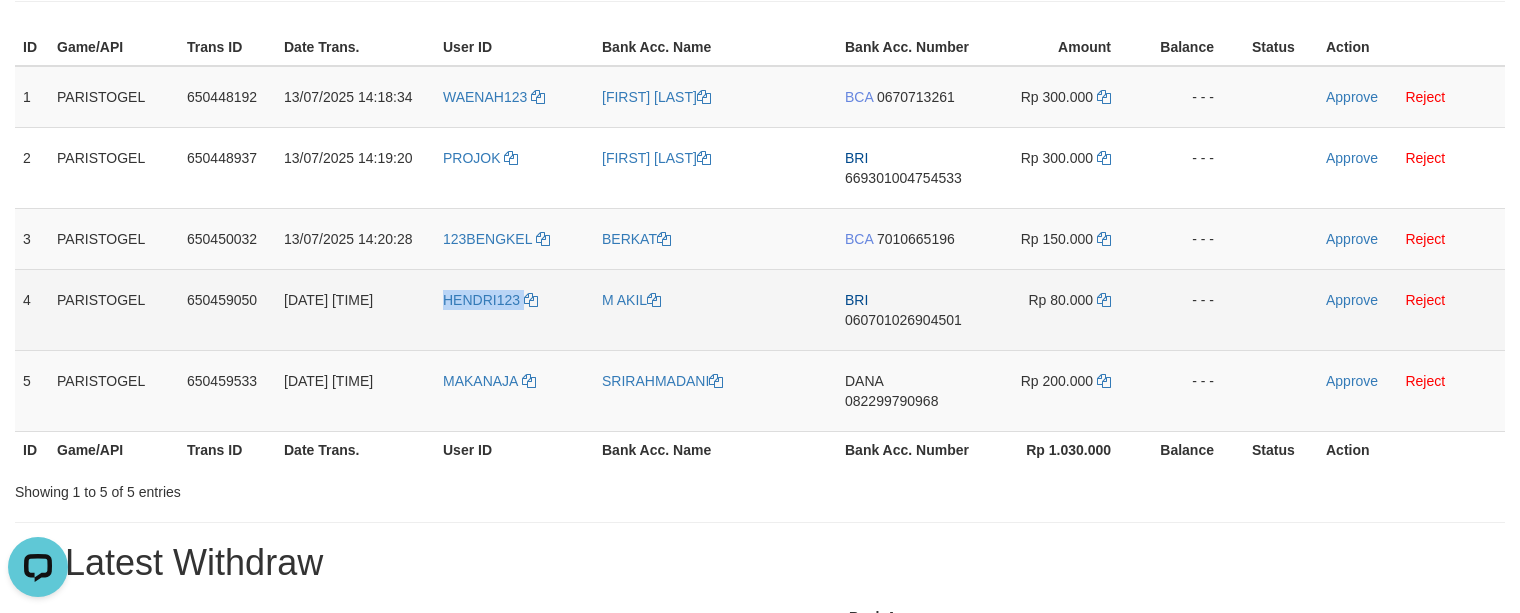 click on "HENDRI123" at bounding box center (514, 309) 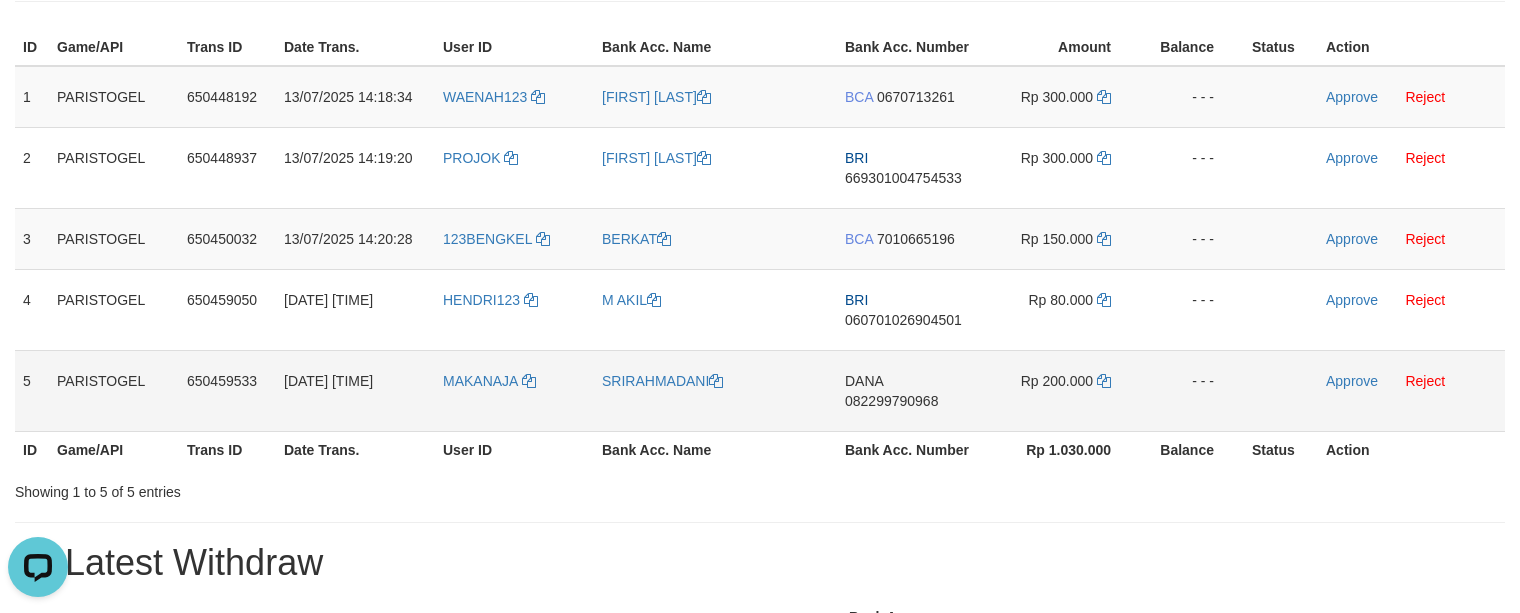 click on "MAKANAJA" at bounding box center [514, 390] 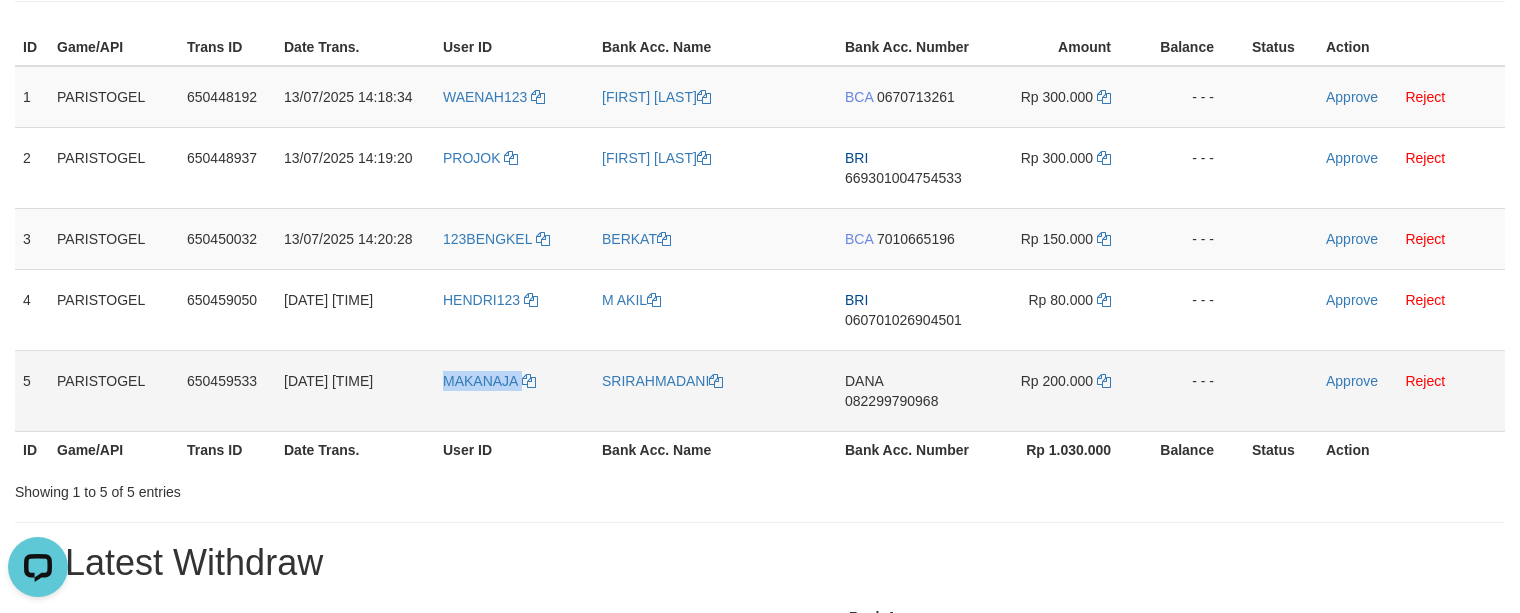 click on "MAKANAJA" at bounding box center (514, 390) 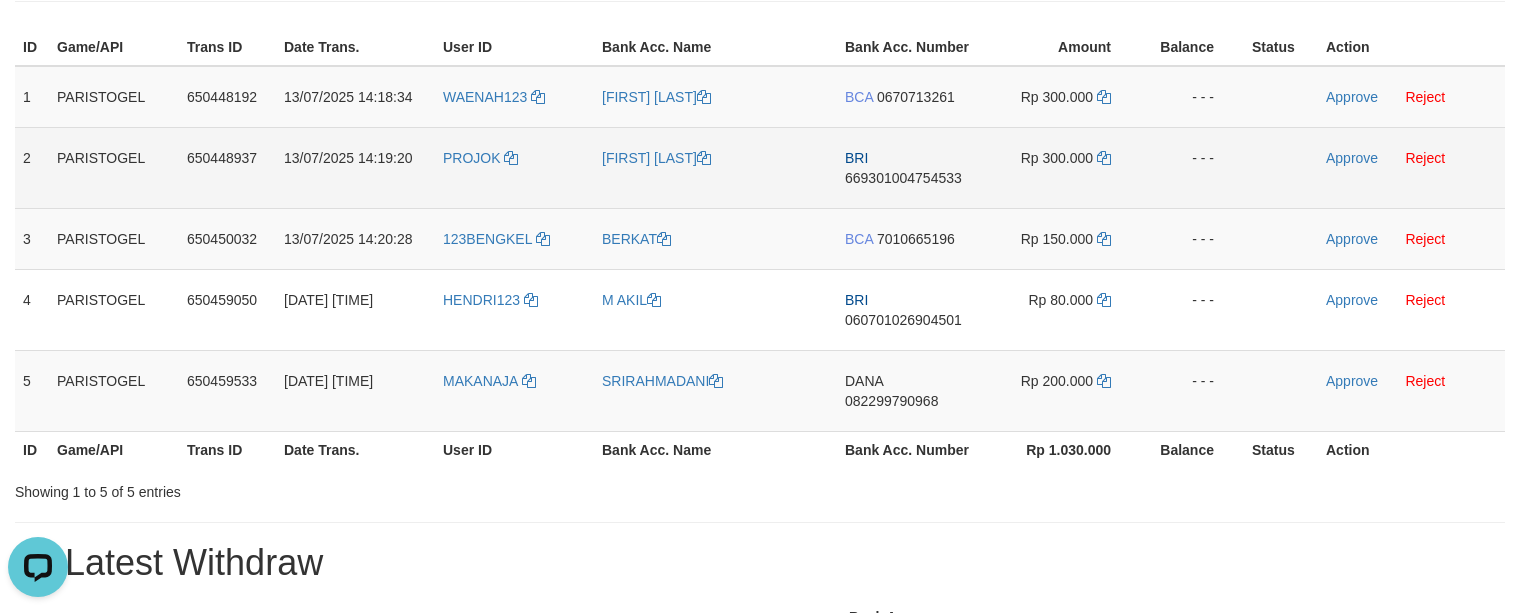 click on "[FIRST] [LAST]" at bounding box center (715, 167) 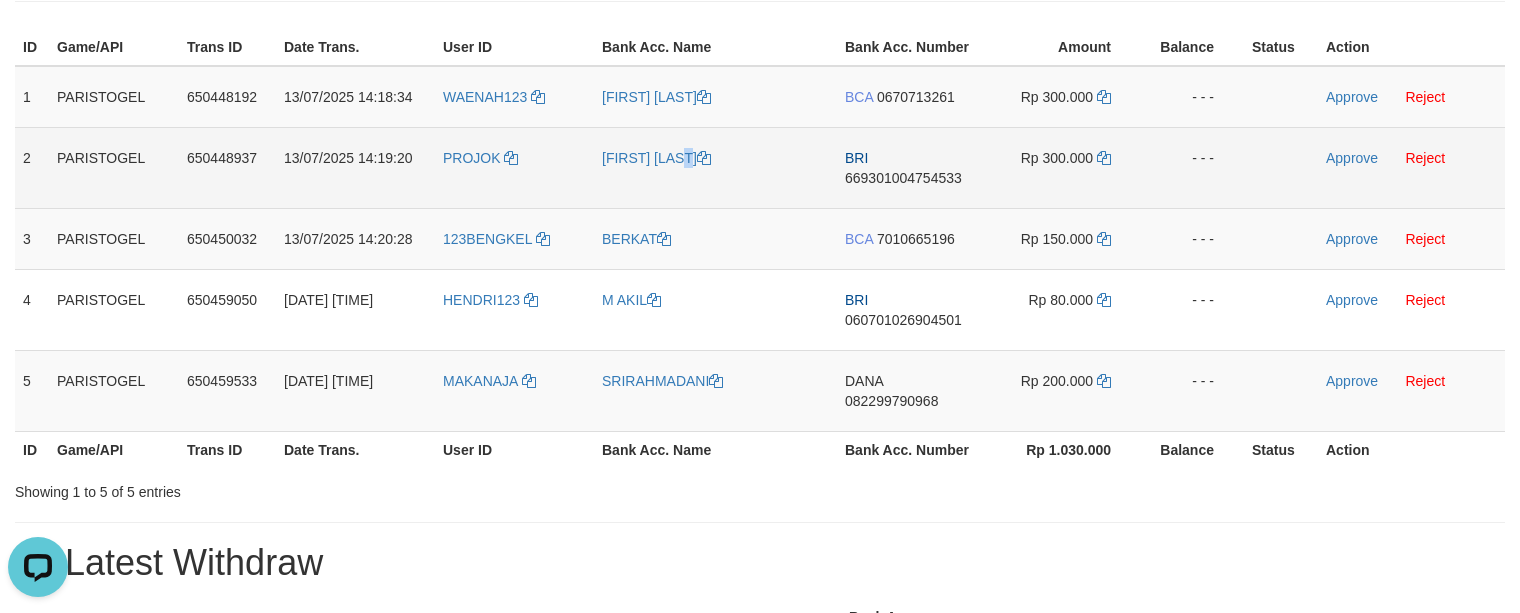 click on "[FIRST] [LAST]" at bounding box center [715, 167] 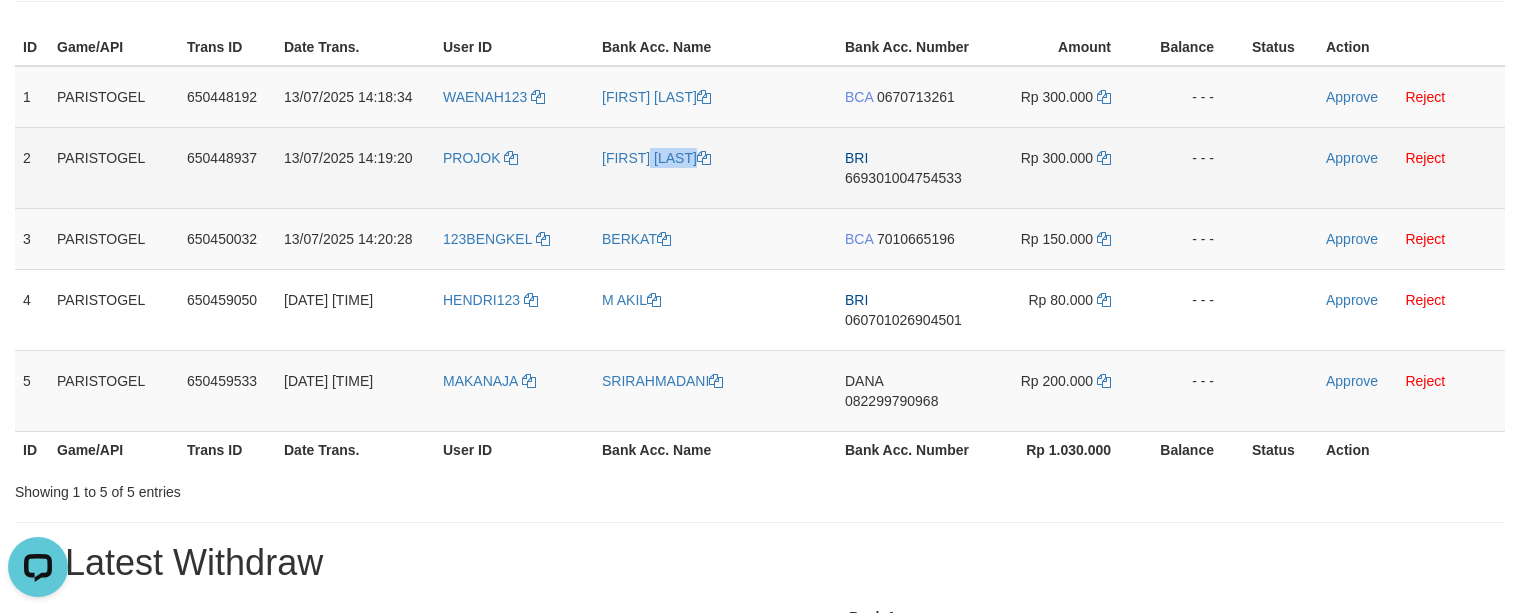 click on "[FIRST] [LAST]" at bounding box center [715, 167] 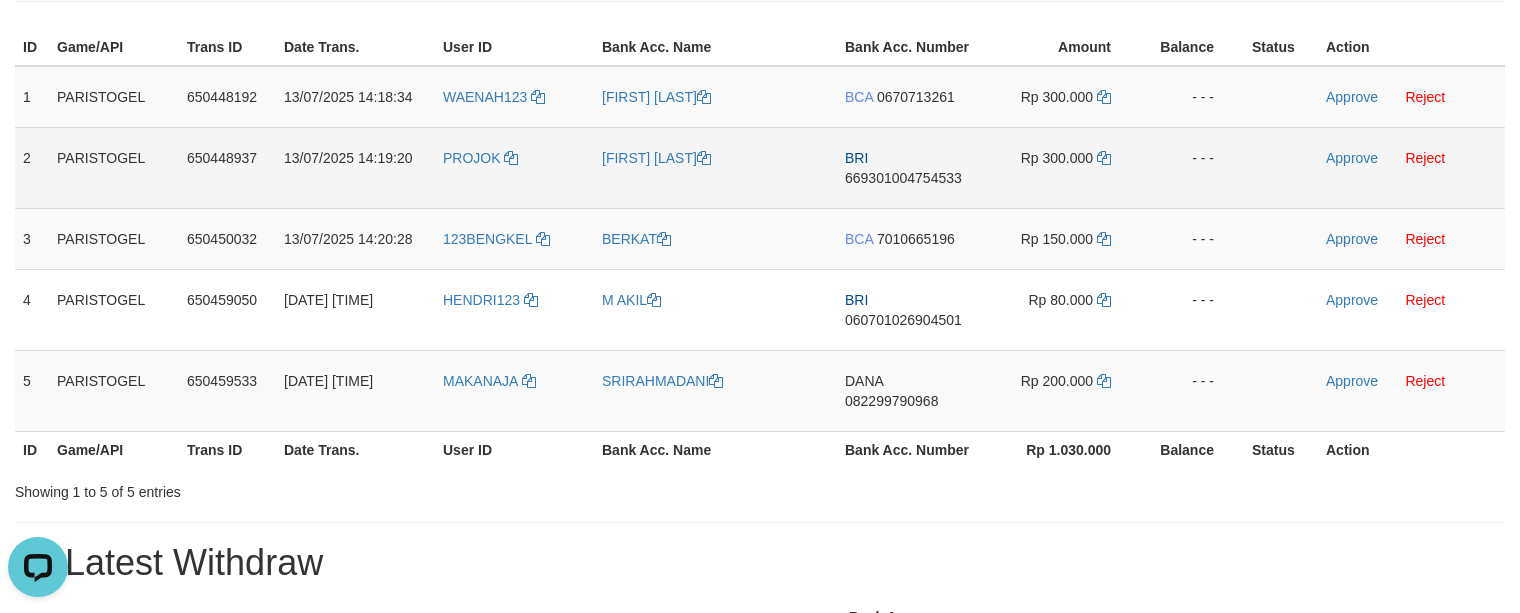 click on "PROJOK" at bounding box center (514, 167) 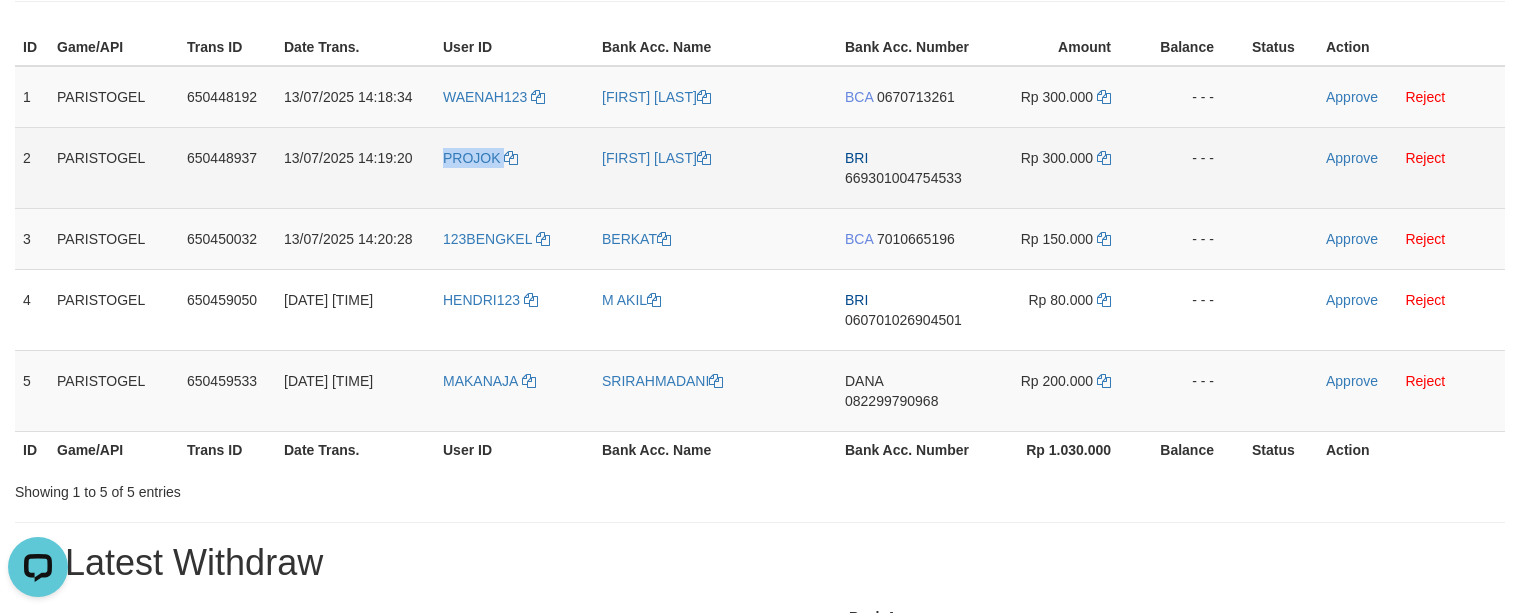 click on "PROJOK" at bounding box center (514, 167) 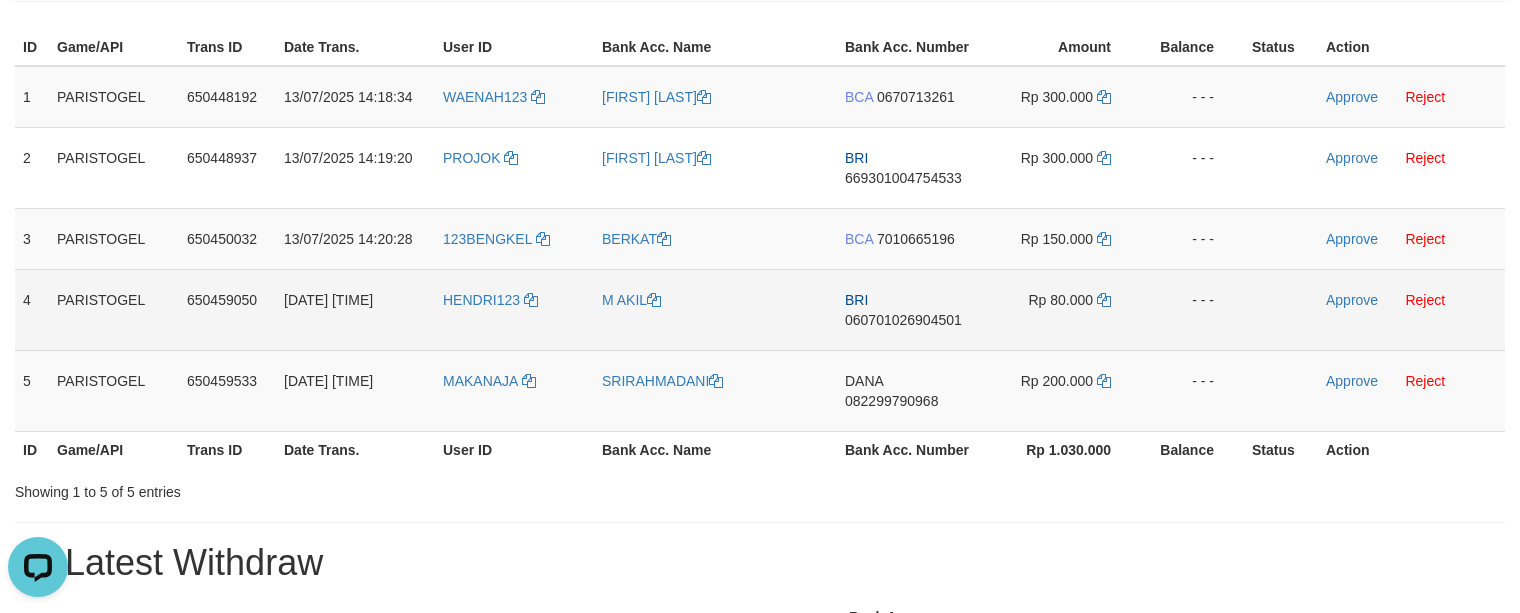 click on "M AKIL" at bounding box center (715, 309) 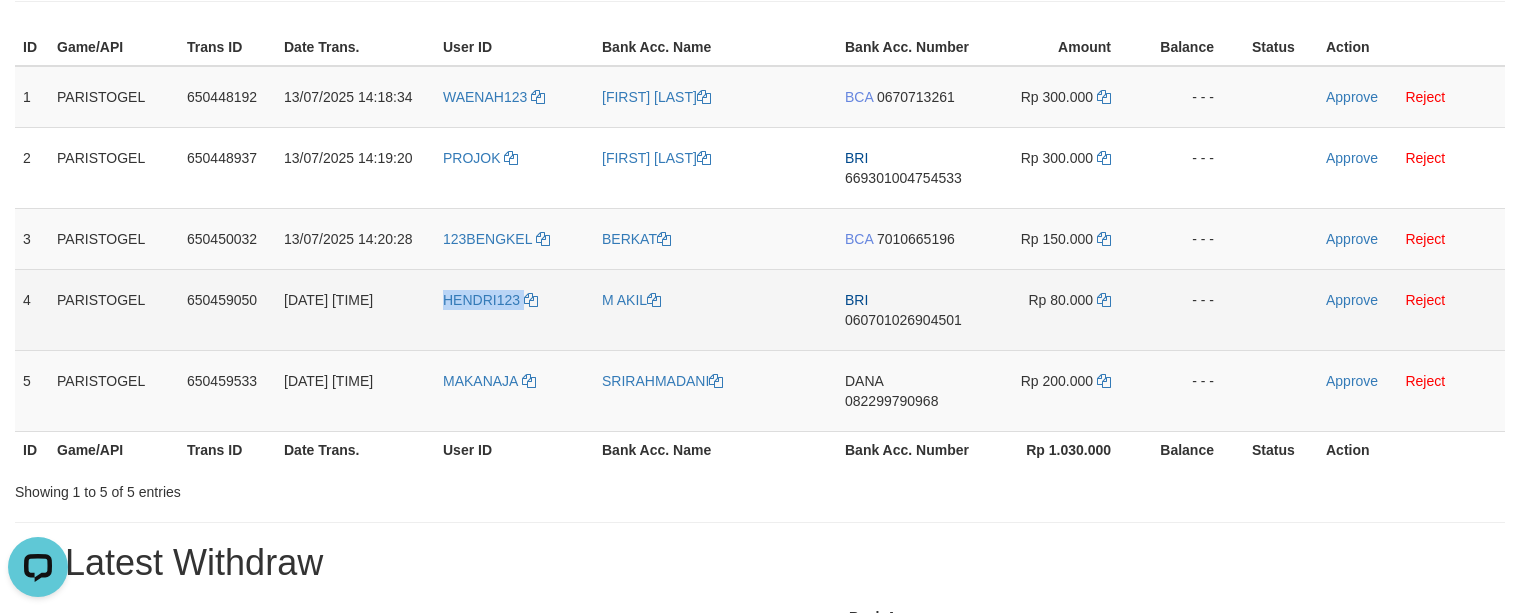 click on "HENDRI123" at bounding box center [514, 309] 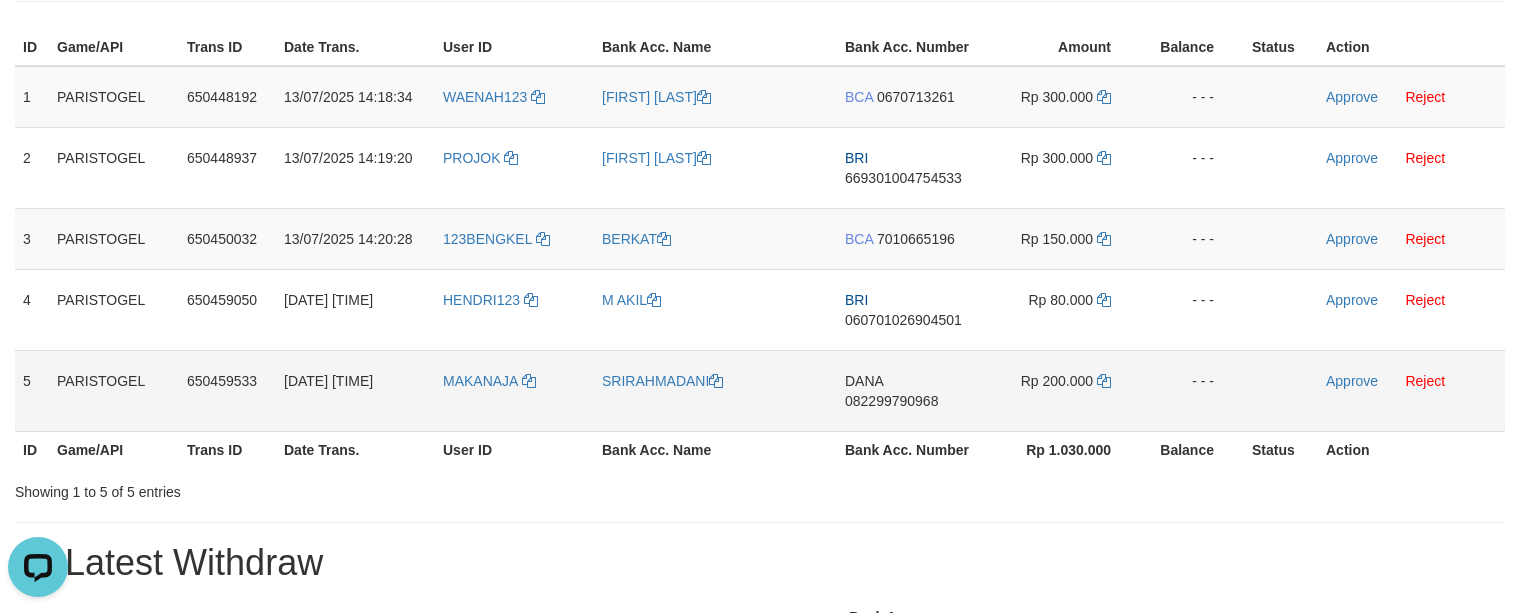 click on "SRIRAHMADANI" at bounding box center (715, 390) 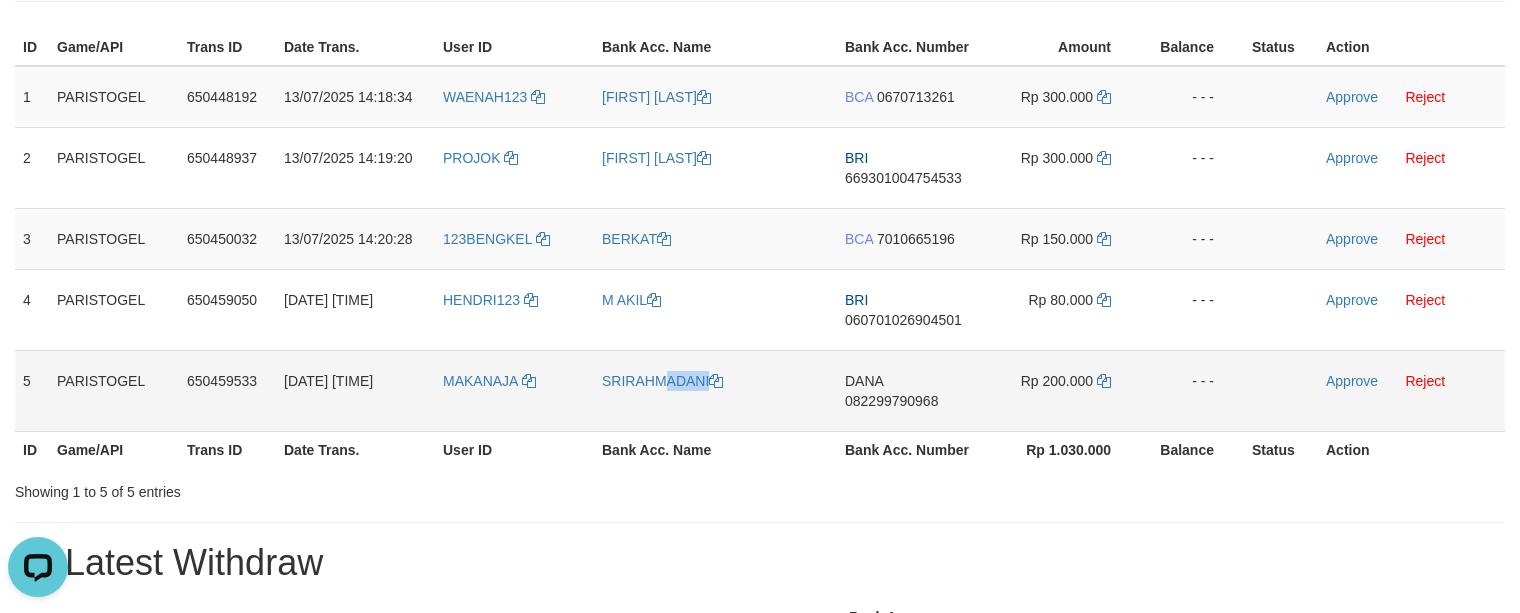 click on "SRIRAHMADANI" at bounding box center (715, 390) 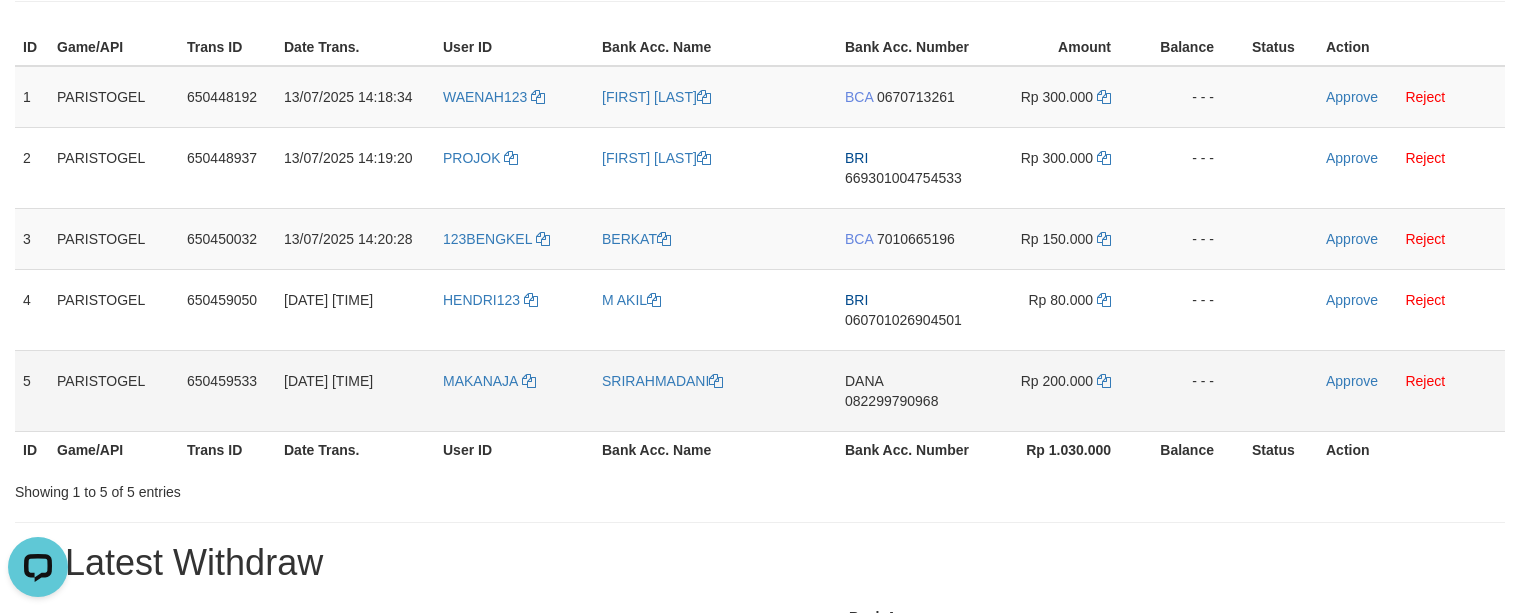 click on "MAKANAJA" at bounding box center (514, 390) 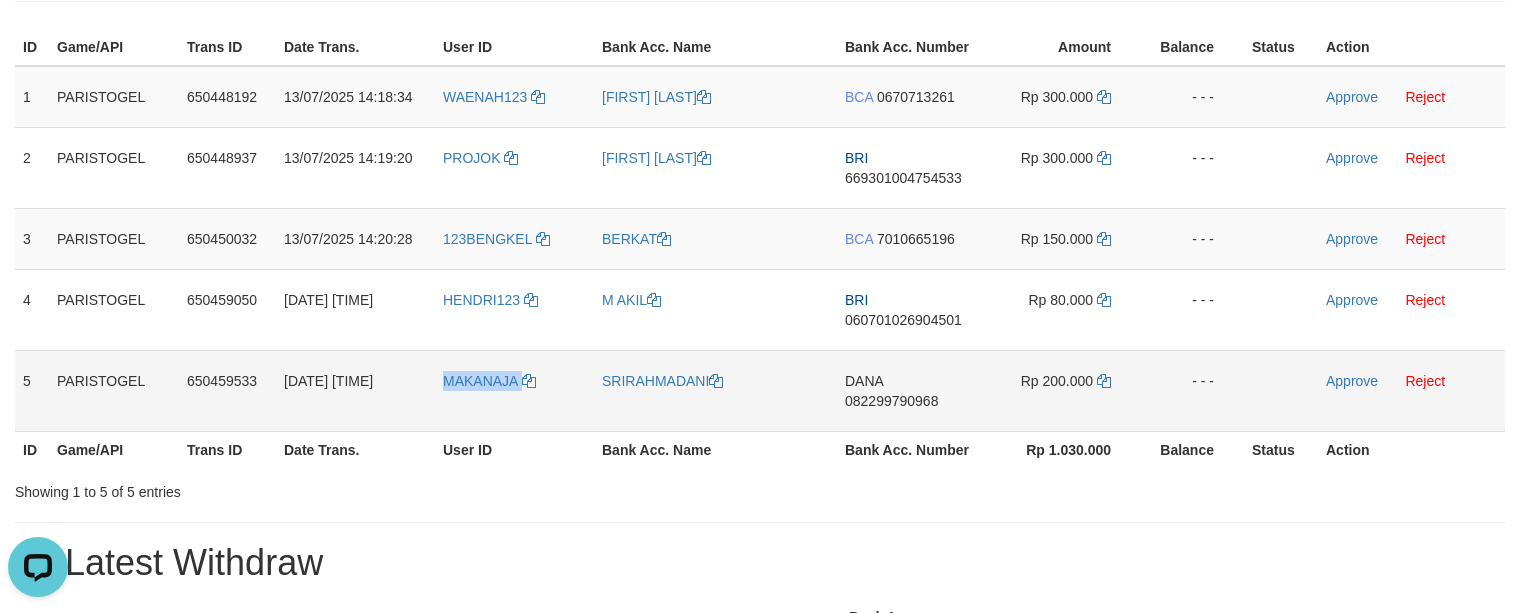 click on "MAKANAJA" at bounding box center [514, 390] 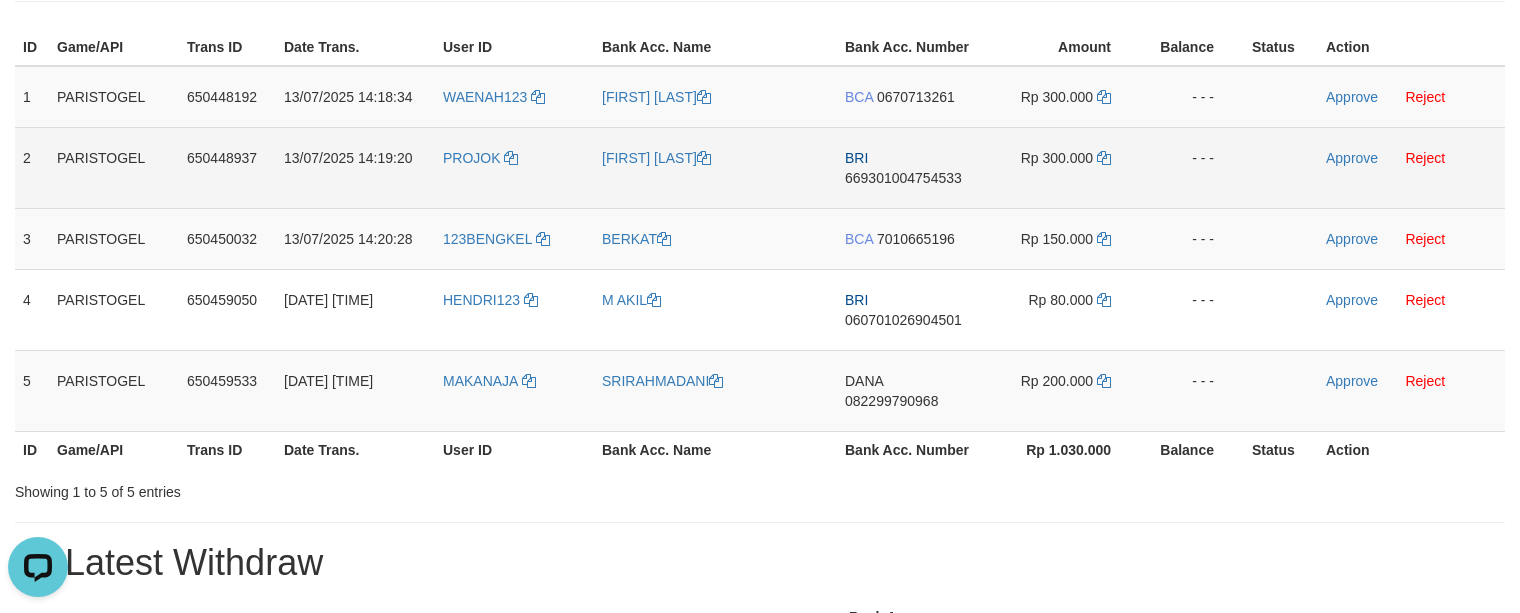 drag, startPoint x: 890, startPoint y: 185, endPoint x: 885, endPoint y: 196, distance: 12.083046 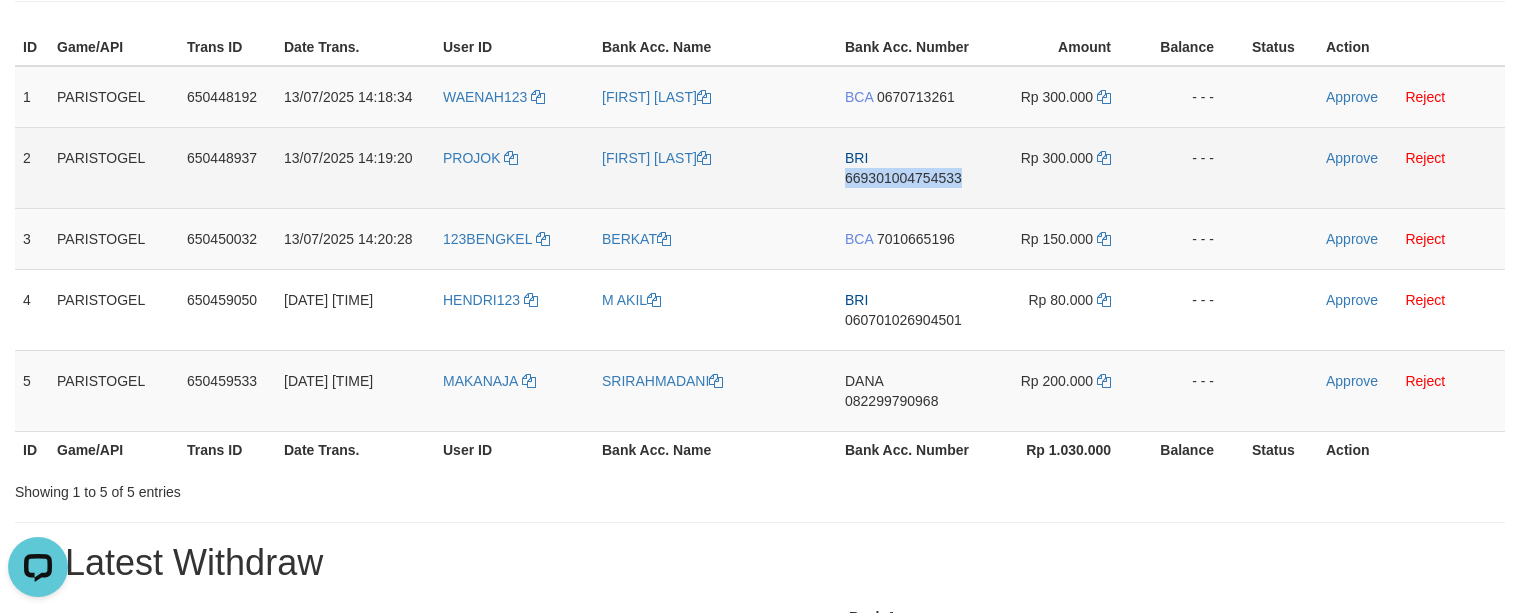click on "BRI
669301004754533" at bounding box center (911, 167) 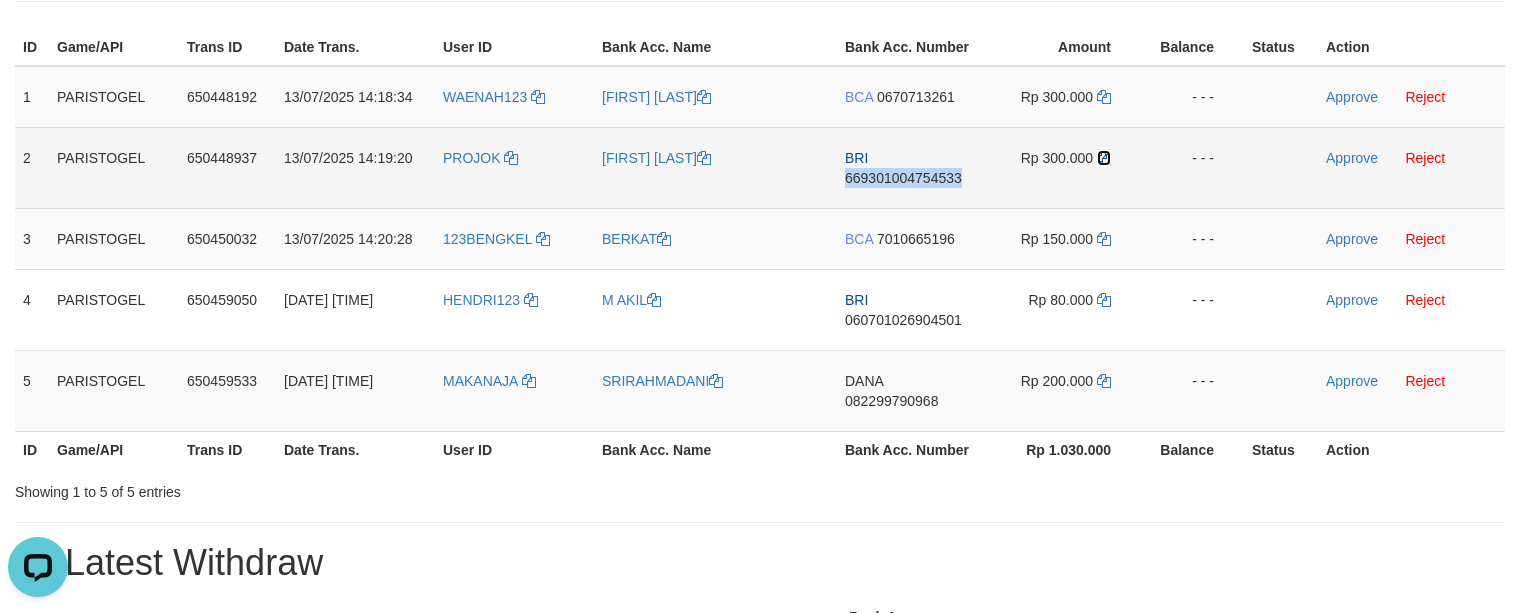 click at bounding box center (1104, 158) 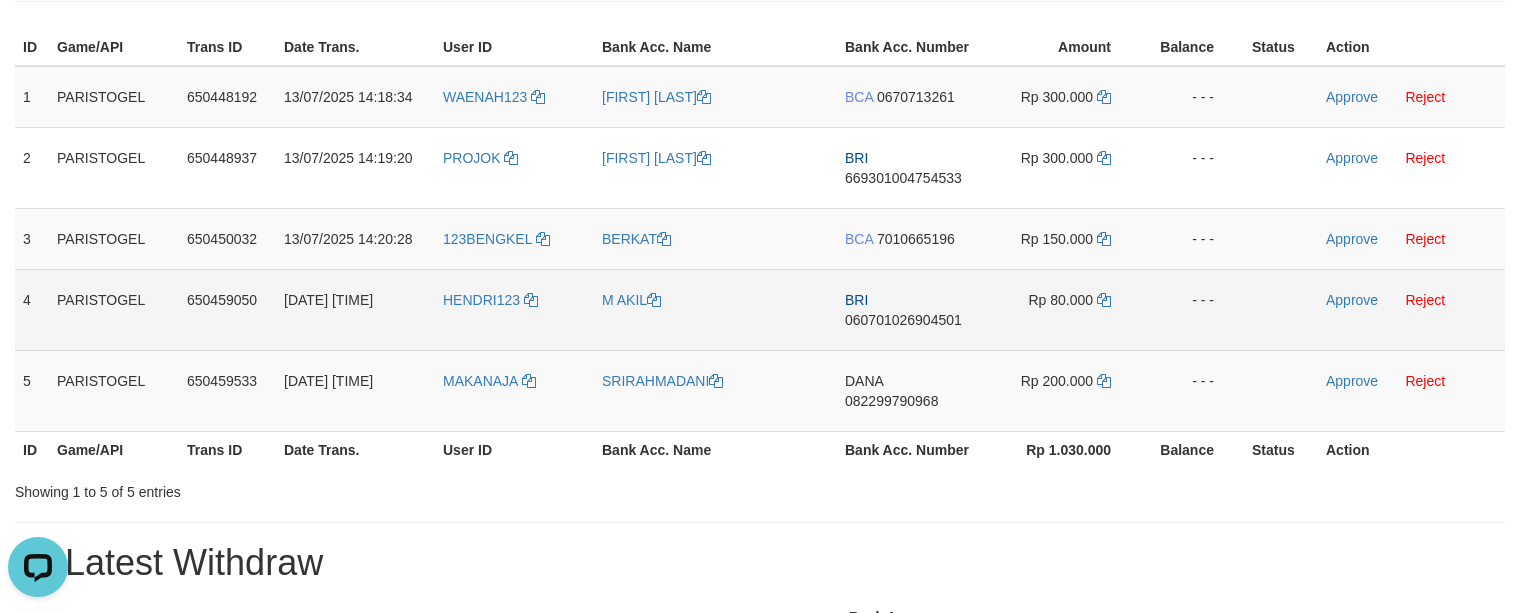 click on "BRI
060701026904501" at bounding box center (911, 309) 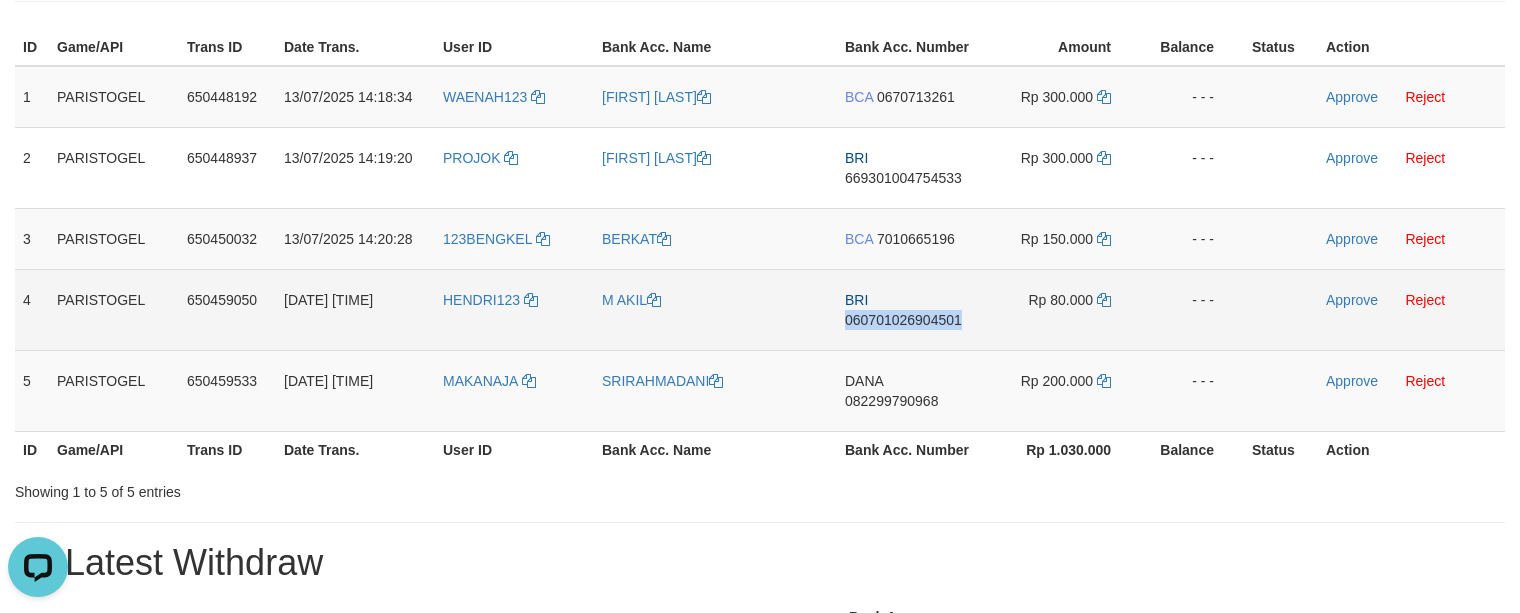 click on "BRI
060701026904501" at bounding box center (911, 309) 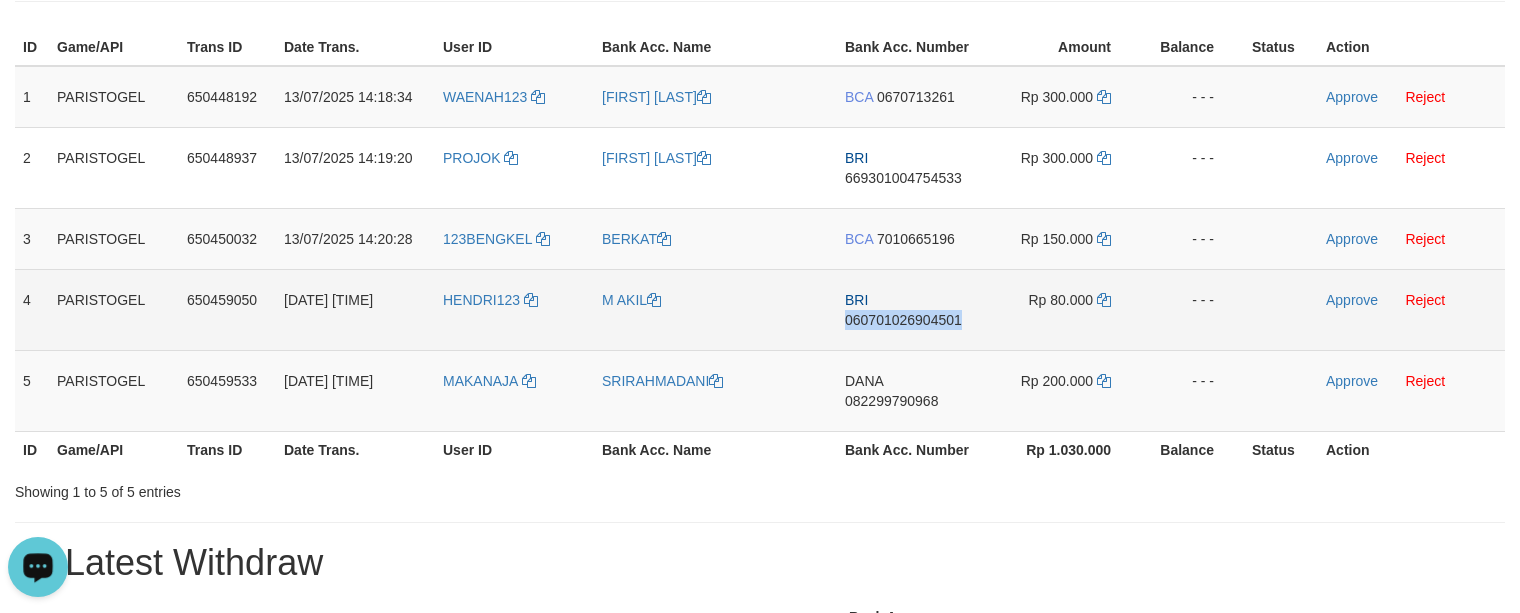 click on "BRI
060701026904501" at bounding box center [911, 309] 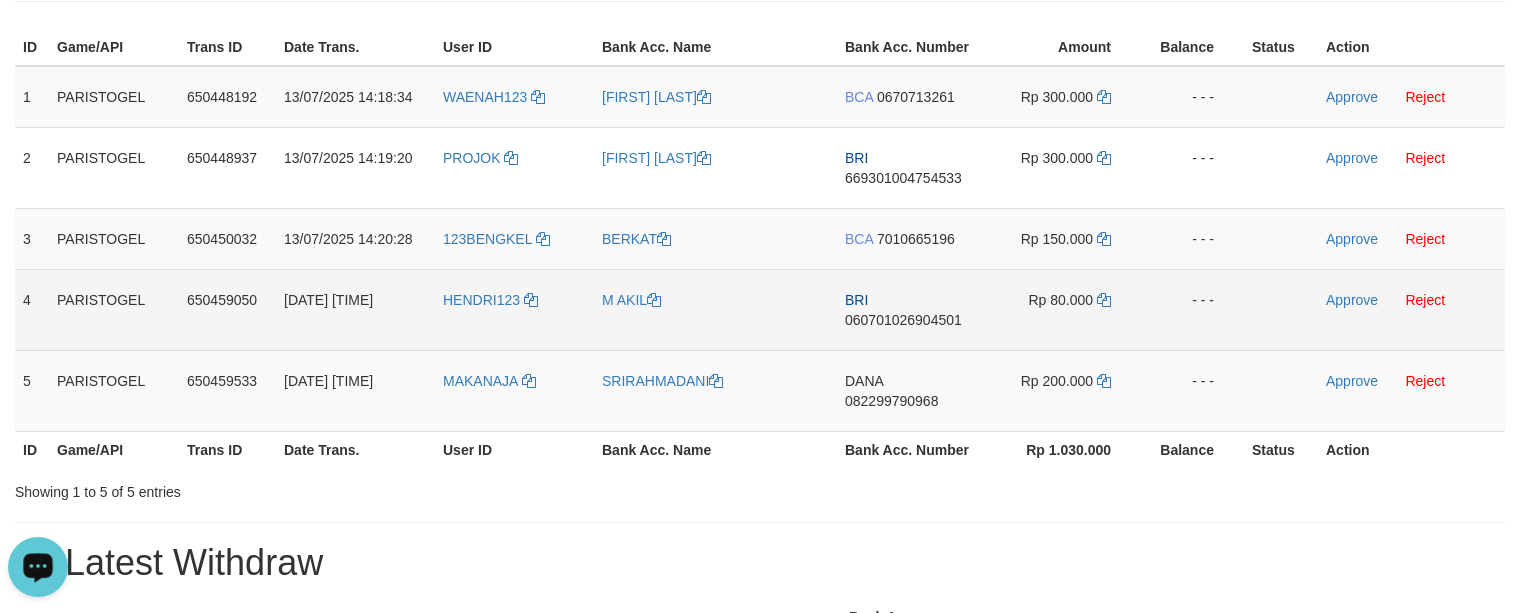 click on "BRI
060701026904501" at bounding box center (911, 309) 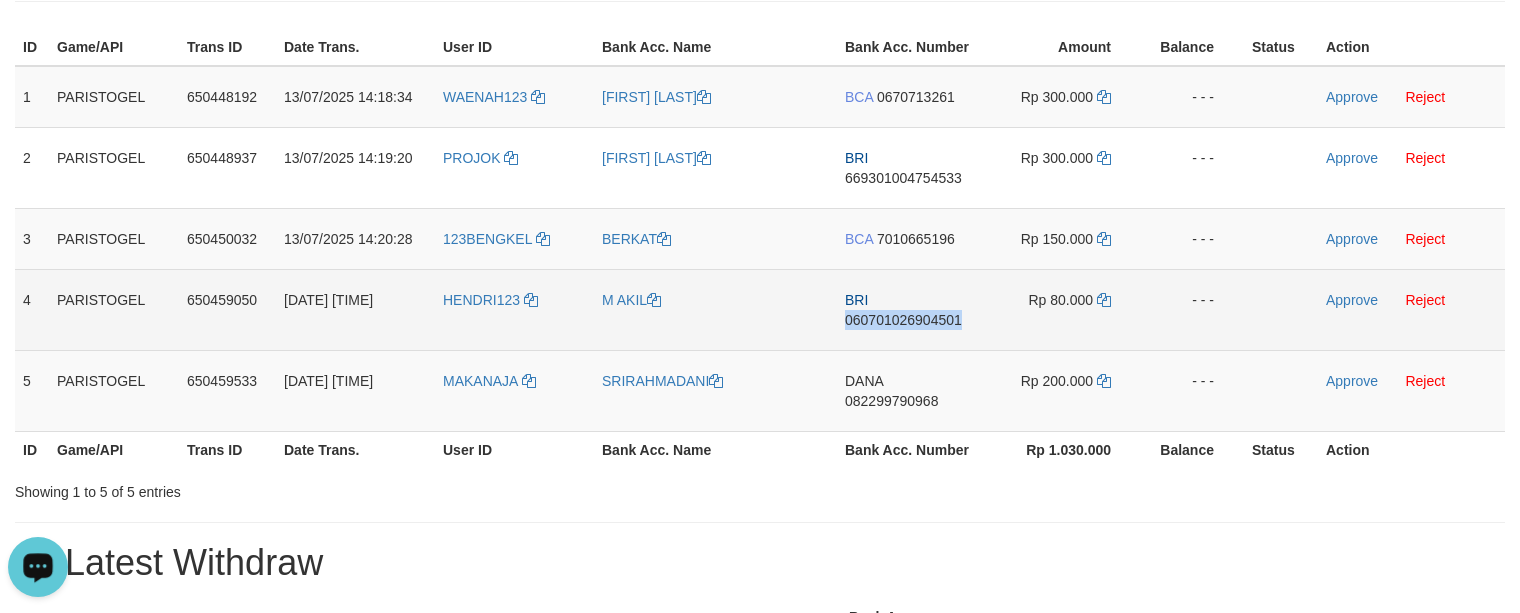 click on "BRI
060701026904501" at bounding box center [911, 309] 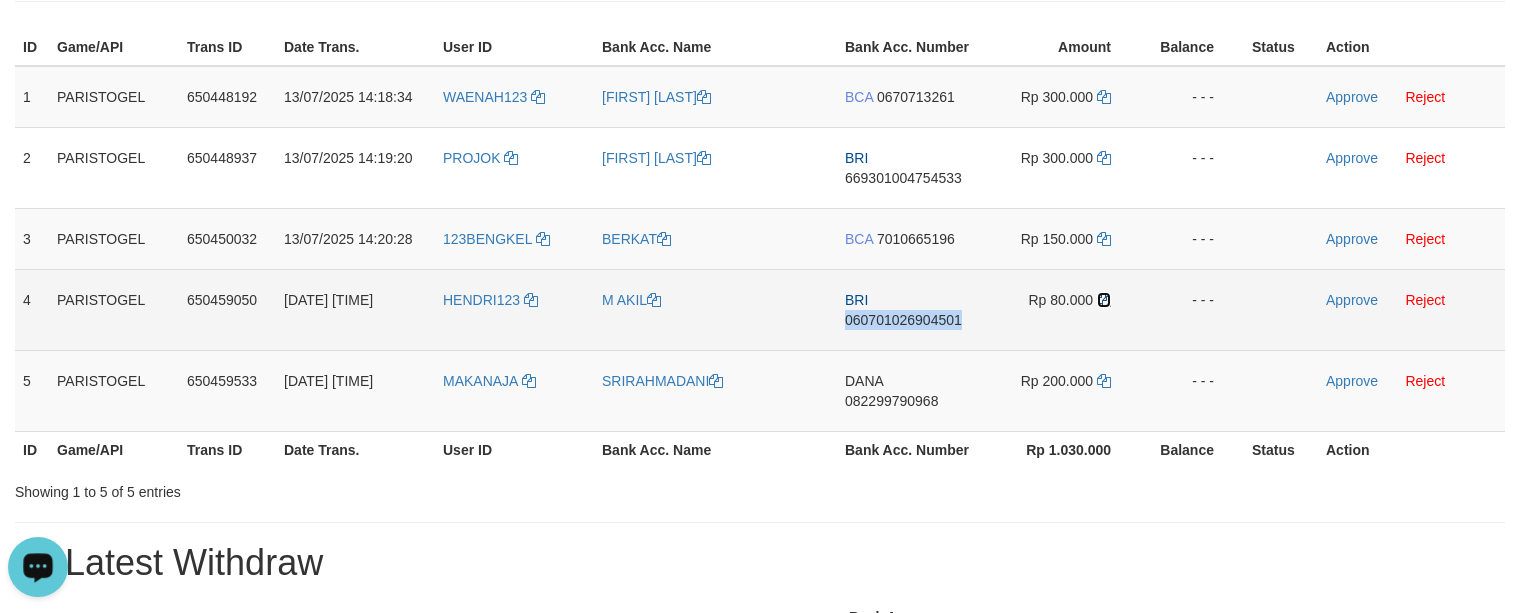 click at bounding box center (1104, 300) 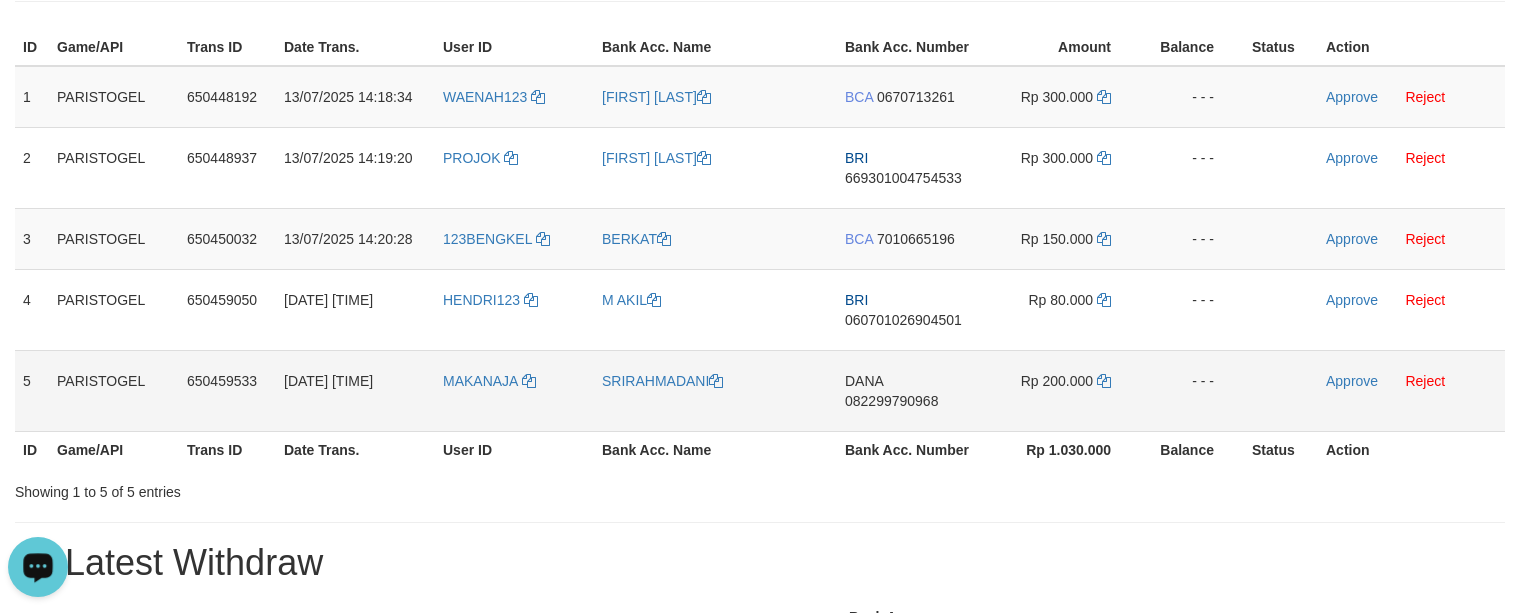click on "DANA
082299790968" at bounding box center [911, 390] 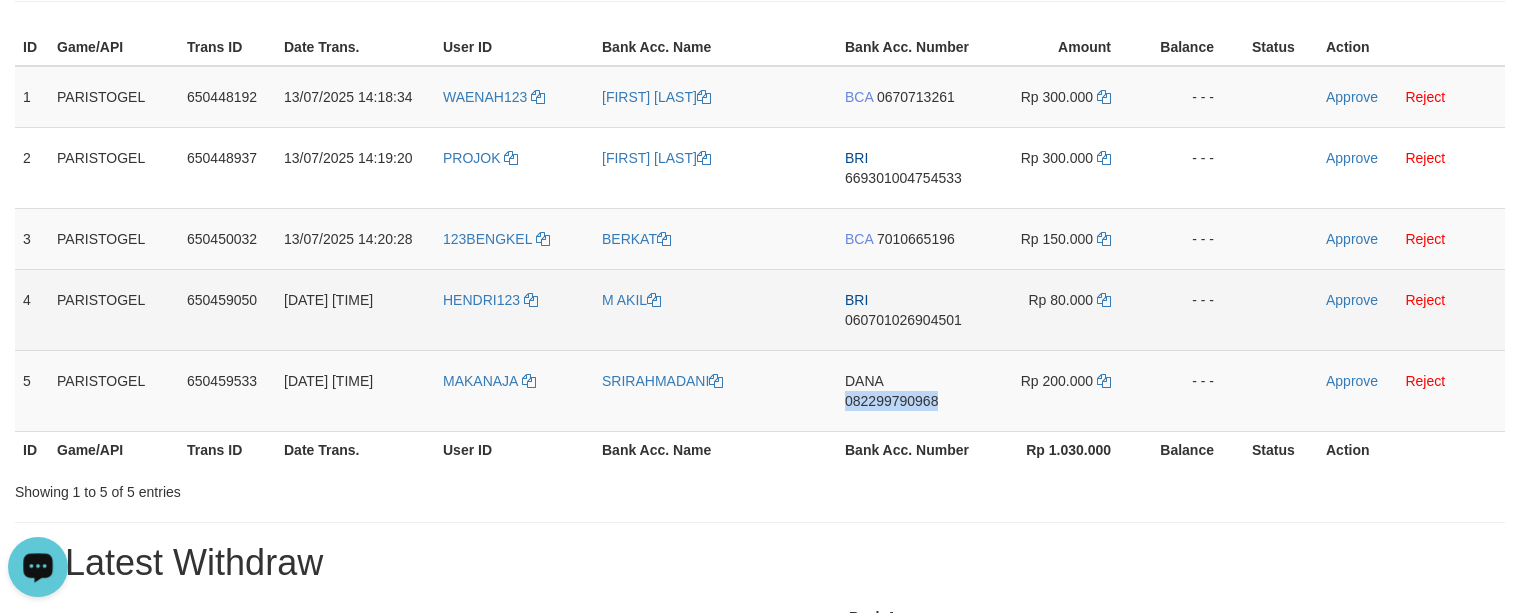 drag, startPoint x: 861, startPoint y: 416, endPoint x: 1482, endPoint y: 334, distance: 626.39044 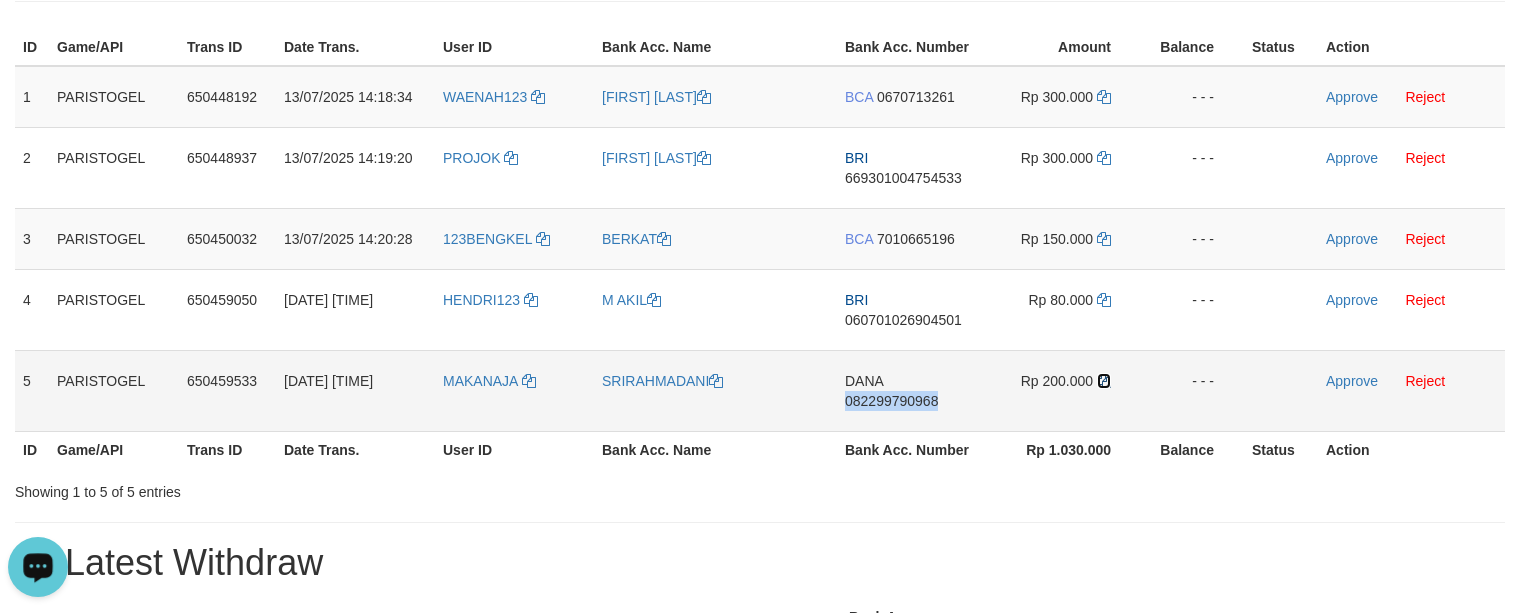 drag, startPoint x: 1105, startPoint y: 386, endPoint x: 1117, endPoint y: 386, distance: 12 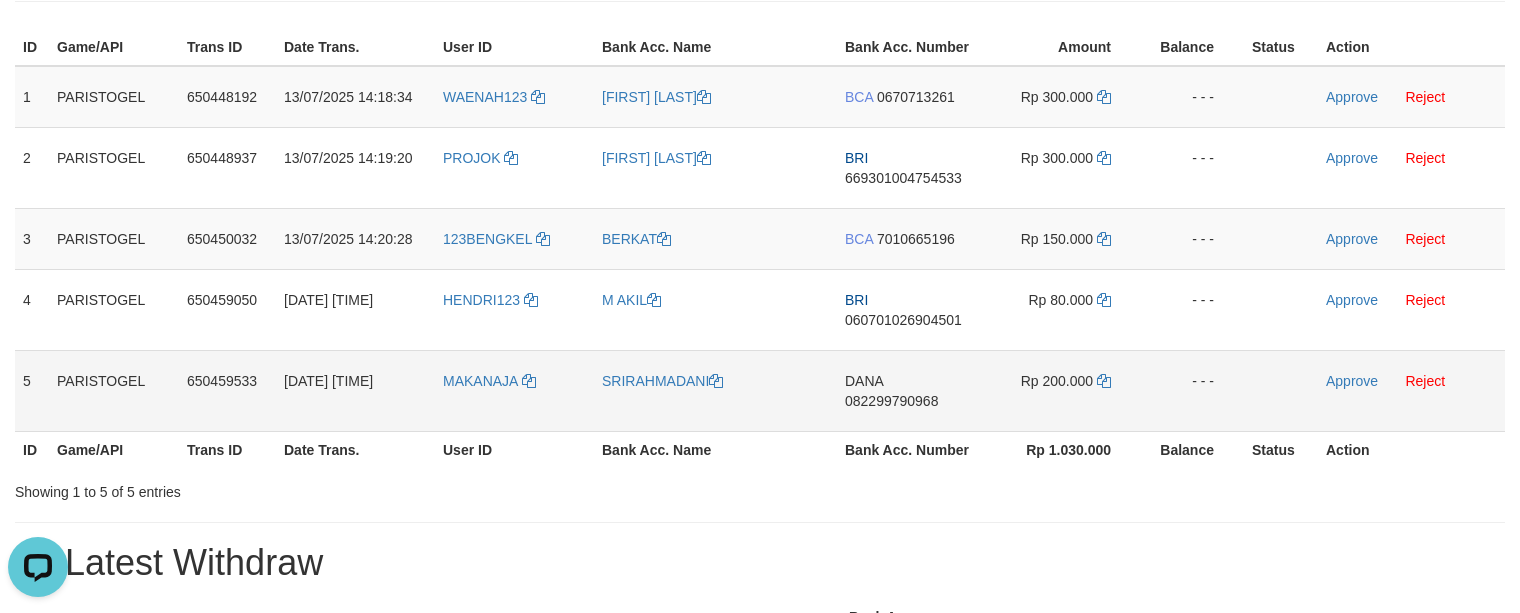 scroll, scrollTop: 133, scrollLeft: 0, axis: vertical 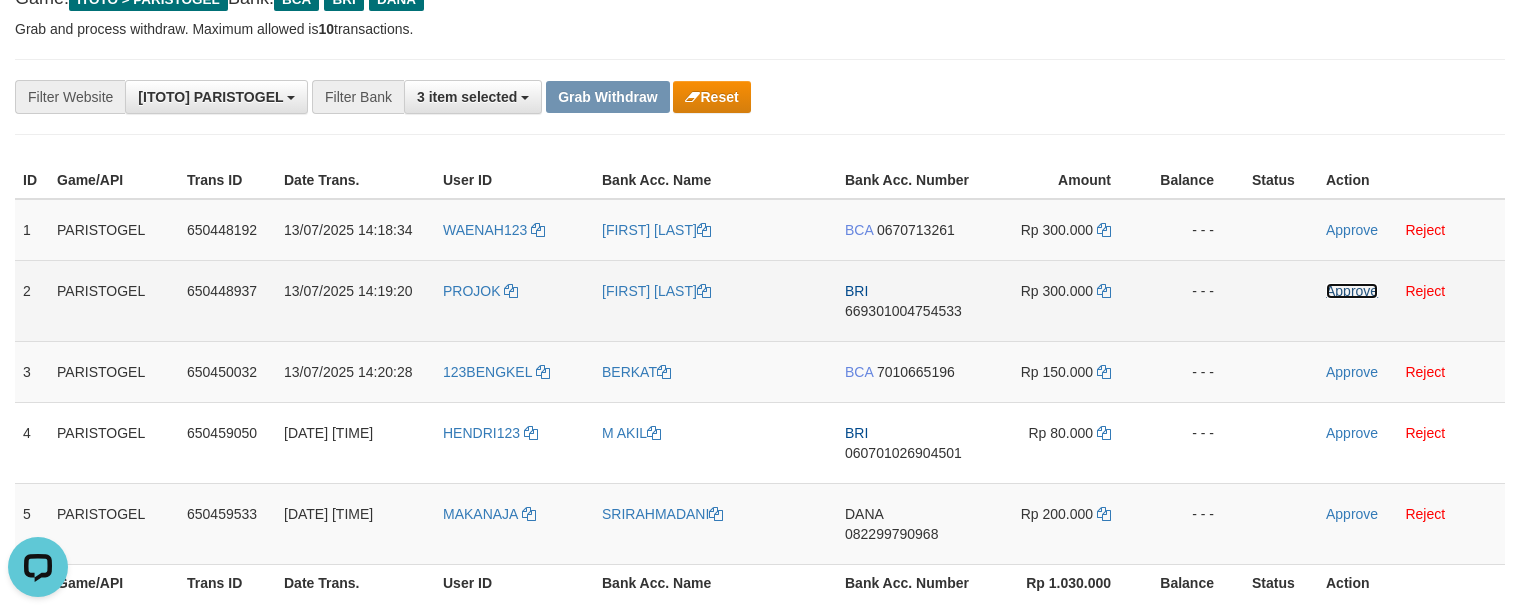 click on "Approve" at bounding box center [1352, 291] 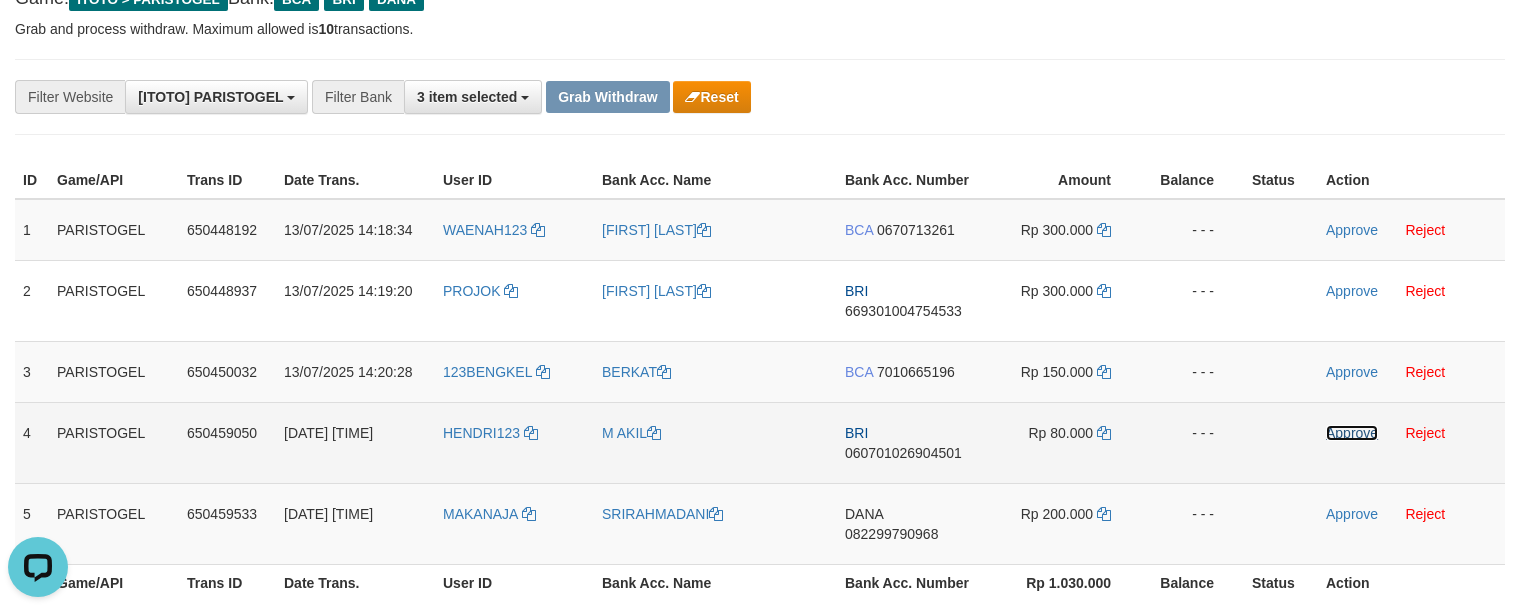 click on "Approve" at bounding box center [1352, 433] 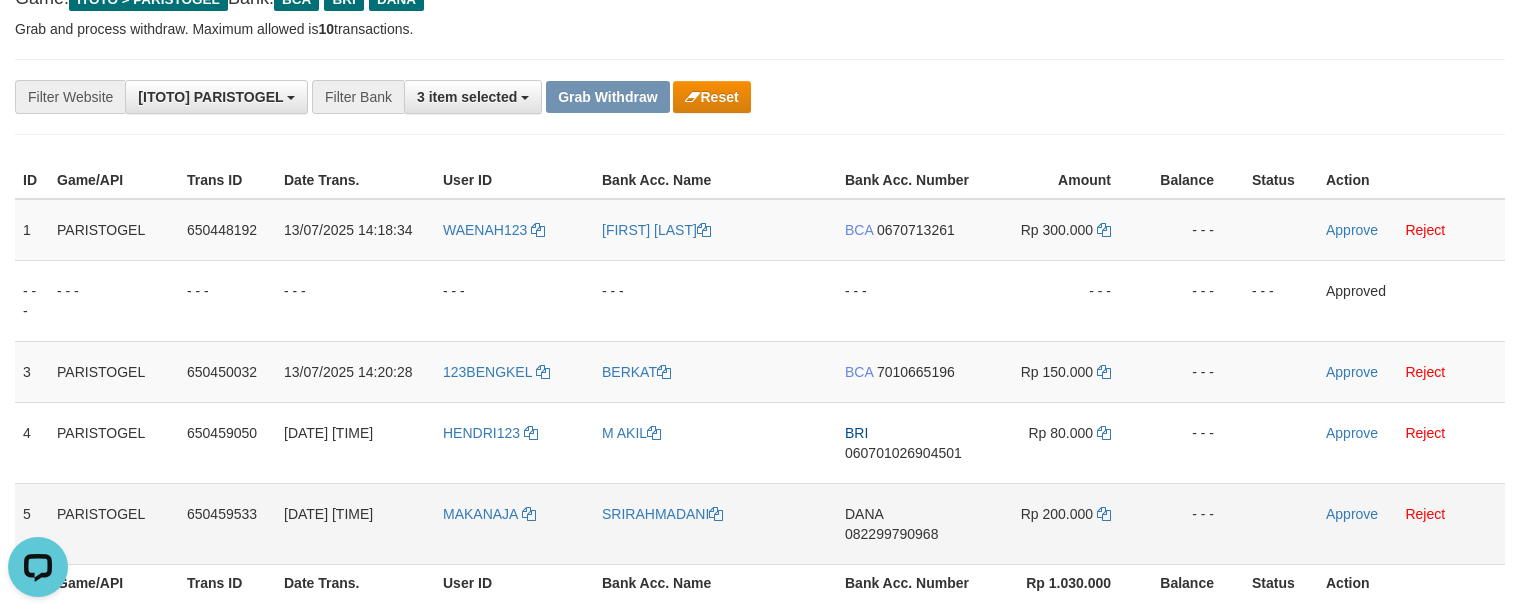 click on "Approve
Reject" at bounding box center [1411, 523] 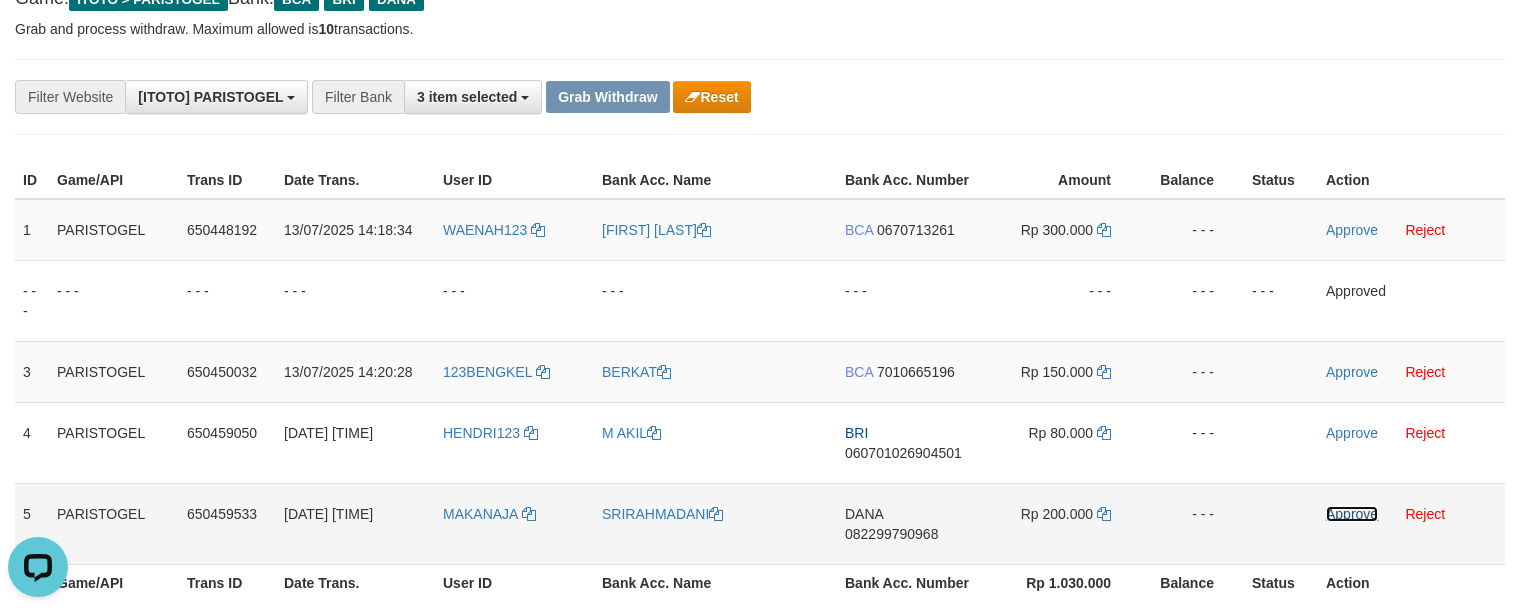 click on "Approve" at bounding box center (1352, 514) 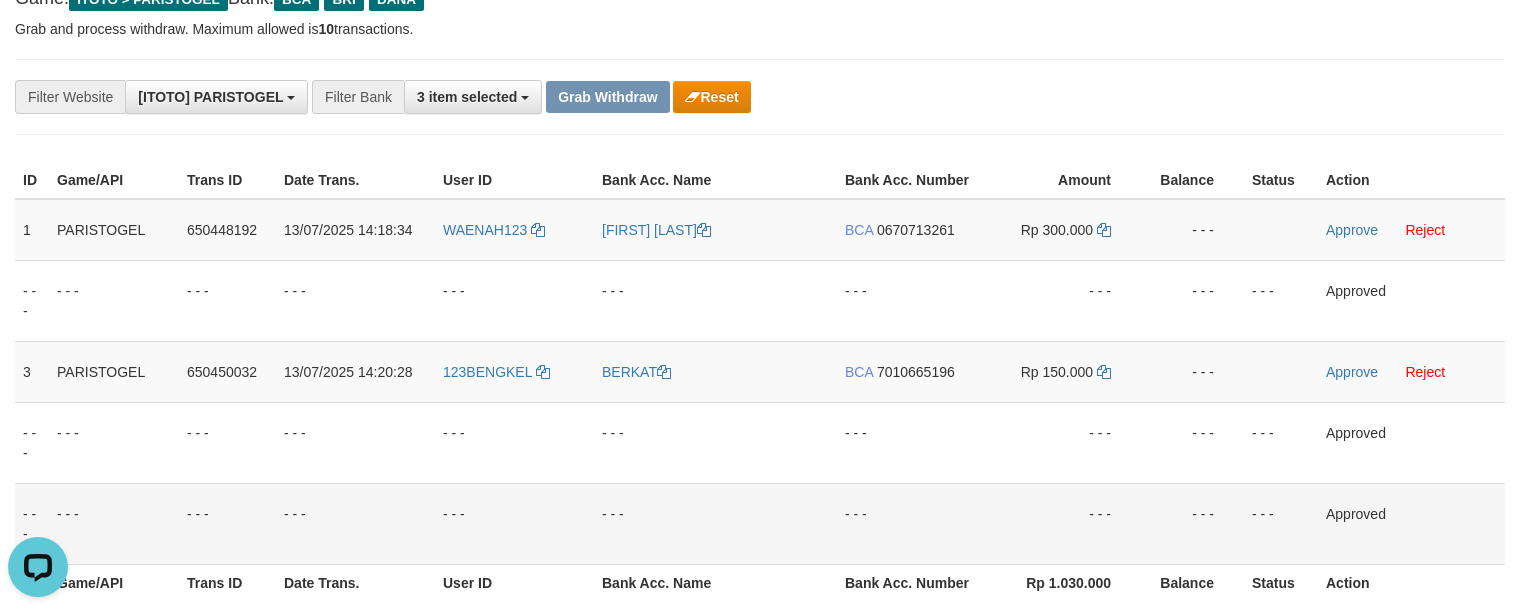 click on "**********" at bounding box center [760, 1052] 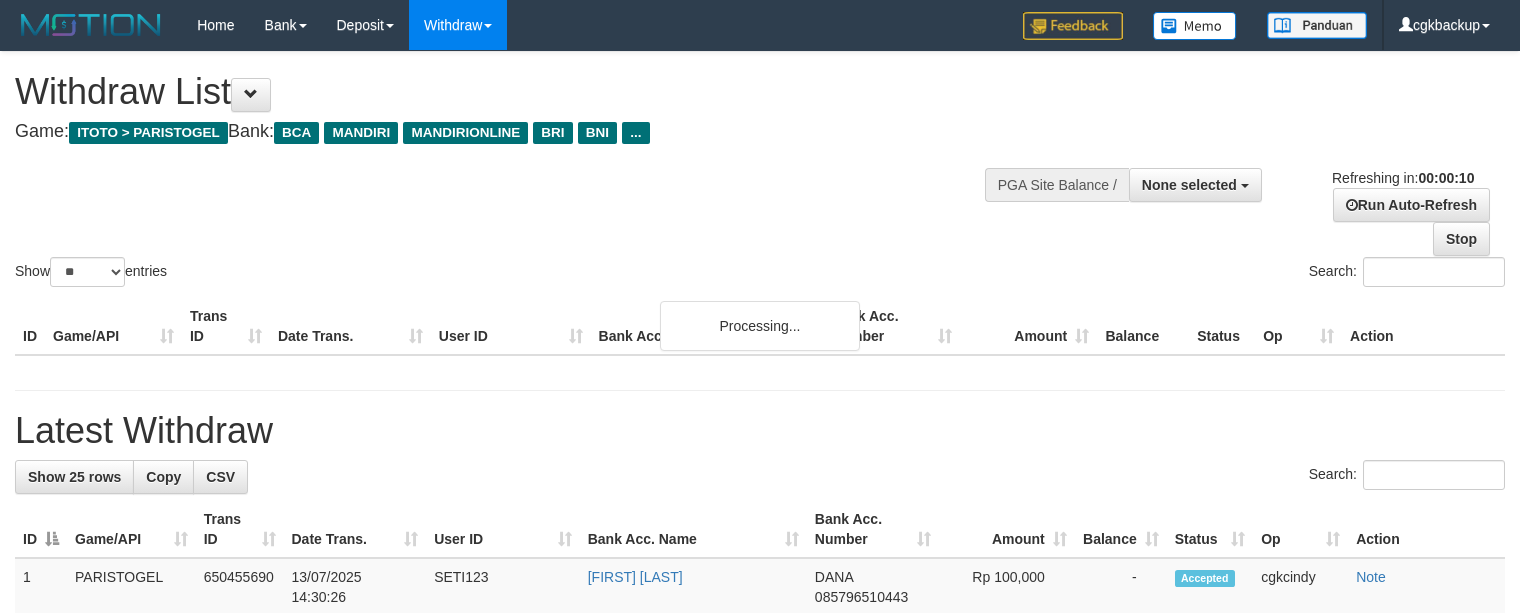 select 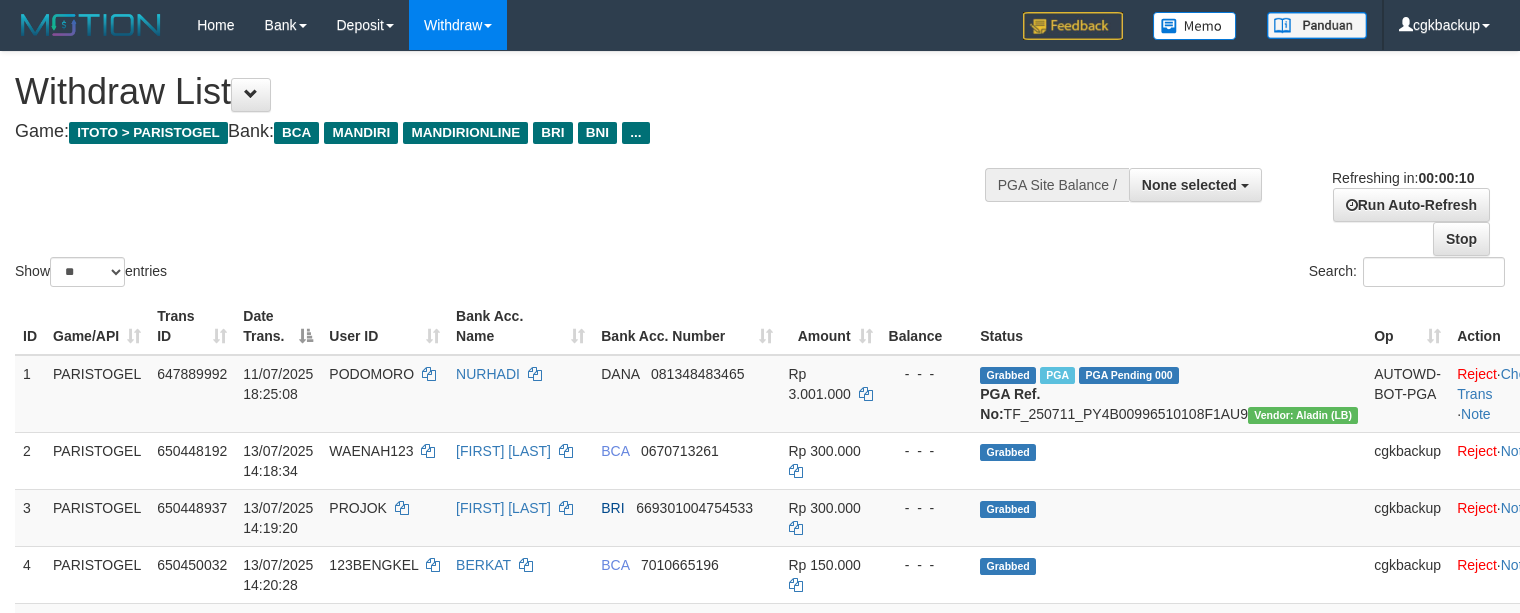 select 